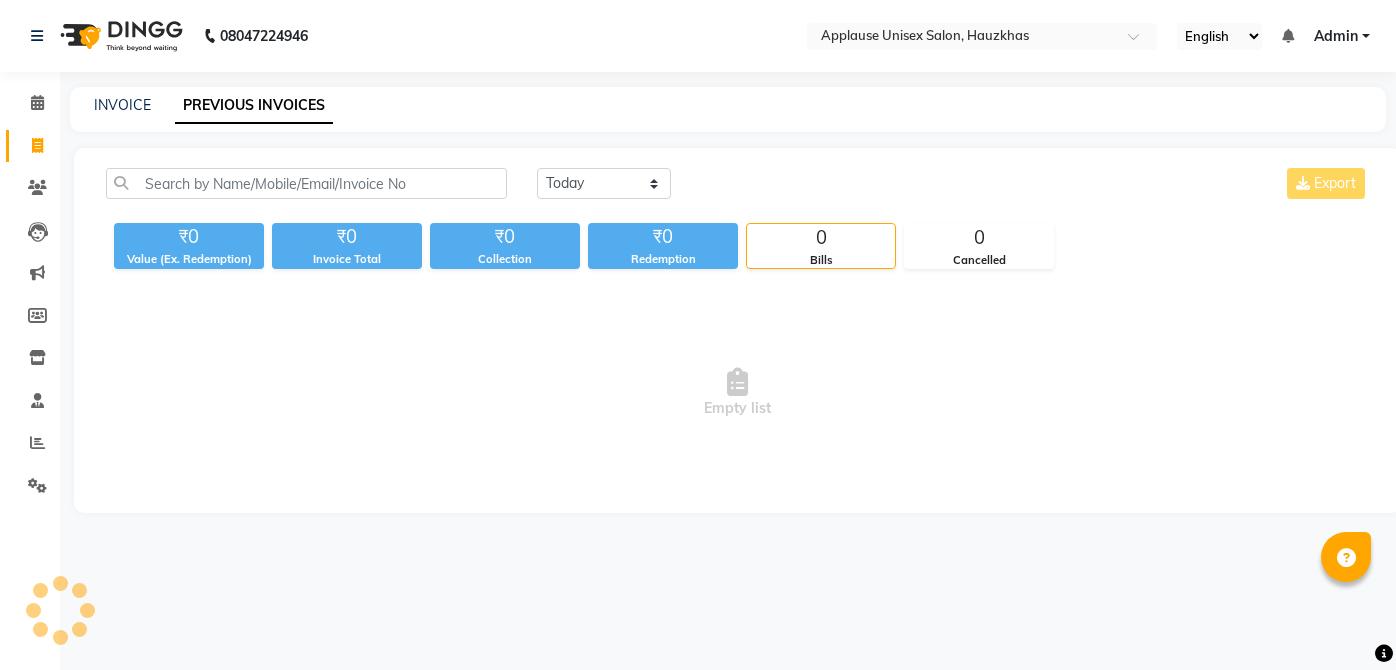 scroll, scrollTop: 0, scrollLeft: 0, axis: both 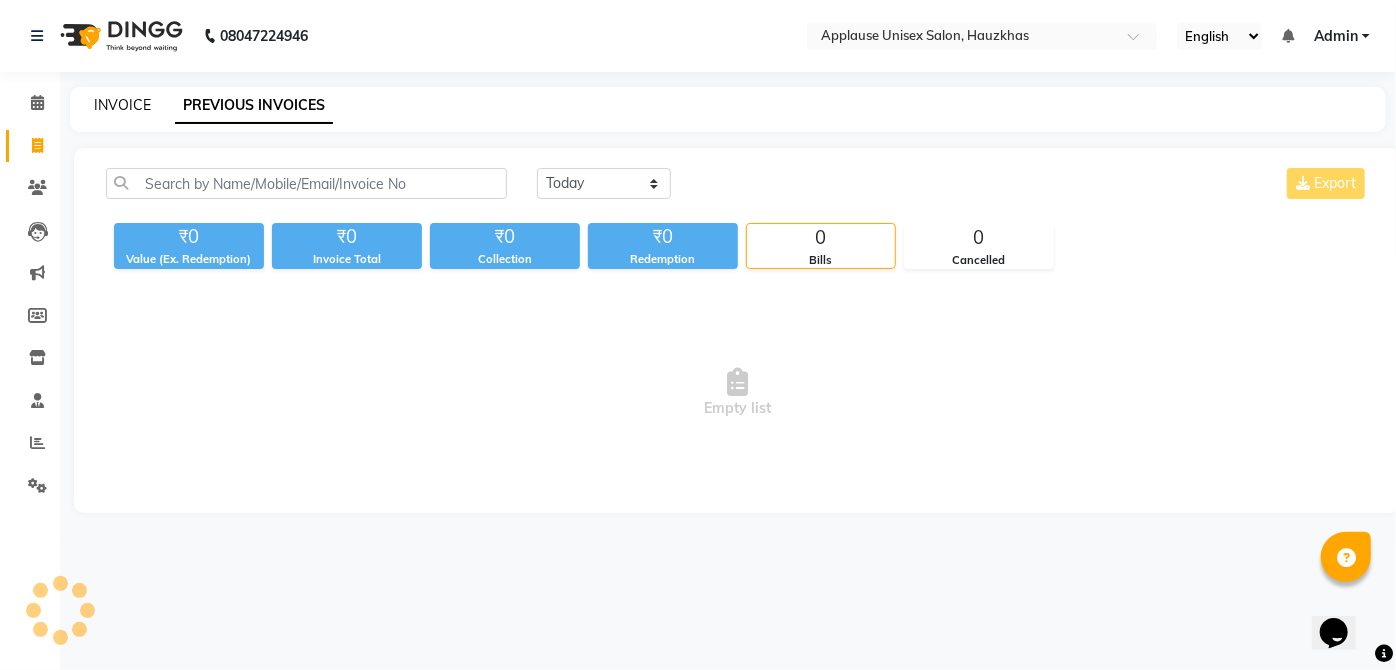 click on "INVOICE" 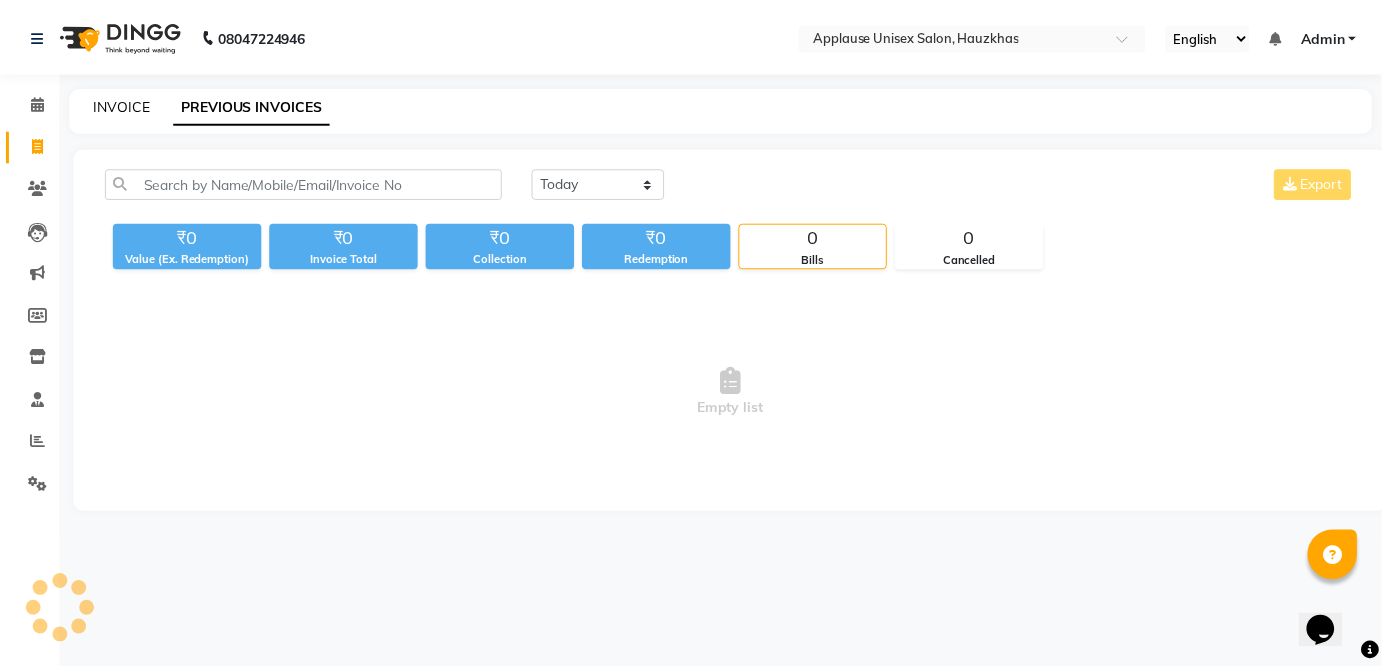 scroll, scrollTop: 0, scrollLeft: 0, axis: both 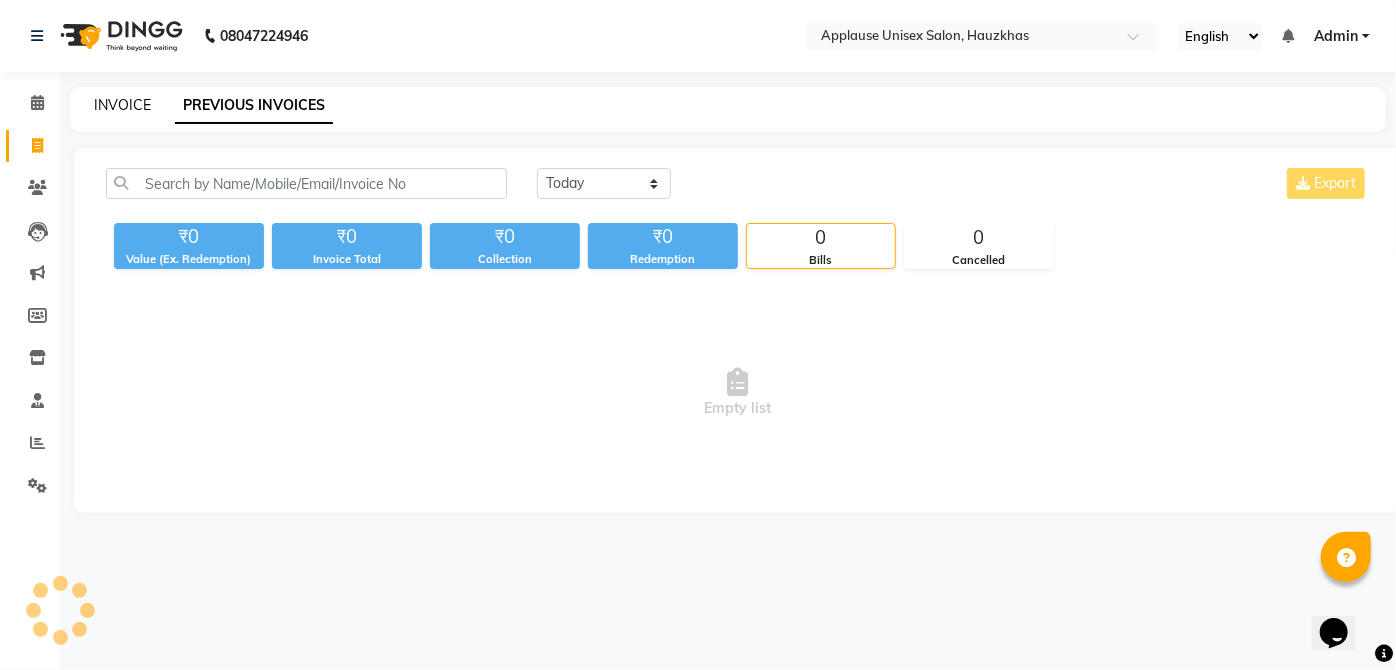 select on "service" 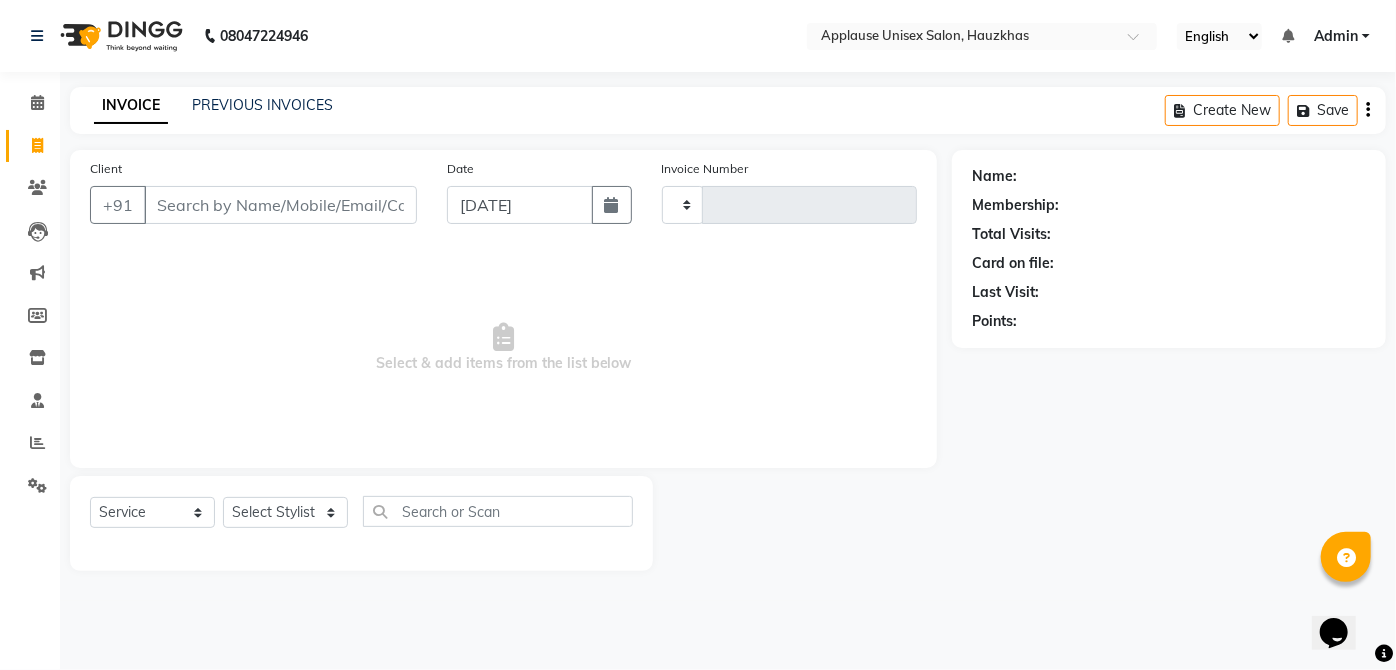 type on "2331" 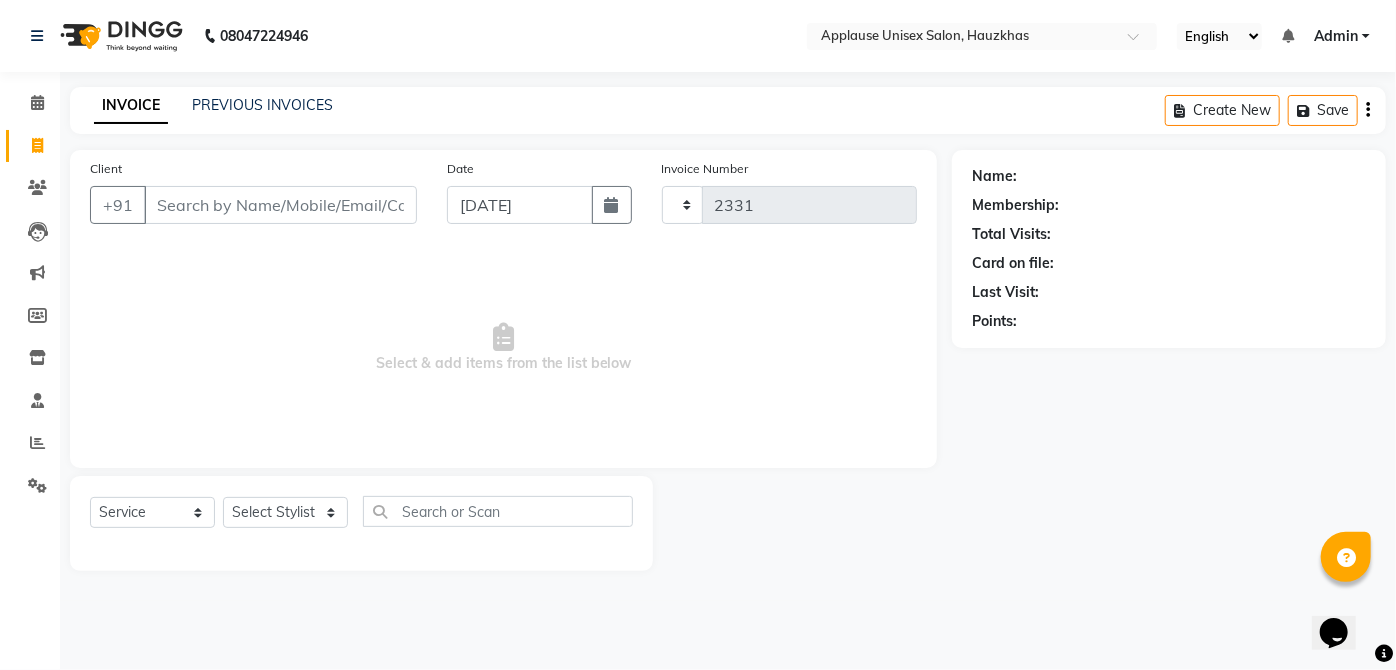 select on "5082" 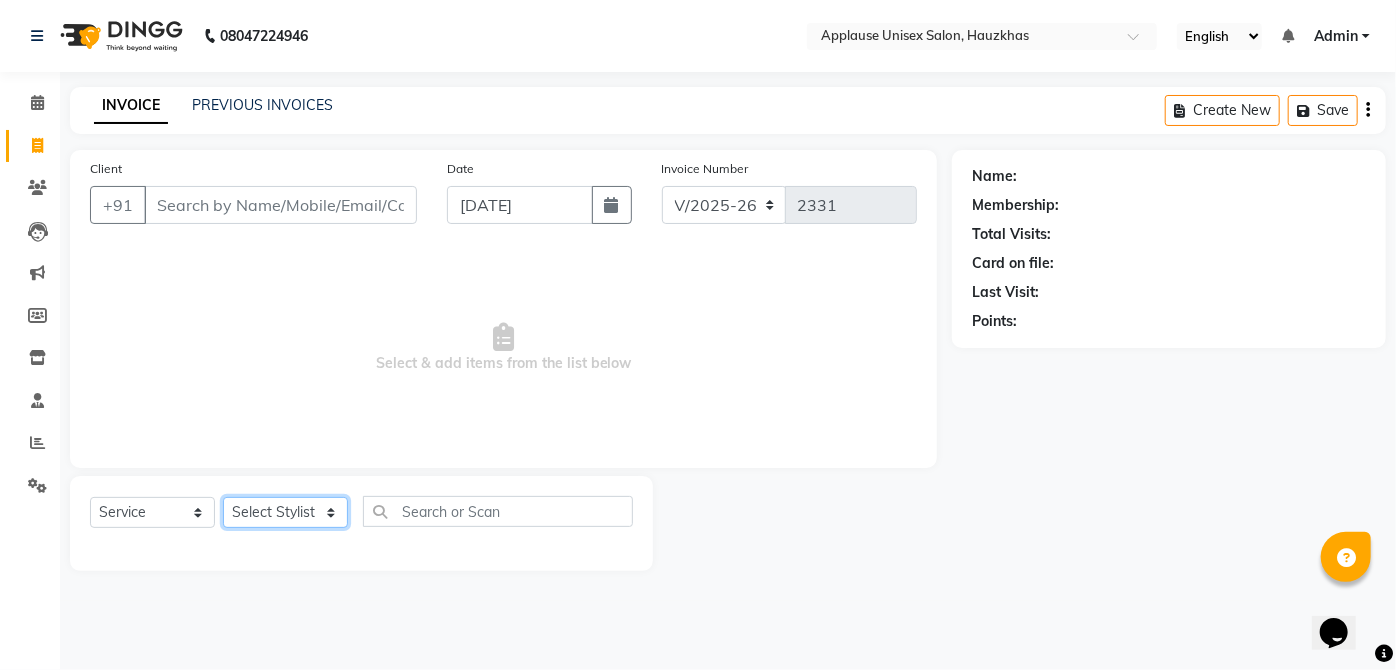 click on "Select Stylist" 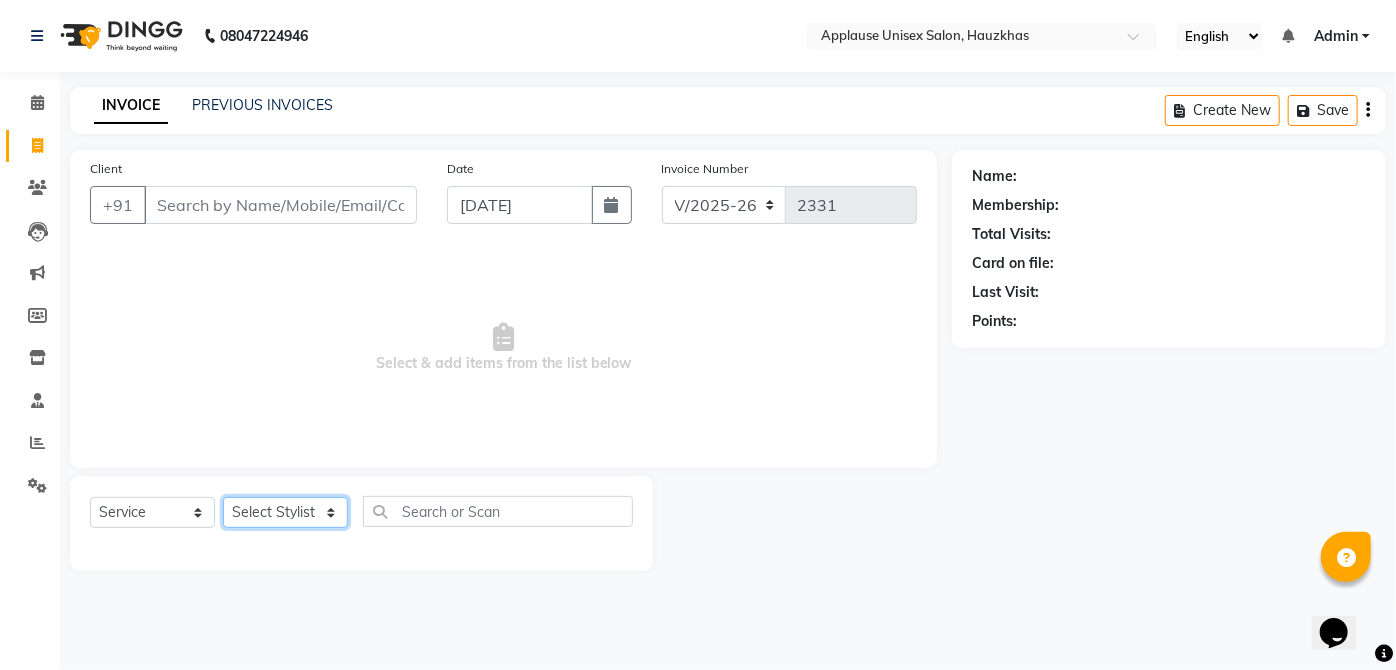select on "32127" 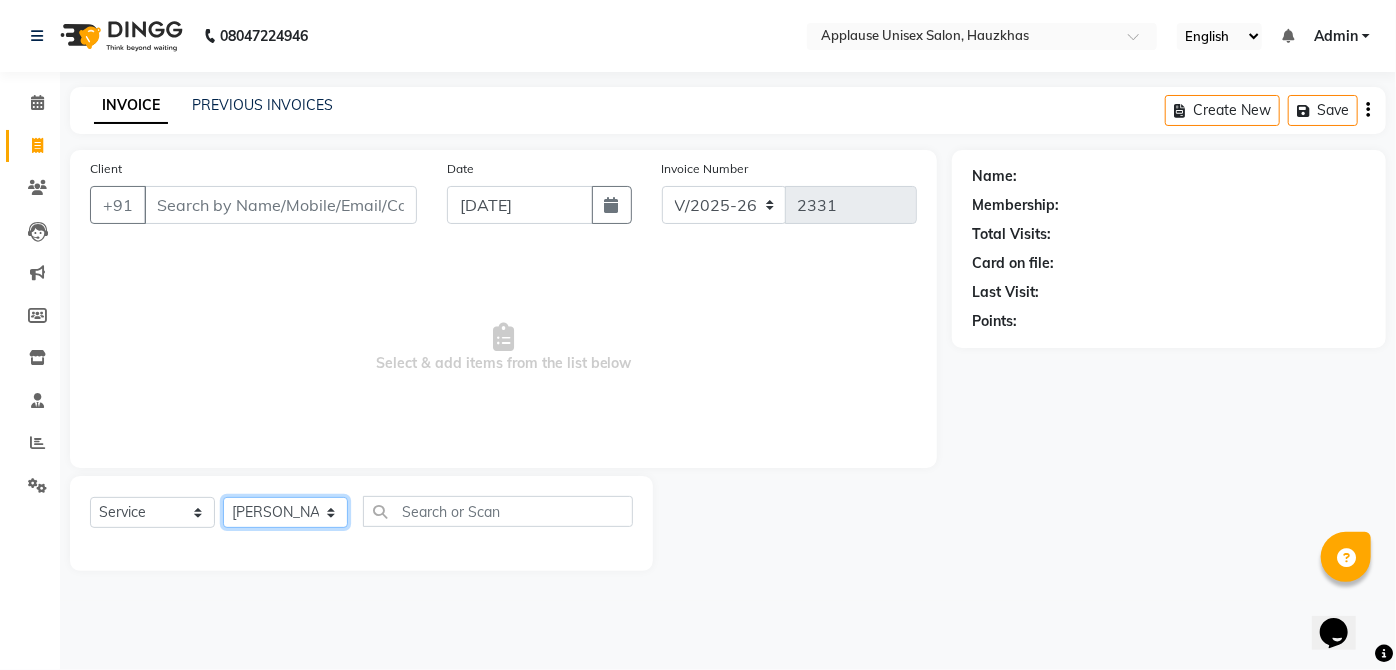 click on "Select Stylist  [PERSON_NAME] [PERSON_NAME] [PERSON_NAME] [PERSON_NAME]  Kaif [PERSON_NAME] [PERSON_NAME] Mamta Manager [PERSON_NAME] rahul  [PERSON_NAME] [PERSON_NAME] [PERSON_NAME] V.k" 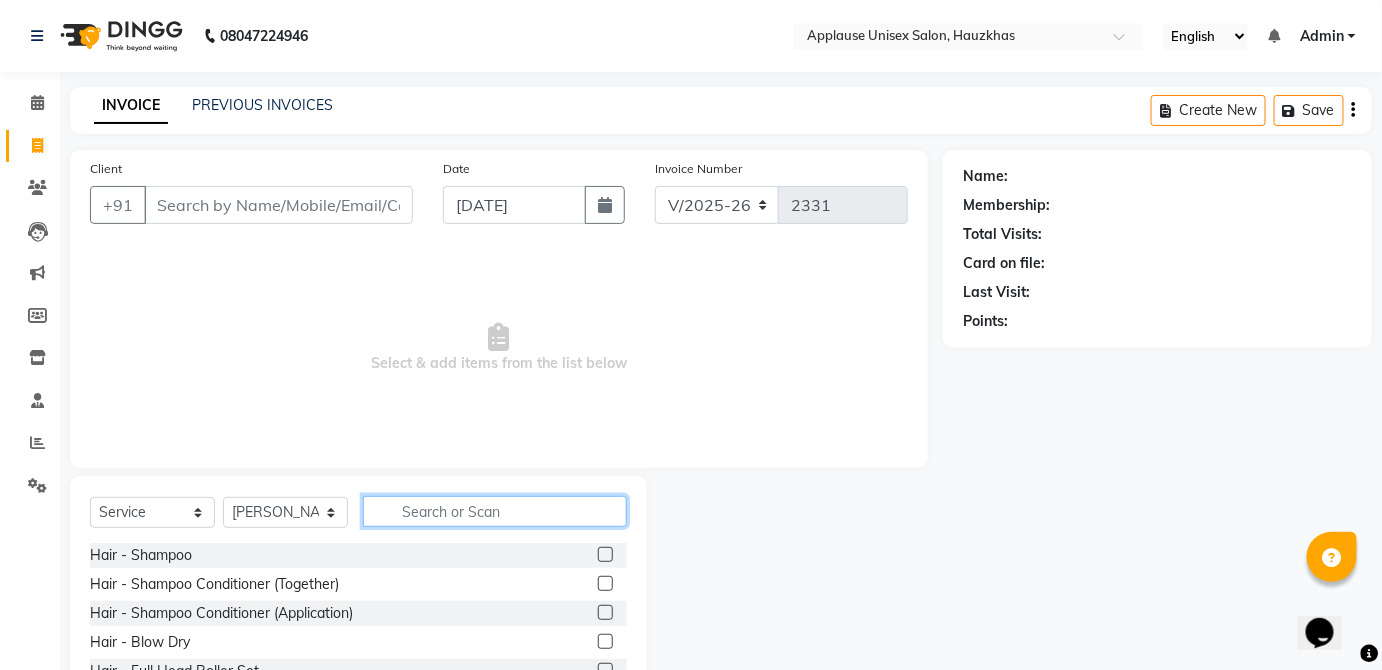 click 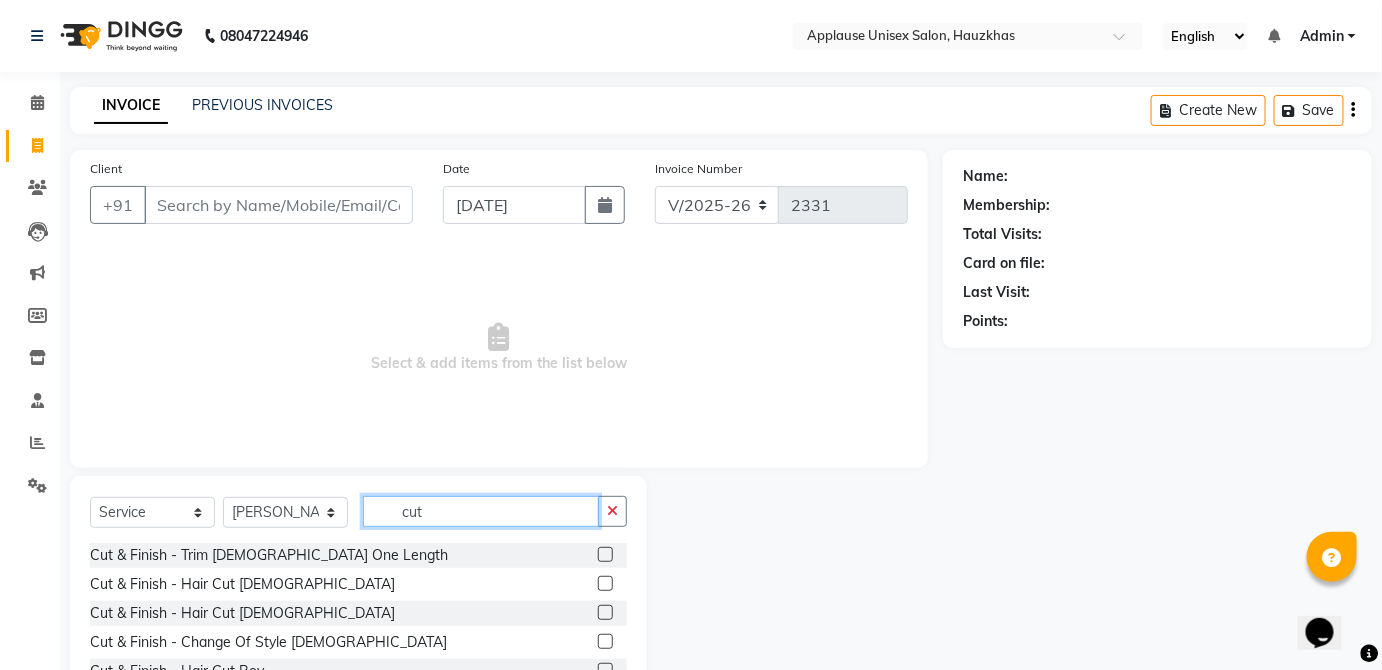 type on "cut" 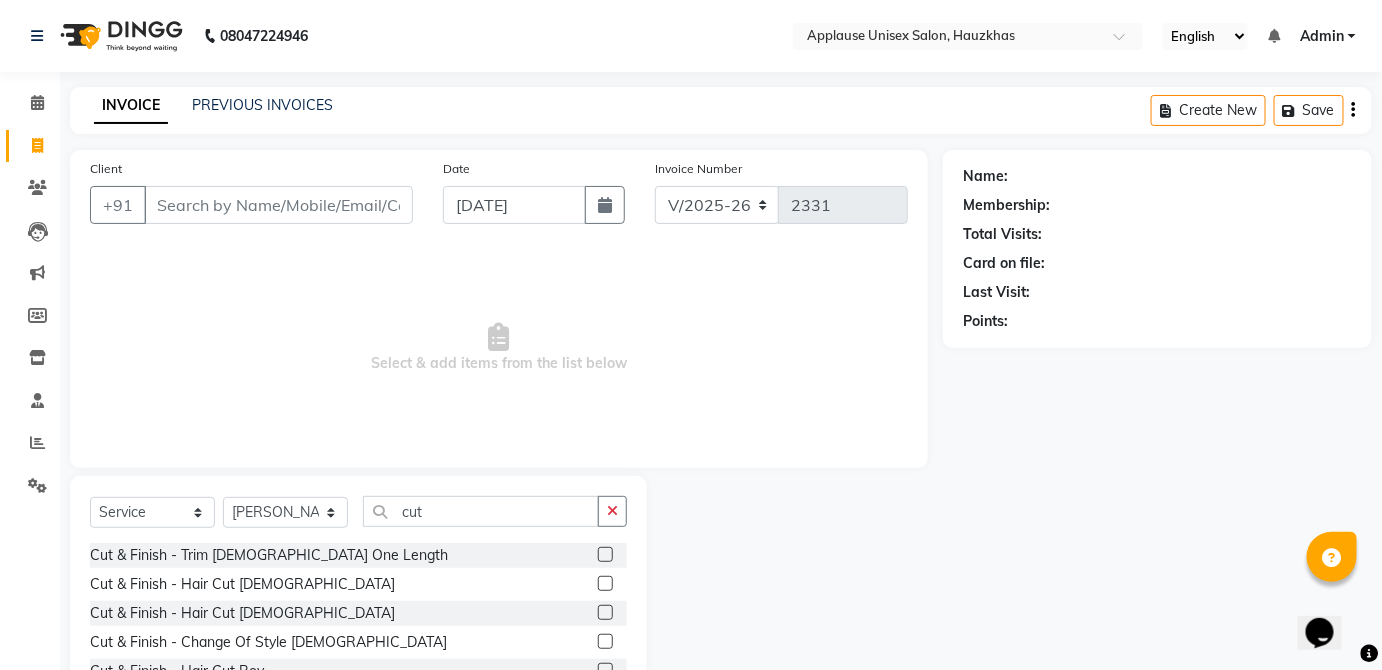 click 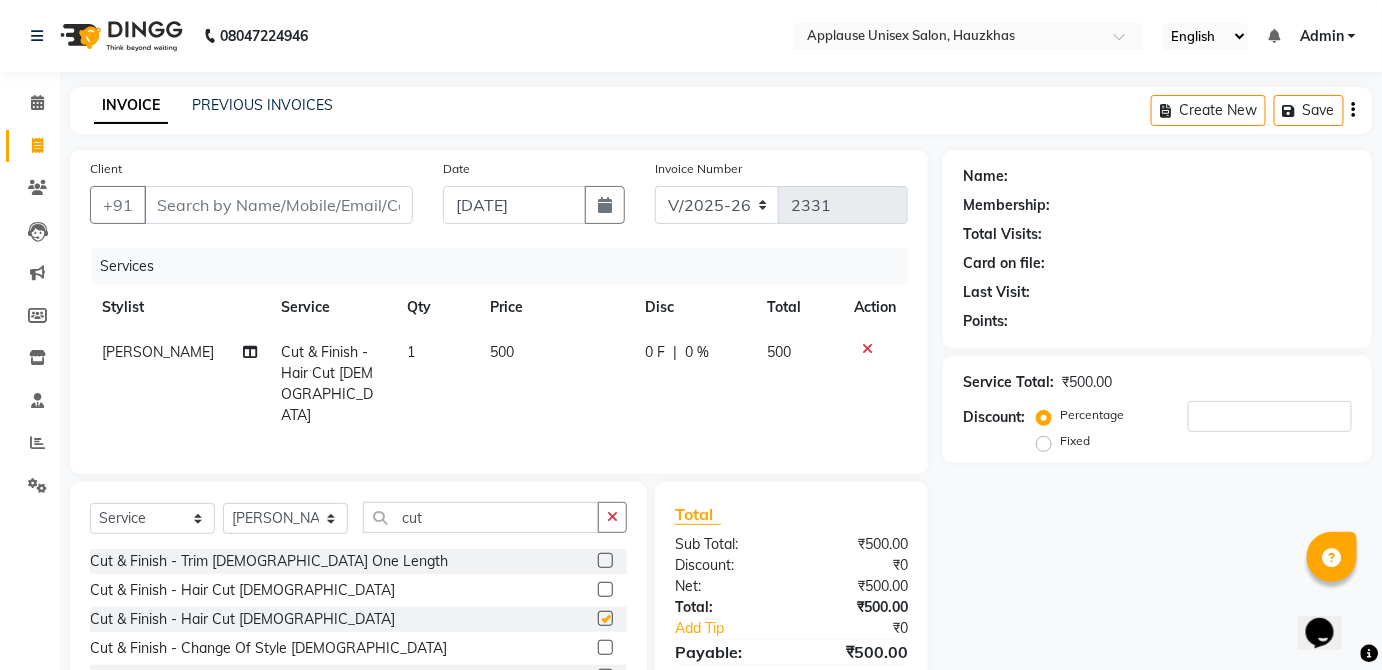 click on "0 F | 0 %" 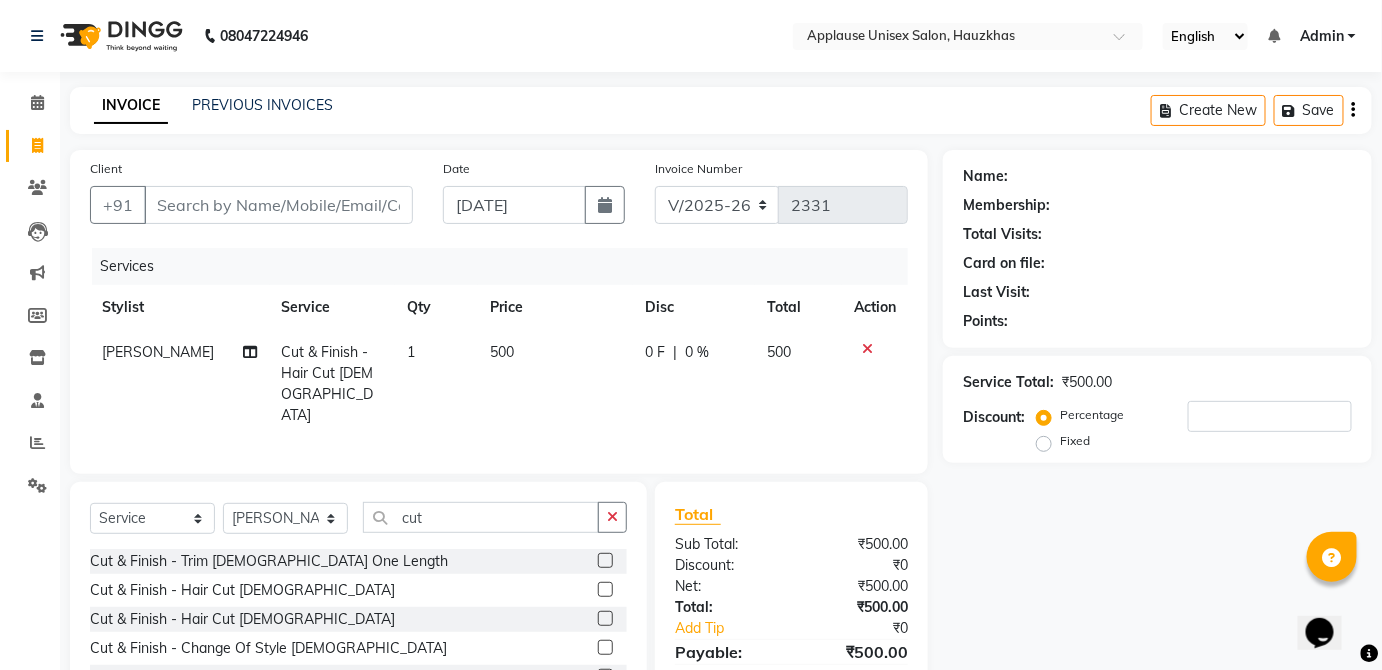 checkbox on "false" 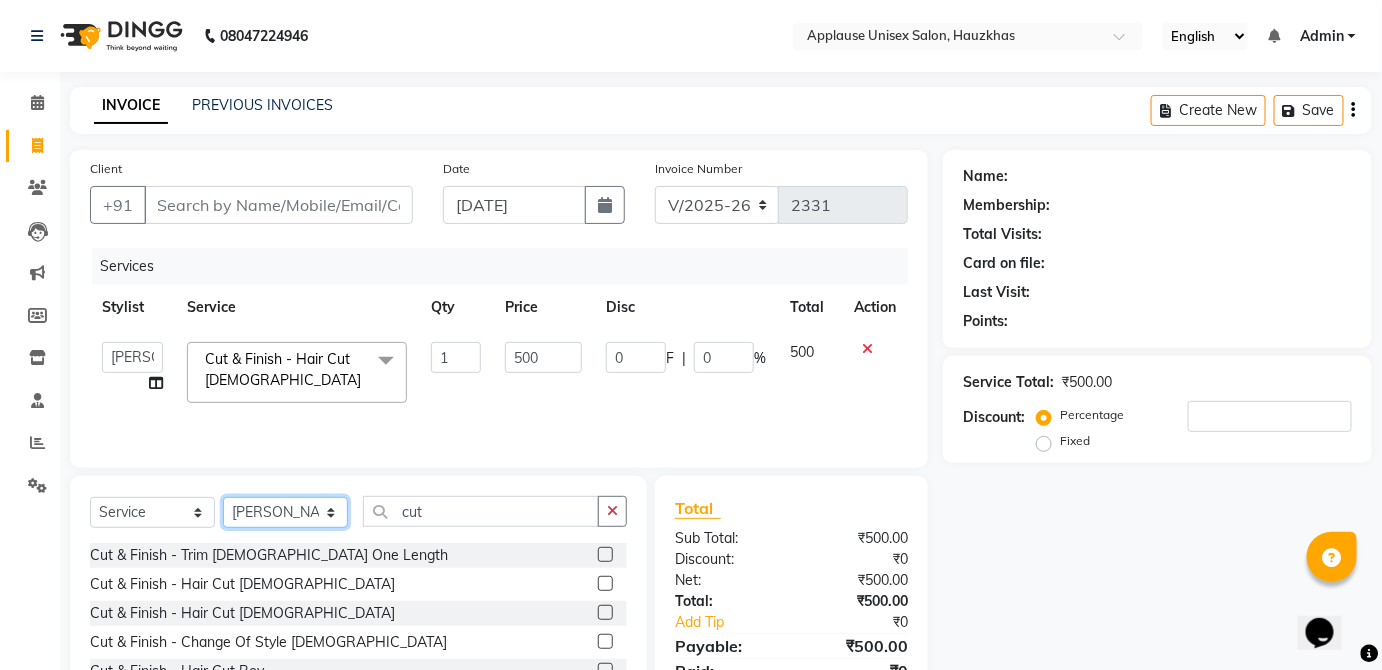 click on "Select Stylist  [PERSON_NAME] [PERSON_NAME] [PERSON_NAME] [PERSON_NAME]  Kaif [PERSON_NAME] [PERSON_NAME] Mamta Manager [PERSON_NAME] rahul  [PERSON_NAME] [PERSON_NAME] [PERSON_NAME] V.k" 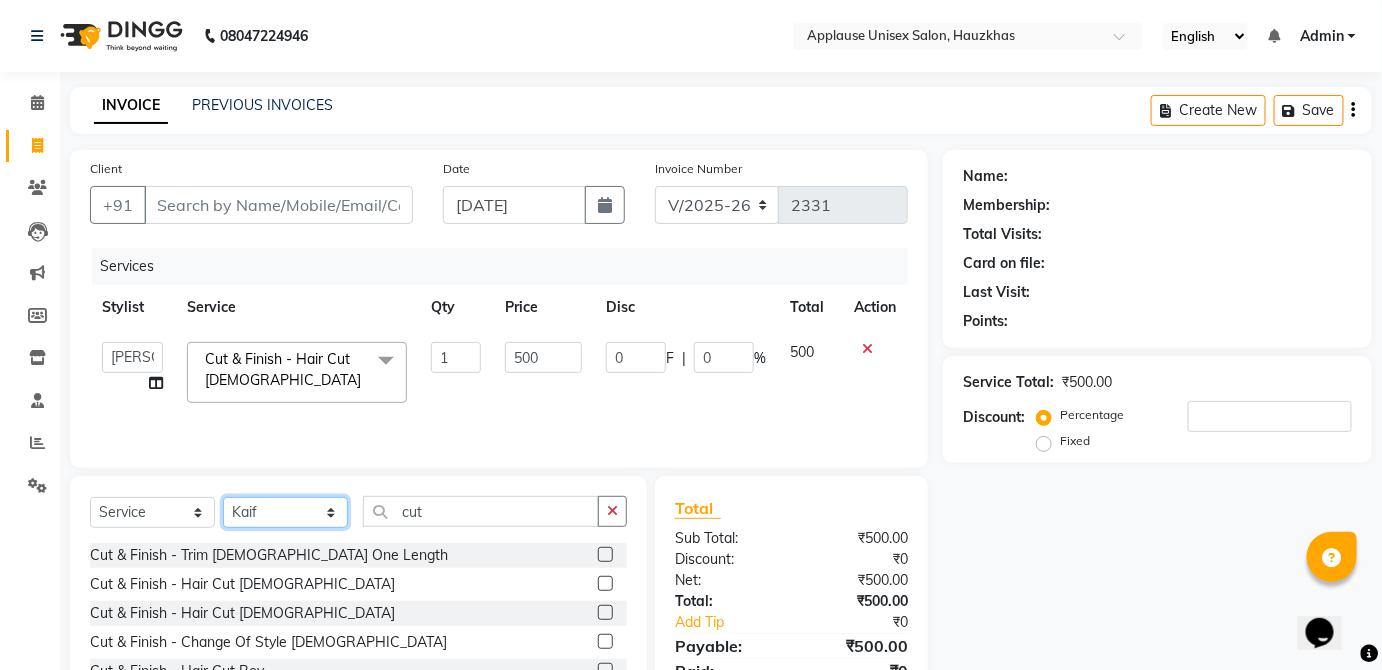 click on "Select Stylist  [PERSON_NAME] [PERSON_NAME] [PERSON_NAME] [PERSON_NAME]  Kaif [PERSON_NAME] [PERSON_NAME] Mamta Manager [PERSON_NAME] rahul  [PERSON_NAME] [PERSON_NAME] [PERSON_NAME] V.k" 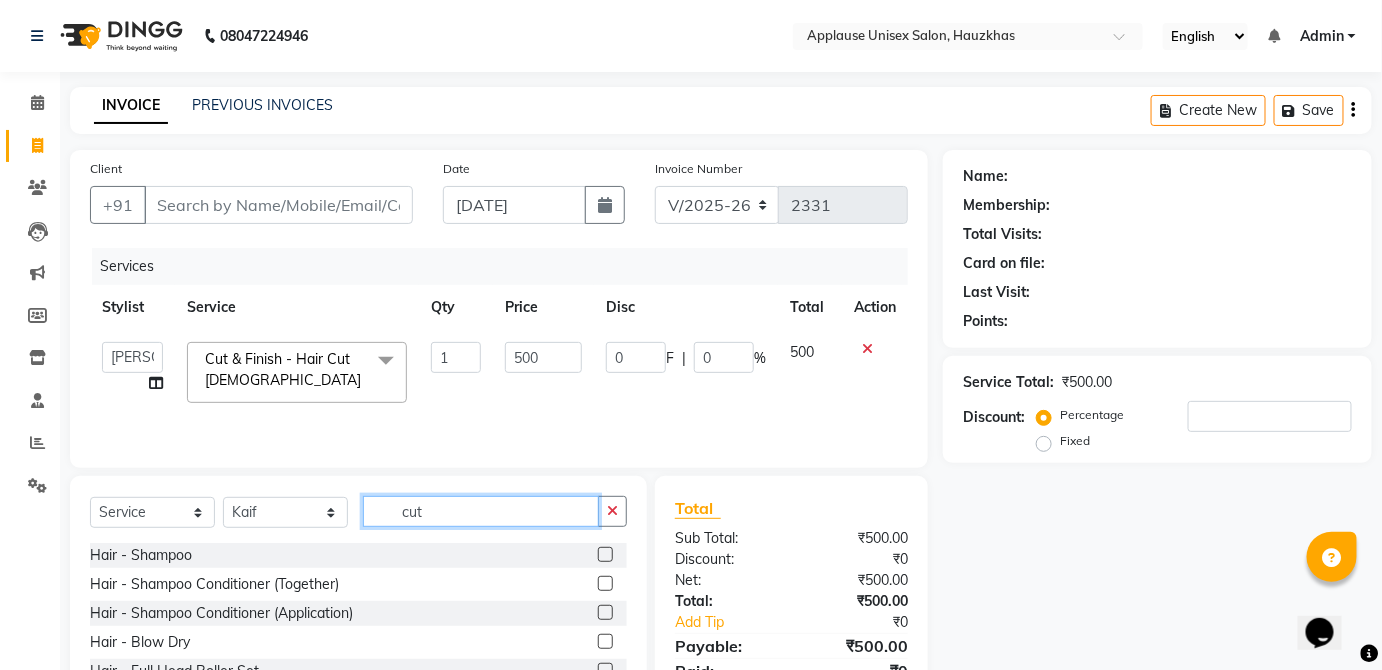 click on "cut" 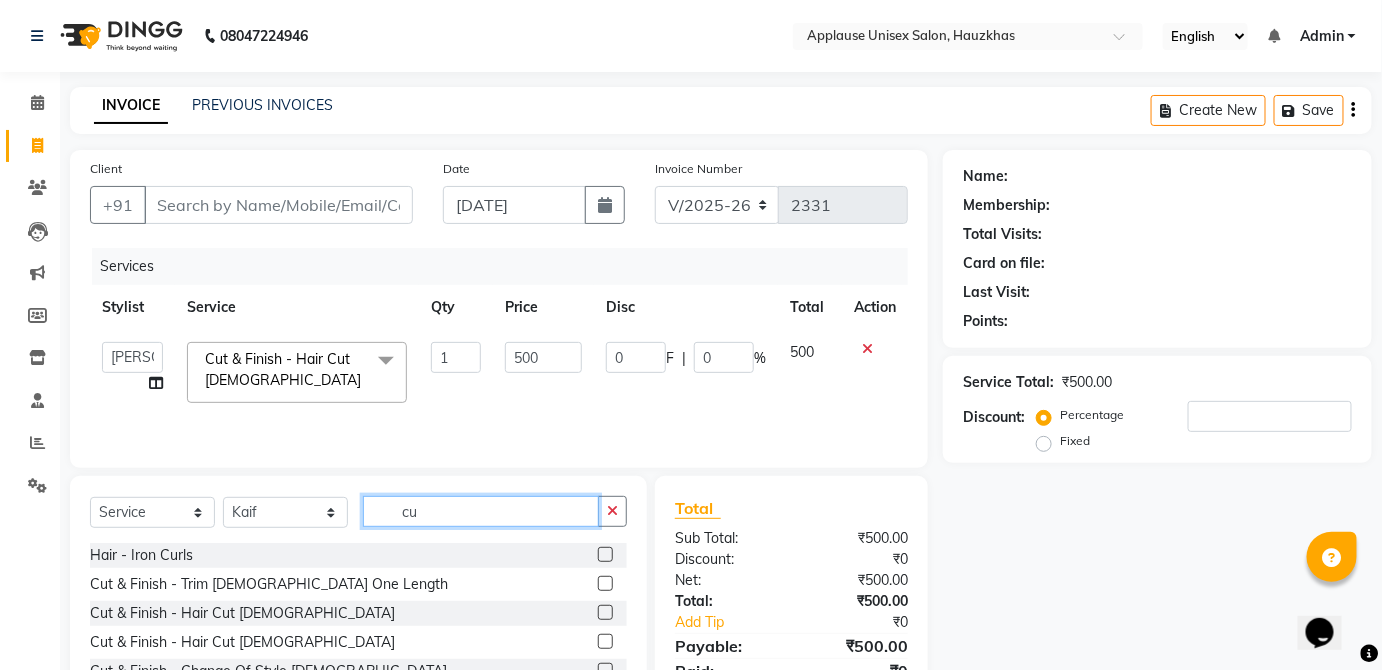type on "c" 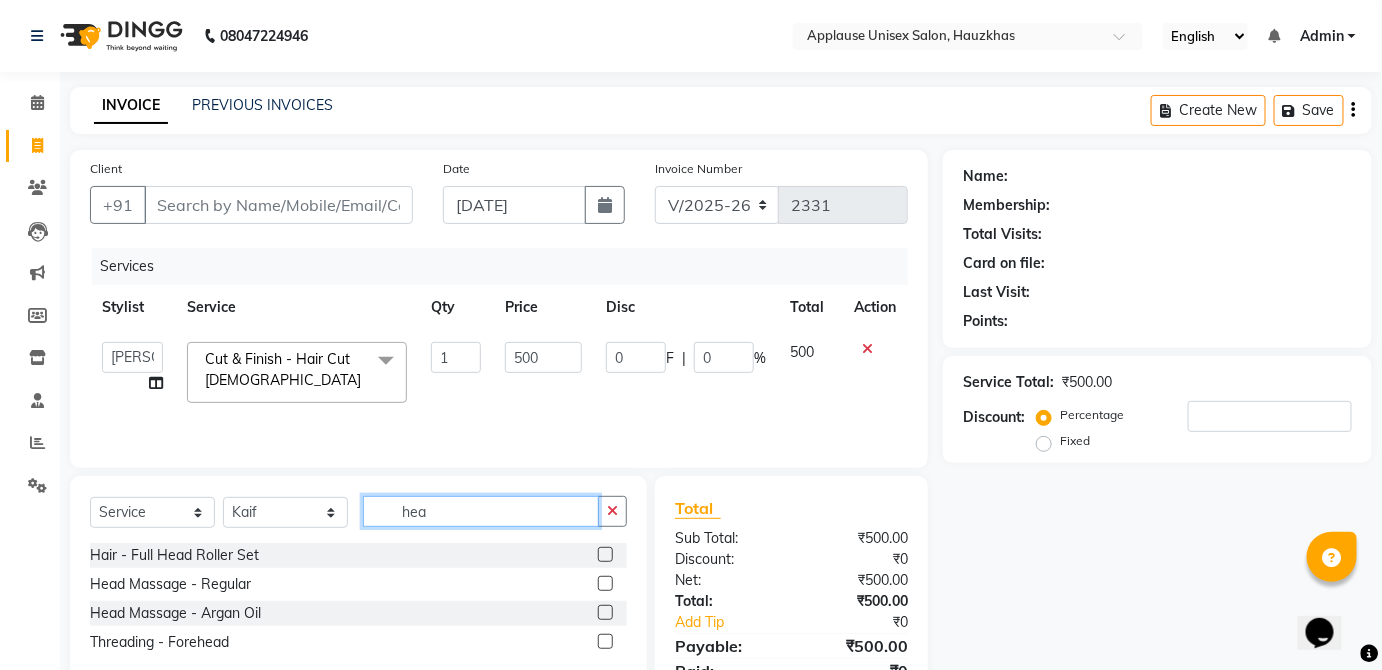 type on "hea" 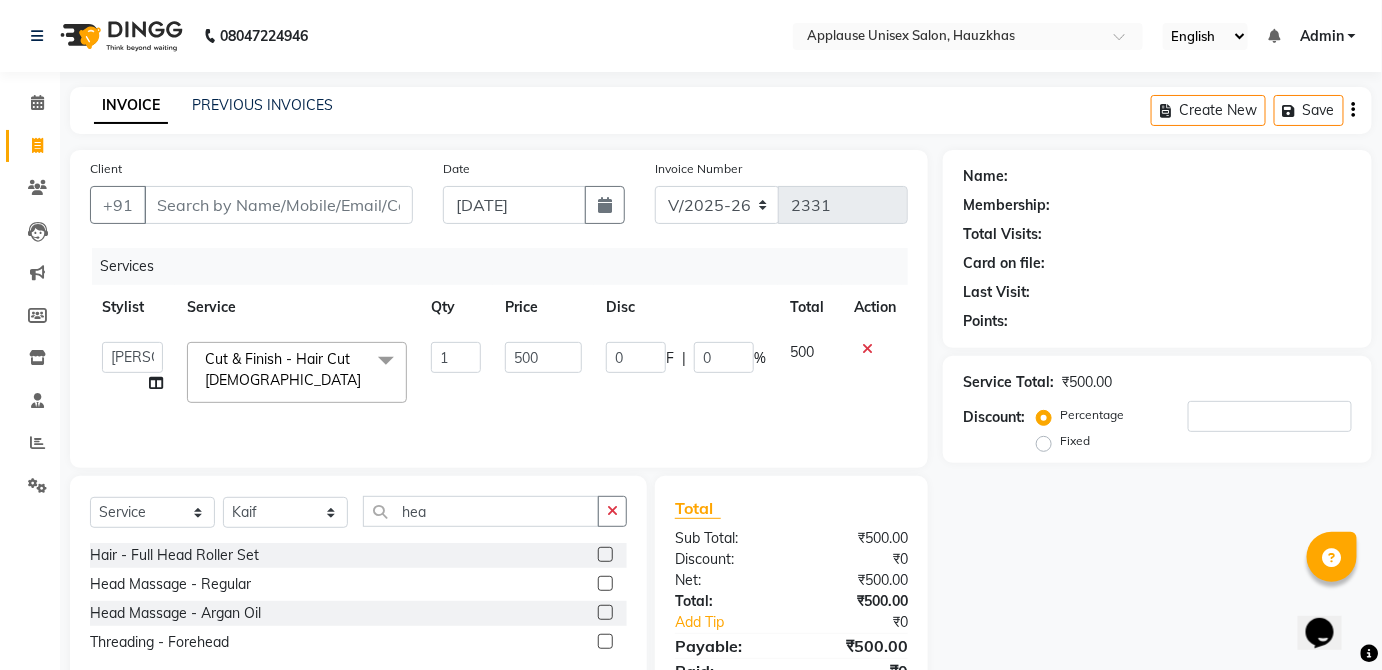 click 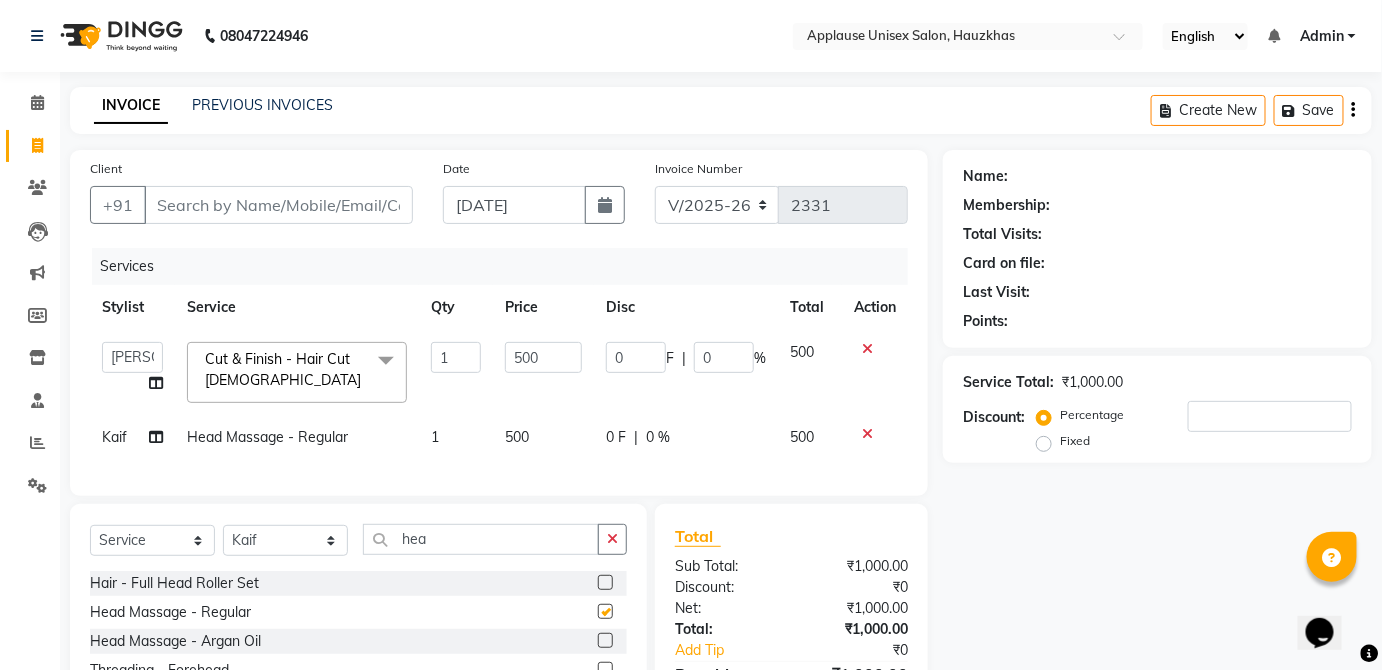 click on "0 F | 0 %" 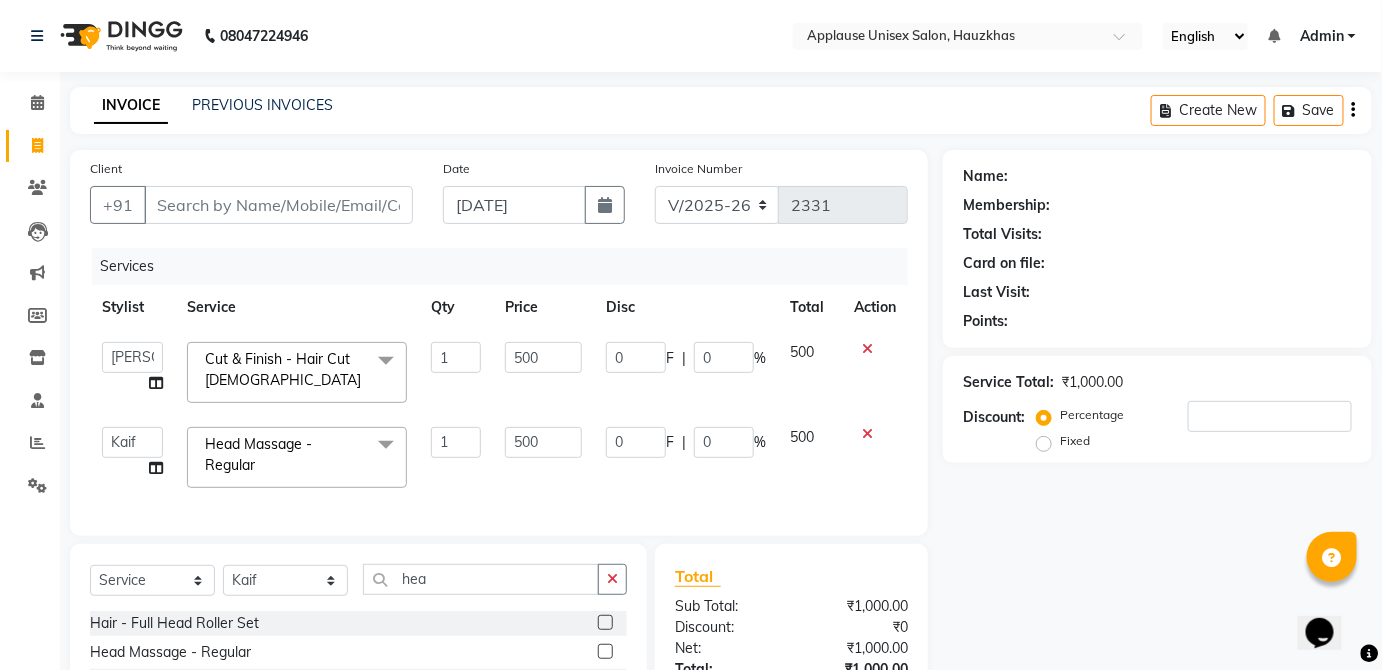 checkbox on "false" 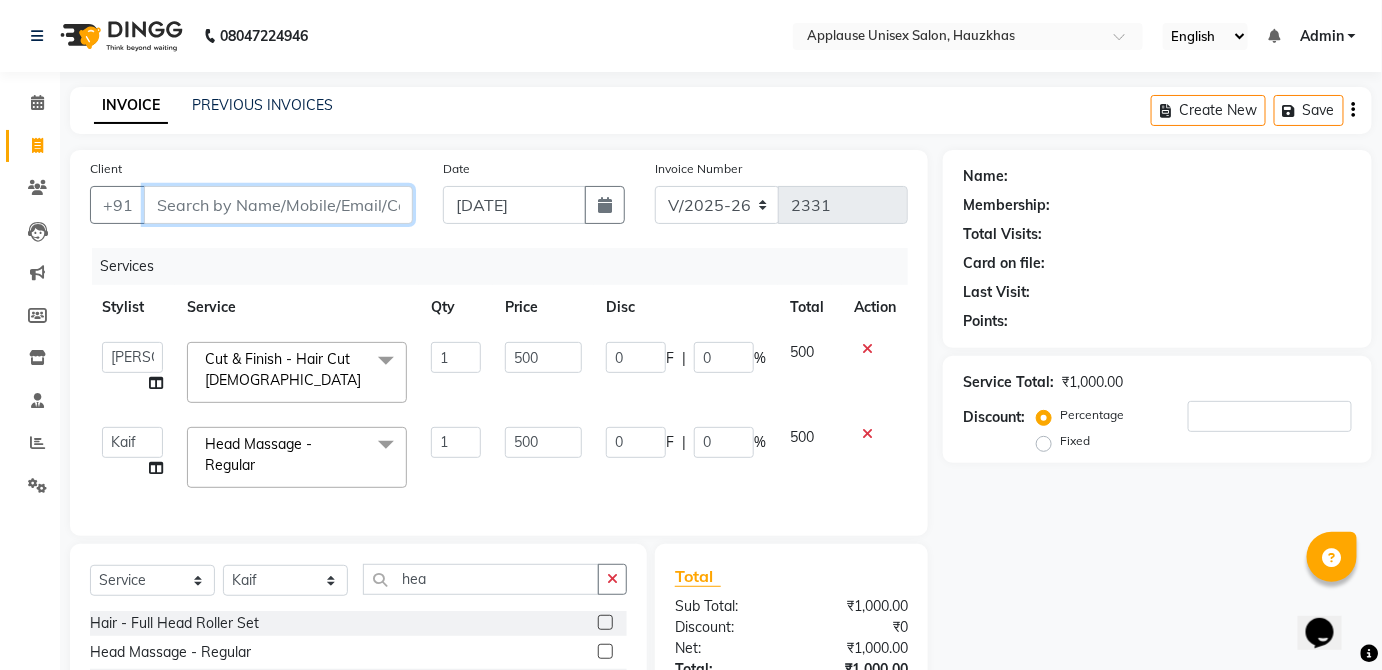 click on "Client" at bounding box center (278, 205) 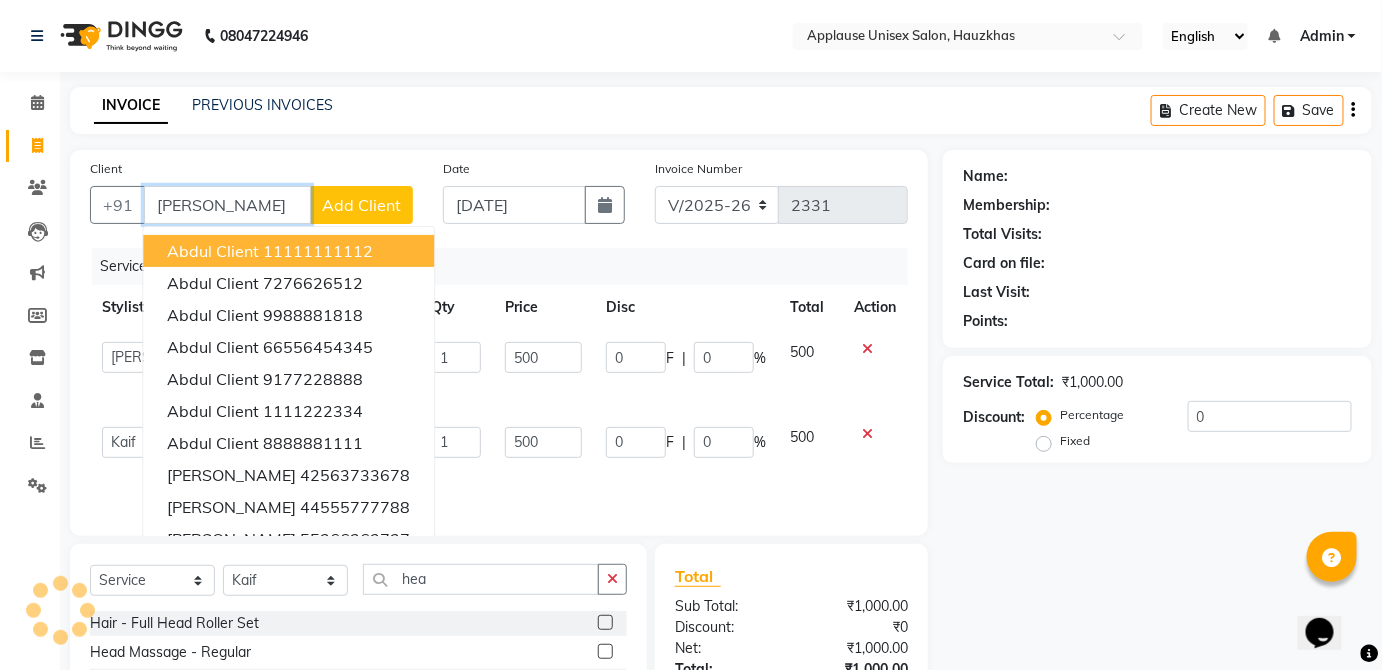 click on "11111111112" at bounding box center [318, 251] 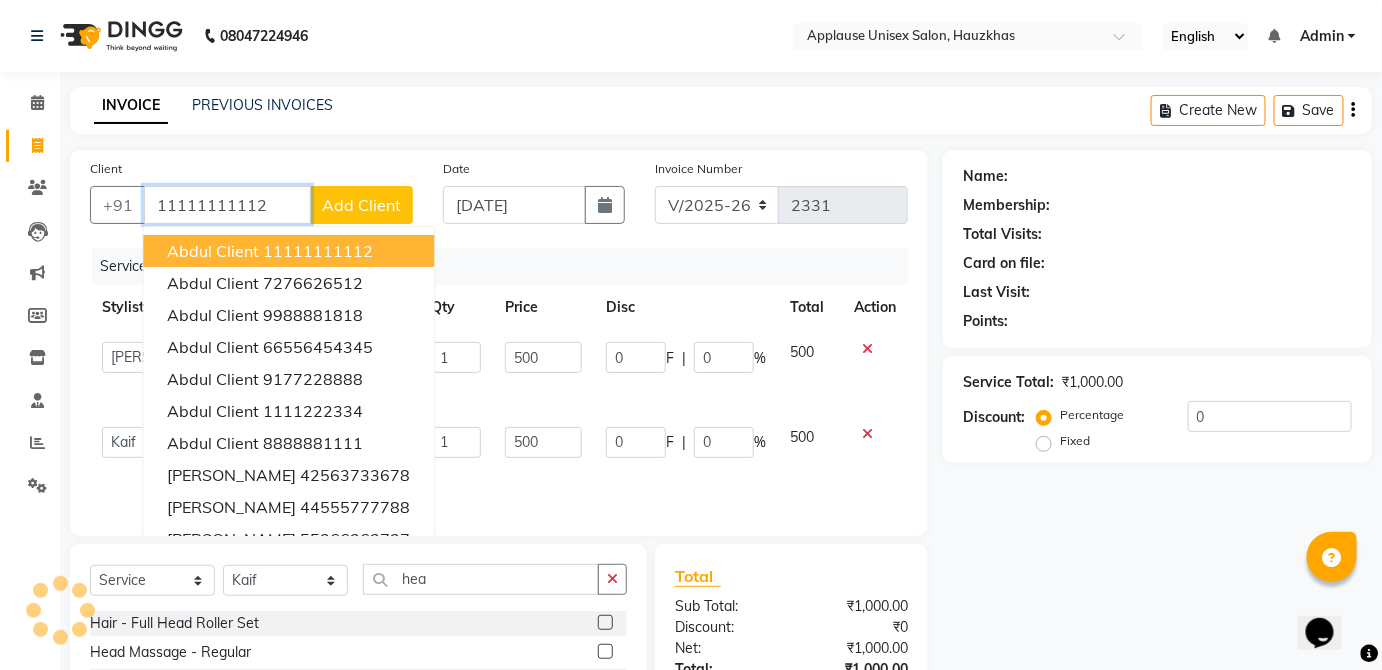 type on "11111111112" 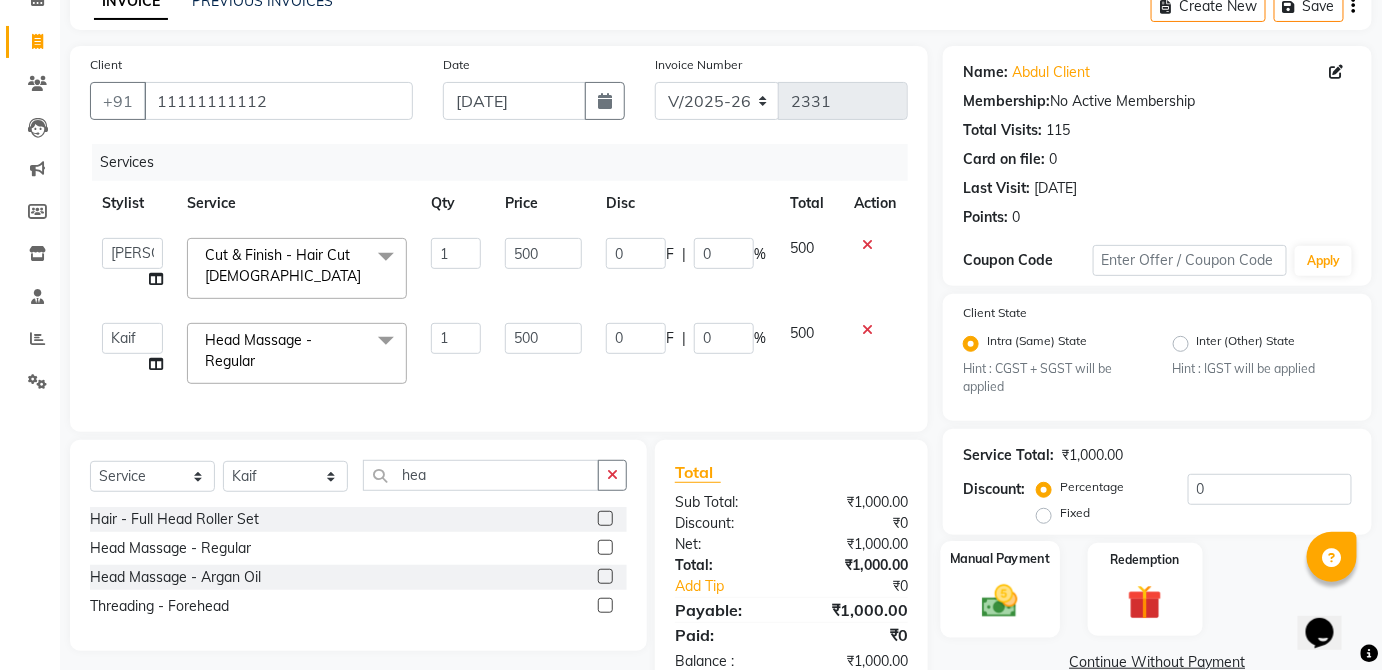 click 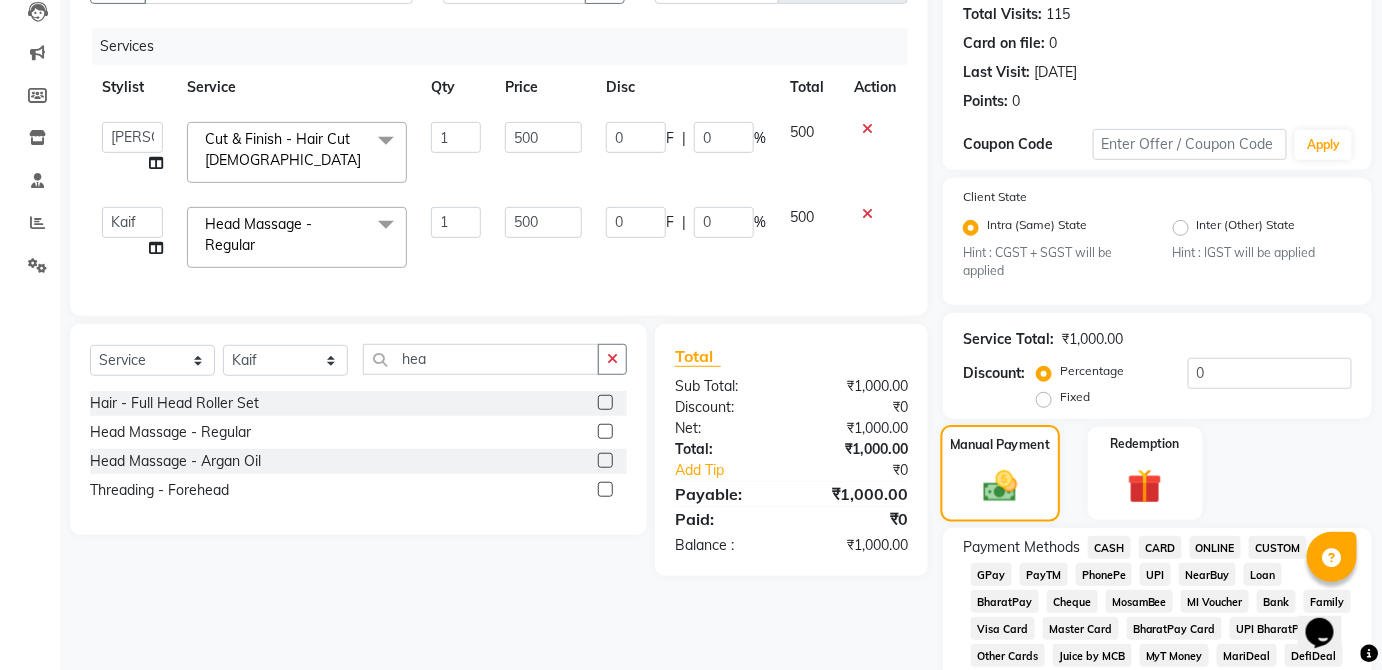 scroll, scrollTop: 253, scrollLeft: 0, axis: vertical 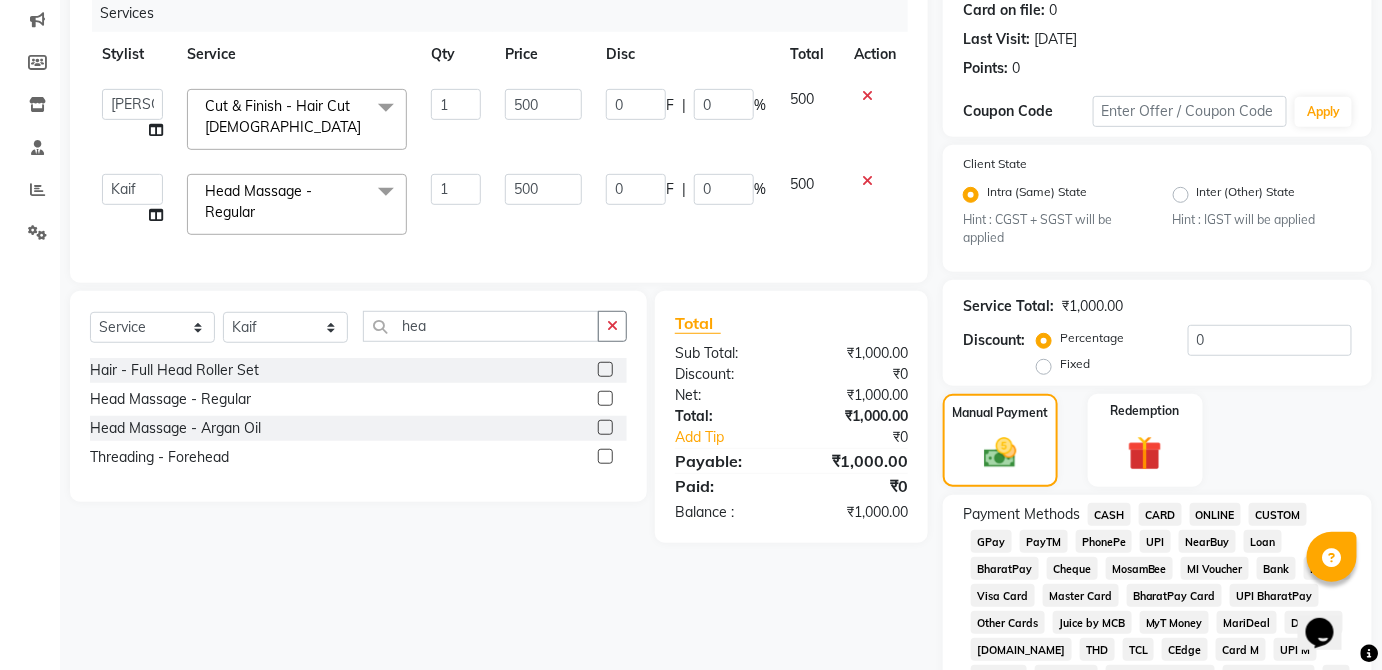 click on "CASH" 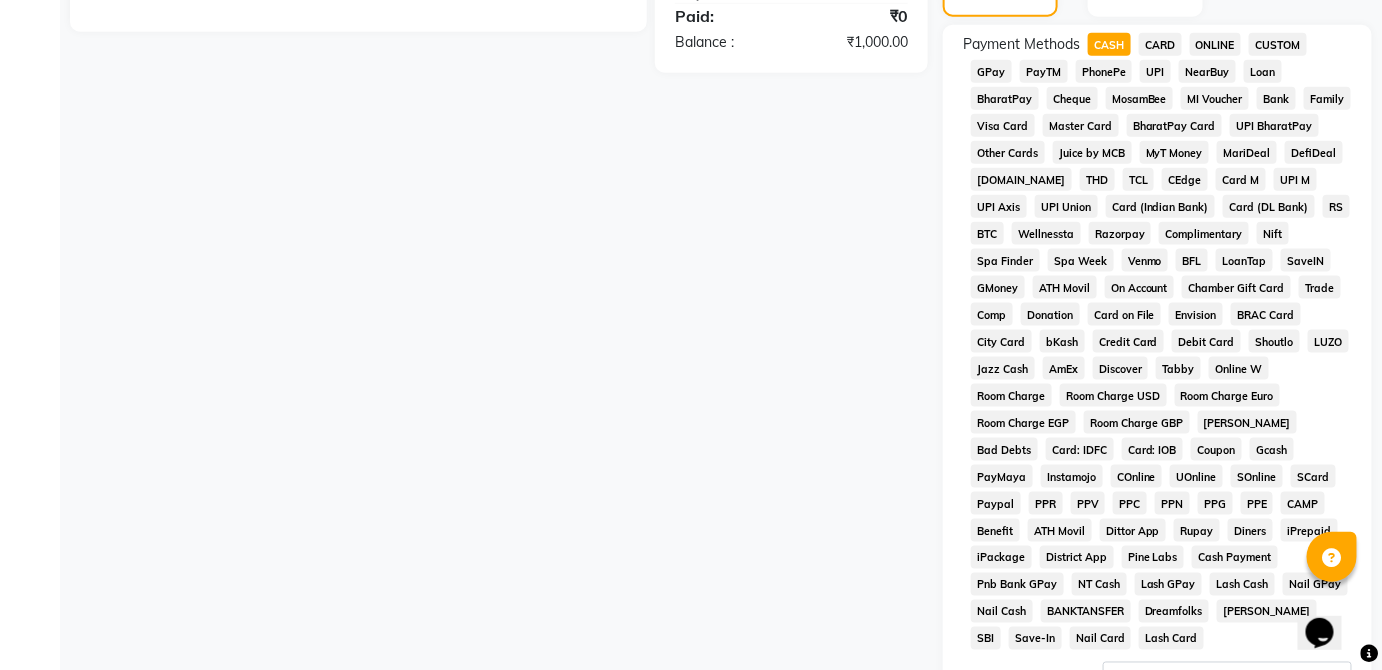 scroll, scrollTop: 943, scrollLeft: 0, axis: vertical 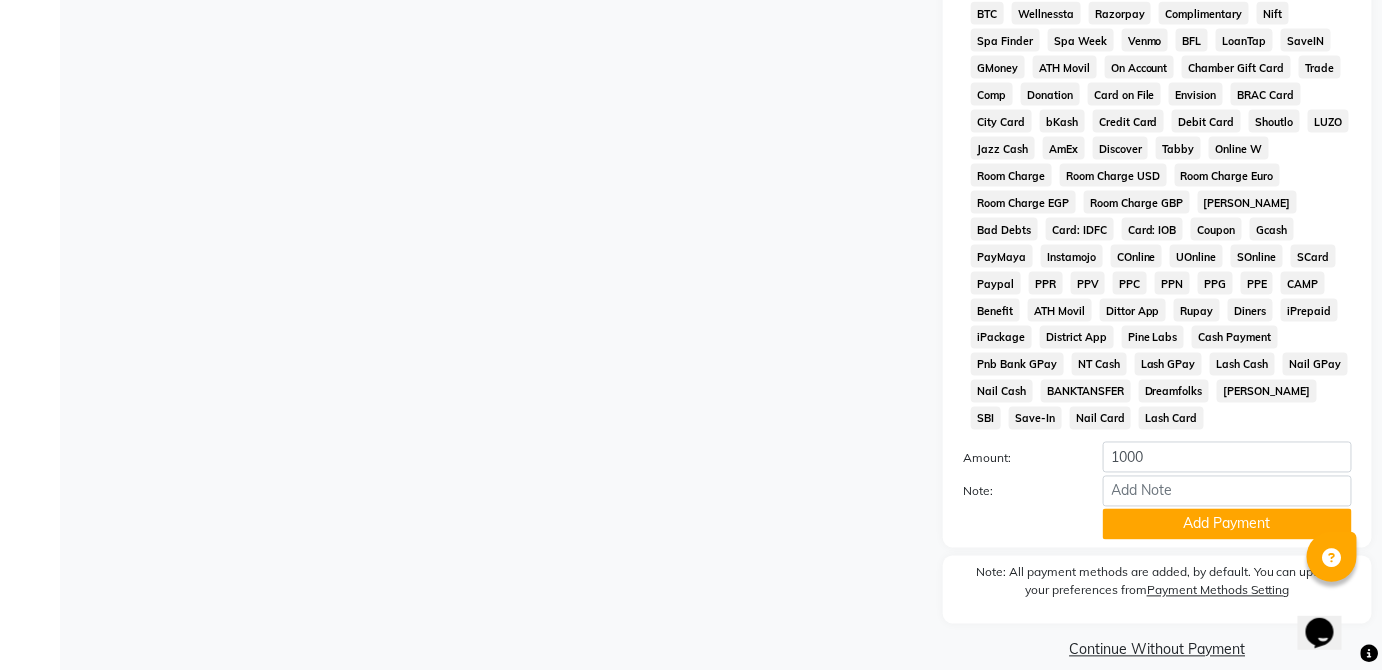 click on "Add Payment" 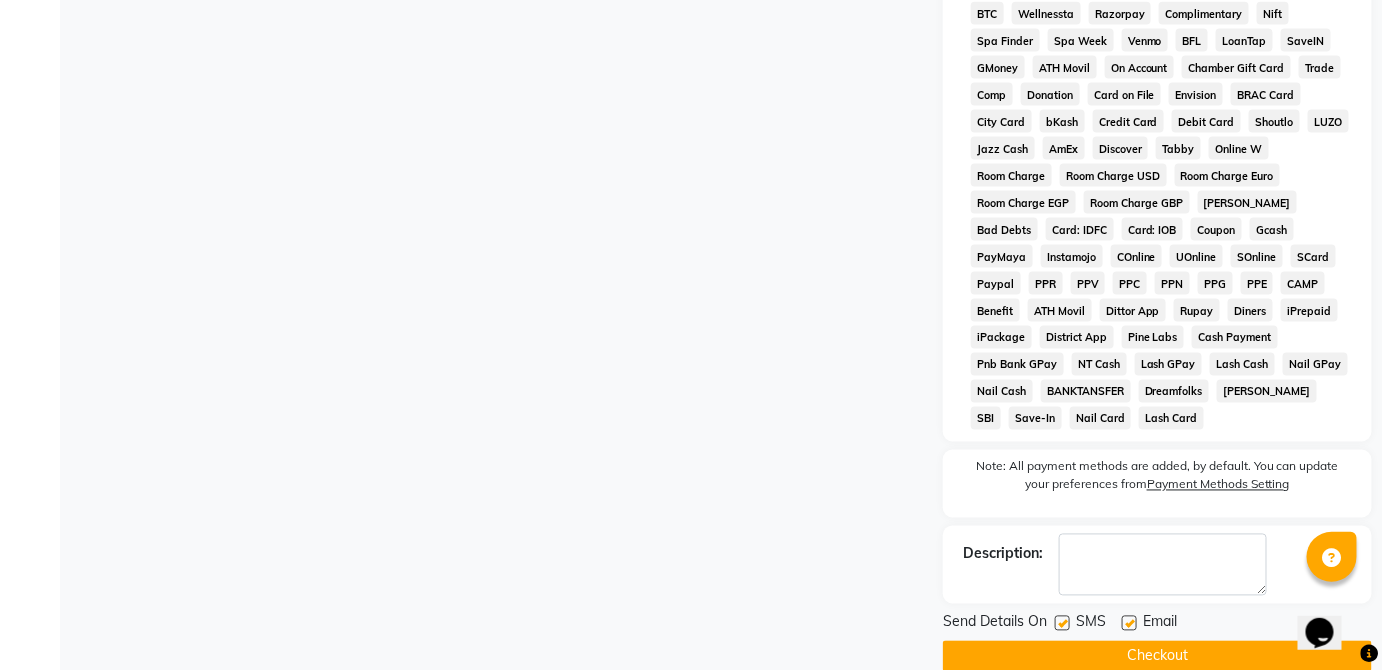 click on "Checkout" 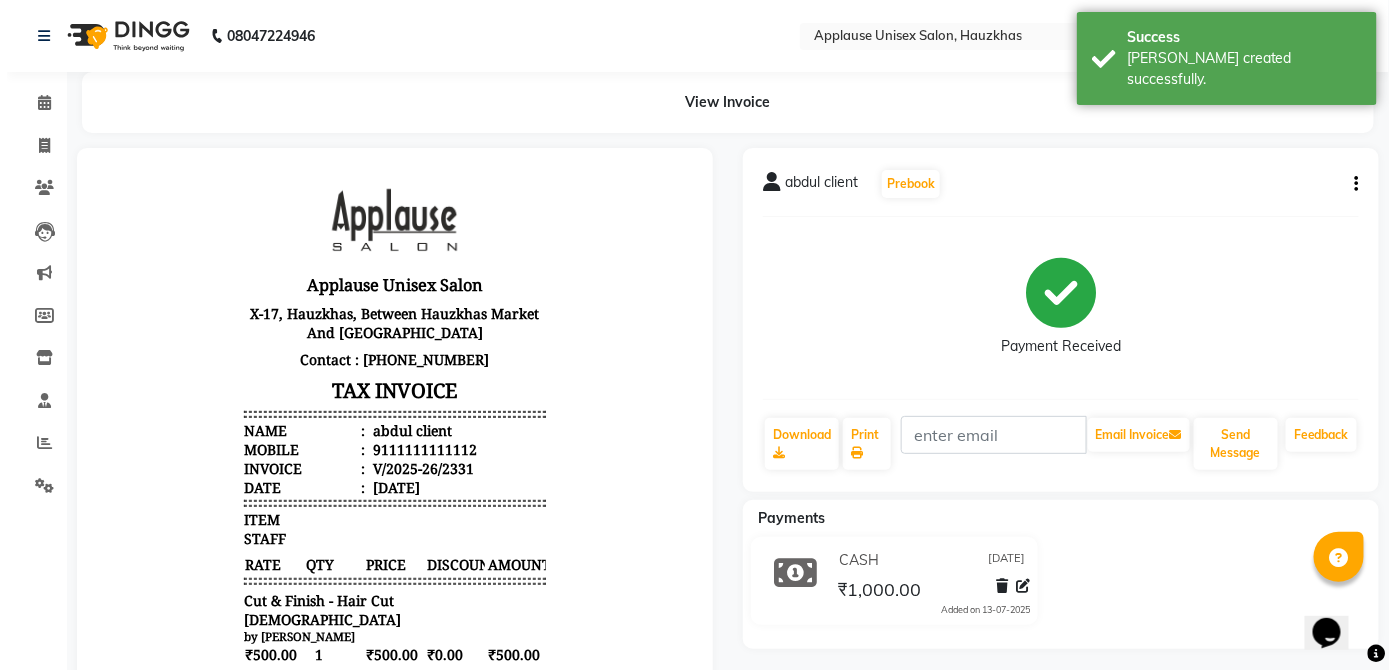 scroll, scrollTop: 0, scrollLeft: 0, axis: both 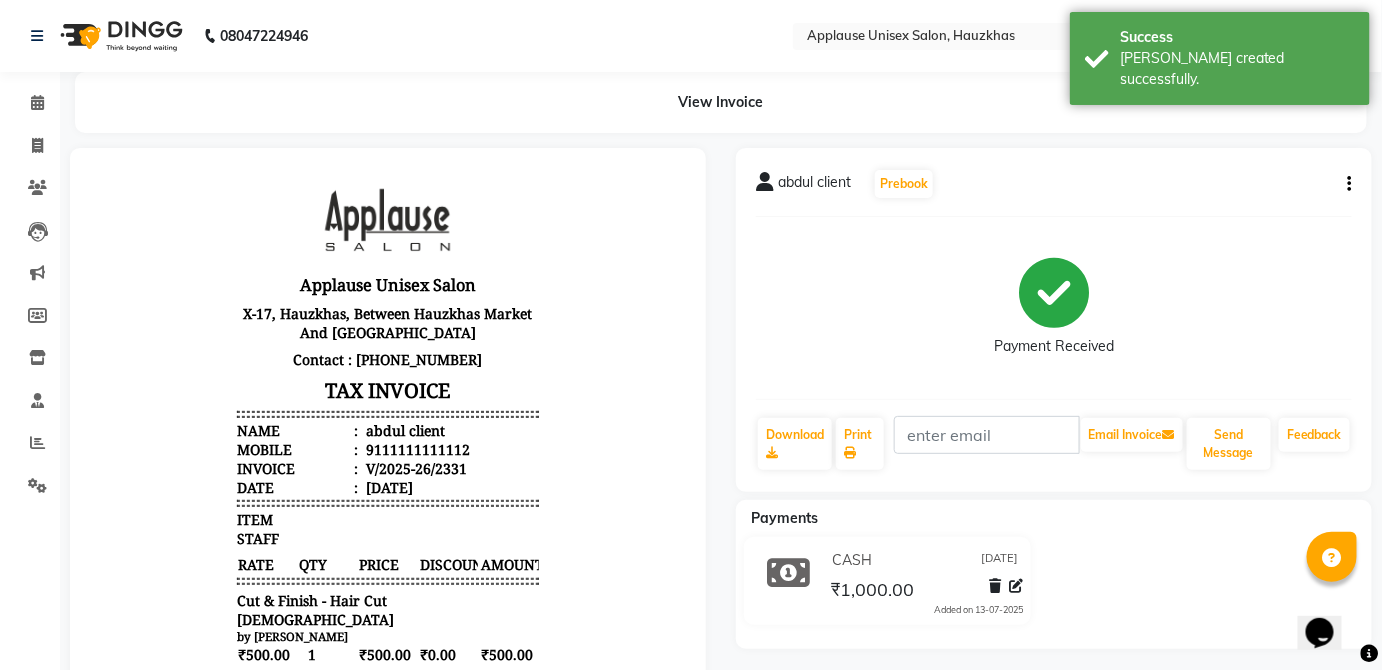 click on "Calendar" 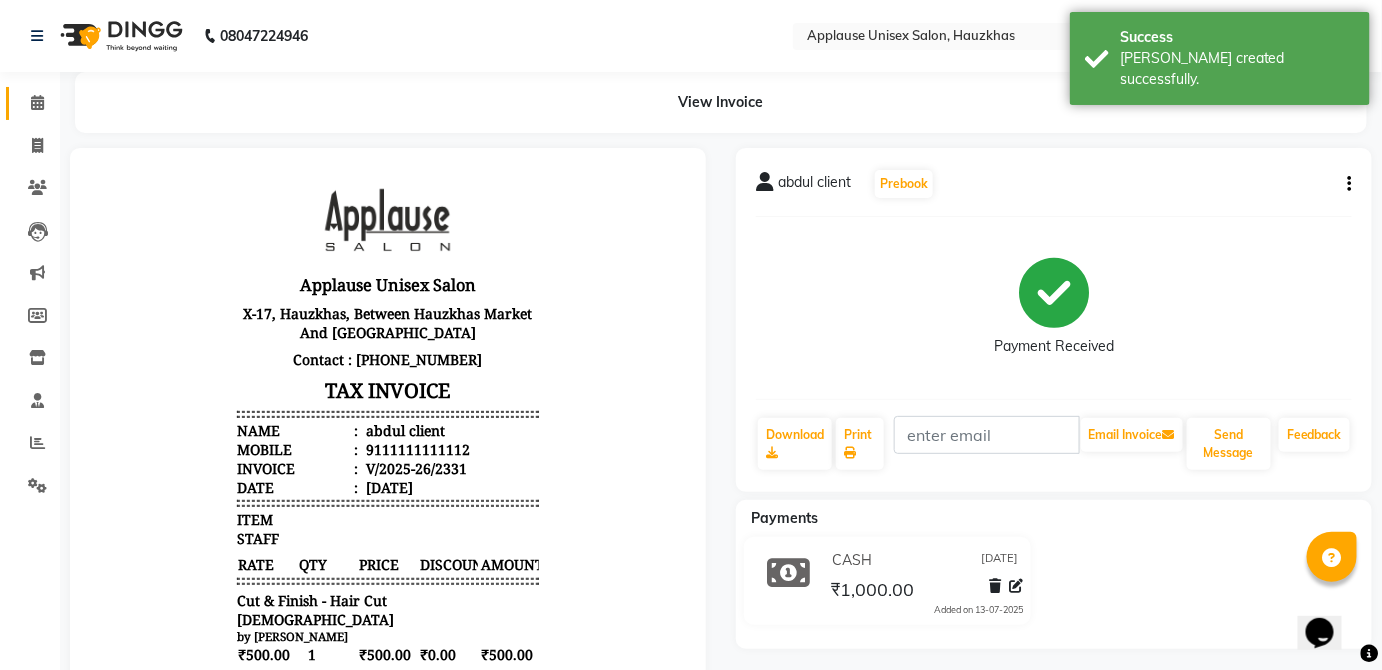 click 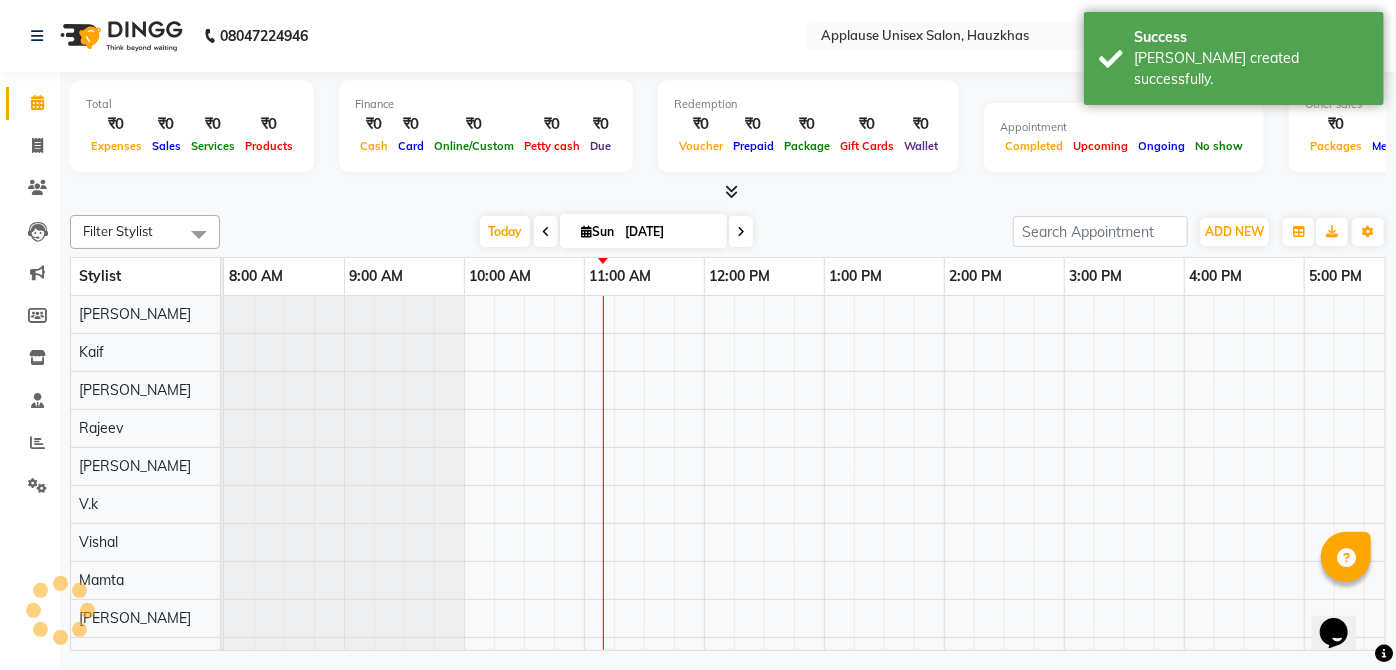 scroll, scrollTop: 0, scrollLeft: 0, axis: both 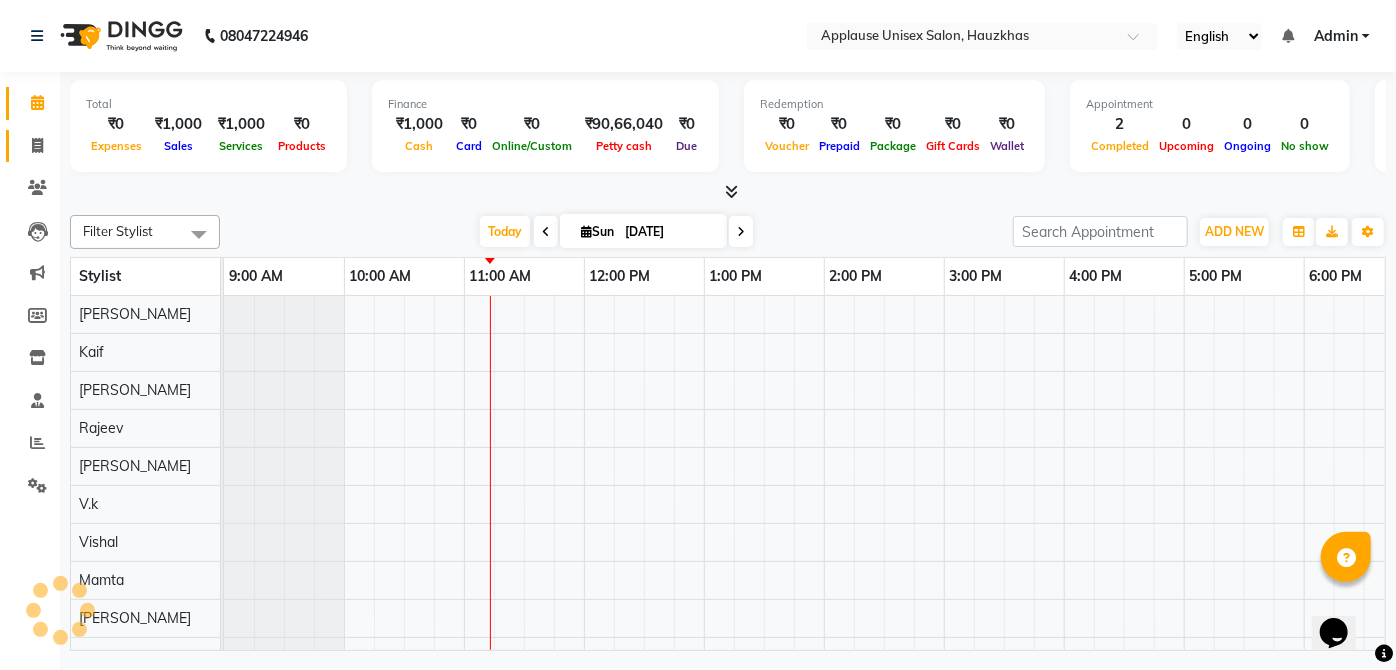 click on "Invoice" 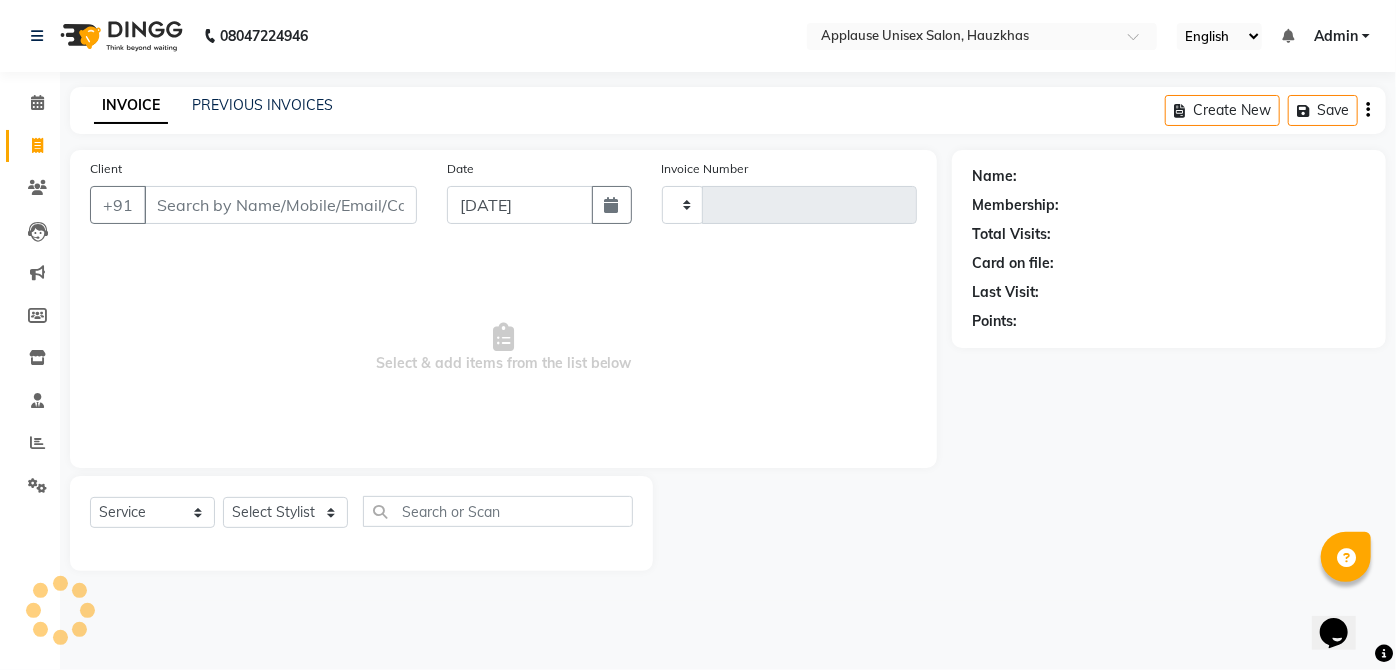 type on "2332" 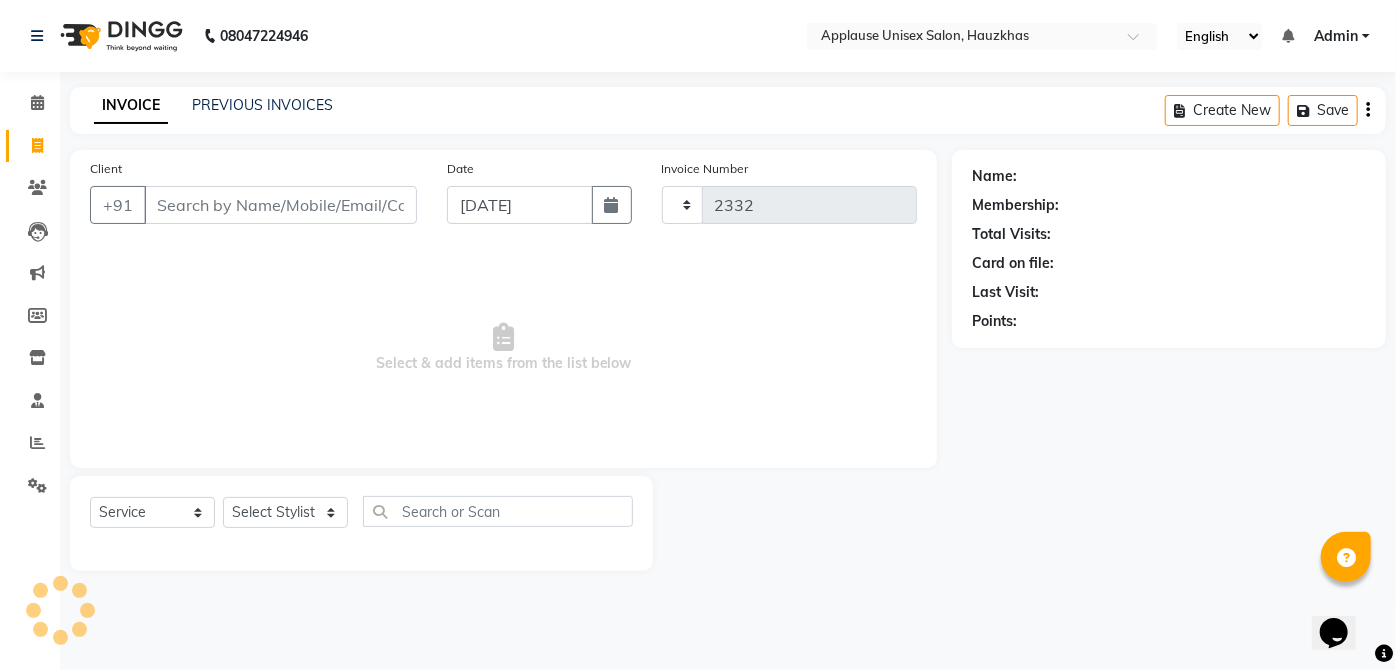 select on "5082" 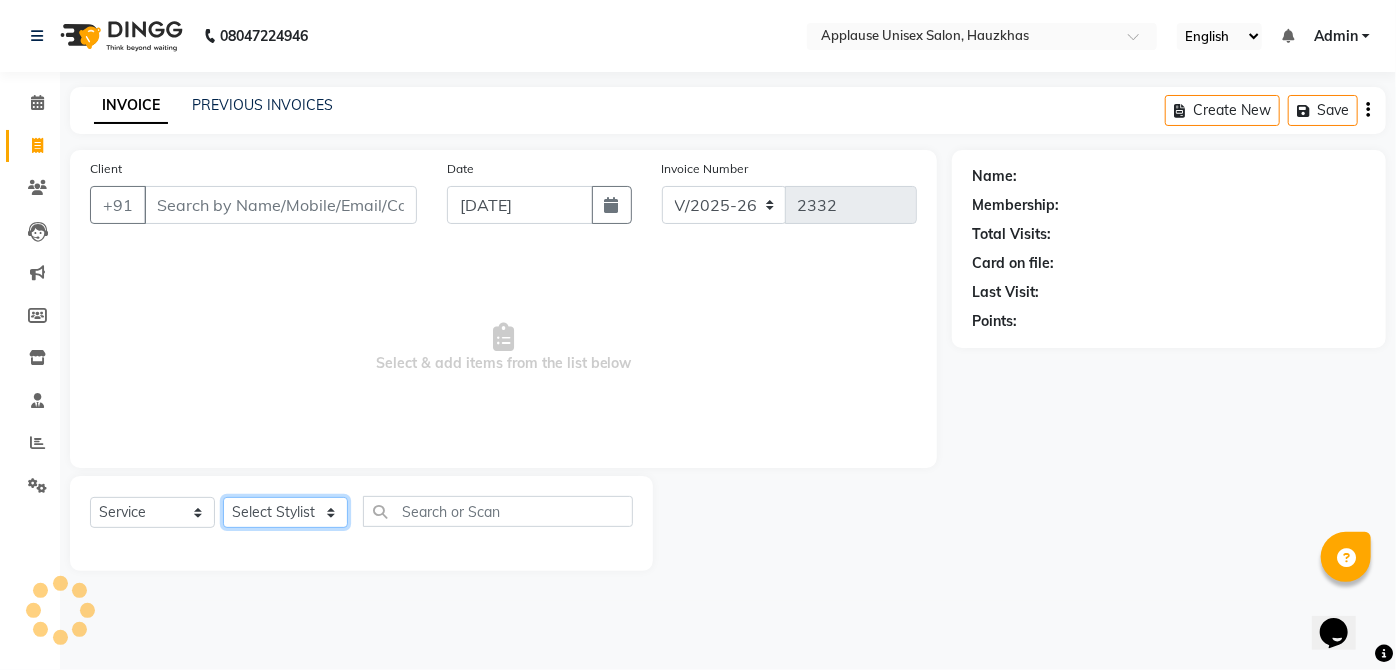click on "Select Stylist" 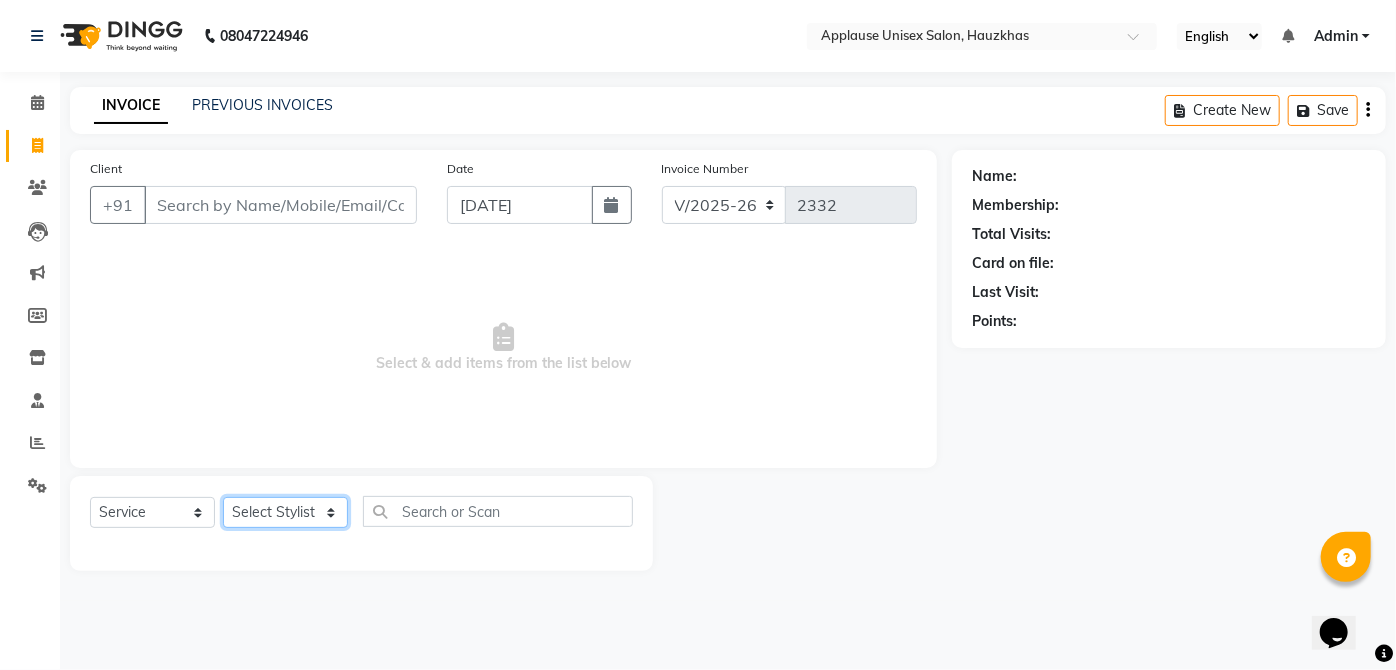 select on "32127" 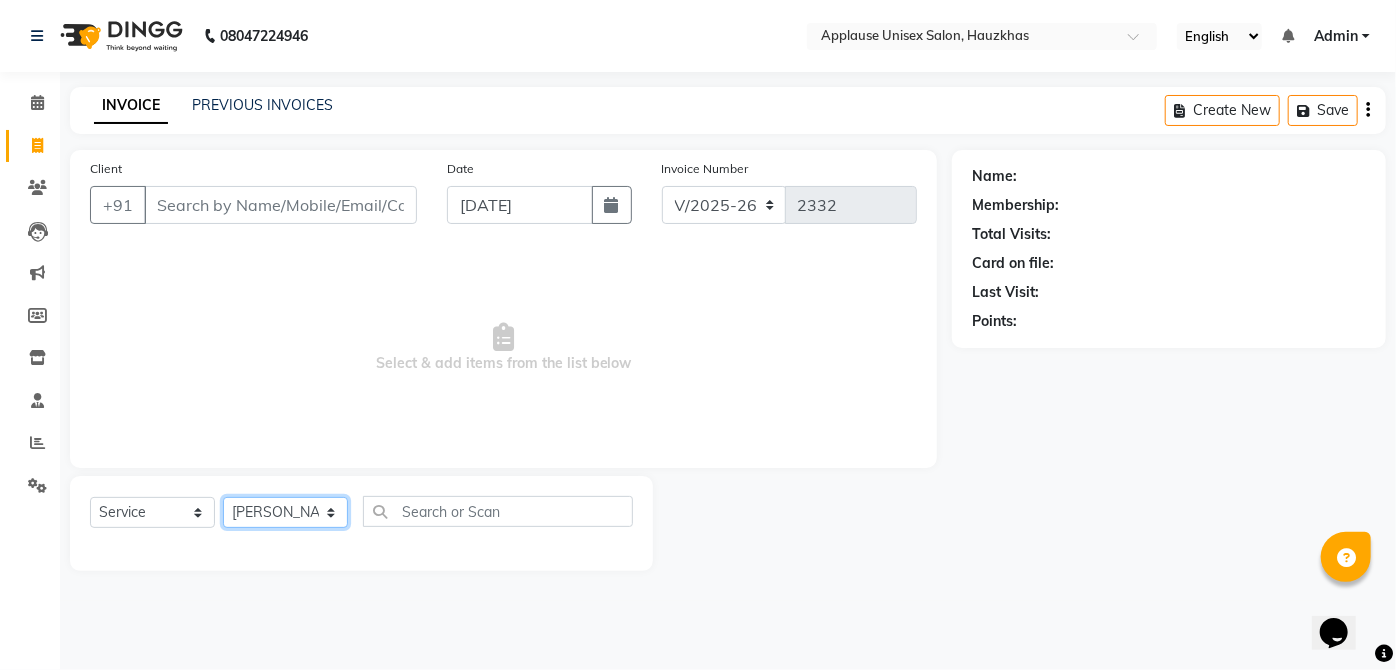 click on "Select Stylist  [PERSON_NAME] [PERSON_NAME] [PERSON_NAME] [PERSON_NAME]  Kaif [PERSON_NAME] [PERSON_NAME] Mamta Manager [PERSON_NAME] rahul  [PERSON_NAME] [PERSON_NAME] [PERSON_NAME] V.k" 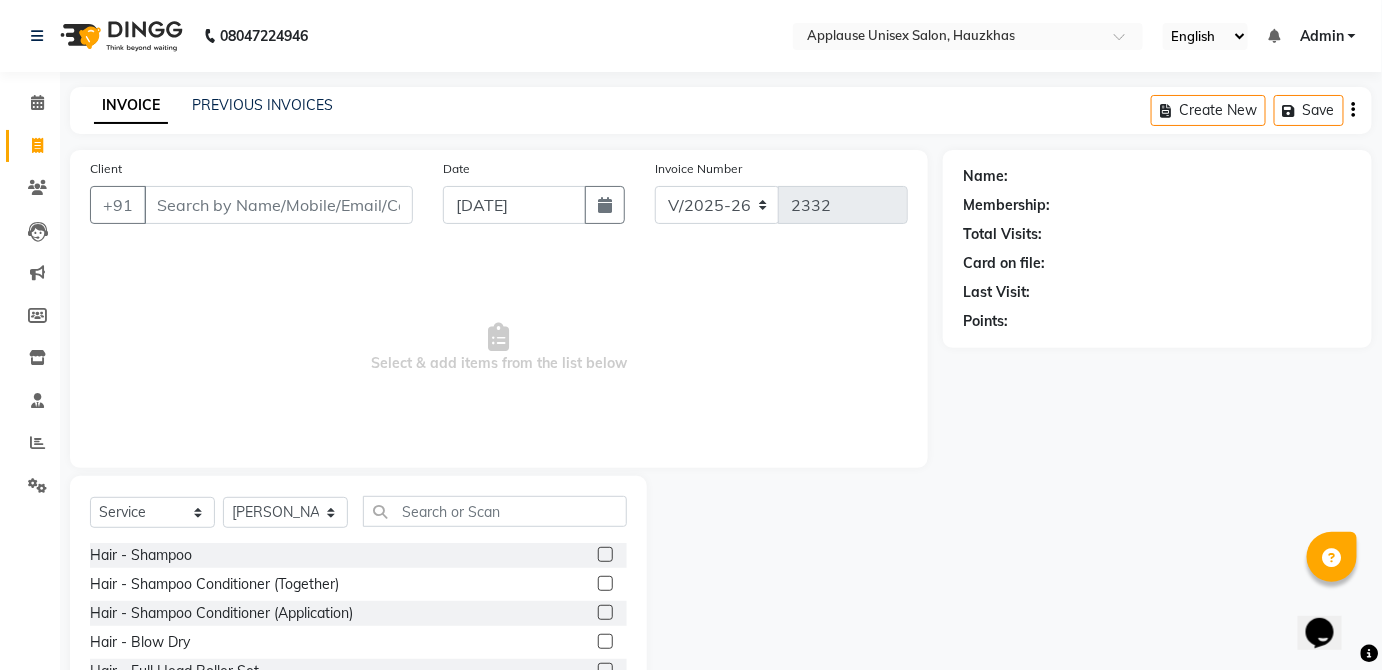 click on "Select  Service  Product  Membership  Package Voucher Prepaid Gift Card  Select Stylist  [PERSON_NAME] [PERSON_NAME] [PERSON_NAME] [PERSON_NAME]  Kaif [PERSON_NAME] [PERSON_NAME] Mamta Manager [PERSON_NAME] rahul  [PERSON_NAME] [PERSON_NAME] [PERSON_NAME] Vishal V.k Hair - Shampoo  Hair - Shampoo Conditioner (Together)  Hair - Shampoo Conditioner (Application)  Hair - Blow Dry  Hair - Full Head Roller Set  Hair - Ironing  Hair - Smoothening  Hair - Rebonding  Hair - Keratin Treatment  Hair - Perming  Hair - Hair Do  Hair - Iron Curls  Hair - Blow Dry + Ironing Touch Up  Hair -[MEDICAL_DATA]  Olaplex Shampoo & Conditioner  Flat Brush  GK Hair Shampoo  Majirel hair color  Foot Massage  shoulder massage  Cut & Finish - Trim [DEMOGRAPHIC_DATA] One Length  Cut & Finish - Hair Cut [DEMOGRAPHIC_DATA]  Cut & Finish - Hair Cut [DEMOGRAPHIC_DATA]  Cut & Finish - Change Of Style [DEMOGRAPHIC_DATA]  Cut & Finish - Hair Cut Boy  Cut & Finish - Hair Cut Girl  Cut & Finish - Fringe Trim  Cut & Finish - Split Ends  Cut & Finish - Shave Reg.  Cut & Finish - Shave Deluxe  Cut & Finish - [PERSON_NAME] Trim  D Tan" 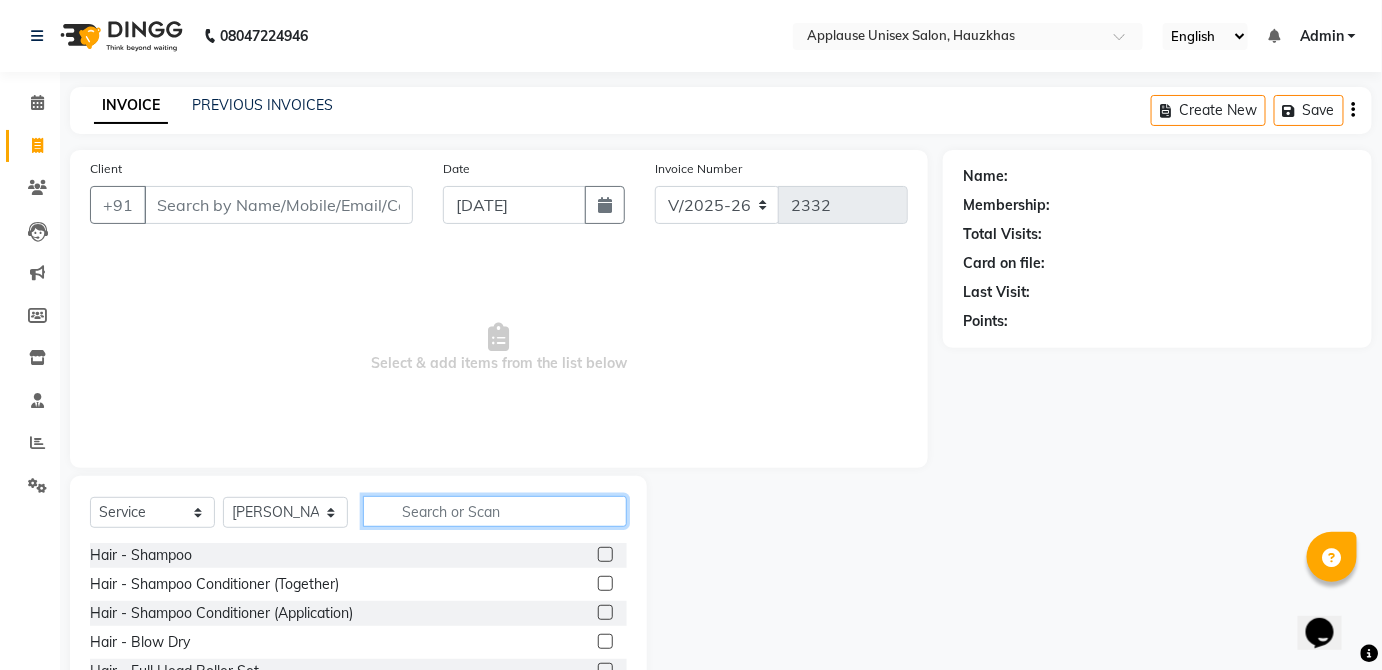 click 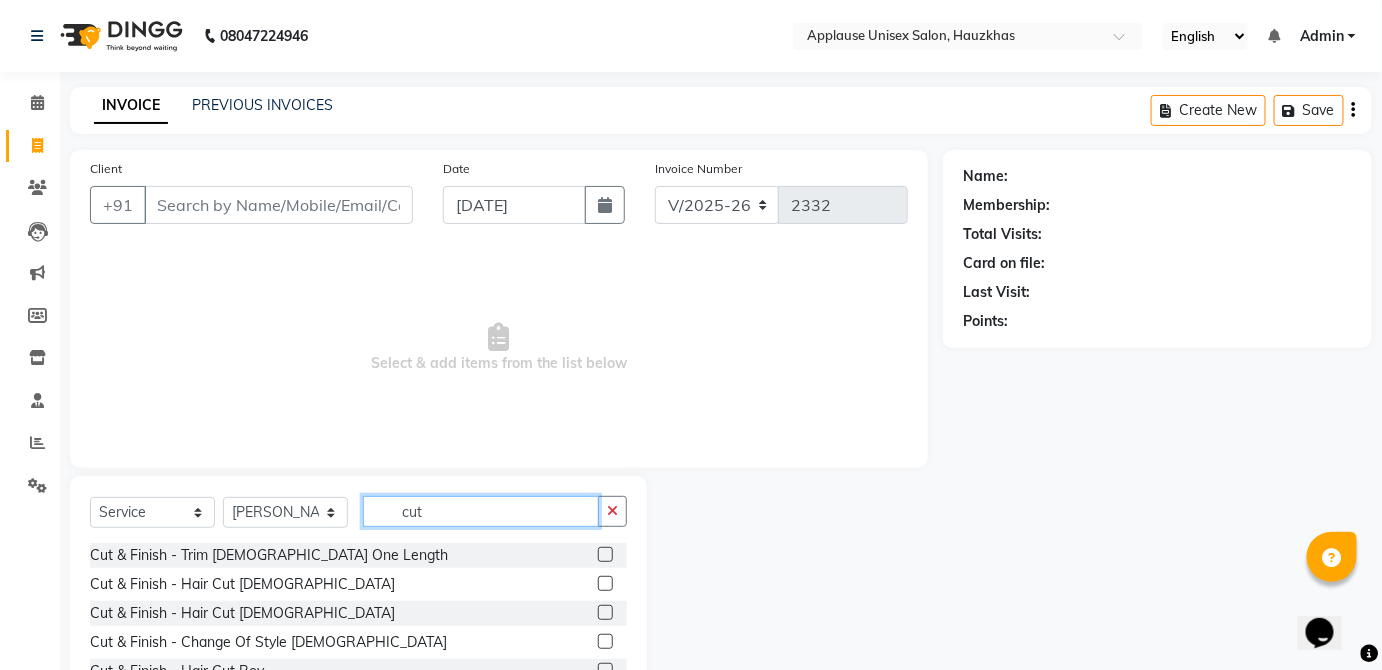 type on "cut" 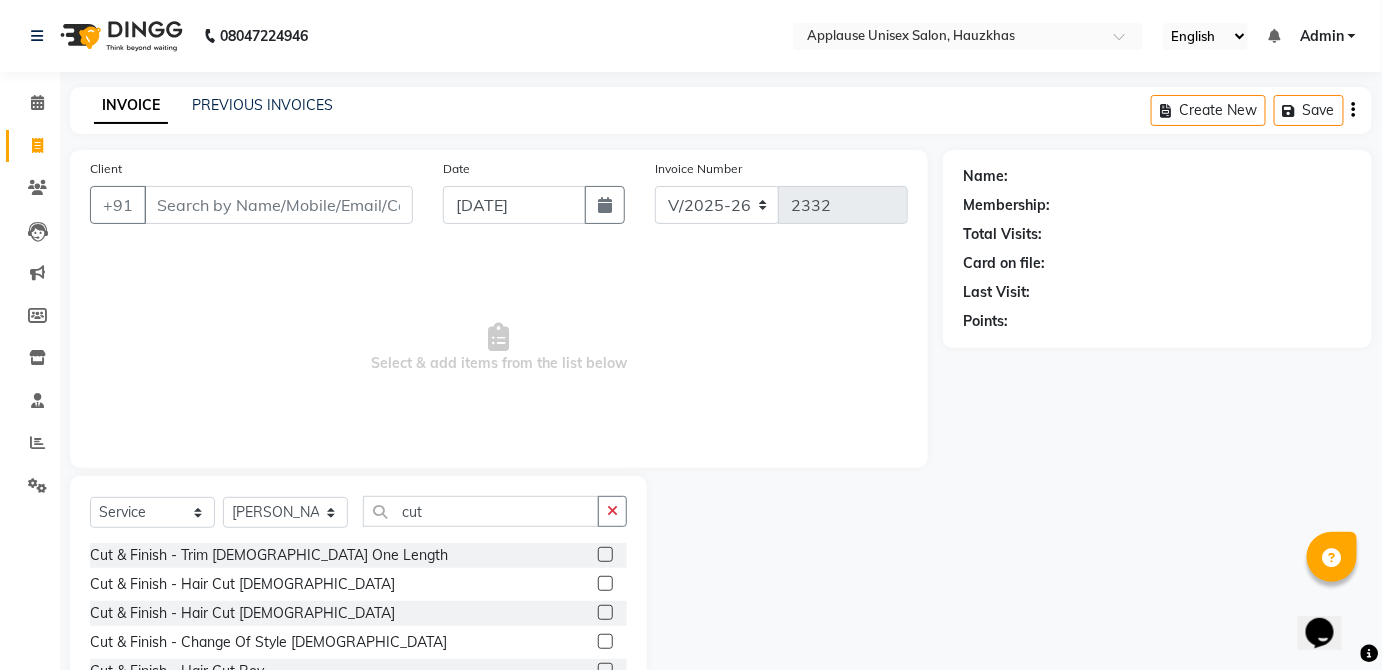 click 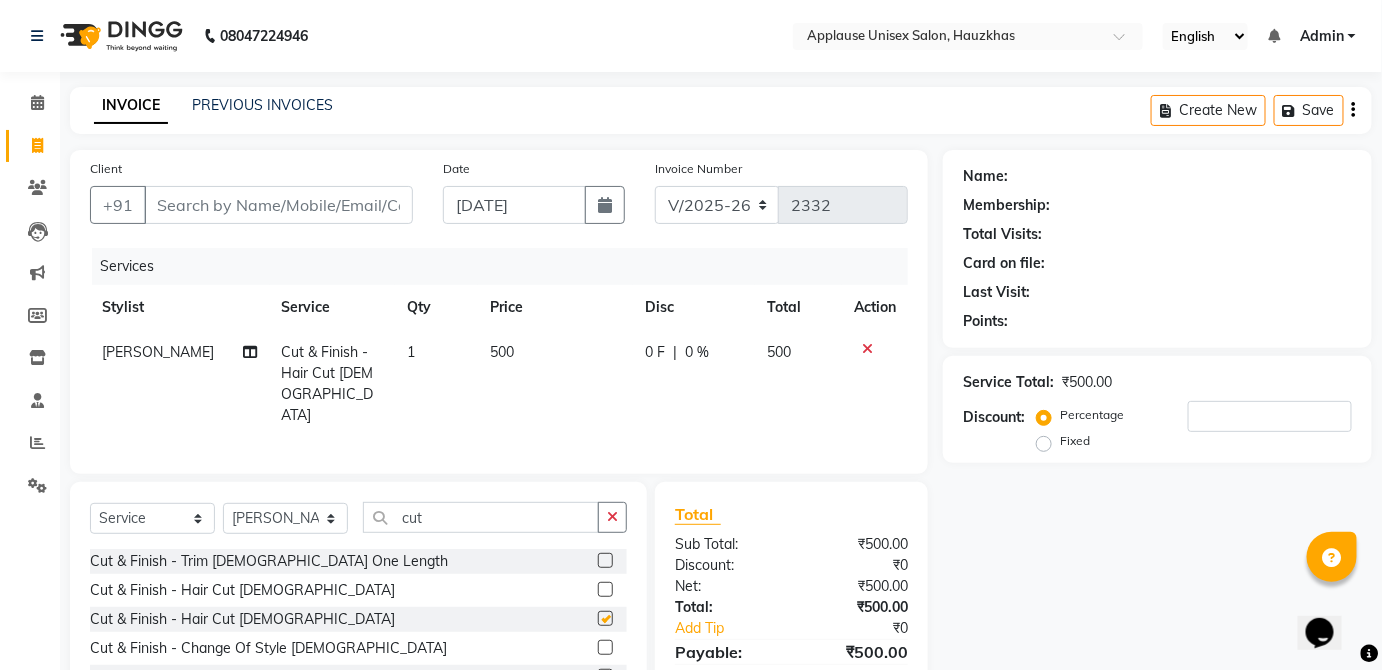 click on "0 F | 0 %" 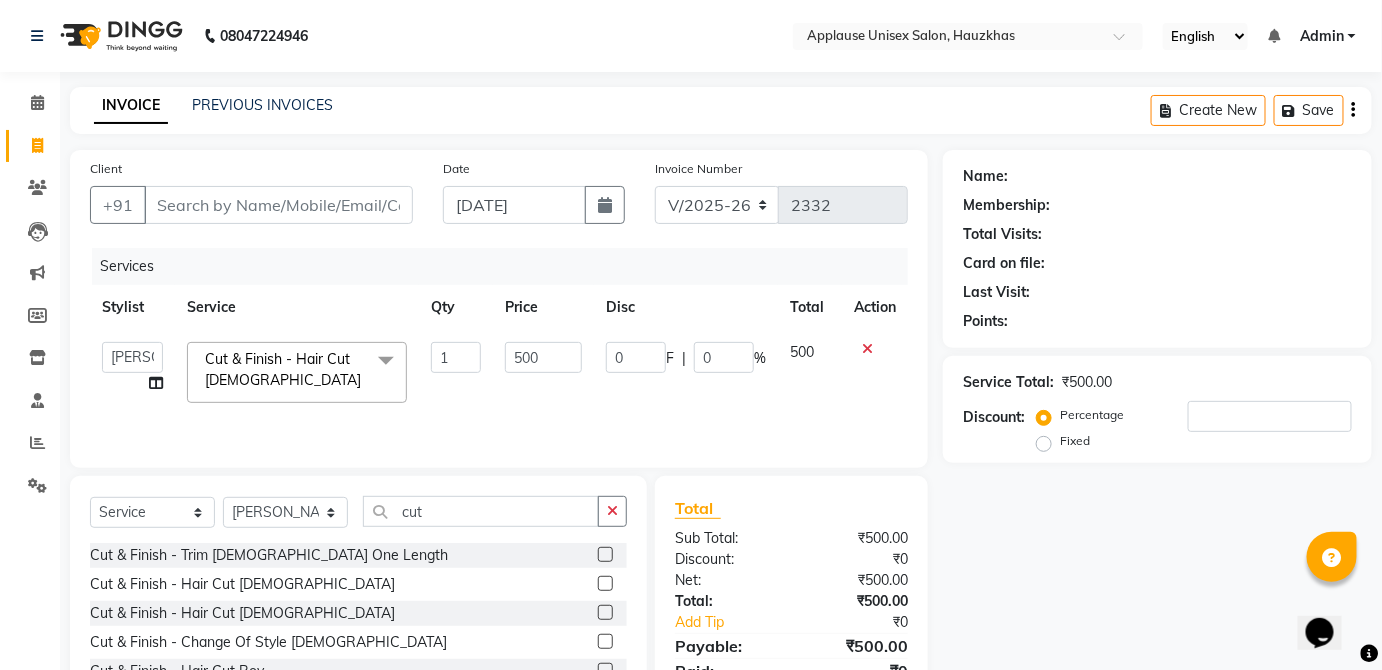 checkbox on "false" 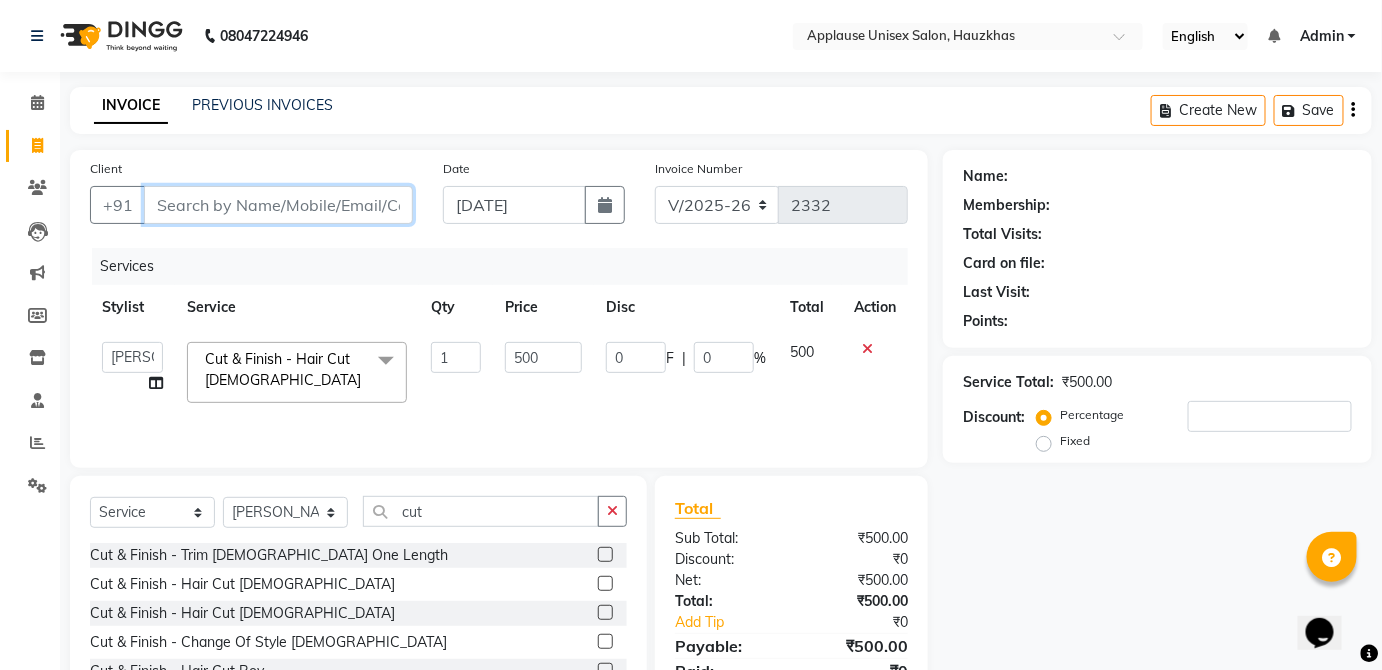 click on "Client" at bounding box center [278, 205] 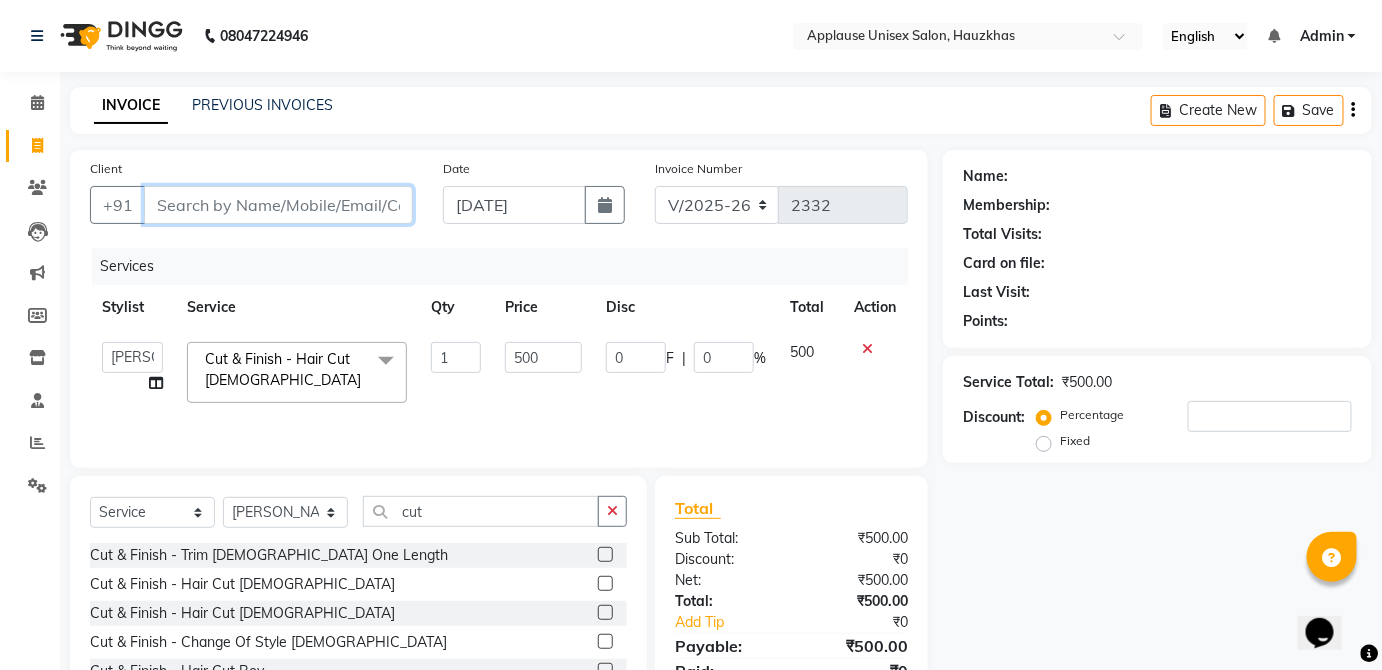 type on "a" 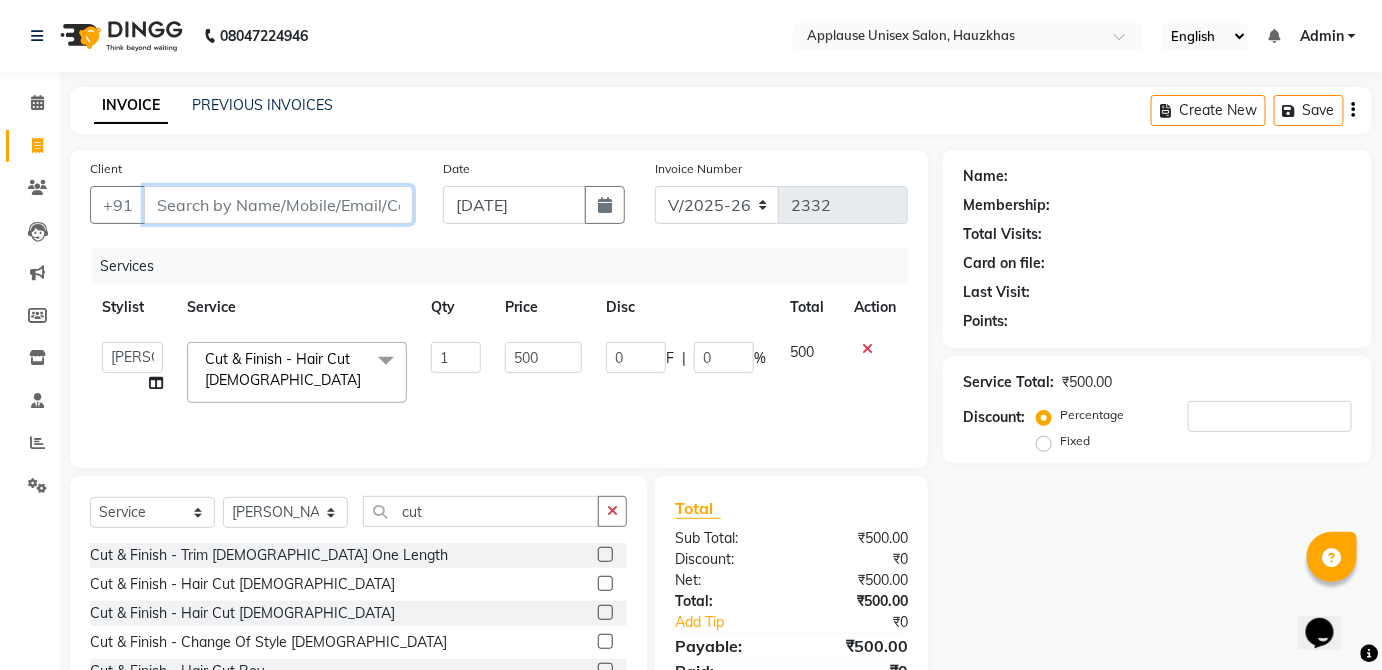 type on "0" 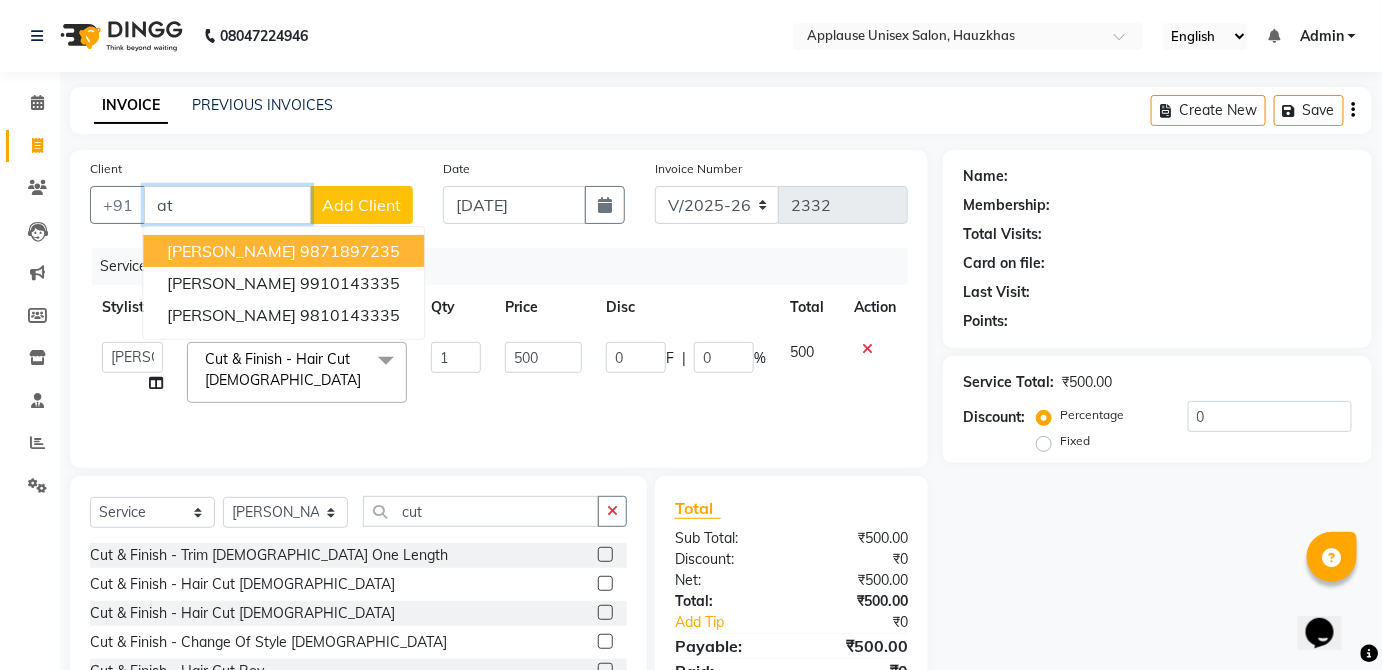 type on "a" 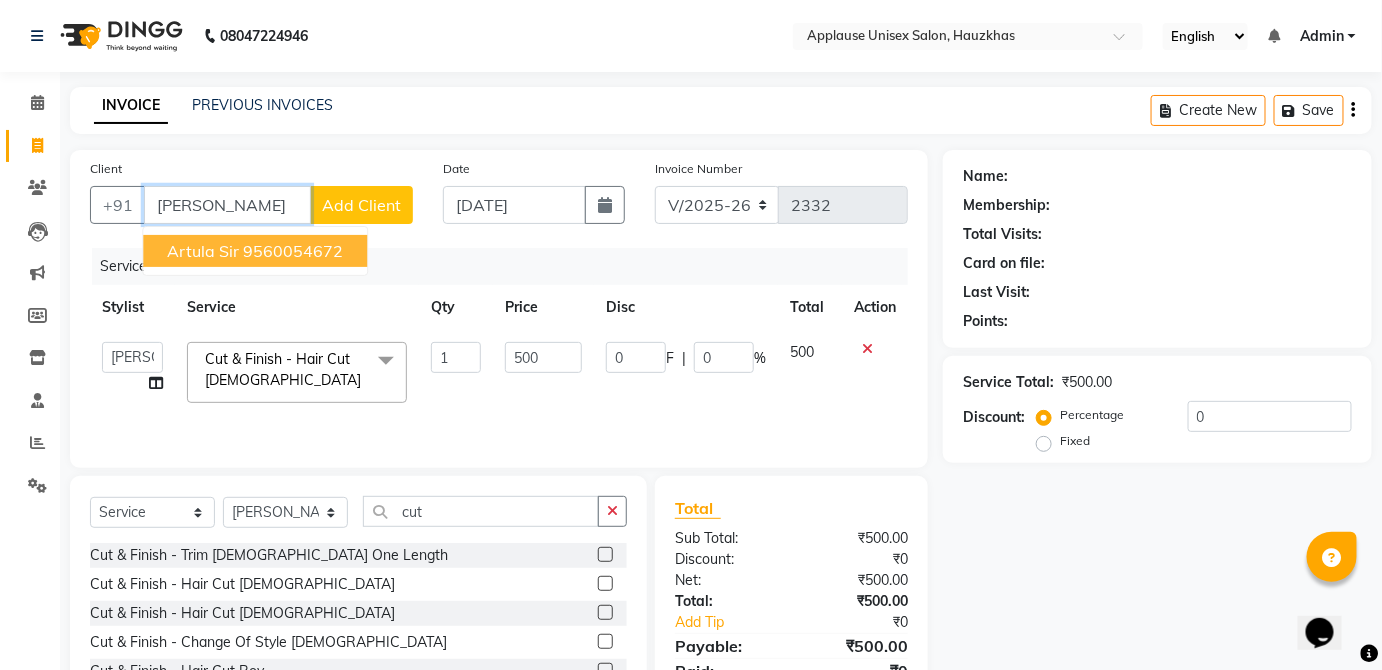 click on "artula sir  9560054672" at bounding box center (255, 251) 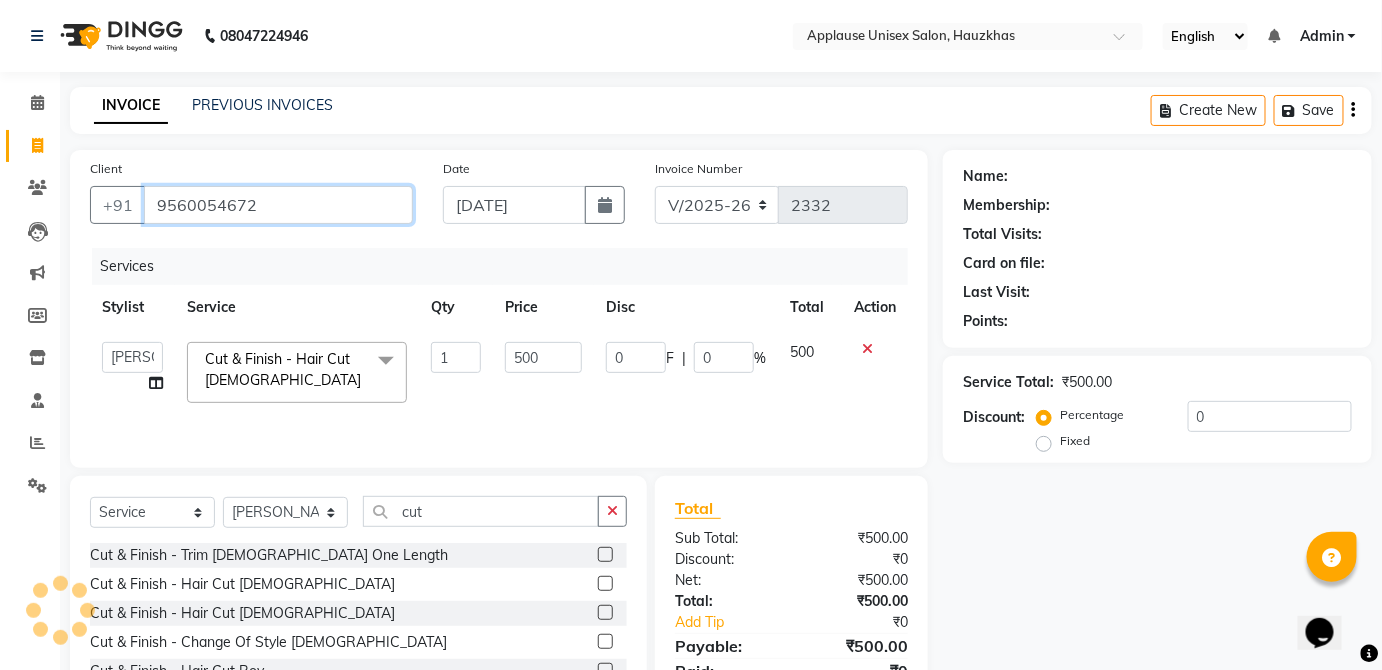 type on "9560054672" 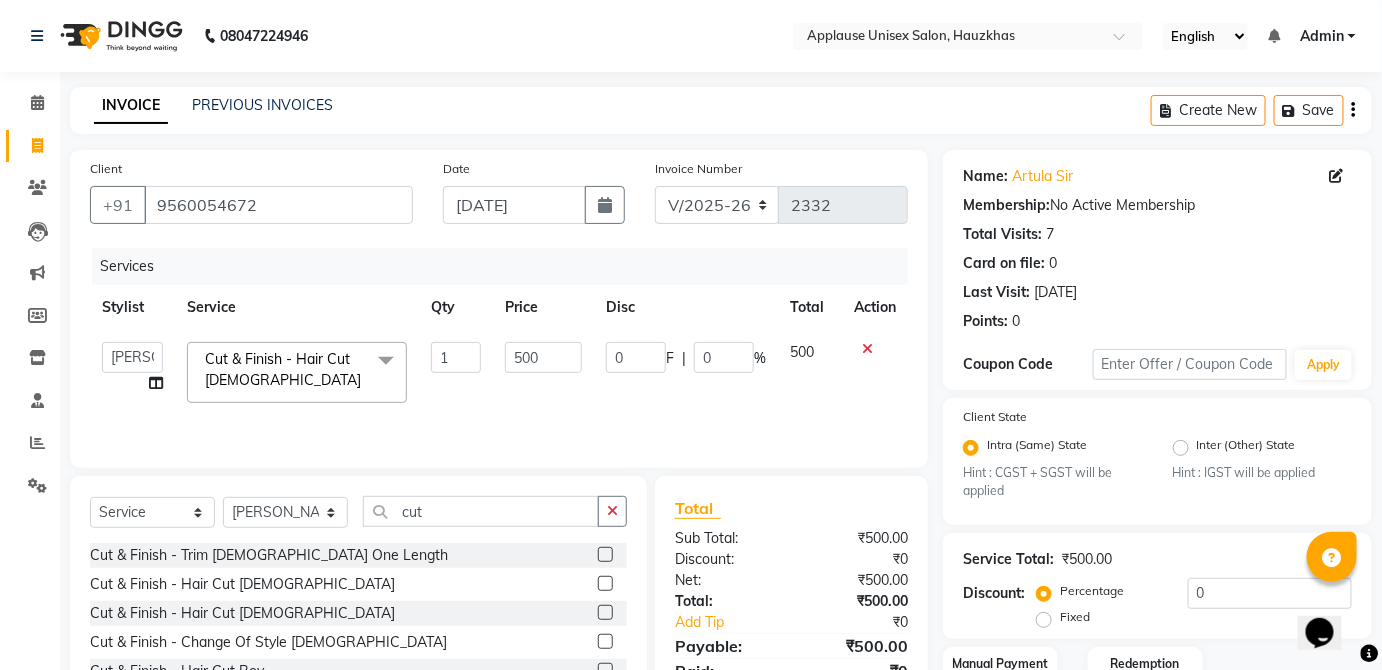 scroll, scrollTop: 140, scrollLeft: 0, axis: vertical 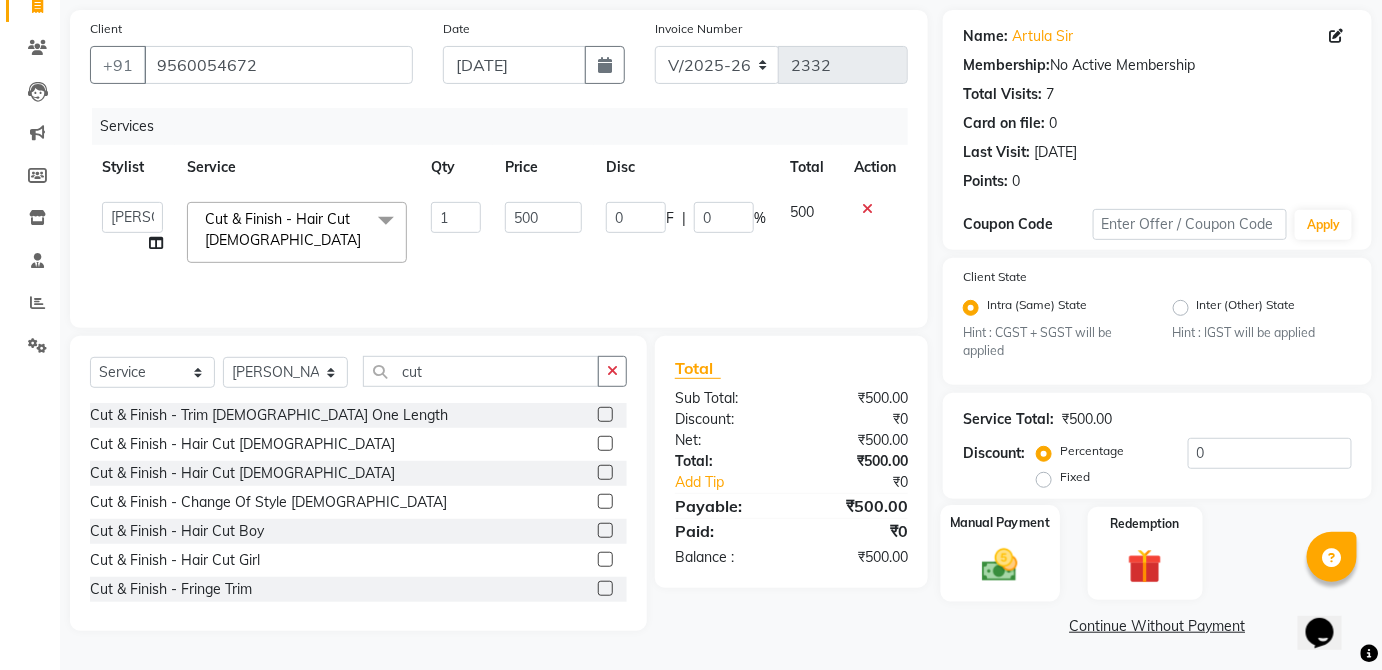 click on "Manual Payment" 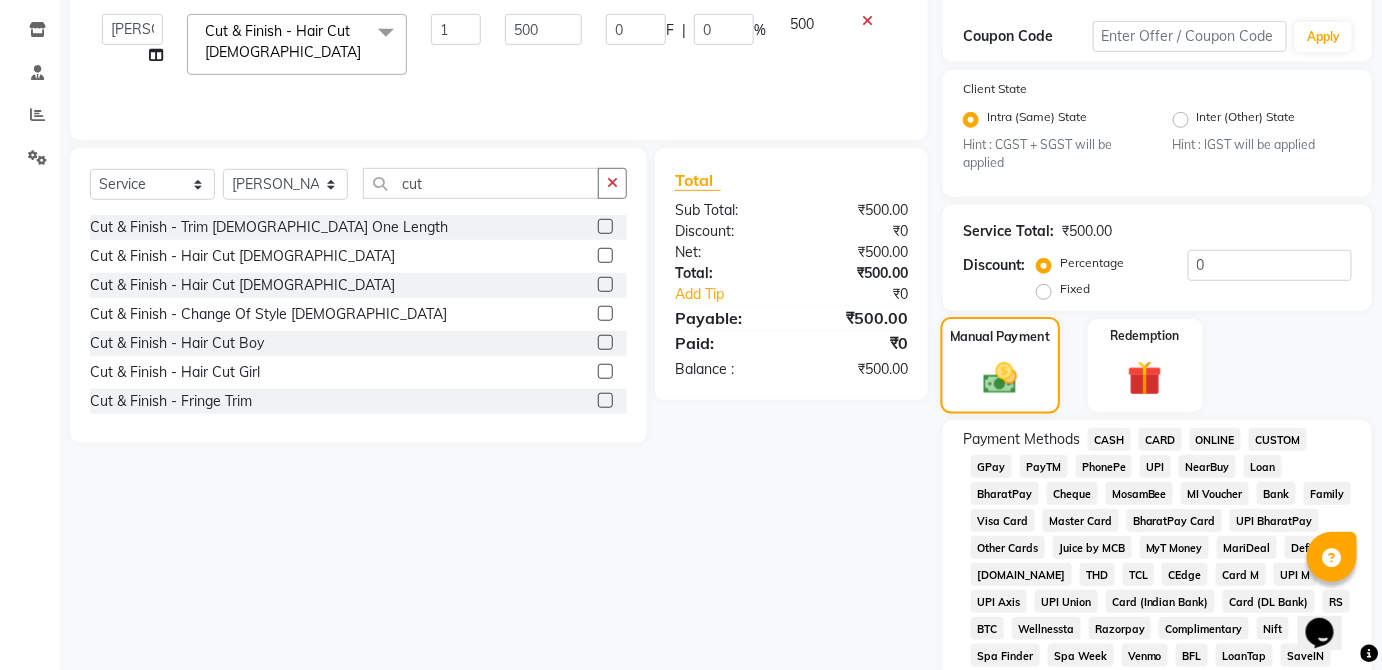 scroll, scrollTop: 343, scrollLeft: 0, axis: vertical 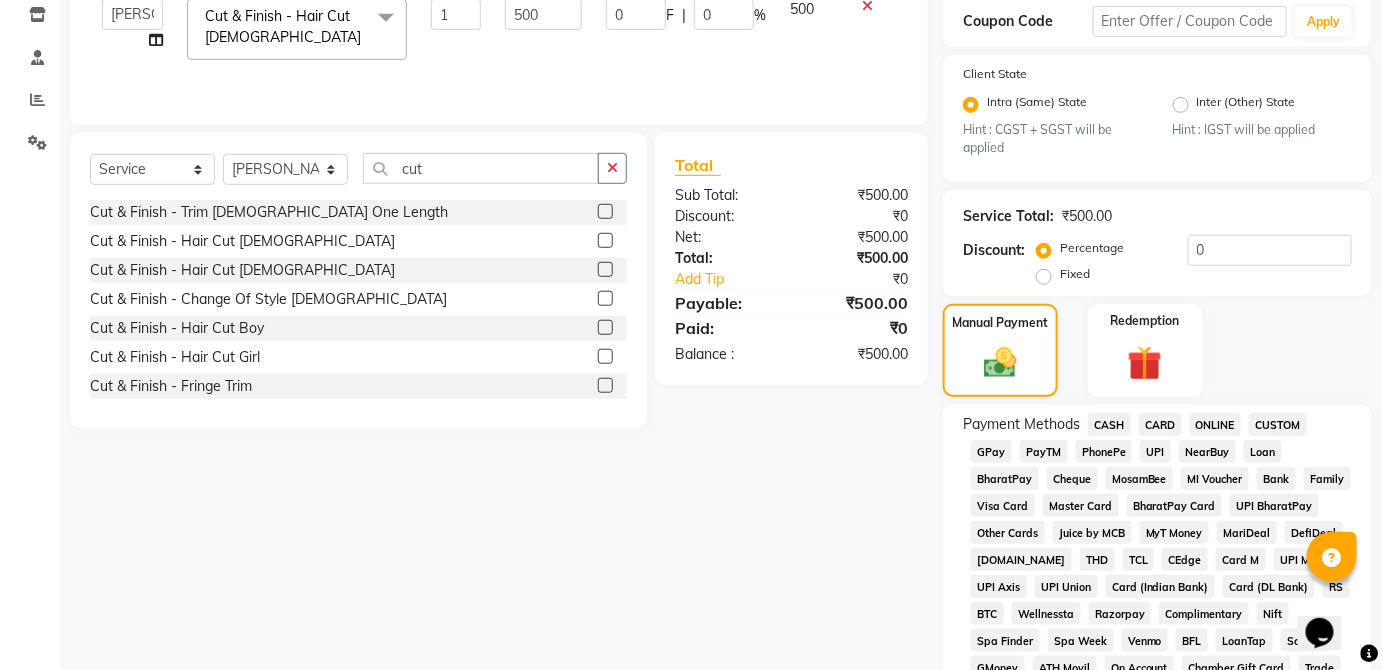 click on "CASH" 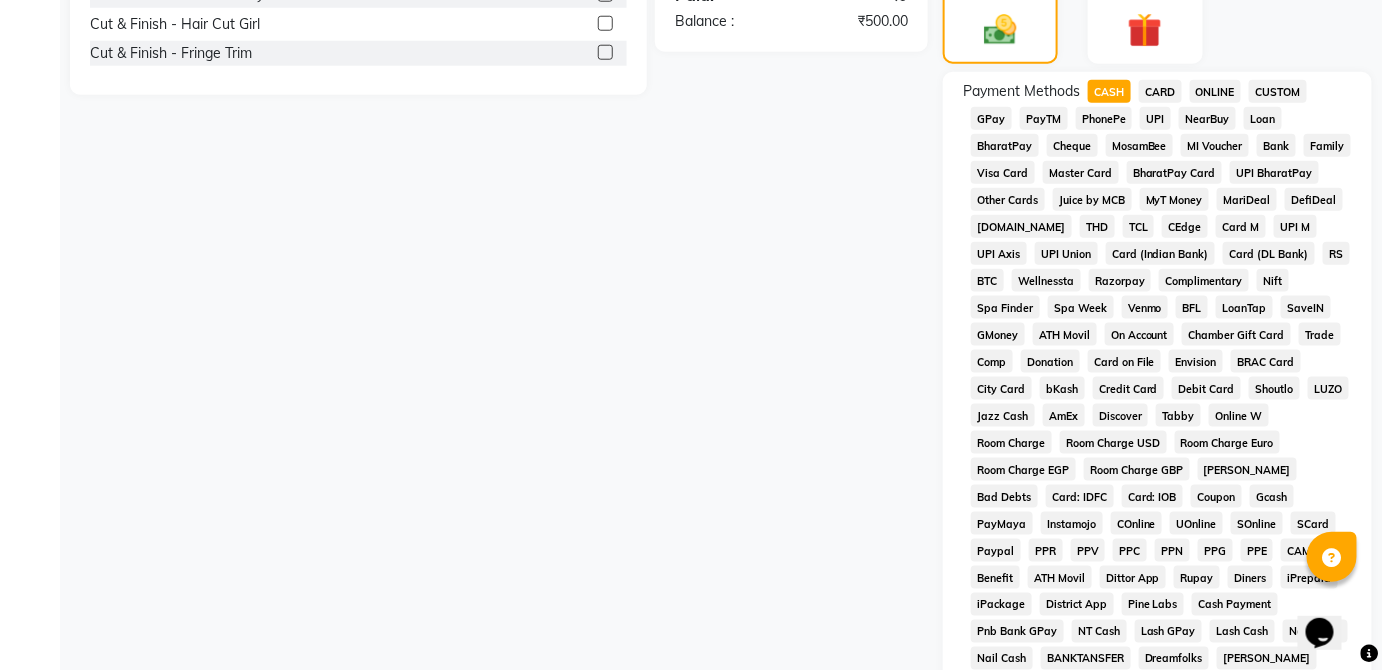 scroll, scrollTop: 943, scrollLeft: 0, axis: vertical 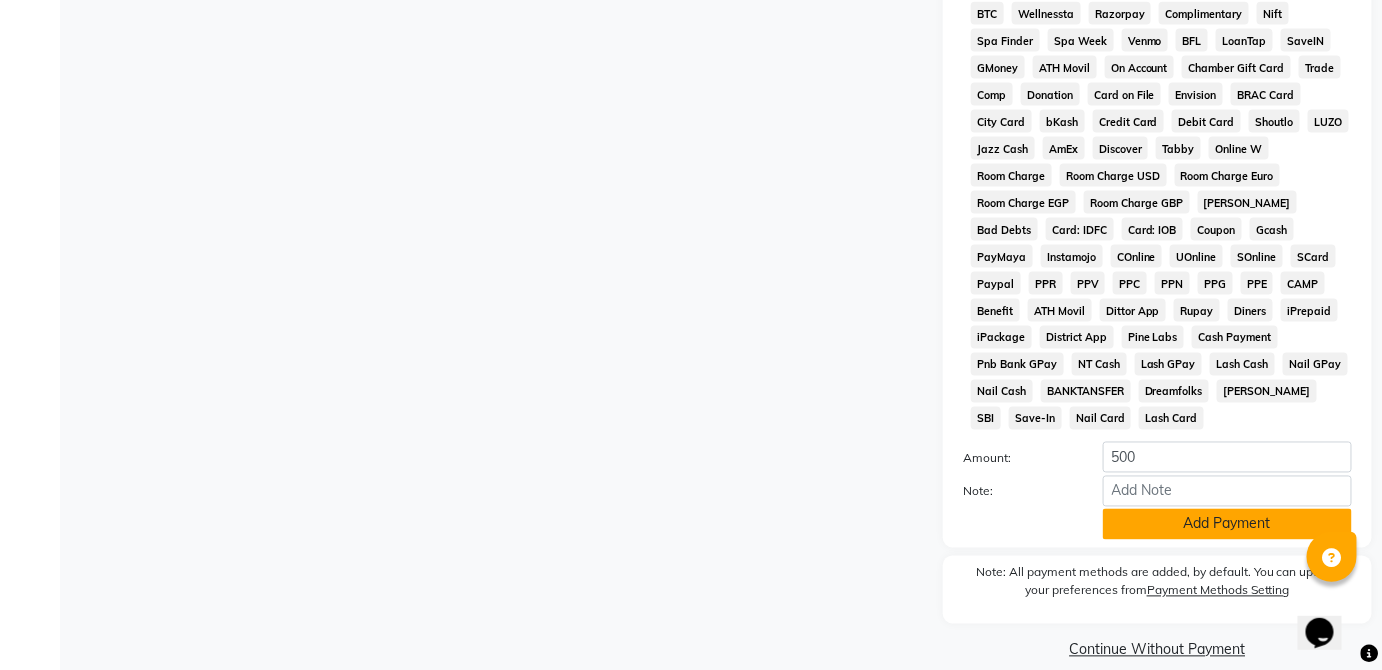click on "Add Payment" 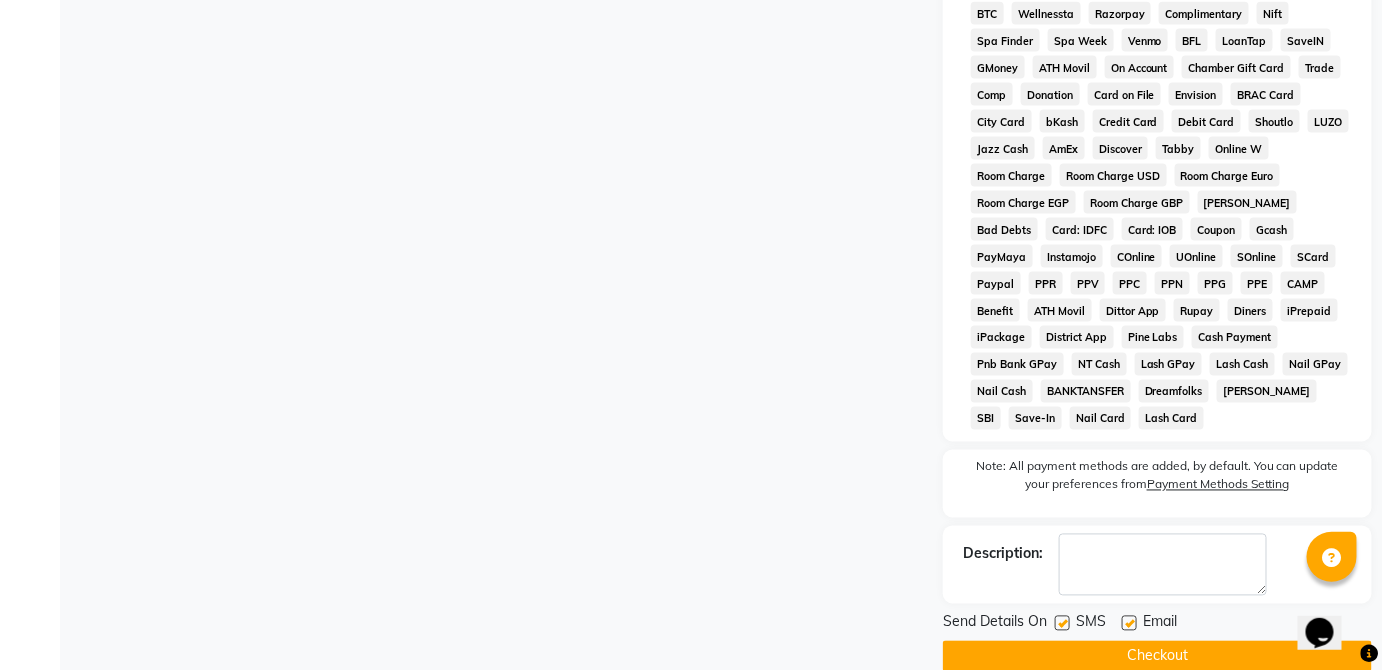 click on "Checkout" 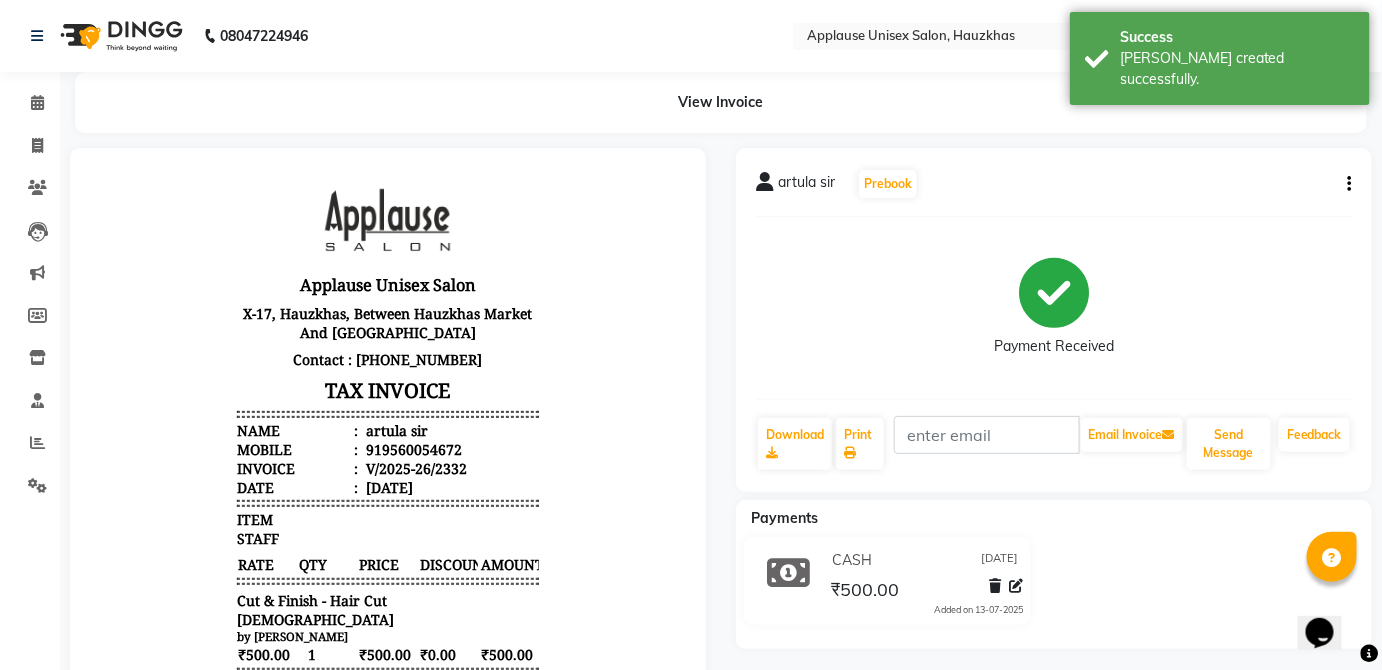 scroll, scrollTop: 0, scrollLeft: 0, axis: both 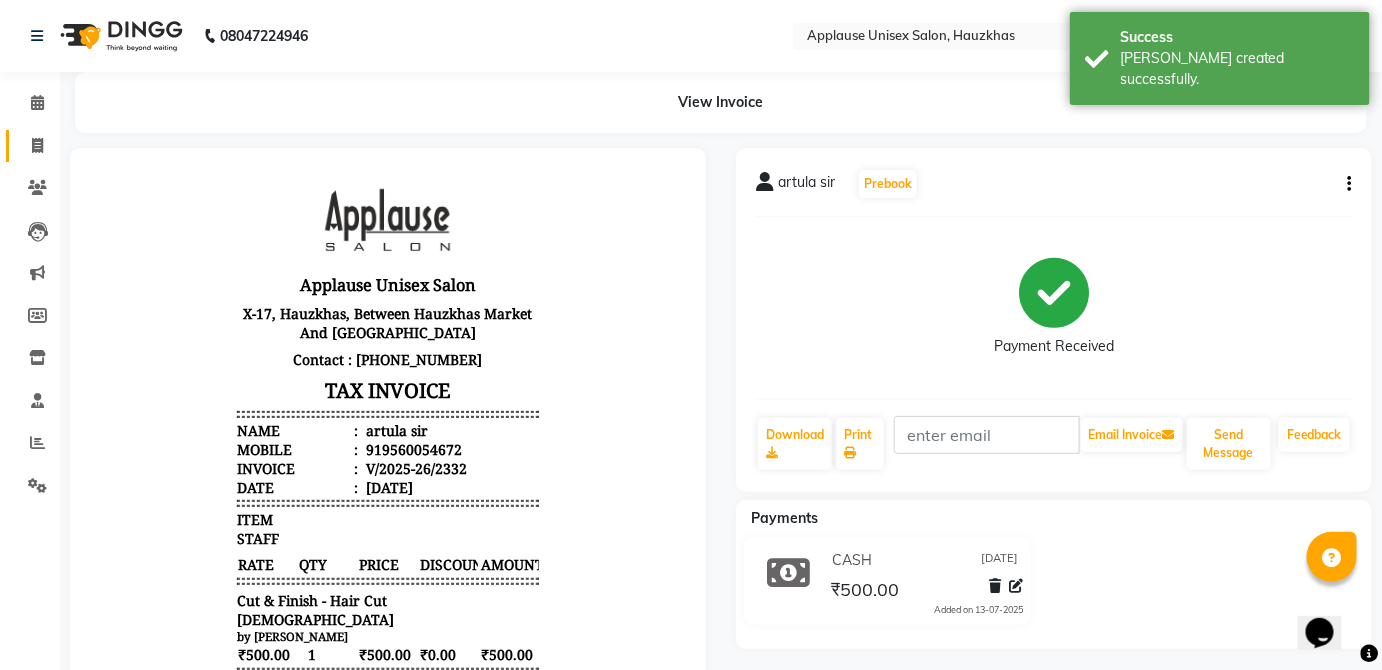 click on "Invoice" 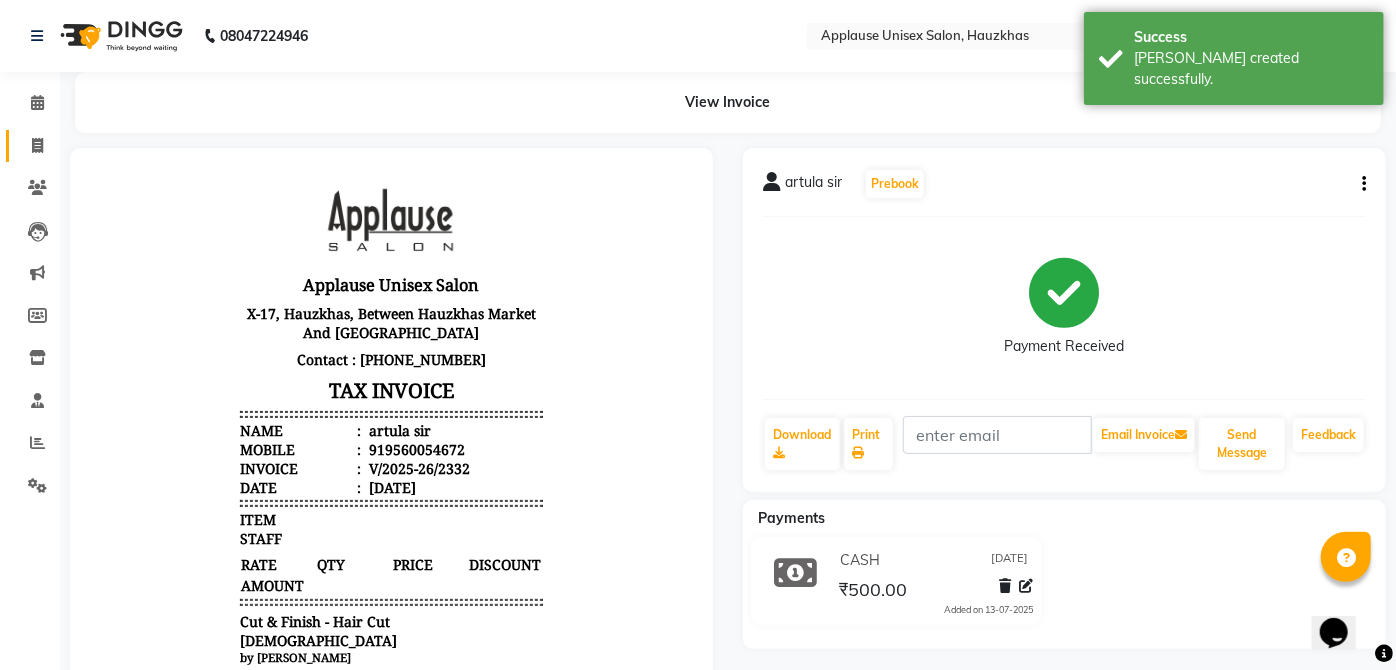 select on "5082" 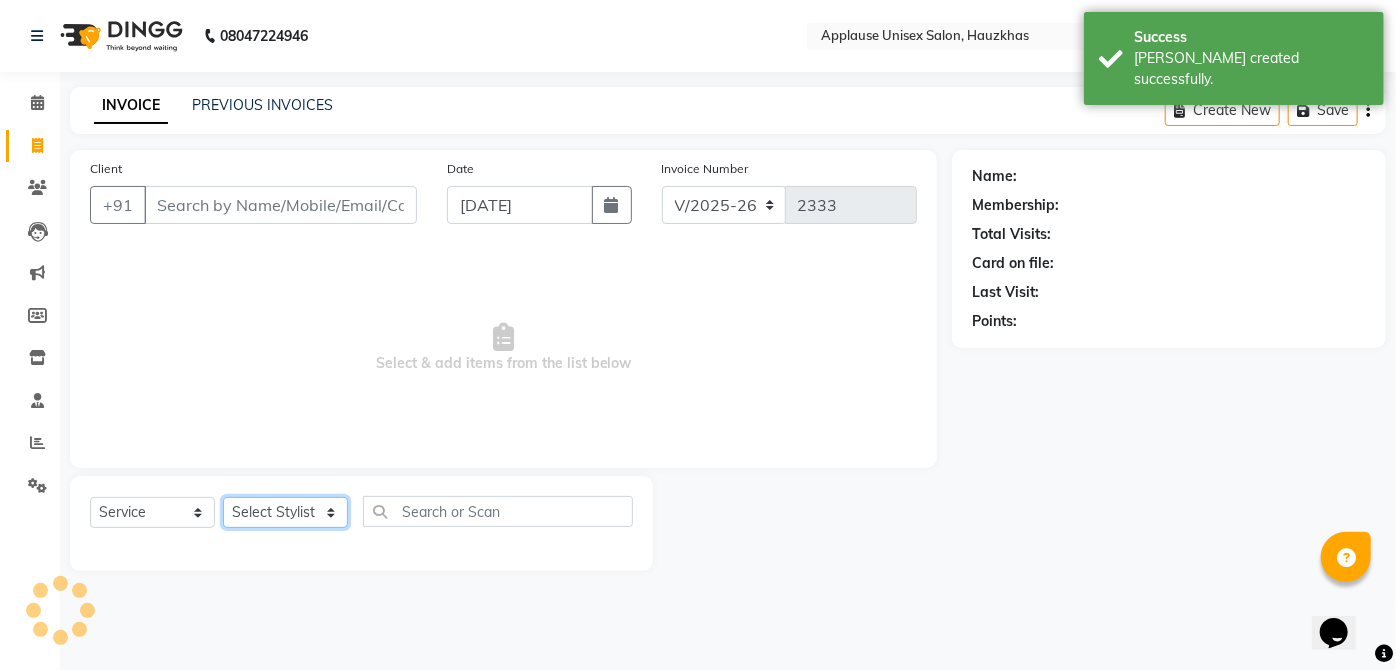 click on "Select Stylist  [PERSON_NAME] [PERSON_NAME] [PERSON_NAME] [PERSON_NAME]  Kaif [PERSON_NAME] [PERSON_NAME] Mamta Manager [PERSON_NAME] rahul  [PERSON_NAME] [PERSON_NAME] [PERSON_NAME] V.k" 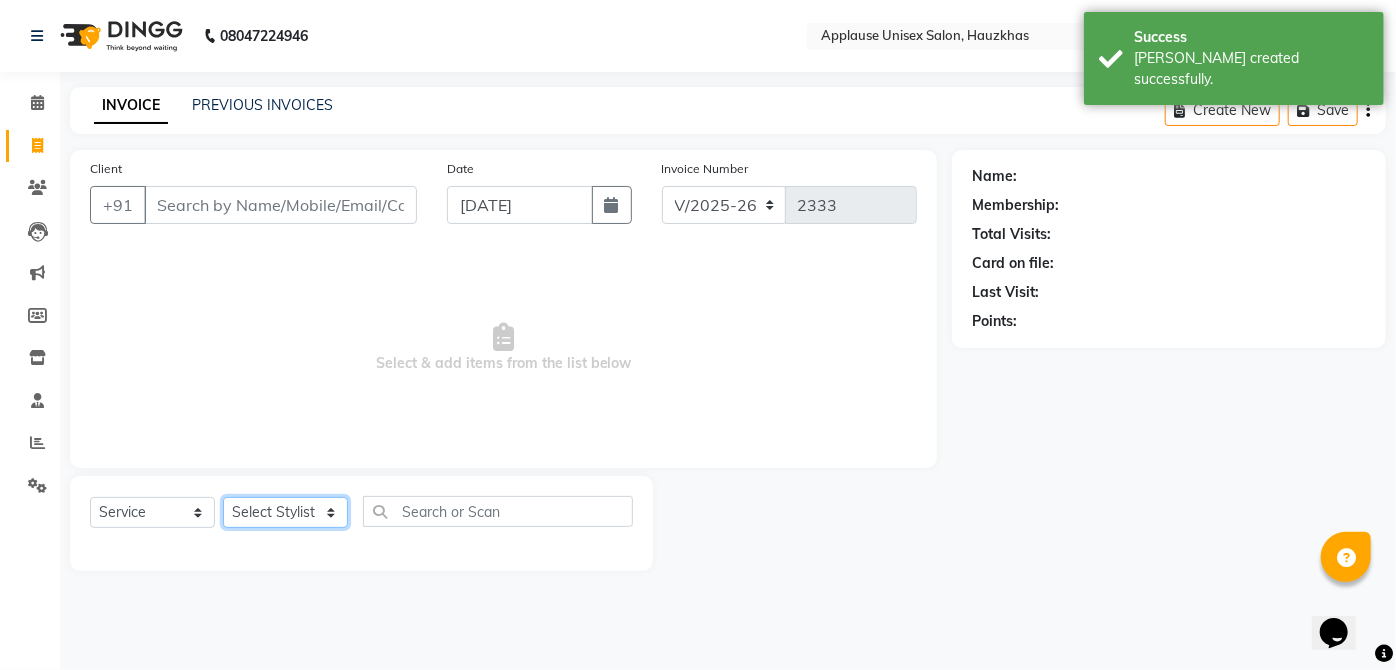 select on "32127" 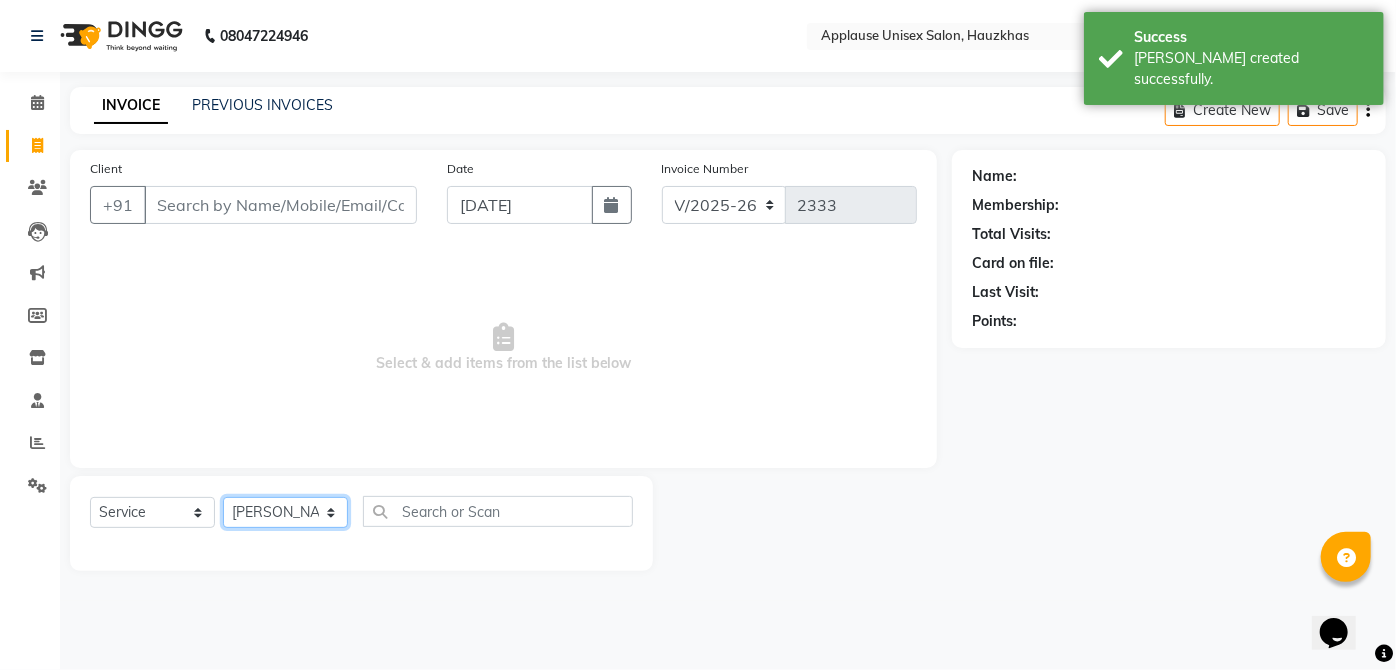 click on "Select Stylist  [PERSON_NAME] [PERSON_NAME] [PERSON_NAME] [PERSON_NAME]  Kaif [PERSON_NAME] [PERSON_NAME] Mamta Manager [PERSON_NAME] rahul  [PERSON_NAME] [PERSON_NAME] [PERSON_NAME] V.k" 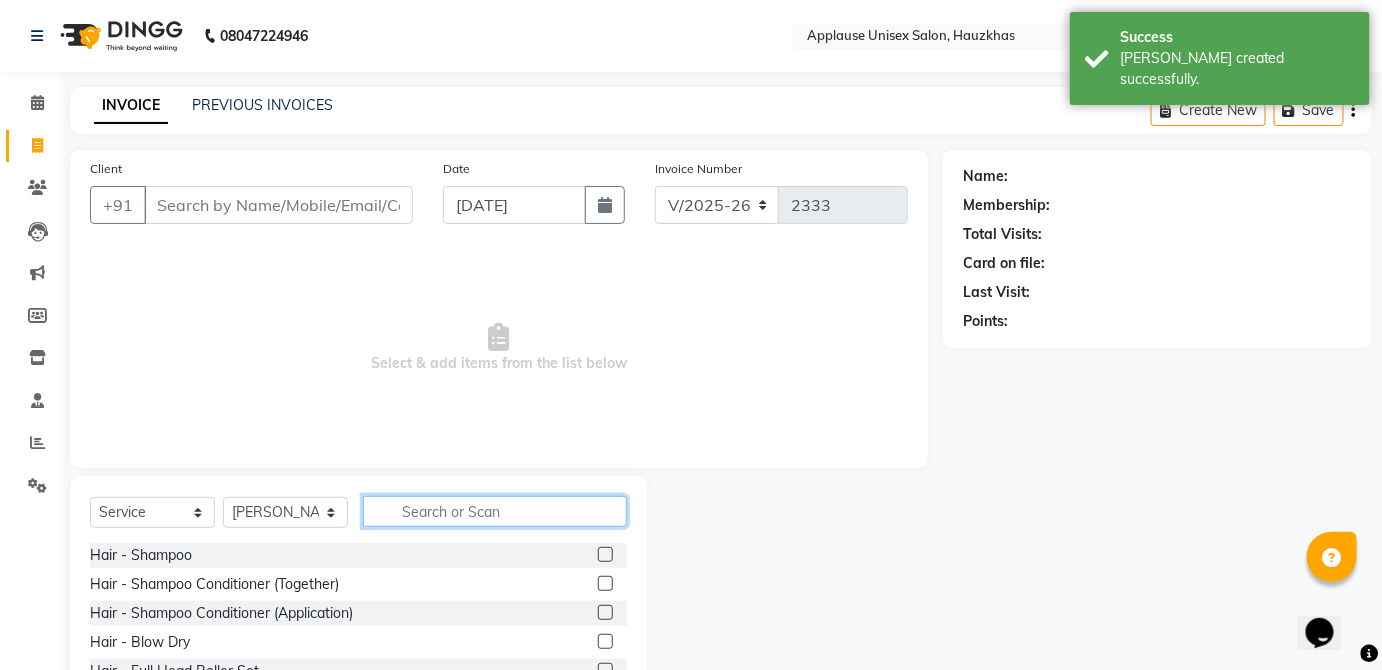 click 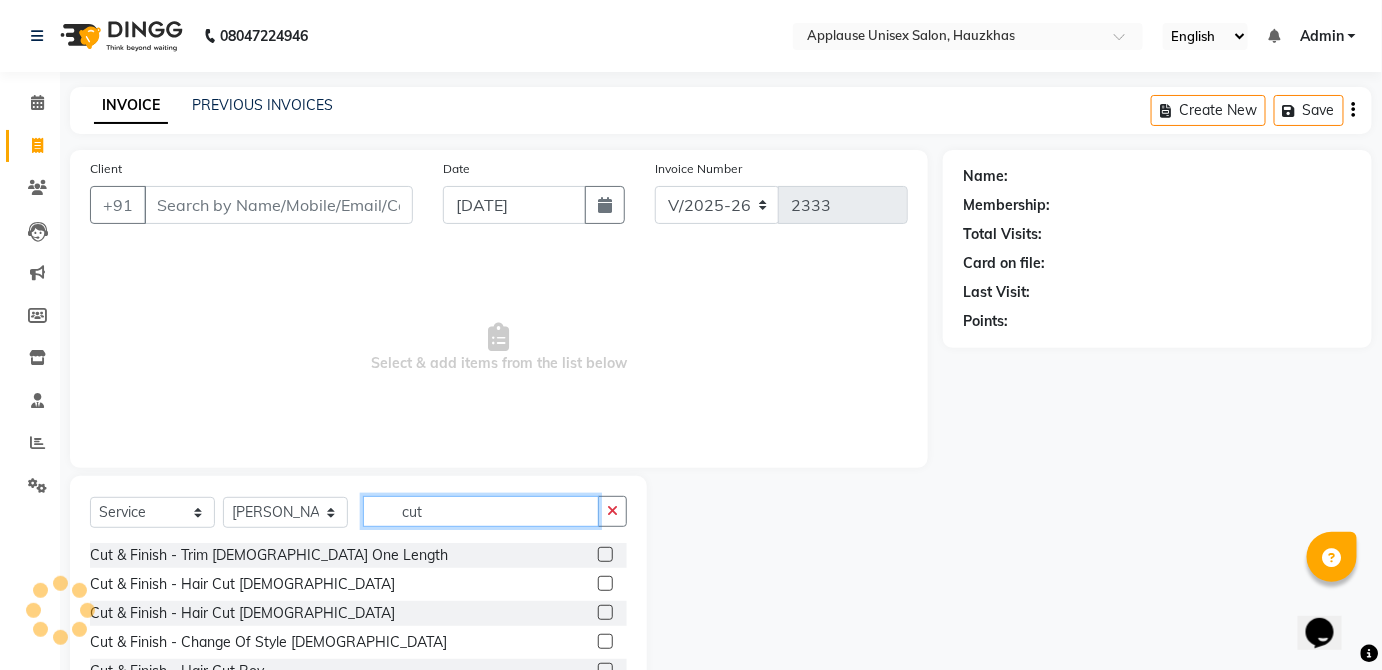 type on "cut" 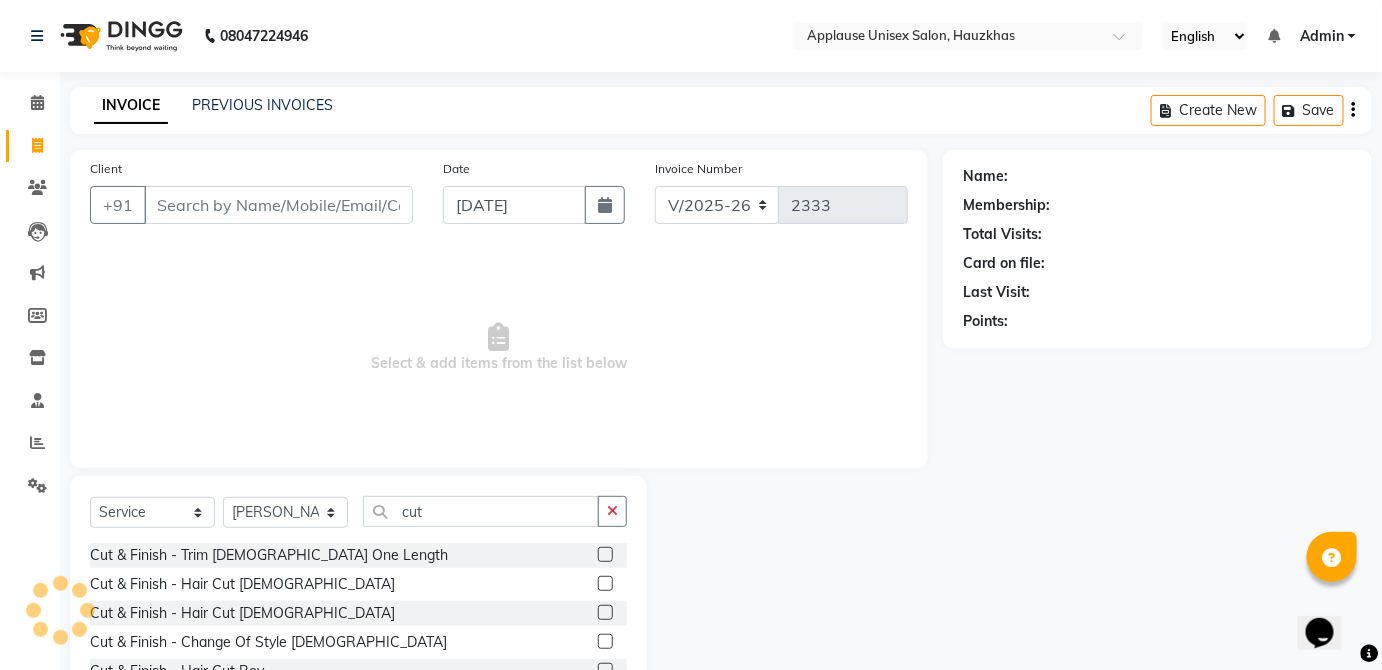 click 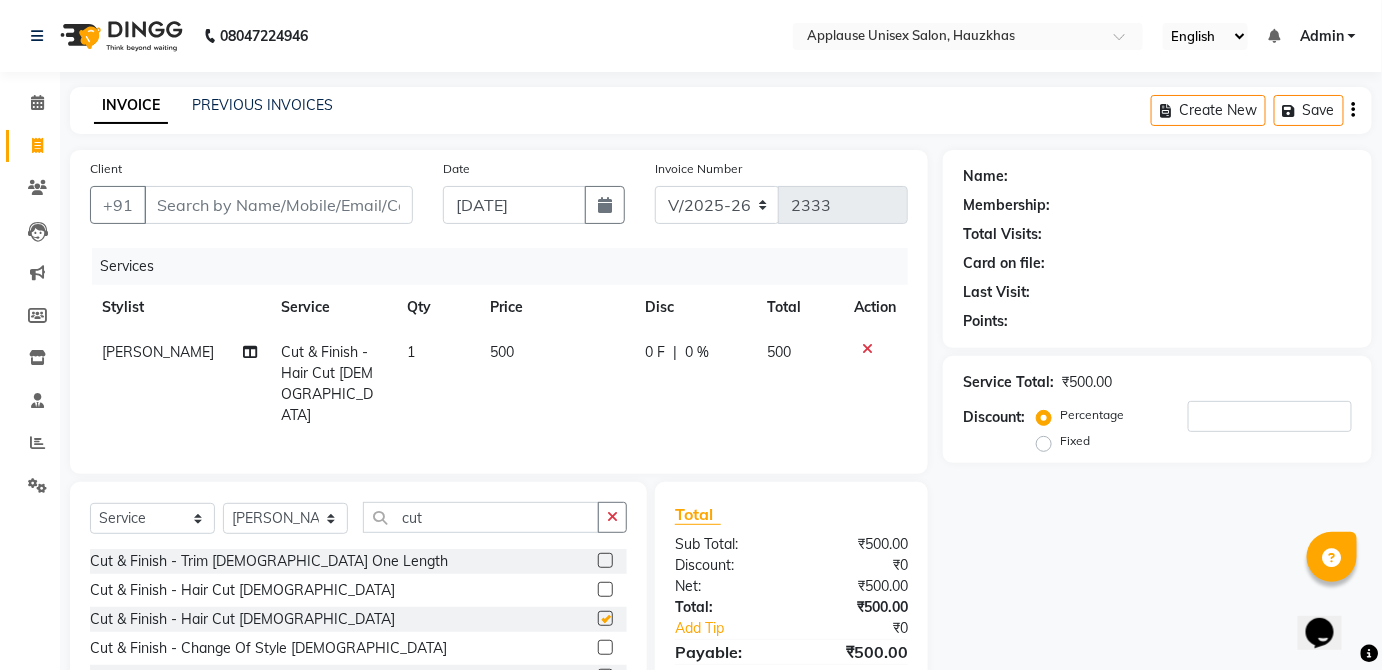 click on "0 F | 0 %" 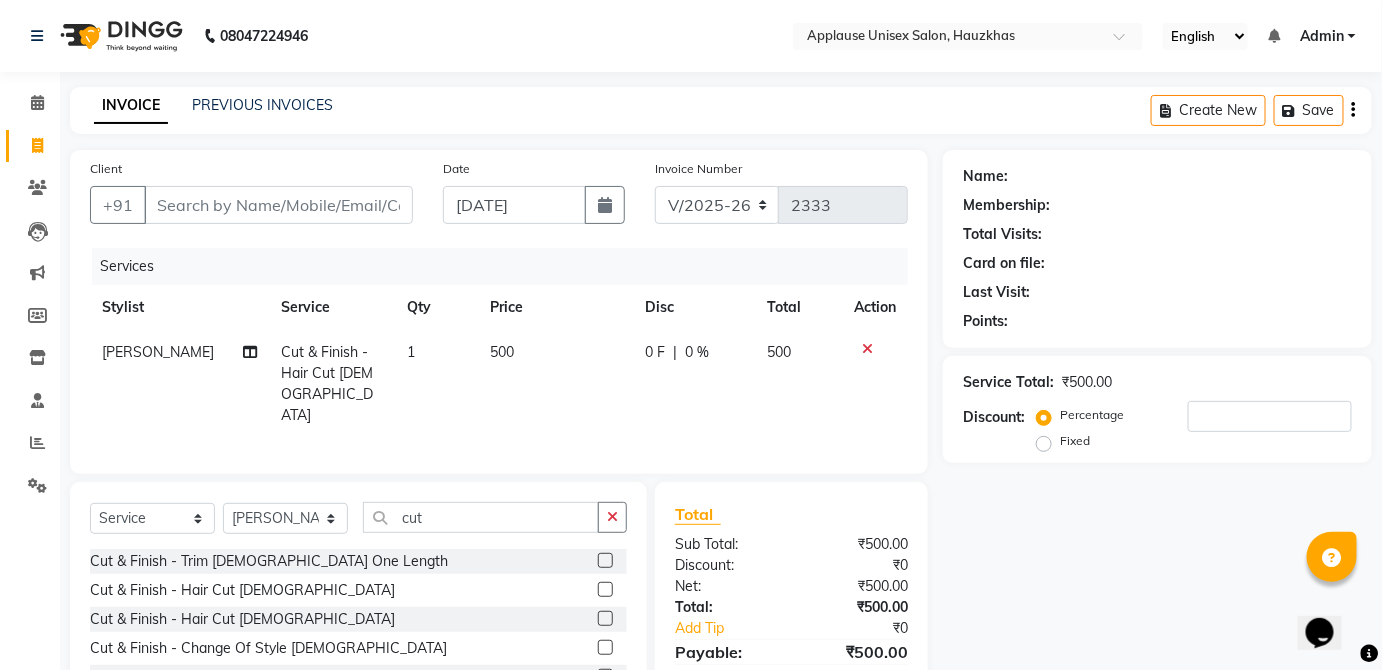 checkbox on "false" 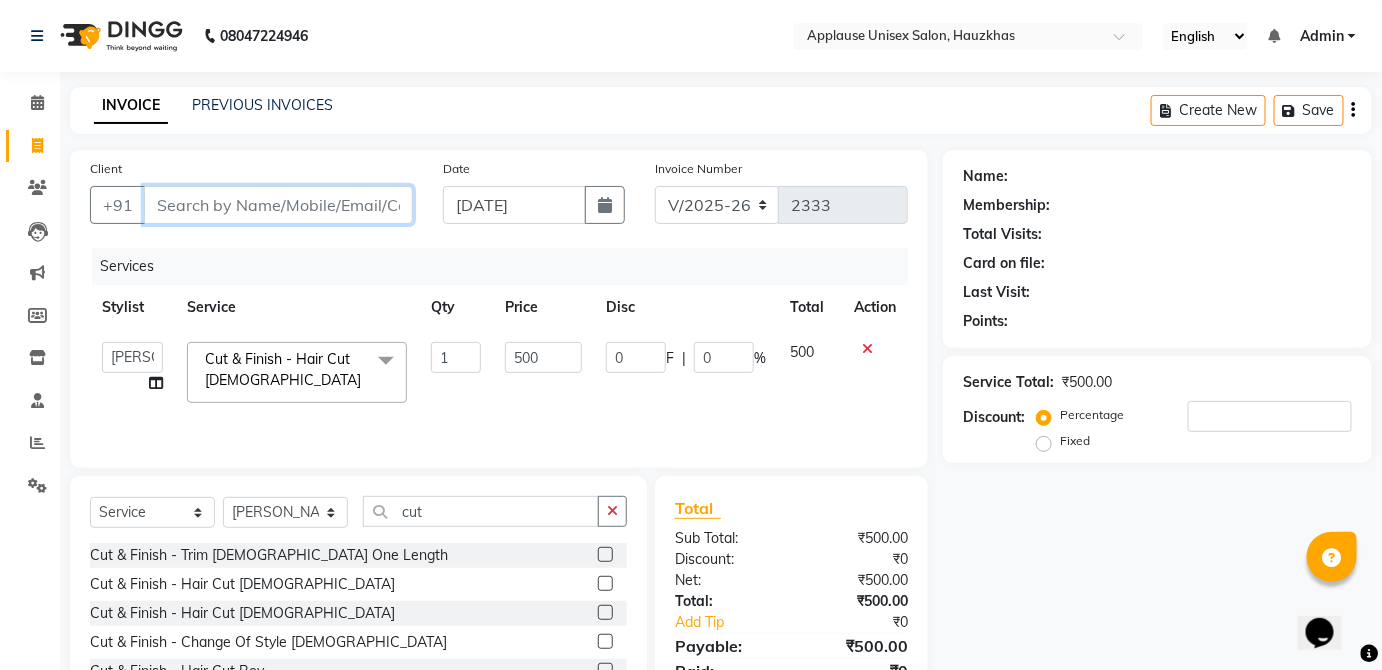 click on "Client" at bounding box center [278, 205] 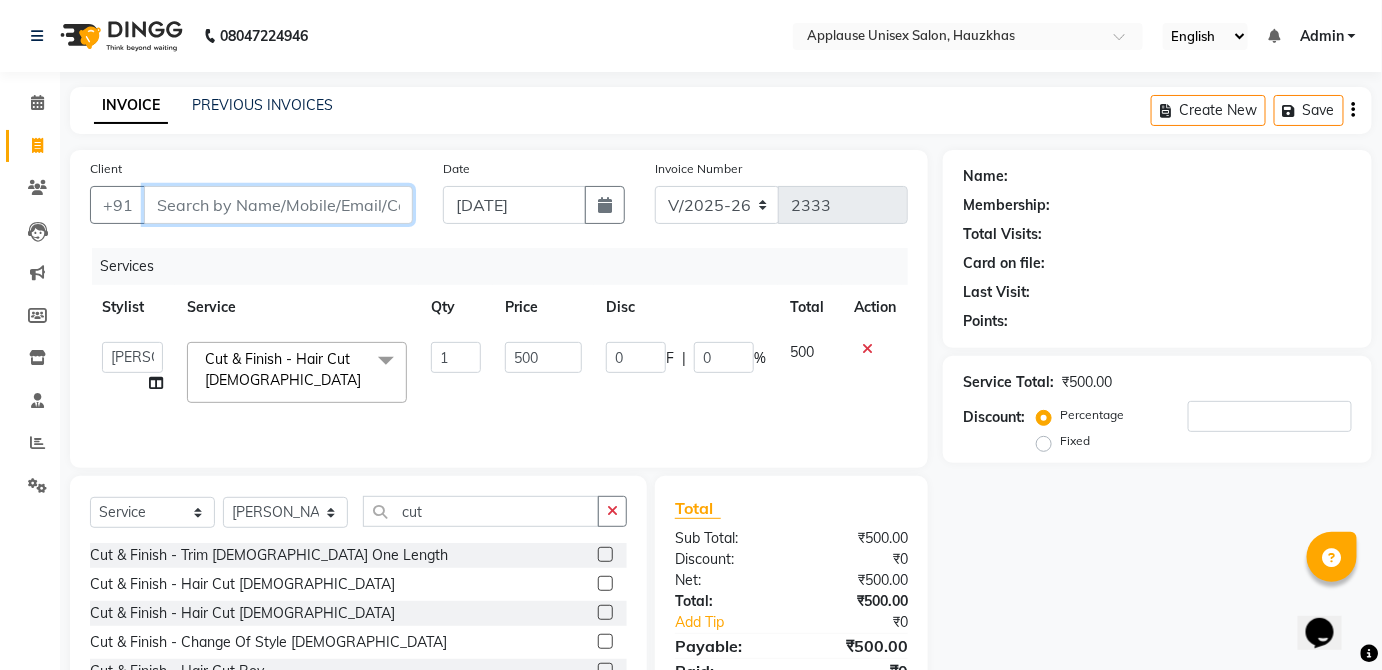 type on "m" 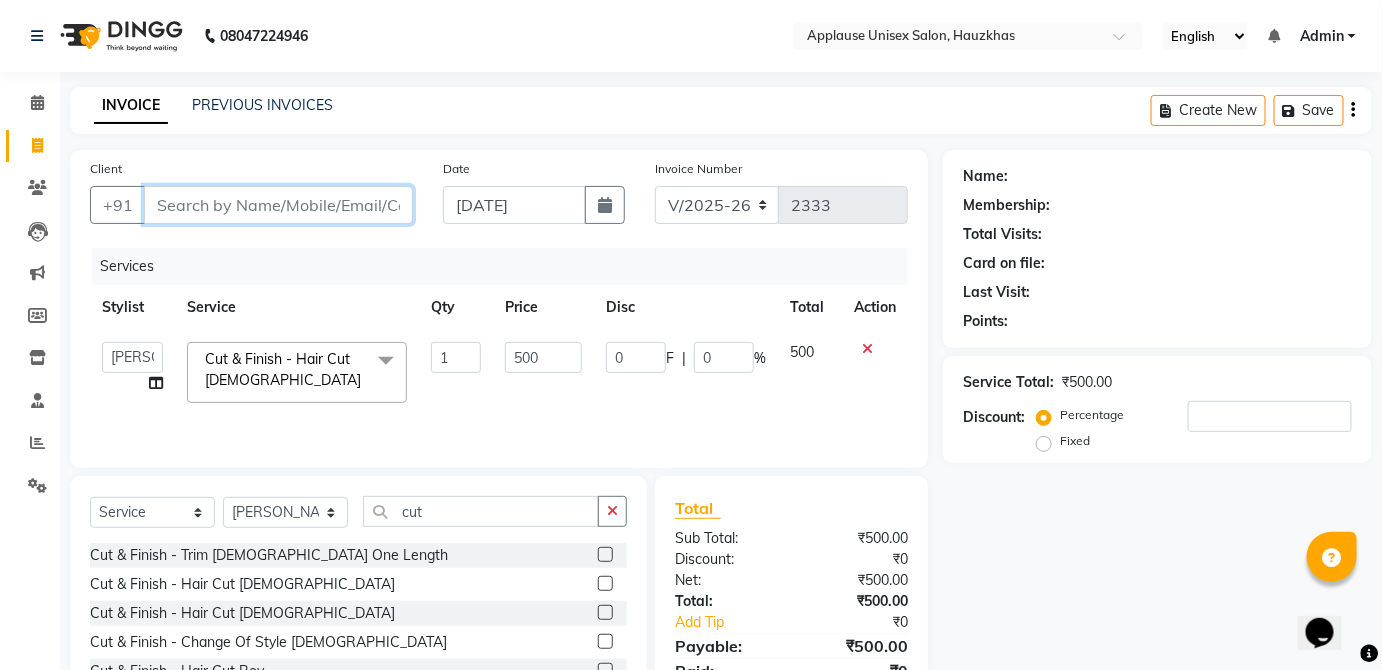 type on "0" 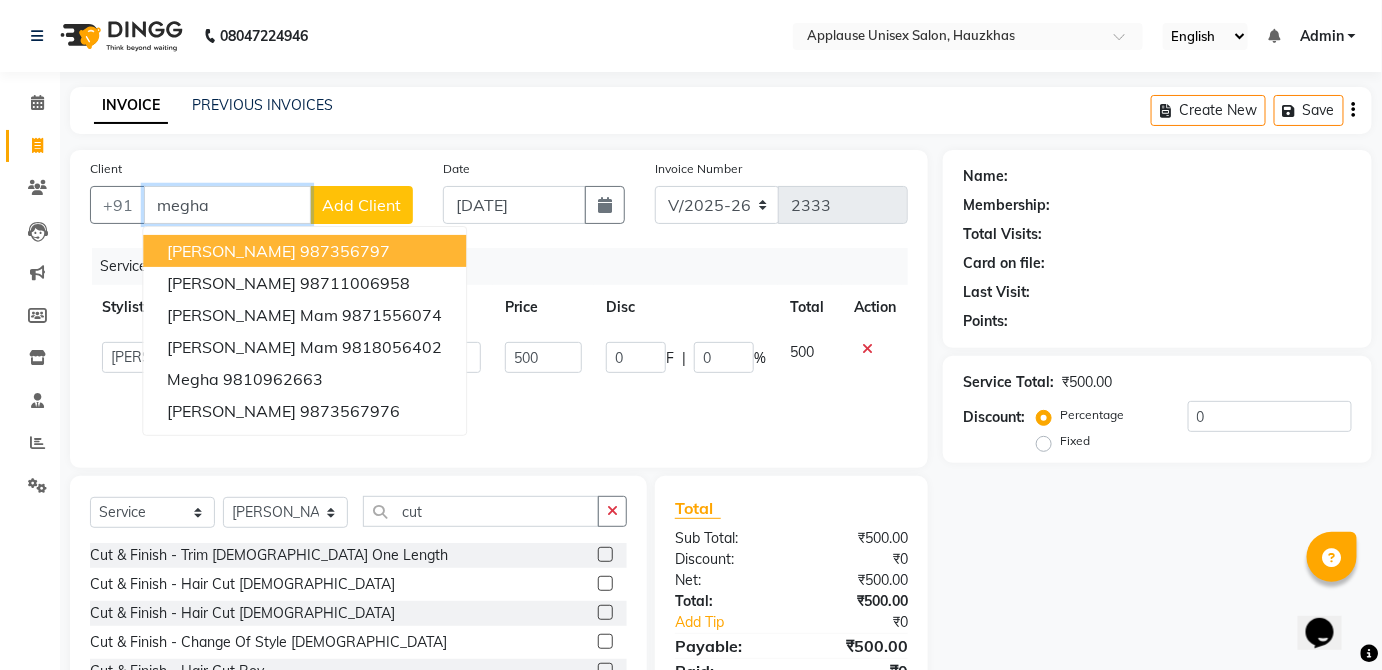 click on "[PERSON_NAME]  987356797" at bounding box center (304, 251) 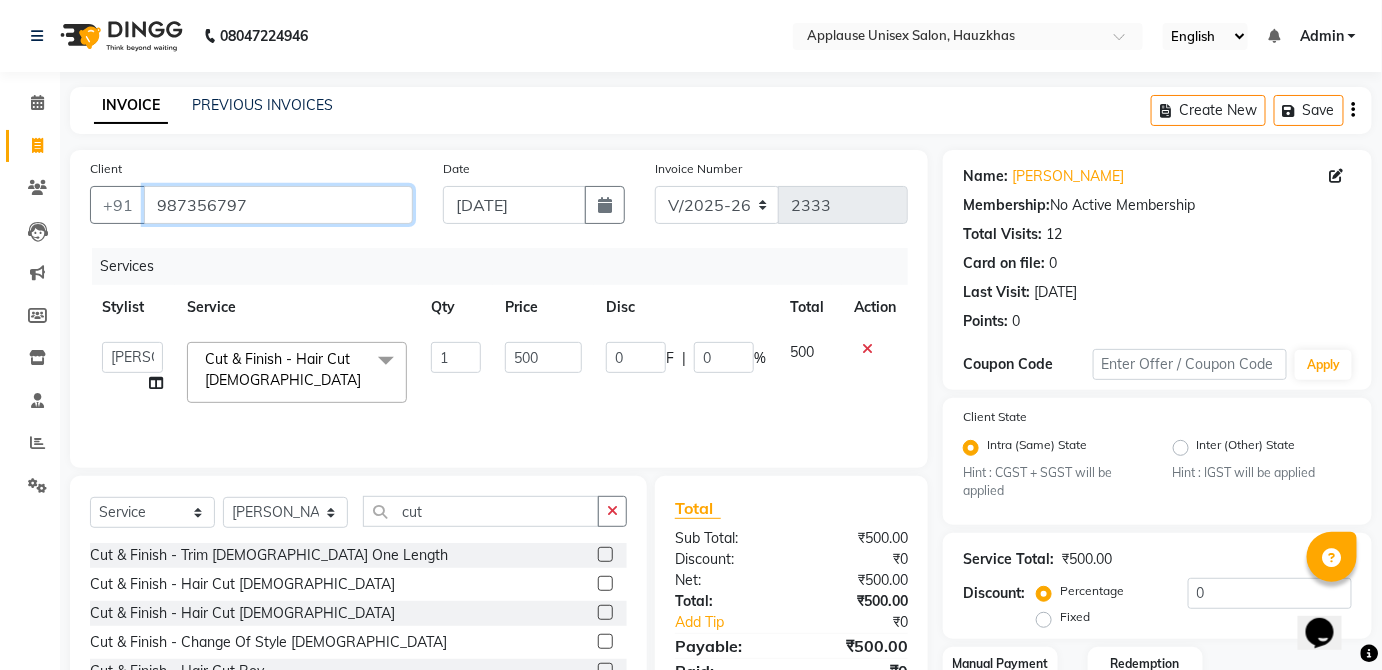 click on "987356797" at bounding box center [278, 205] 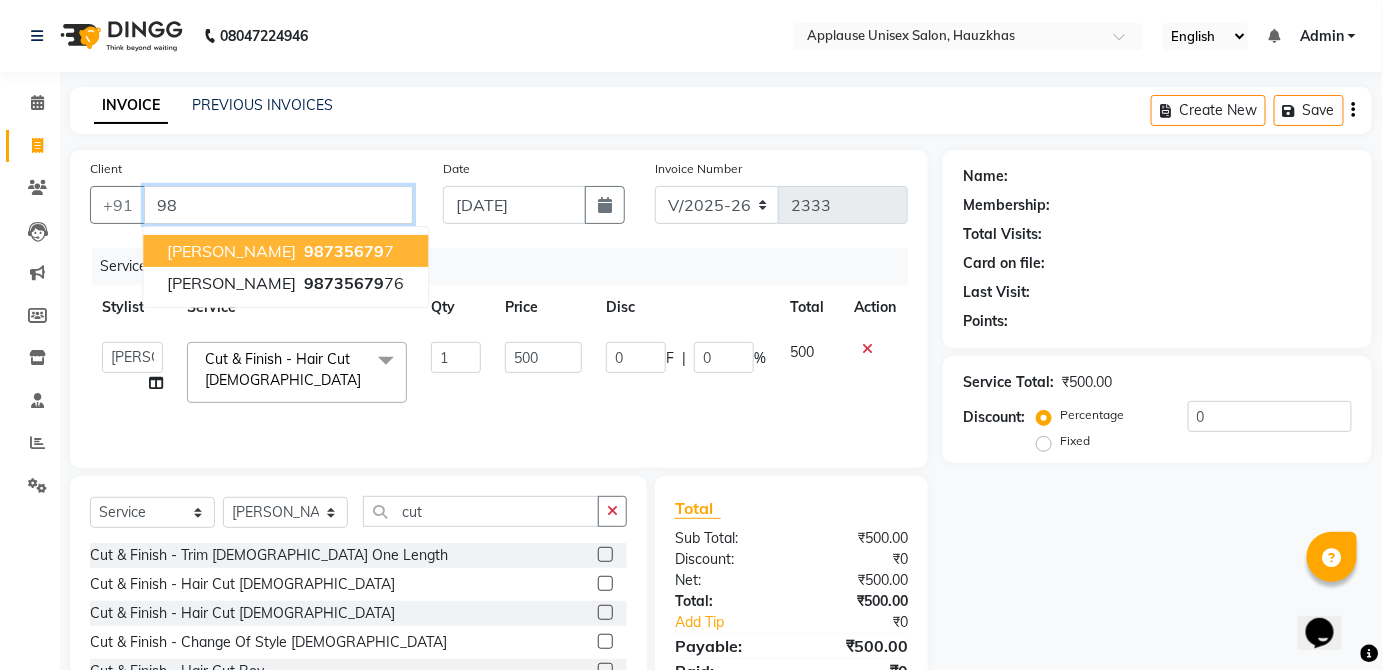 type on "9" 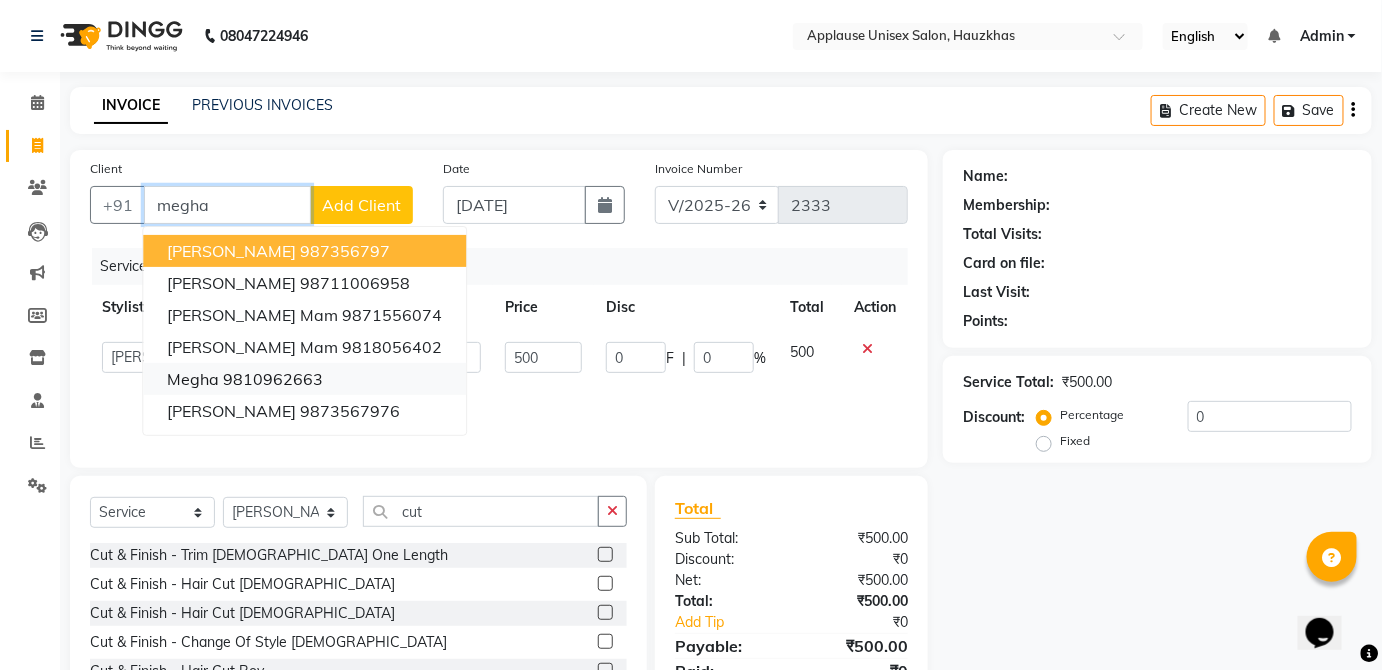 click on "9810962663" at bounding box center [273, 379] 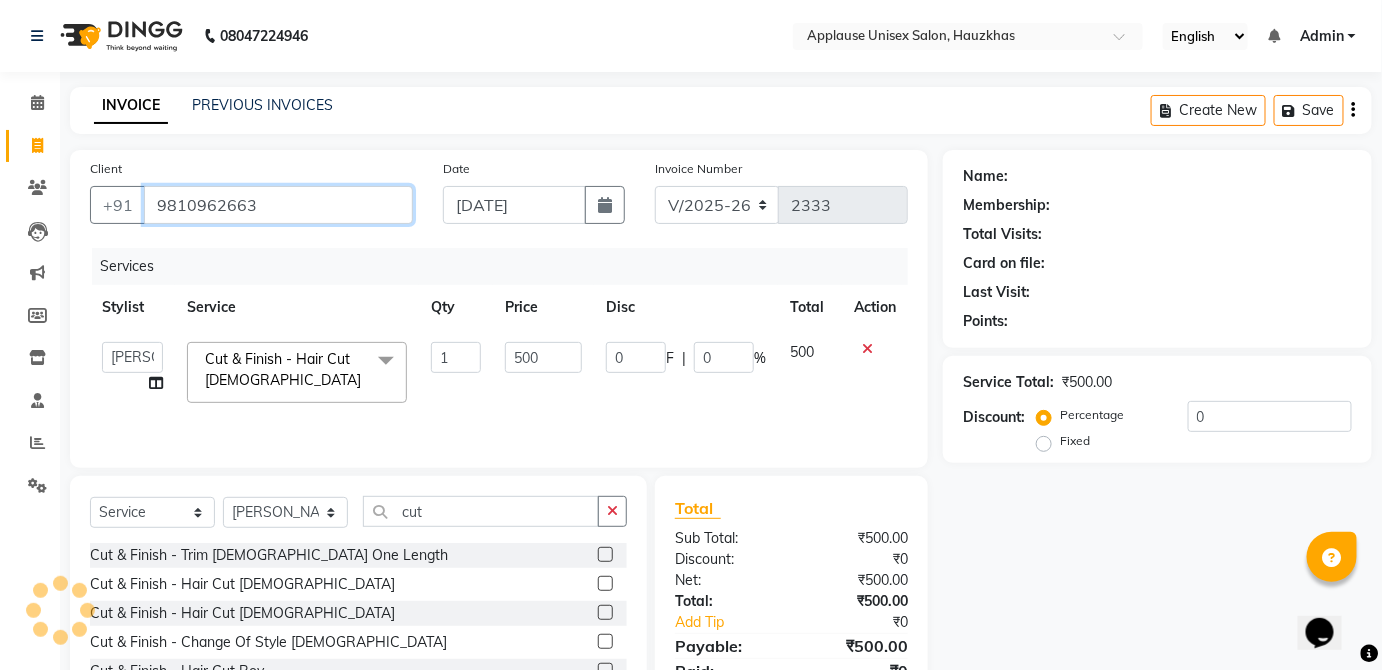 type on "9810962663" 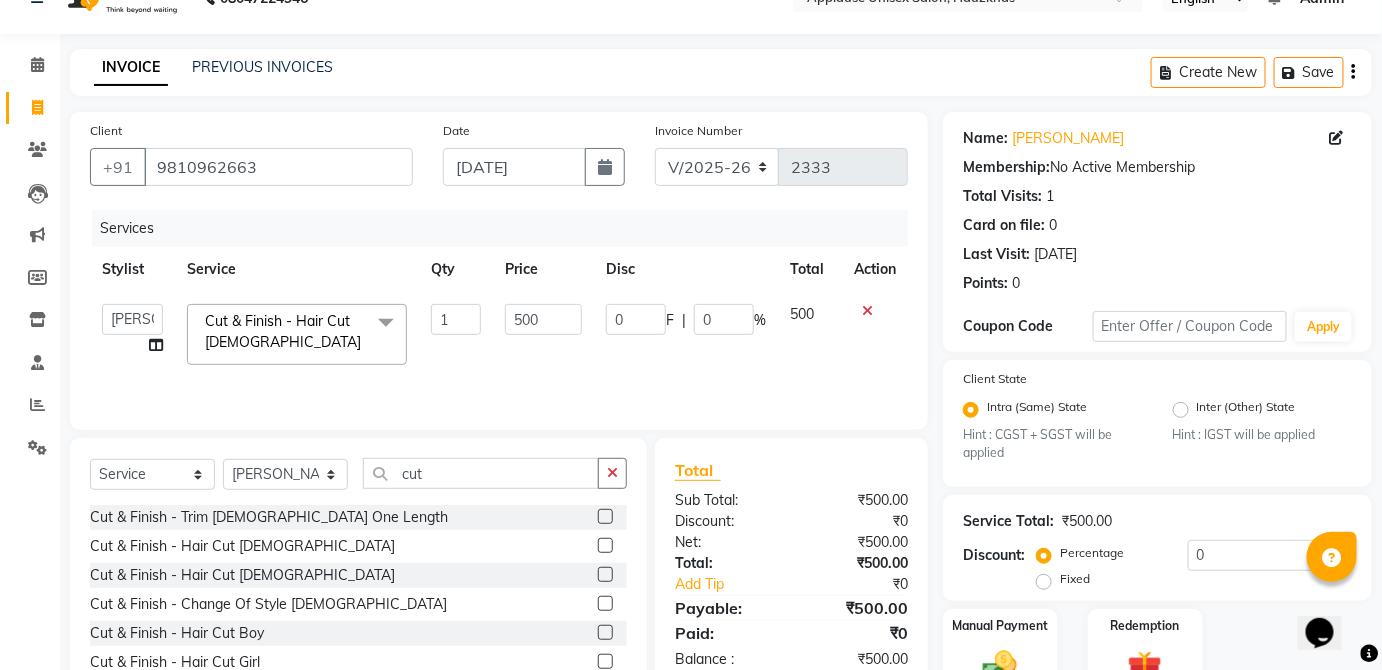 scroll, scrollTop: 44, scrollLeft: 0, axis: vertical 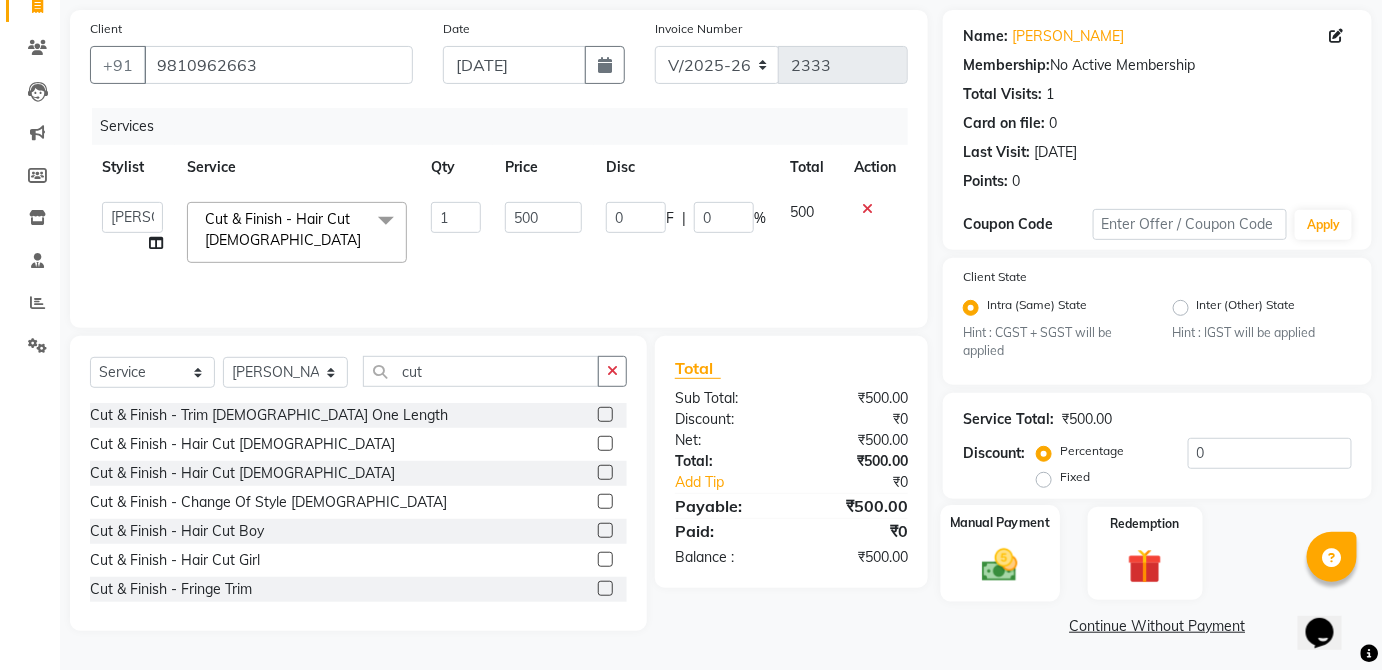 click on "Manual Payment" 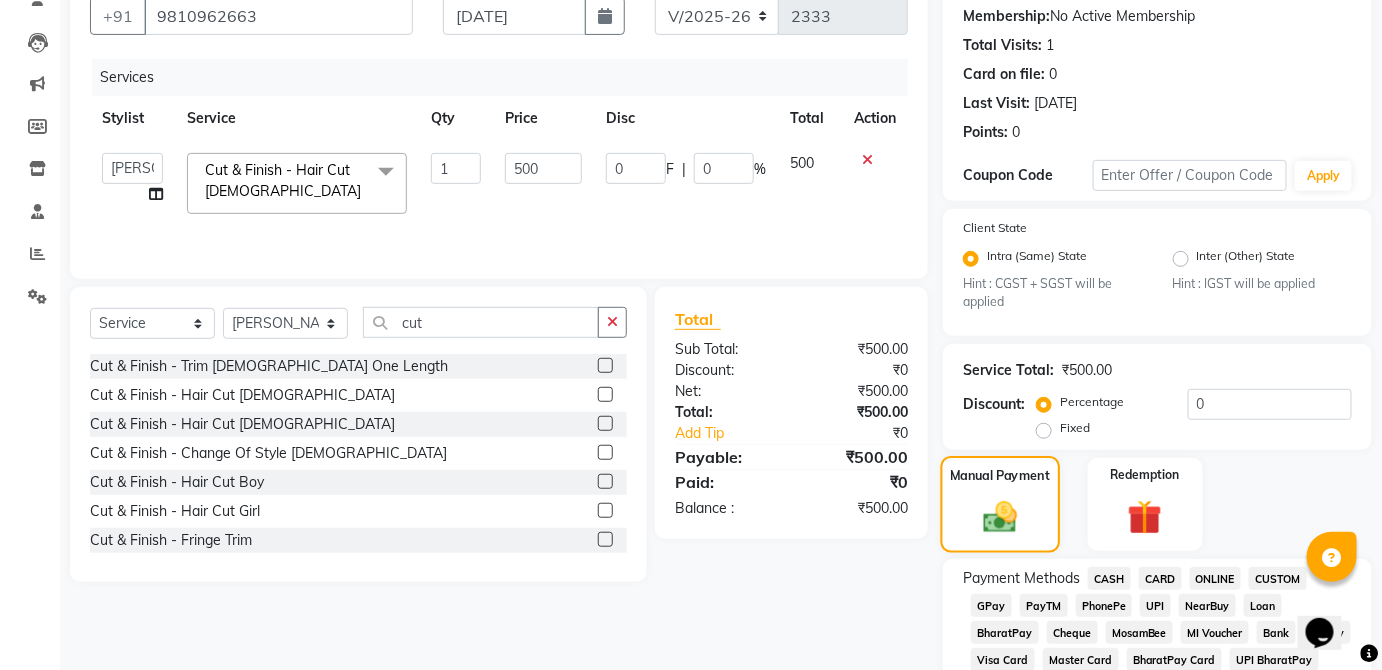 scroll, scrollTop: 204, scrollLeft: 0, axis: vertical 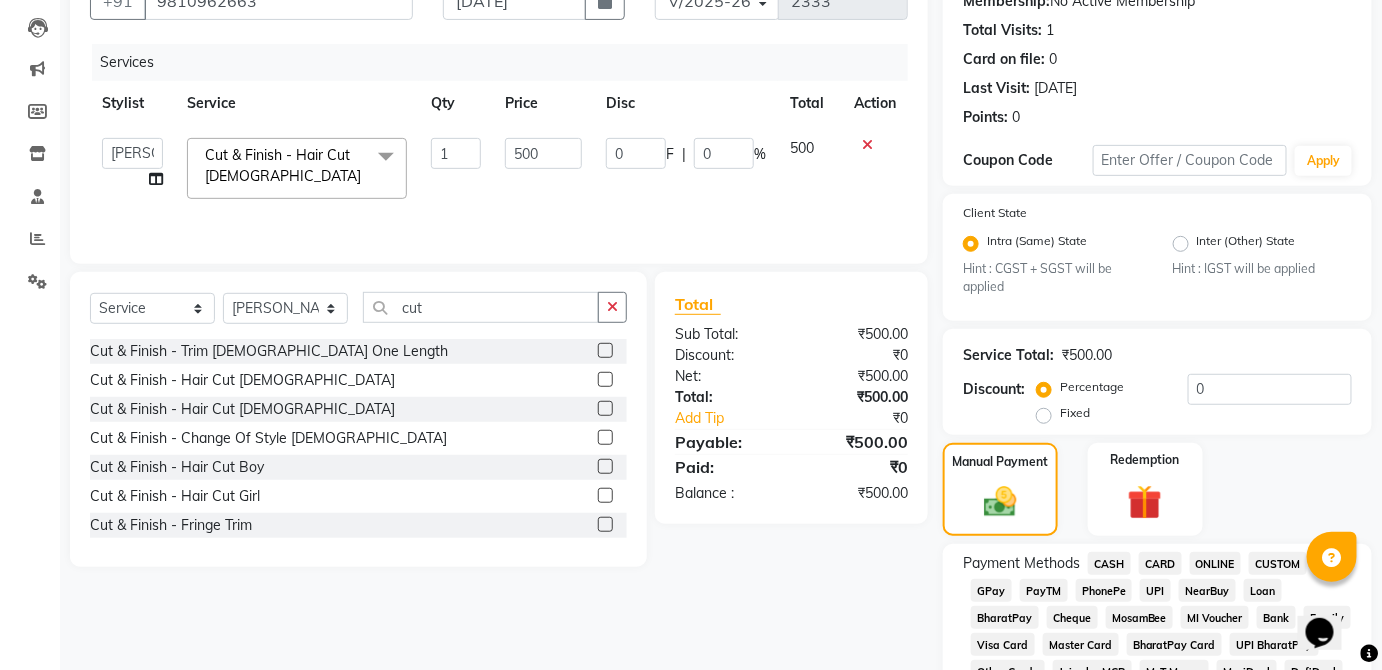click on "UPI" 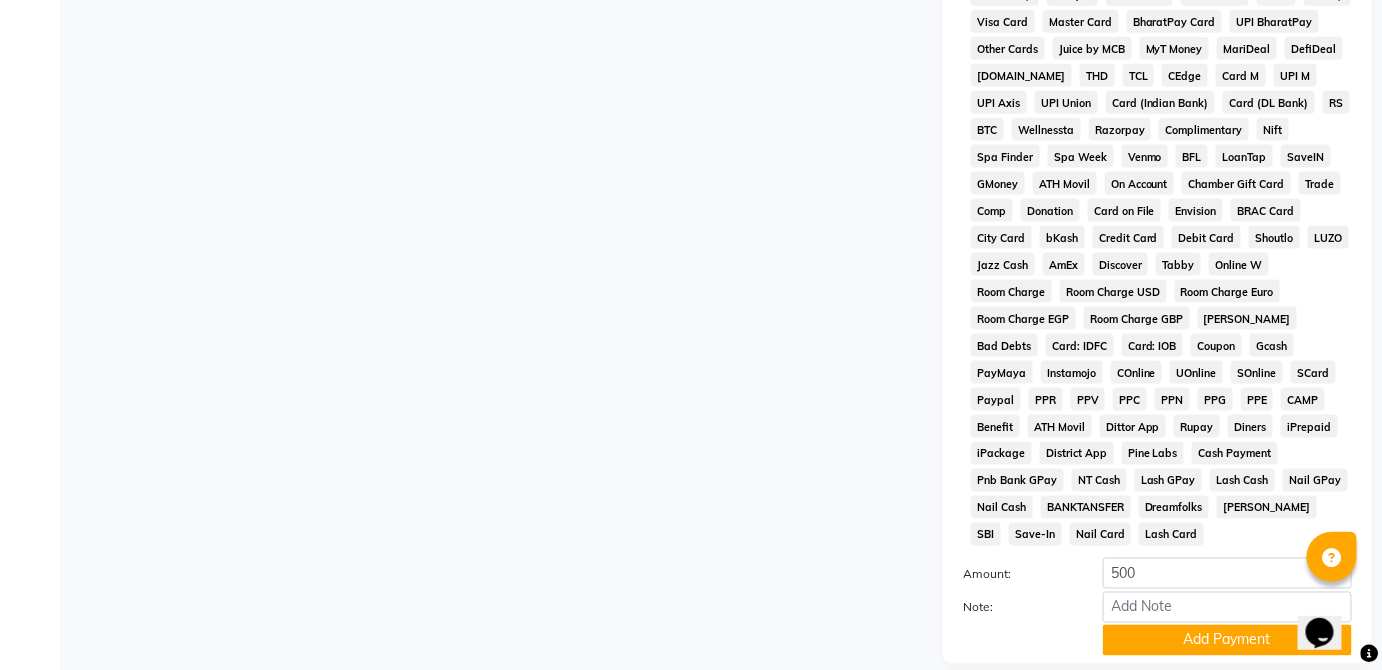 scroll, scrollTop: 943, scrollLeft: 0, axis: vertical 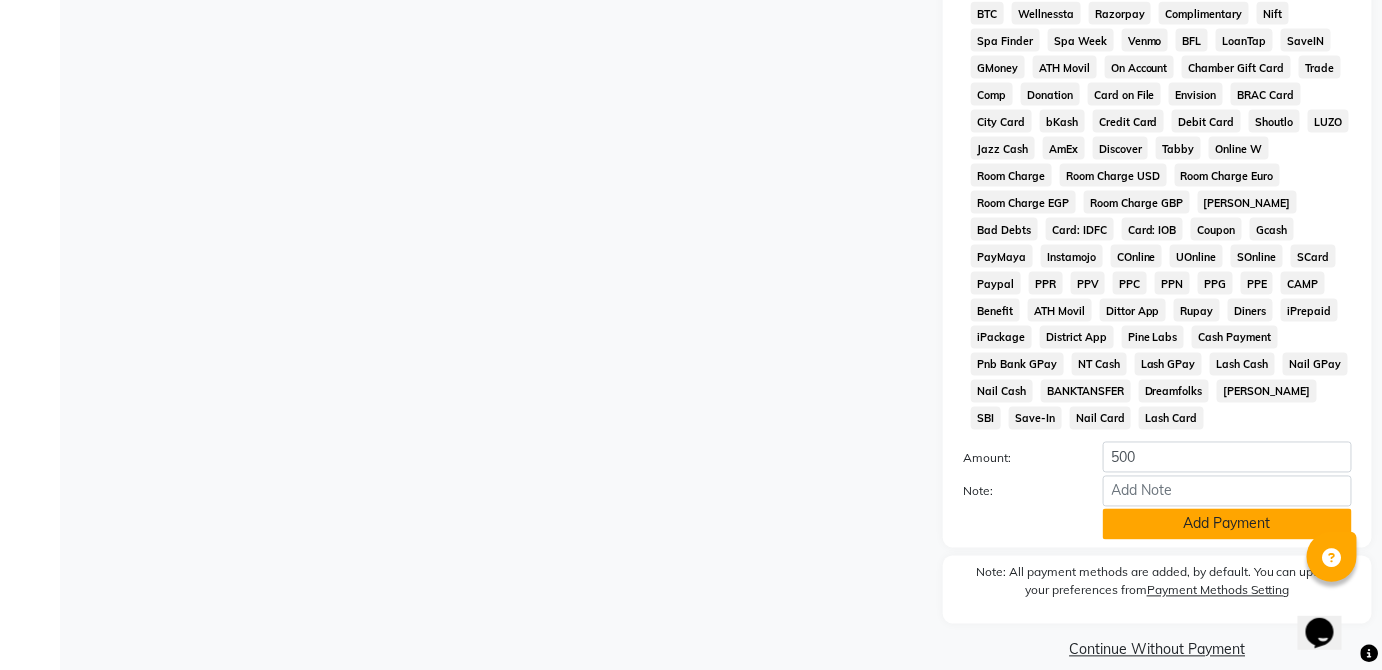 click on "Add Payment" 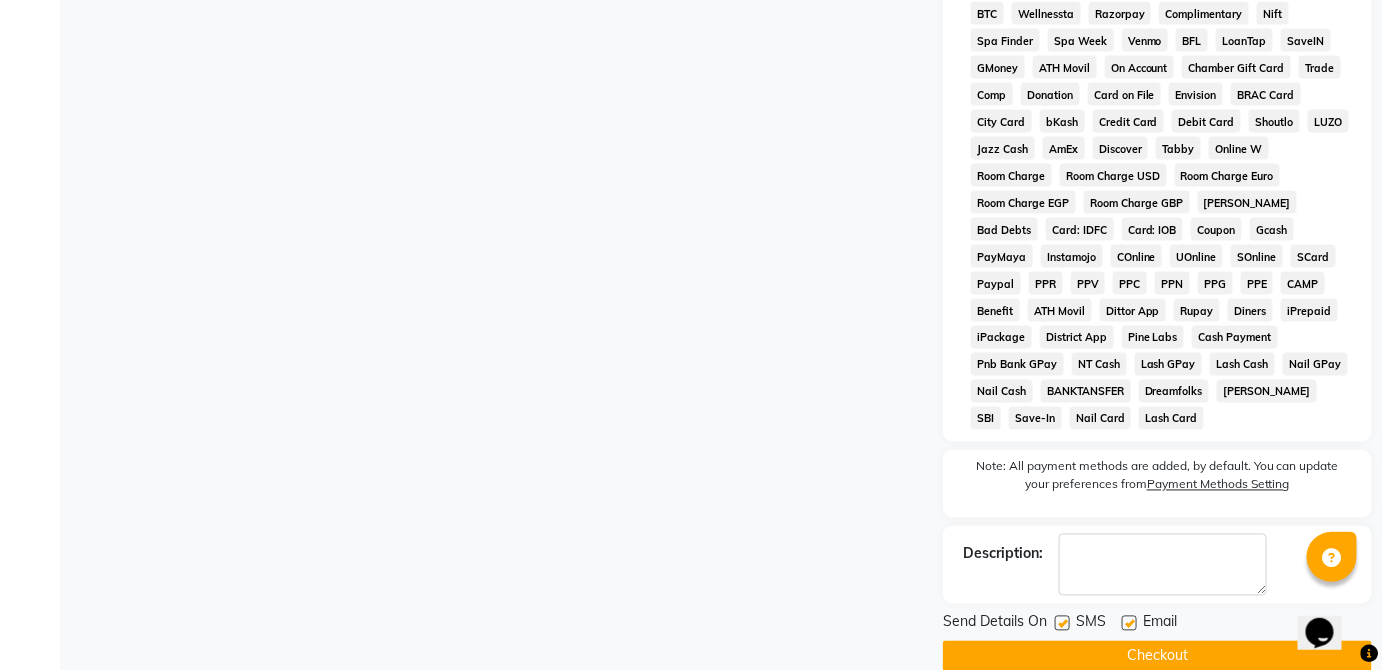 click on "Checkout" 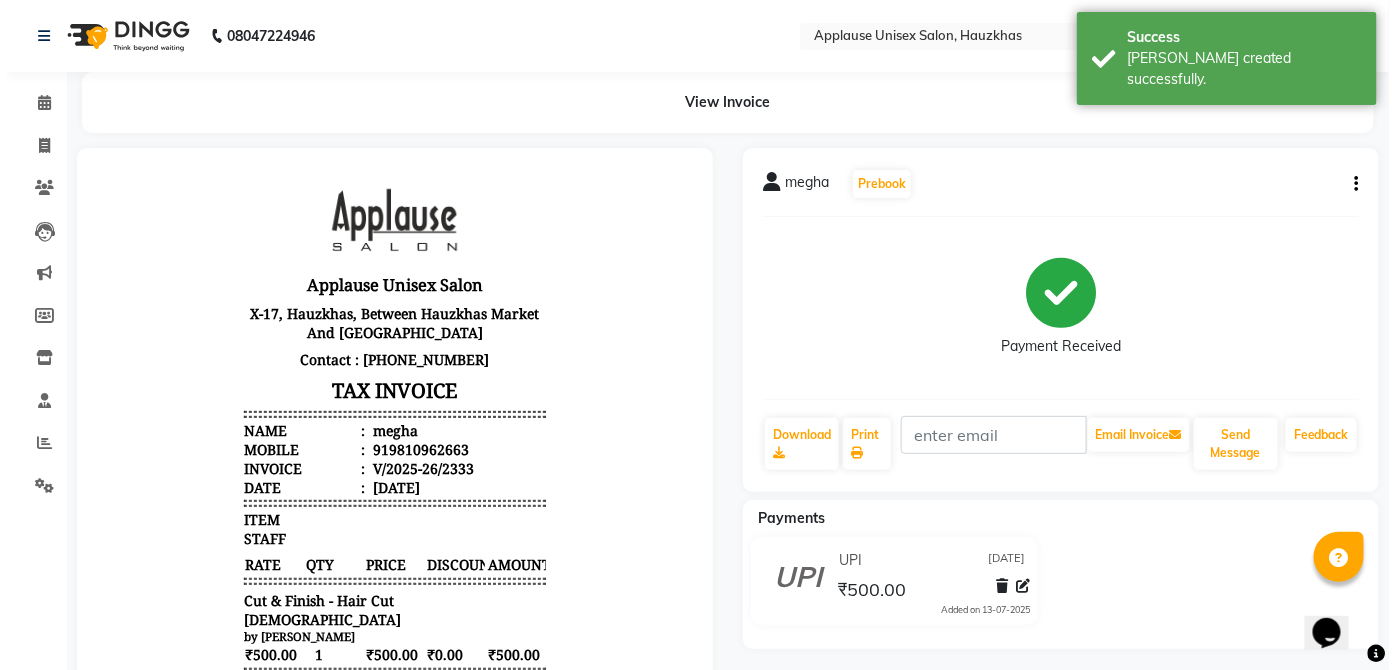 scroll, scrollTop: 0, scrollLeft: 0, axis: both 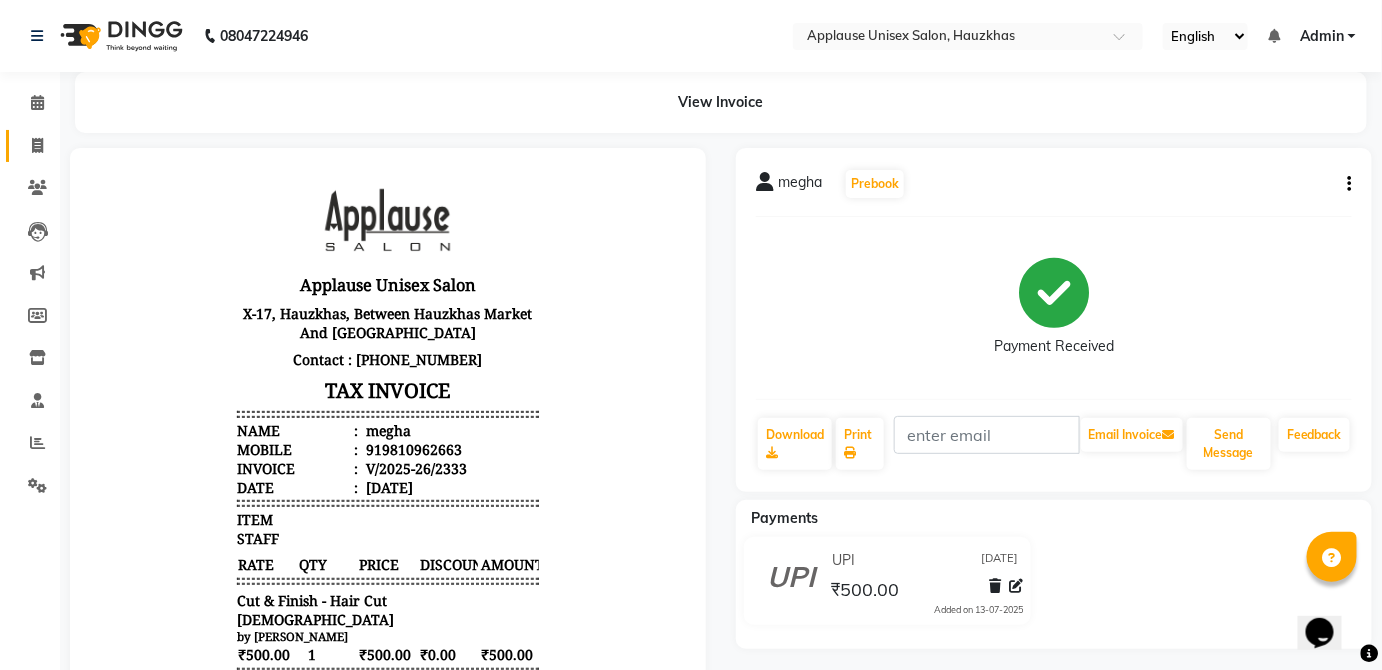 click 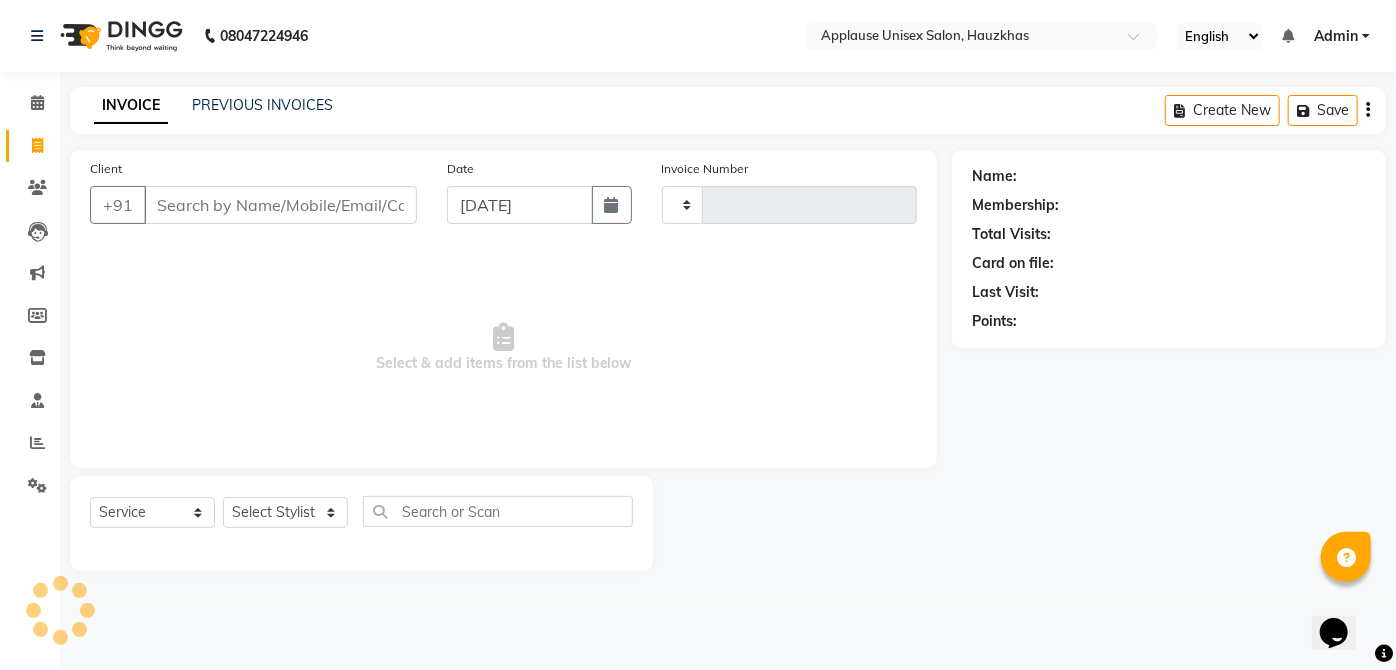 type on "2334" 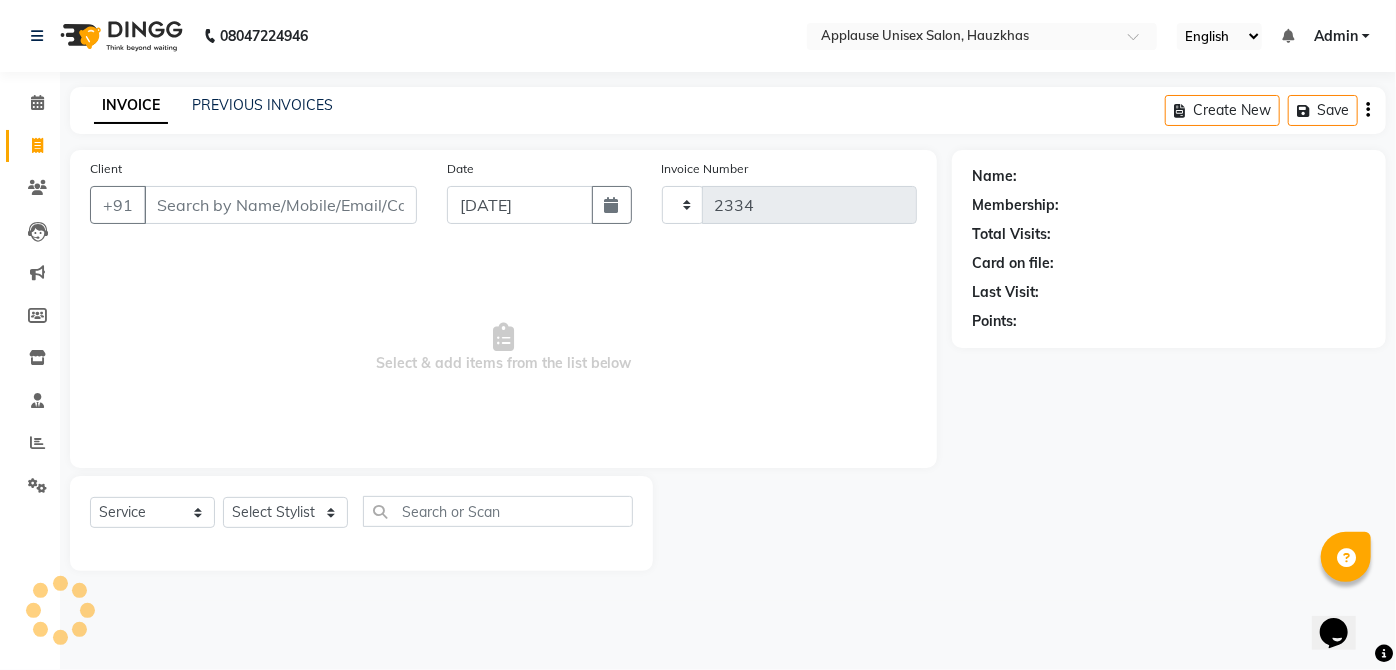 select on "5082" 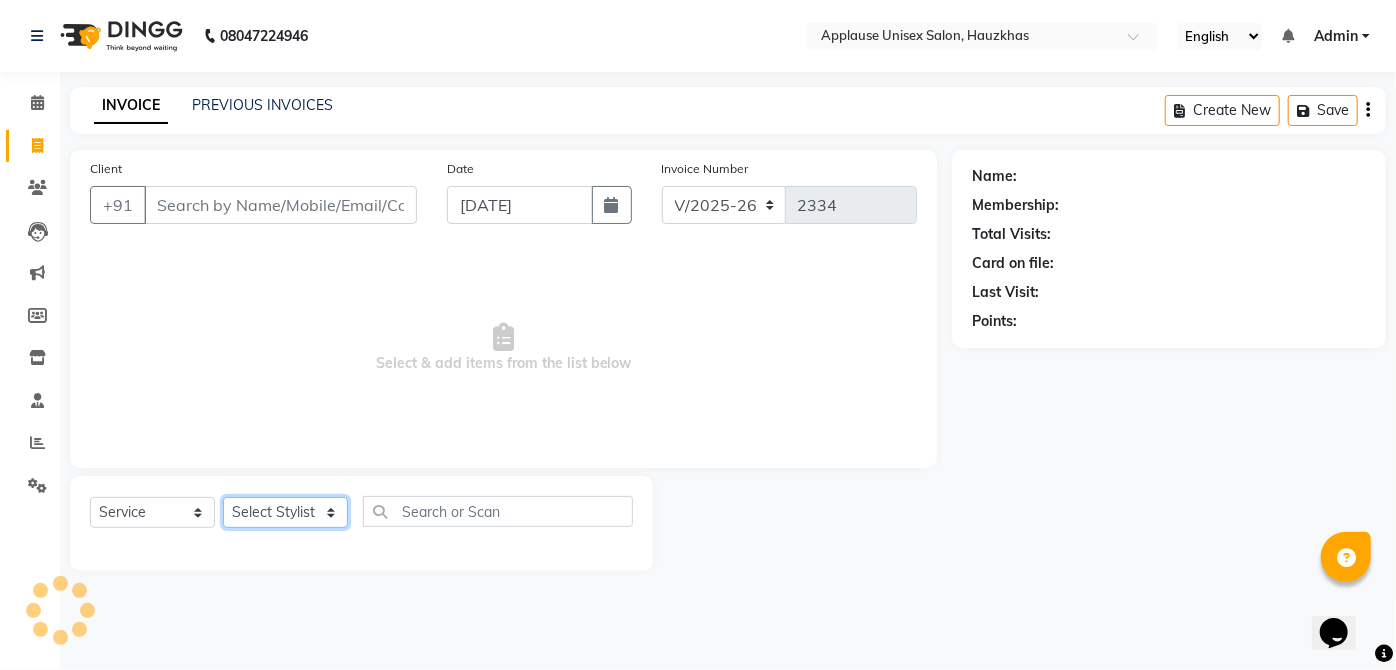 click on "Select Stylist" 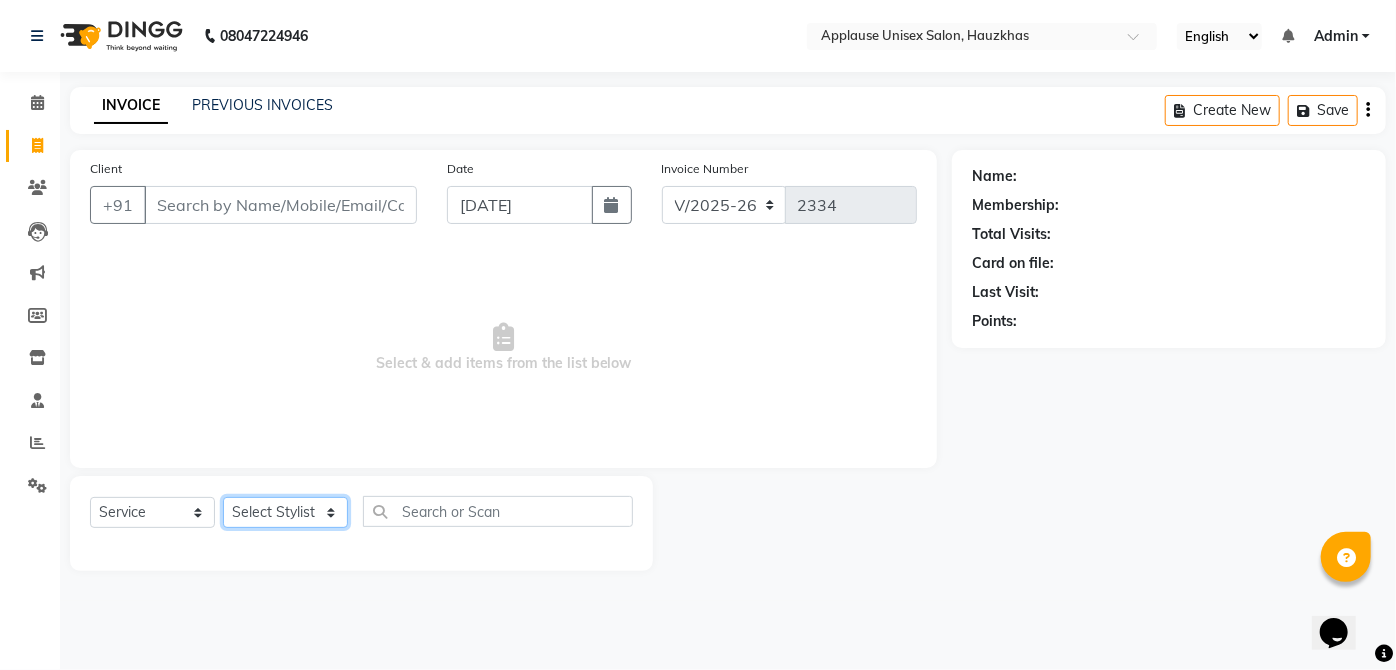 select on "84502" 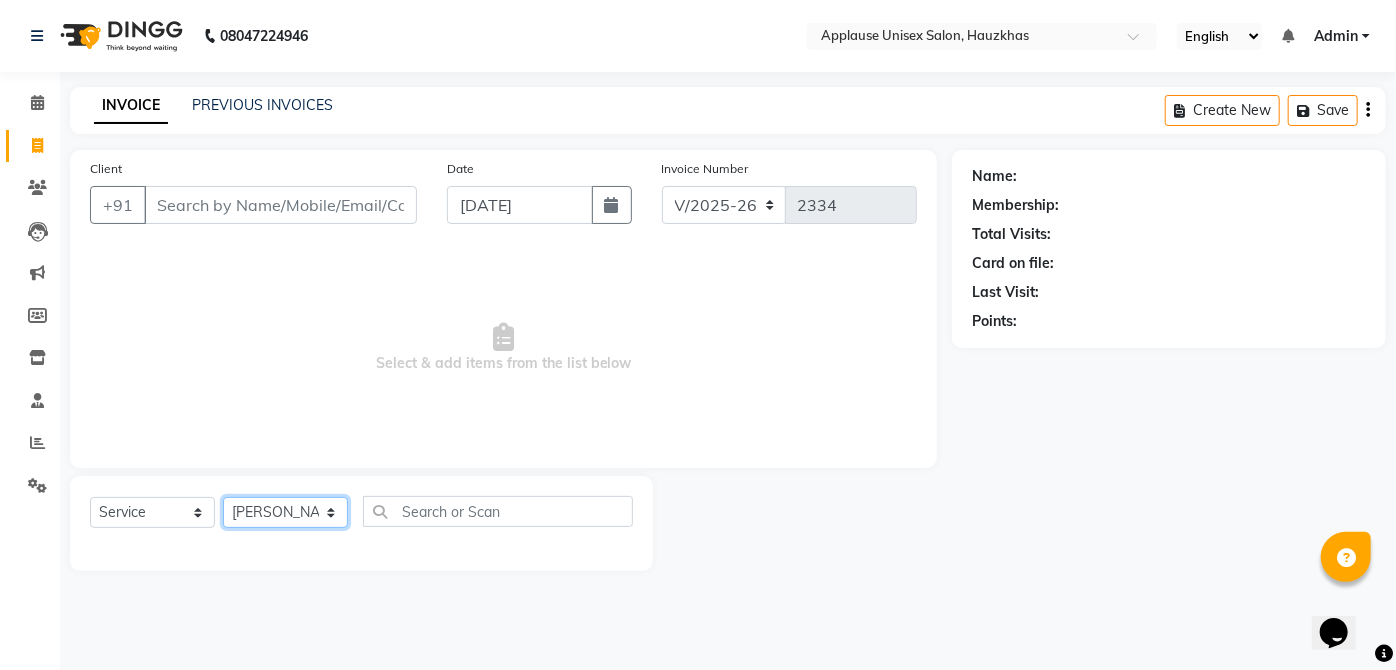 click on "Select Stylist  [PERSON_NAME] [PERSON_NAME] [PERSON_NAME] [PERSON_NAME]  Kaif [PERSON_NAME] [PERSON_NAME] Mamta Manager [PERSON_NAME] rahul  [PERSON_NAME] [PERSON_NAME] [PERSON_NAME] V.k" 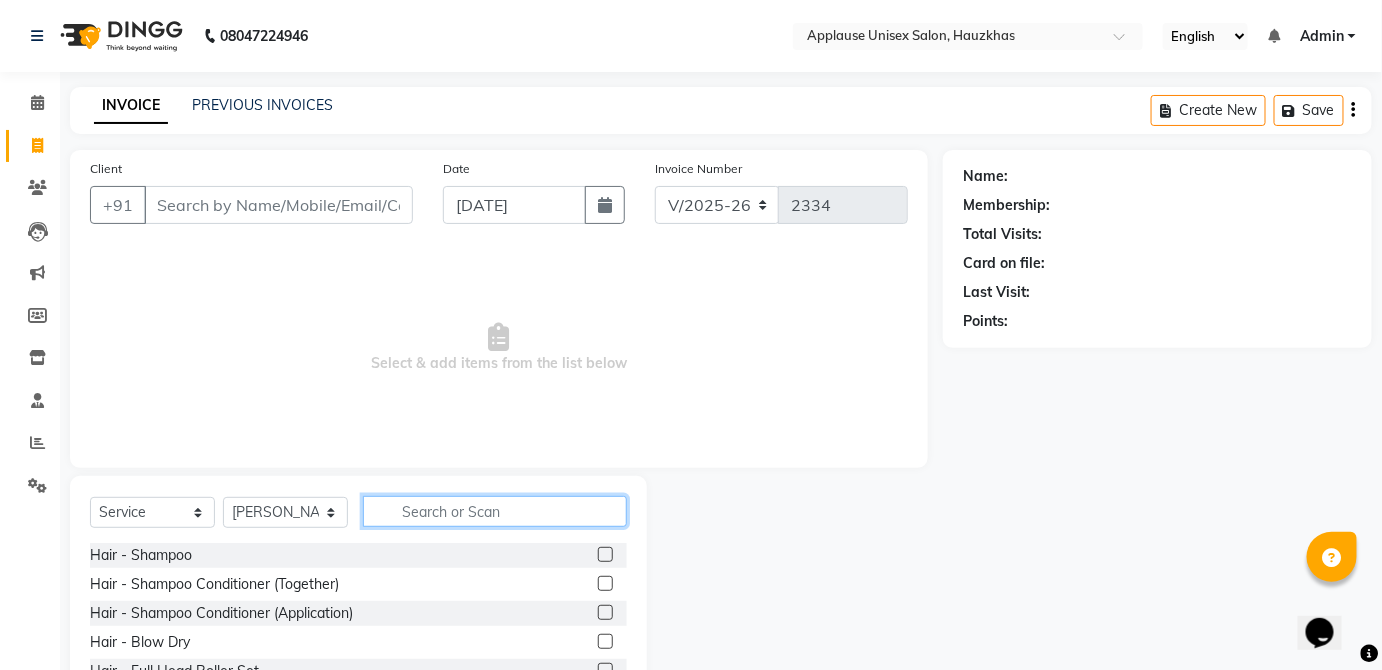 click 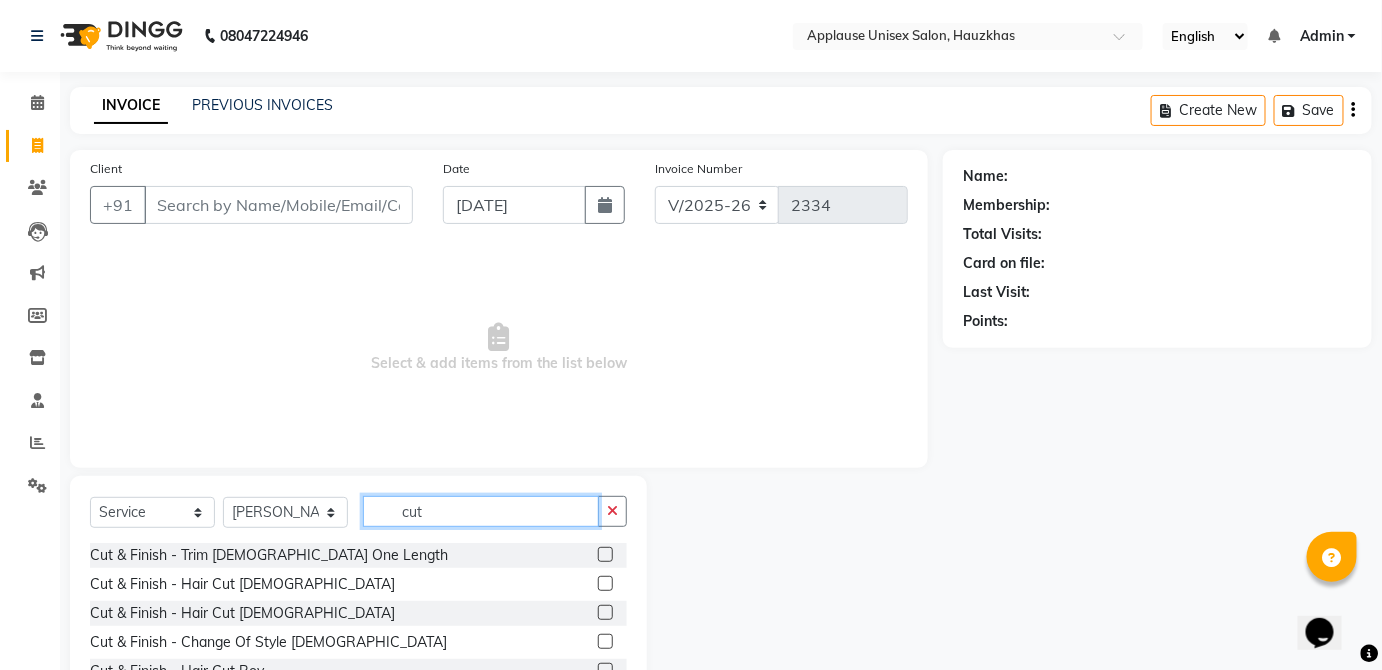 type on "cut" 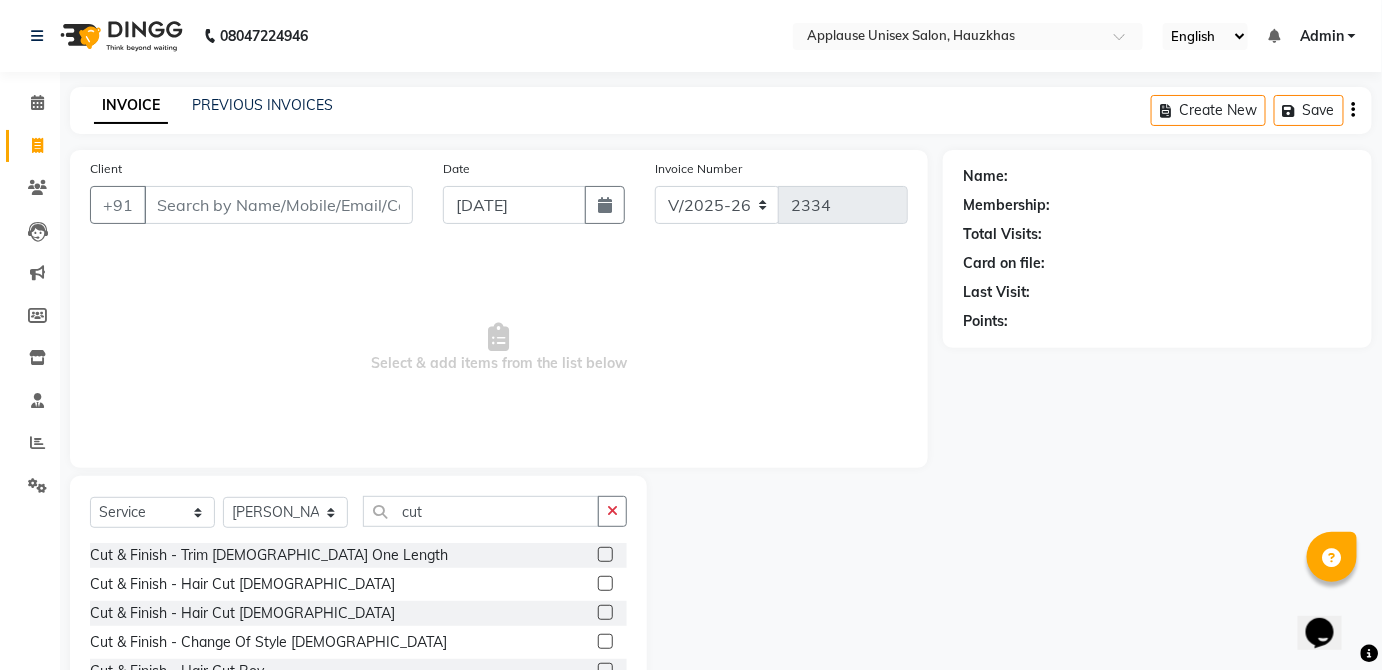 click 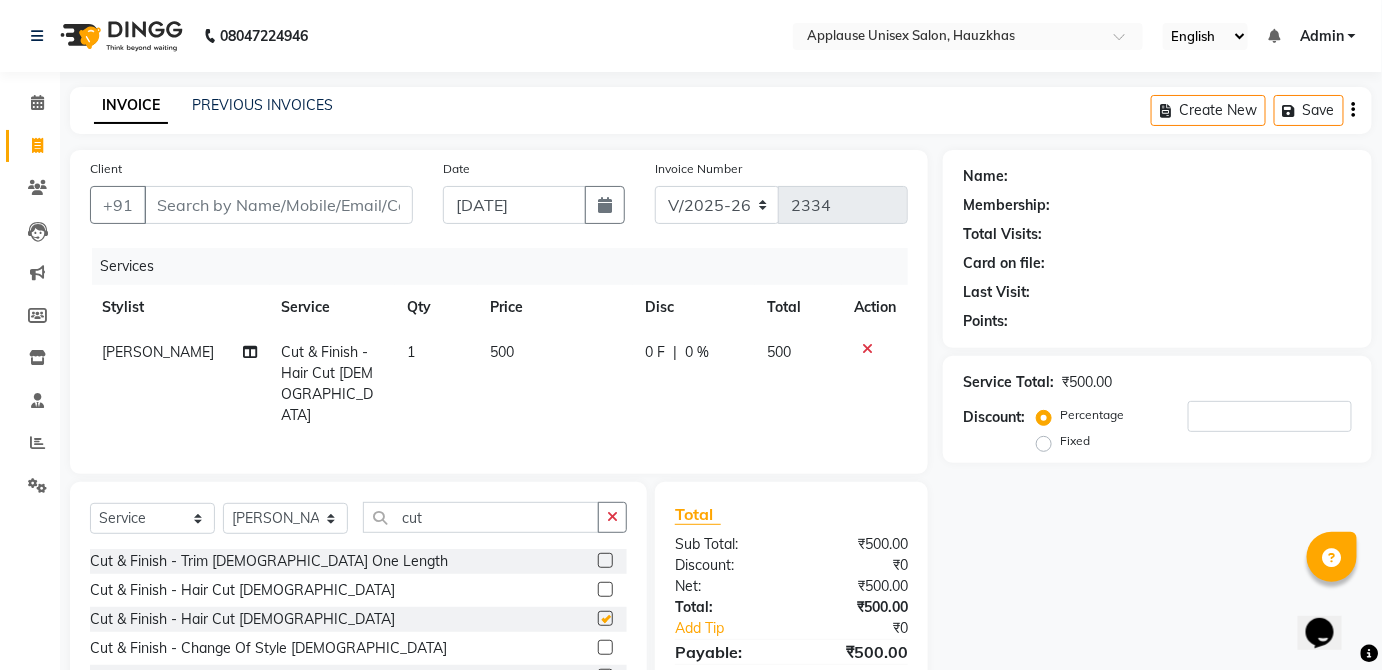 click on "0 F | 0 %" 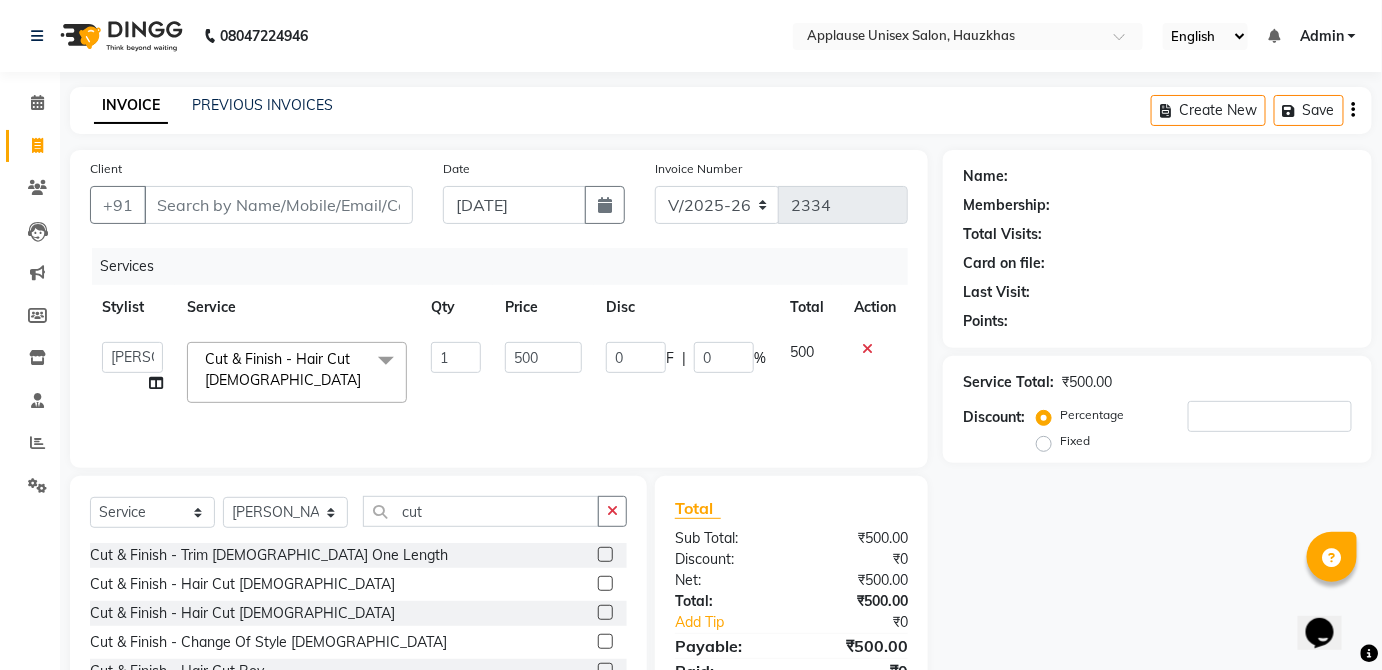 checkbox on "false" 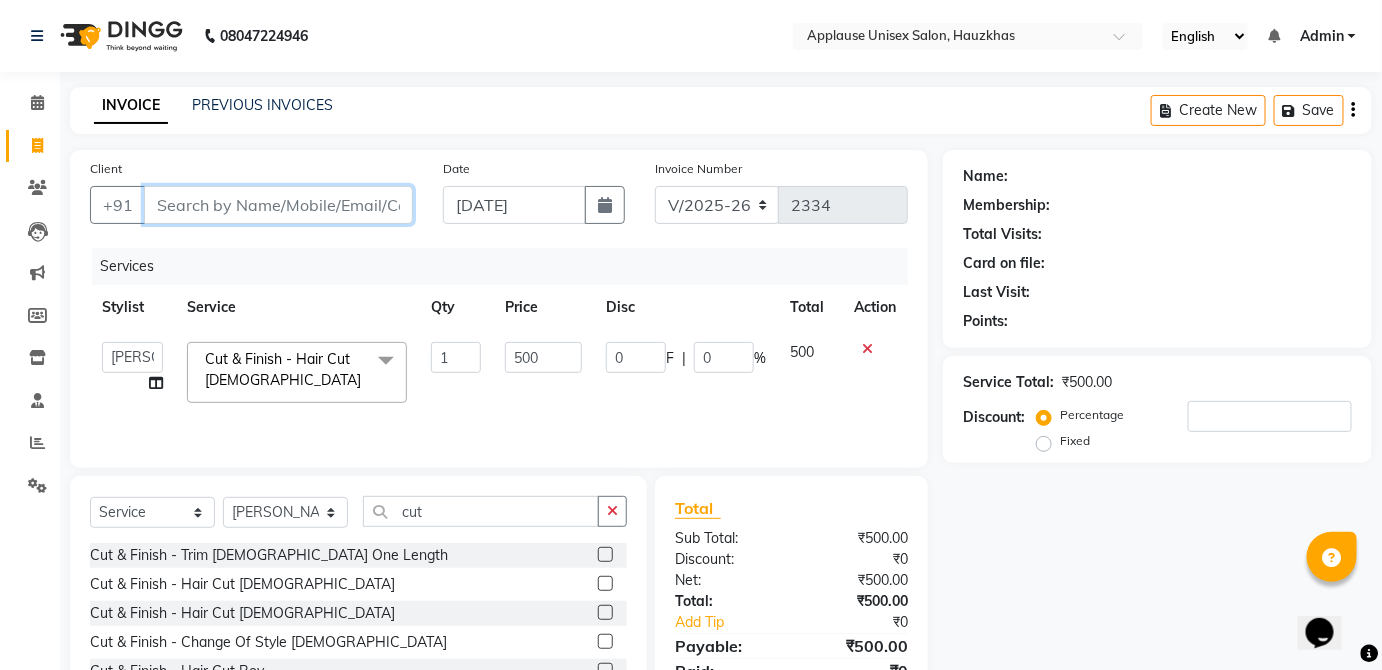 click on "Client" at bounding box center [278, 205] 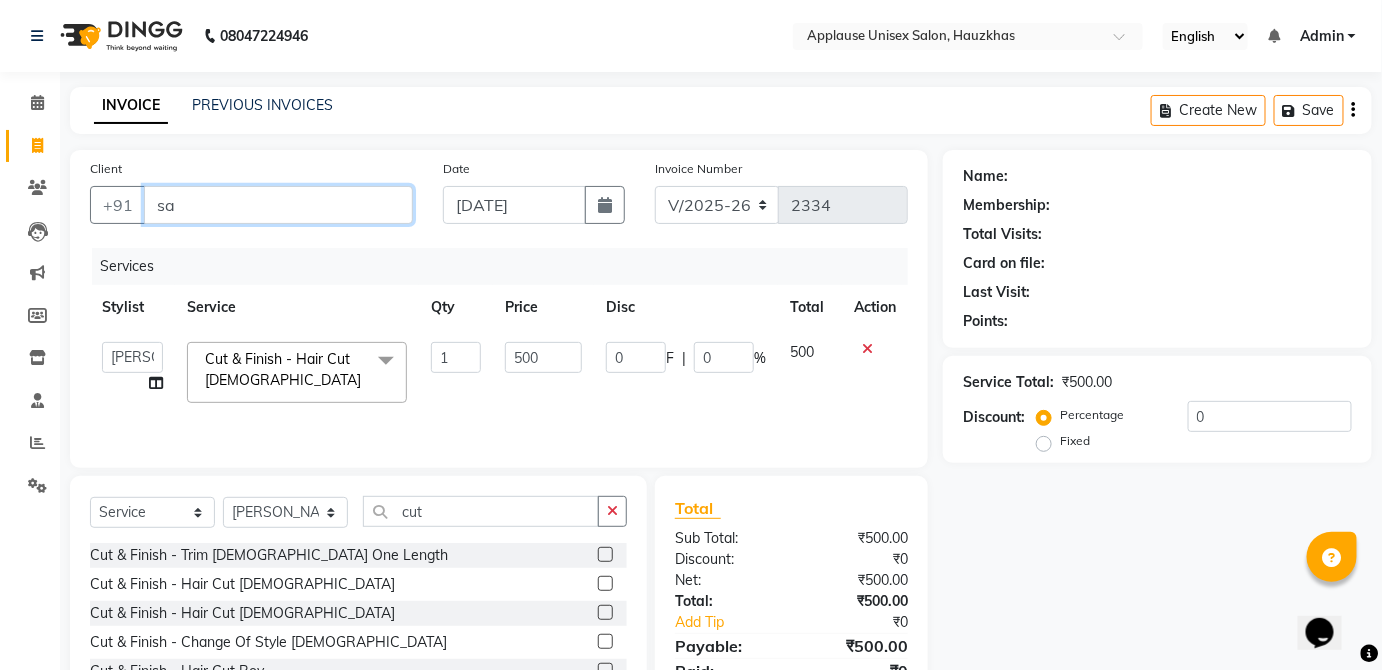 type on "s" 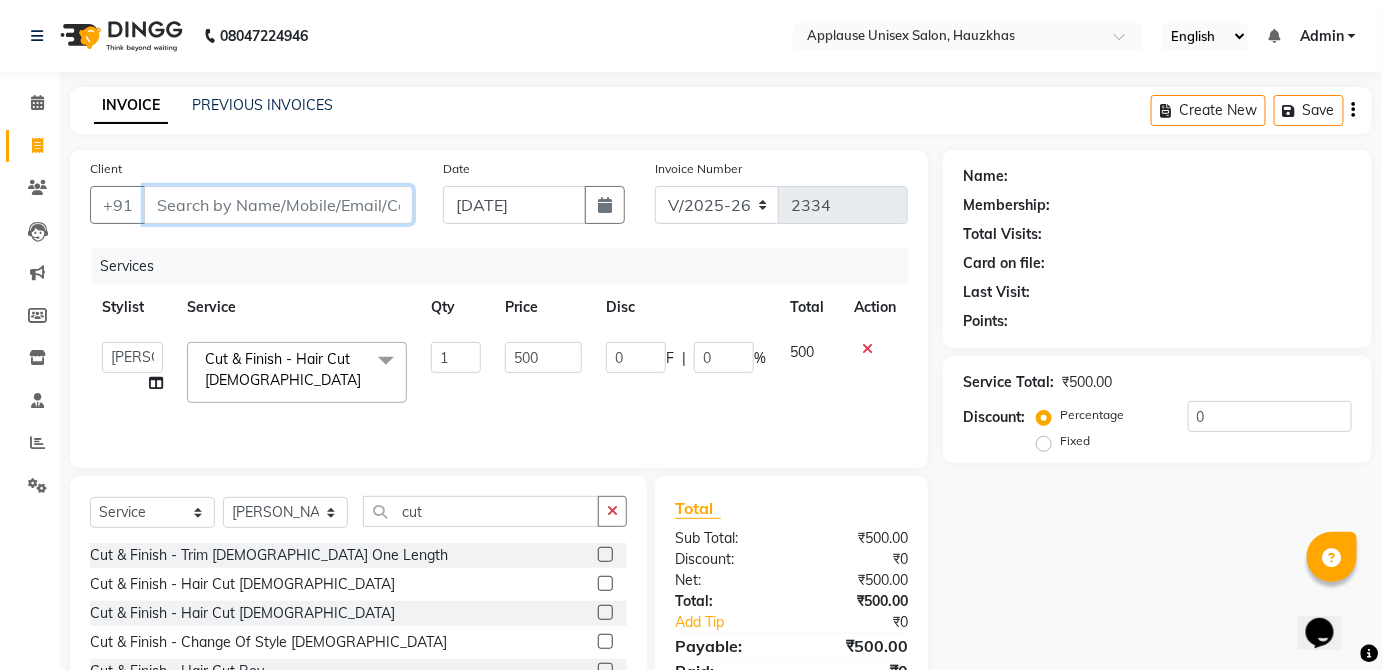 type on "S" 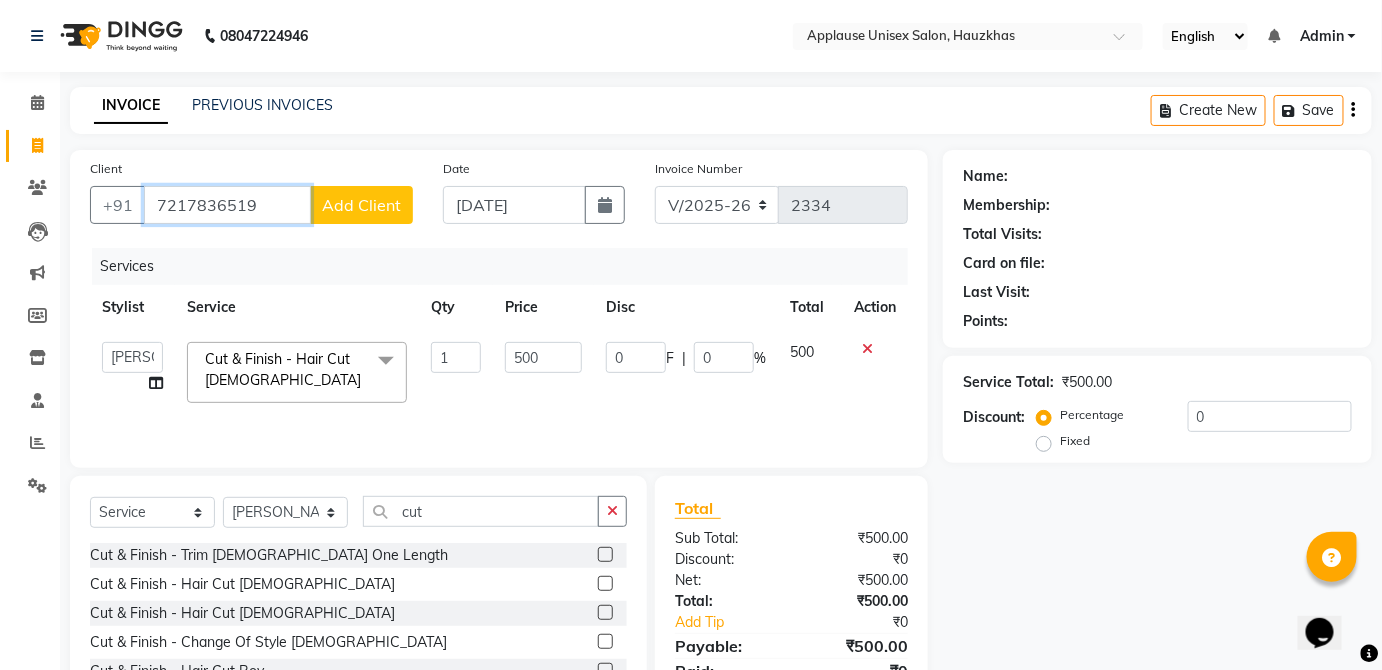 type on "7217836519" 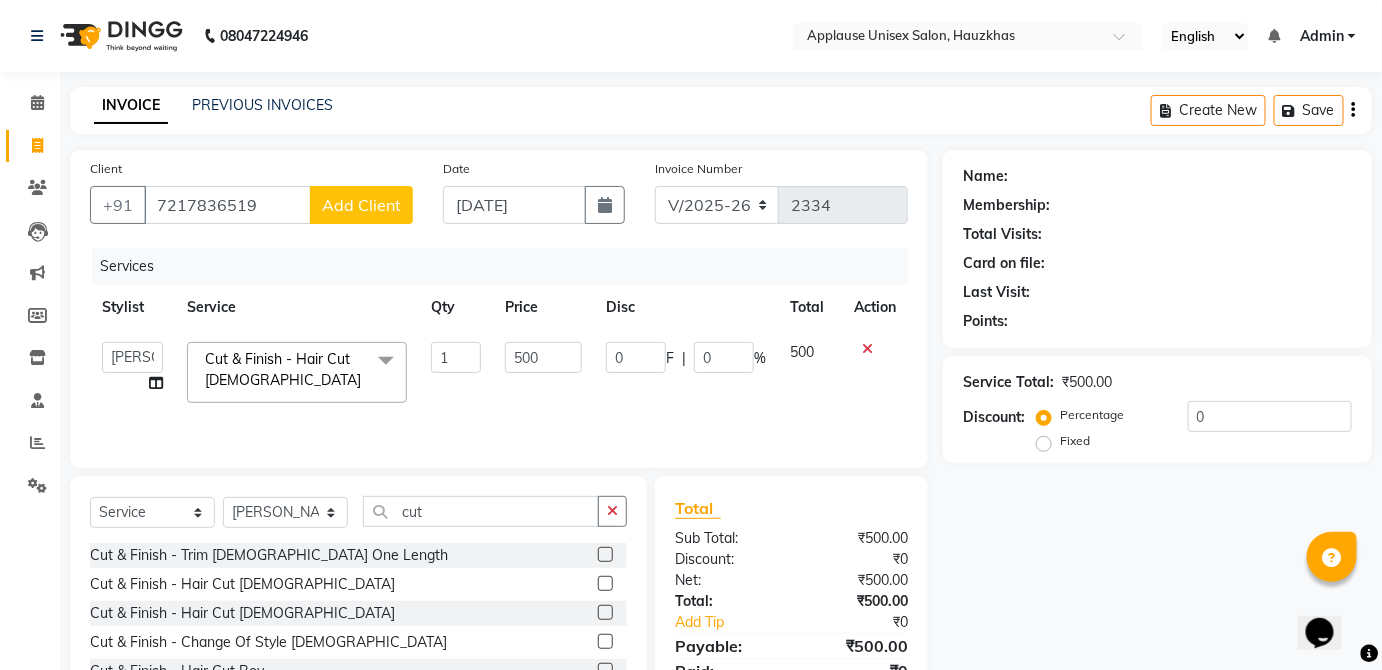 click on "Add Client" 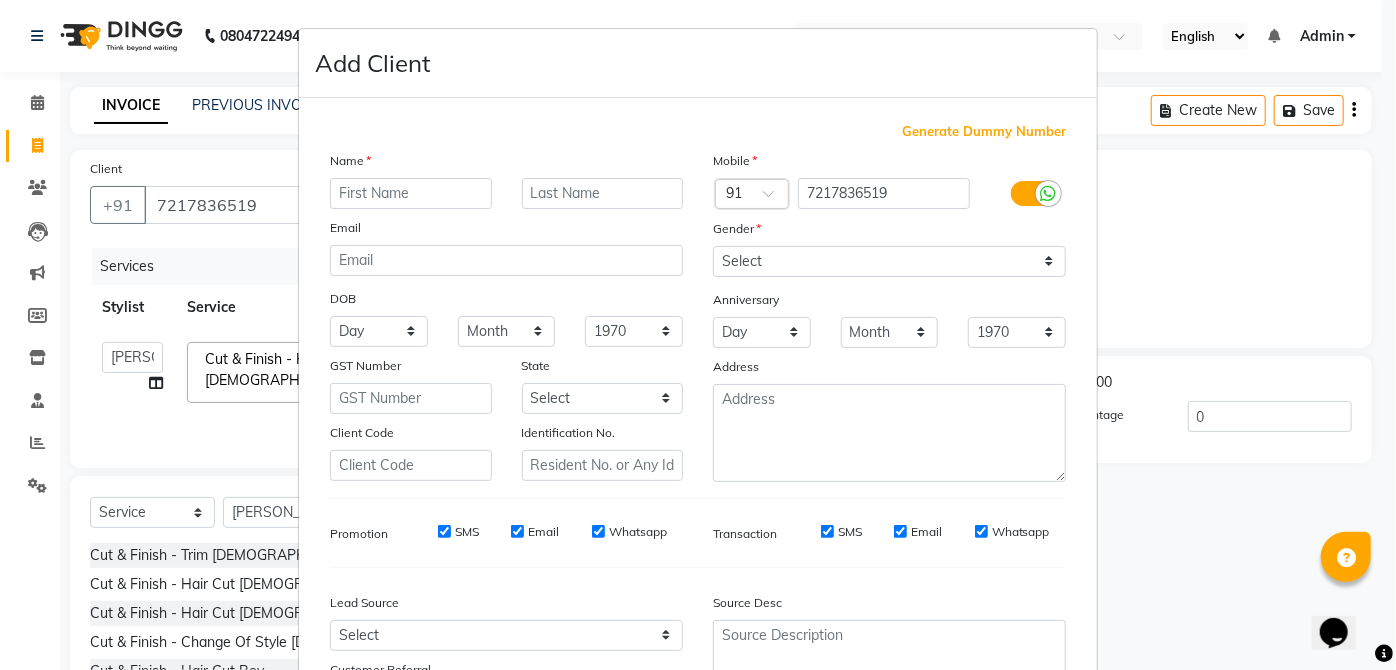 type on "s" 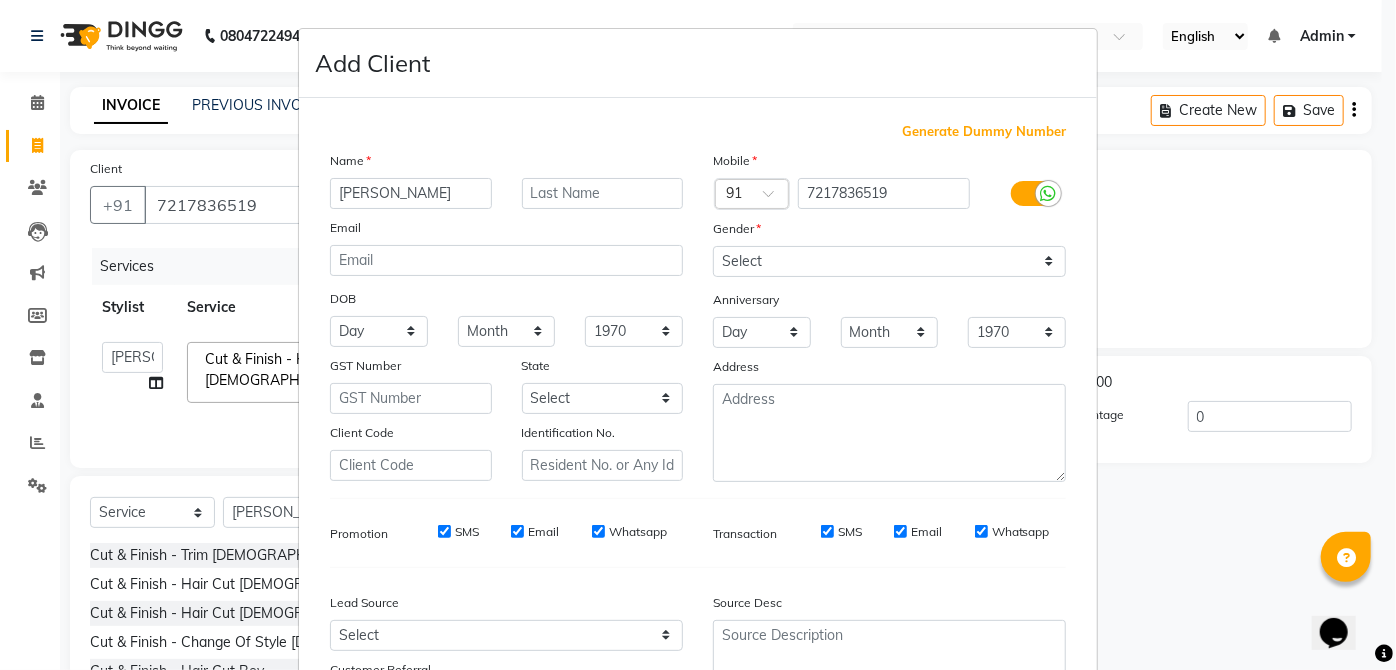 type on "[PERSON_NAME]" 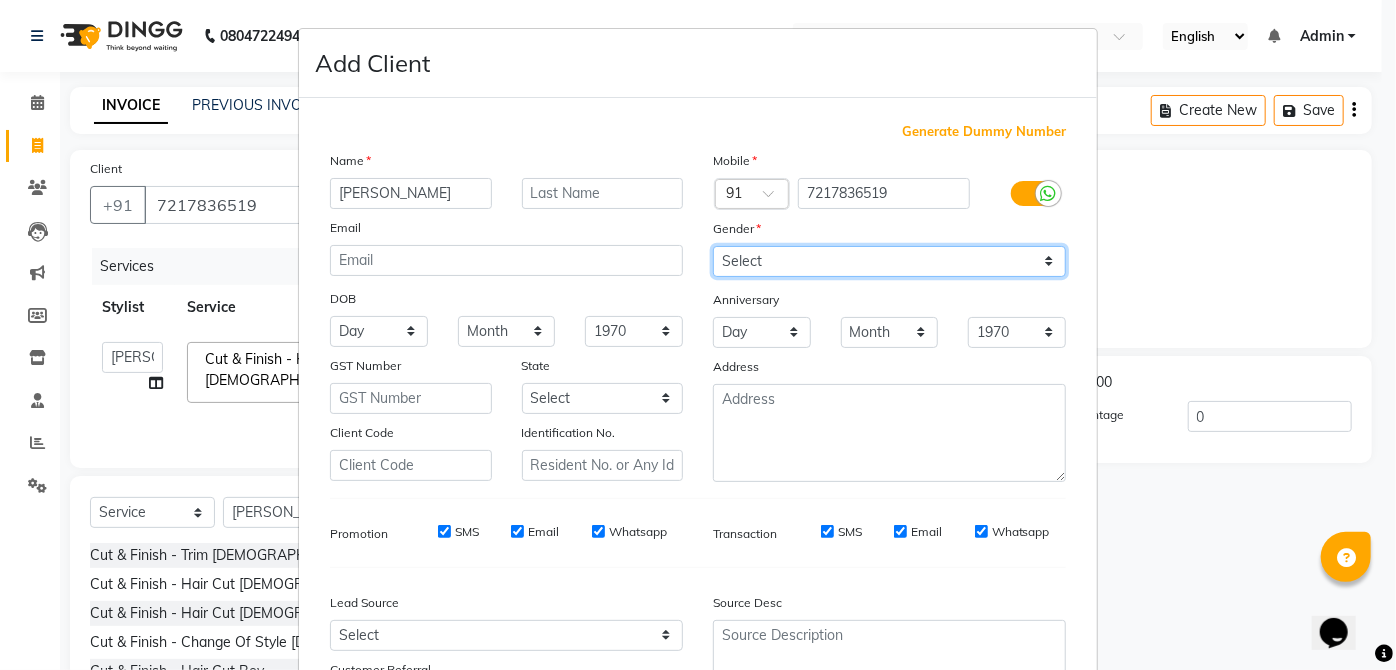 click on "Select [DEMOGRAPHIC_DATA] [DEMOGRAPHIC_DATA] Other Prefer Not To Say" at bounding box center (889, 261) 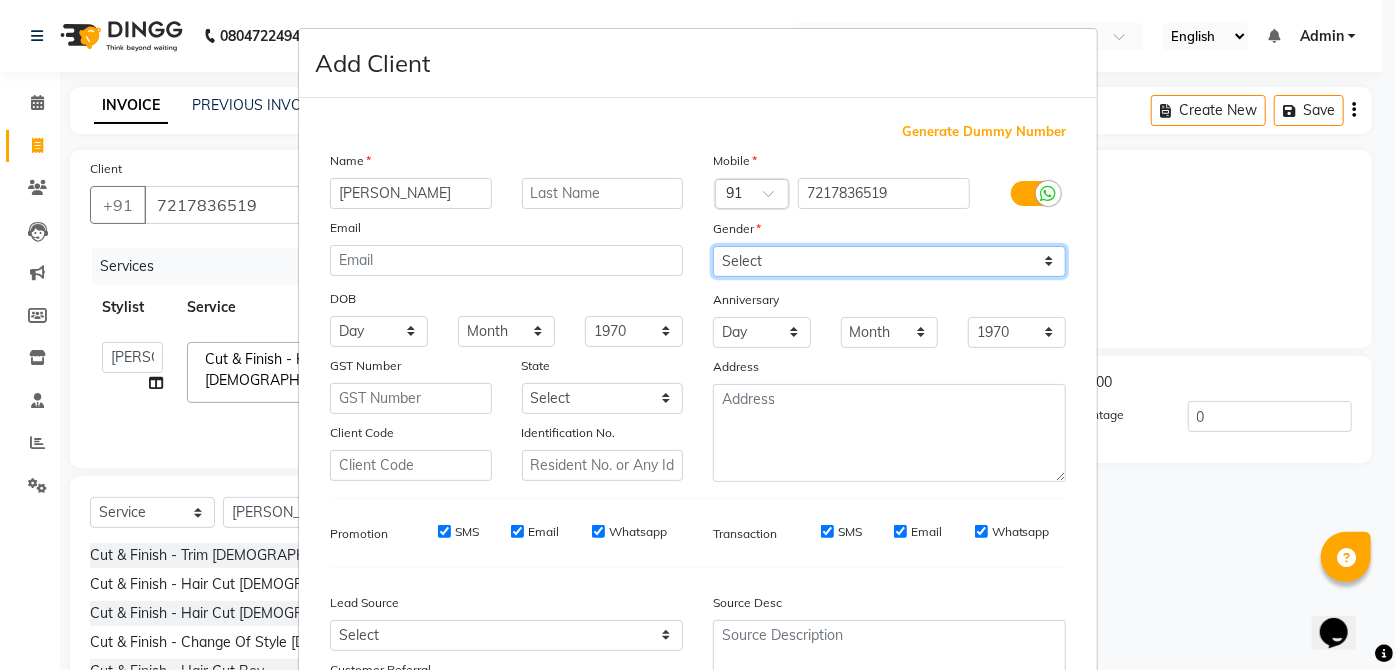 select on "[DEMOGRAPHIC_DATA]" 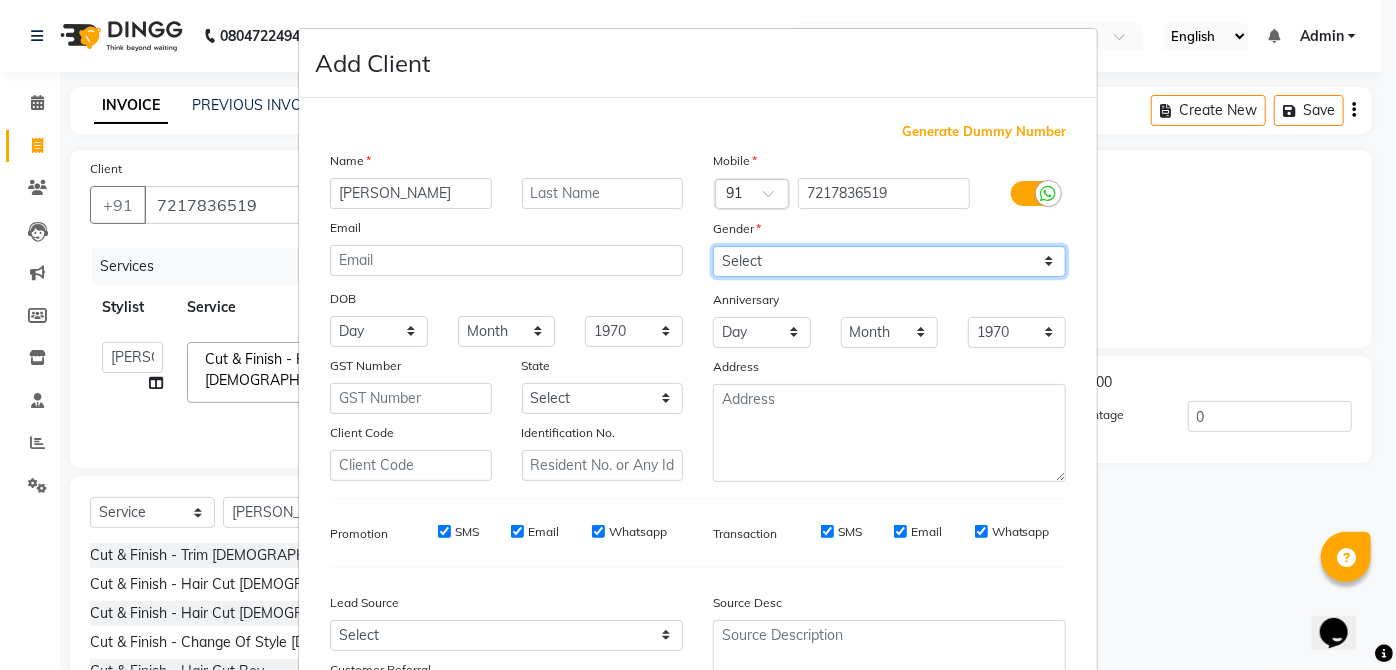 click on "Select [DEMOGRAPHIC_DATA] [DEMOGRAPHIC_DATA] Other Prefer Not To Say" at bounding box center [889, 261] 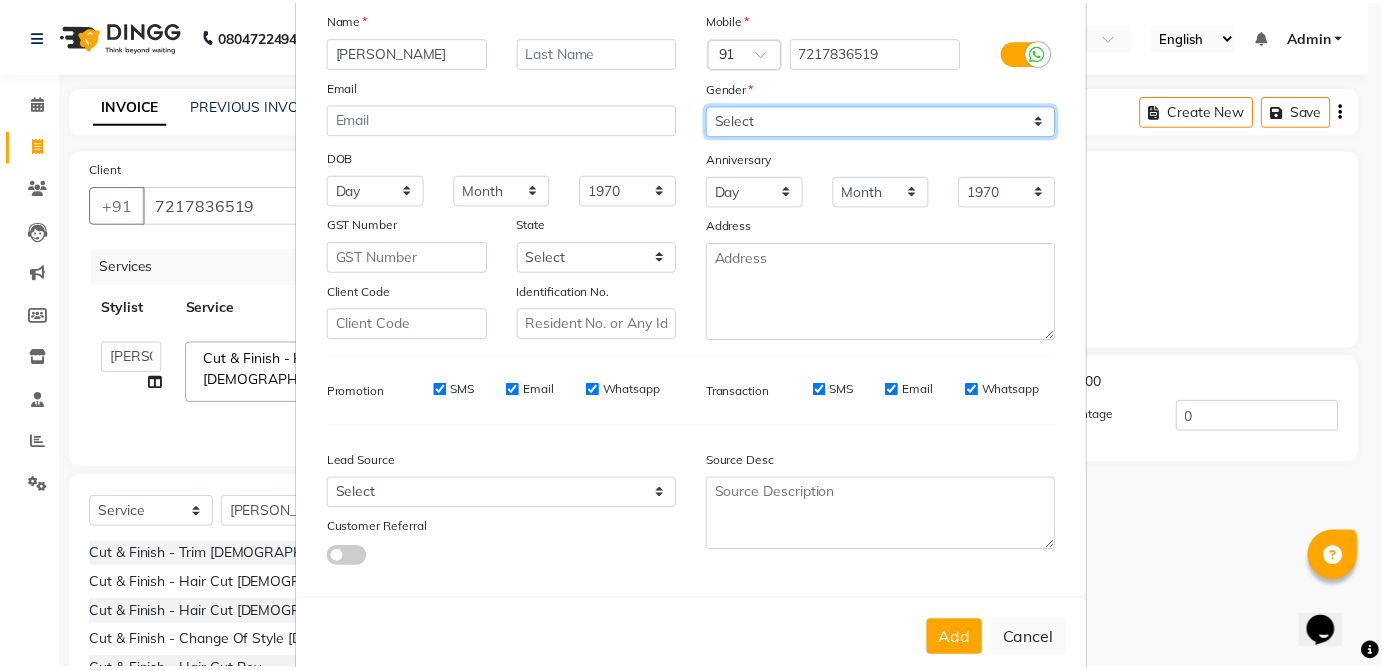 scroll, scrollTop: 176, scrollLeft: 0, axis: vertical 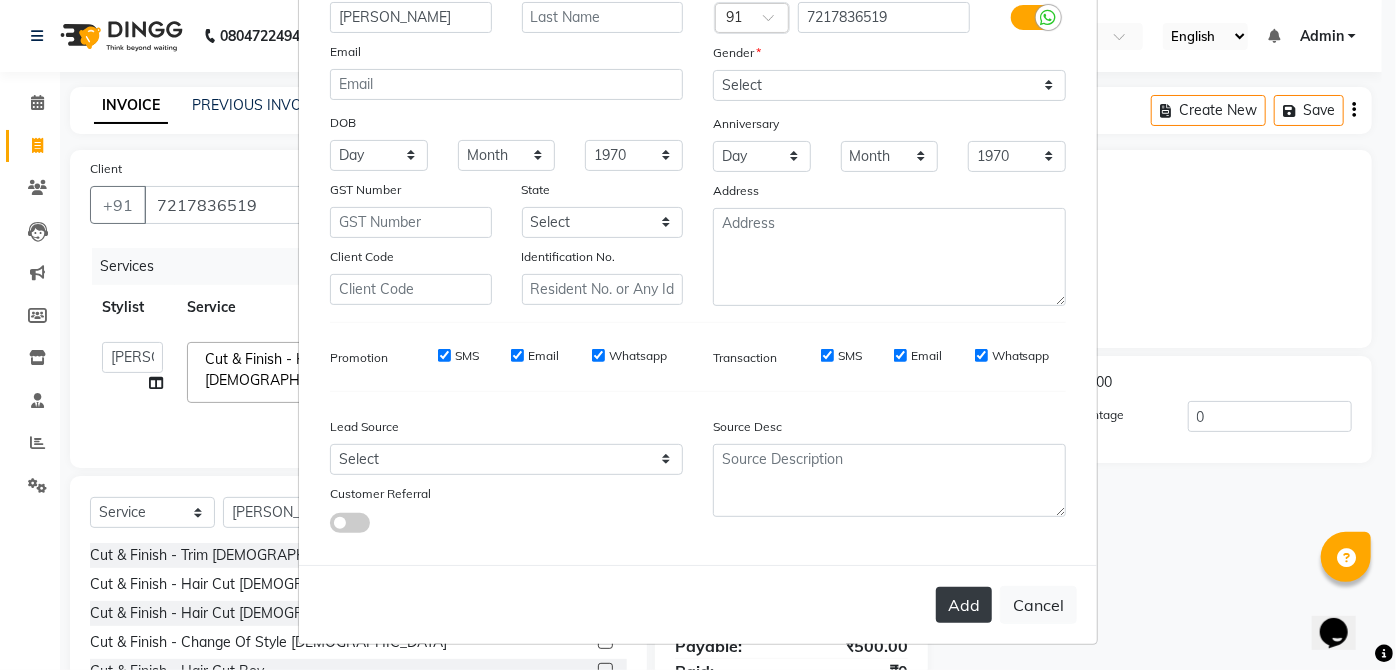 click on "Add" at bounding box center [964, 605] 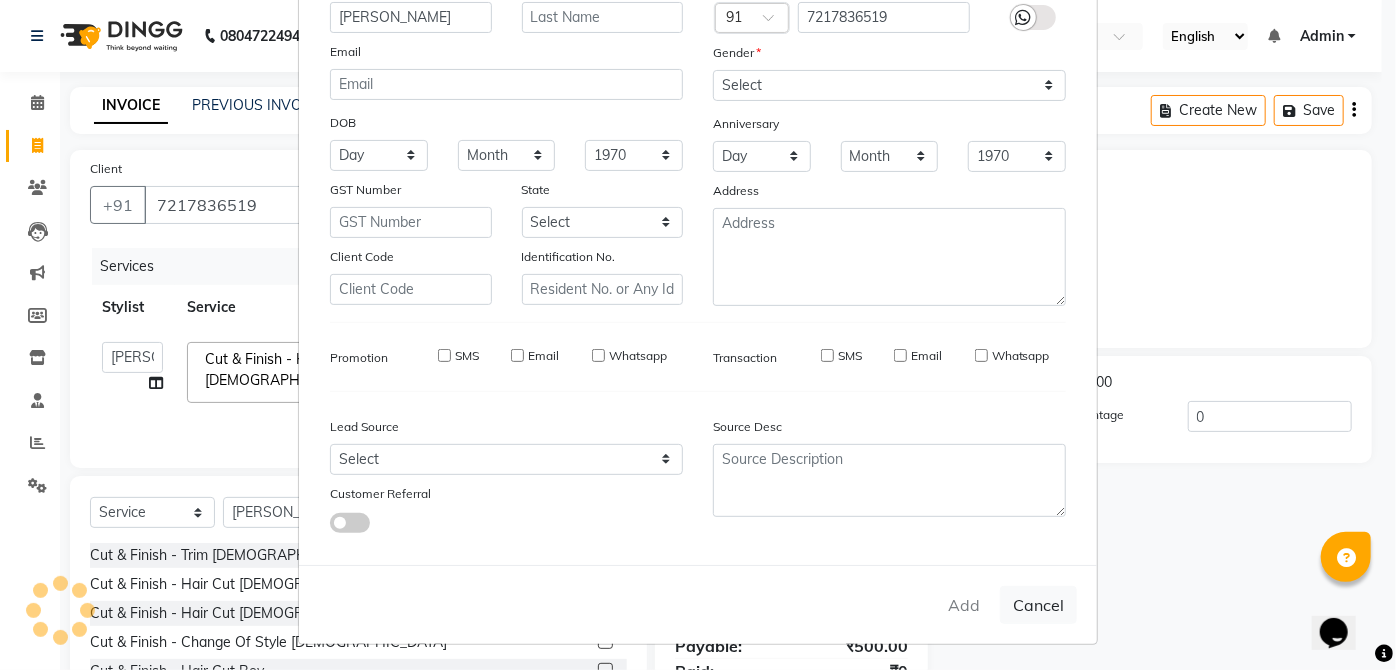 type 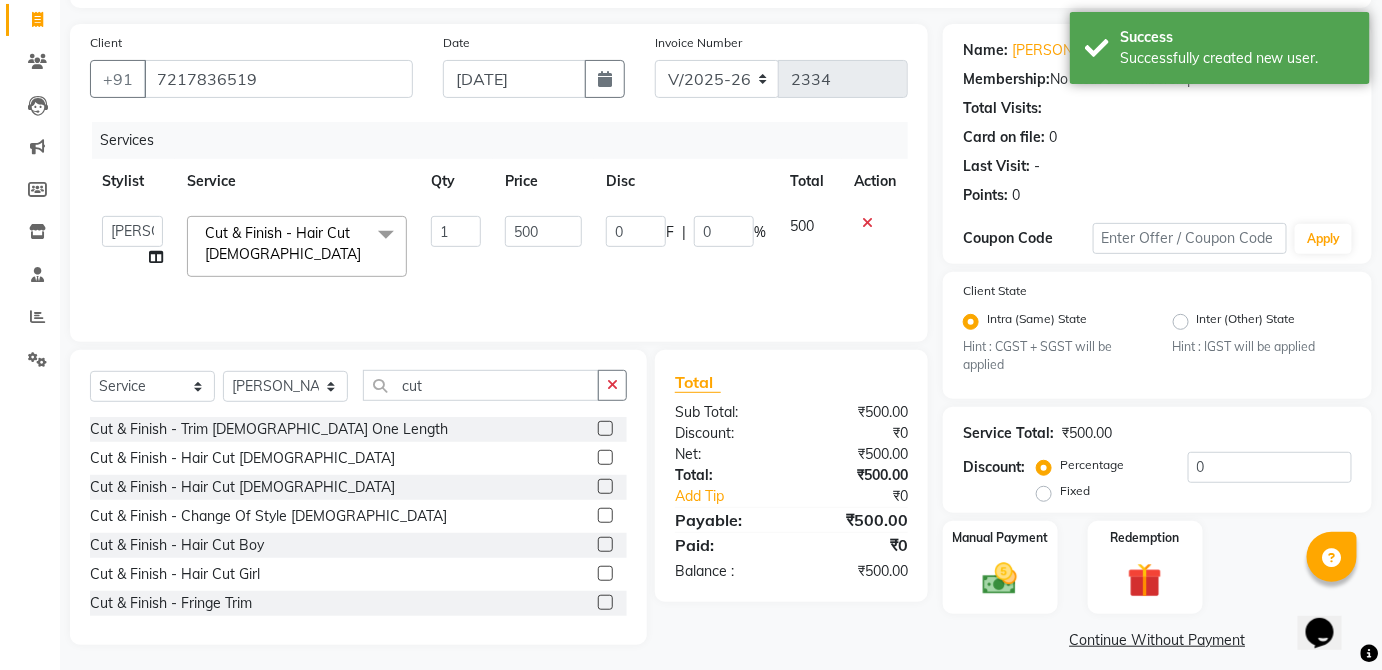 scroll, scrollTop: 129, scrollLeft: 0, axis: vertical 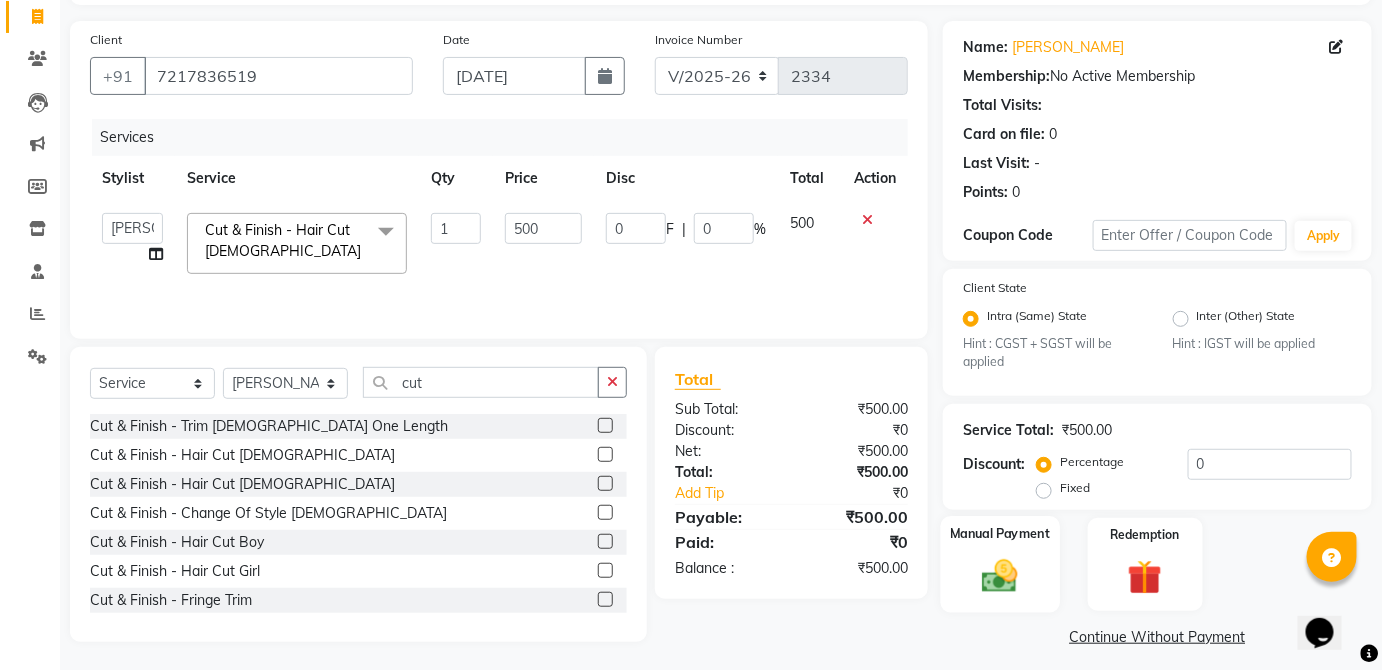 click on "Manual Payment" 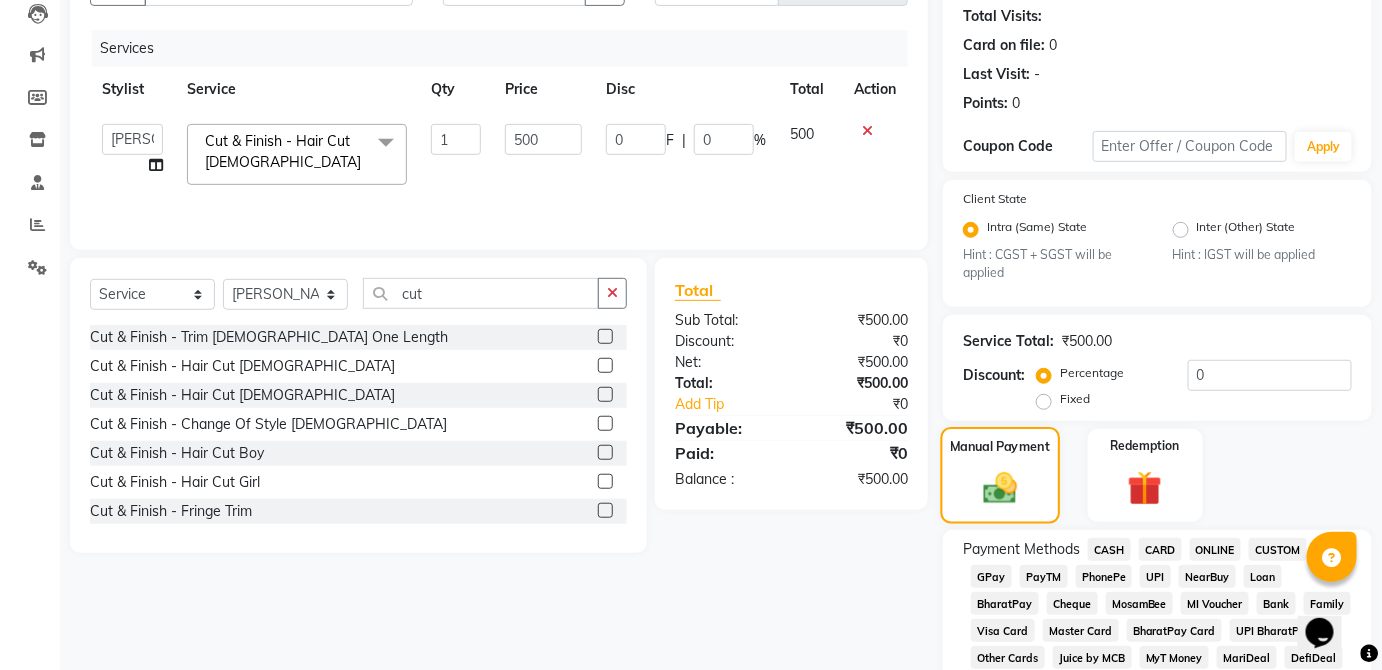 scroll, scrollTop: 222, scrollLeft: 0, axis: vertical 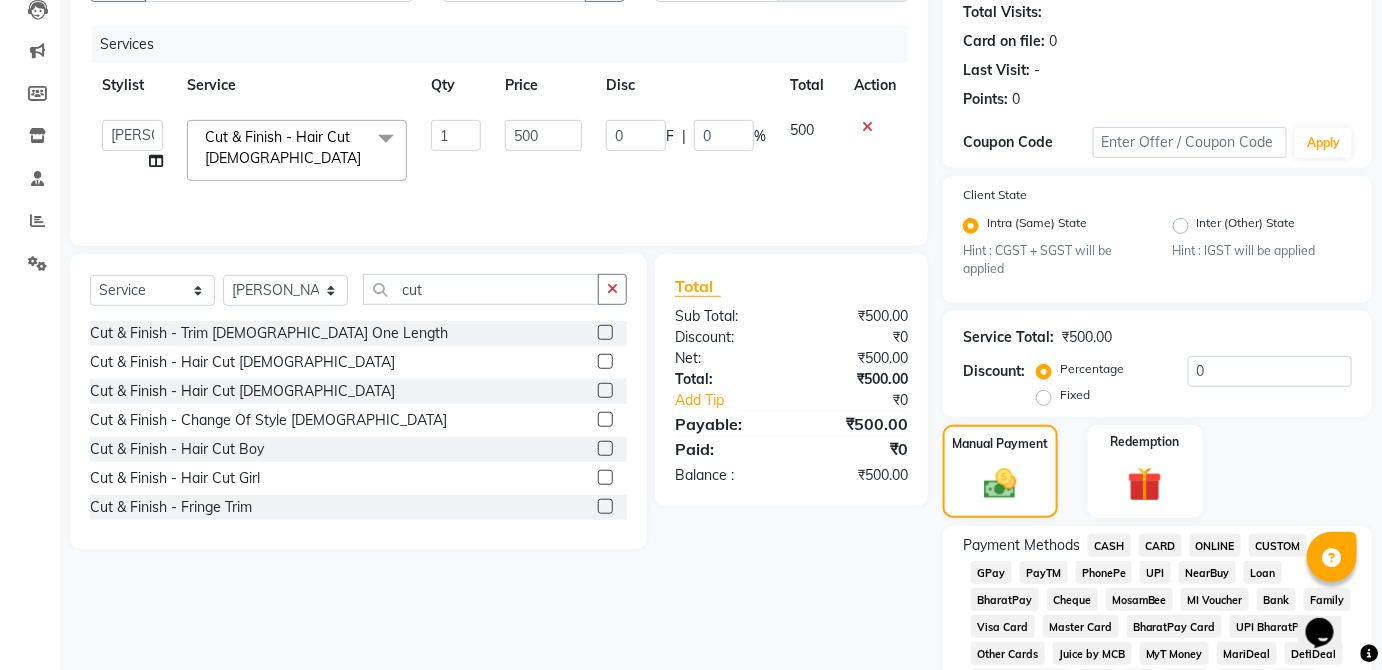 click on "CASH" 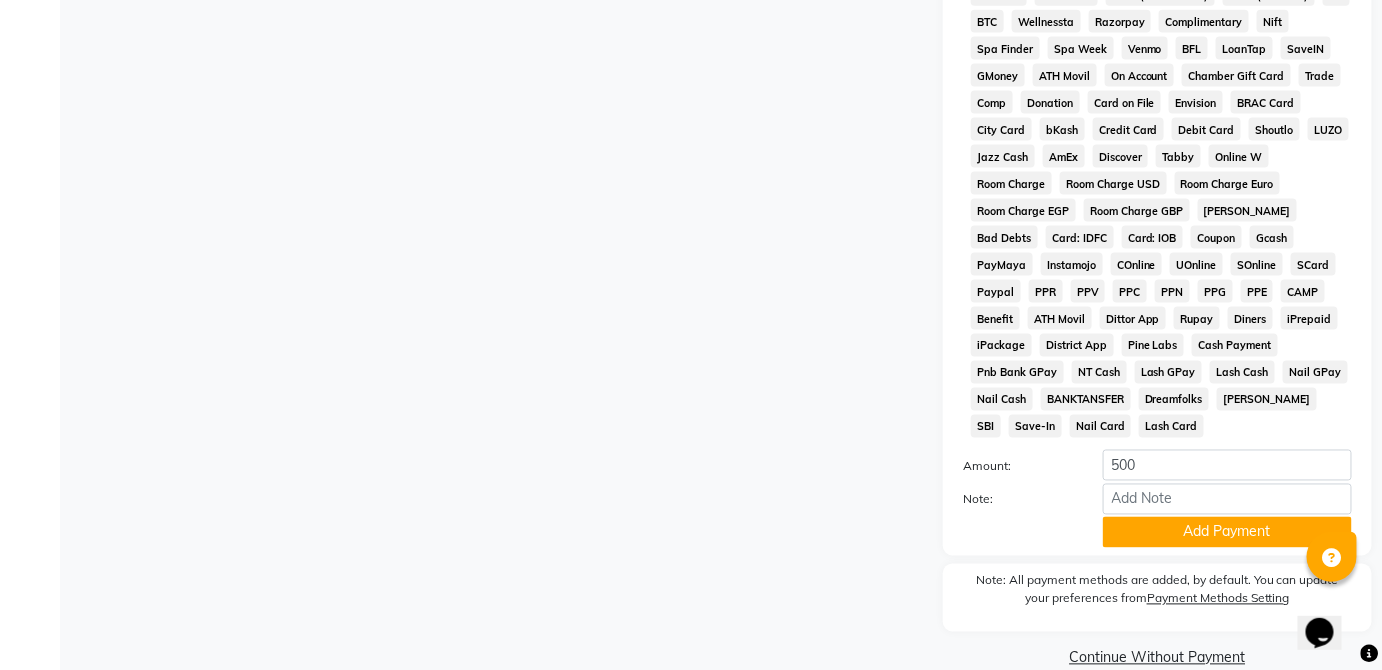 scroll, scrollTop: 943, scrollLeft: 0, axis: vertical 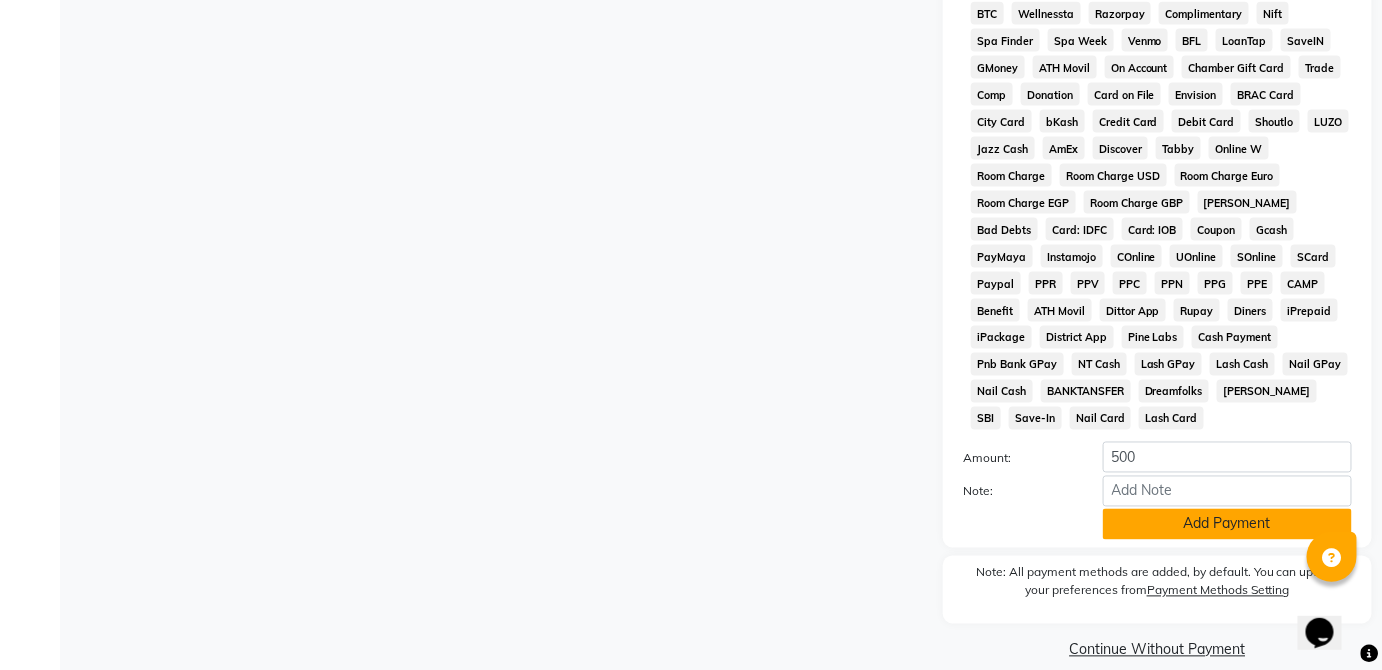 click on "Add Payment" 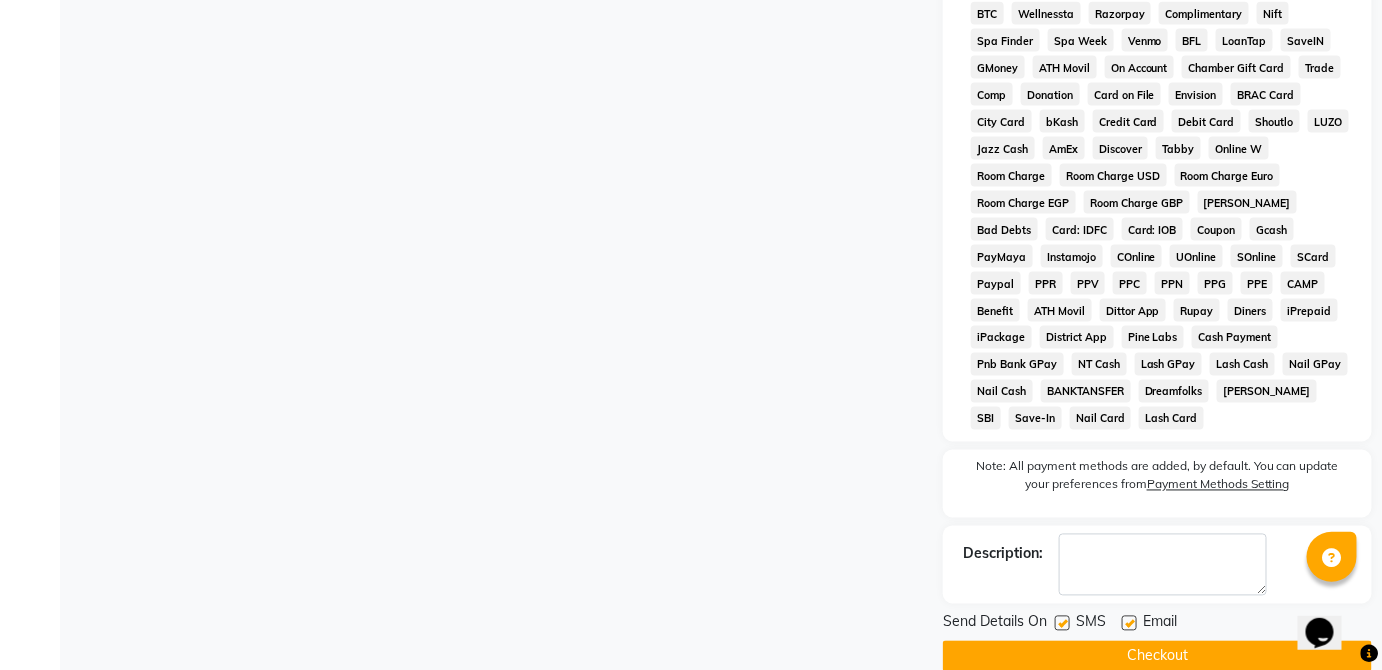 click on "Checkout" 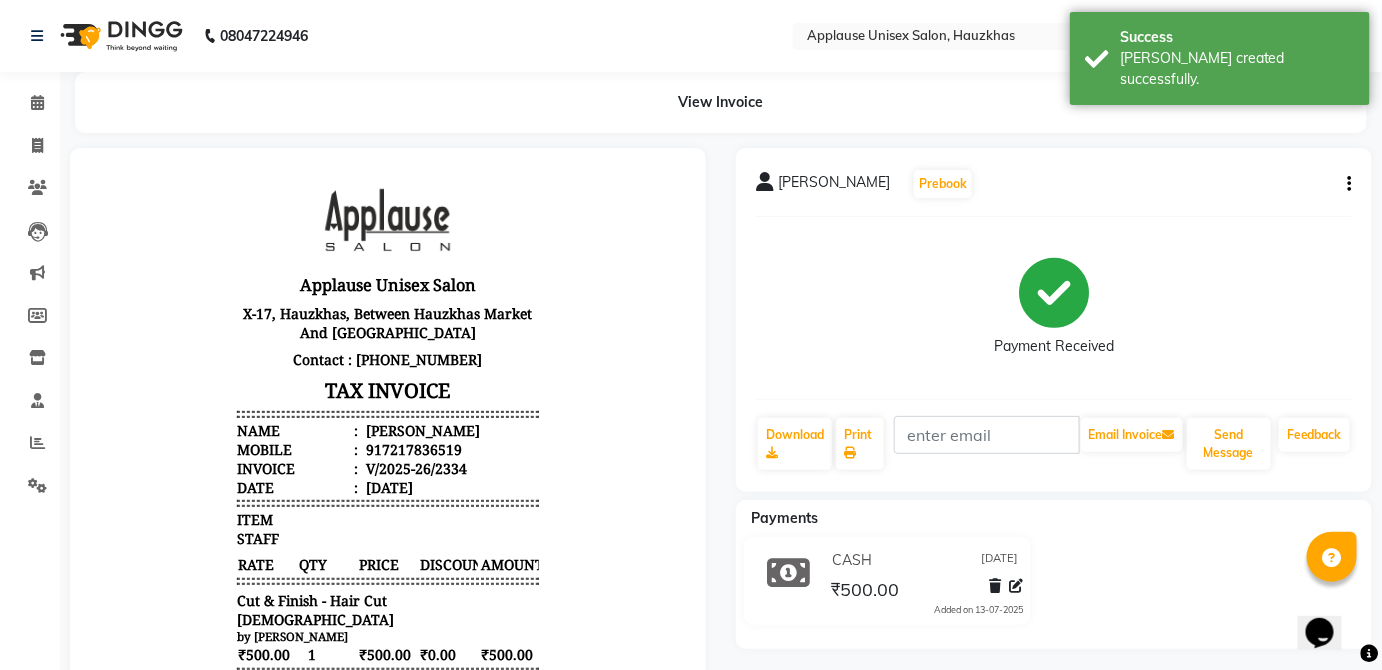 scroll, scrollTop: 0, scrollLeft: 0, axis: both 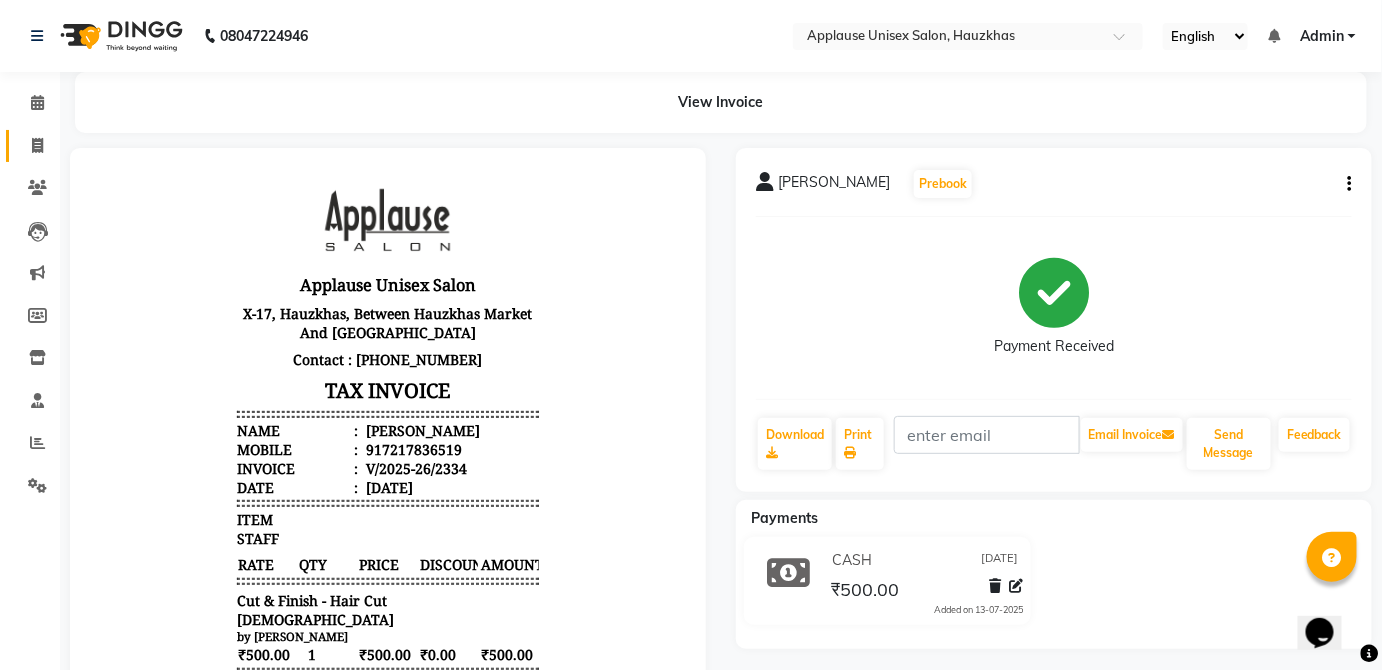 click on "Invoice" 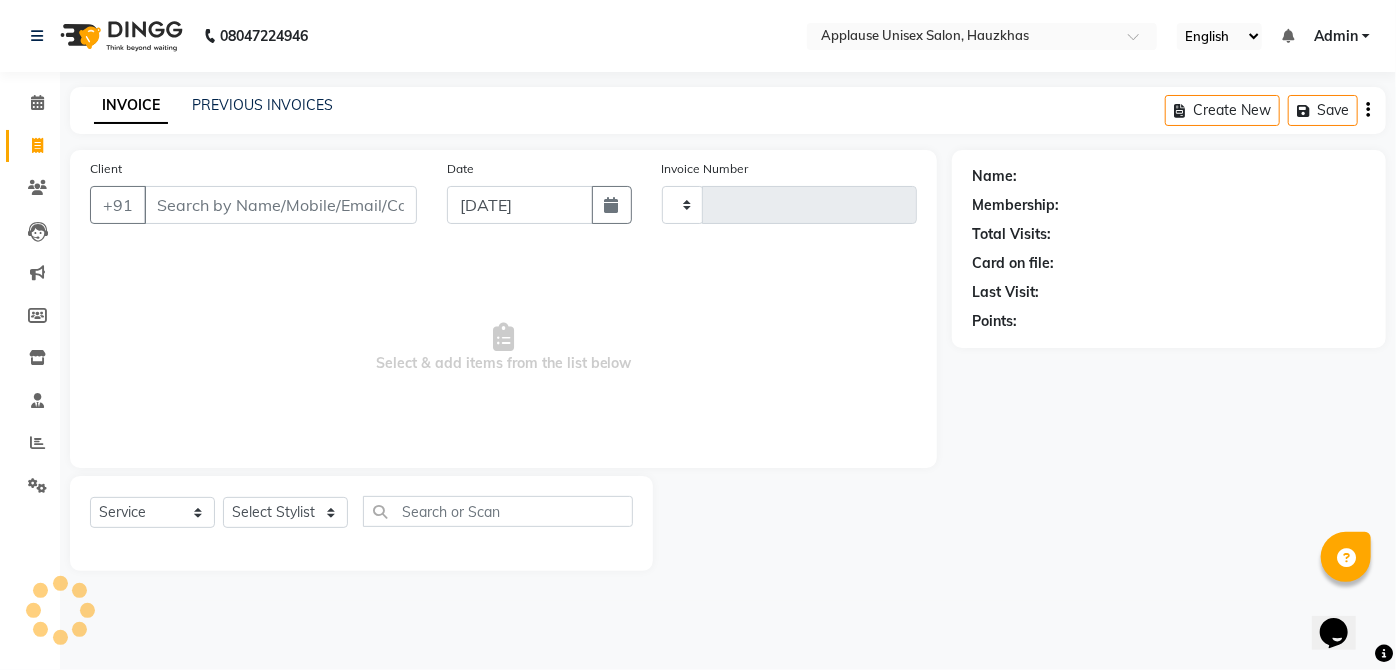 type on "2335" 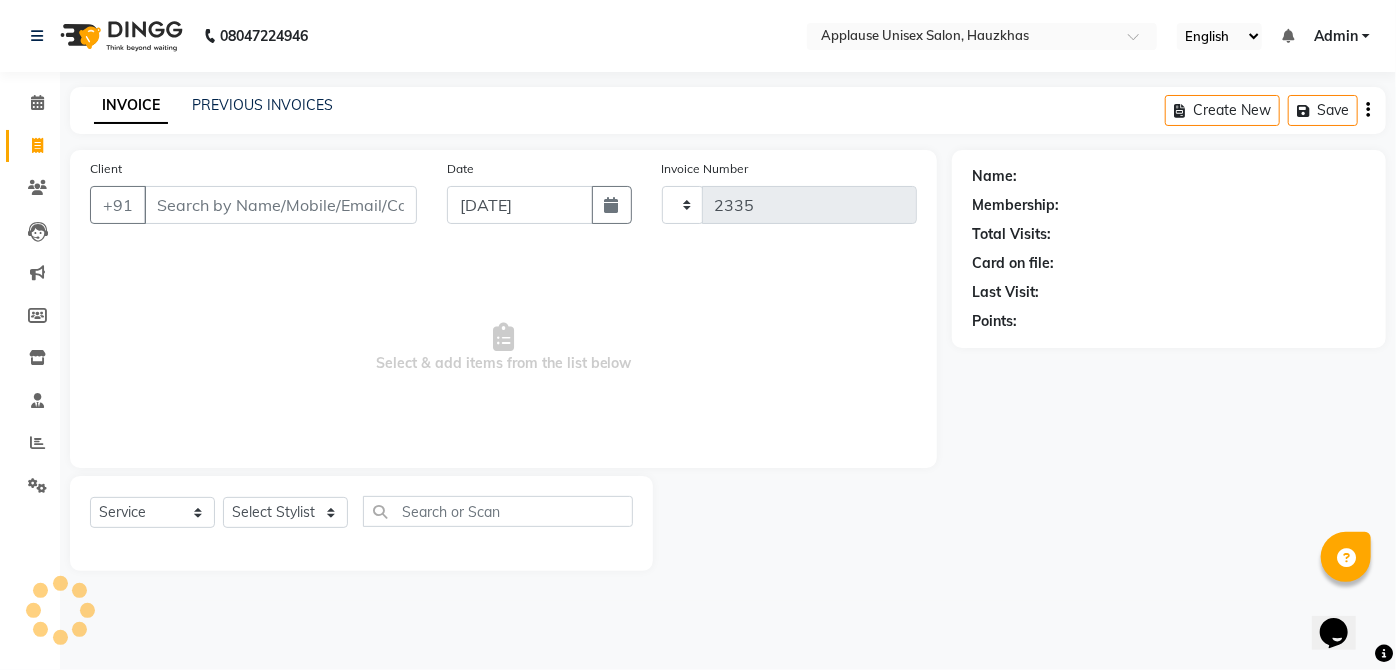 select on "5082" 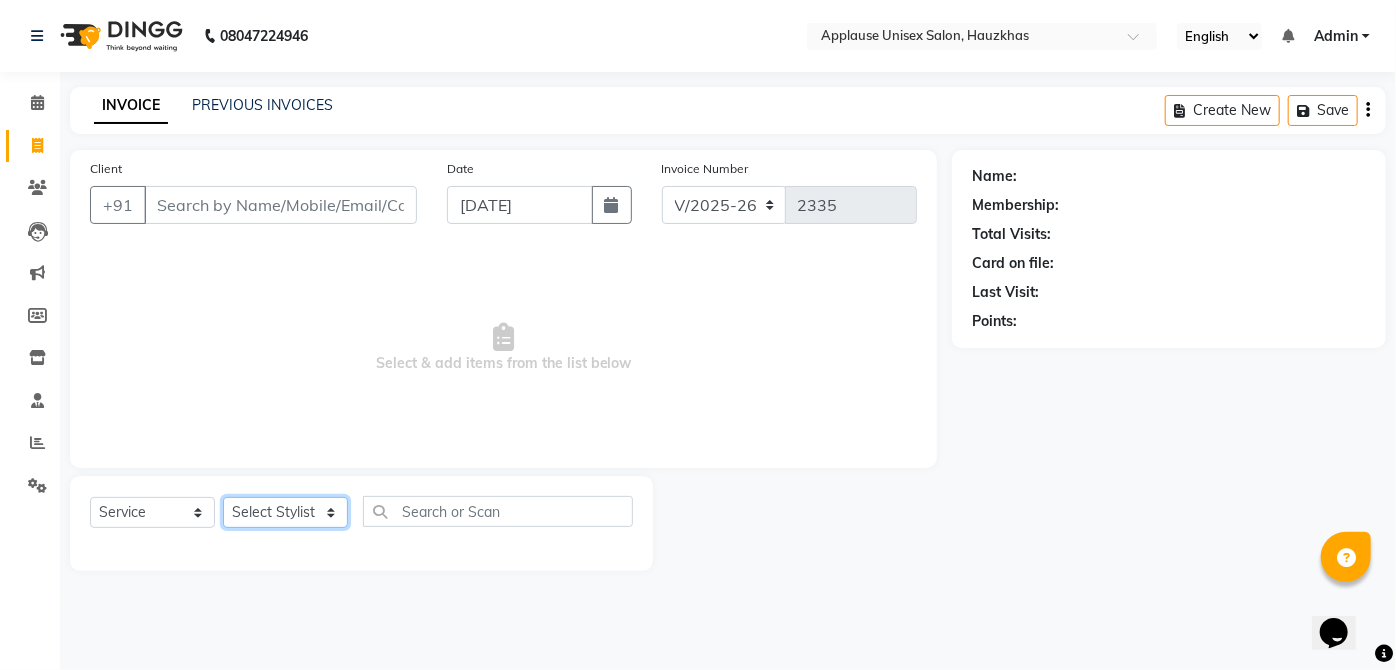 click on "Select Stylist" 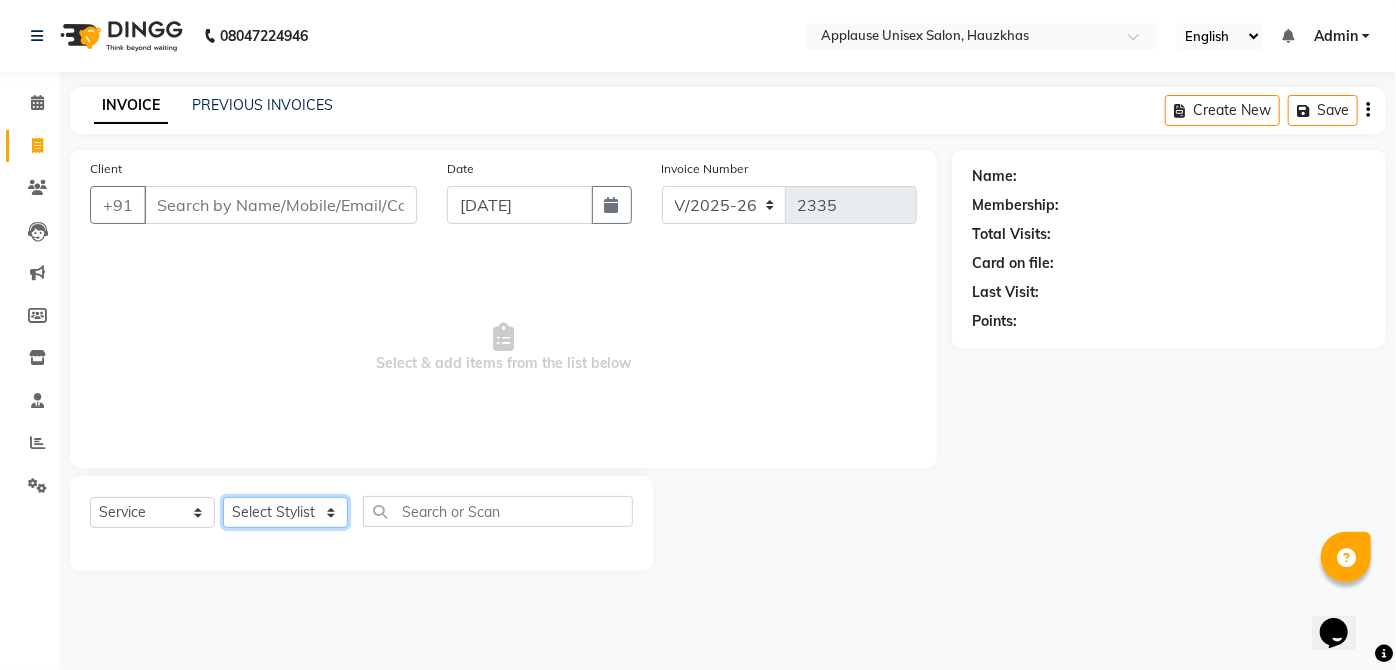 select on "37821" 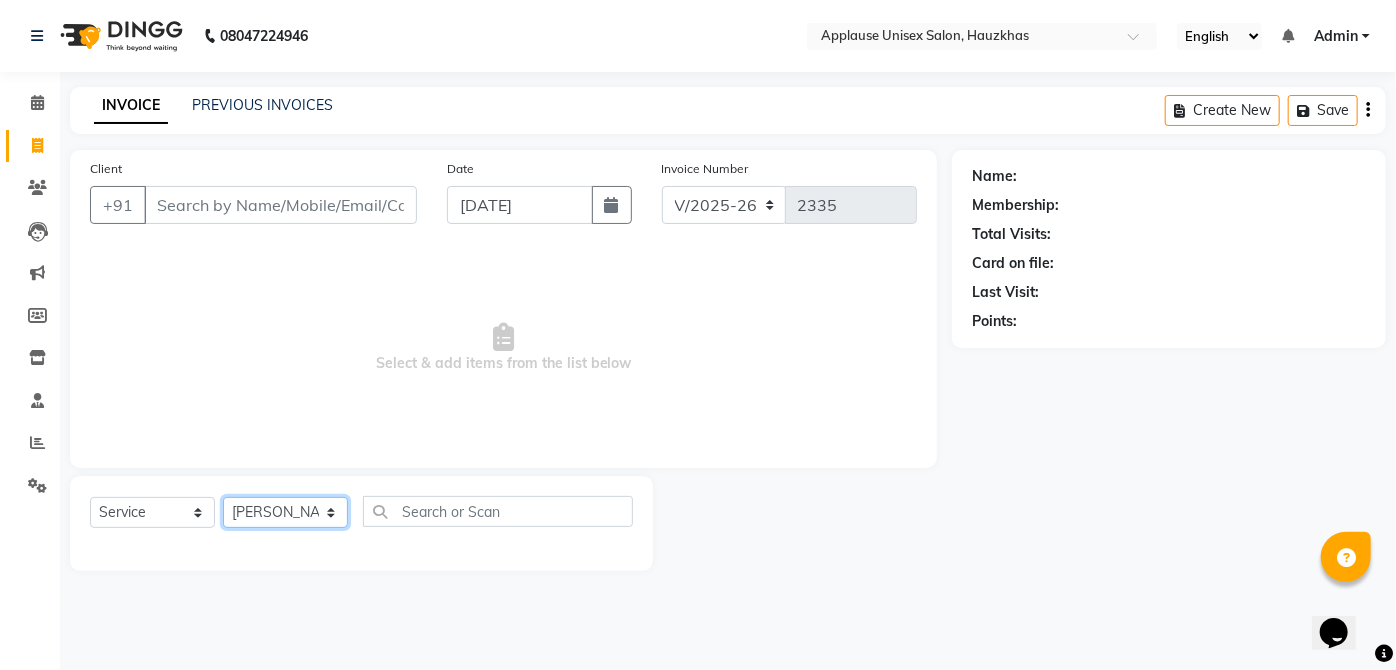 click on "Select Stylist  [PERSON_NAME] [PERSON_NAME] [PERSON_NAME] [PERSON_NAME]  Kaif [PERSON_NAME] [PERSON_NAME] Mamta Manager [PERSON_NAME] rahul  [PERSON_NAME] [PERSON_NAME] [PERSON_NAME] V.k" 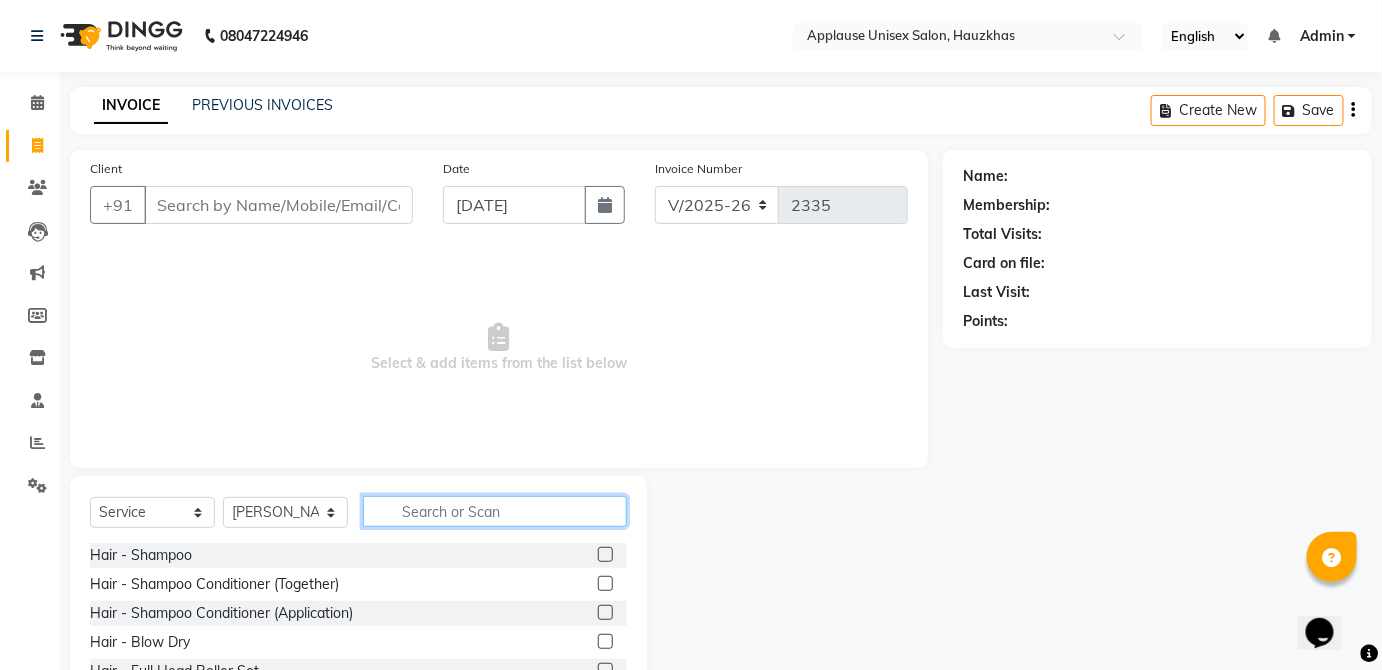 click 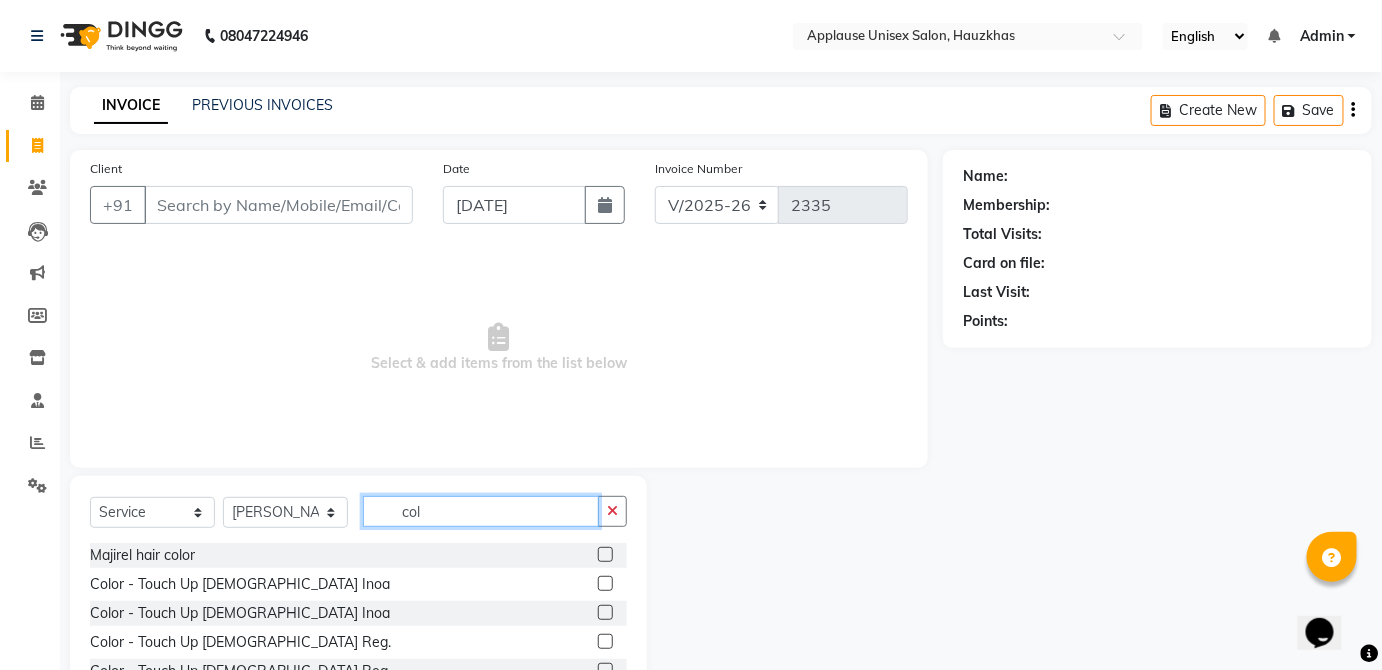 scroll, scrollTop: 130, scrollLeft: 0, axis: vertical 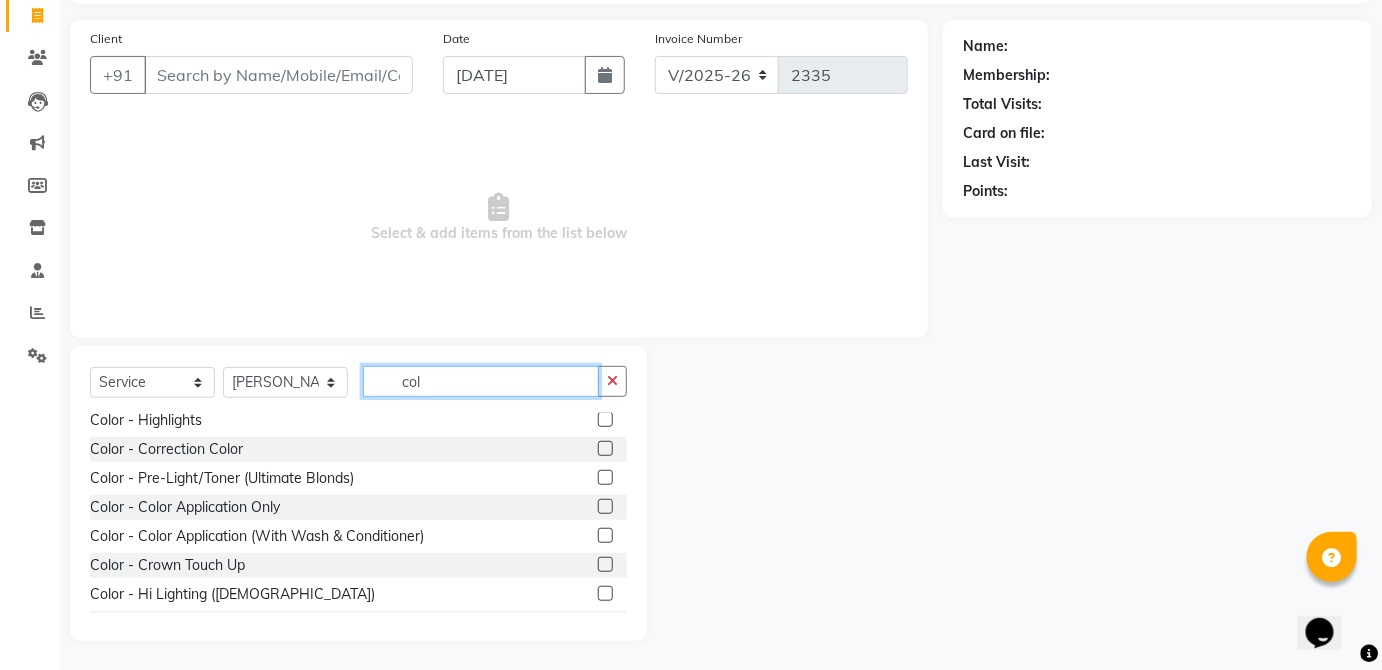 type on "col" 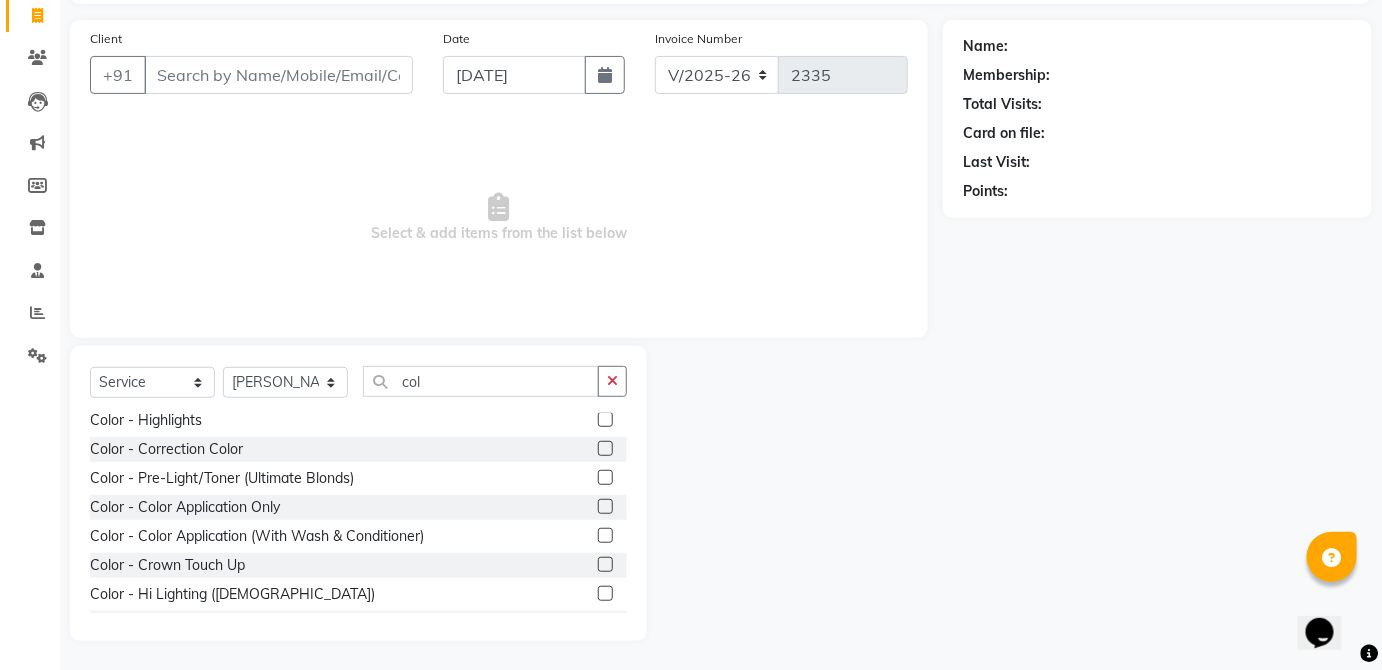 click 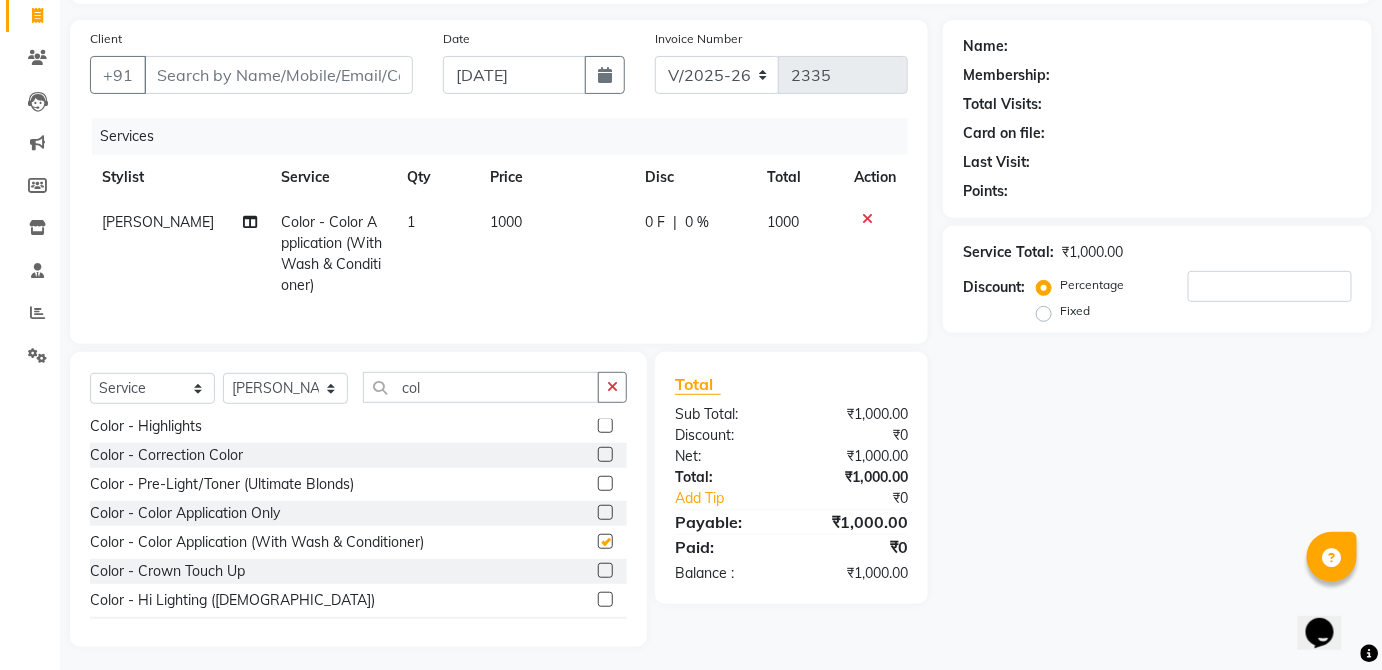 checkbox on "false" 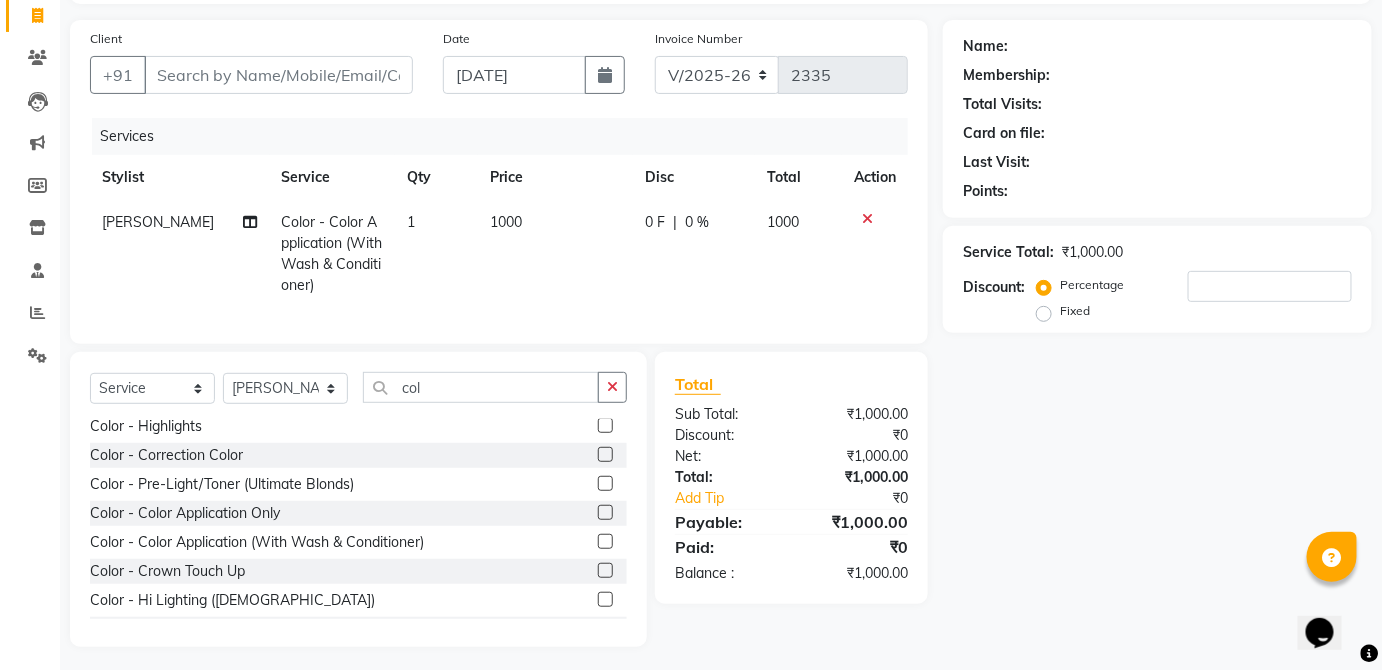 click on "1000" 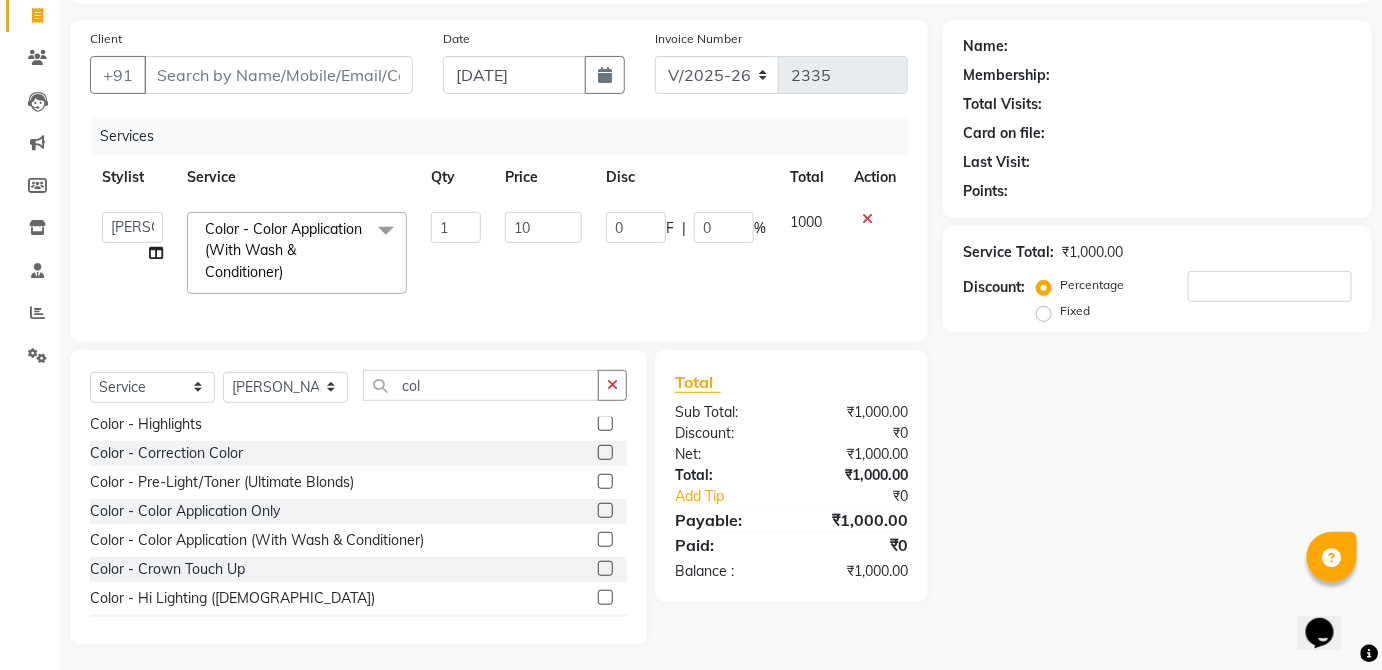type on "1" 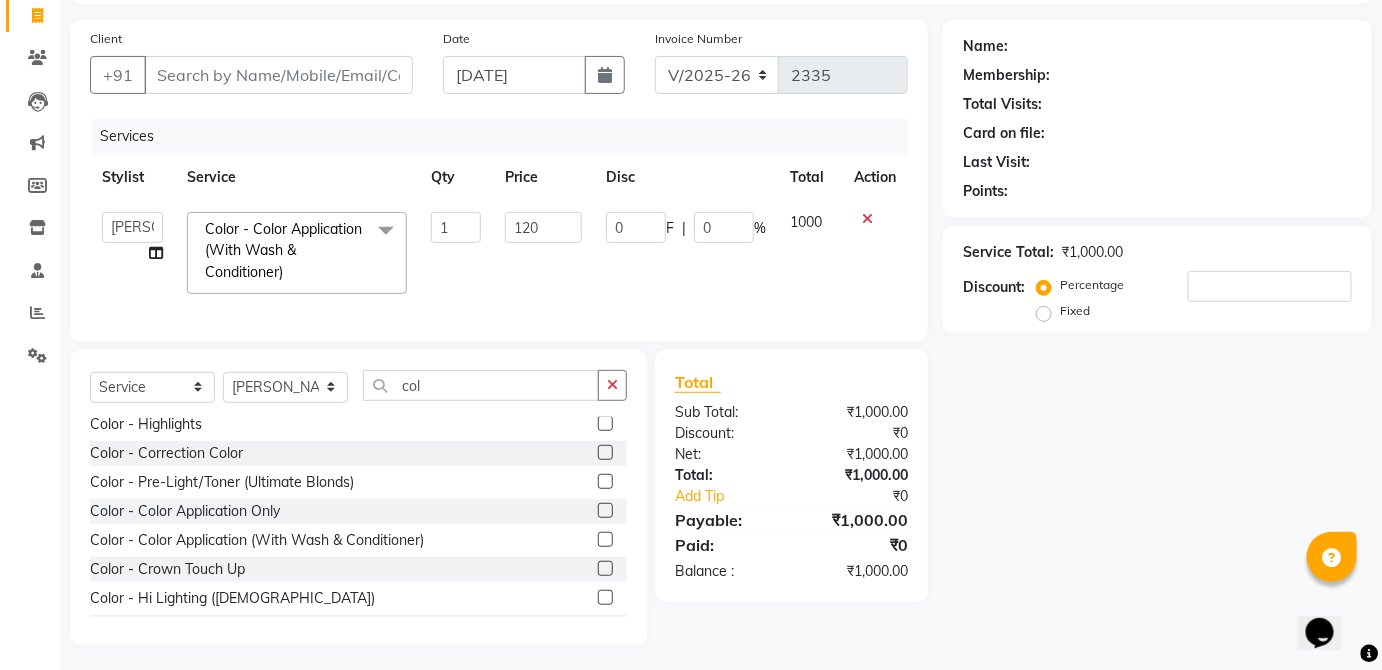 type on "1200" 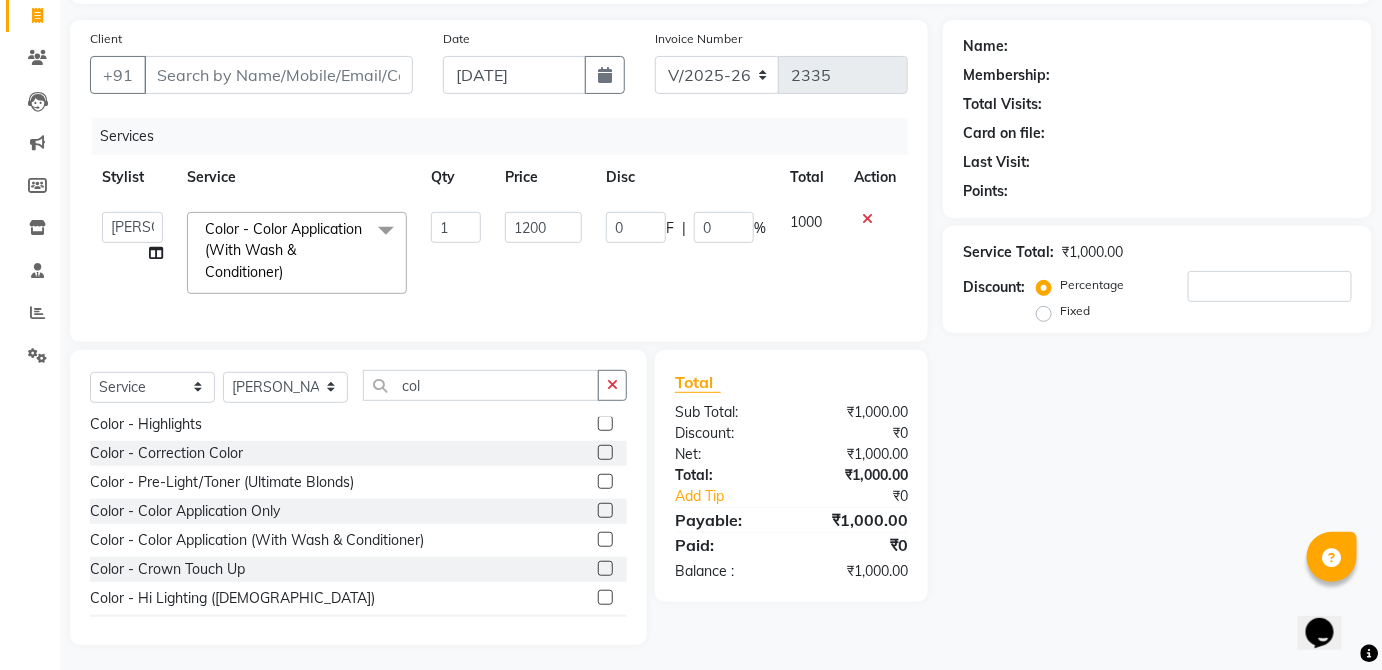 click on "1000" 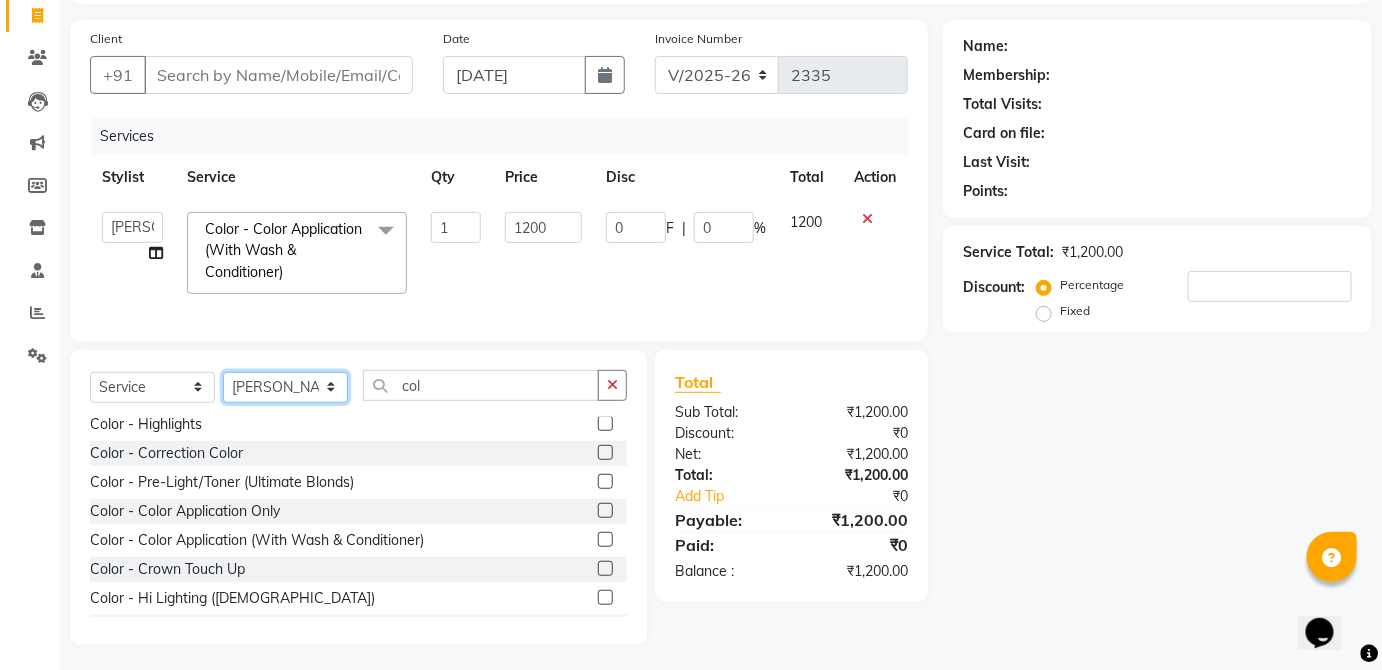 click on "Select Stylist  [PERSON_NAME] [PERSON_NAME] [PERSON_NAME] [PERSON_NAME]  Kaif [PERSON_NAME] [PERSON_NAME] Mamta Manager [PERSON_NAME] rahul  [PERSON_NAME] [PERSON_NAME] [PERSON_NAME] V.k" 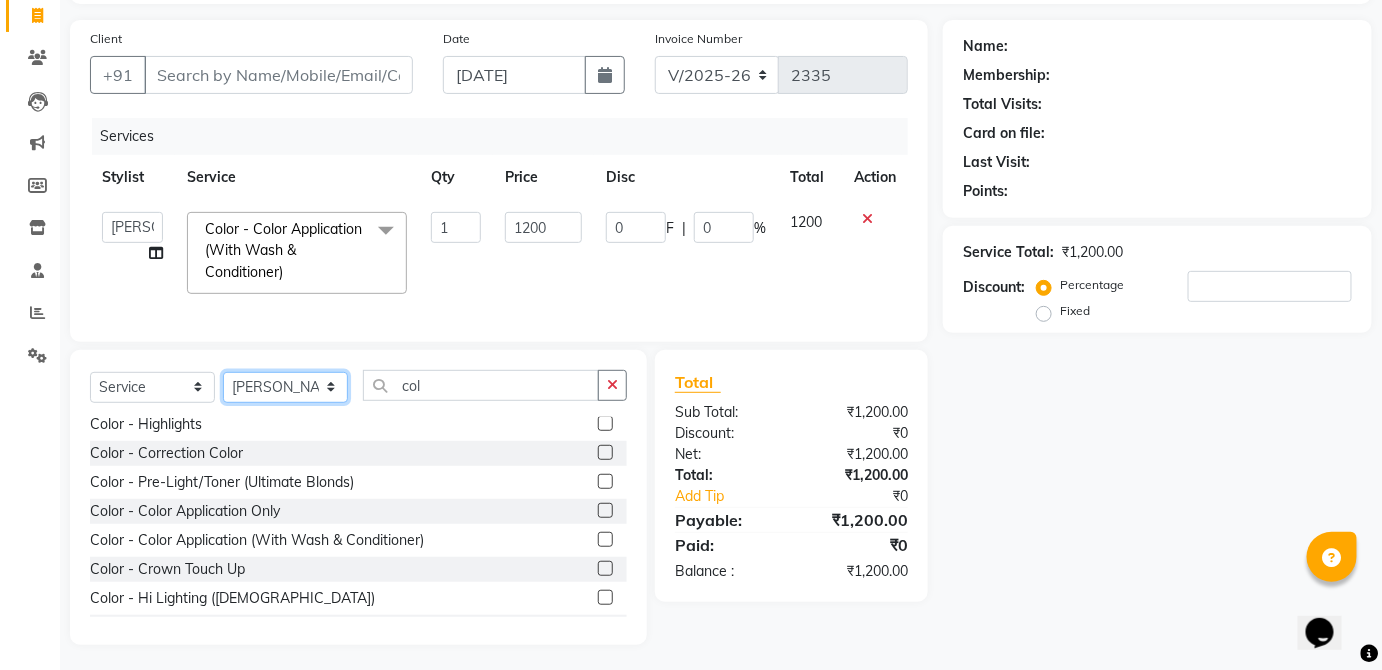 select on "32130" 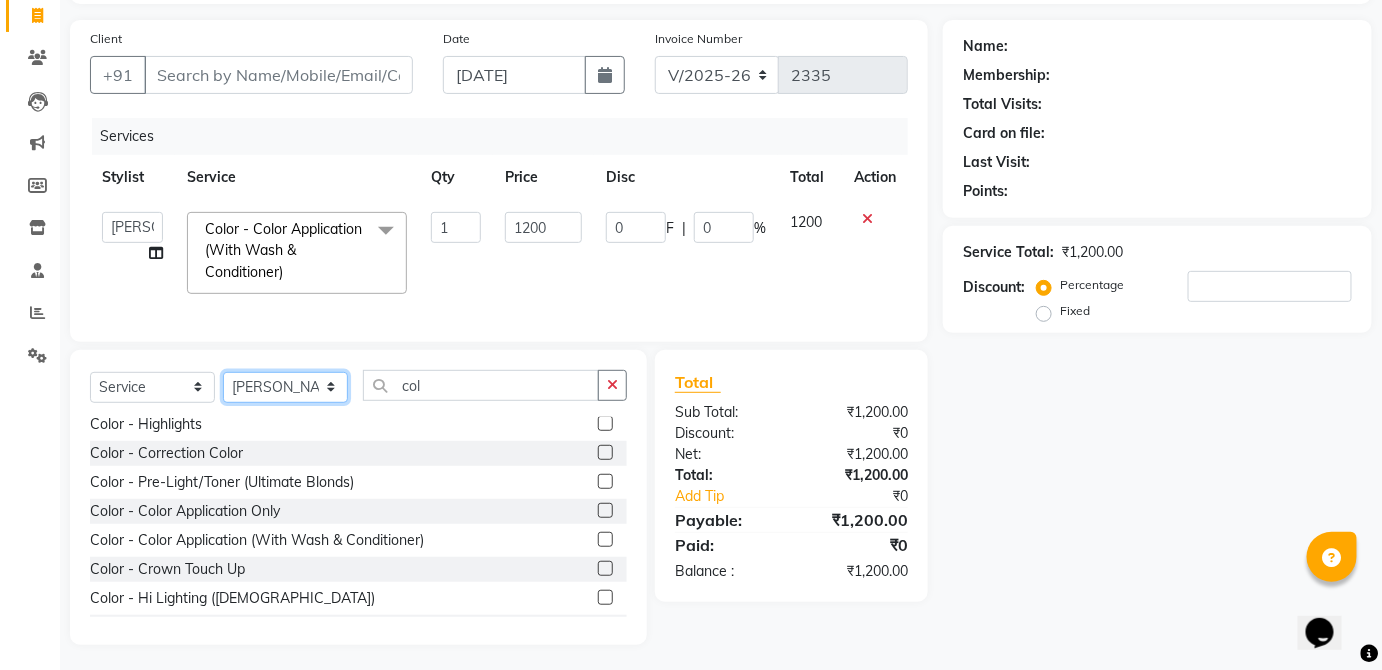 click on "Select Stylist  [PERSON_NAME] [PERSON_NAME] [PERSON_NAME] [PERSON_NAME]  Kaif [PERSON_NAME] [PERSON_NAME] Mamta Manager [PERSON_NAME] rahul  [PERSON_NAME] [PERSON_NAME] [PERSON_NAME] V.k" 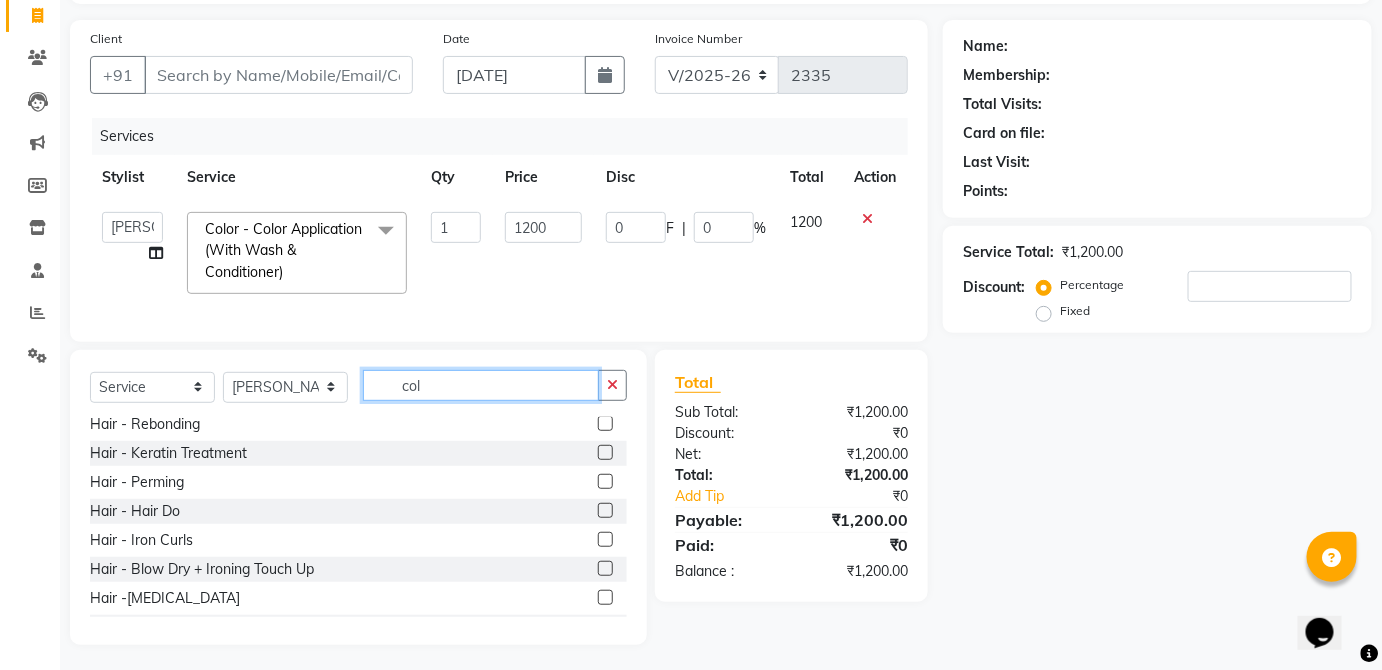 click on "col" 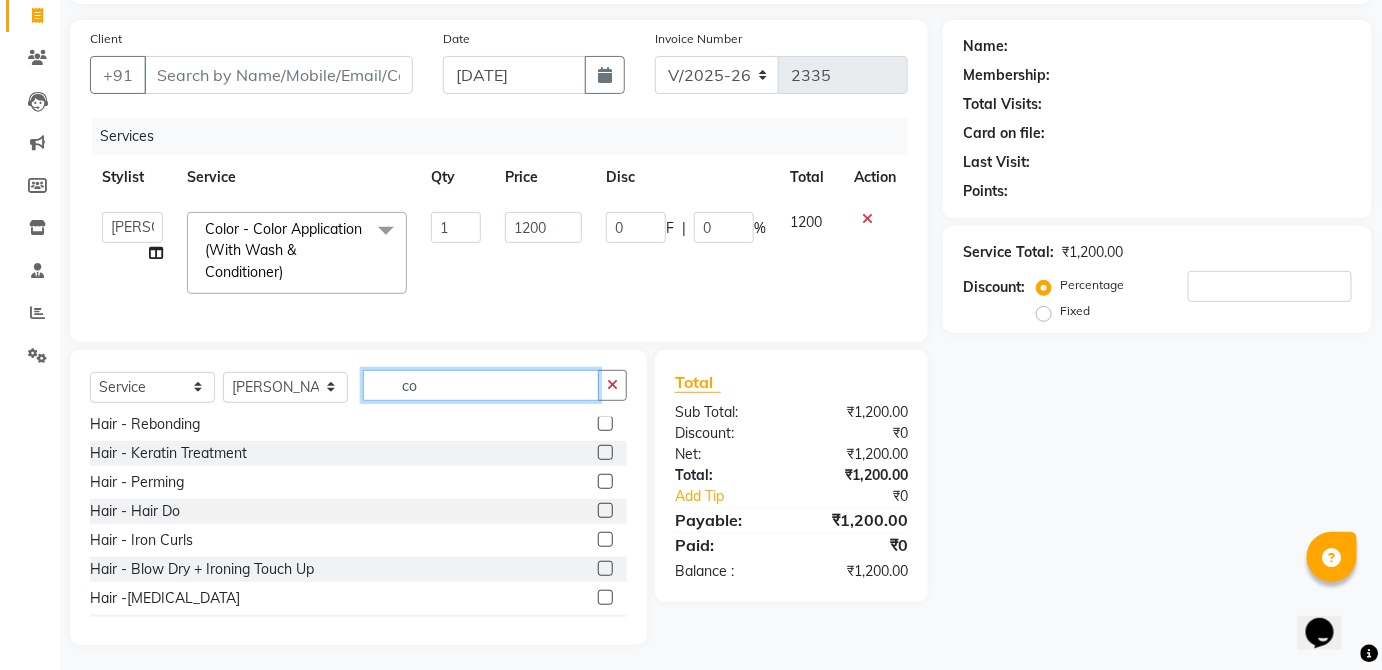 type on "c" 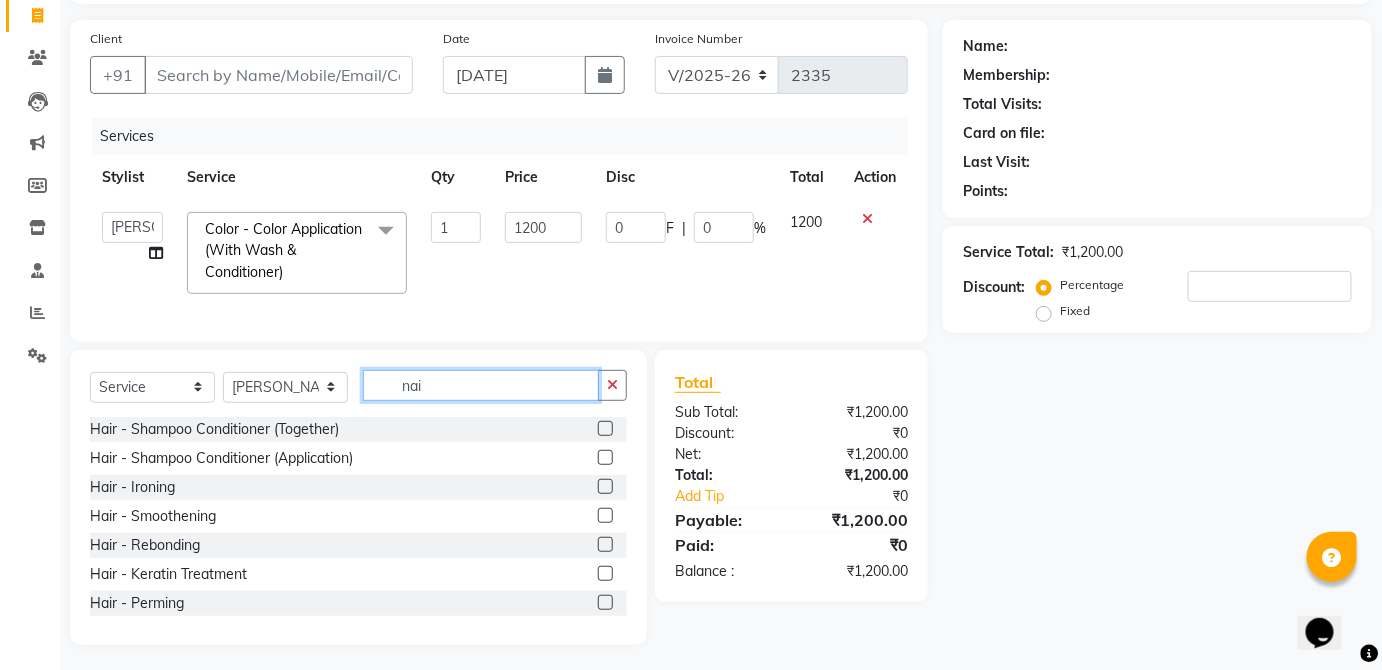 scroll, scrollTop: 104, scrollLeft: 0, axis: vertical 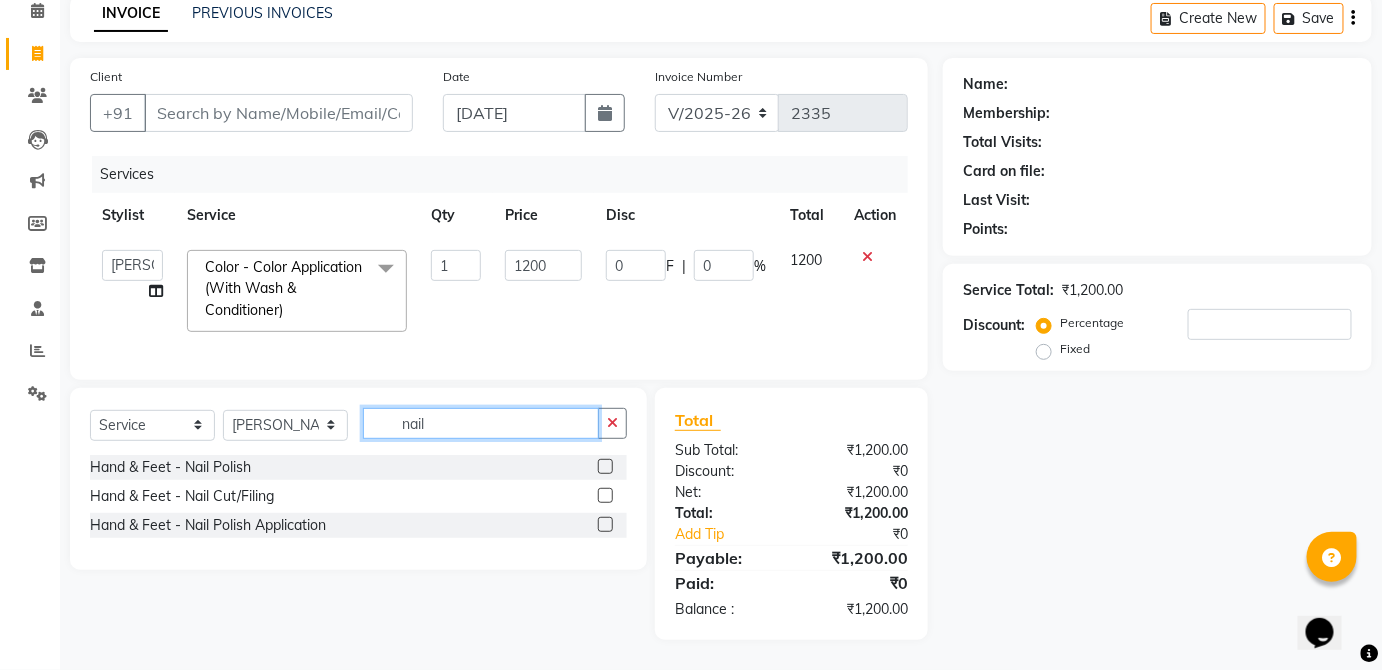type on "nail" 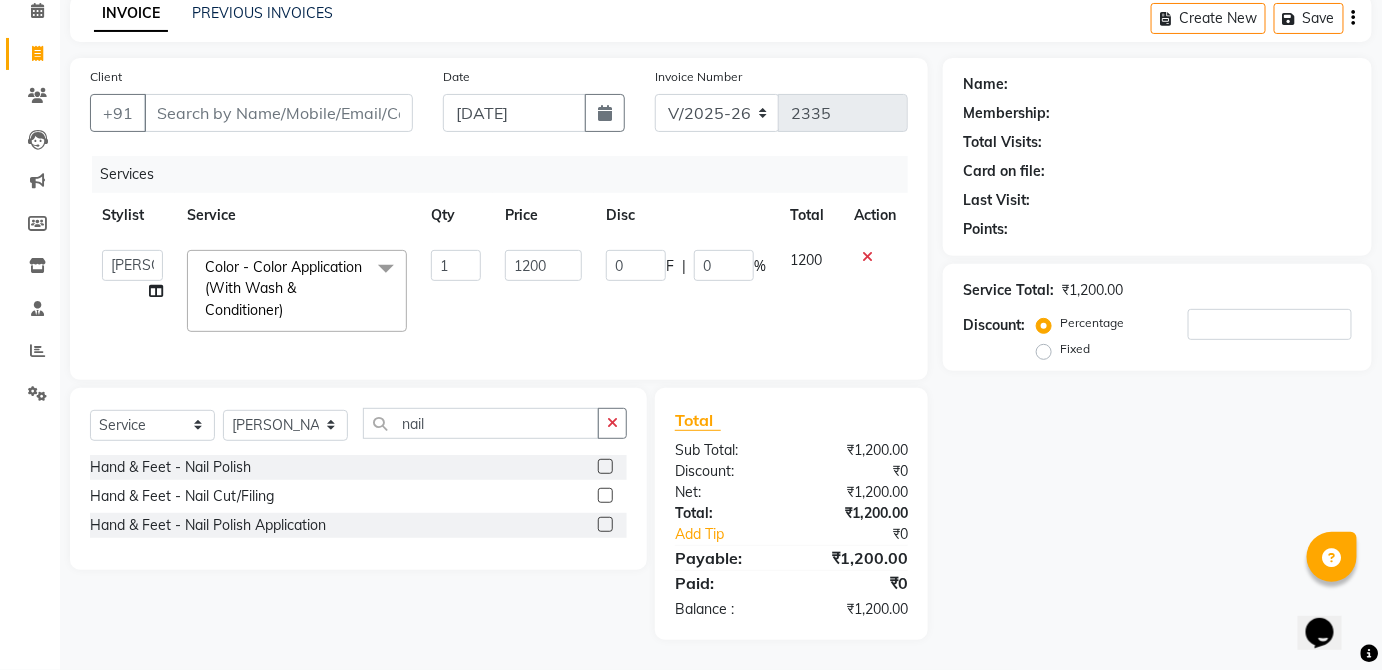 click 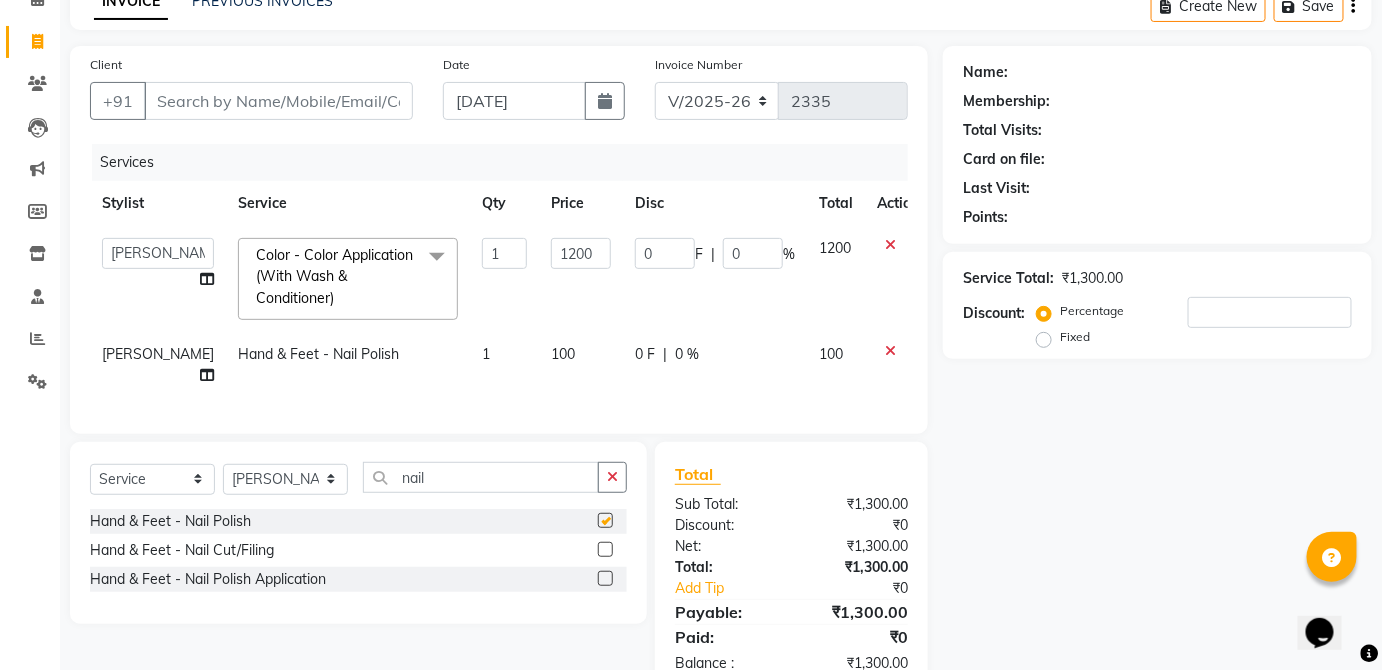 click on "0 F | 0 %" 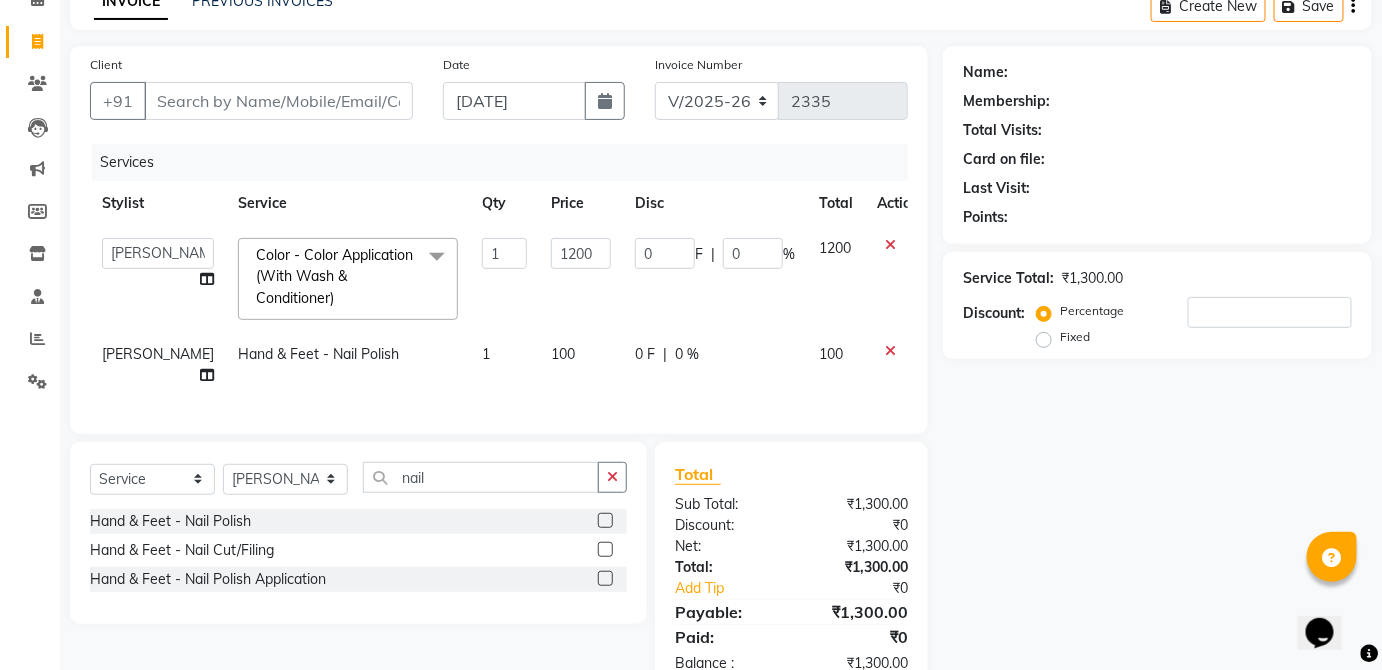 checkbox on "false" 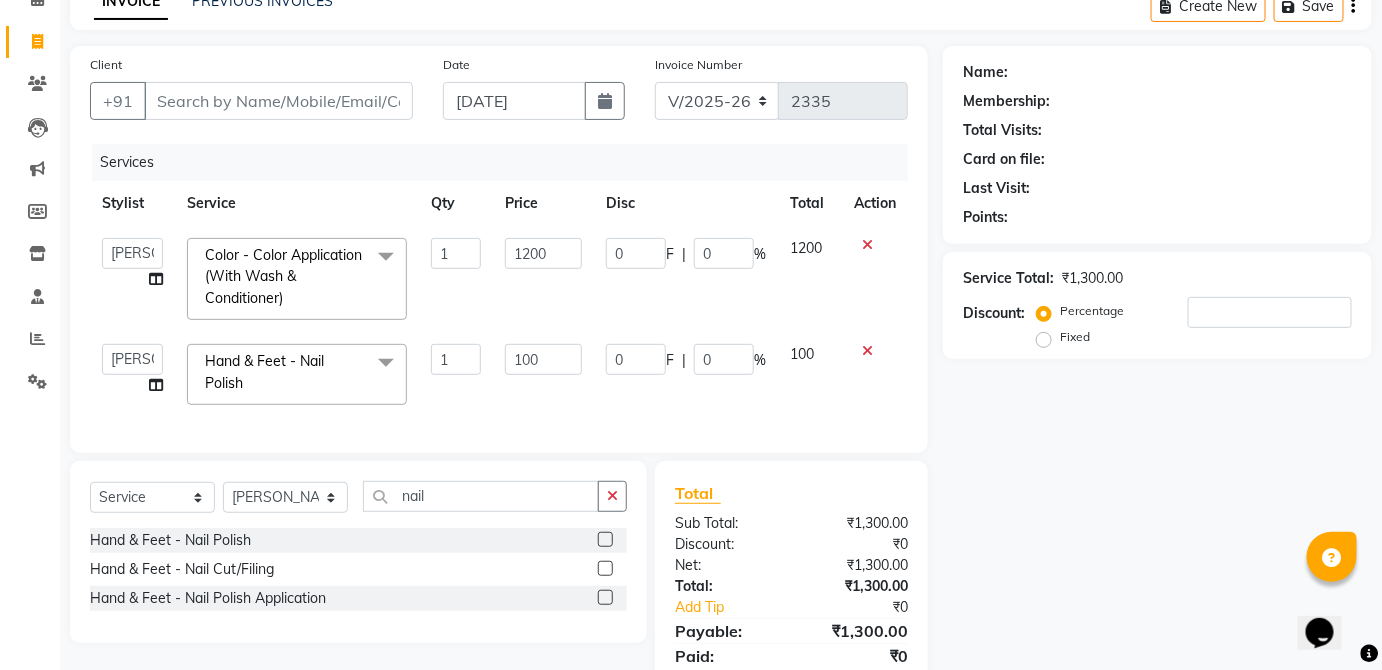 scroll, scrollTop: 0, scrollLeft: 0, axis: both 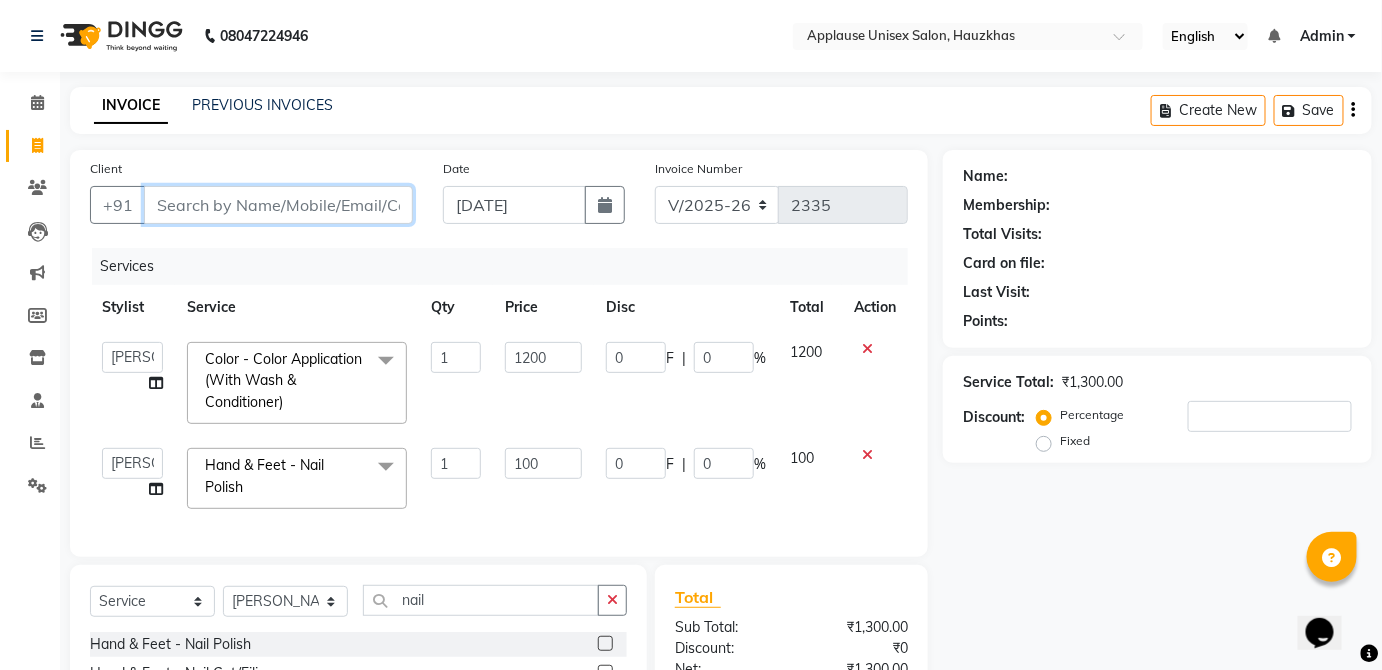 click on "Client" at bounding box center (278, 205) 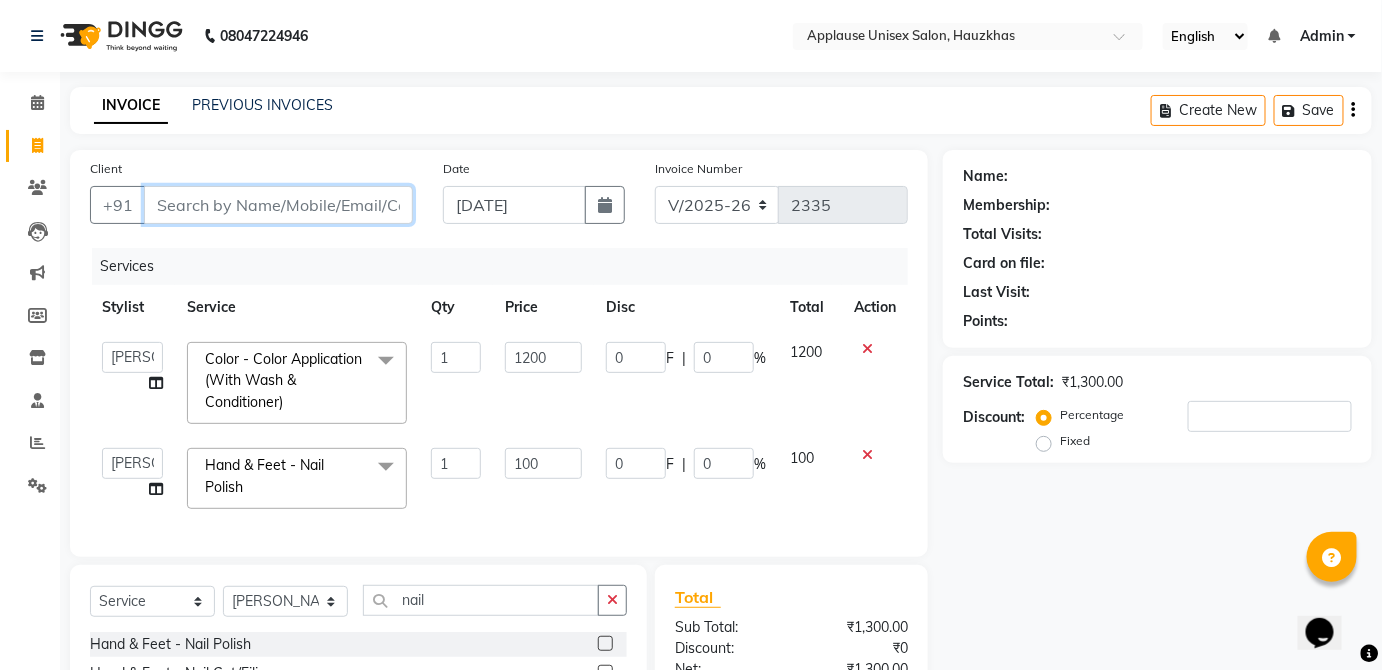 type on "k" 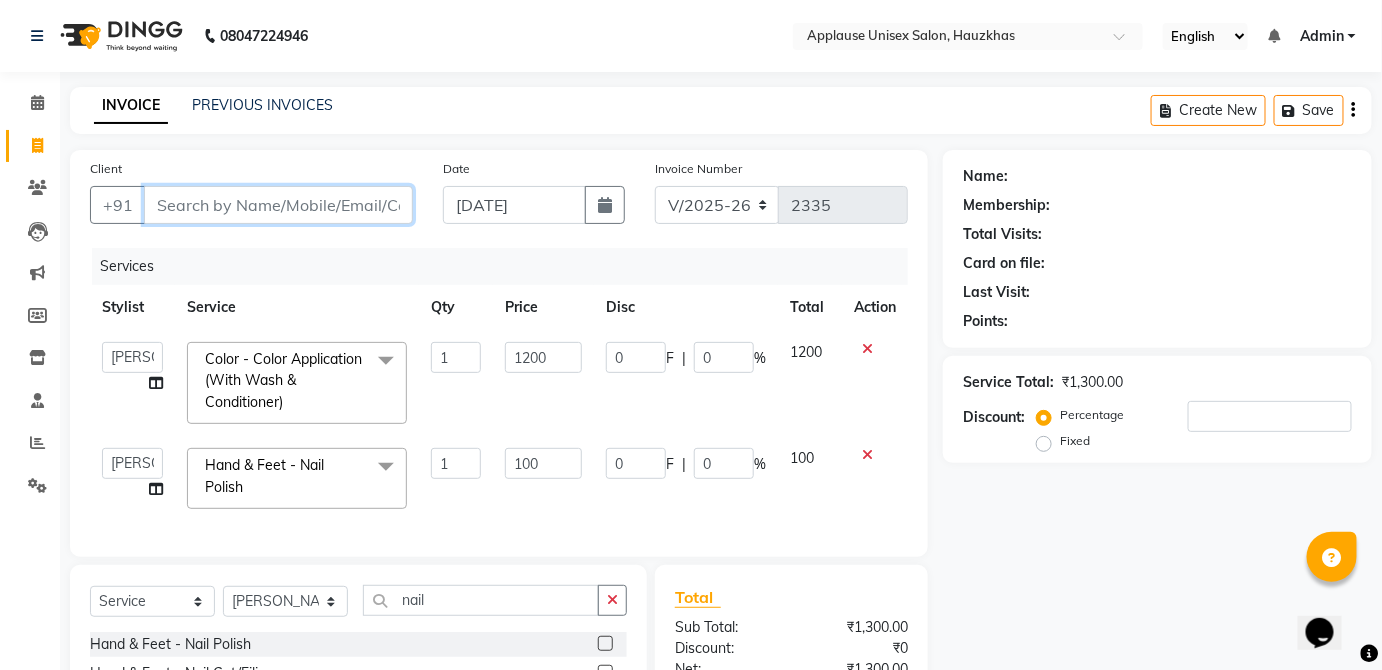 type on "0" 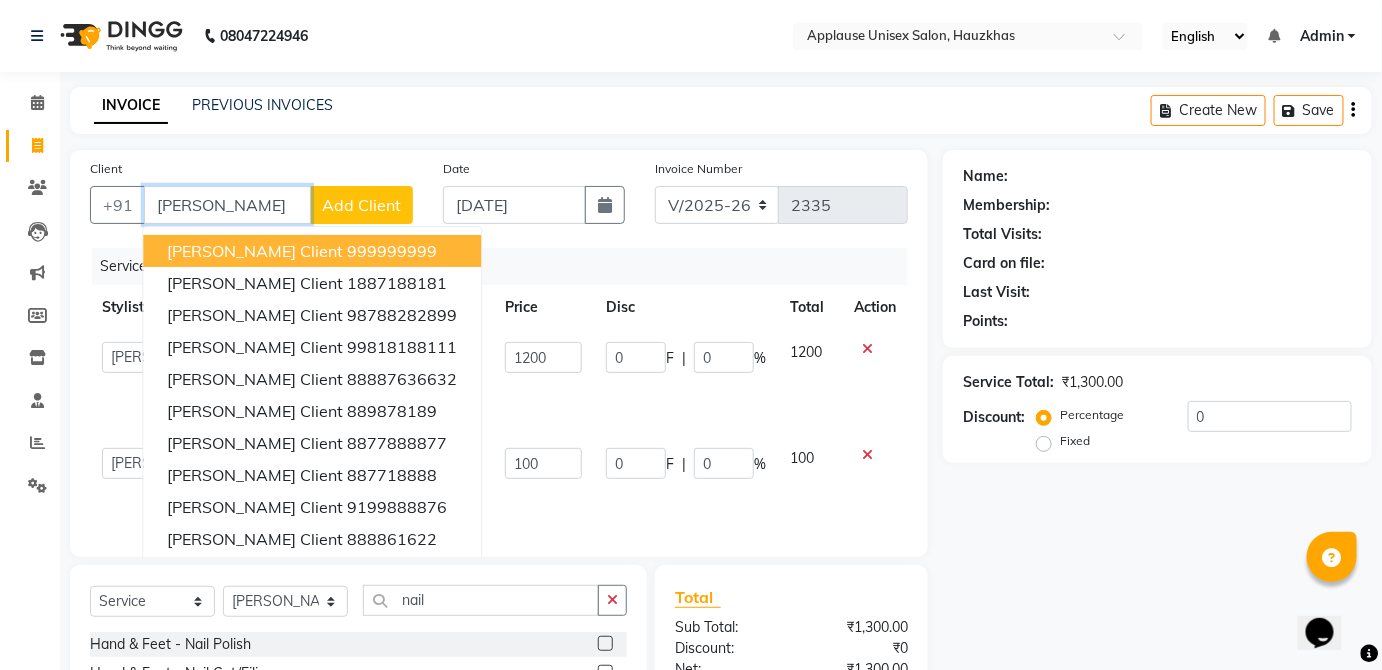 click on "[PERSON_NAME] client  999999999" at bounding box center [312, 251] 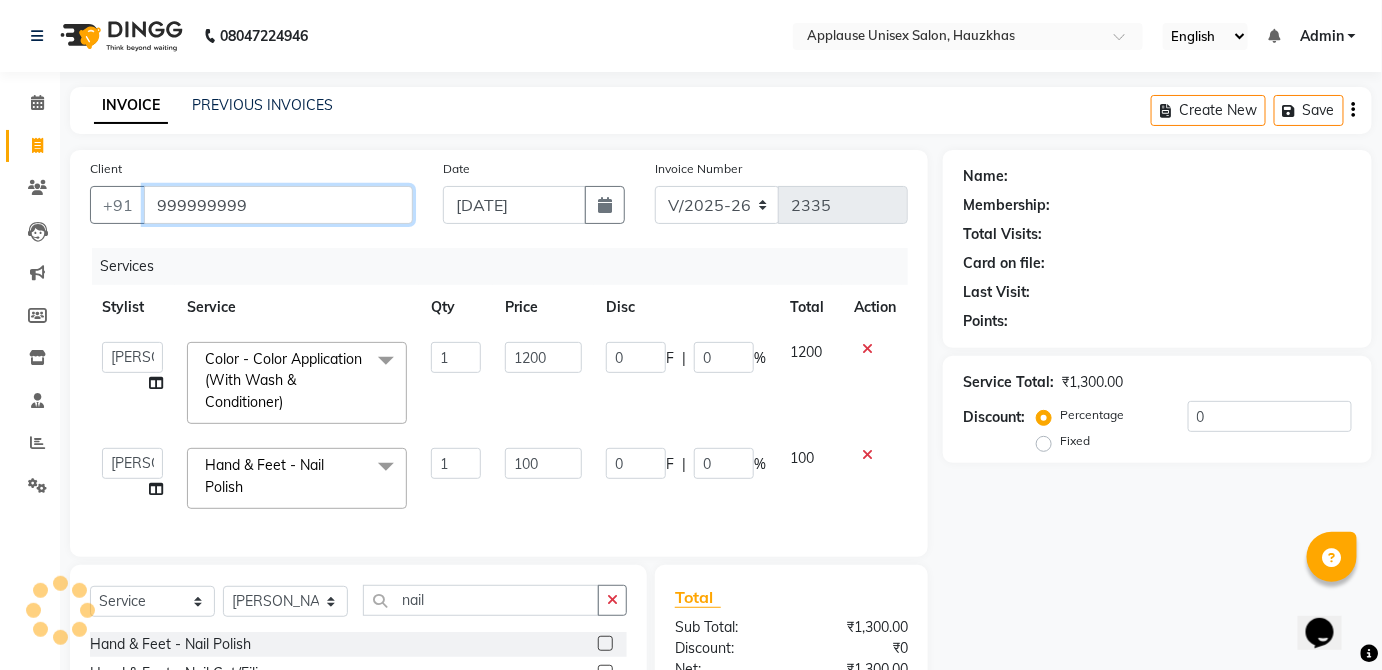 type on "999999999" 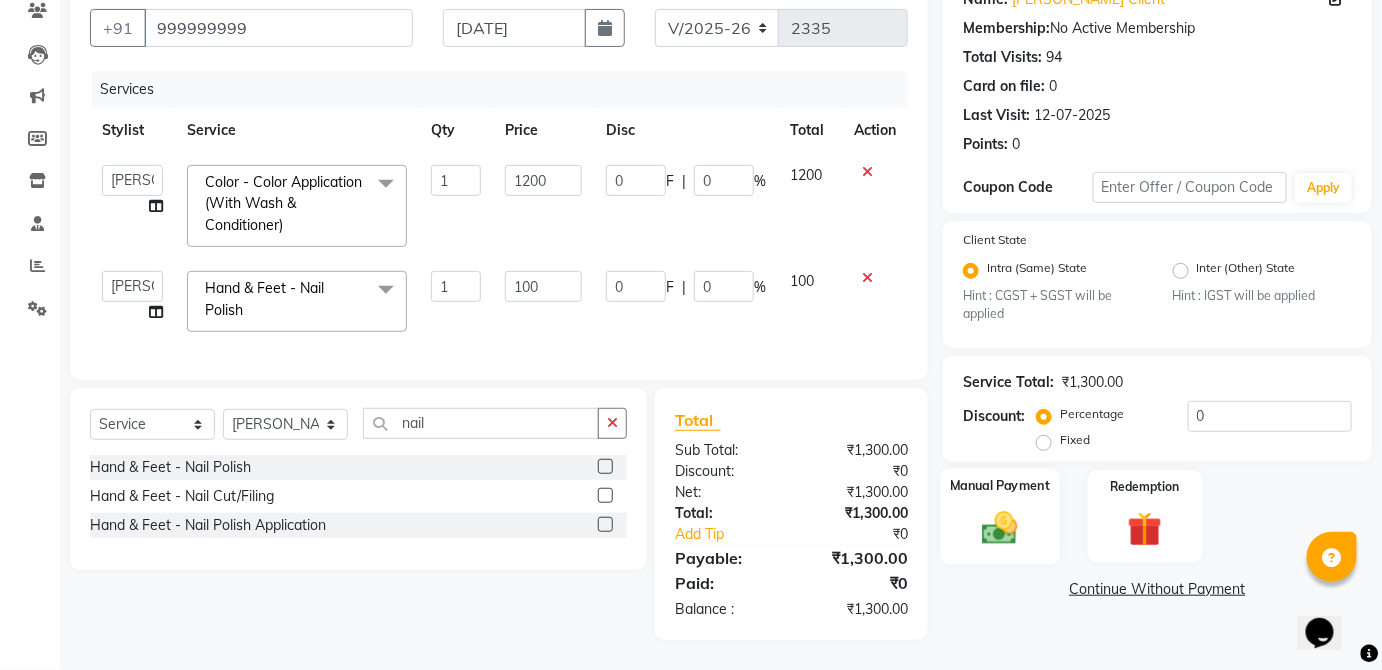 click 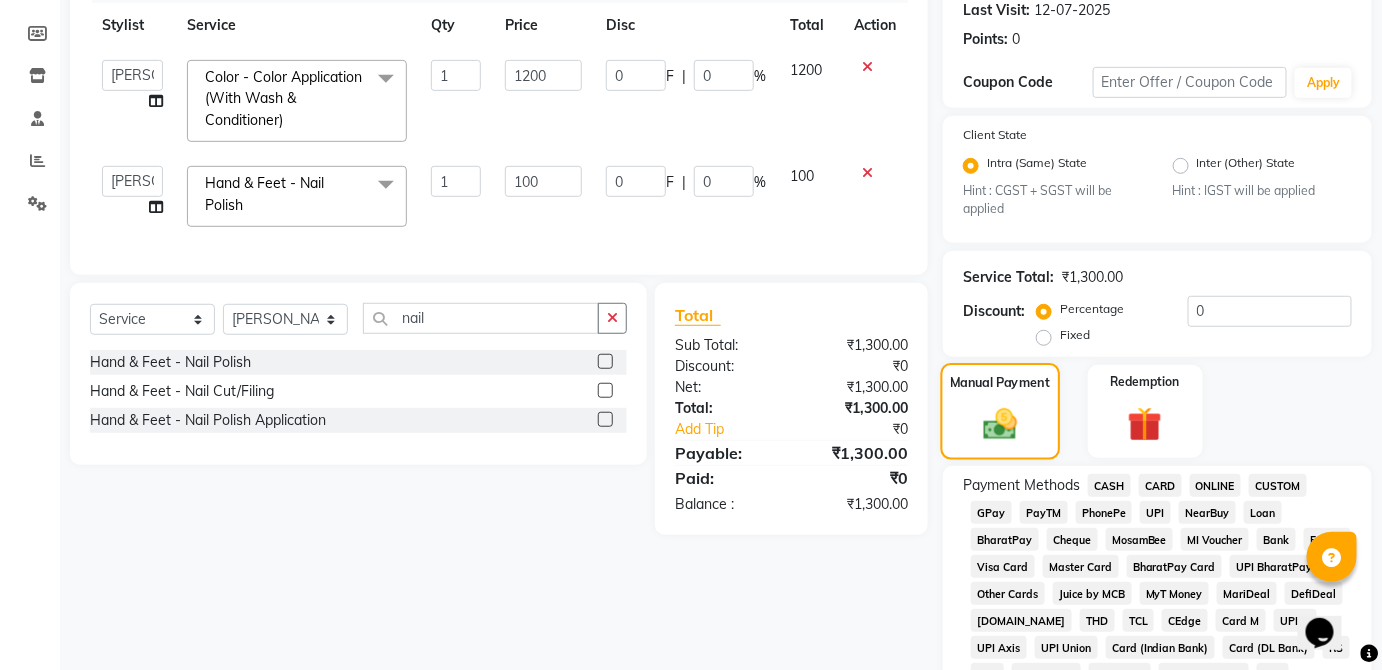 scroll, scrollTop: 302, scrollLeft: 0, axis: vertical 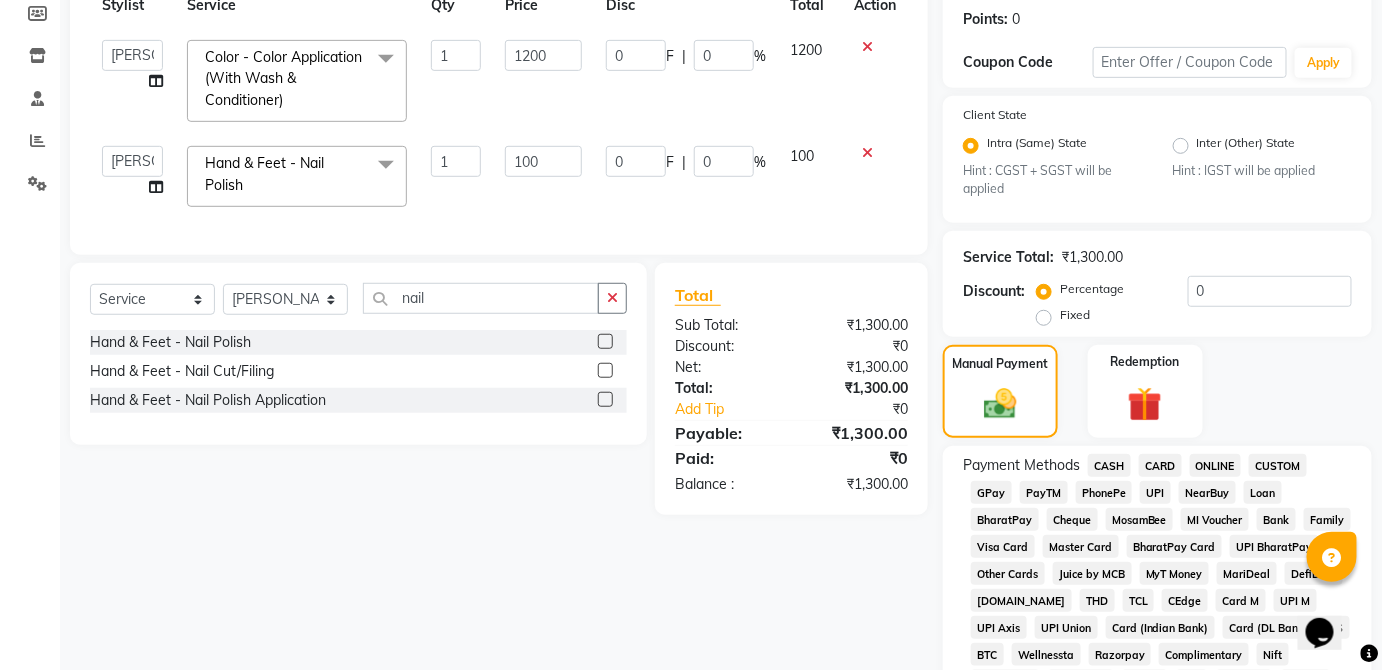 click on "CASH" 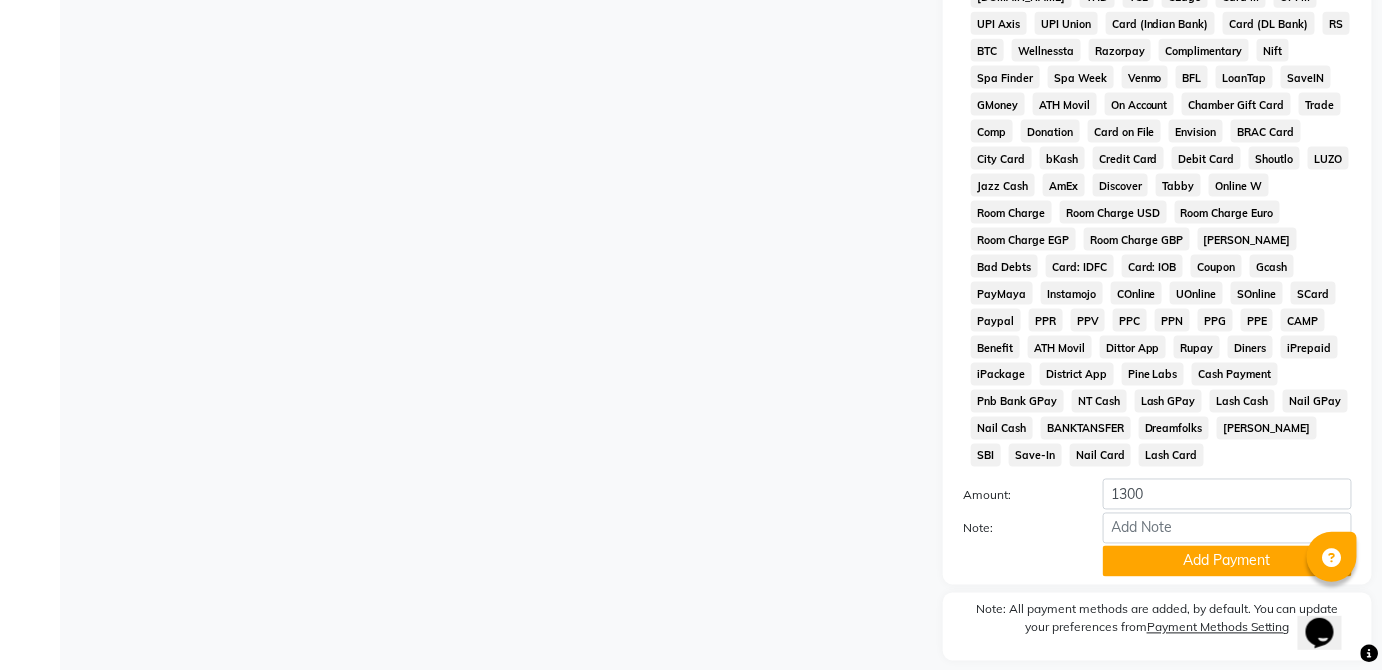 scroll, scrollTop: 943, scrollLeft: 0, axis: vertical 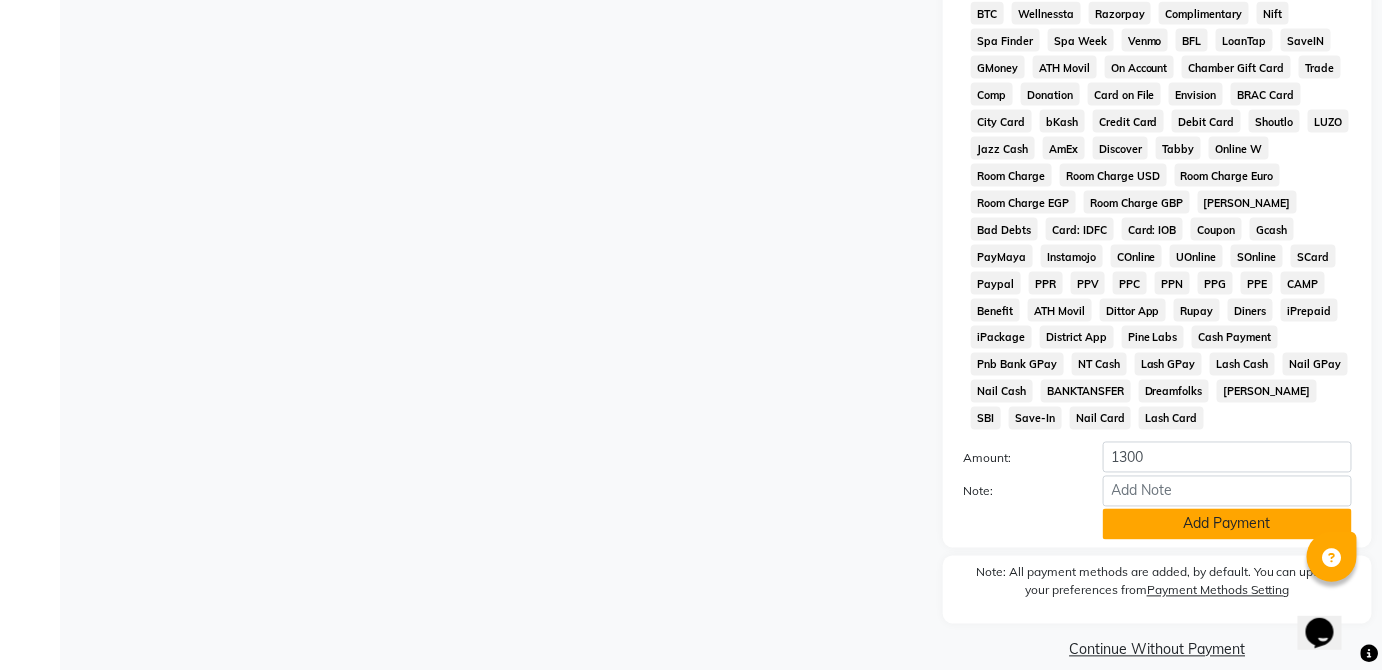 click on "Add Payment" 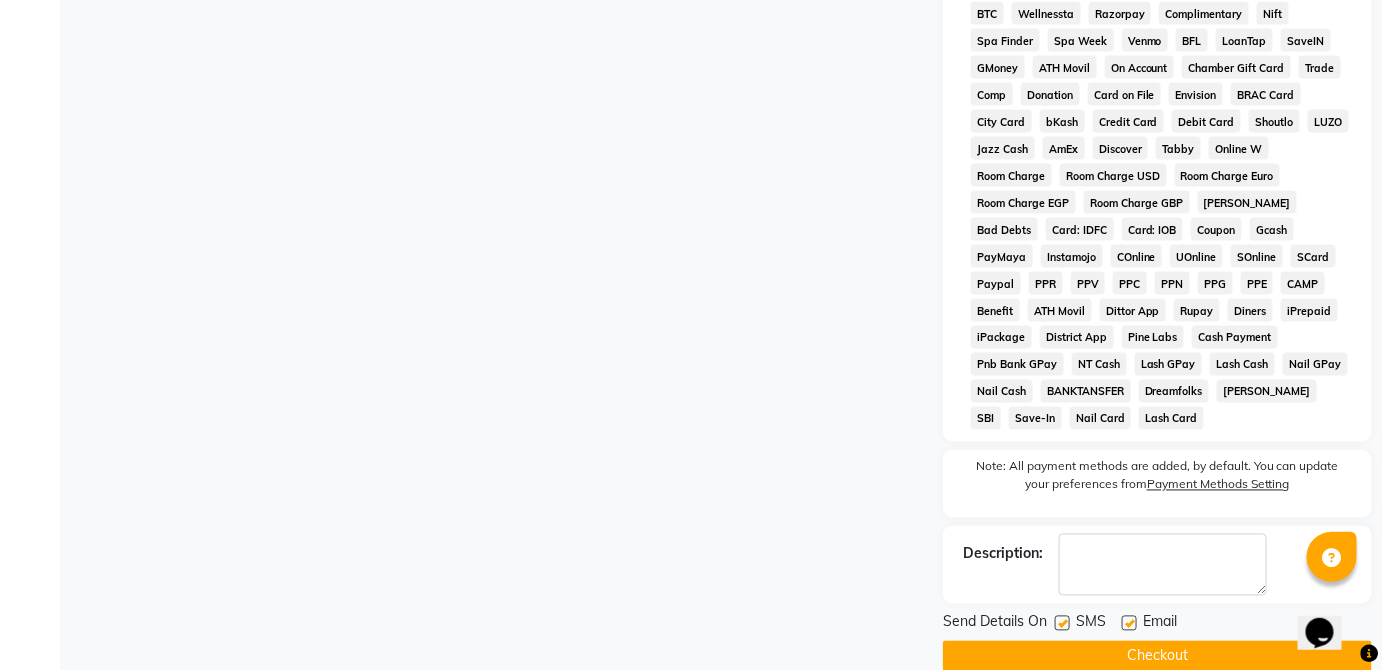 click on "Checkout" 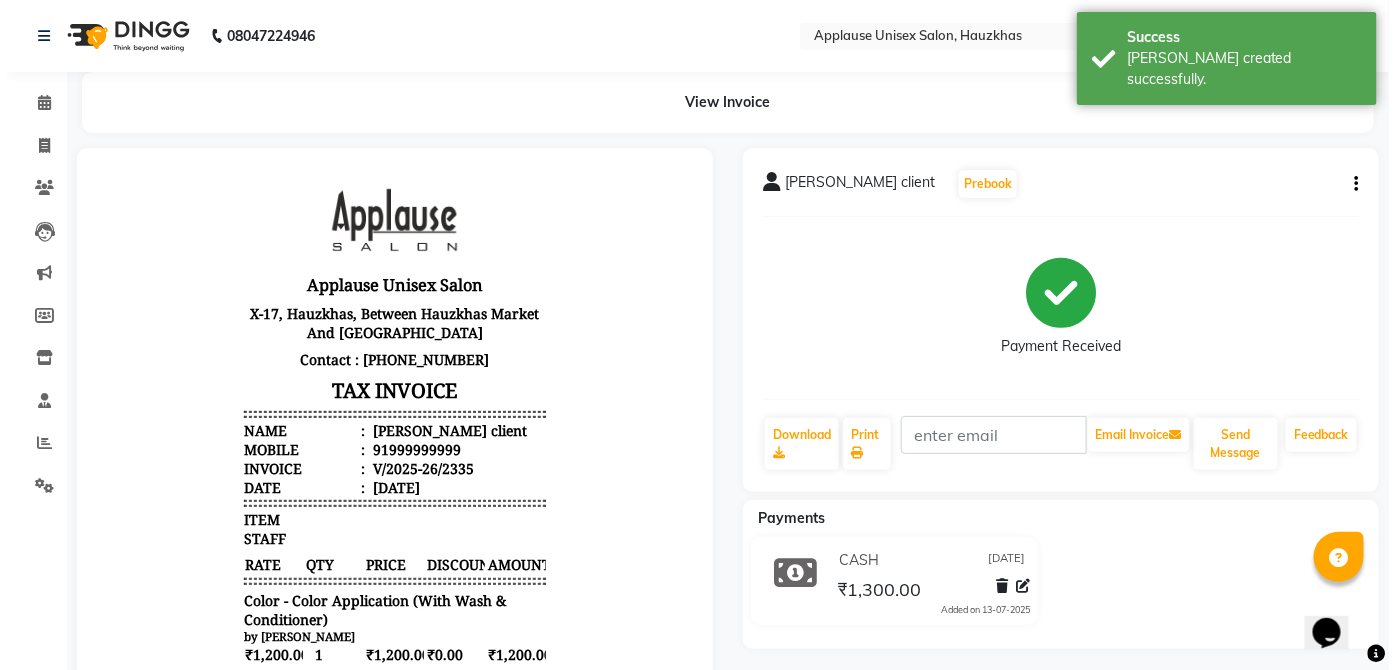 scroll, scrollTop: 0, scrollLeft: 0, axis: both 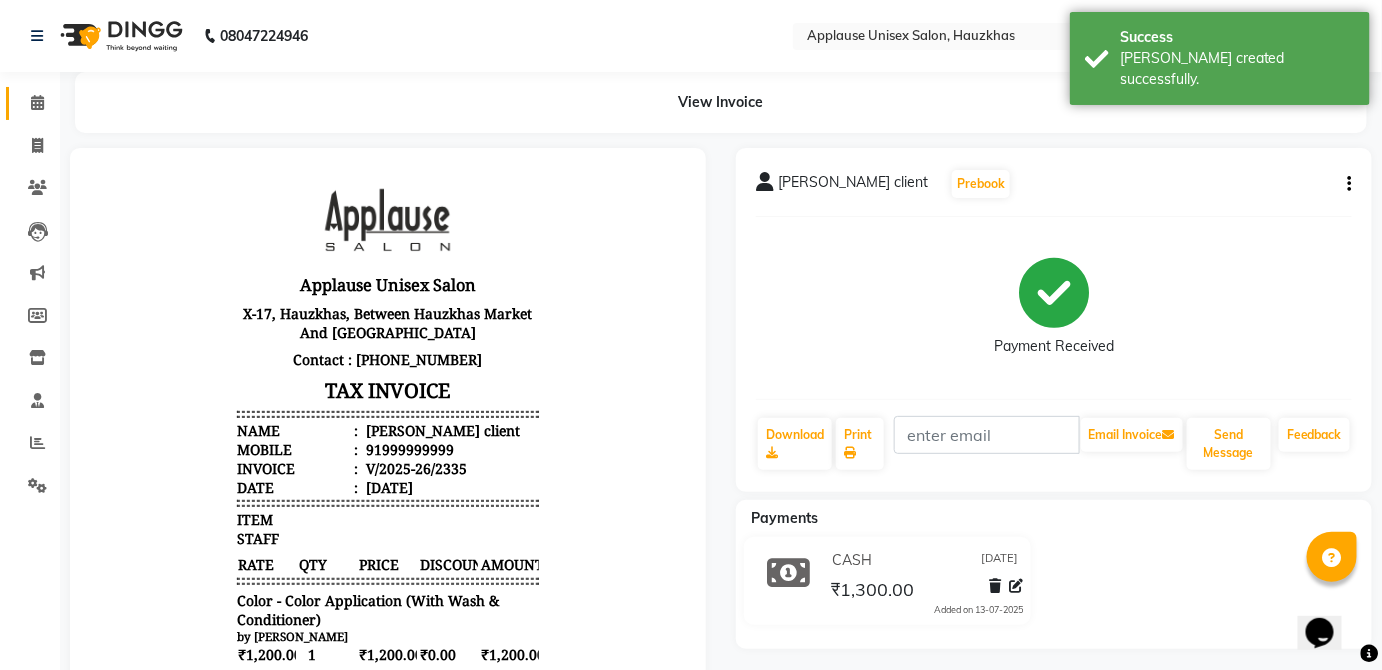 click on "Calendar" 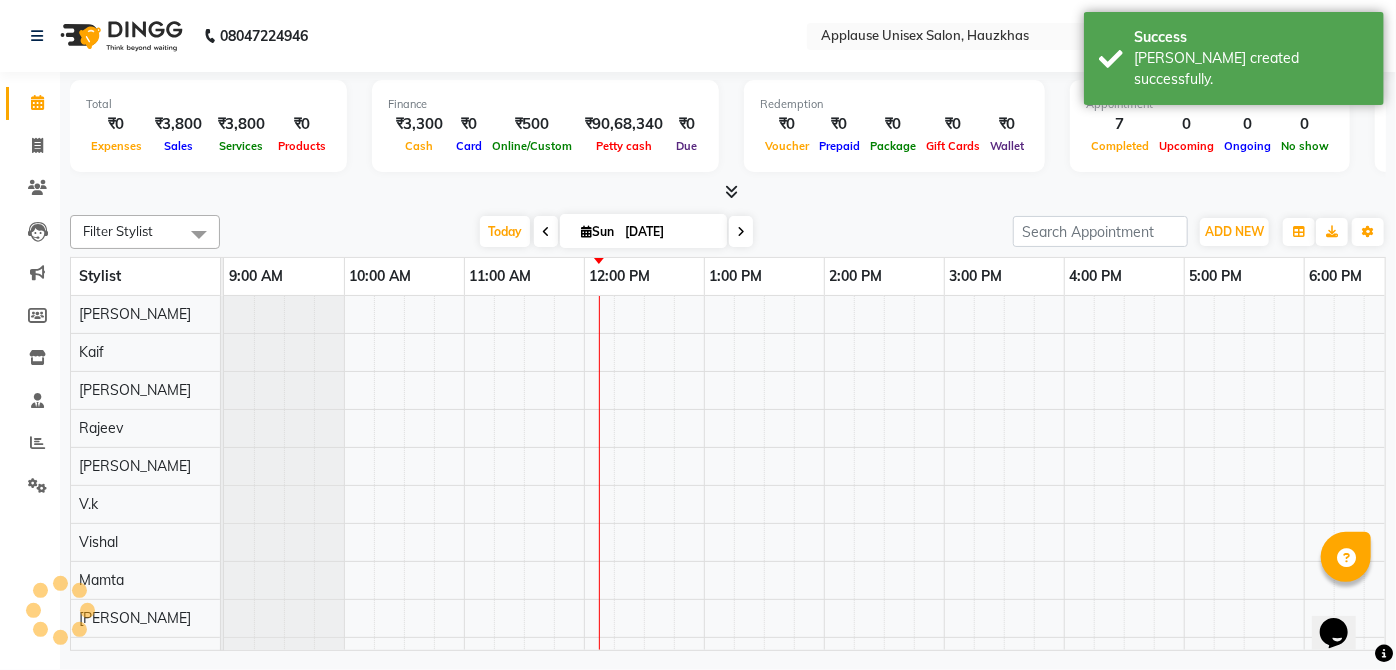 scroll, scrollTop: 0, scrollLeft: 0, axis: both 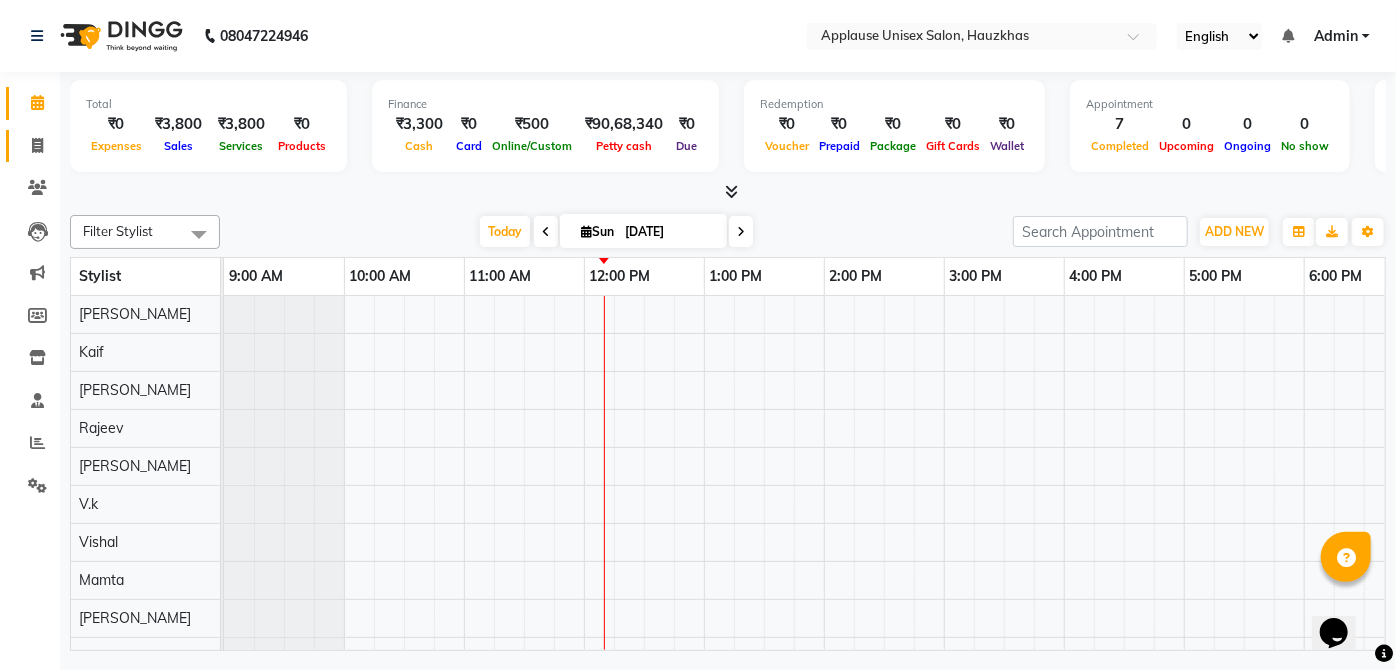 click 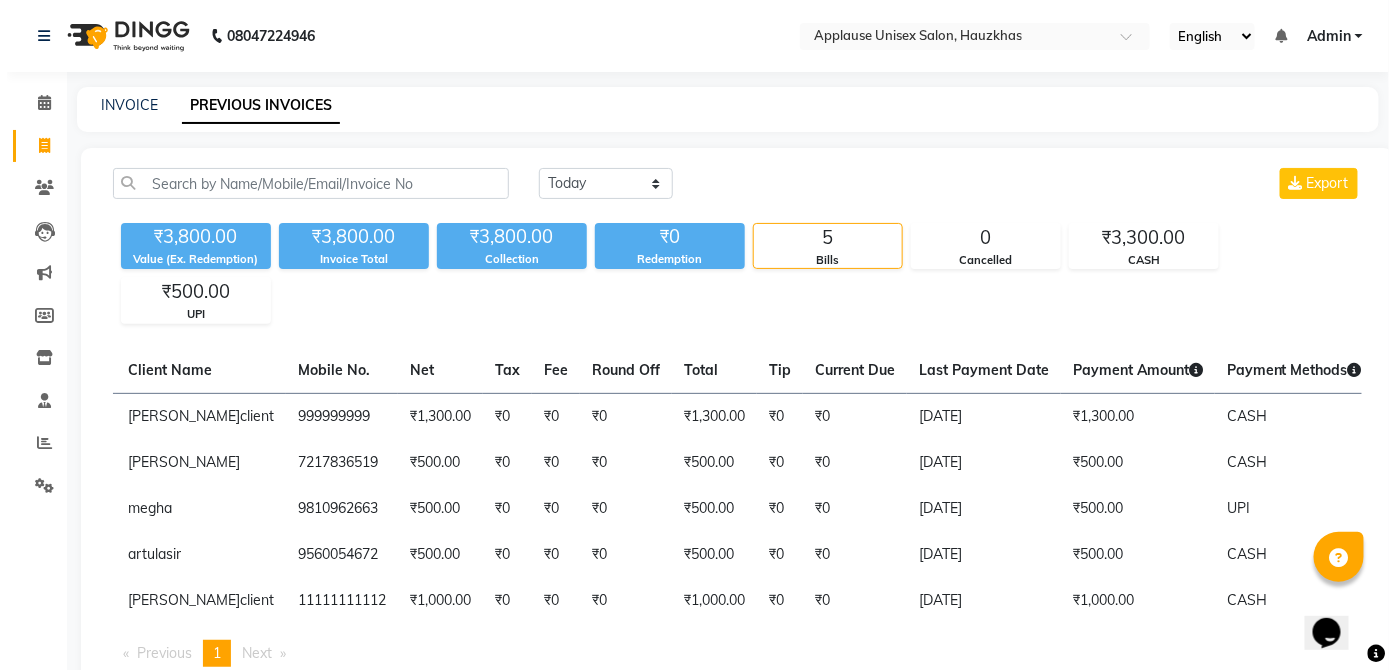 scroll, scrollTop: 0, scrollLeft: 221, axis: horizontal 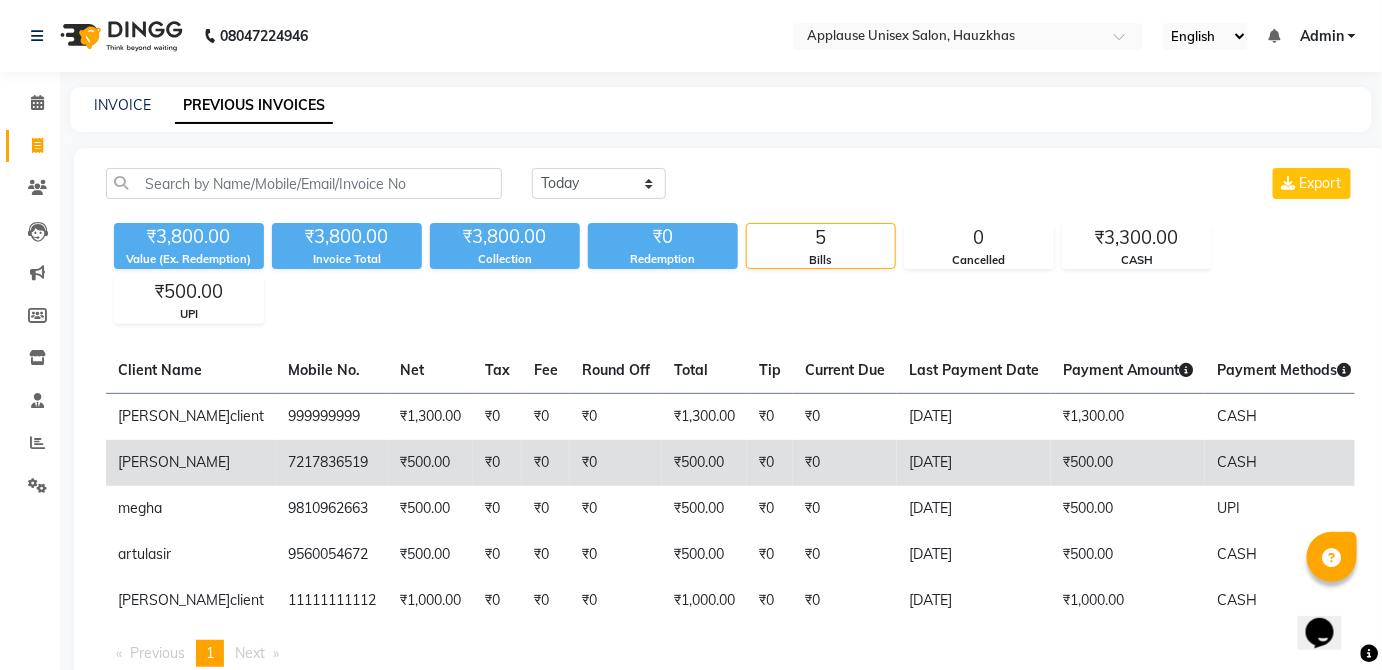 click on "7217836519" 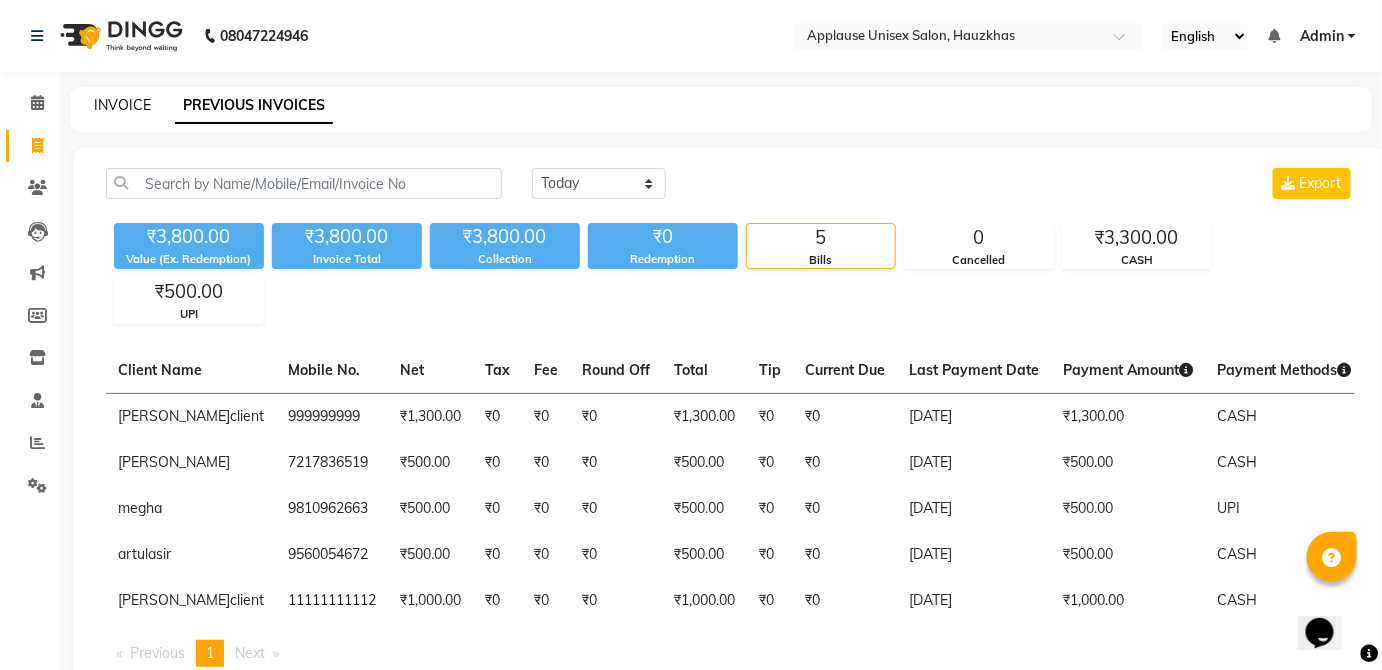 click on "INVOICE" 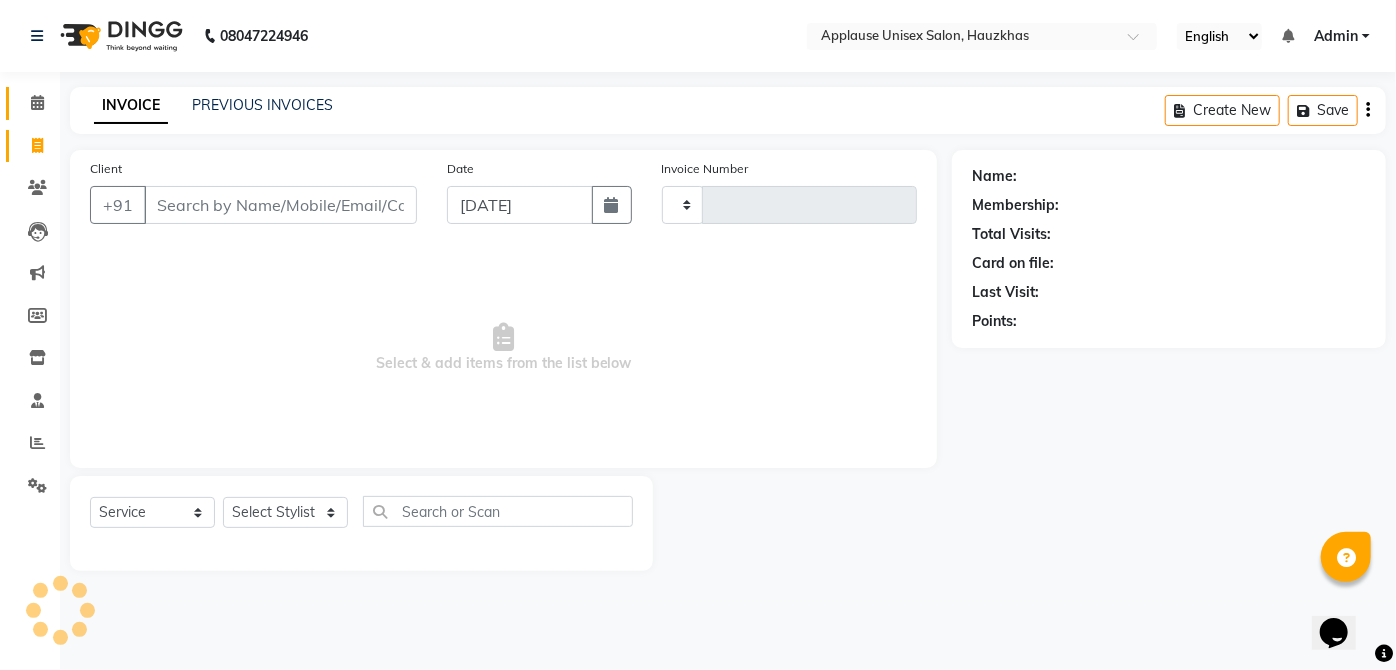 click 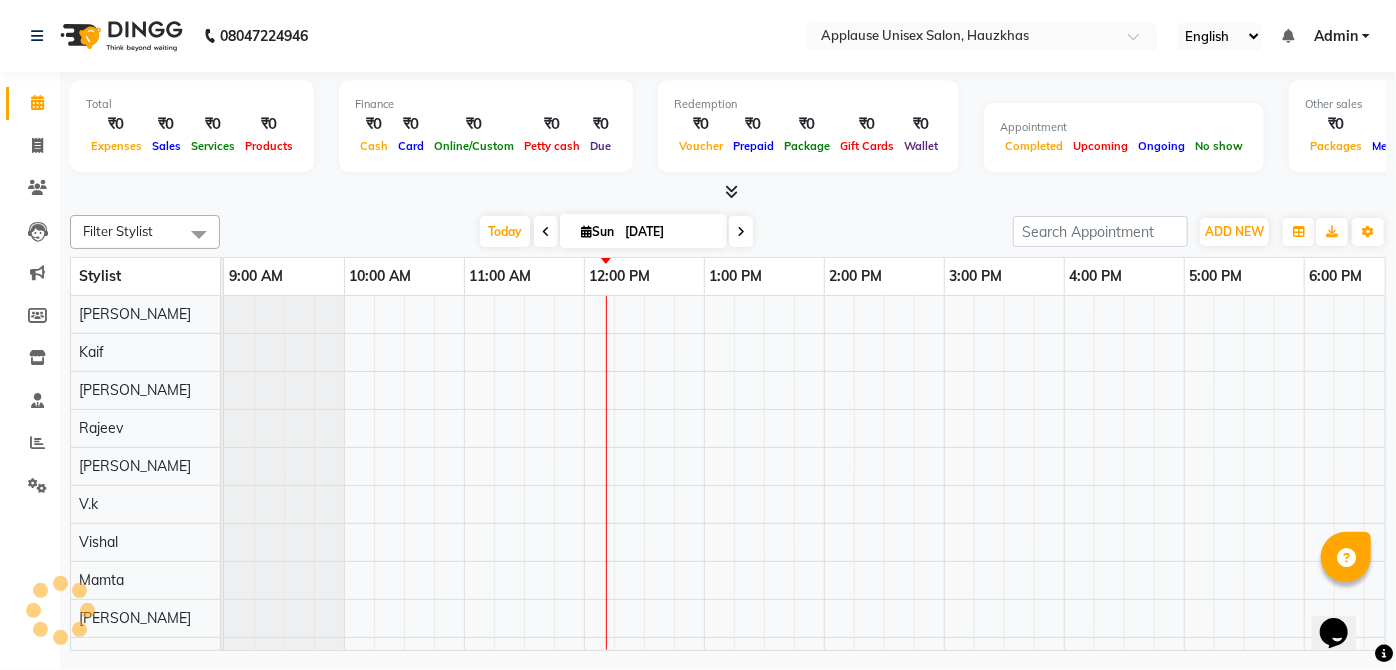 scroll, scrollTop: 0, scrollLeft: 360, axis: horizontal 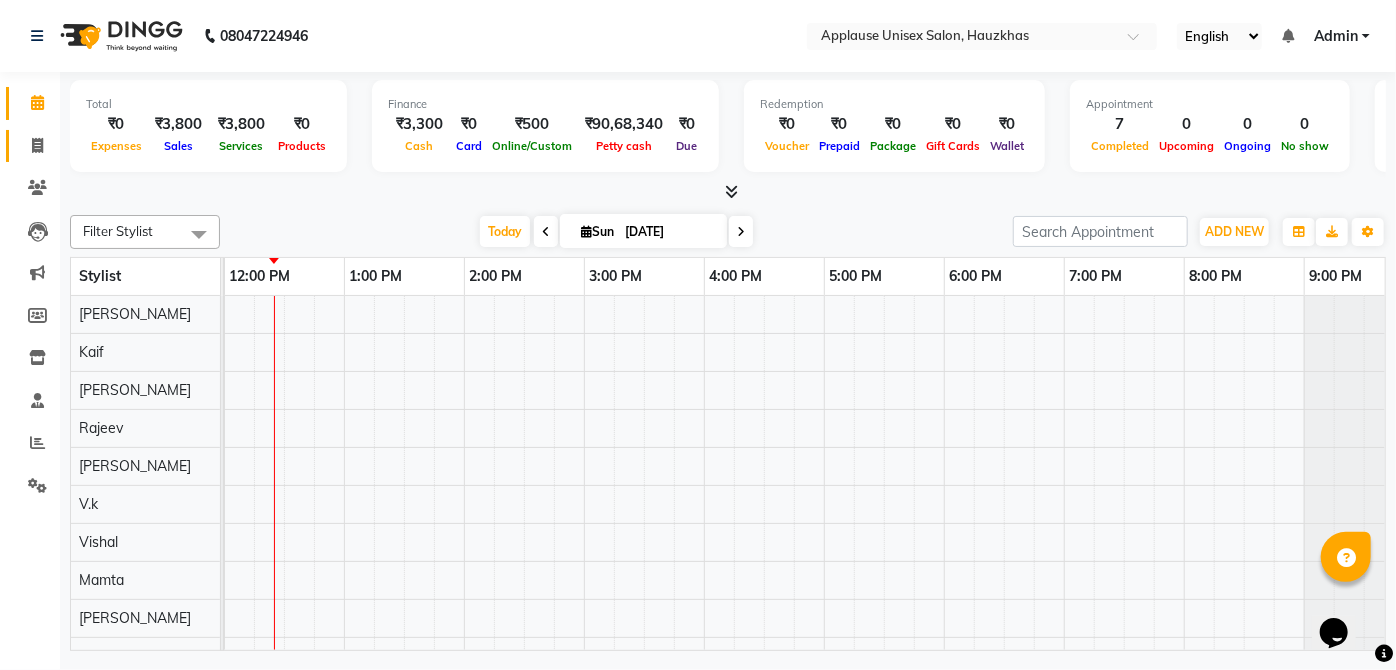 click 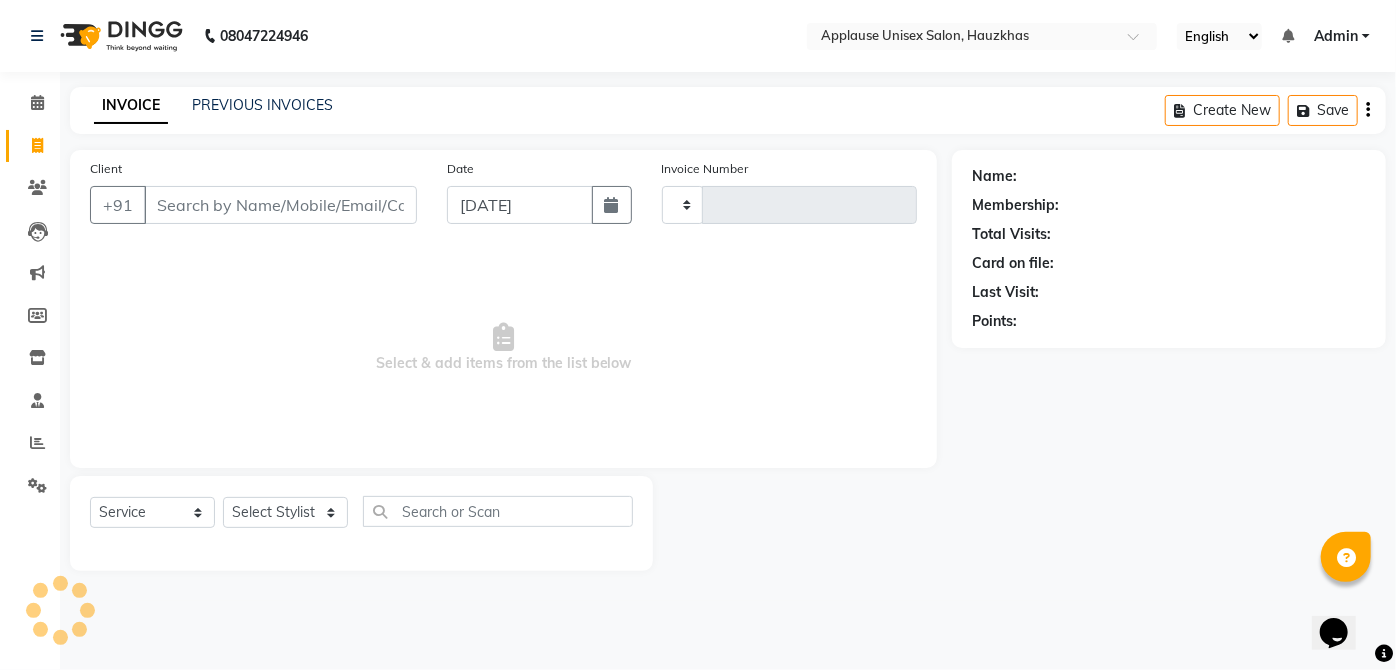 type on "2336" 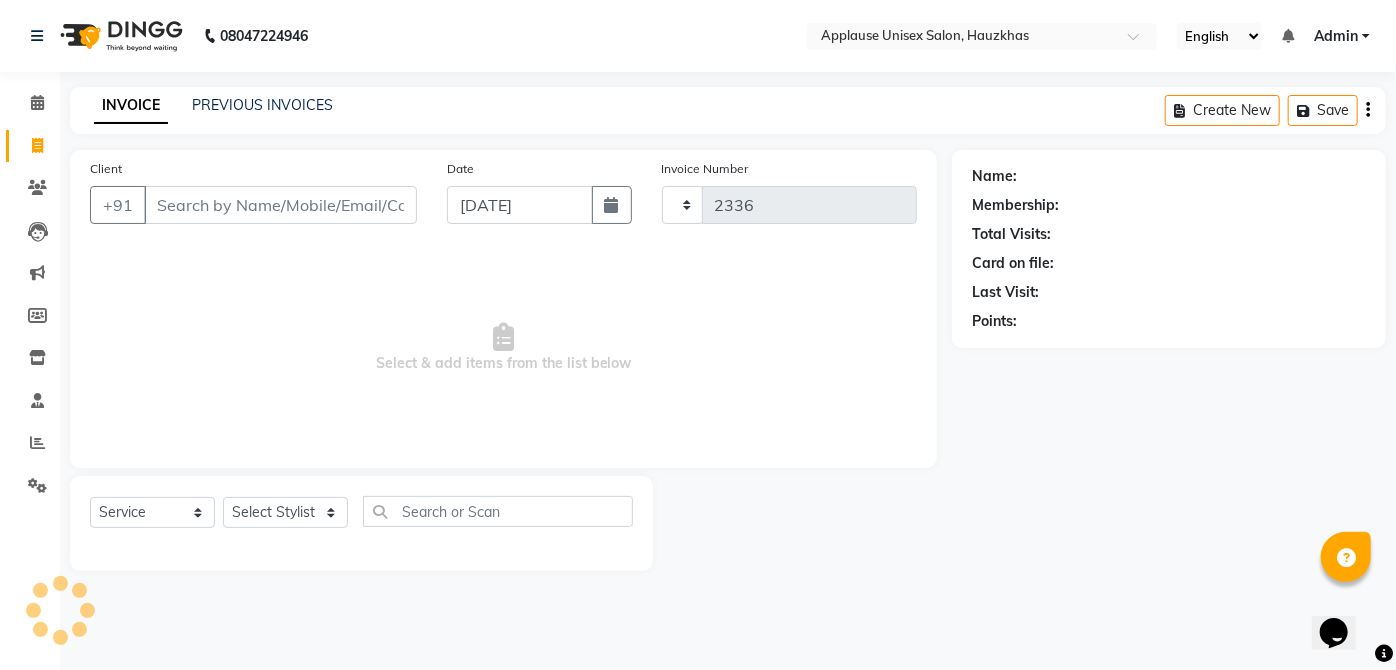select on "5082" 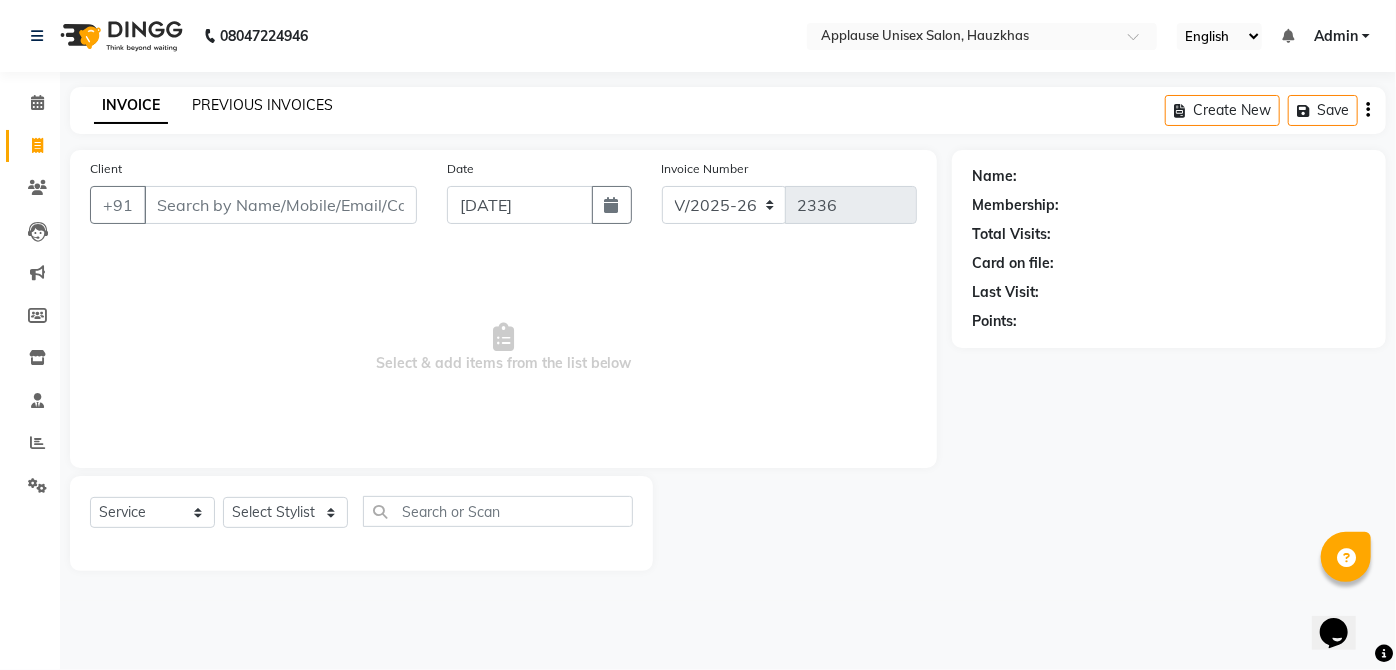 click on "PREVIOUS INVOICES" 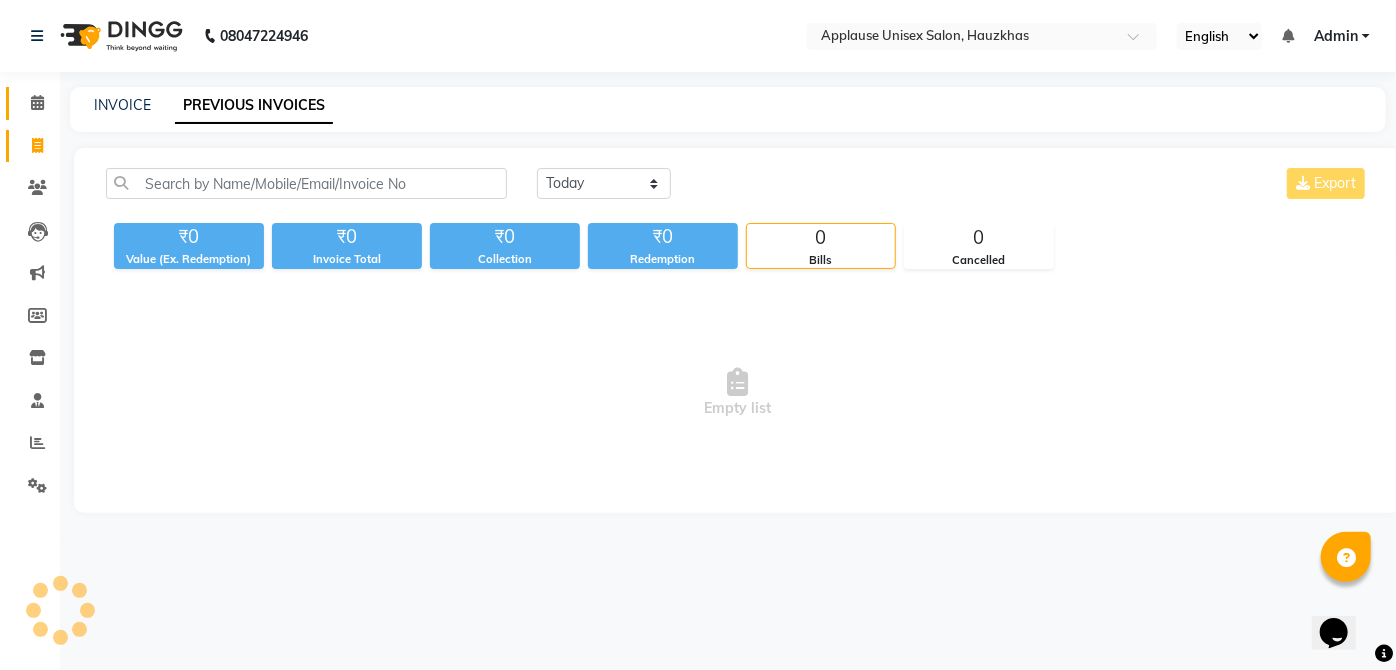click 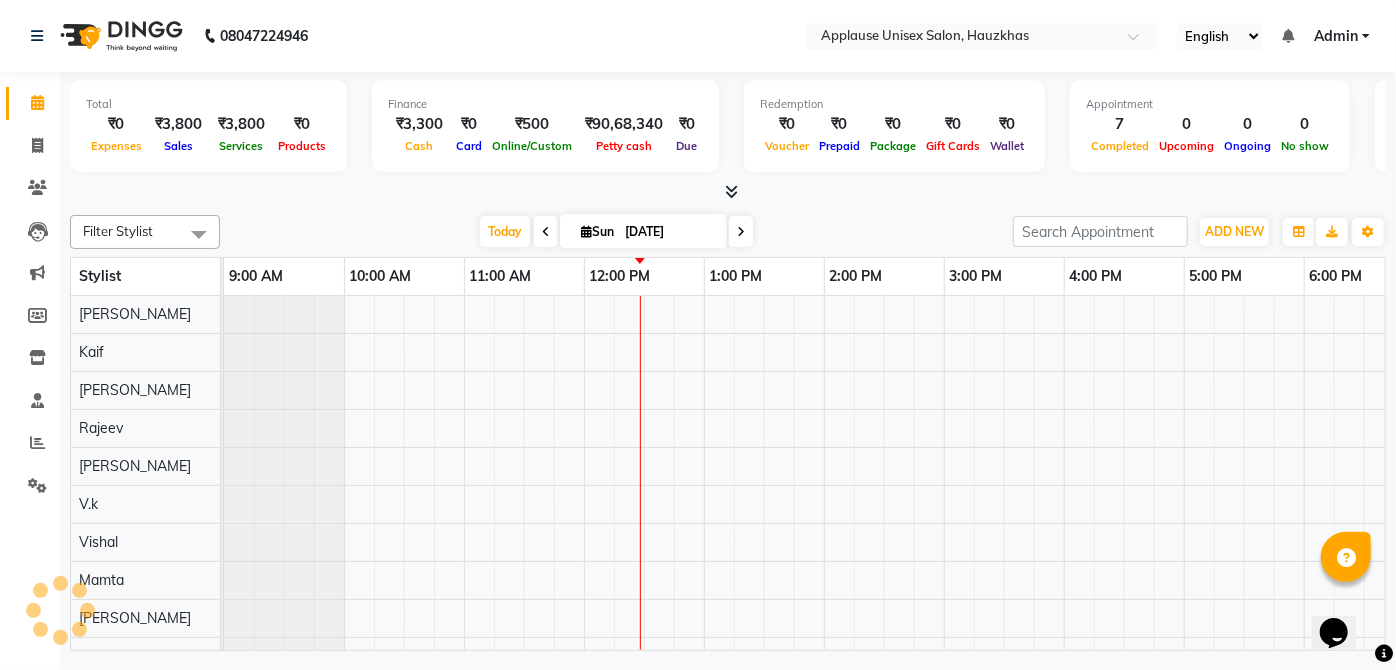 scroll, scrollTop: 0, scrollLeft: 0, axis: both 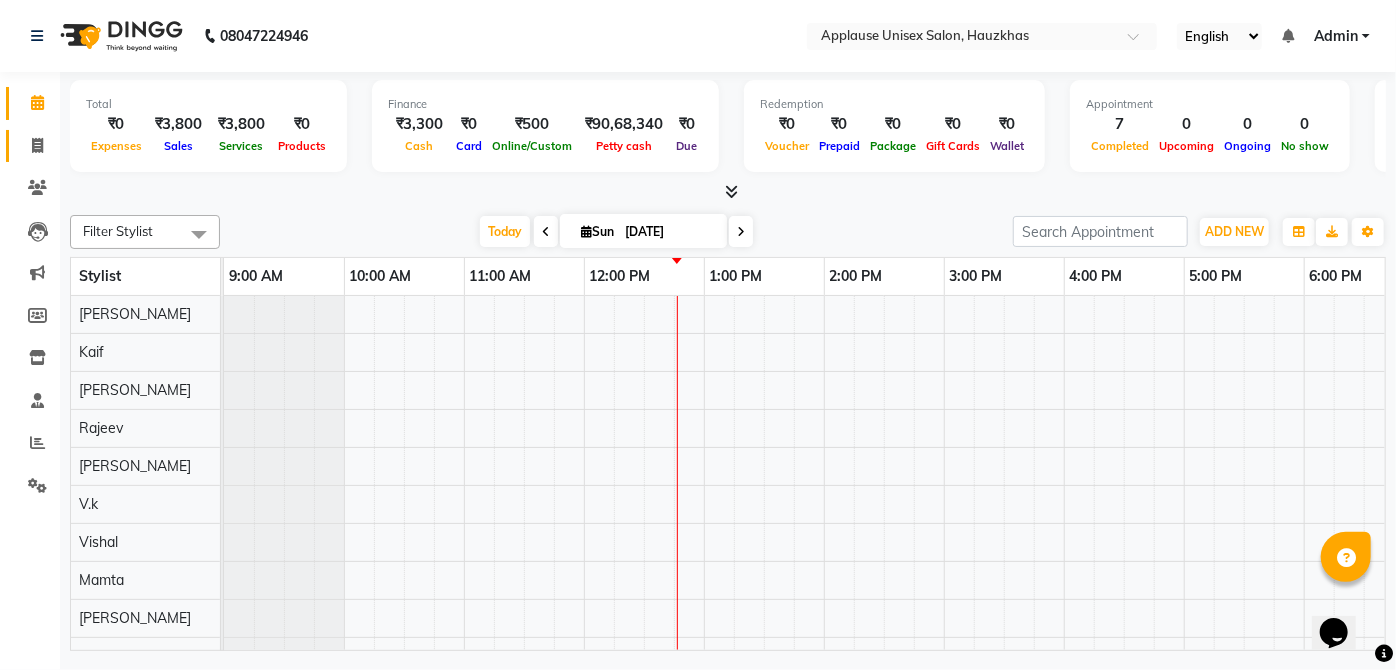 click on "Invoice" 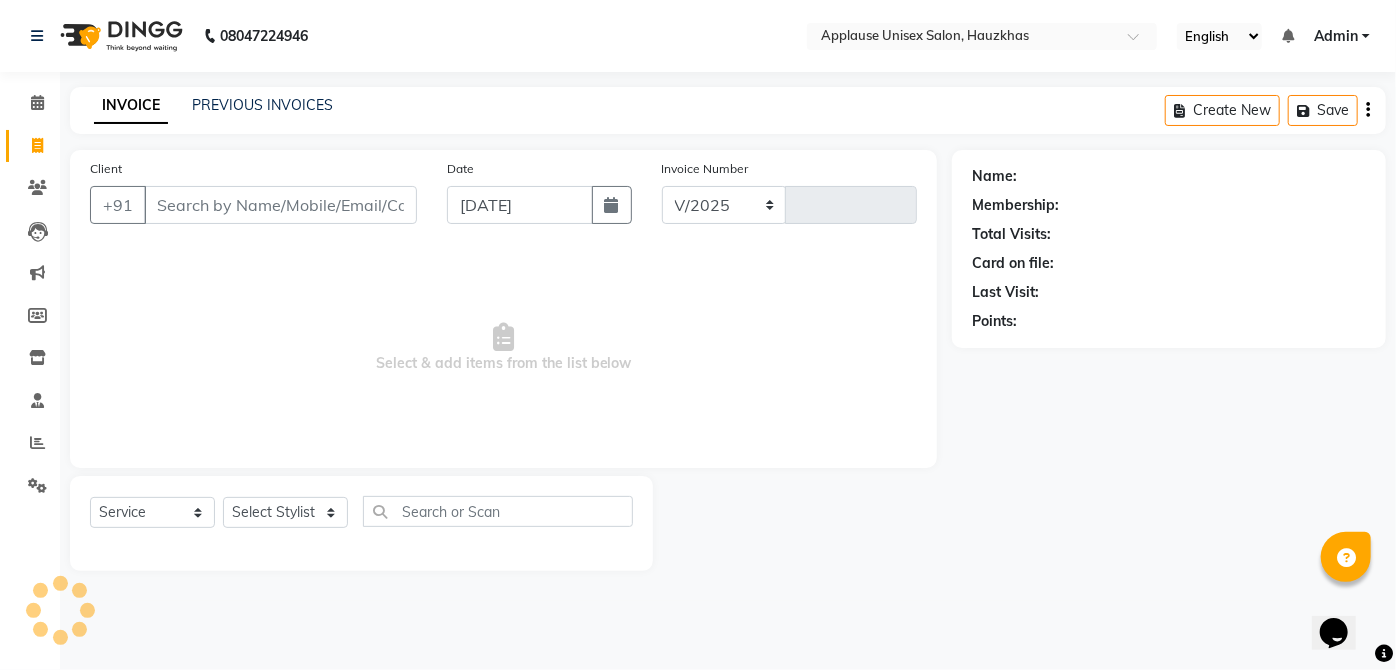 select on "5082" 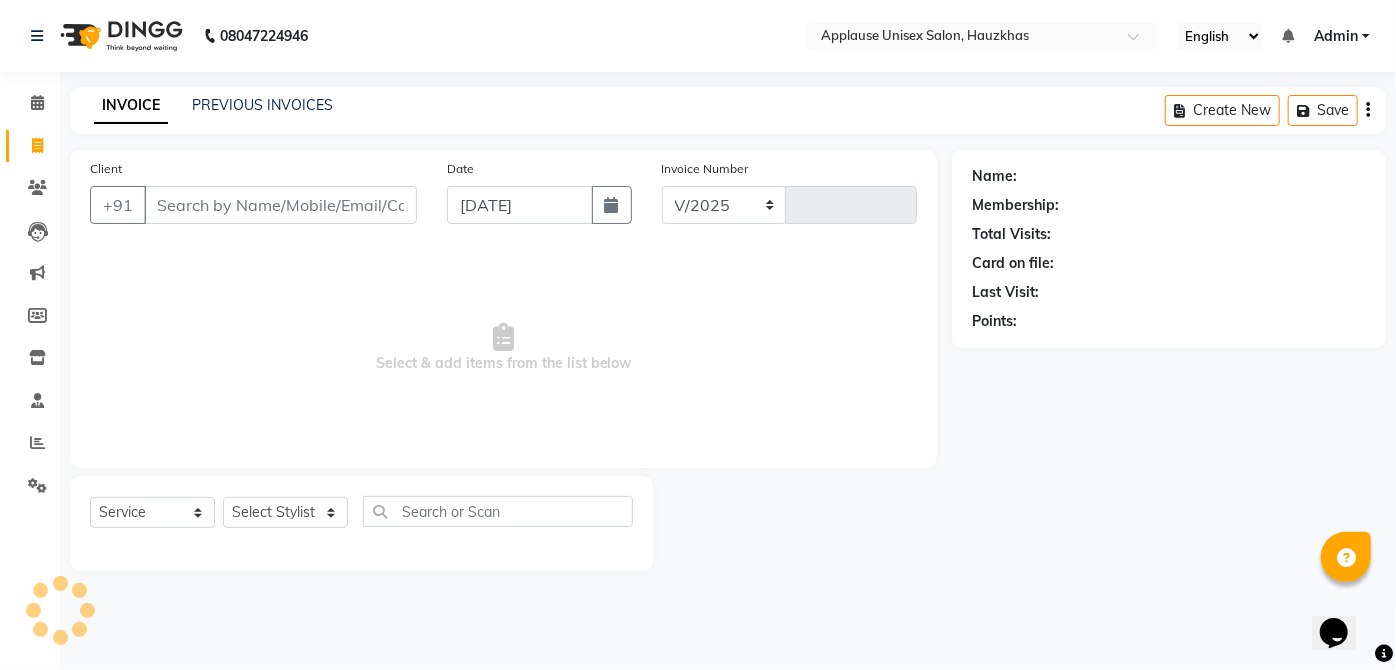 type on "2336" 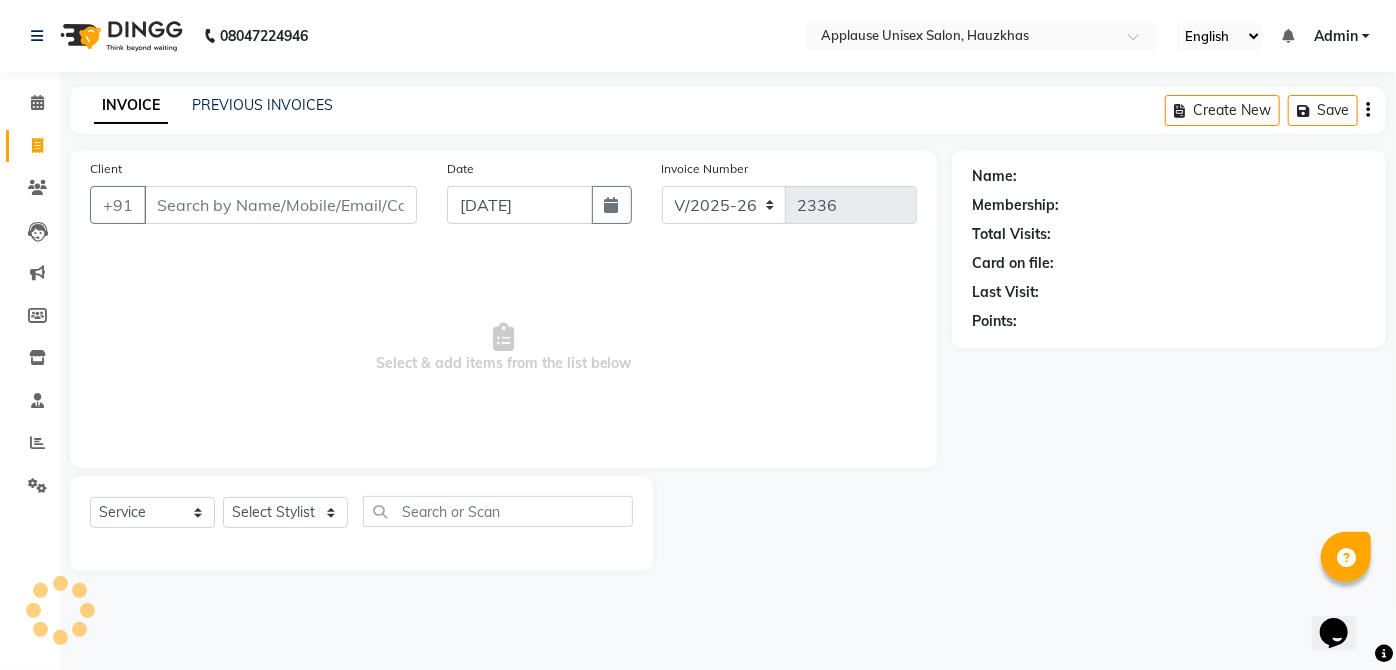 click on "Clients" 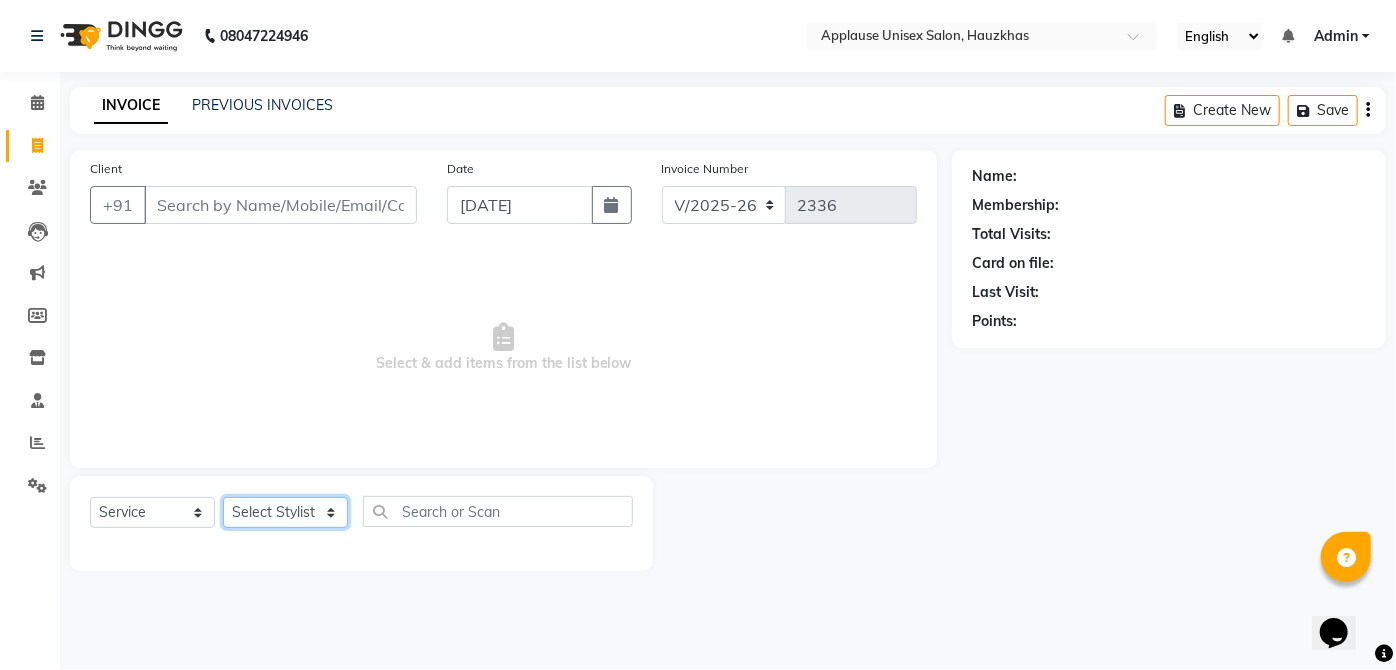 click on "Select Stylist" 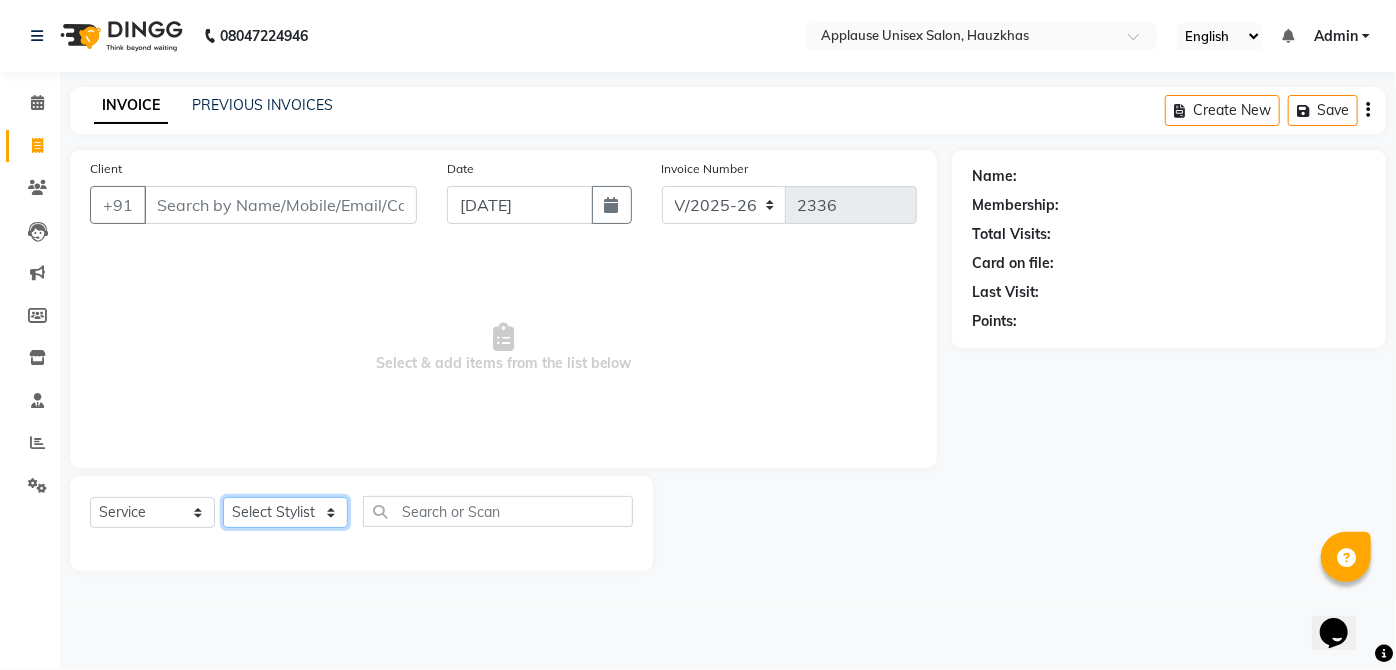 select on "32125" 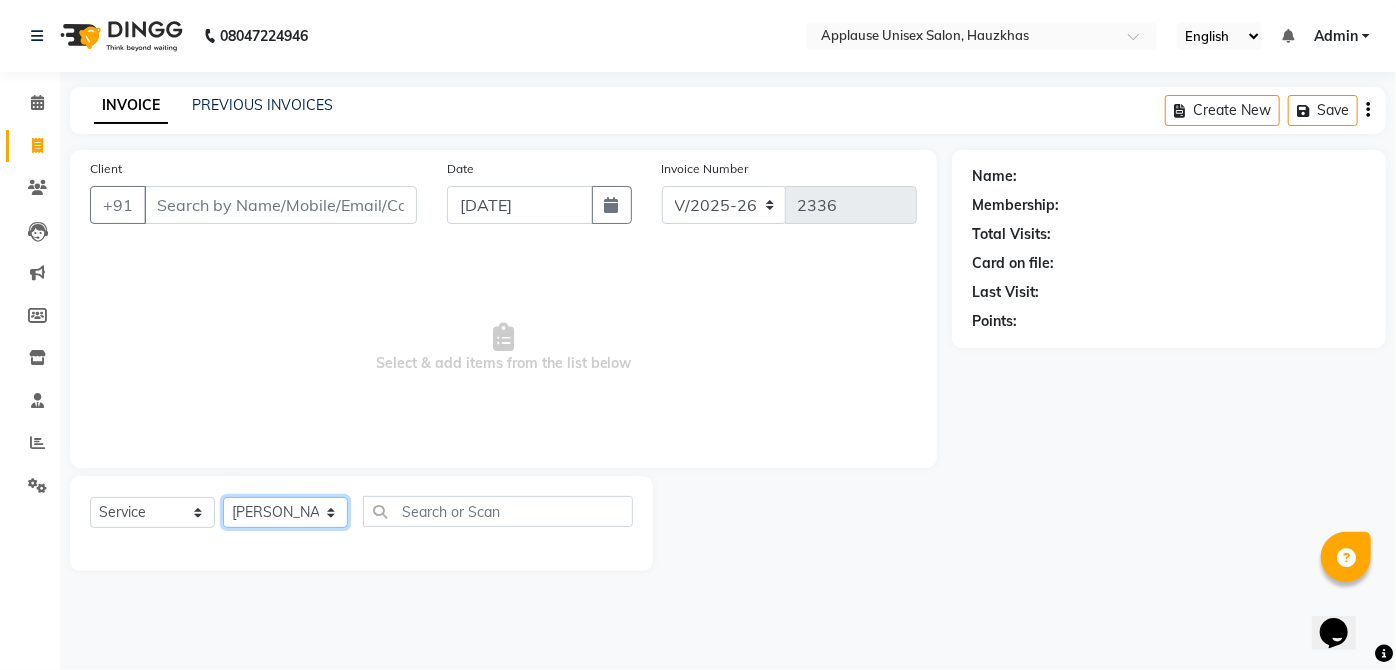 click on "Select Stylist  [PERSON_NAME] [PERSON_NAME] [PERSON_NAME] [PERSON_NAME]  Kaif [PERSON_NAME] [PERSON_NAME] Mamta Manager [PERSON_NAME] rahul  [PERSON_NAME] [PERSON_NAME] [PERSON_NAME] V.k" 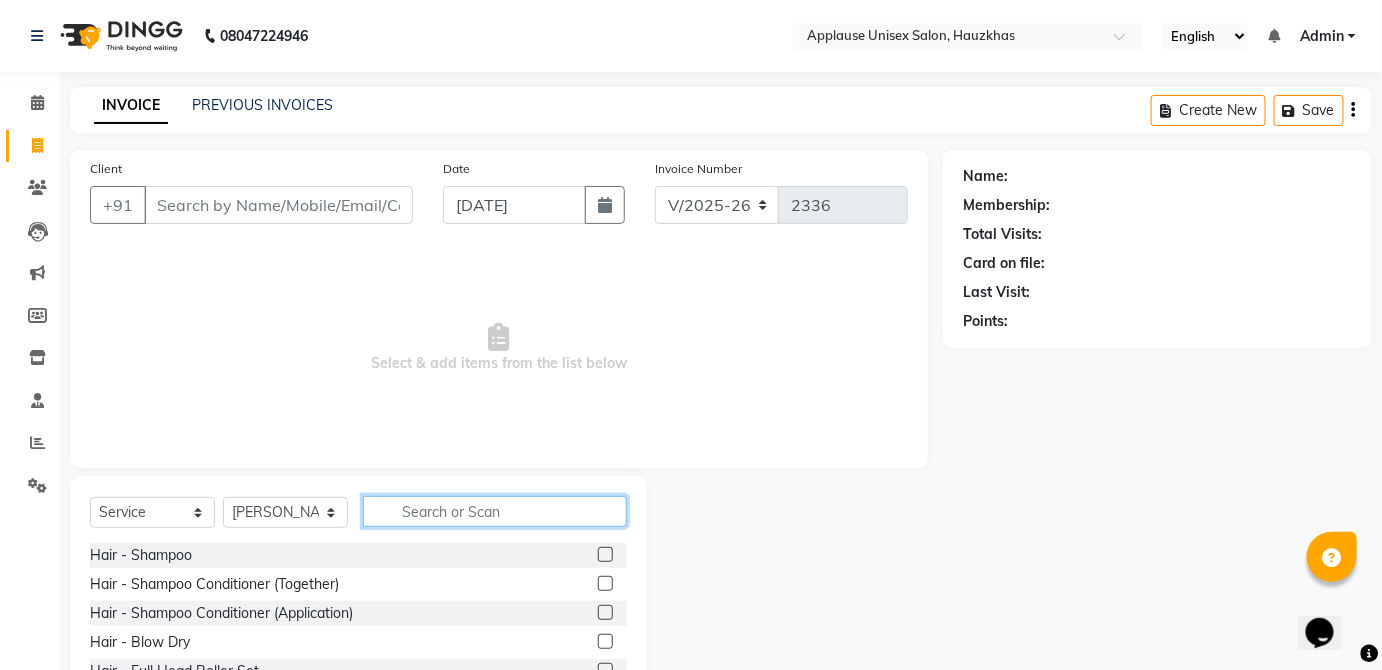 click 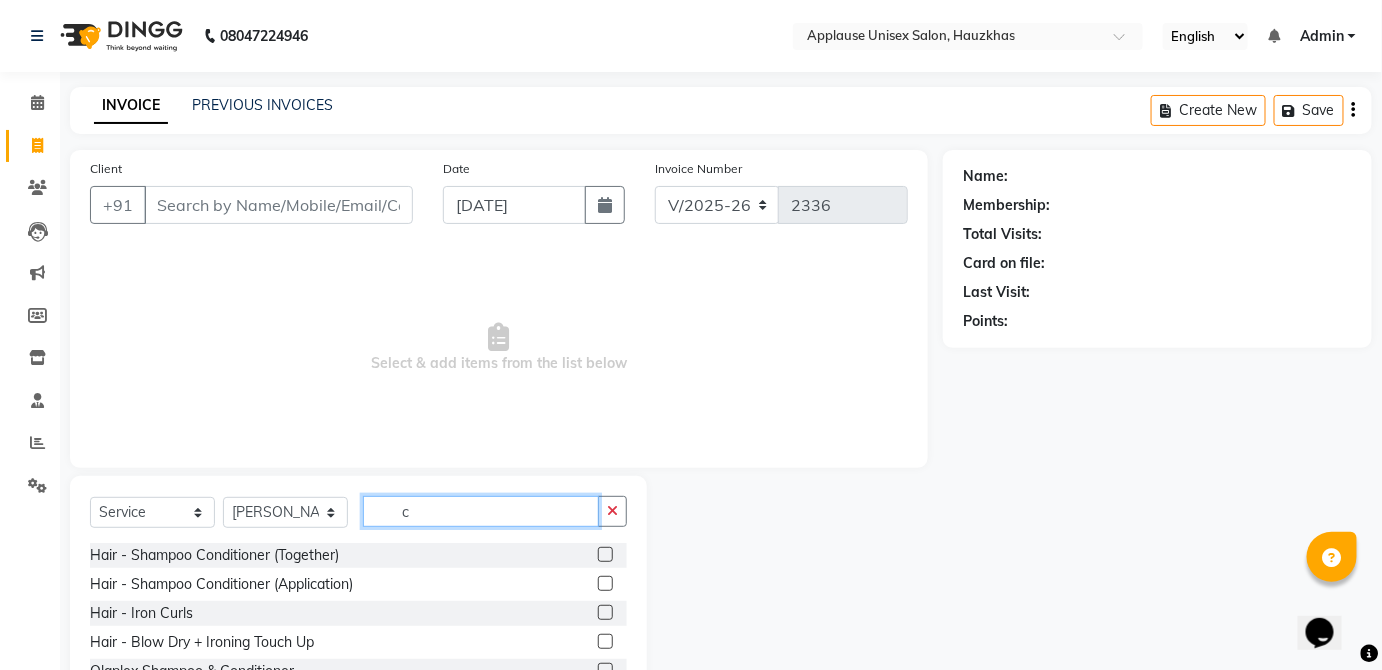 type 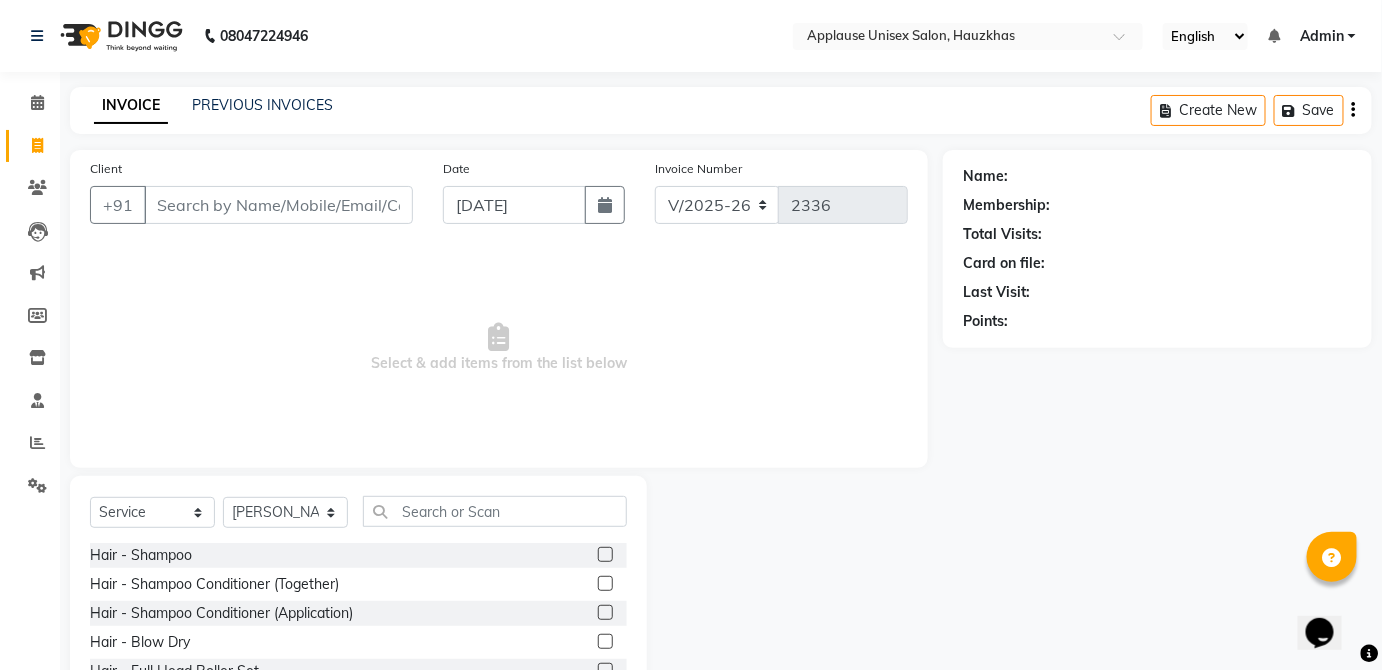 click on "Clients" 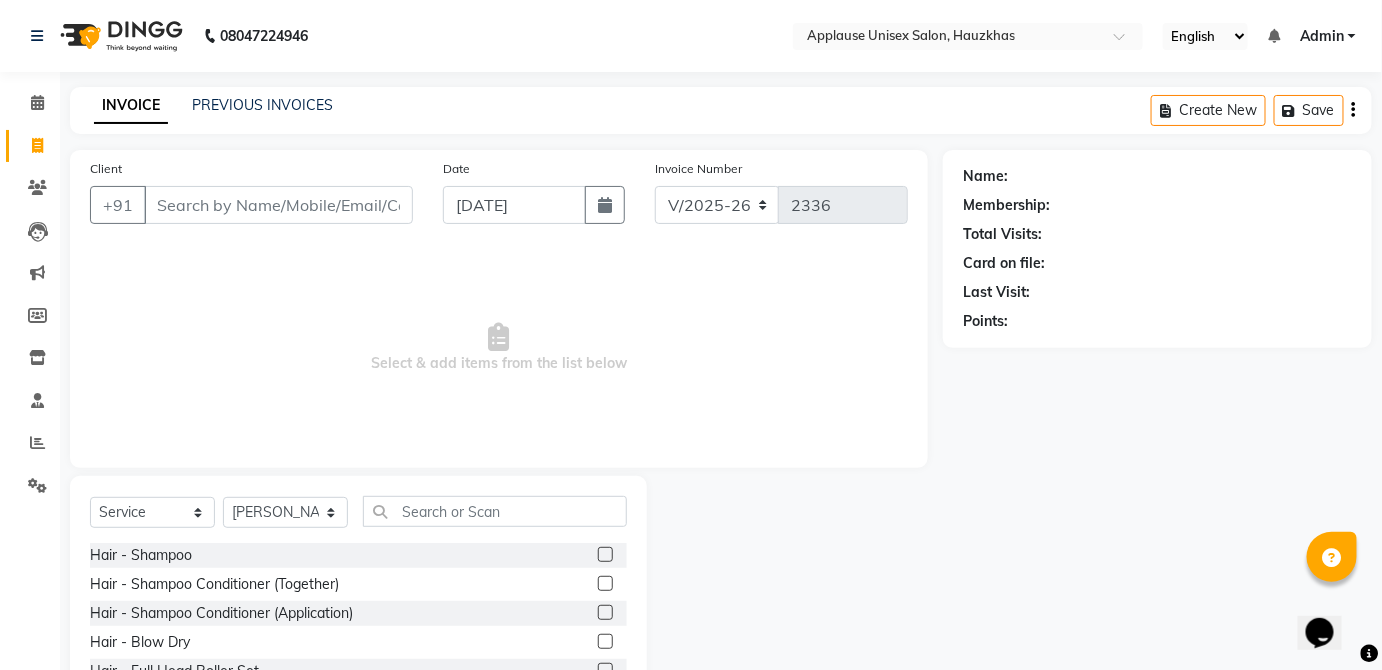 click on "Clients" 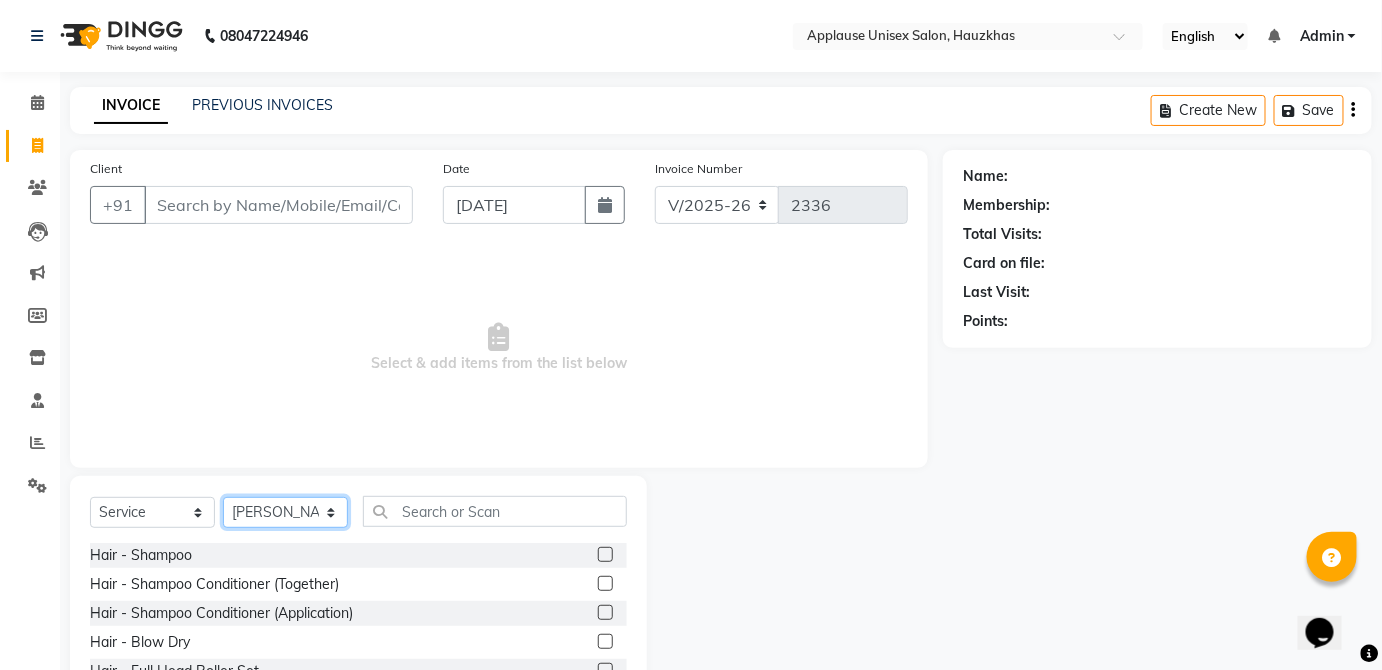 click on "Select Stylist  [PERSON_NAME] [PERSON_NAME] [PERSON_NAME] [PERSON_NAME]  Kaif [PERSON_NAME] [PERSON_NAME] Mamta Manager [PERSON_NAME] rahul  [PERSON_NAME] [PERSON_NAME] [PERSON_NAME] V.k" 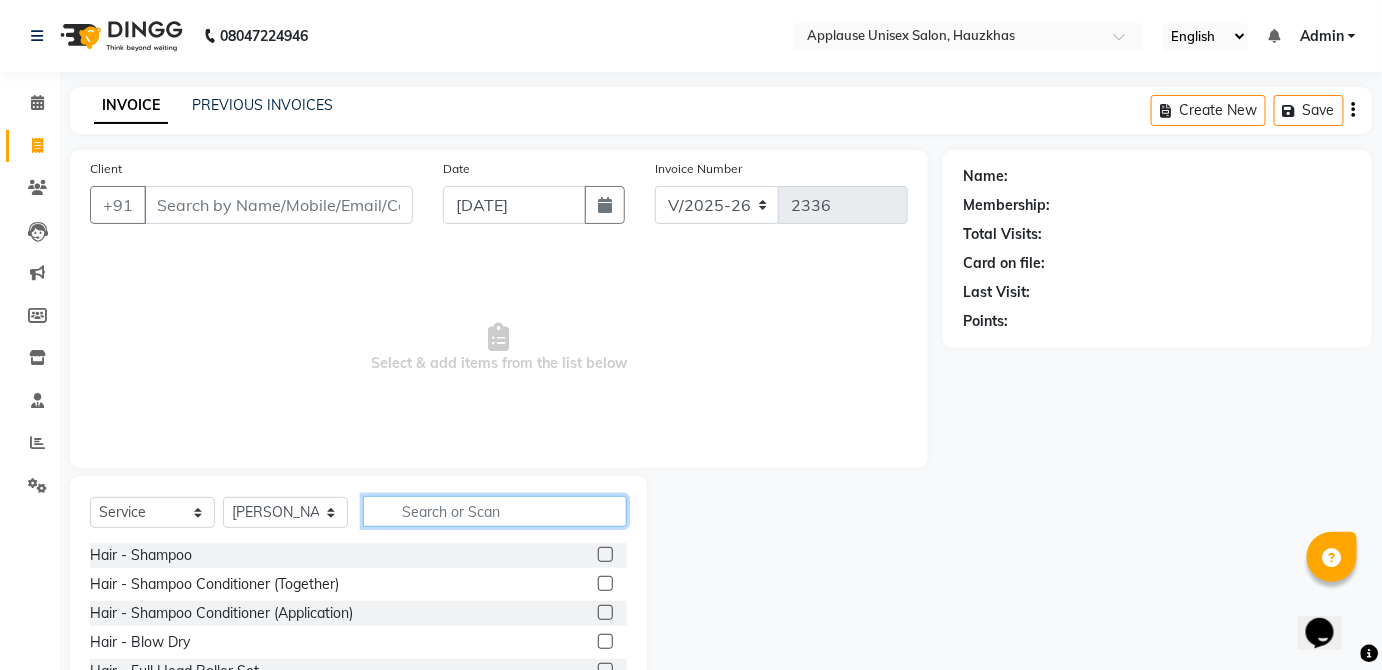 click 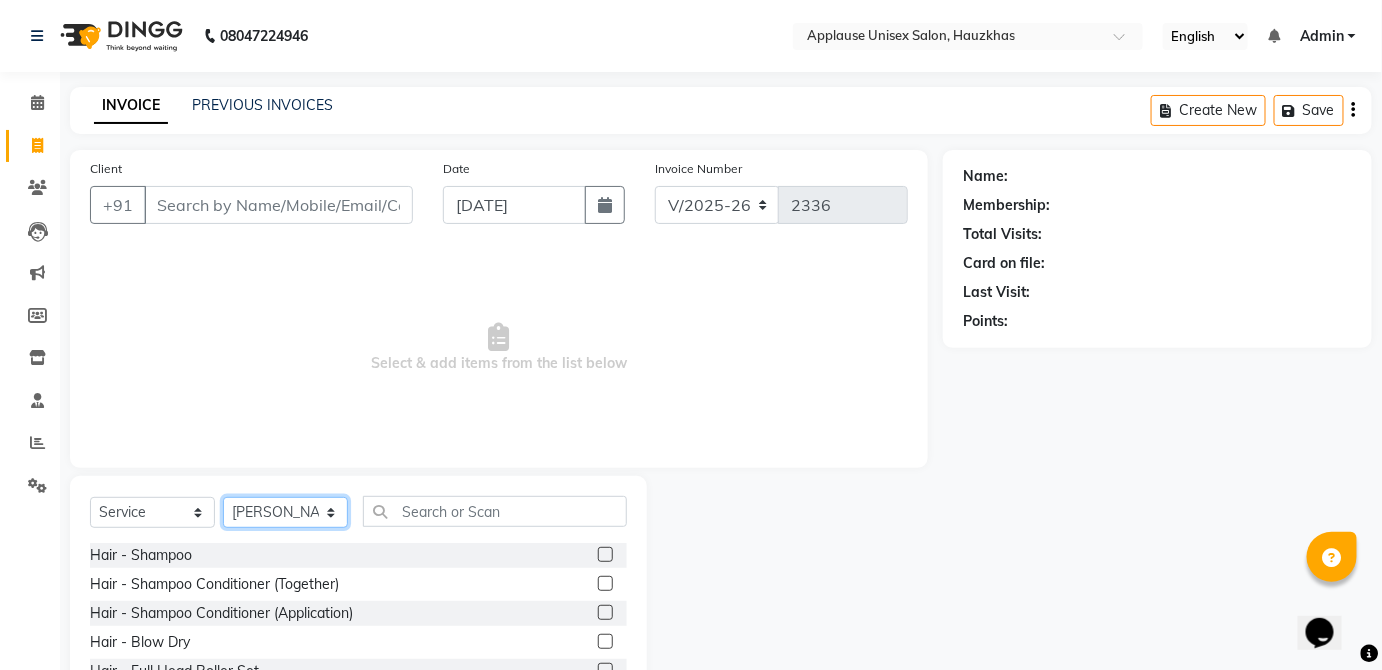 click on "Select Stylist  [PERSON_NAME] [PERSON_NAME] [PERSON_NAME] [PERSON_NAME]  Kaif [PERSON_NAME] [PERSON_NAME] Mamta Manager [PERSON_NAME] rahul  [PERSON_NAME] [PERSON_NAME] [PERSON_NAME] V.k" 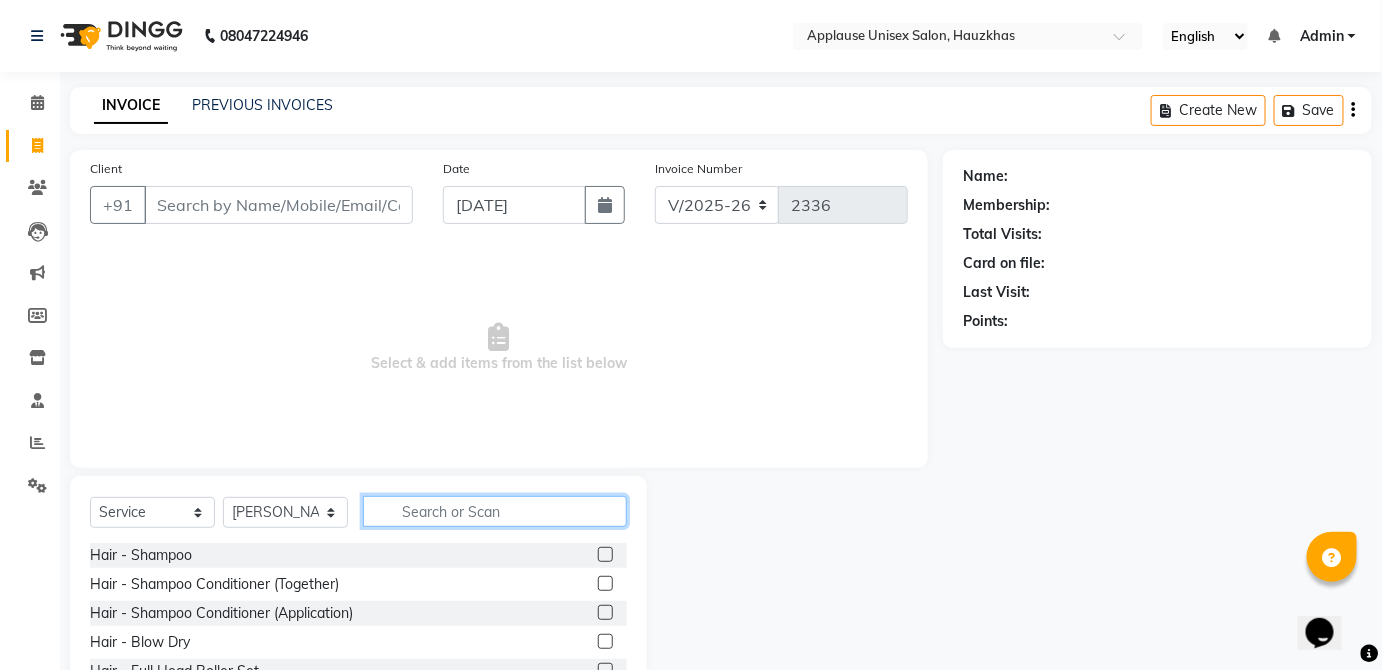 click 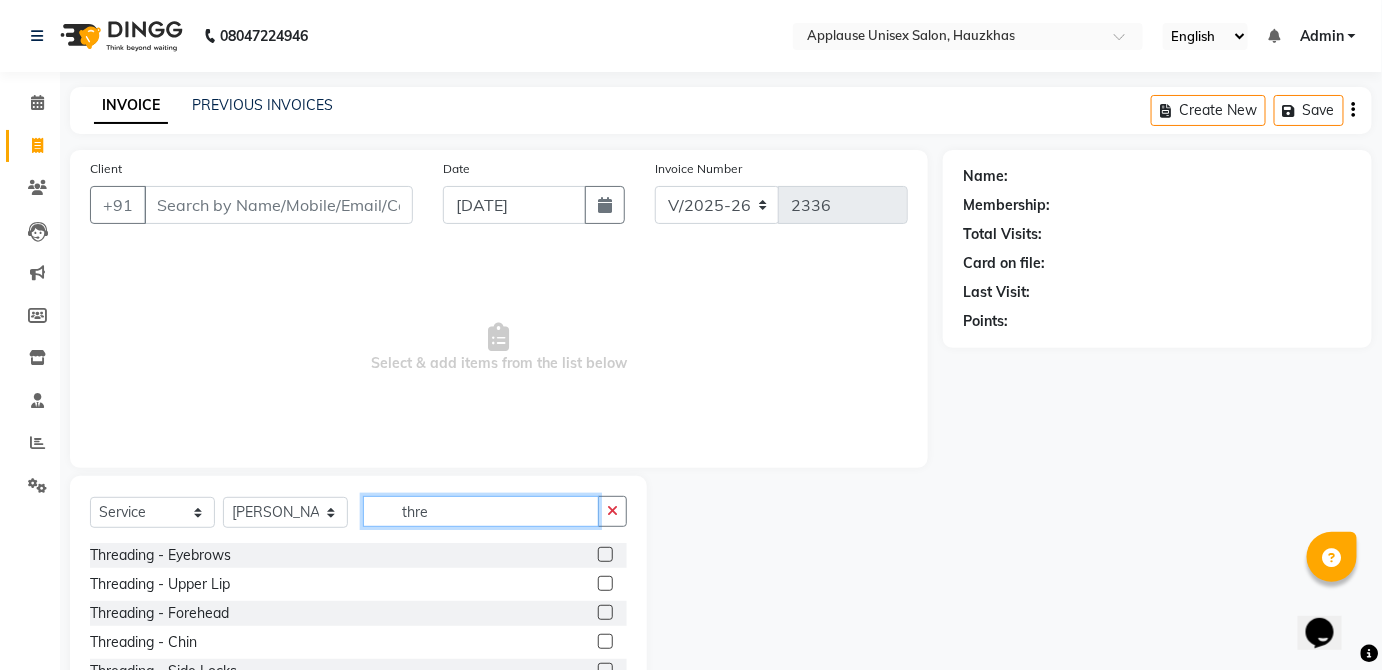 type on "thre" 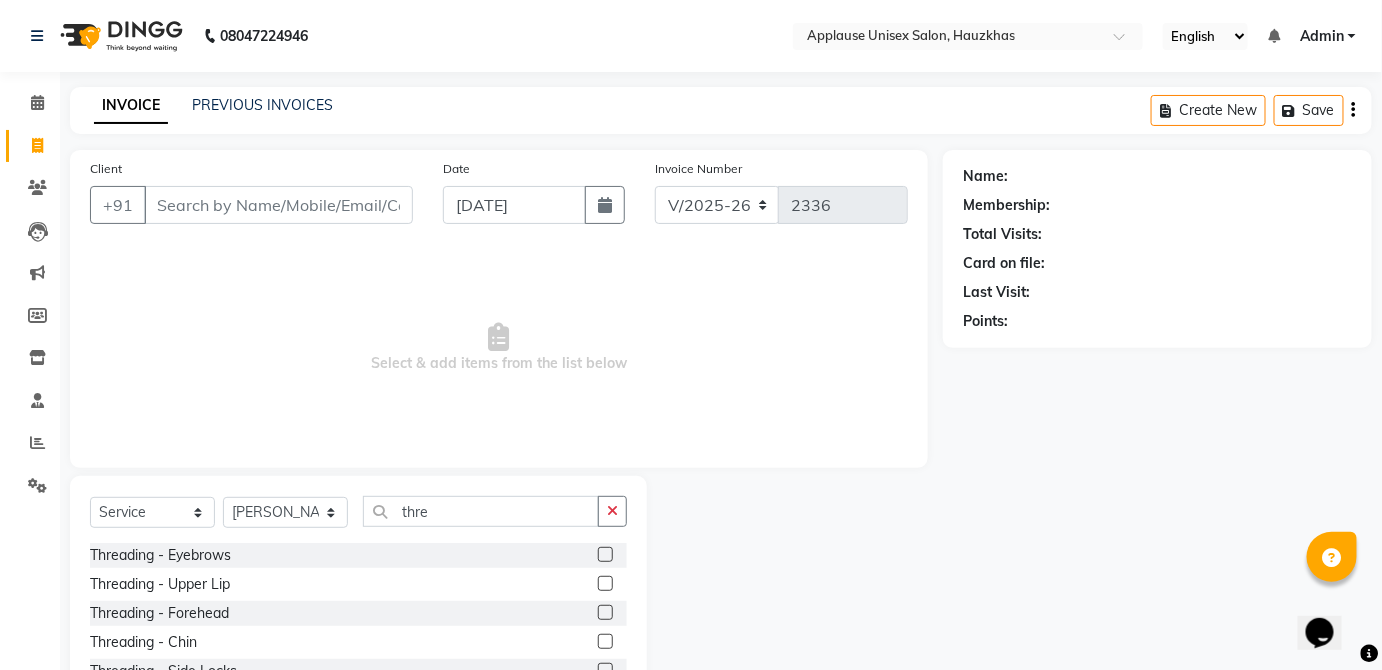 click 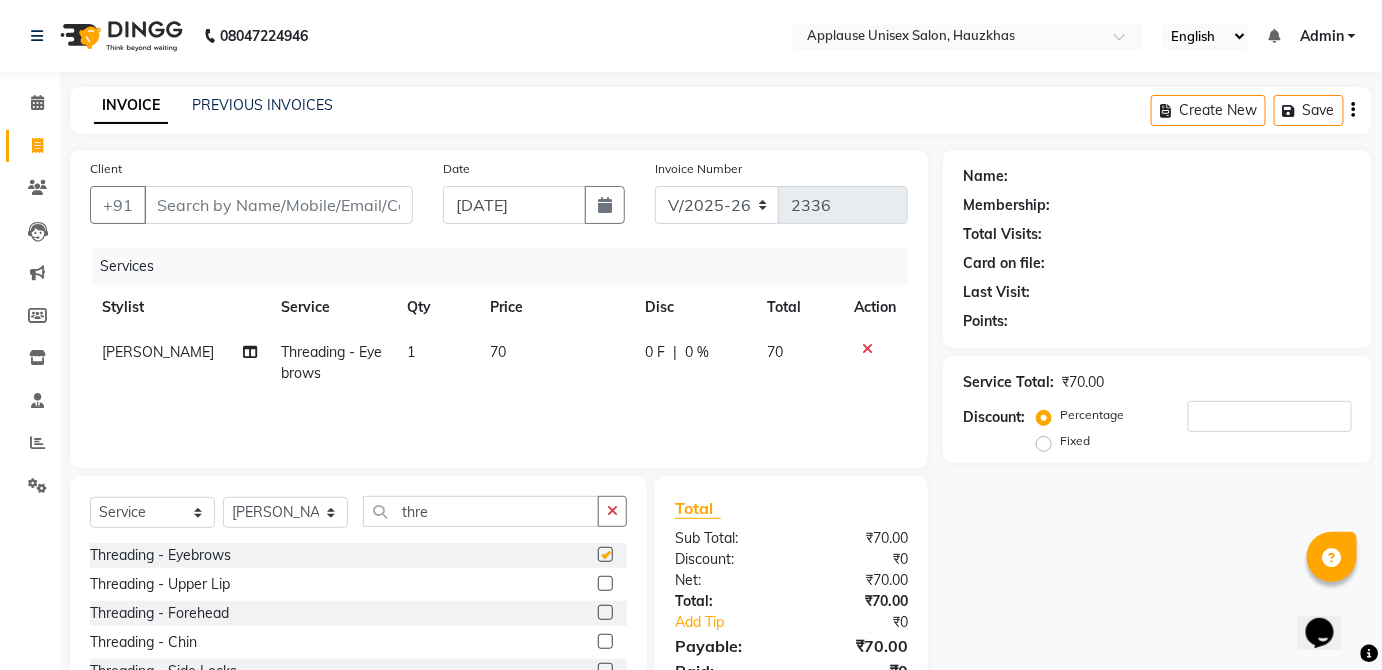click on "70" 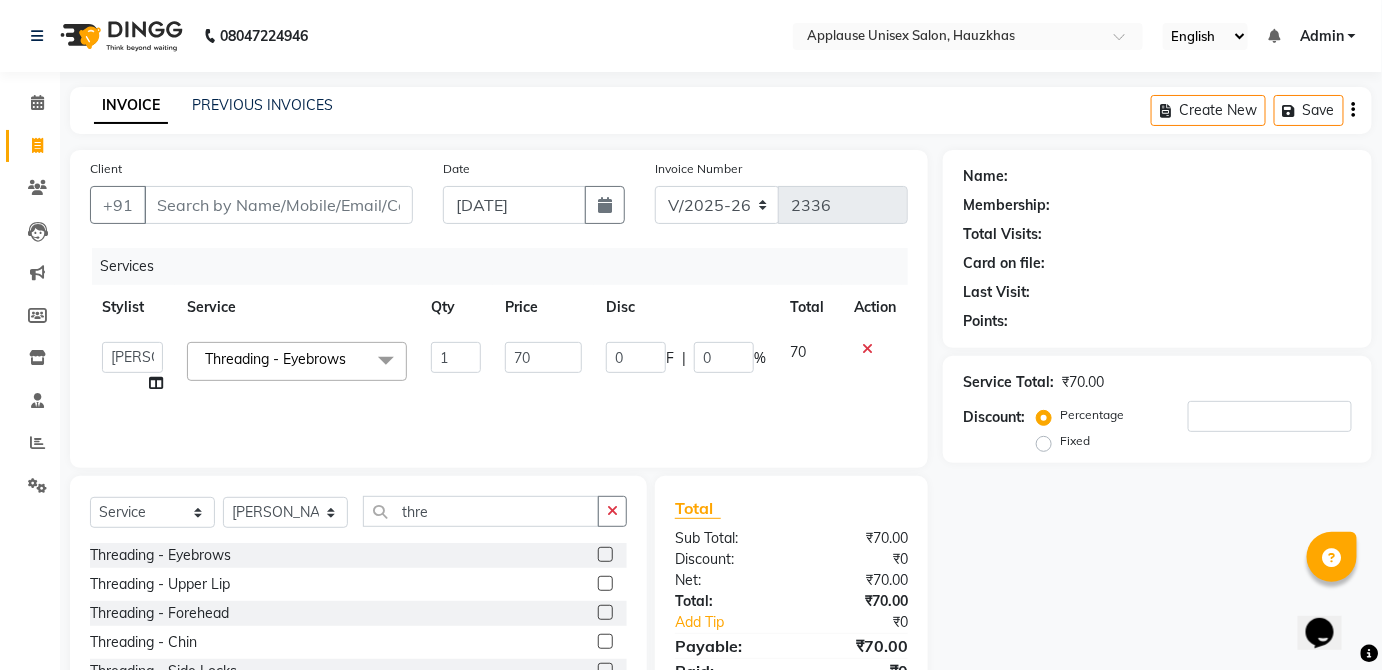 checkbox on "false" 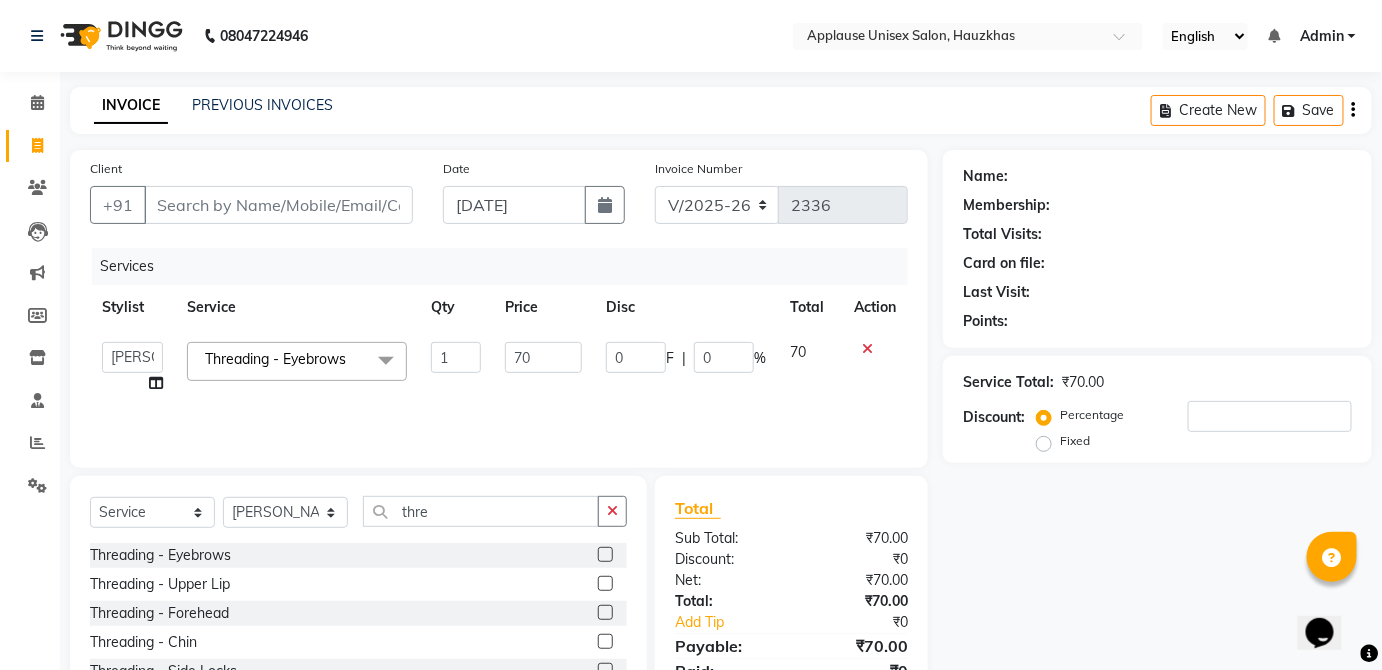 click 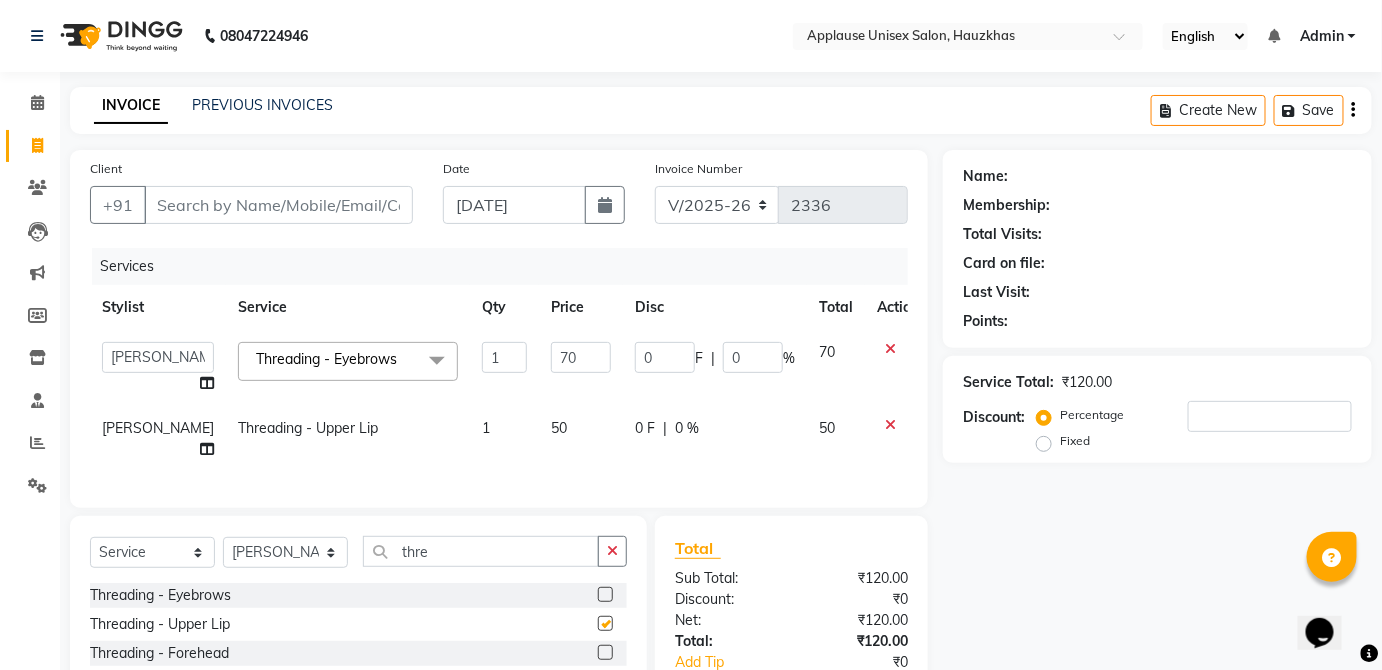 click on "0 F | 0 %" 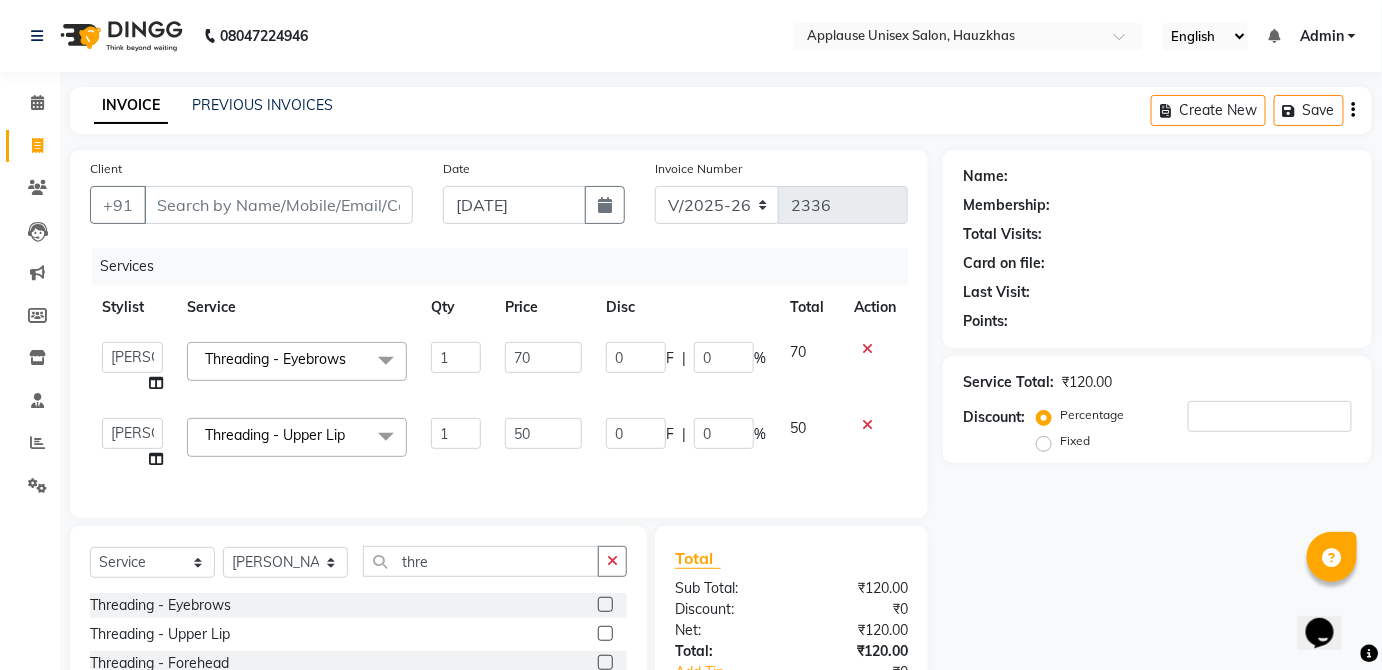 checkbox on "false" 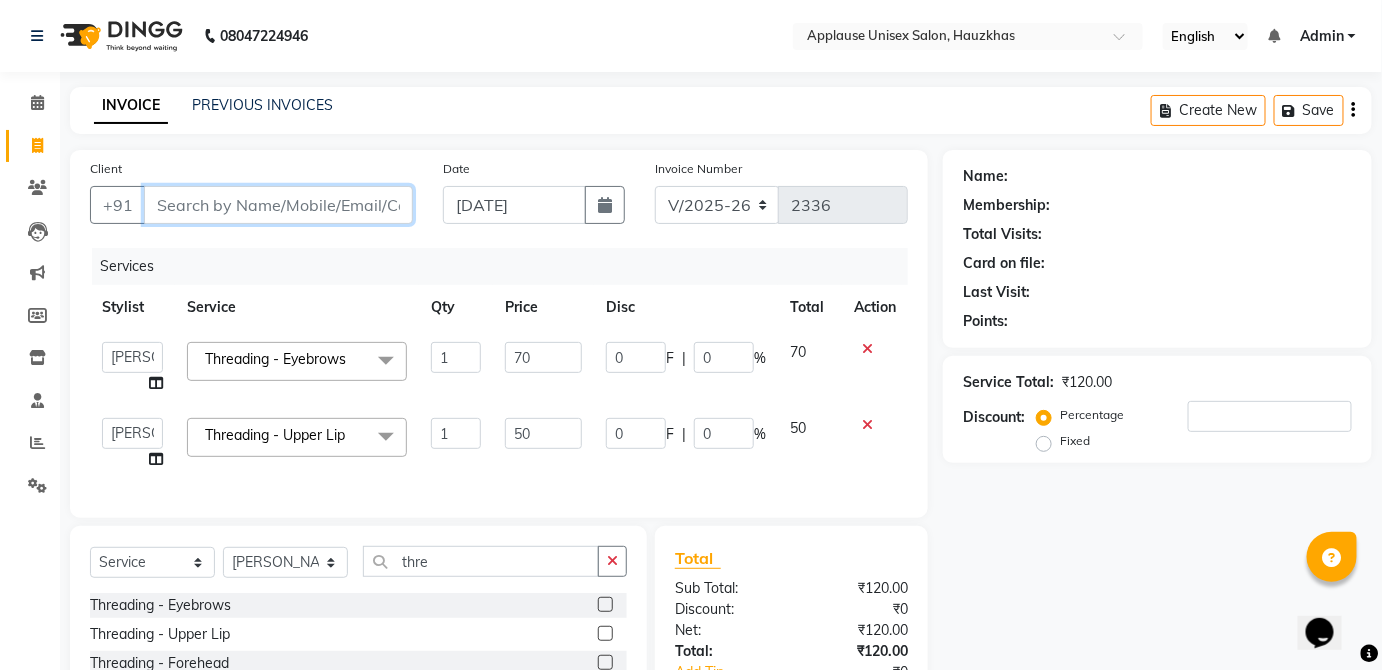 click on "Client" at bounding box center [278, 205] 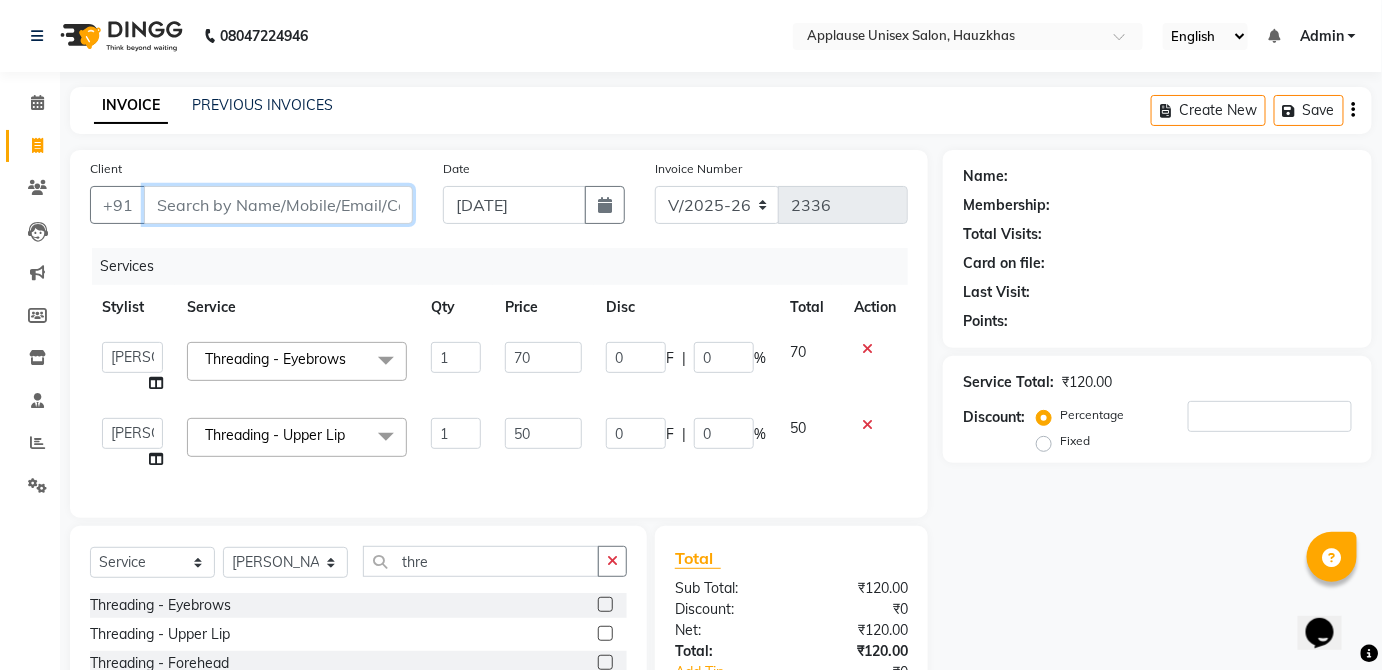 type on "l" 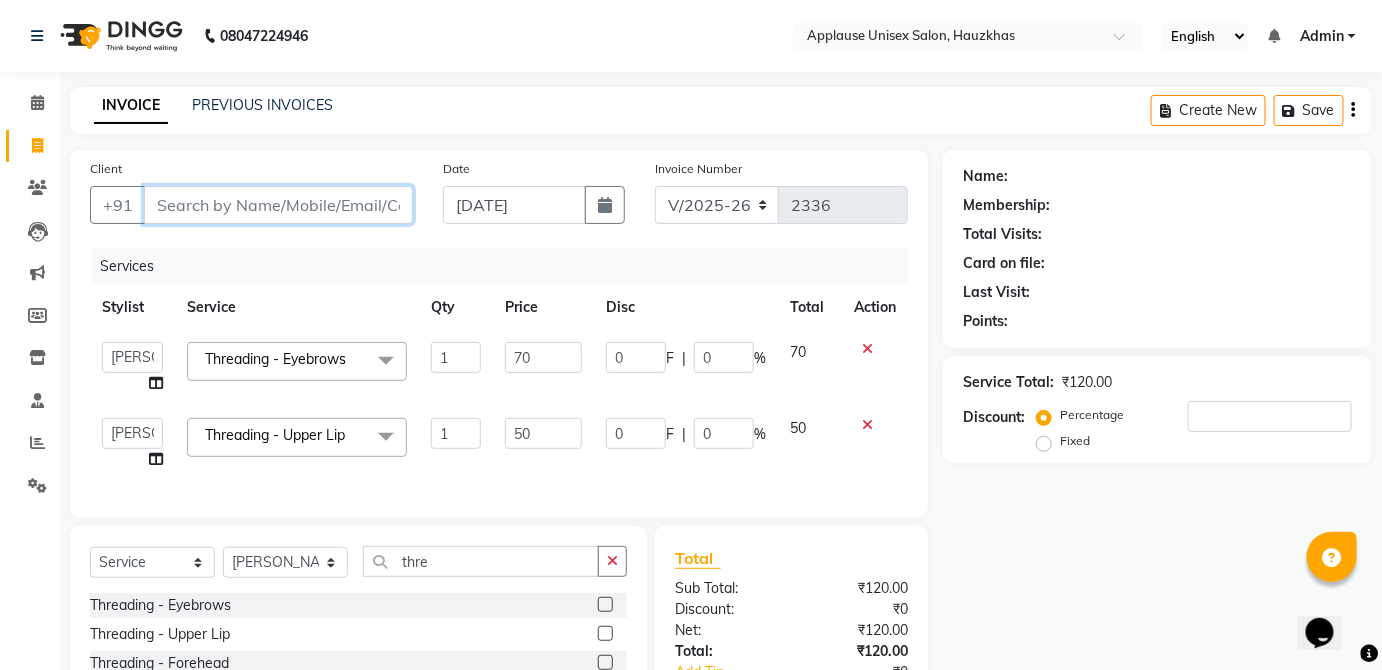 type on "0" 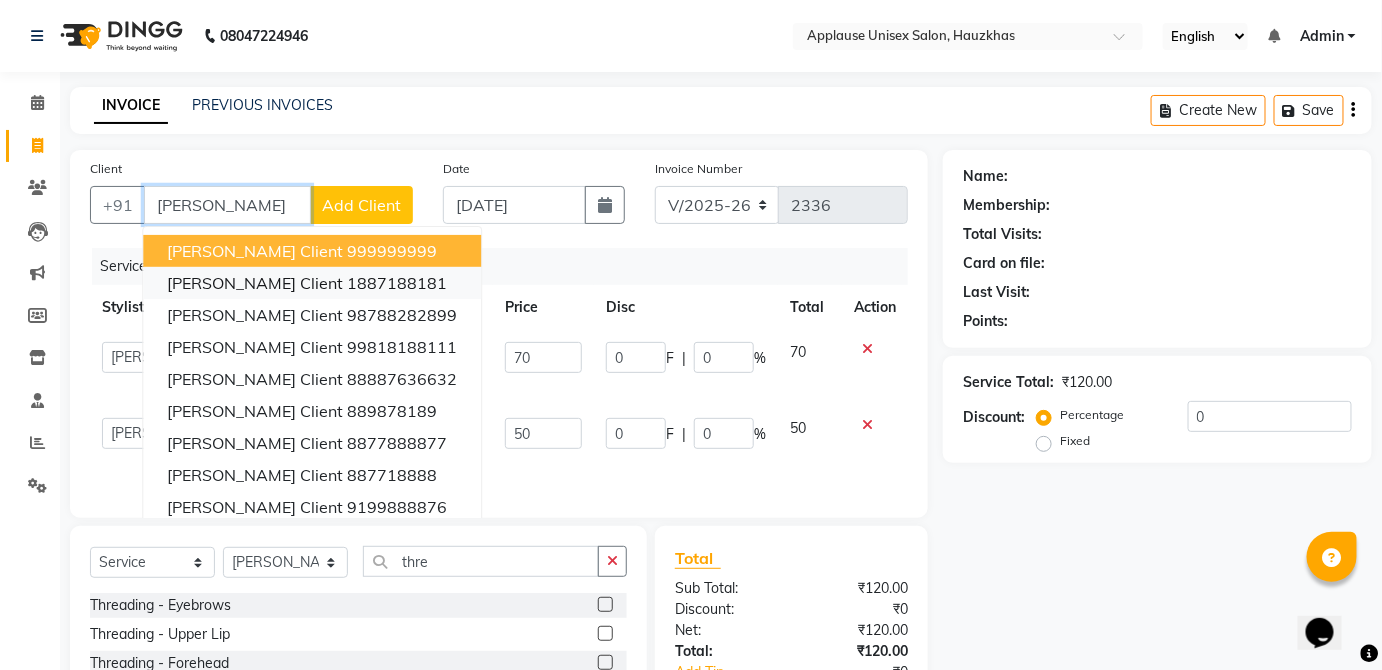 click on "1887188181" at bounding box center (397, 283) 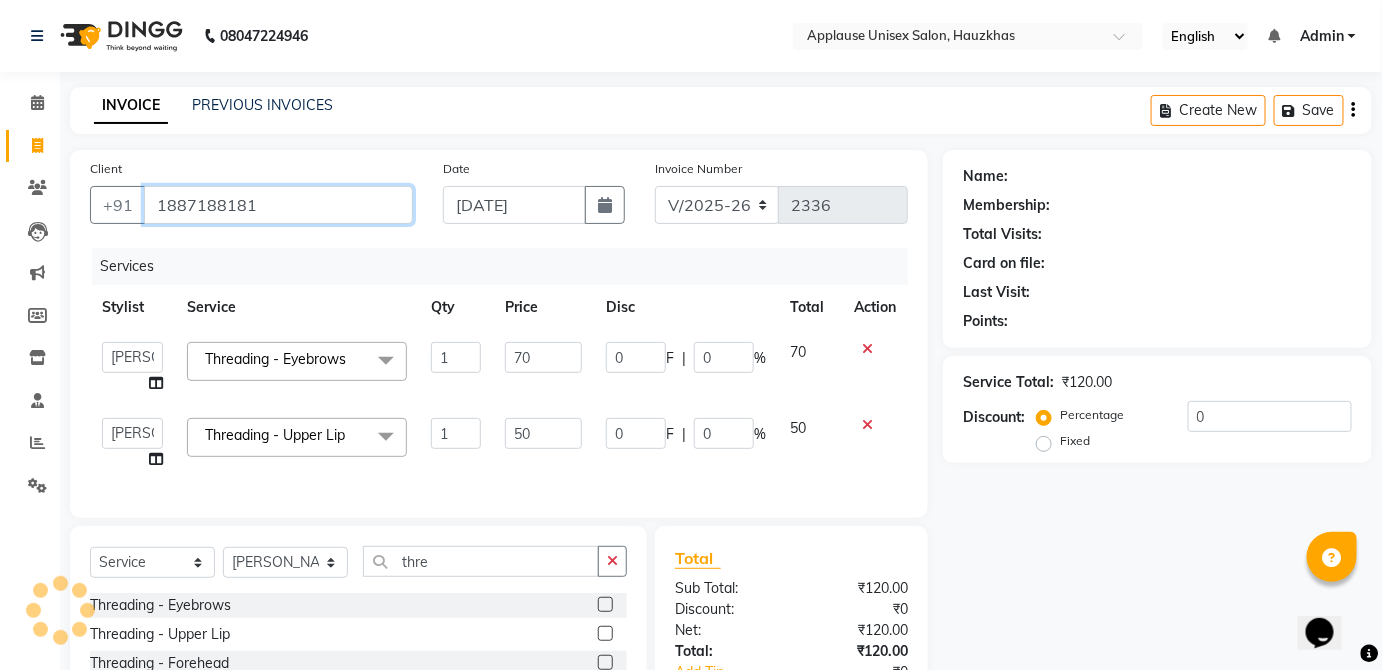 type on "1887188181" 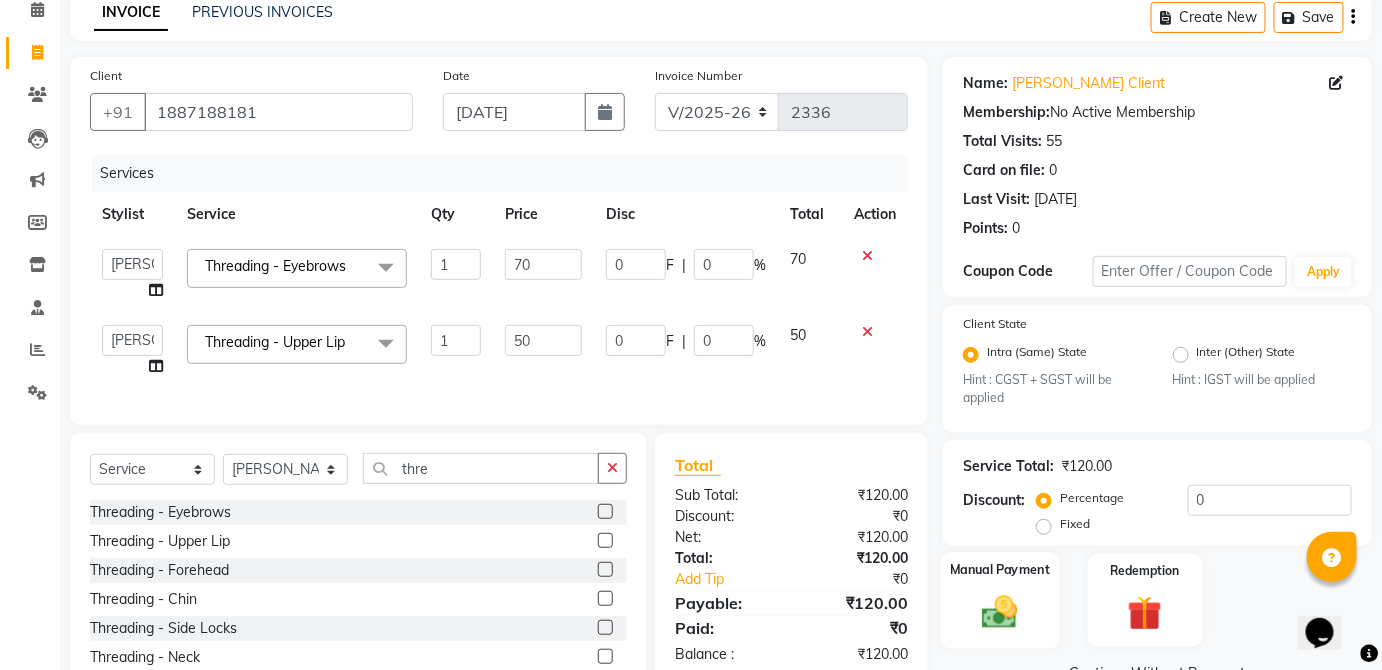 click on "Manual Payment" 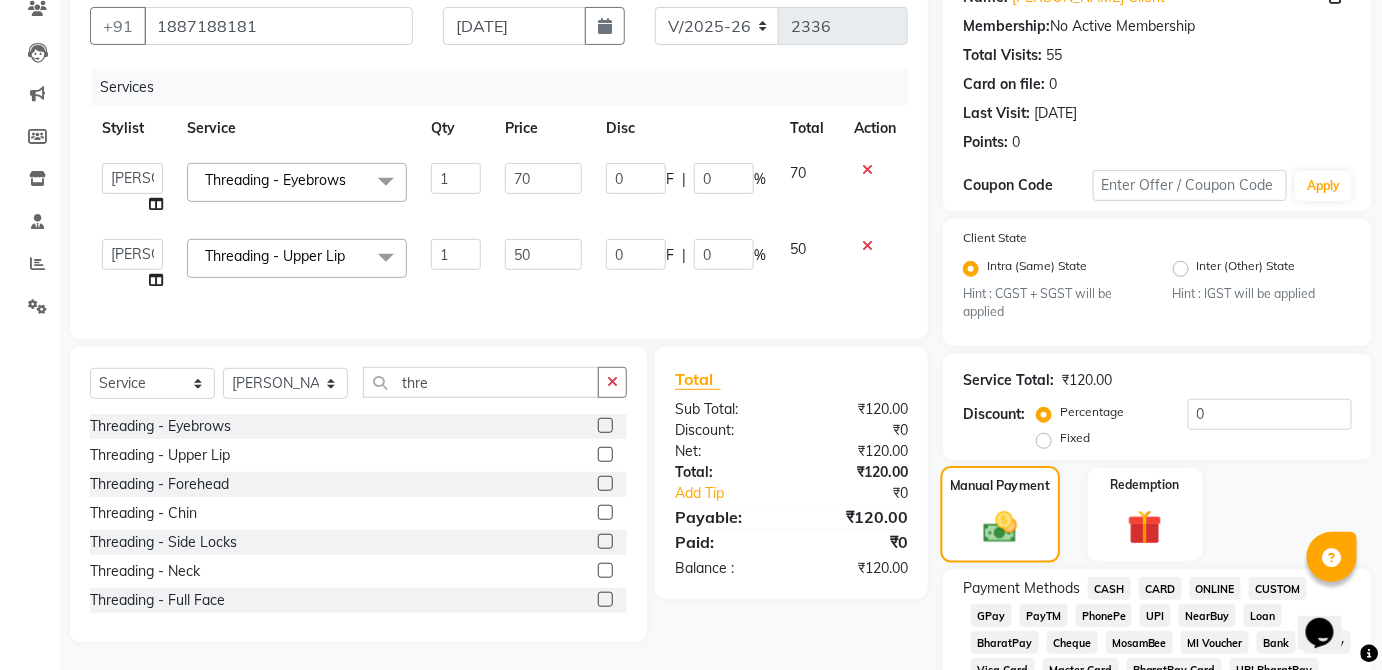 scroll, scrollTop: 186, scrollLeft: 0, axis: vertical 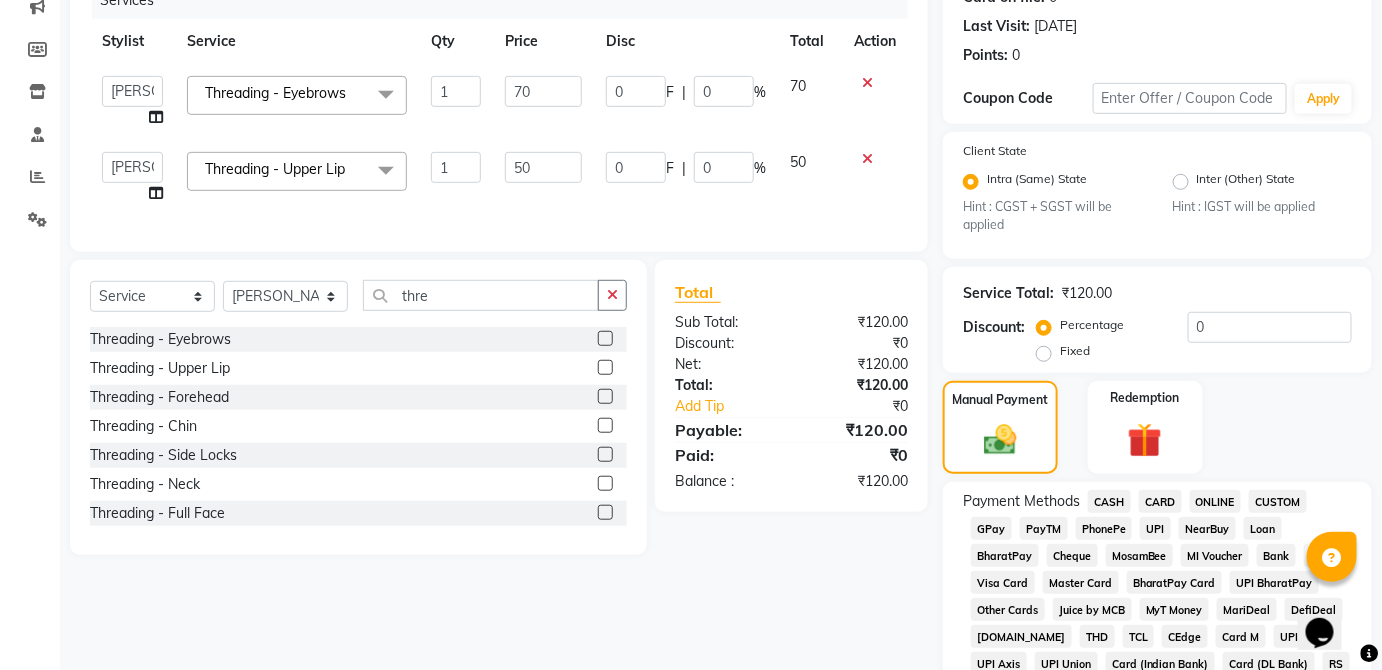 click on "UPI" 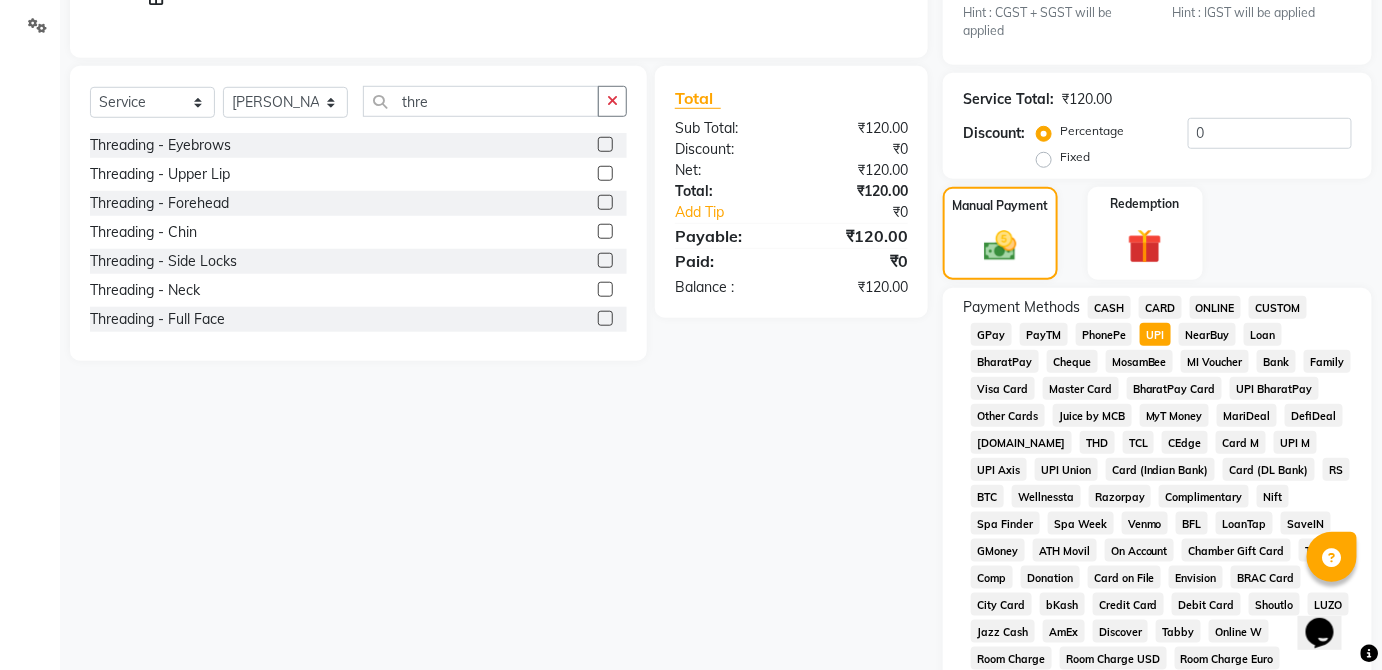 scroll, scrollTop: 943, scrollLeft: 0, axis: vertical 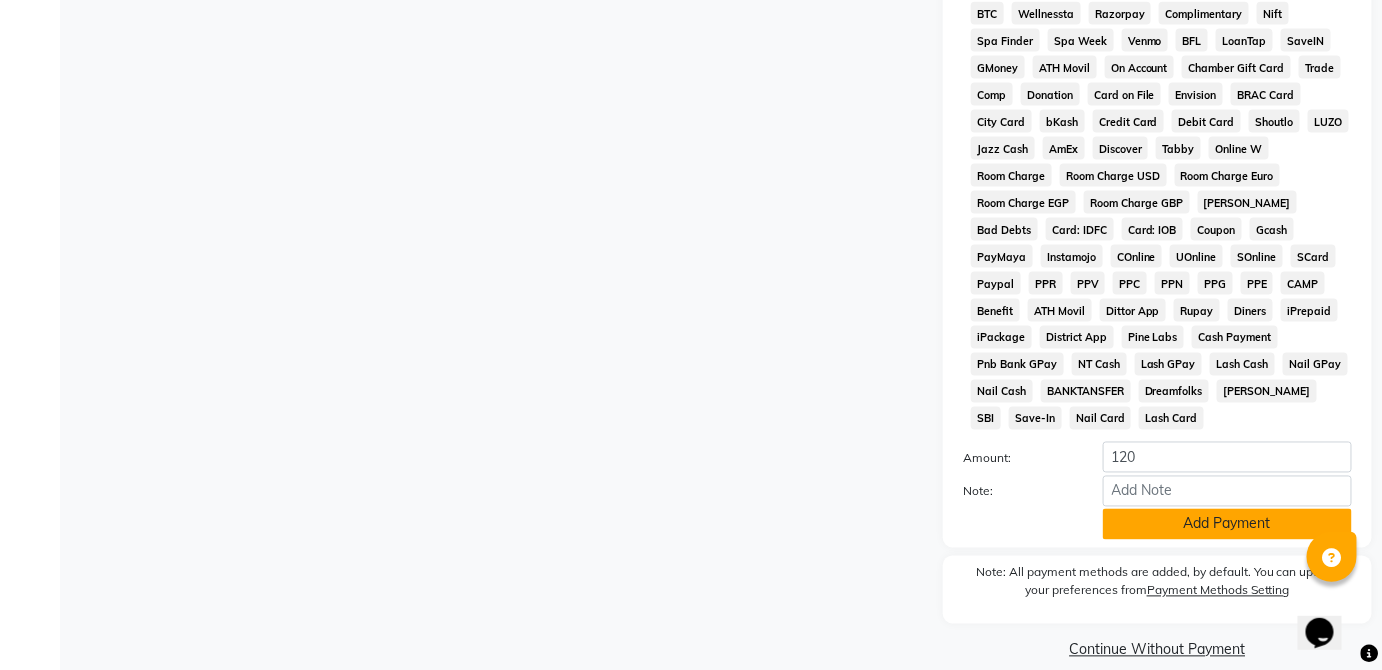 click on "Add Payment" 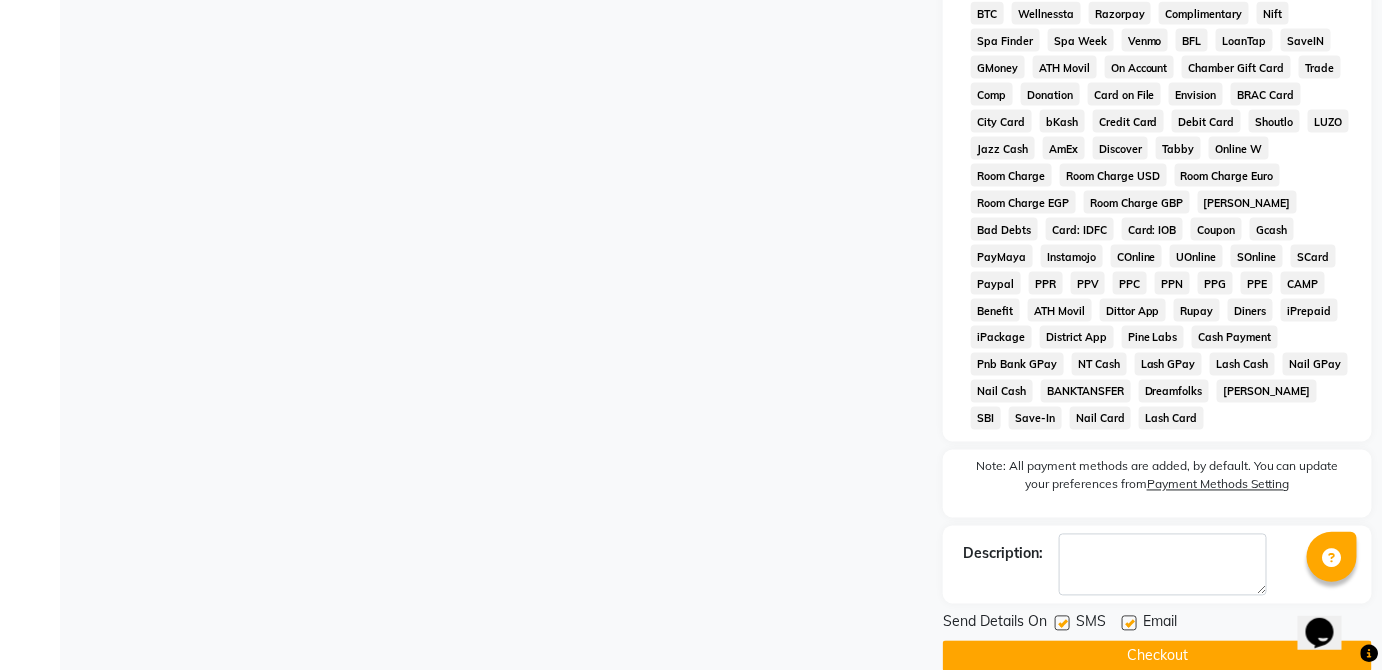 click on "Checkout" 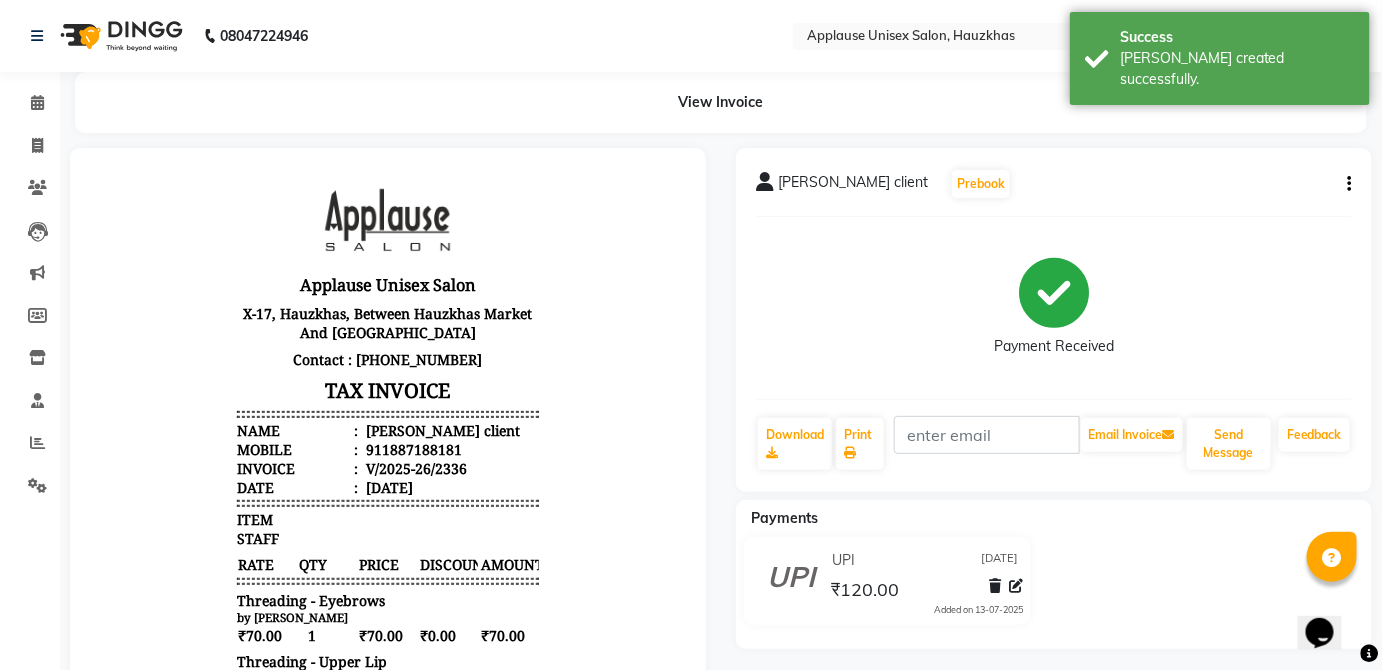 scroll, scrollTop: 0, scrollLeft: 0, axis: both 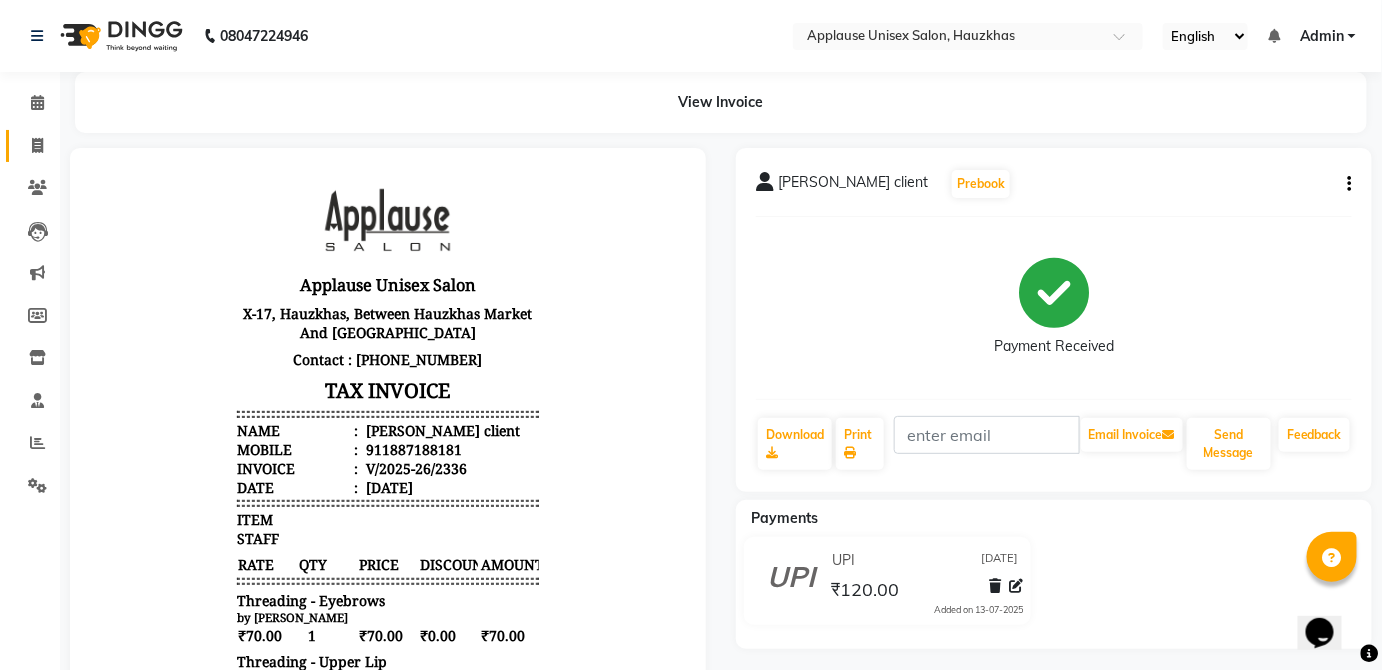 click 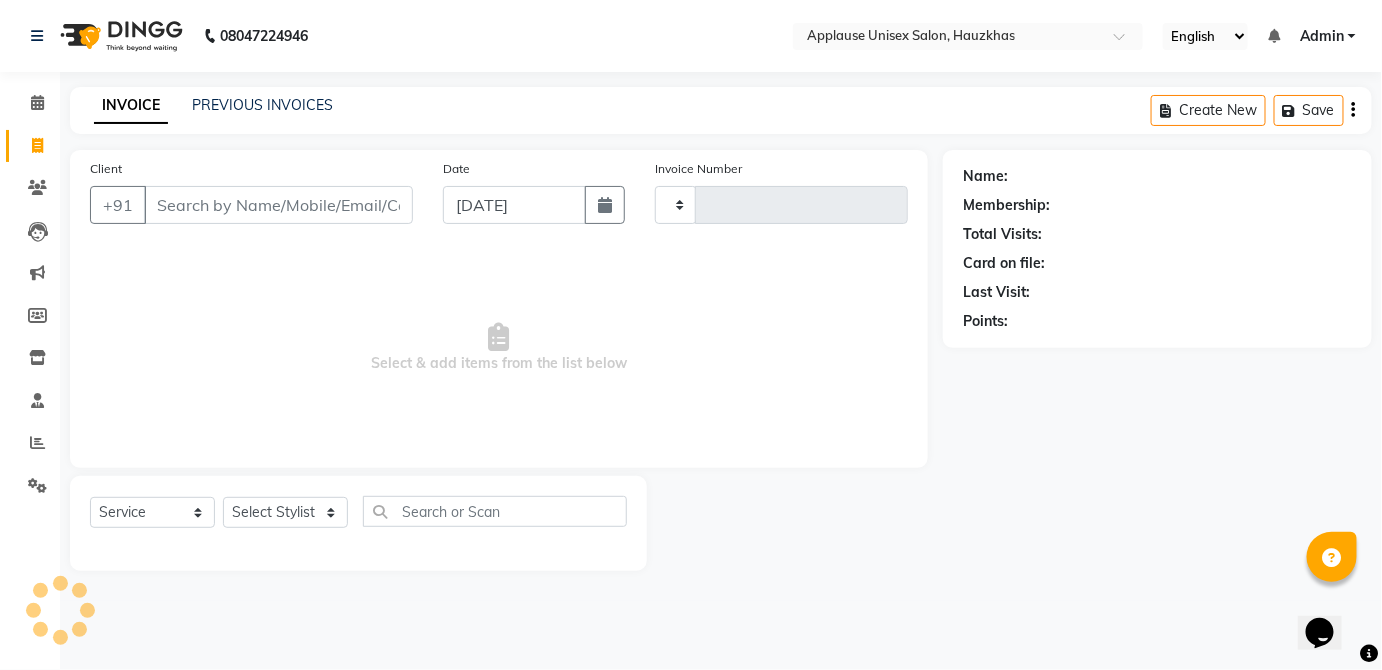 type on "2337" 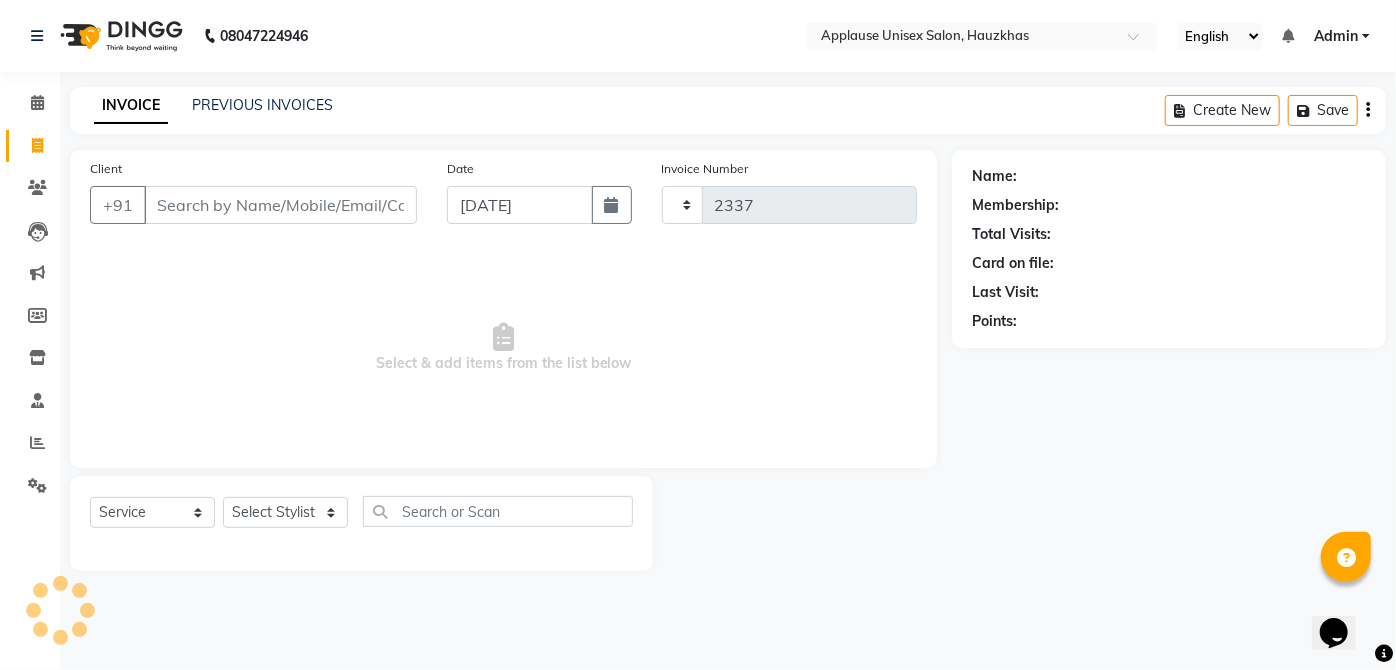 select on "5082" 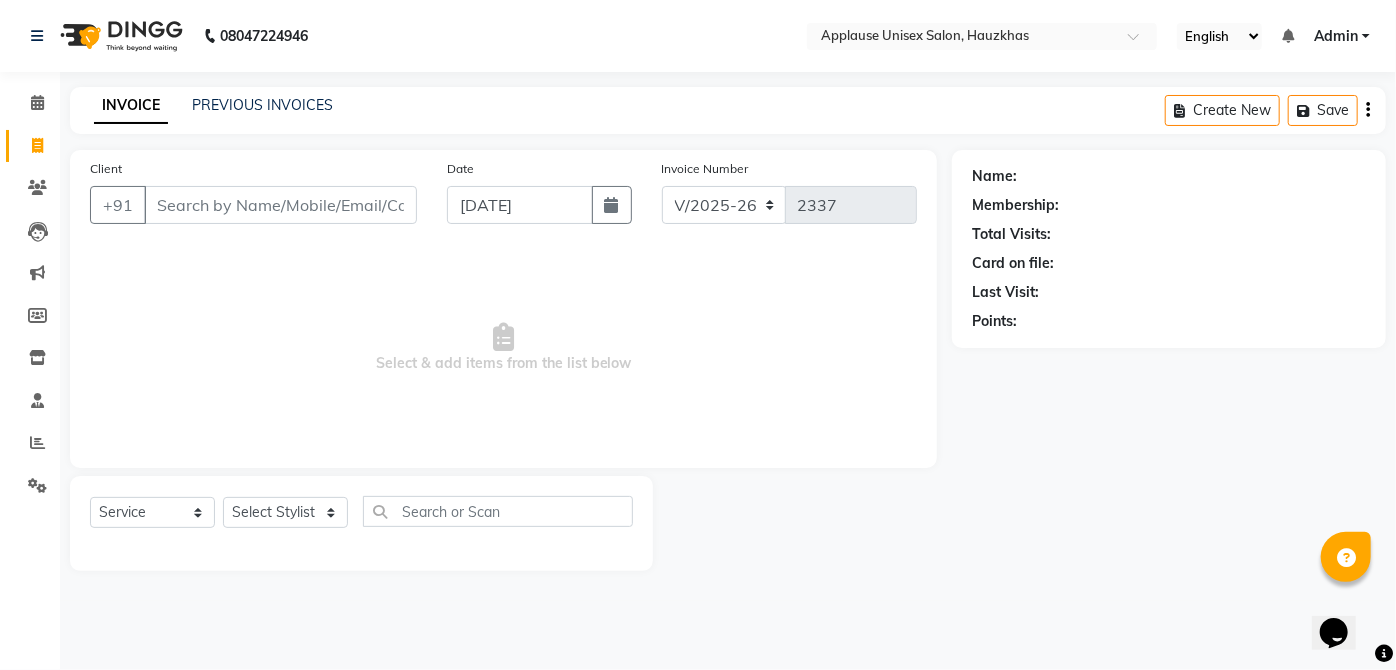 click on "Select  Service  Product  Membership  Package Voucher Prepaid Gift Card  Select Stylist  [PERSON_NAME] [PERSON_NAME] [PERSON_NAME] [PERSON_NAME]  Kaif [PERSON_NAME] [PERSON_NAME] Mamta Manager [PERSON_NAME] rahul  [PERSON_NAME] [PERSON_NAME] [PERSON_NAME] V.k" 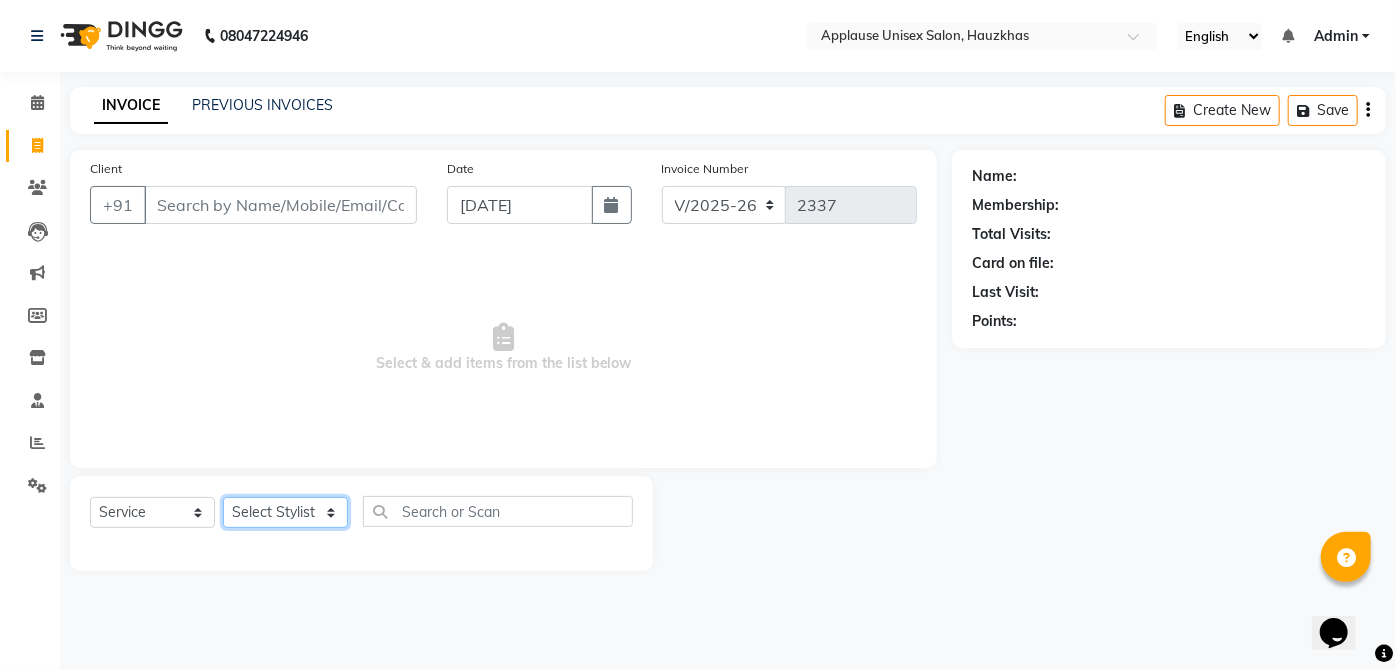 click on "Select Stylist  [PERSON_NAME] [PERSON_NAME] [PERSON_NAME] [PERSON_NAME]  Kaif [PERSON_NAME] [PERSON_NAME] Mamta Manager [PERSON_NAME] rahul  [PERSON_NAME] [PERSON_NAME] [PERSON_NAME] V.k" 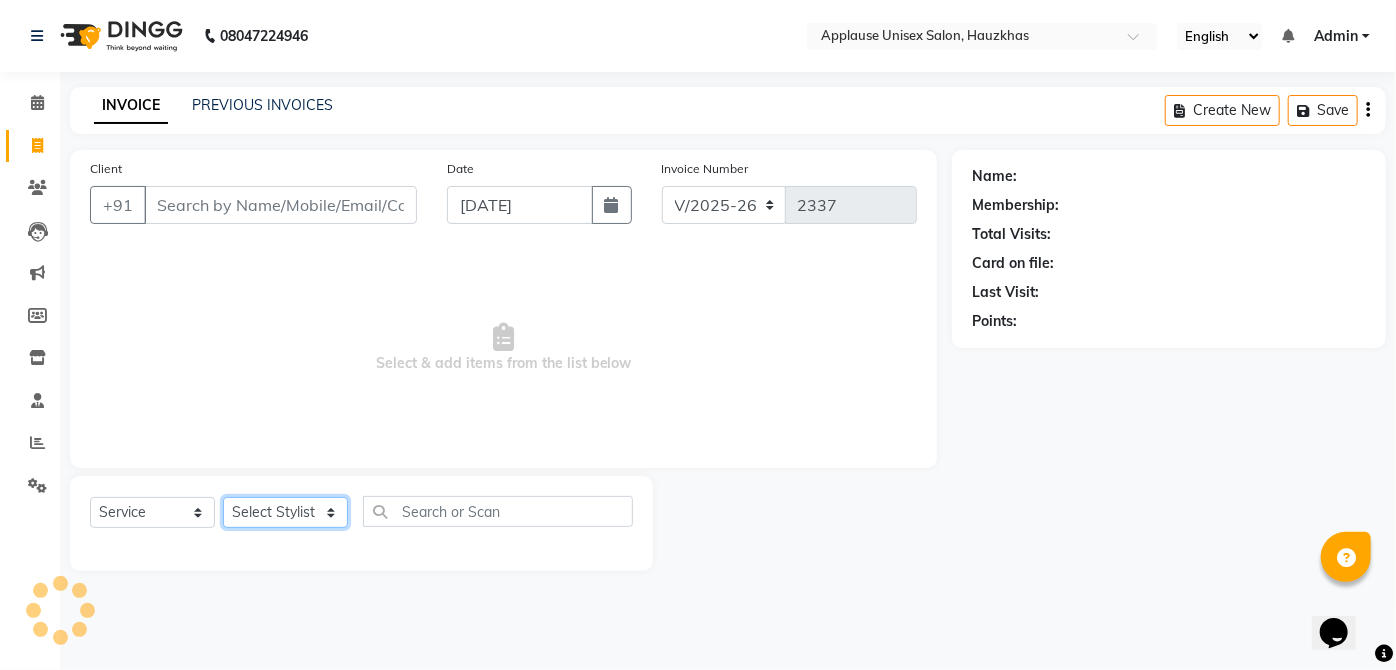select on "32126" 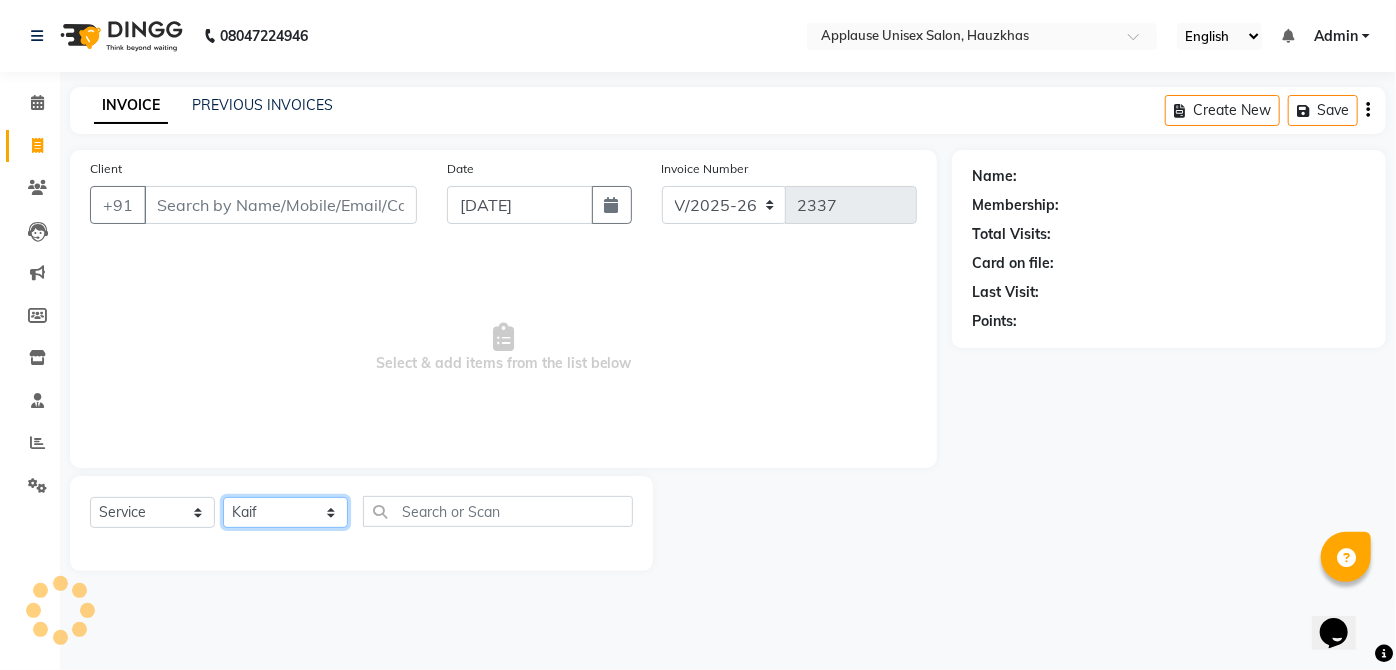 click on "Select Stylist  [PERSON_NAME] [PERSON_NAME] [PERSON_NAME] [PERSON_NAME]  Kaif [PERSON_NAME] [PERSON_NAME] Mamta Manager [PERSON_NAME] rahul  [PERSON_NAME] [PERSON_NAME] [PERSON_NAME] V.k" 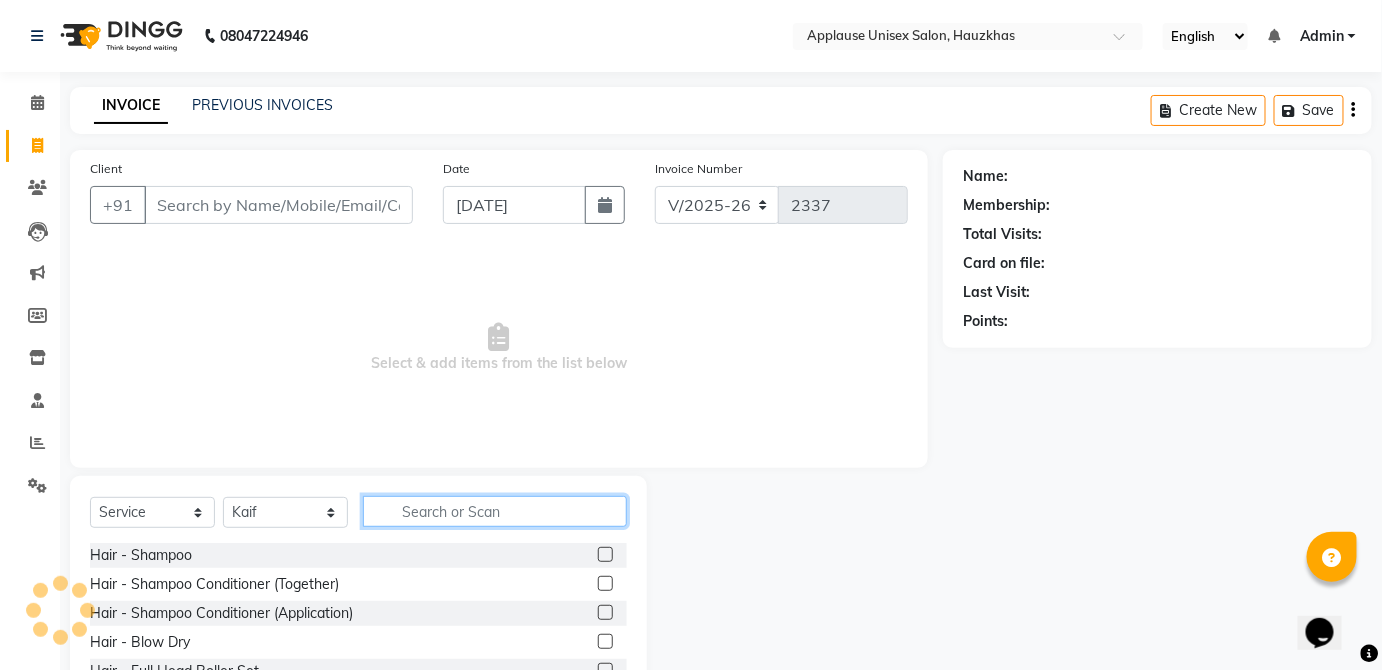 click 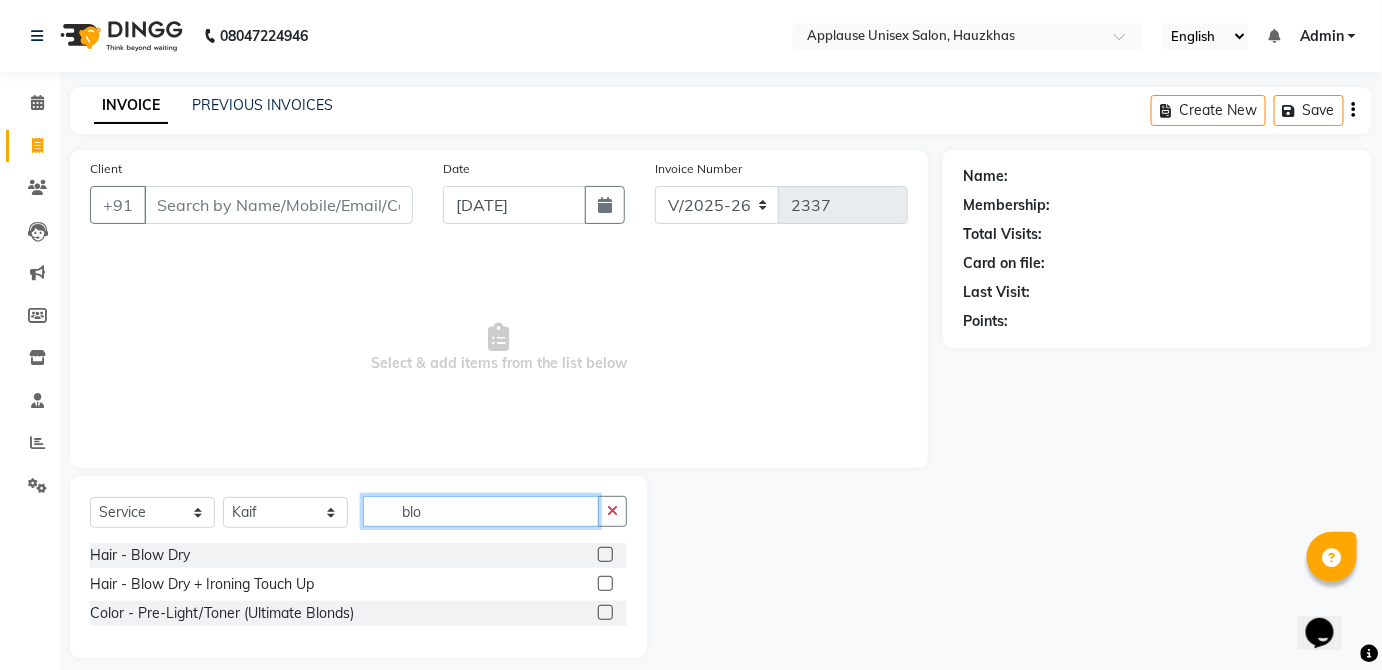 type on "blo" 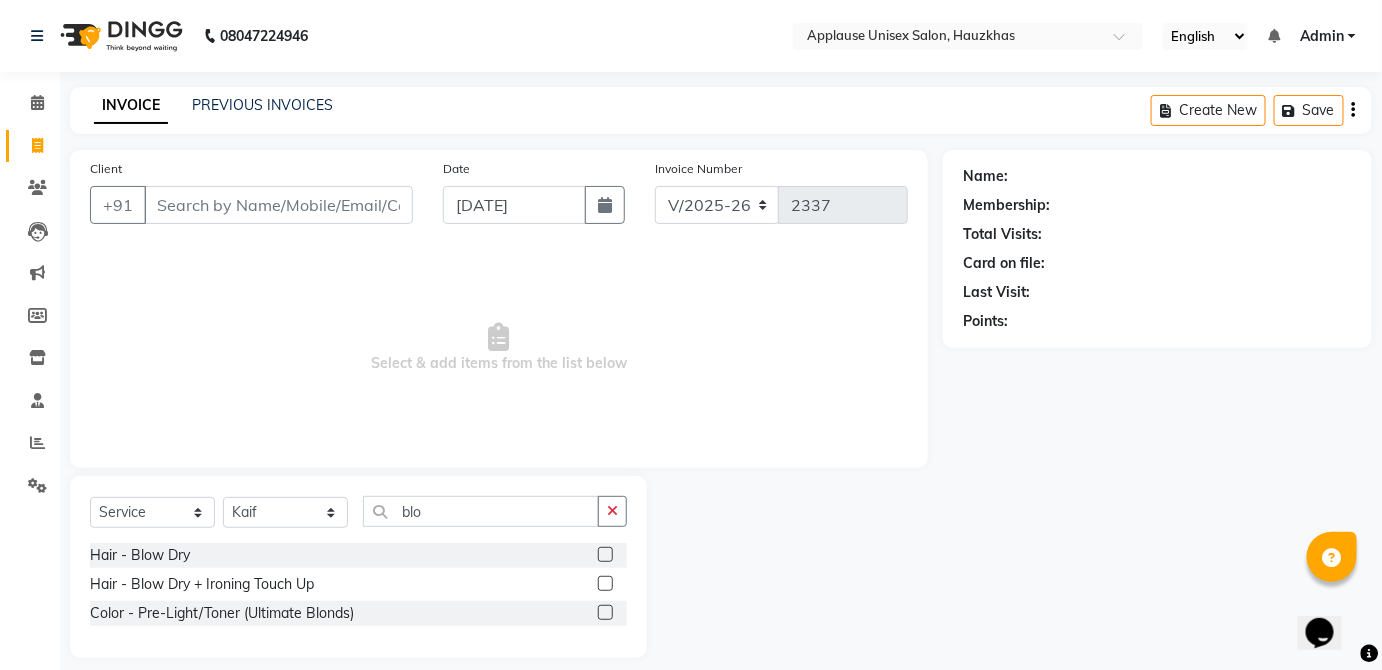 click 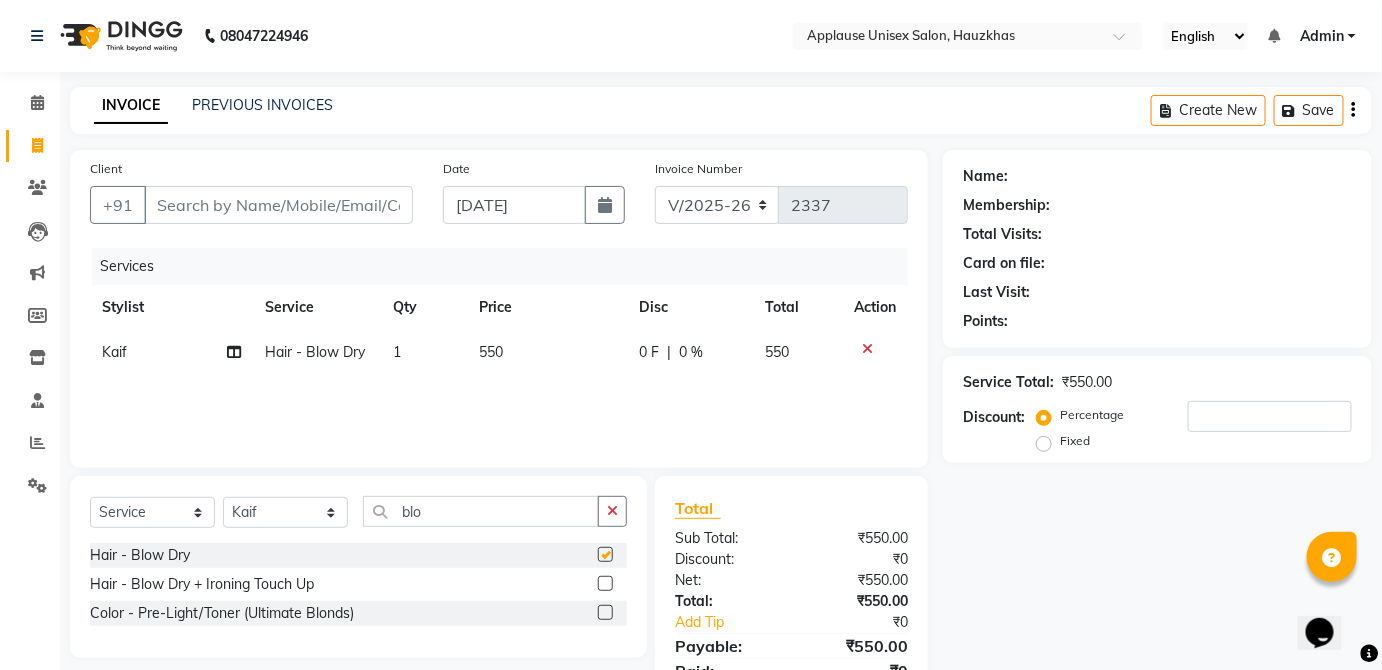 checkbox on "false" 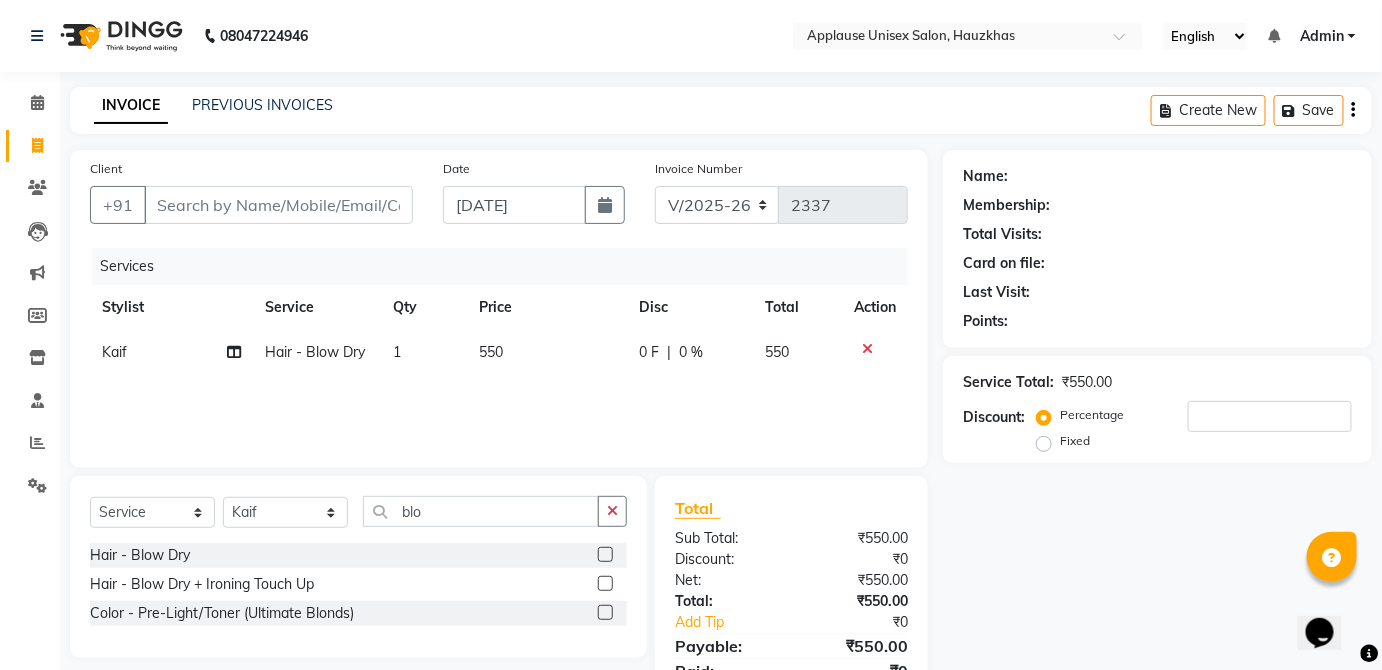 click on "550" 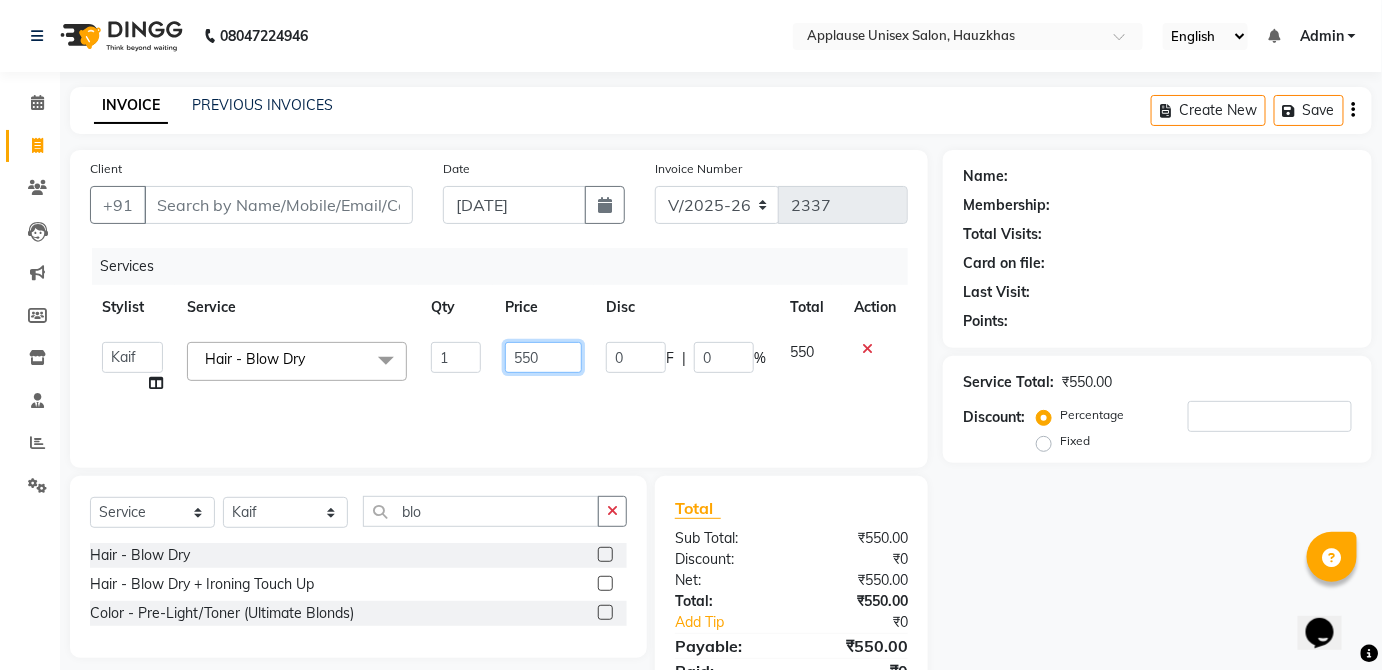 click on "550" 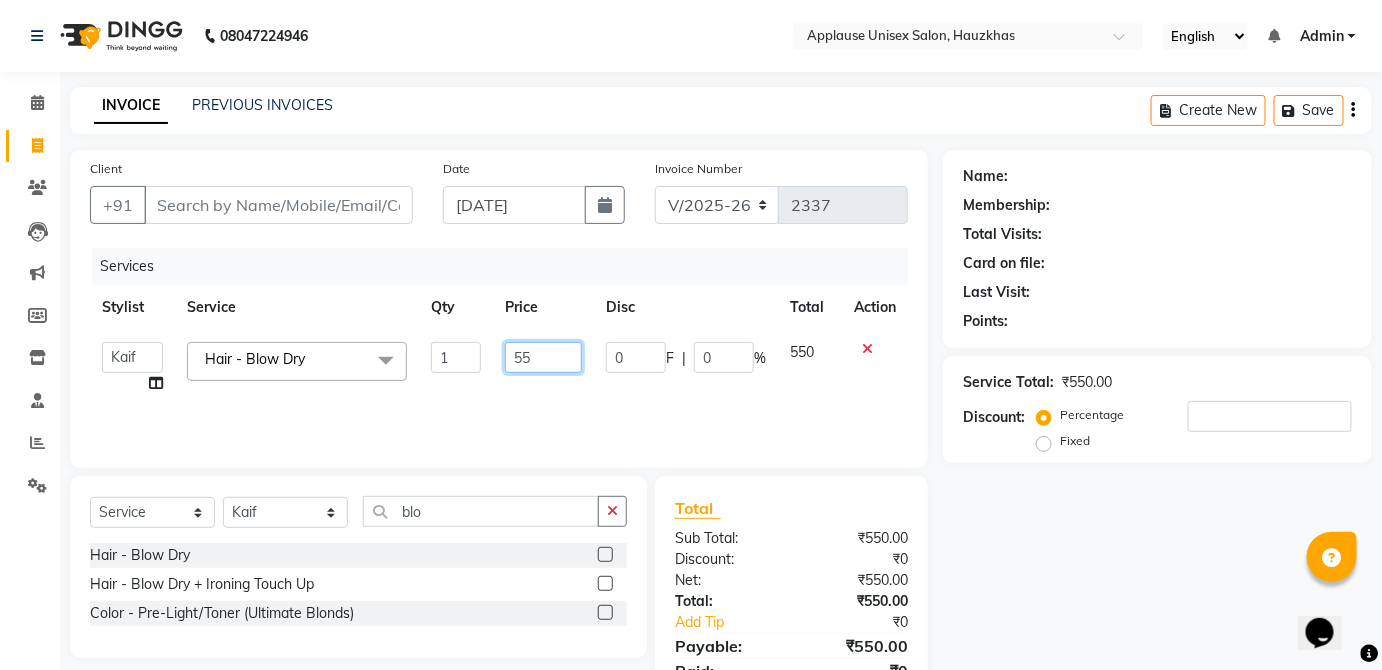 type on "5" 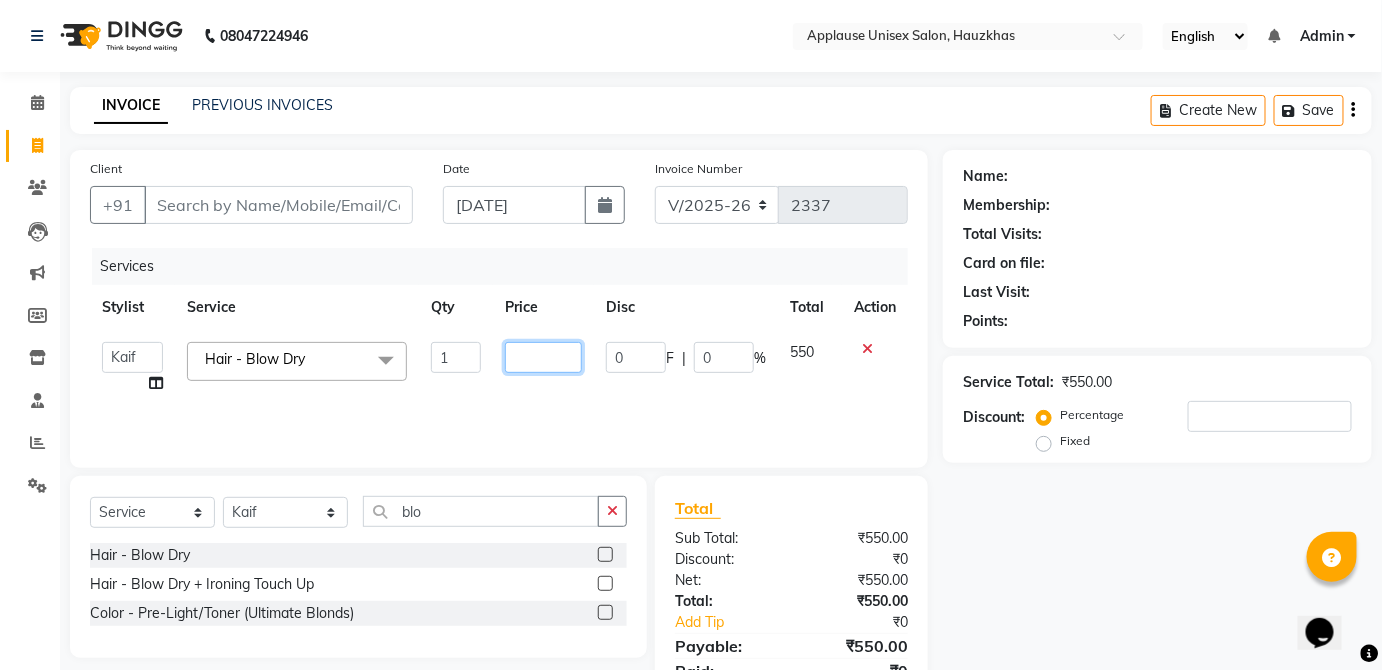 type on "5" 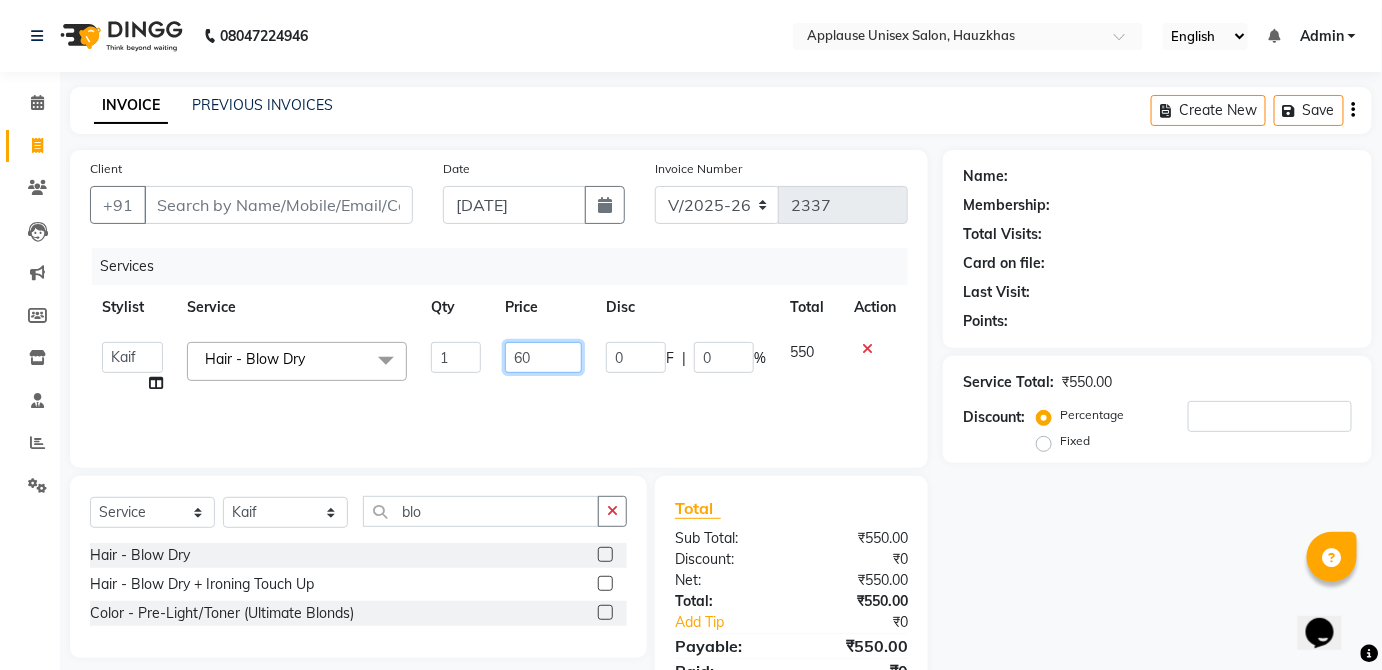 type on "600" 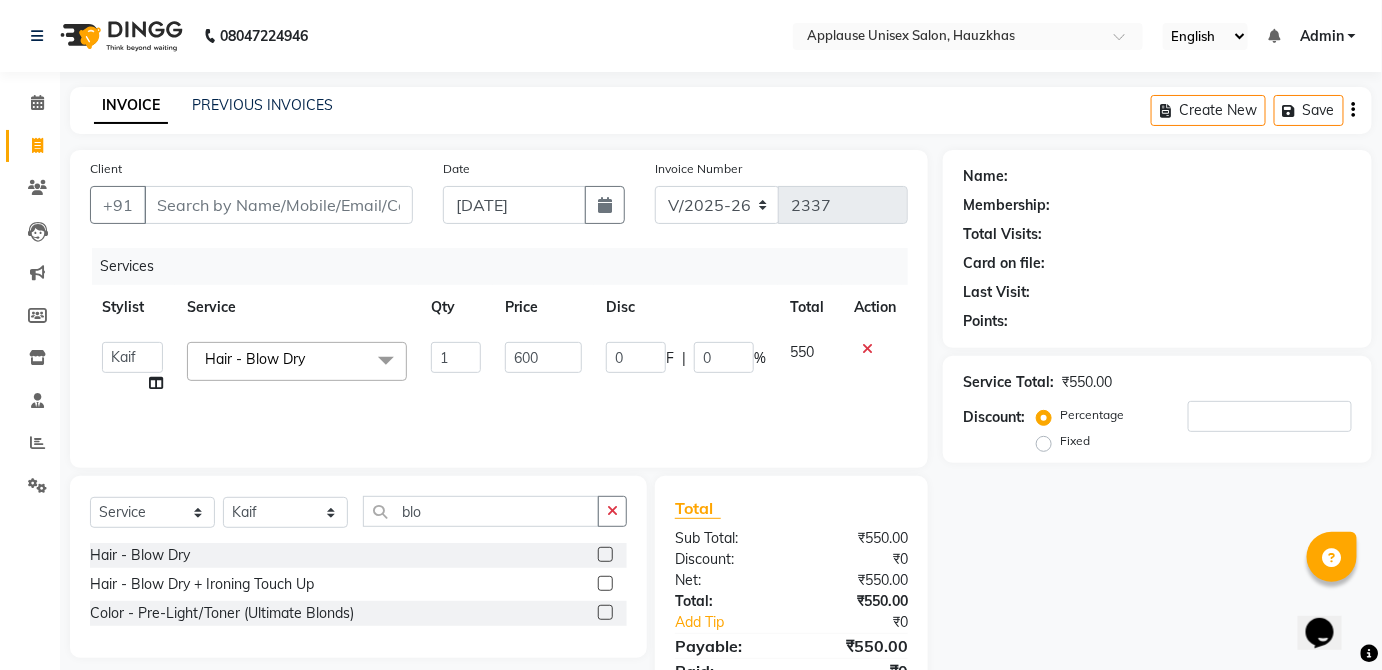 click on "550" 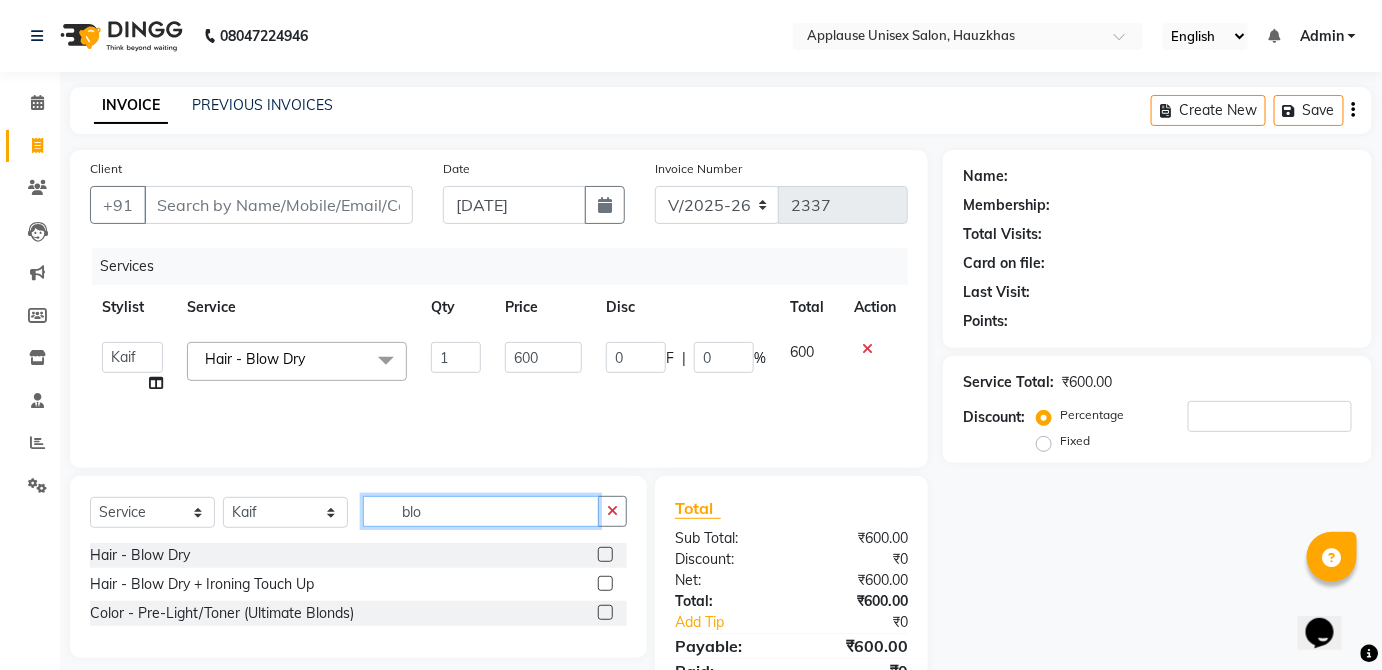 click on "blo" 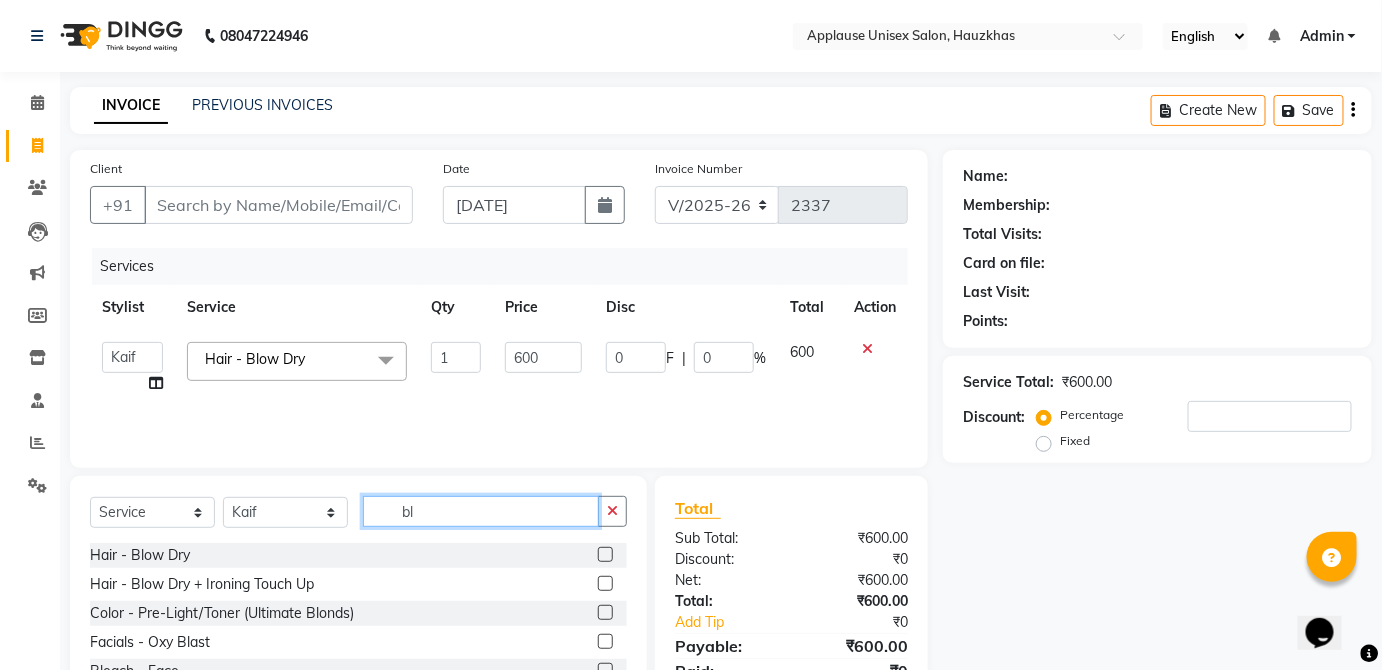 type on "b" 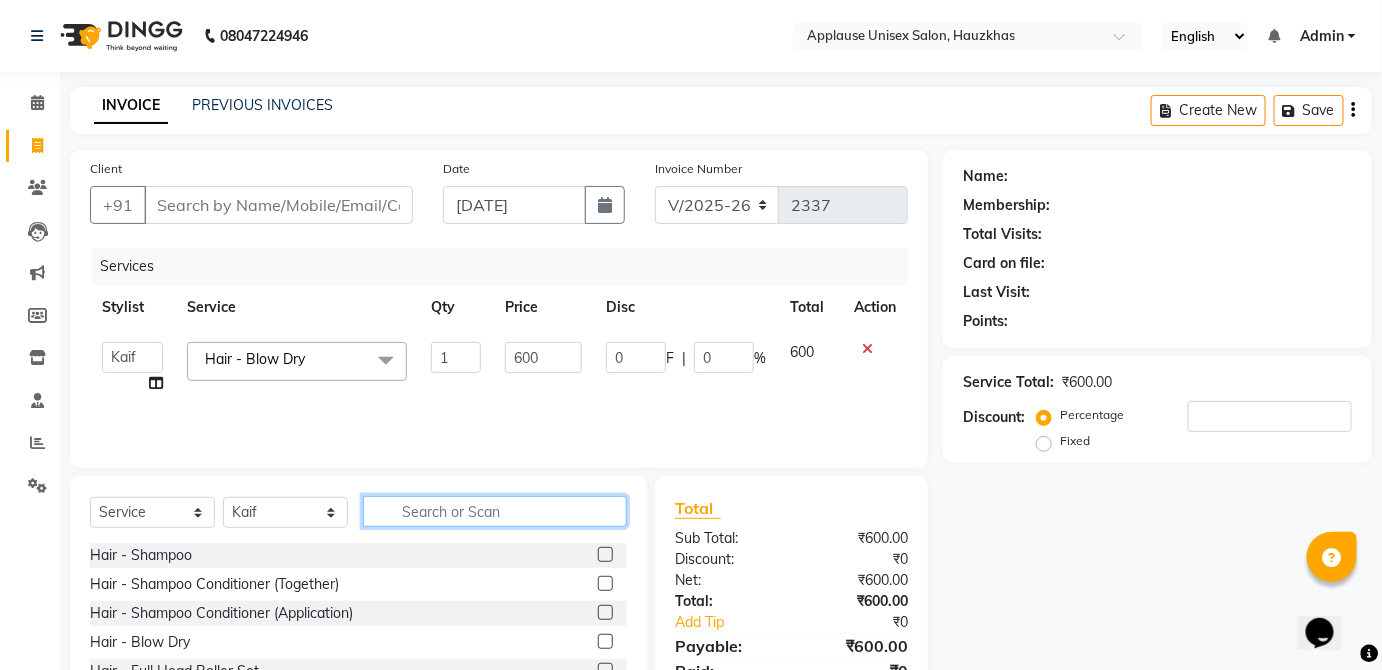 type 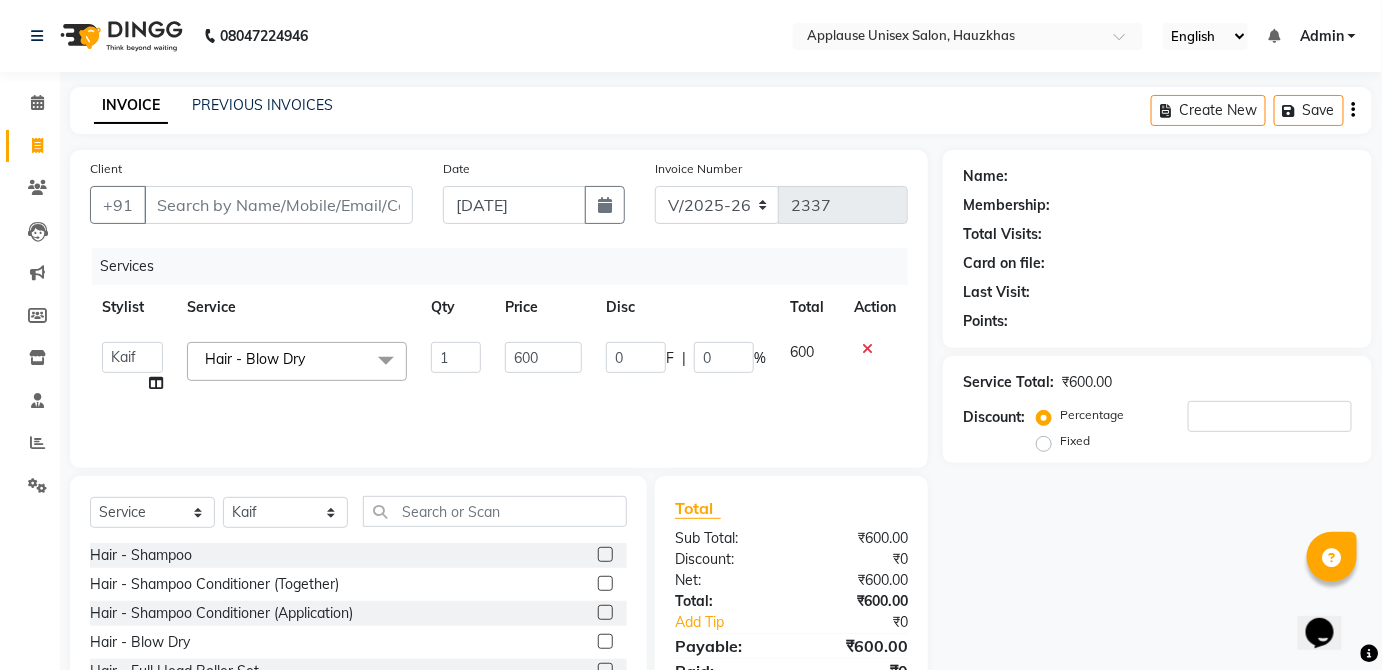 click 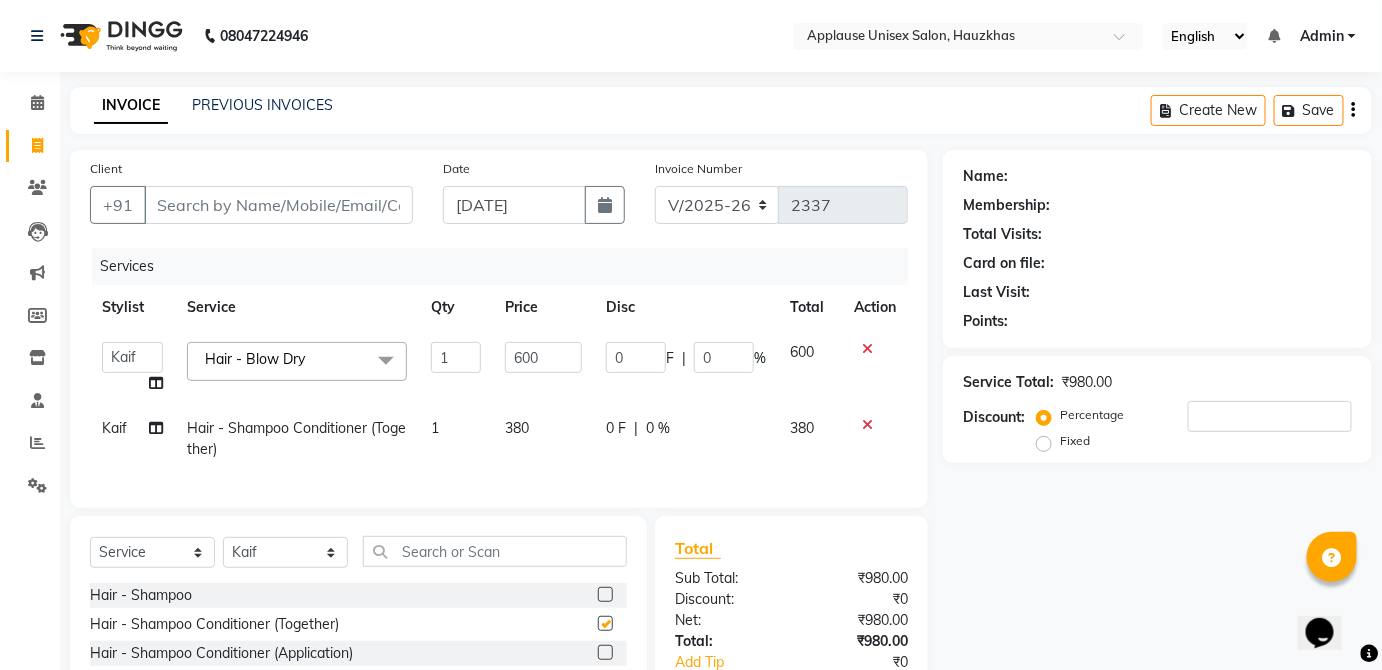 checkbox on "false" 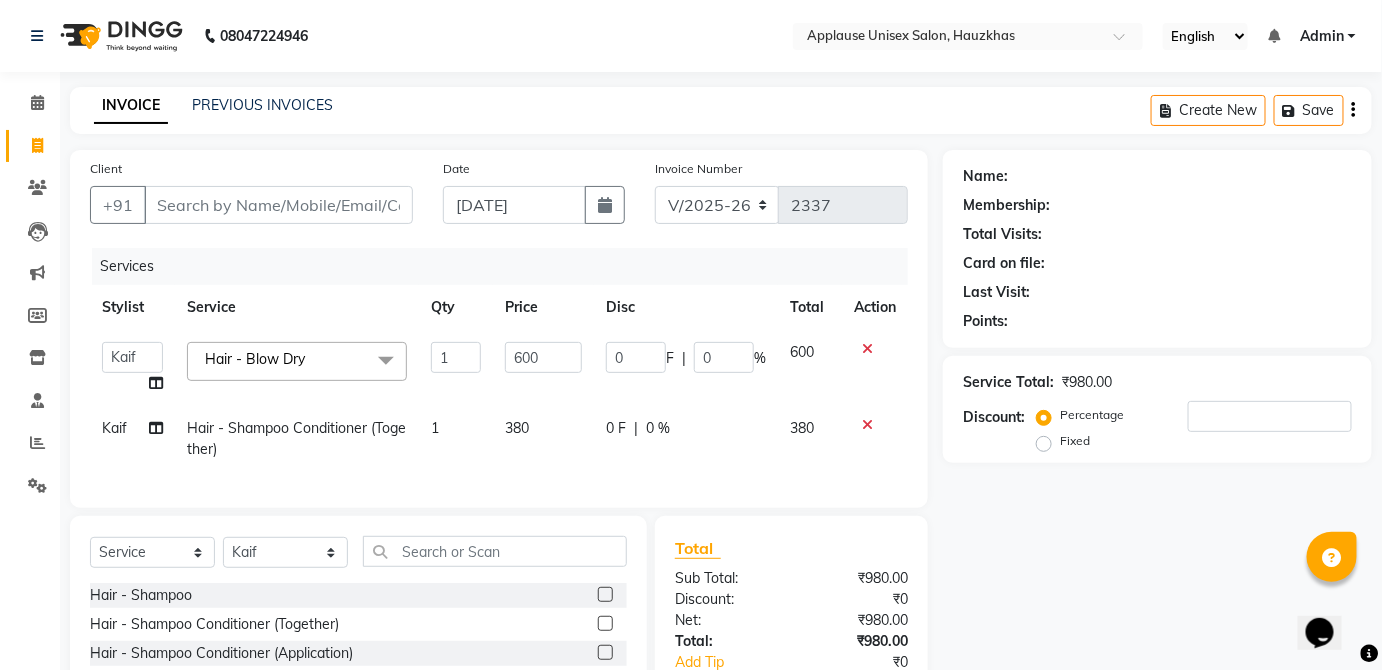 click on "380" 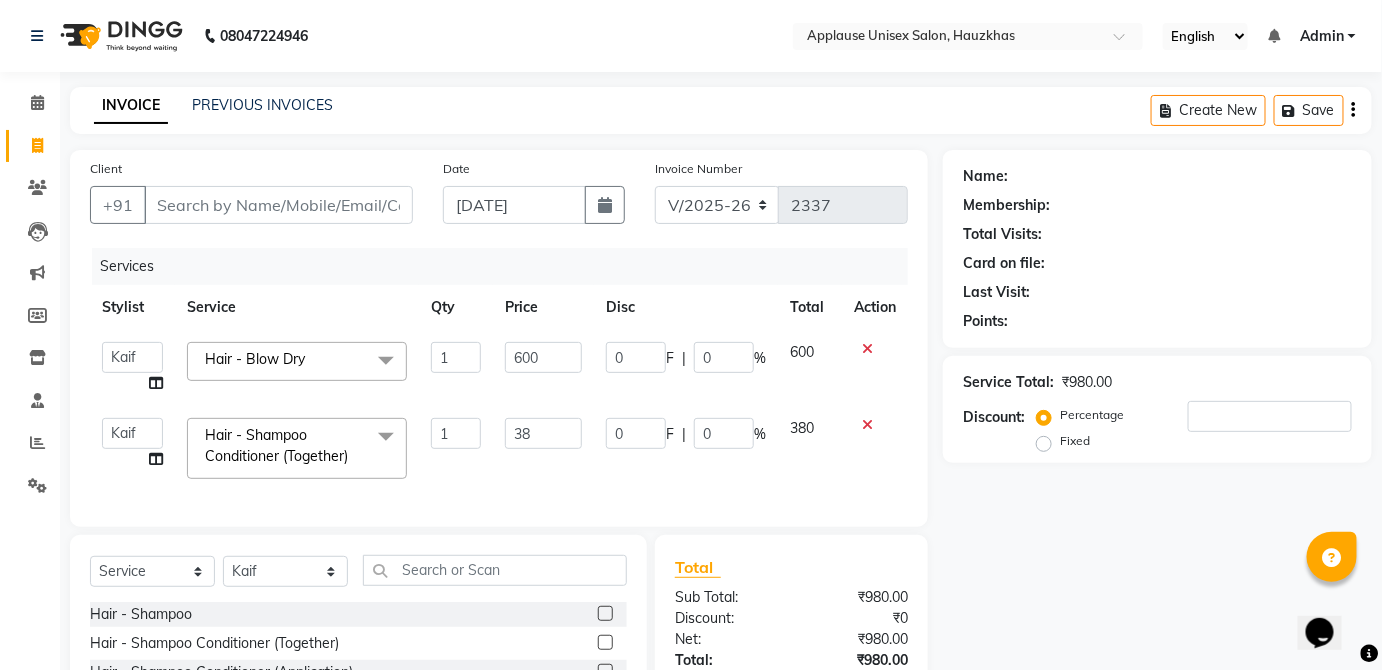 type on "3" 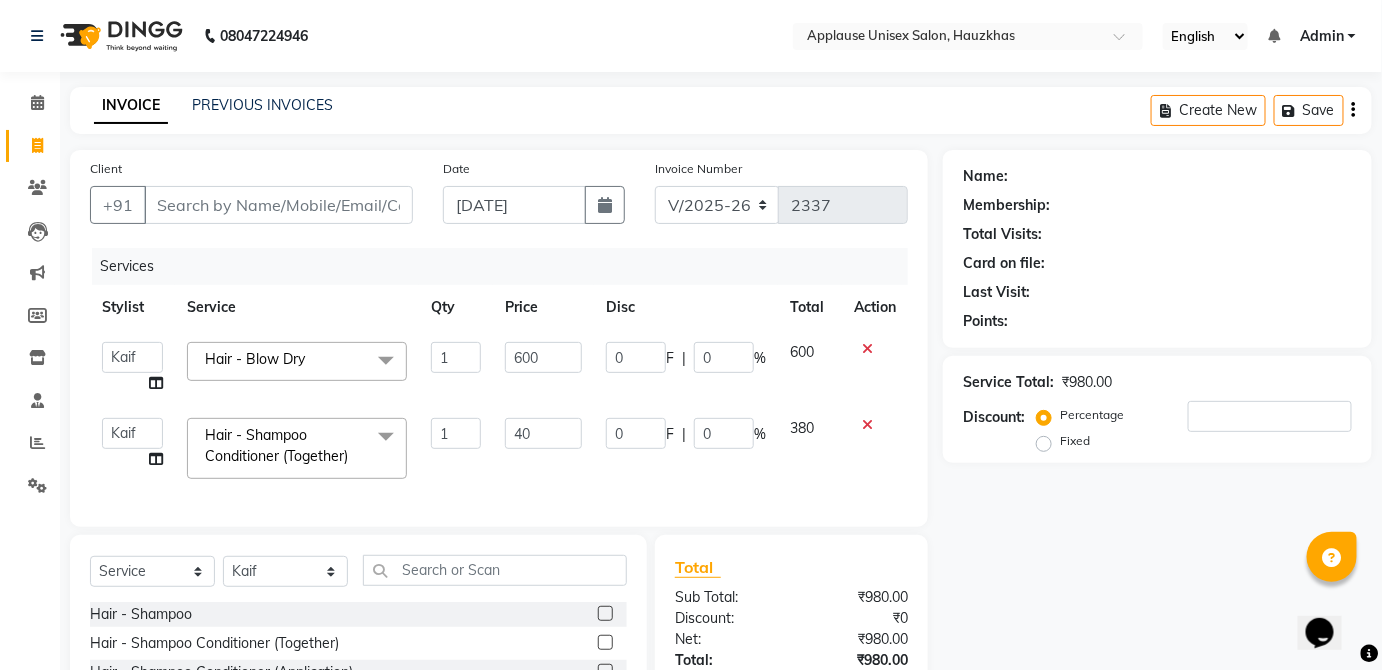 type on "400" 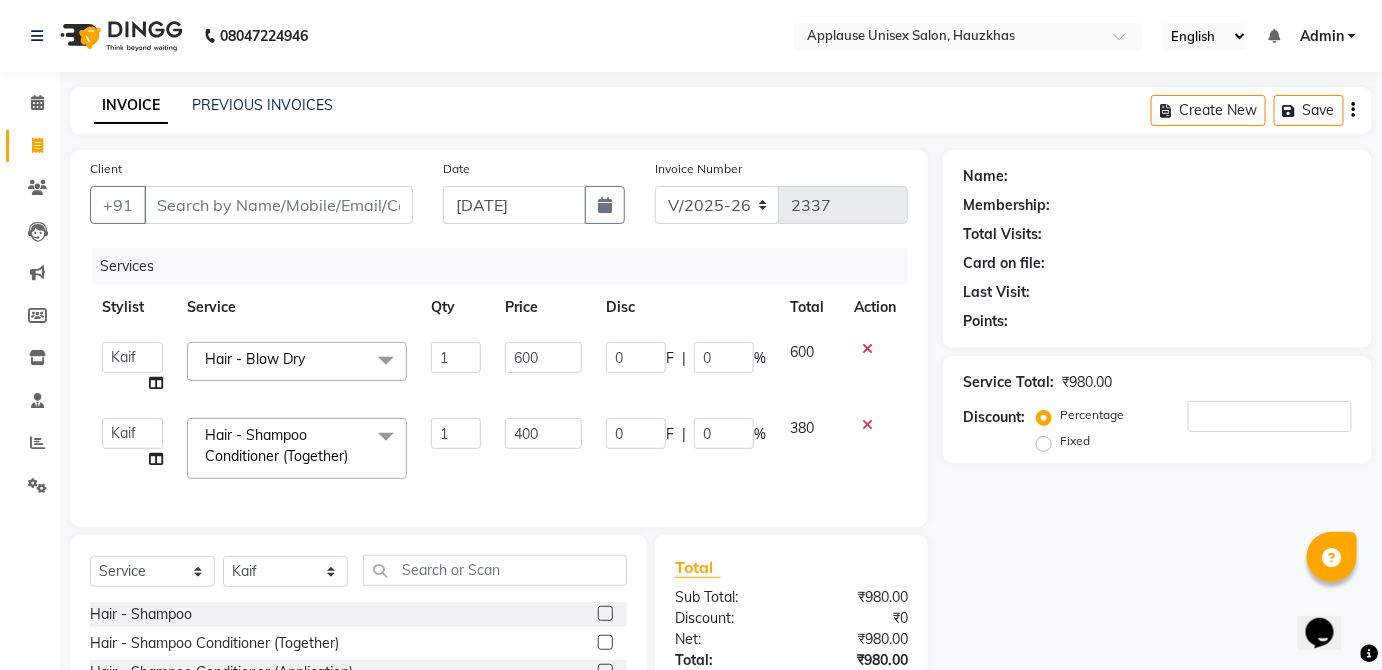 click on "380" 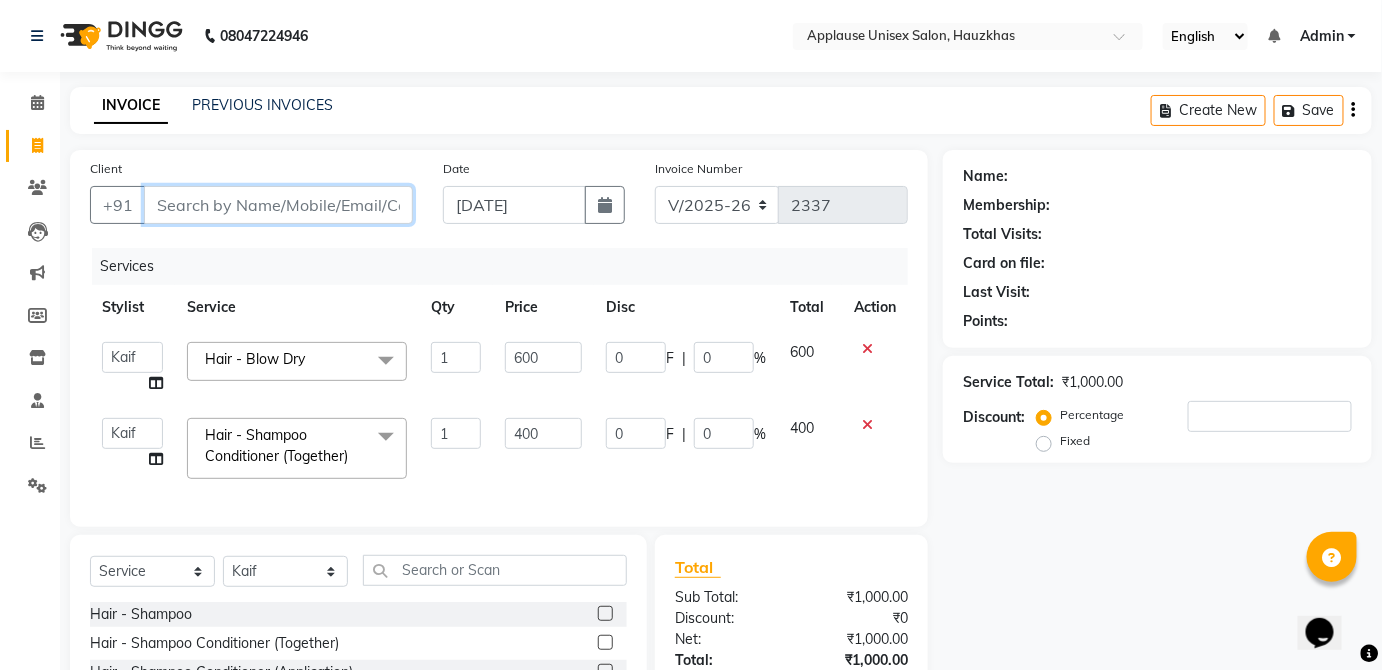click on "Client" at bounding box center (278, 205) 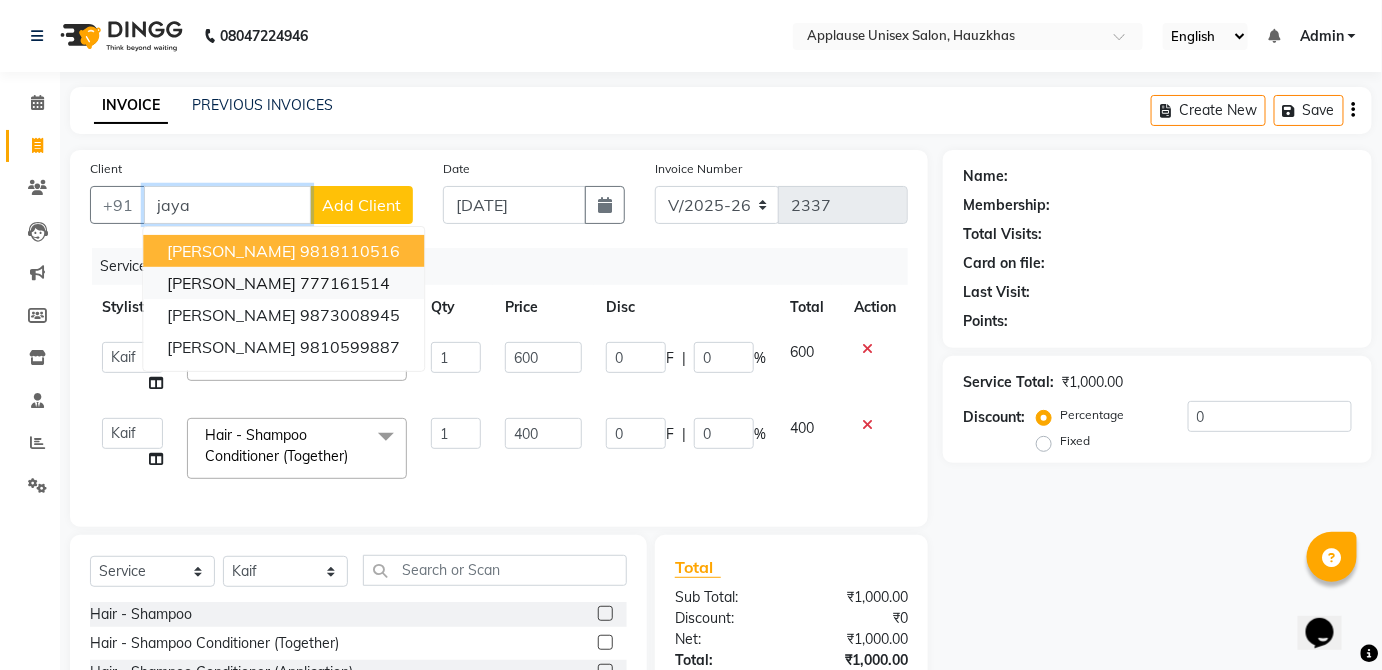click on "[PERSON_NAME]  777161514" at bounding box center [283, 283] 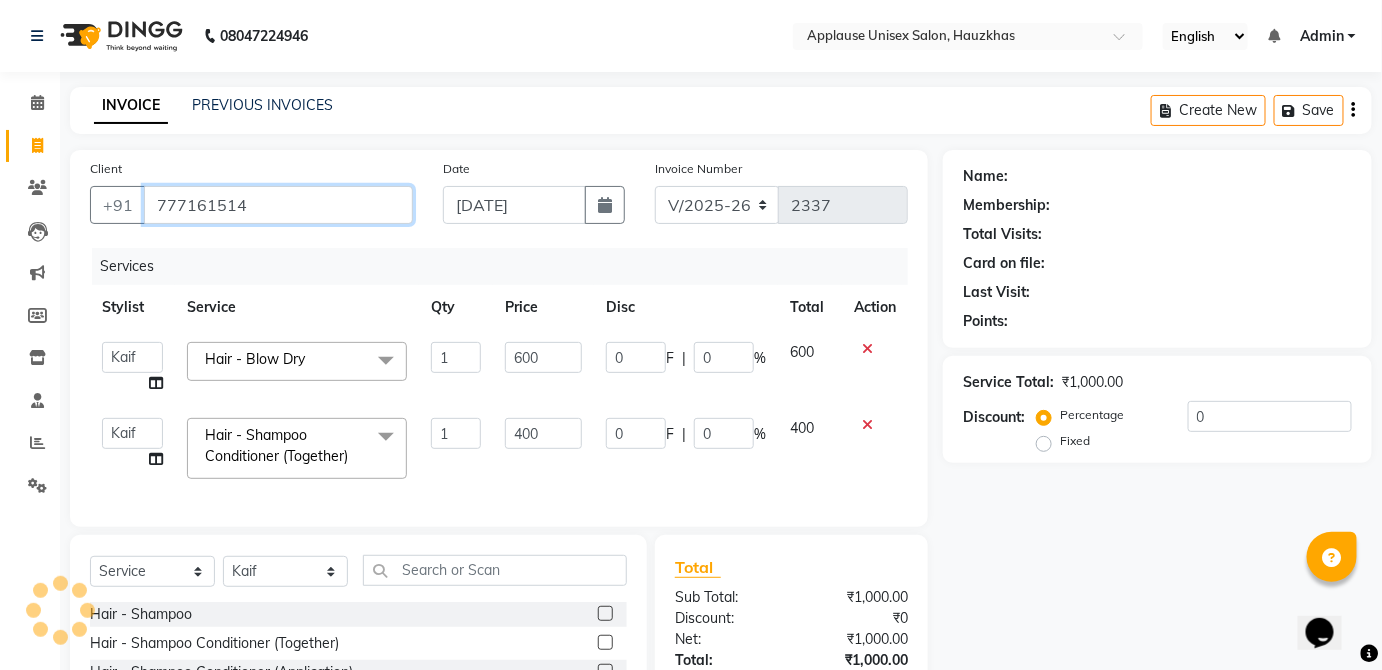 type on "777161514" 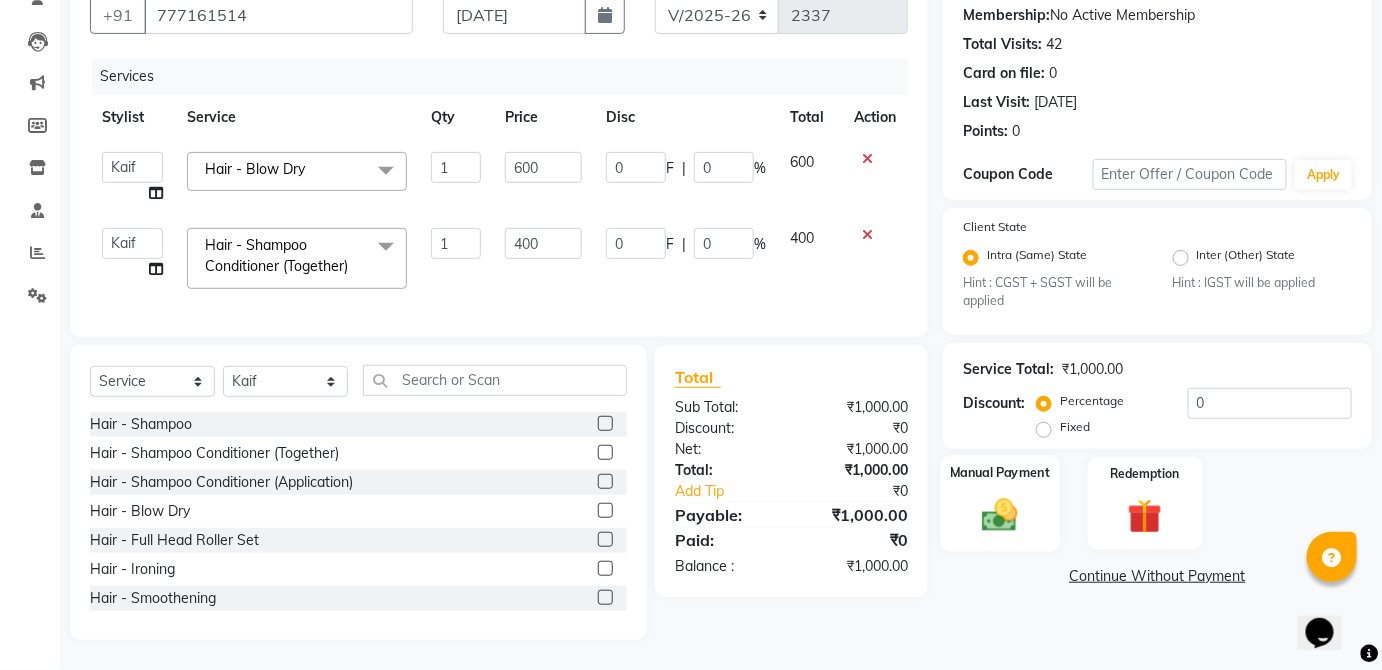 click 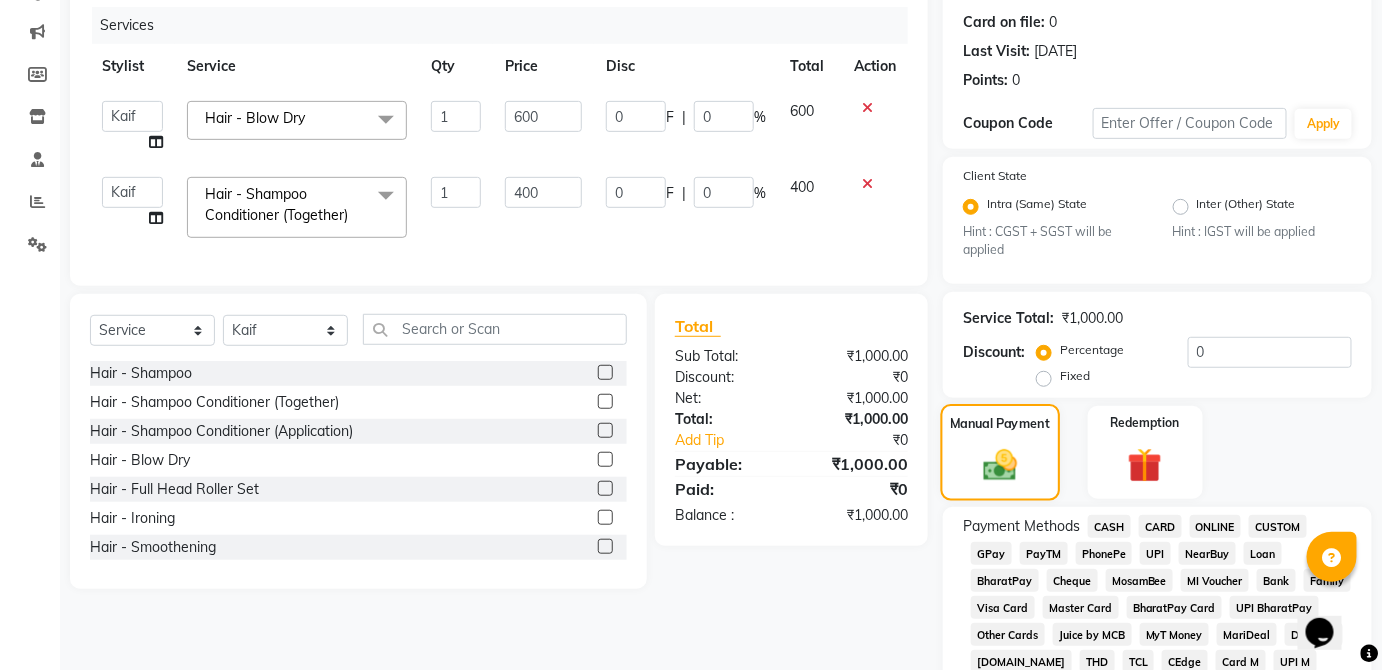 scroll, scrollTop: 302, scrollLeft: 0, axis: vertical 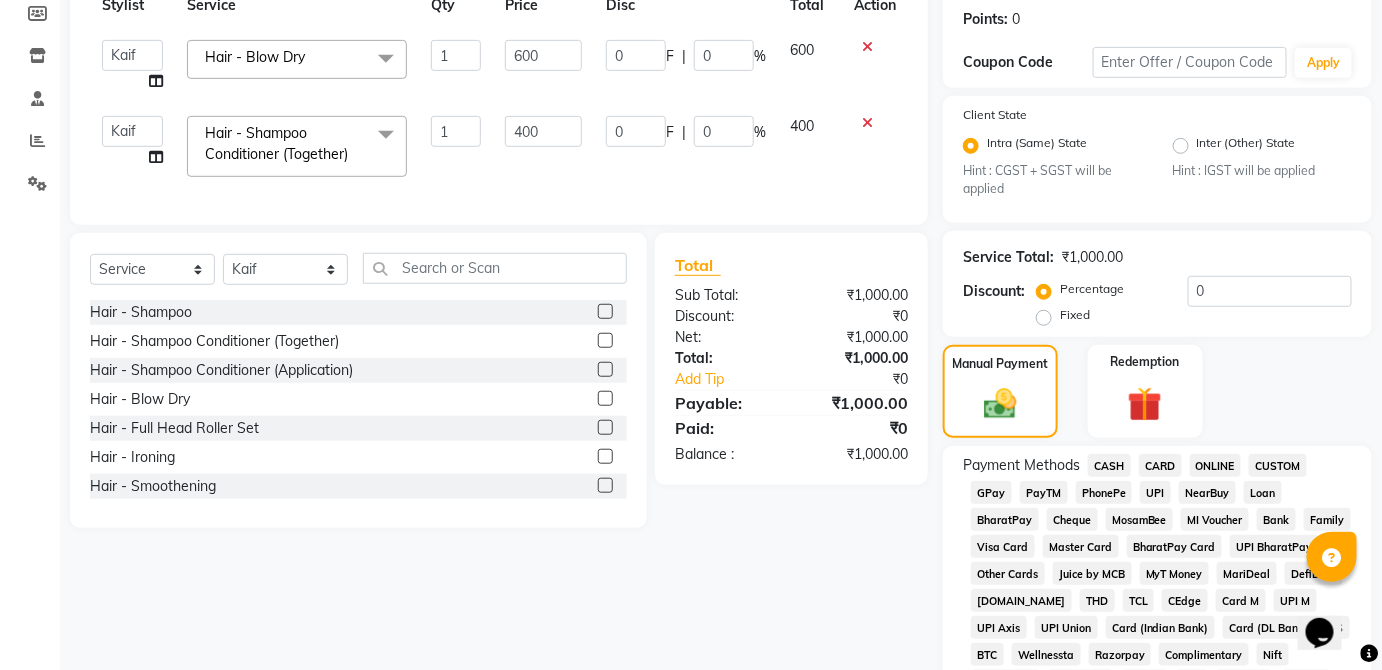 click on "CARD" 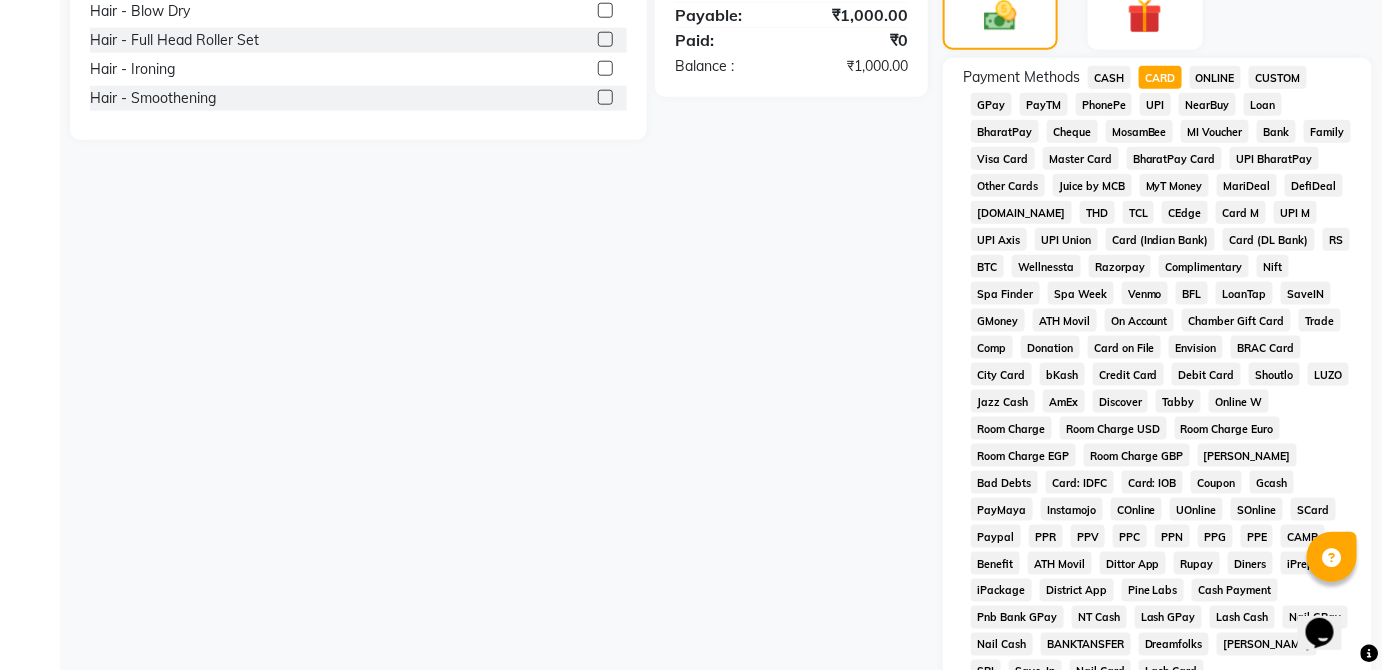 scroll, scrollTop: 943, scrollLeft: 0, axis: vertical 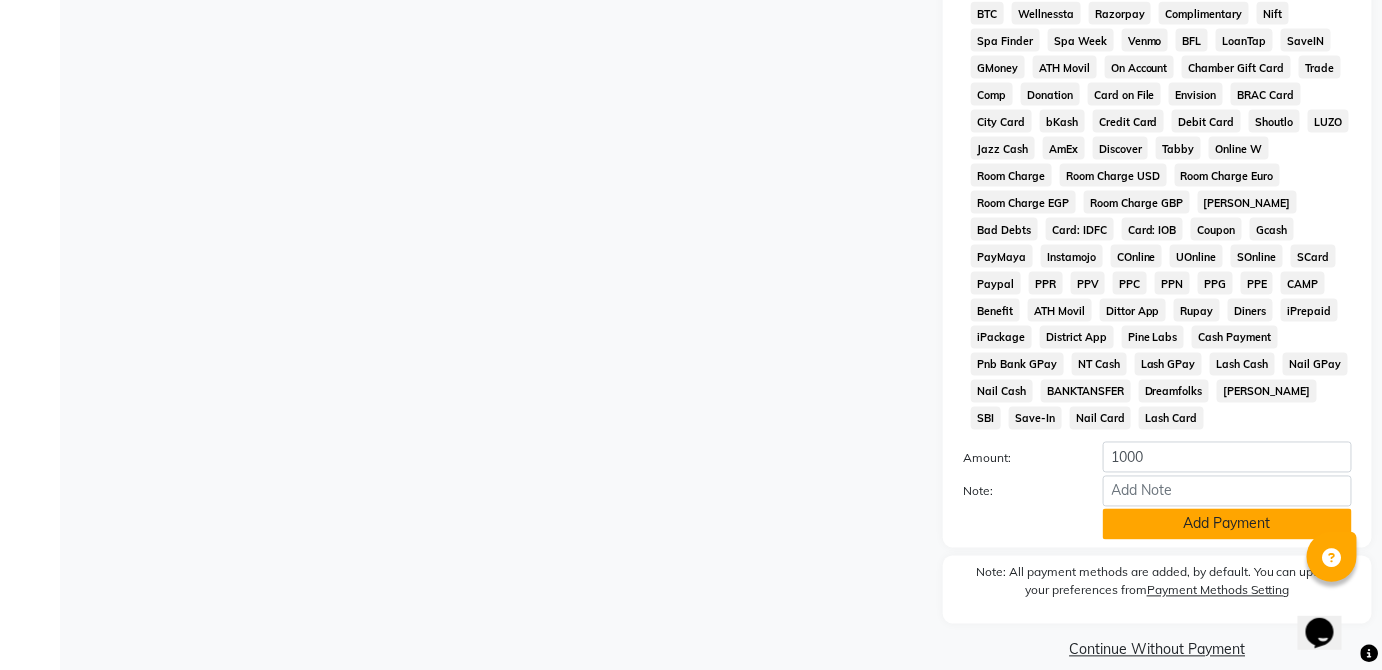 click on "Add Payment" 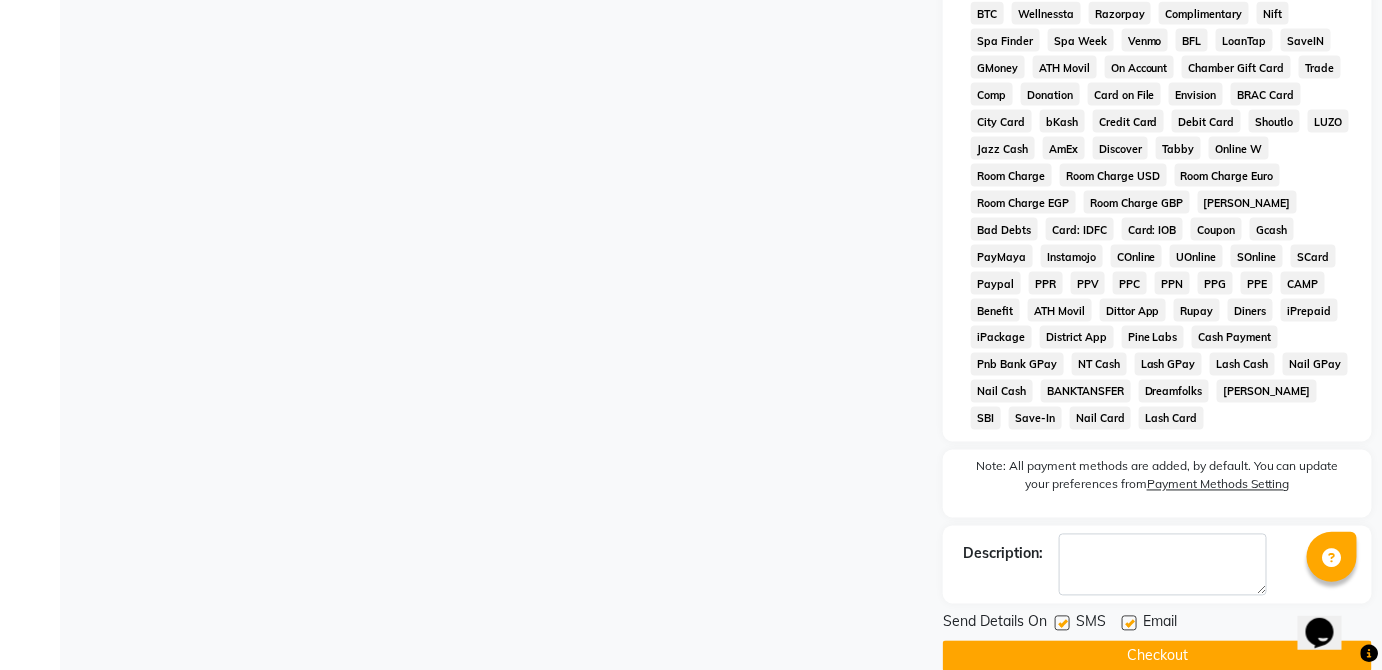 click on "Checkout" 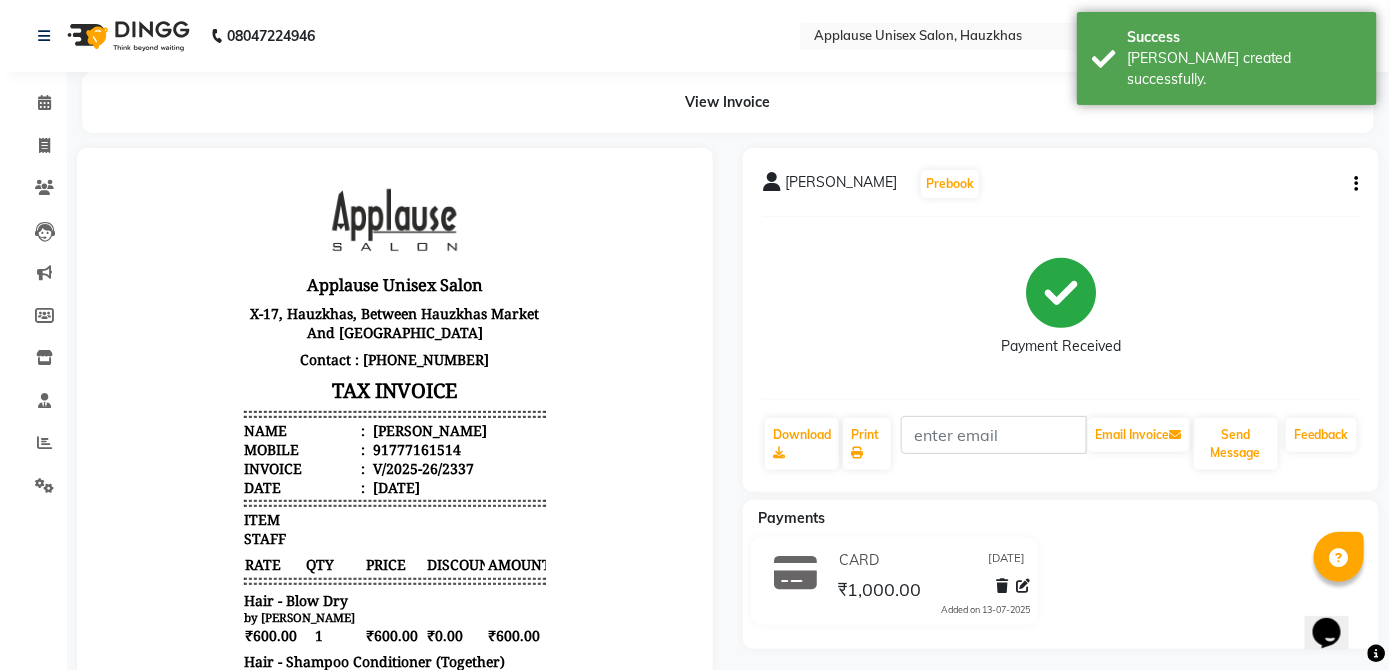 scroll, scrollTop: 0, scrollLeft: 0, axis: both 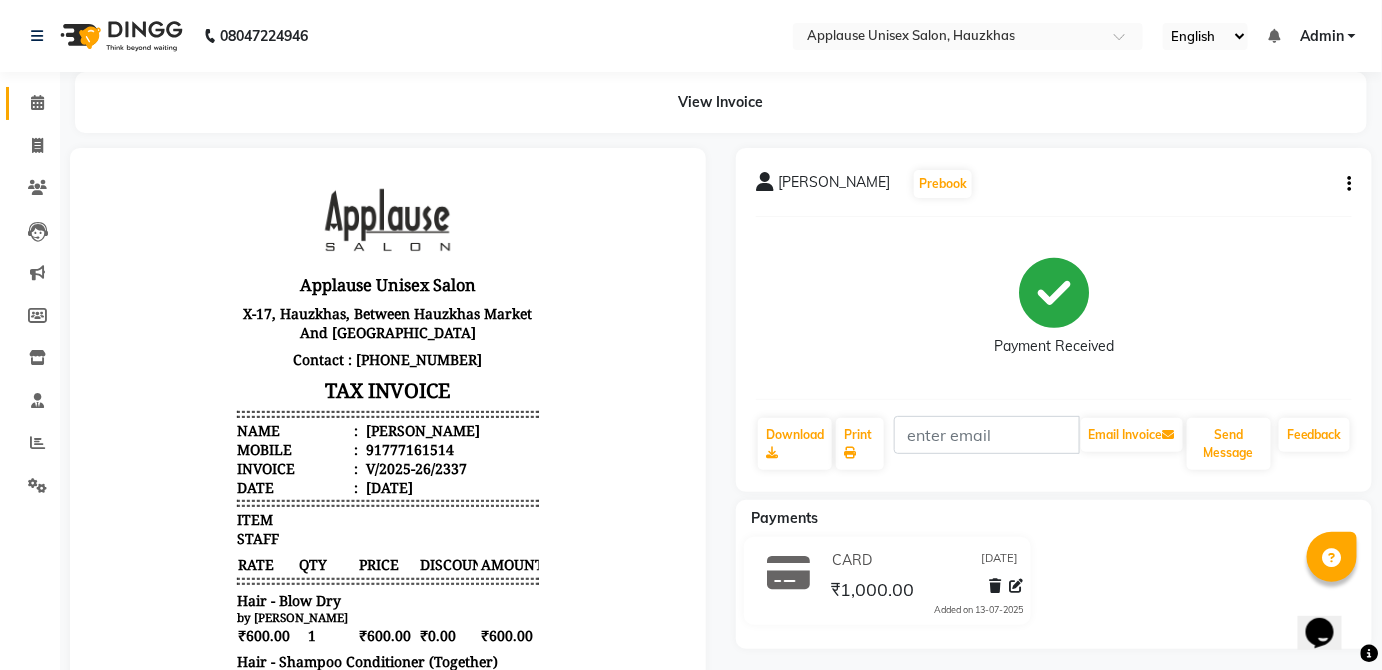 click on "Calendar" 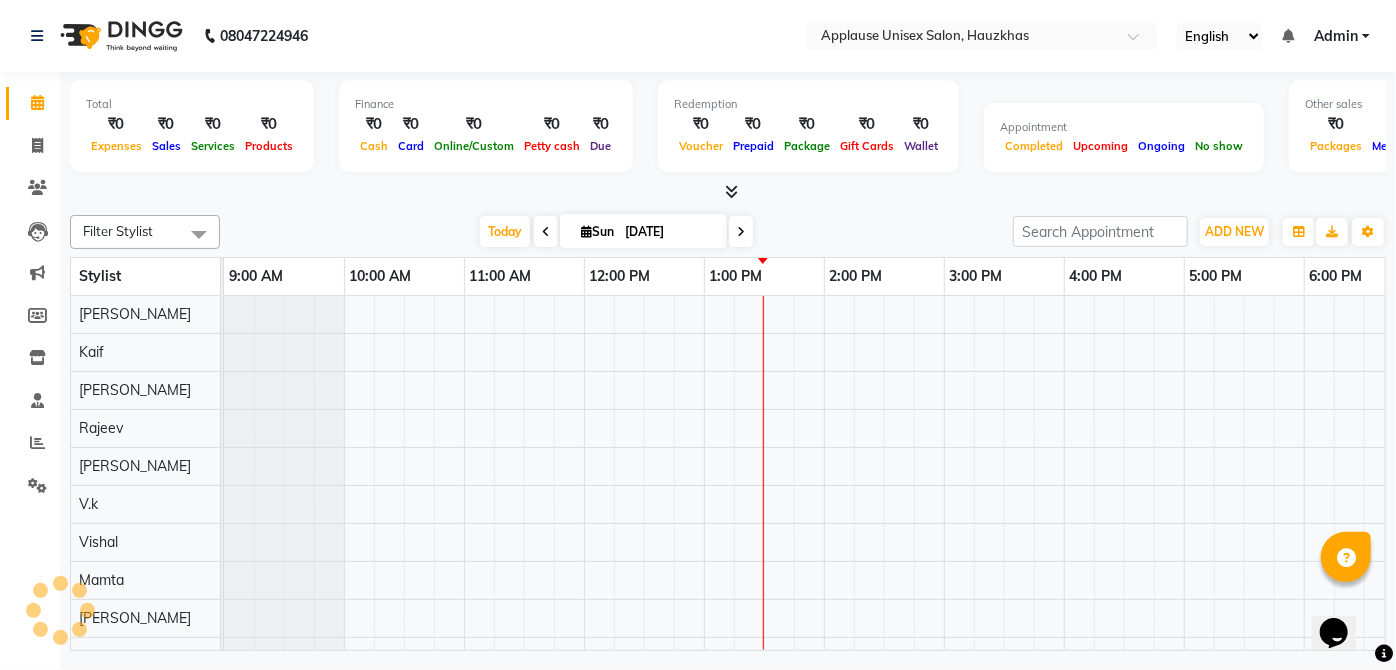 scroll, scrollTop: 0, scrollLeft: 397, axis: horizontal 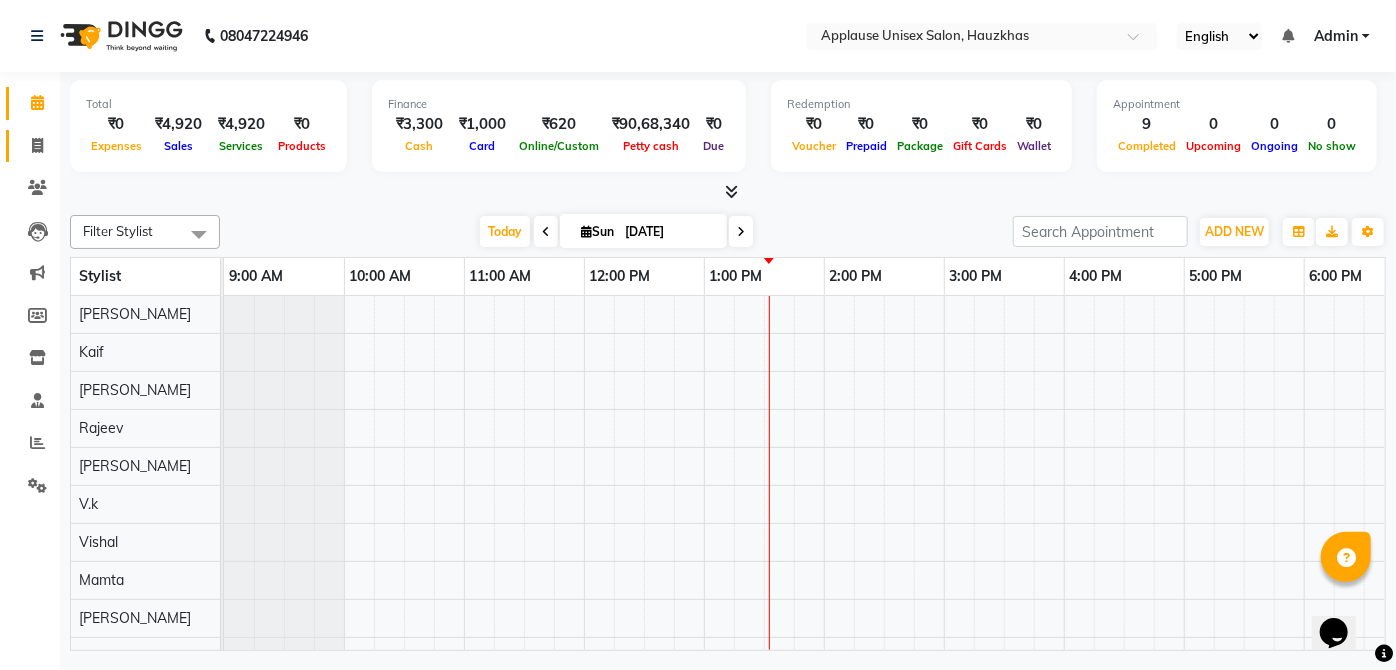 click 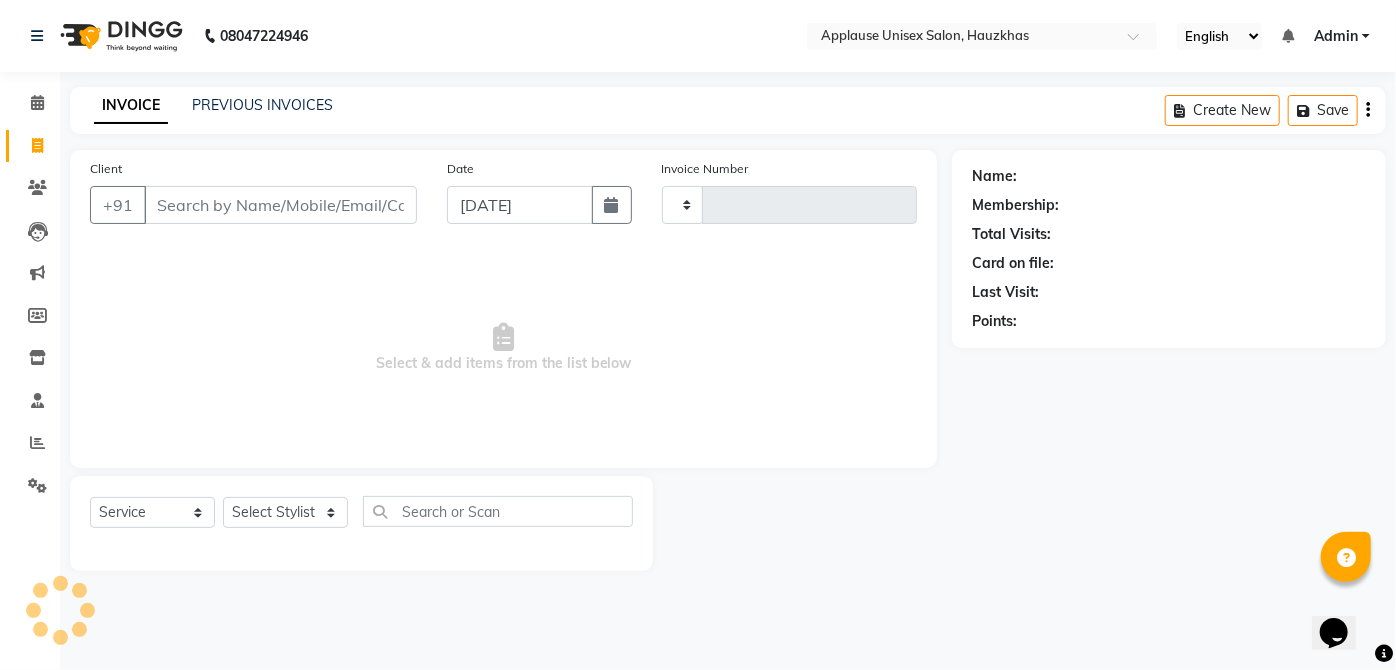 type on "2338" 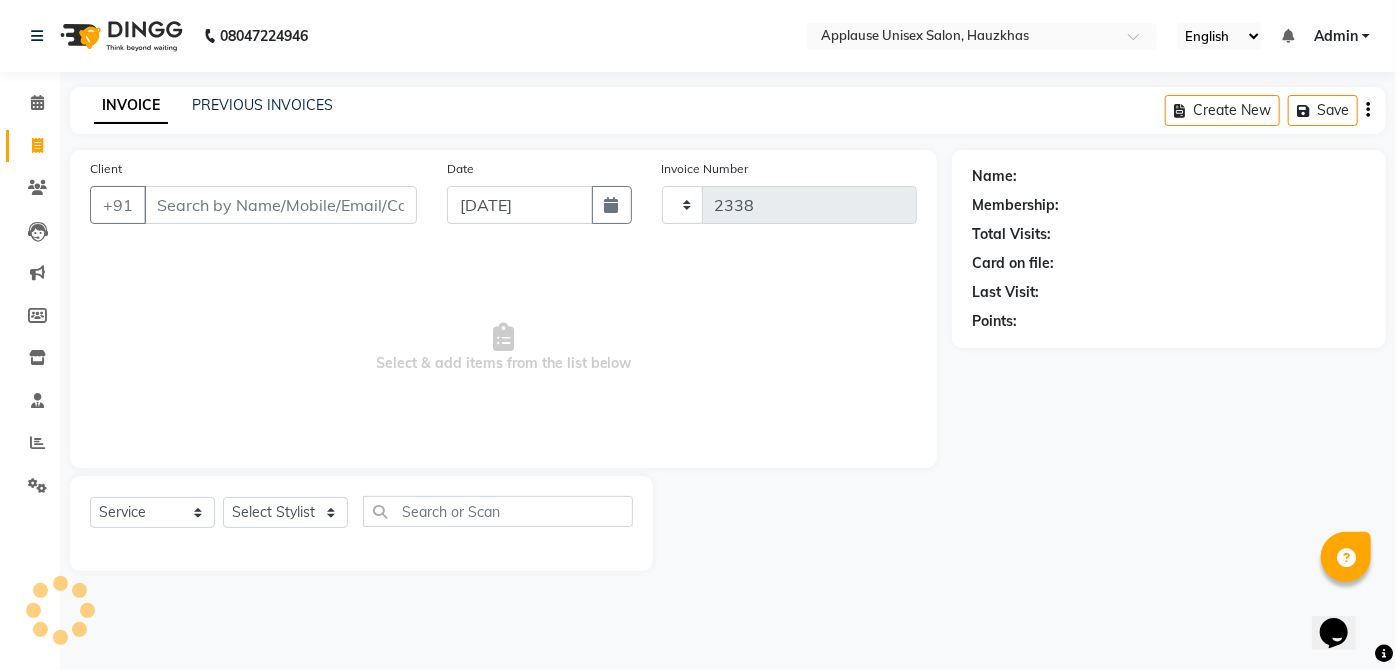select on "5082" 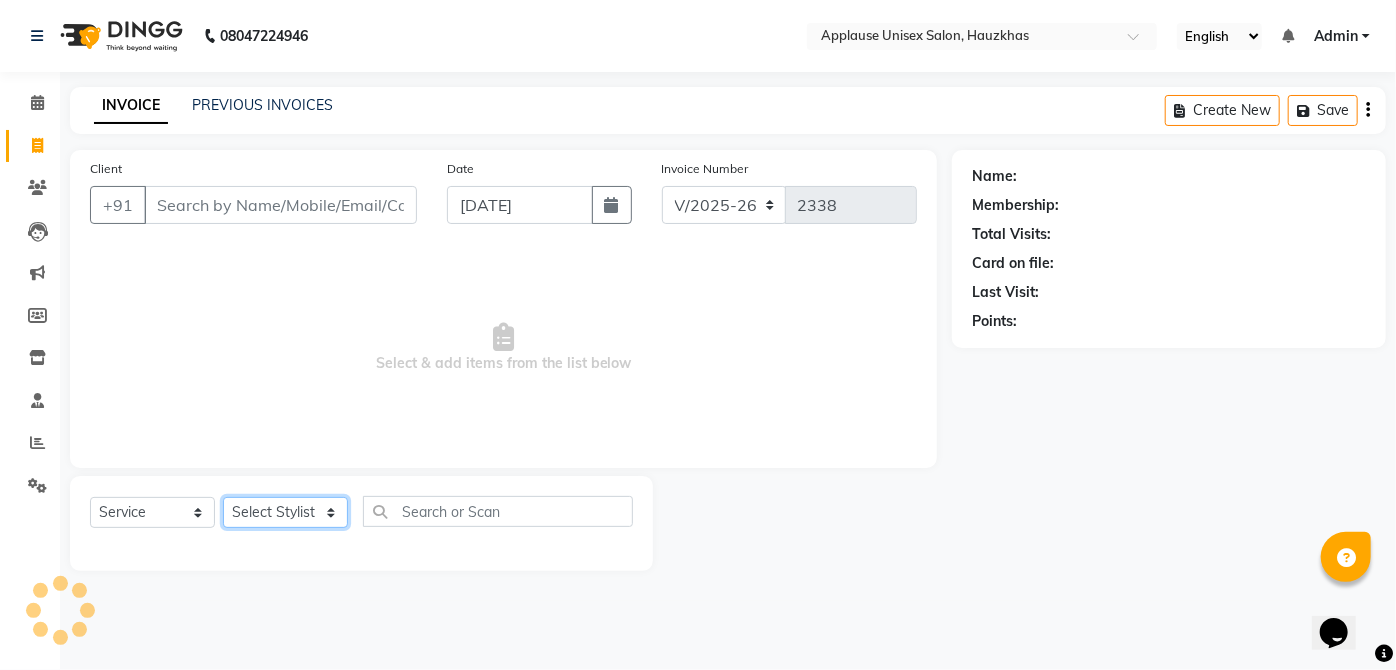 click on "Select Stylist" 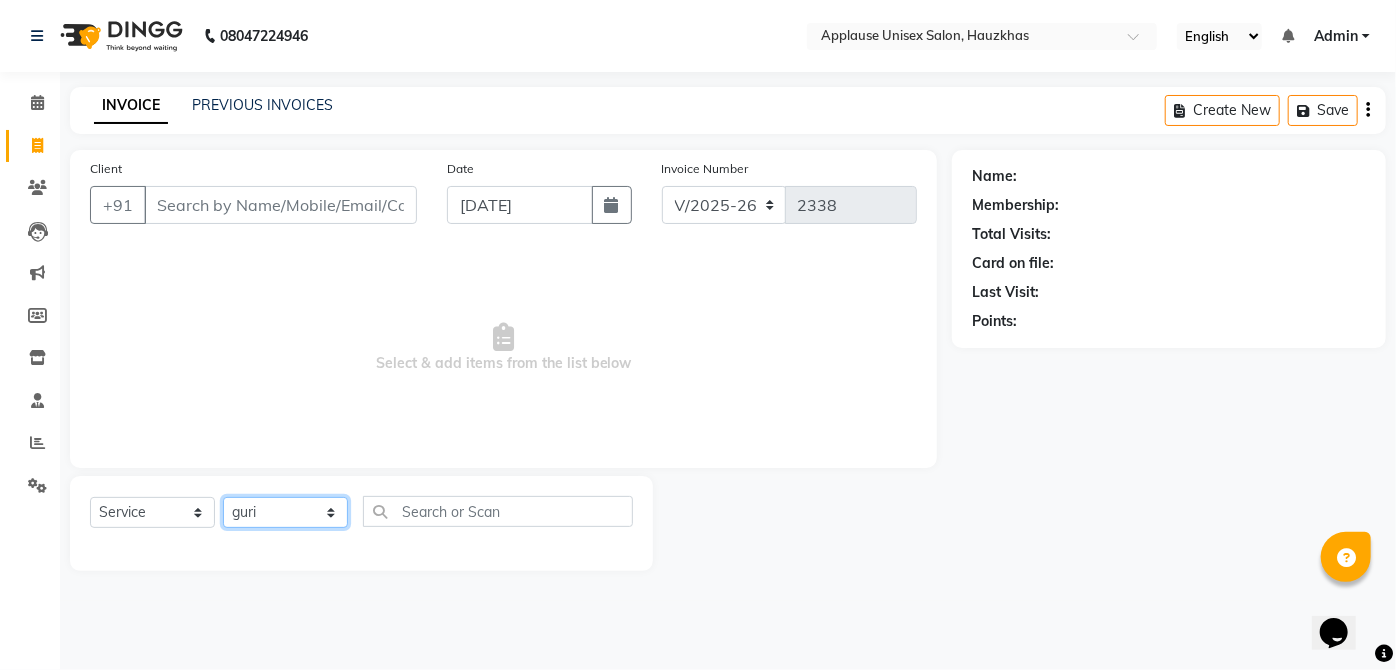 click on "Select Stylist  [PERSON_NAME] [PERSON_NAME] [PERSON_NAME] [PERSON_NAME]  Kaif [PERSON_NAME] [PERSON_NAME] Mamta Manager [PERSON_NAME] rahul  [PERSON_NAME] [PERSON_NAME] [PERSON_NAME] V.k" 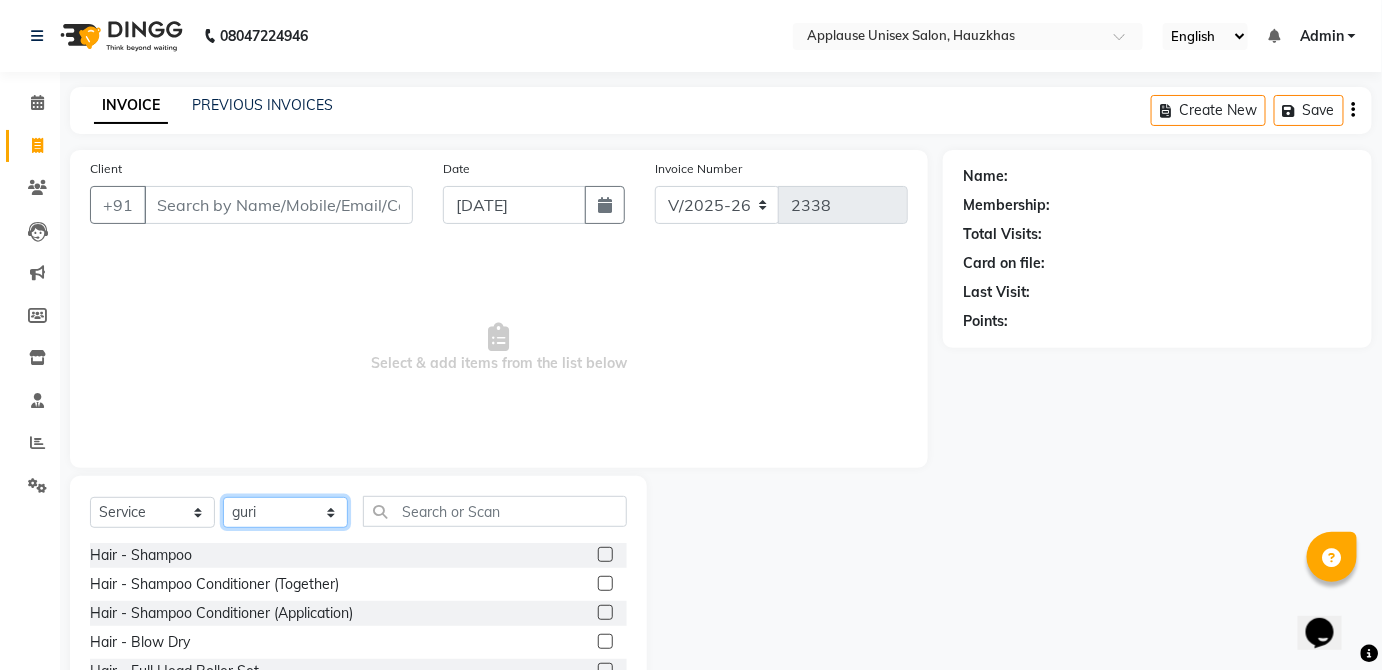 click on "Select Stylist  [PERSON_NAME] [PERSON_NAME] [PERSON_NAME] [PERSON_NAME]  Kaif [PERSON_NAME] [PERSON_NAME] Mamta Manager [PERSON_NAME] rahul  [PERSON_NAME] [PERSON_NAME] [PERSON_NAME] V.k" 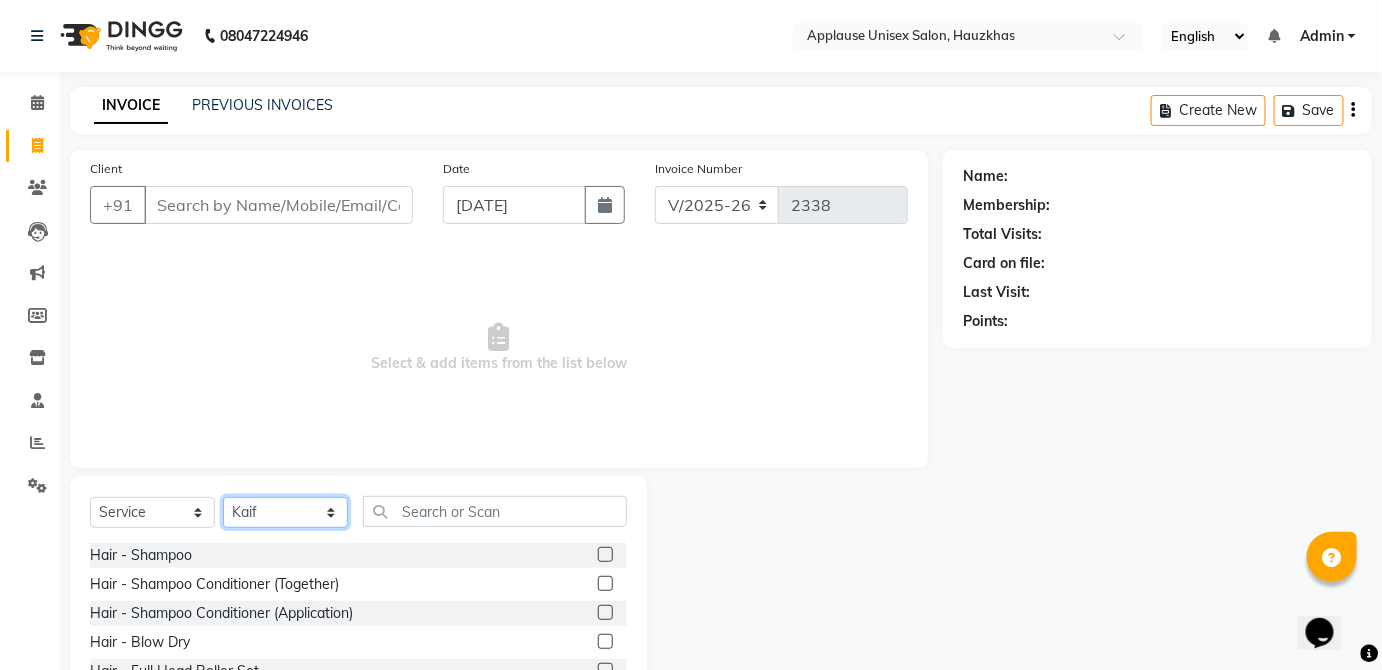 click on "Select Stylist  [PERSON_NAME] [PERSON_NAME] [PERSON_NAME] [PERSON_NAME]  Kaif [PERSON_NAME] [PERSON_NAME] Mamta Manager [PERSON_NAME] rahul  [PERSON_NAME] [PERSON_NAME] [PERSON_NAME] V.k" 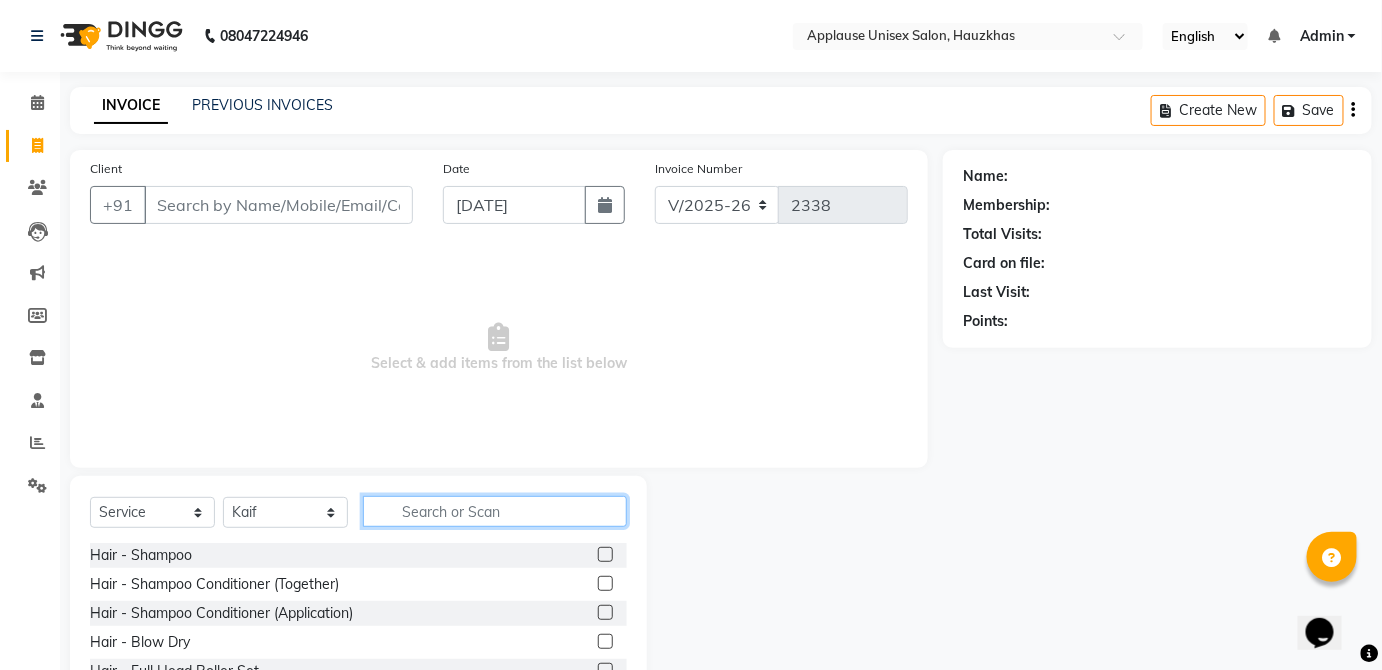 click 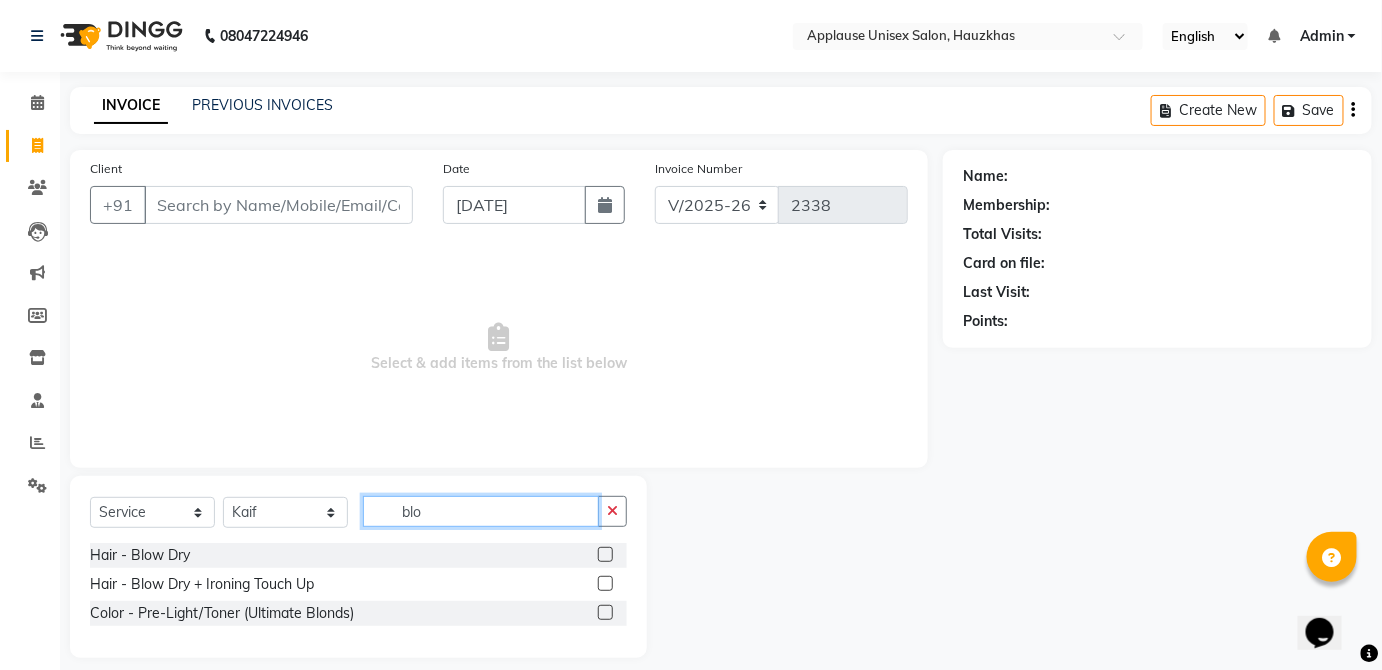 type on "blo" 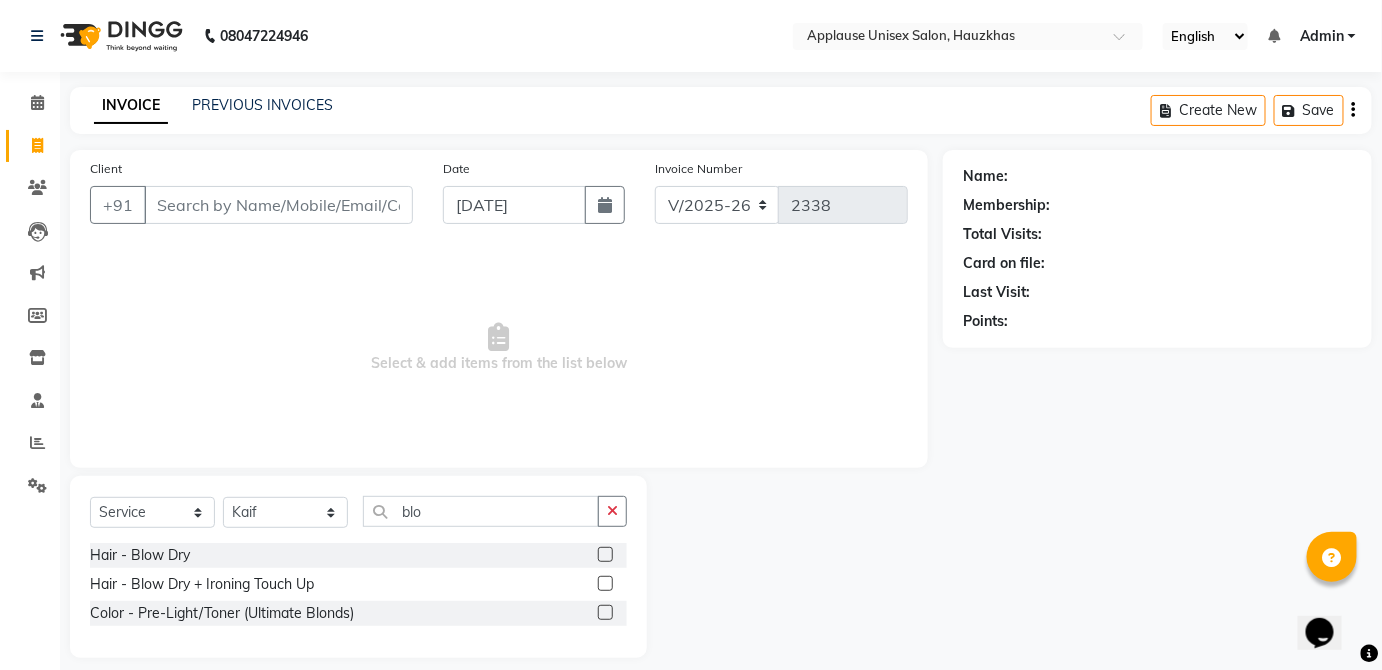 click 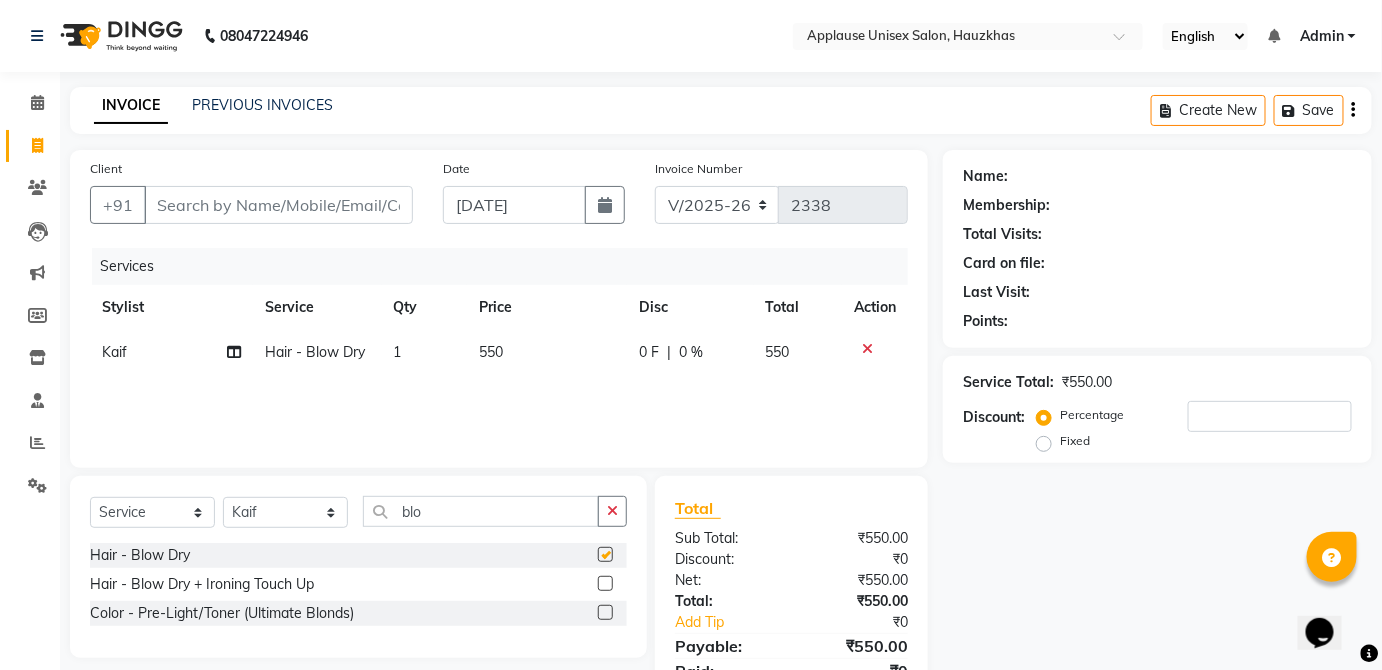 click on "550" 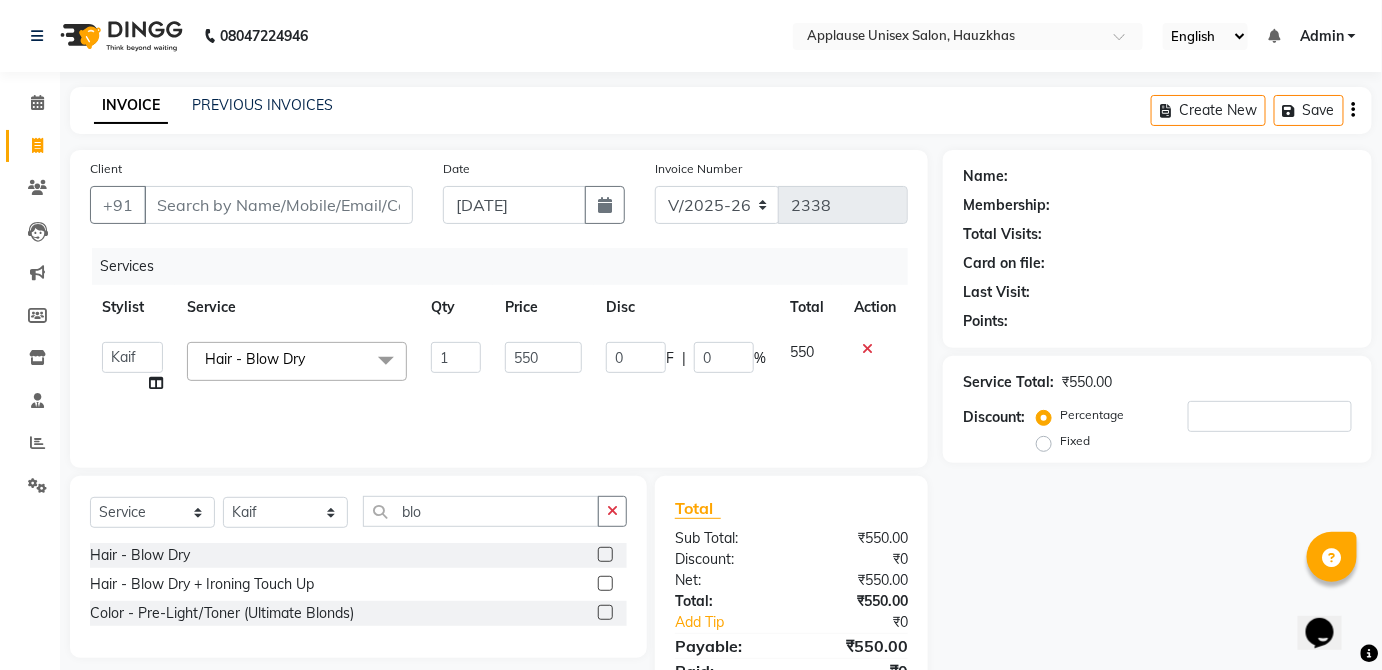 checkbox on "false" 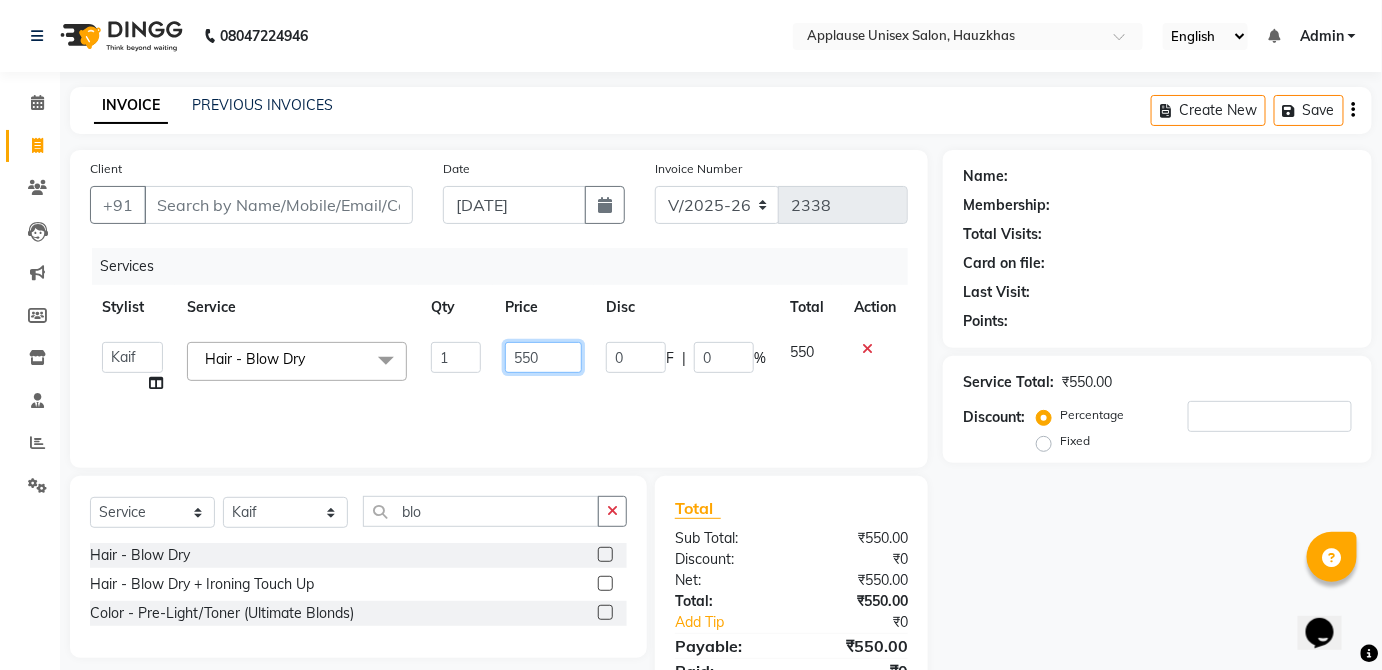click on "550" 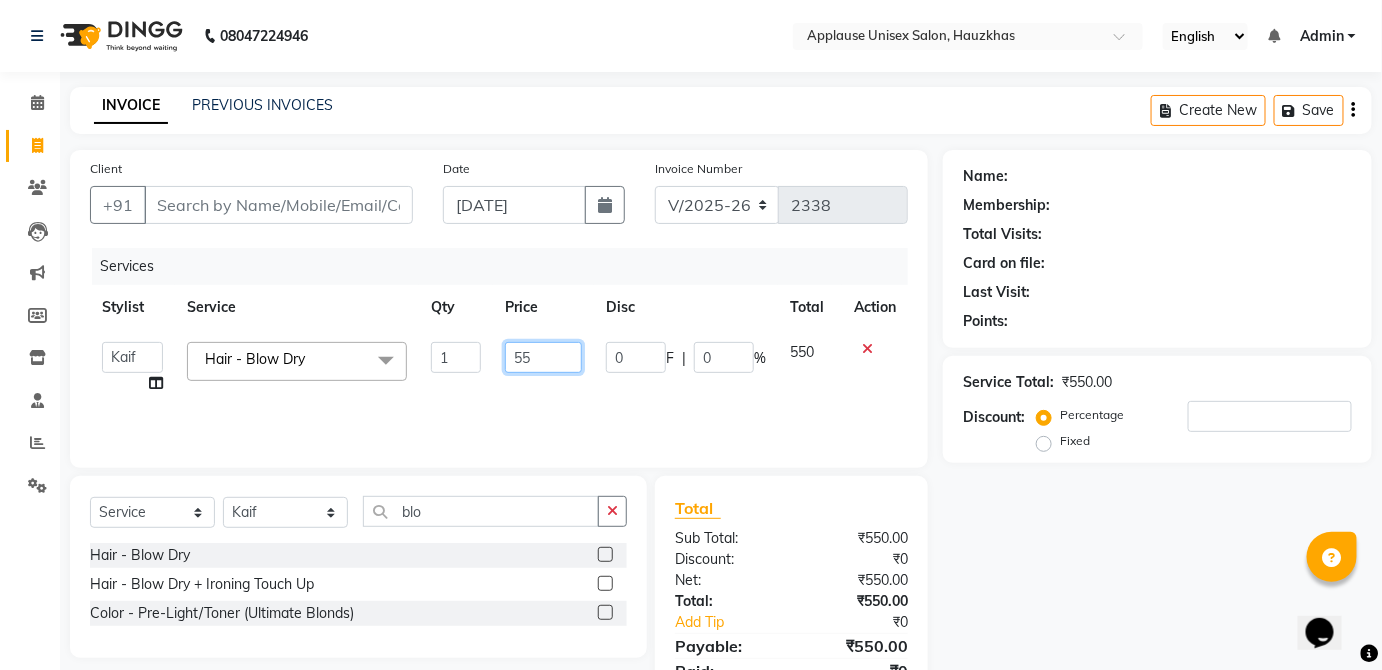 type on "5" 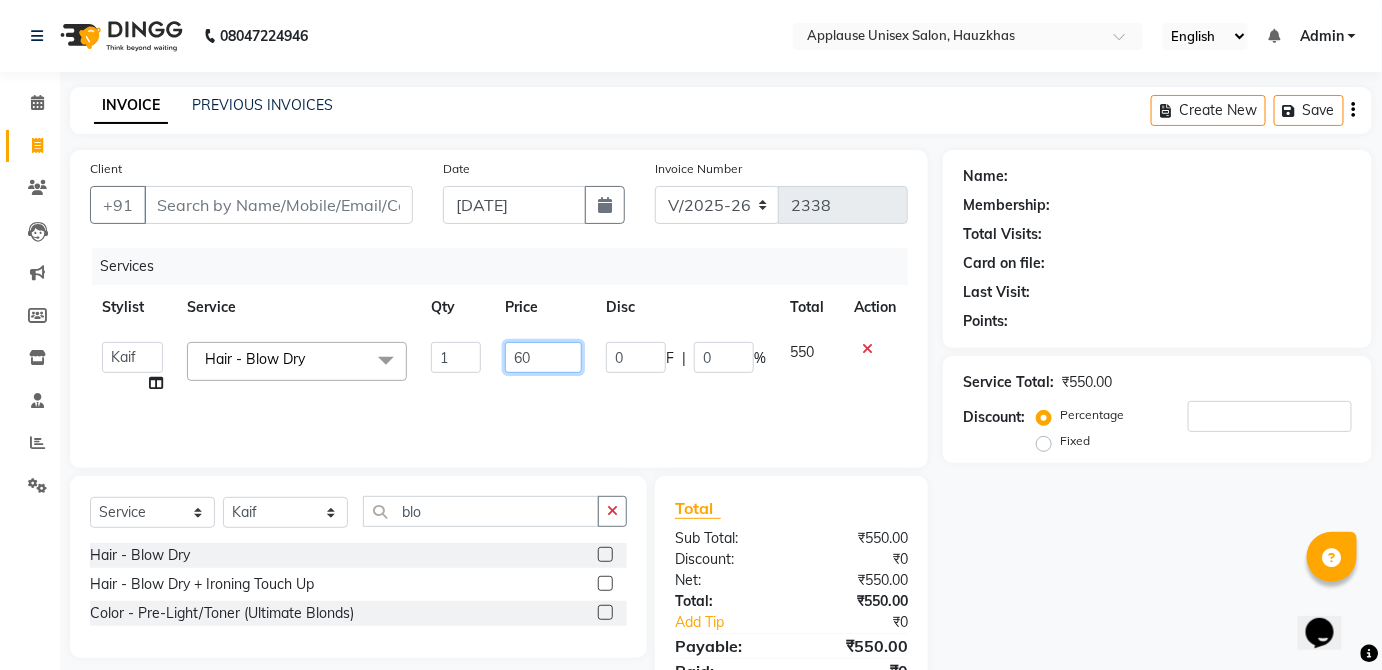 type on "600" 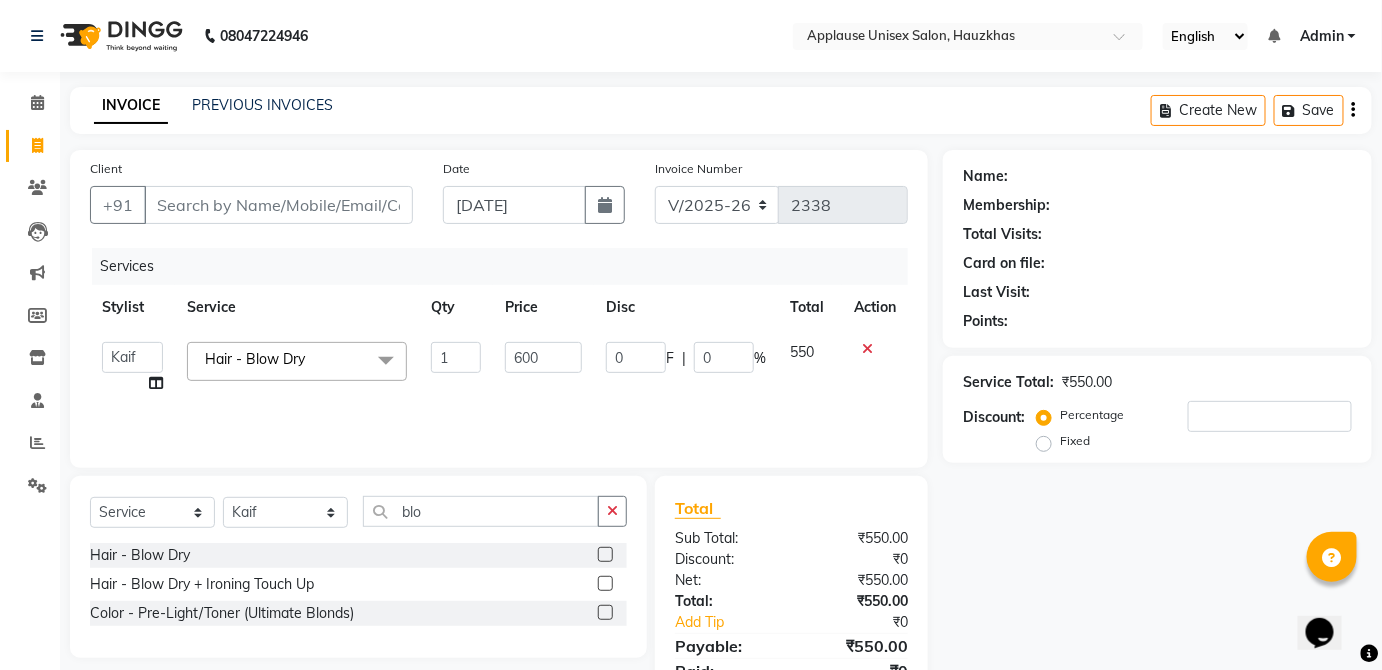 click on "550" 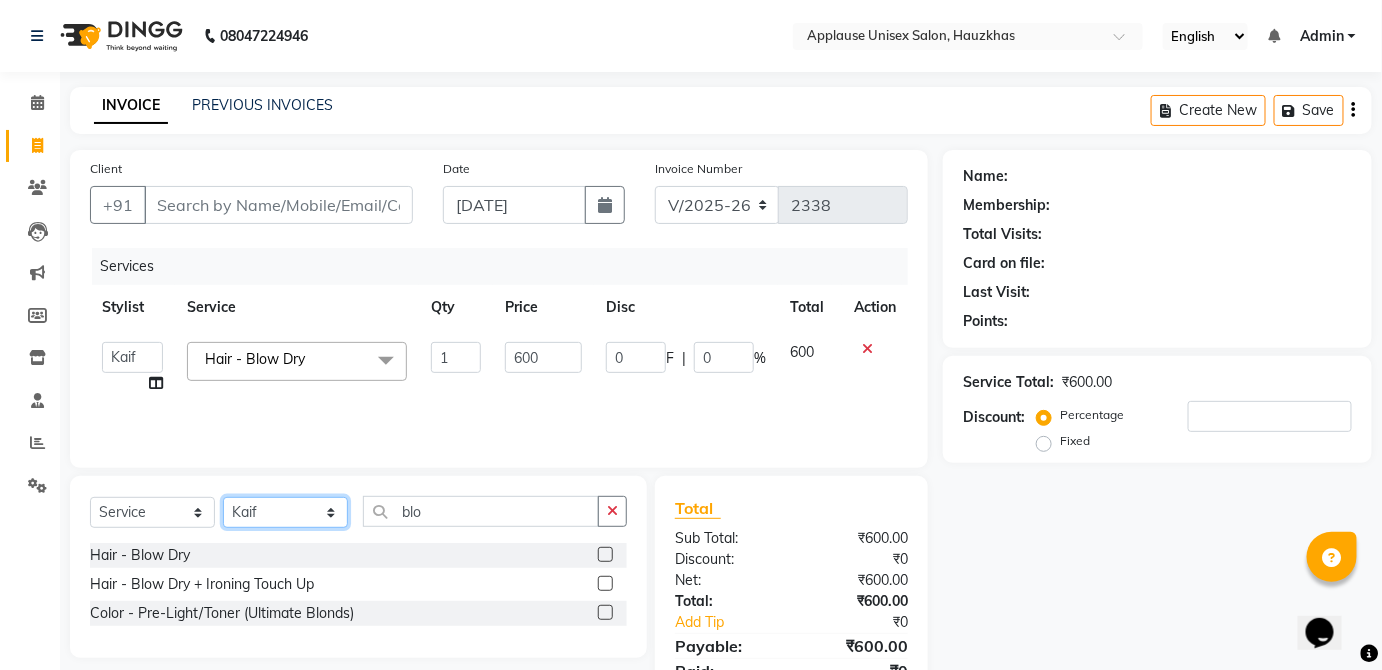 click on "Select Stylist  [PERSON_NAME] [PERSON_NAME] [PERSON_NAME] [PERSON_NAME]  Kaif [PERSON_NAME] [PERSON_NAME] Mamta Manager [PERSON_NAME] rahul  [PERSON_NAME] [PERSON_NAME] [PERSON_NAME] V.k" 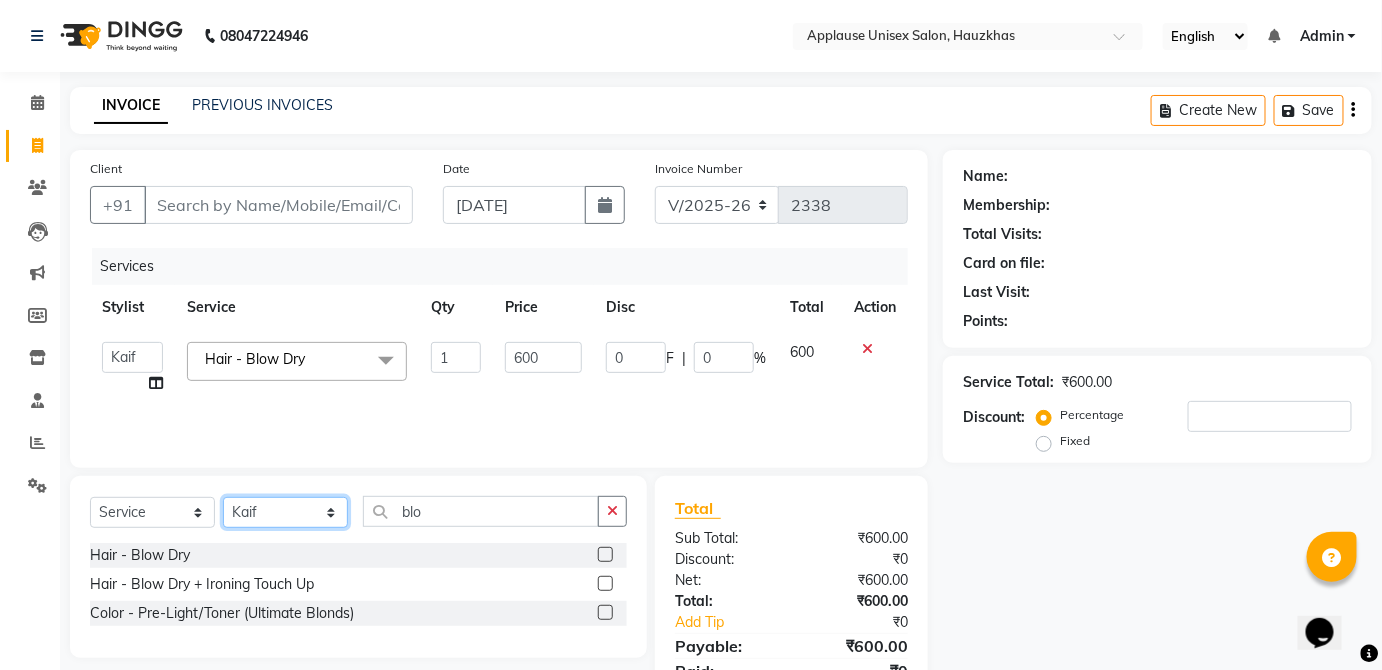 select on "64027" 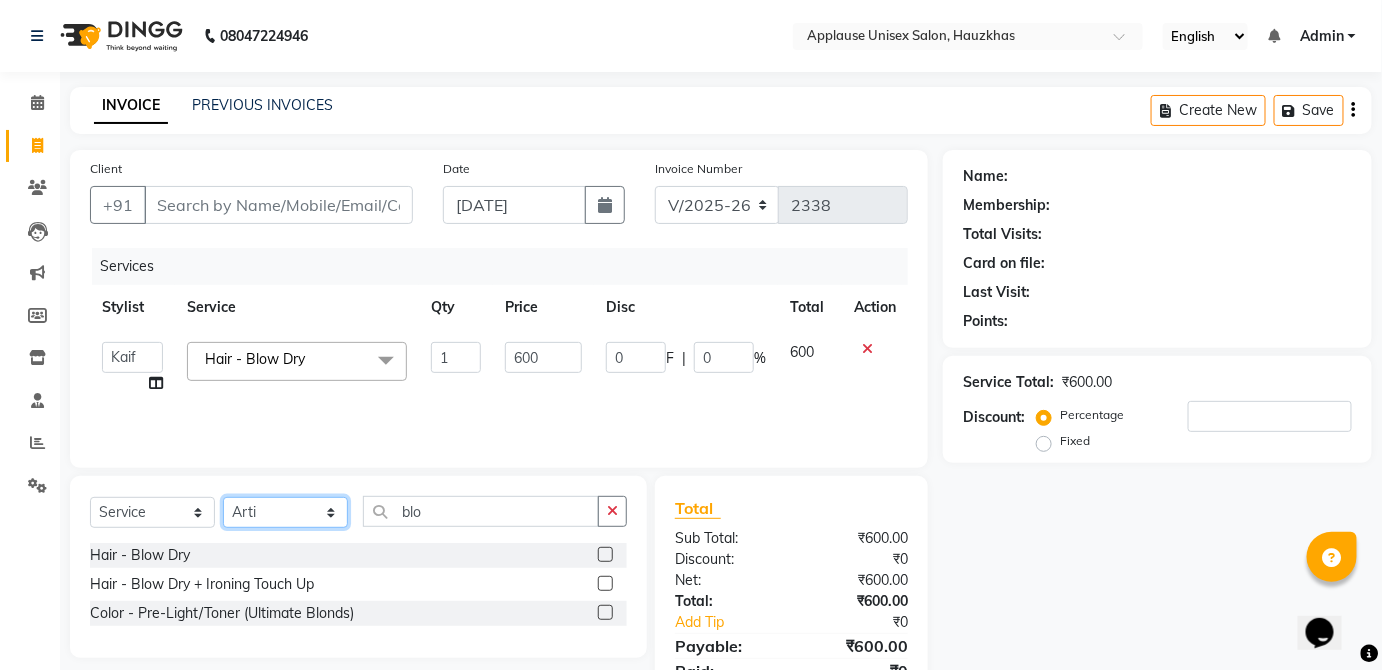 click on "Select Stylist  [PERSON_NAME] [PERSON_NAME] [PERSON_NAME] [PERSON_NAME]  Kaif [PERSON_NAME] [PERSON_NAME] Mamta Manager [PERSON_NAME] rahul  [PERSON_NAME] [PERSON_NAME] [PERSON_NAME] V.k" 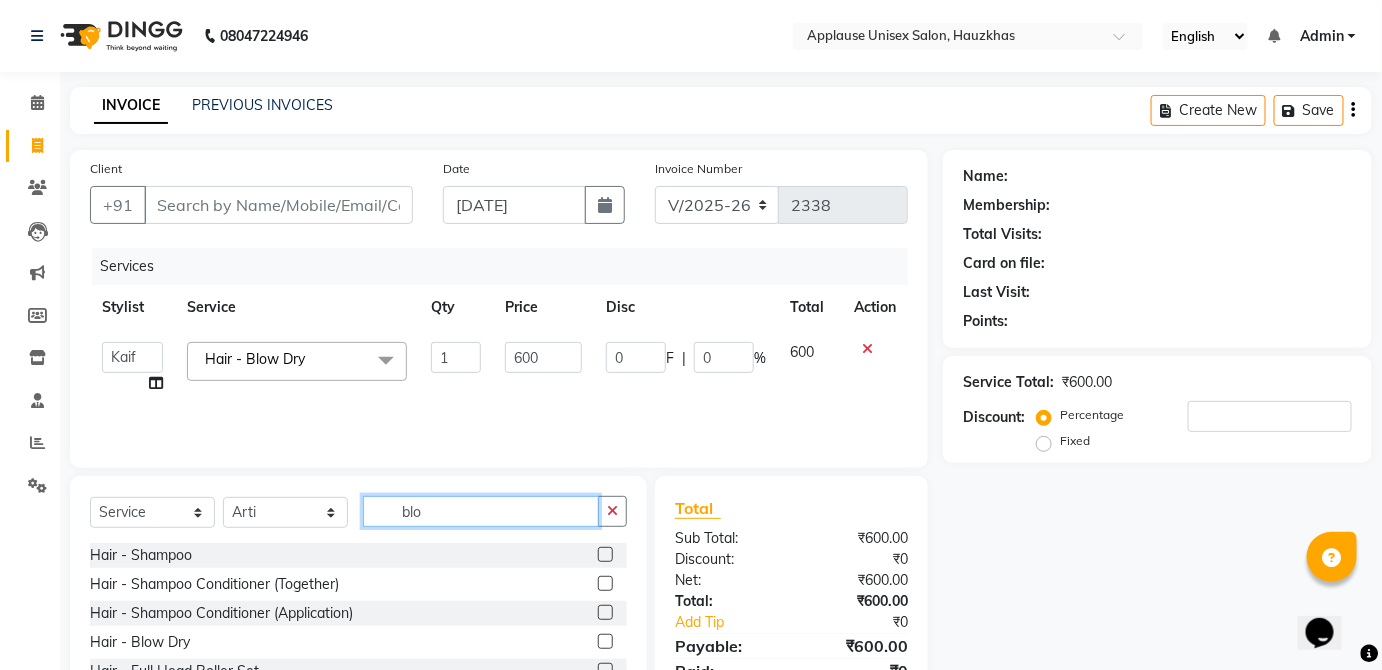 click on "blo" 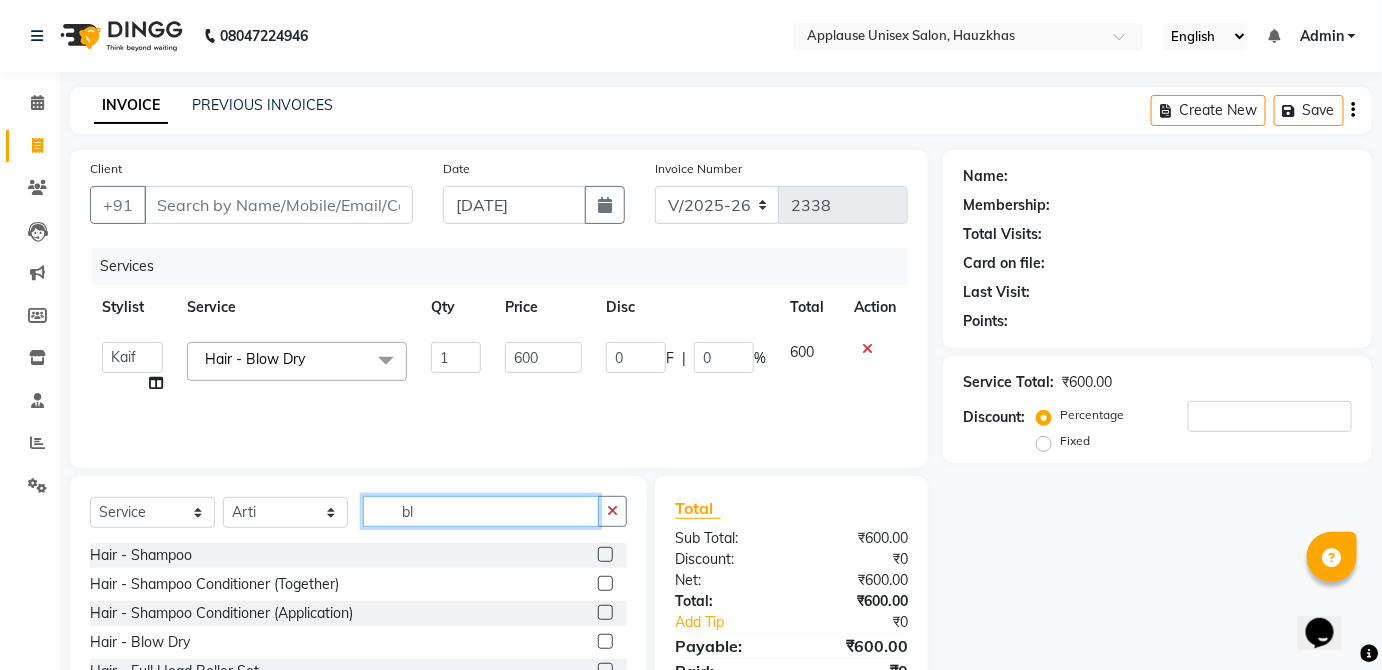 type on "b" 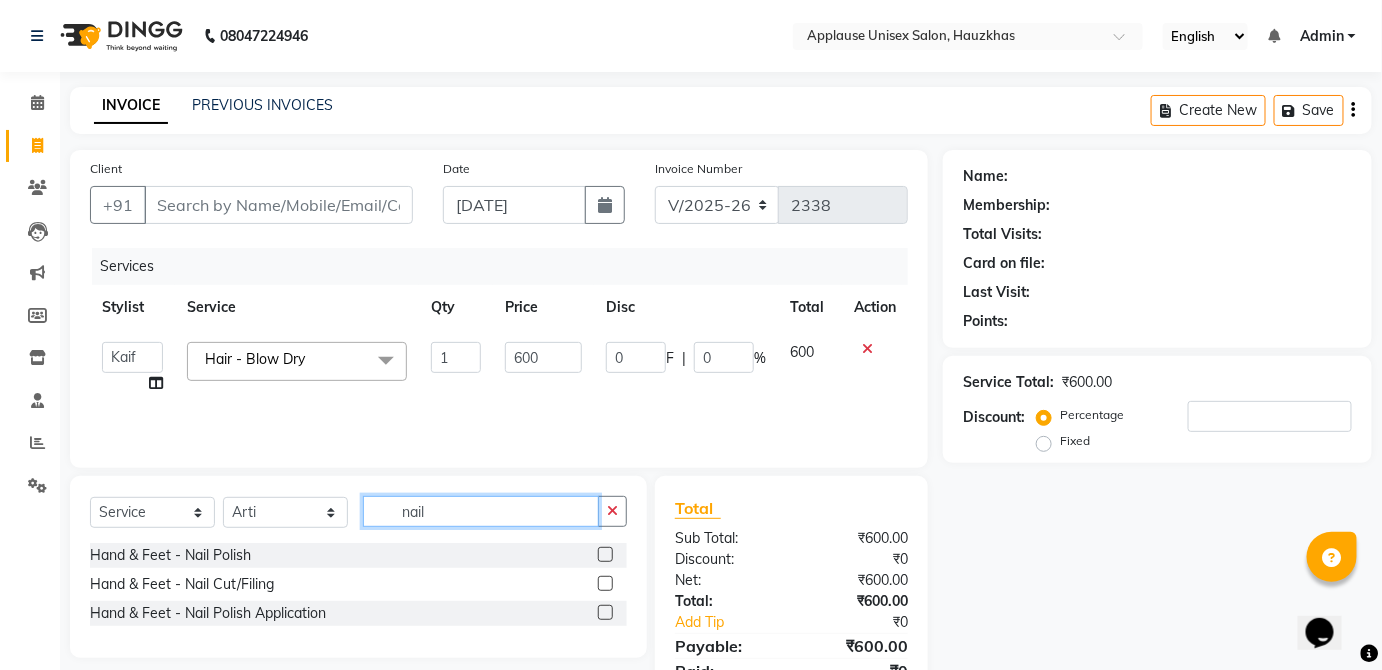 type on "nail" 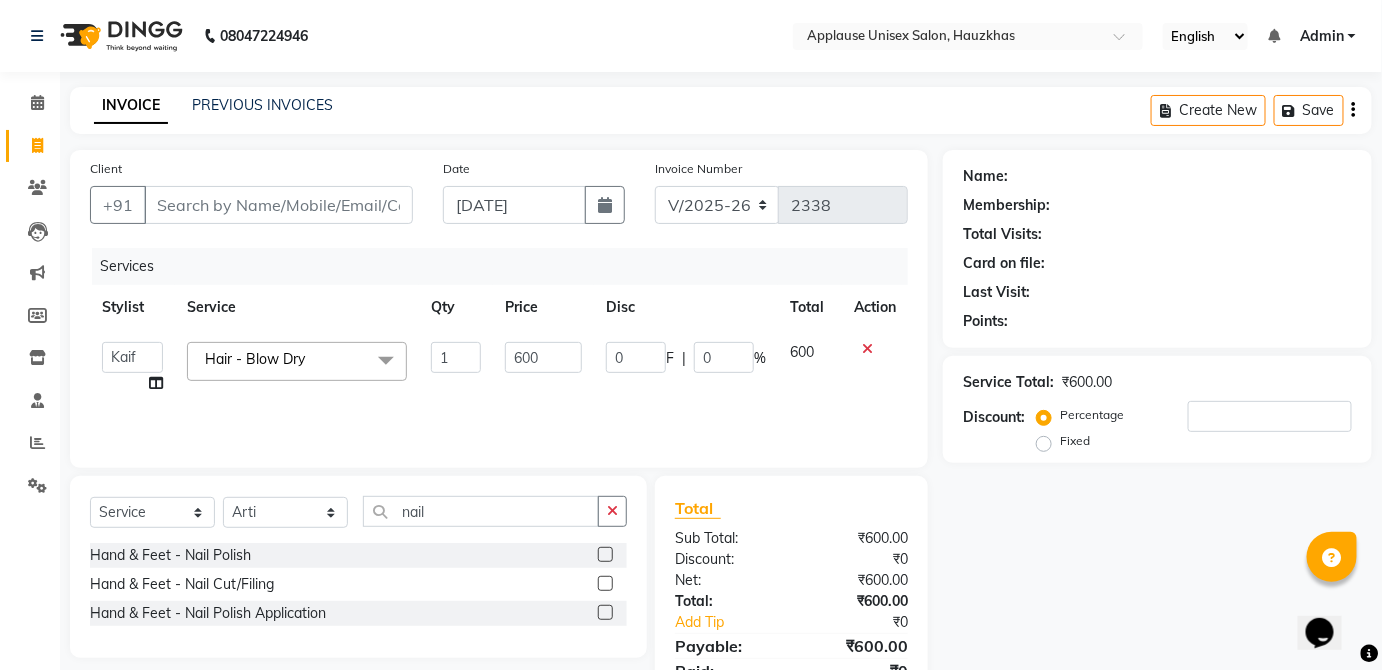 click 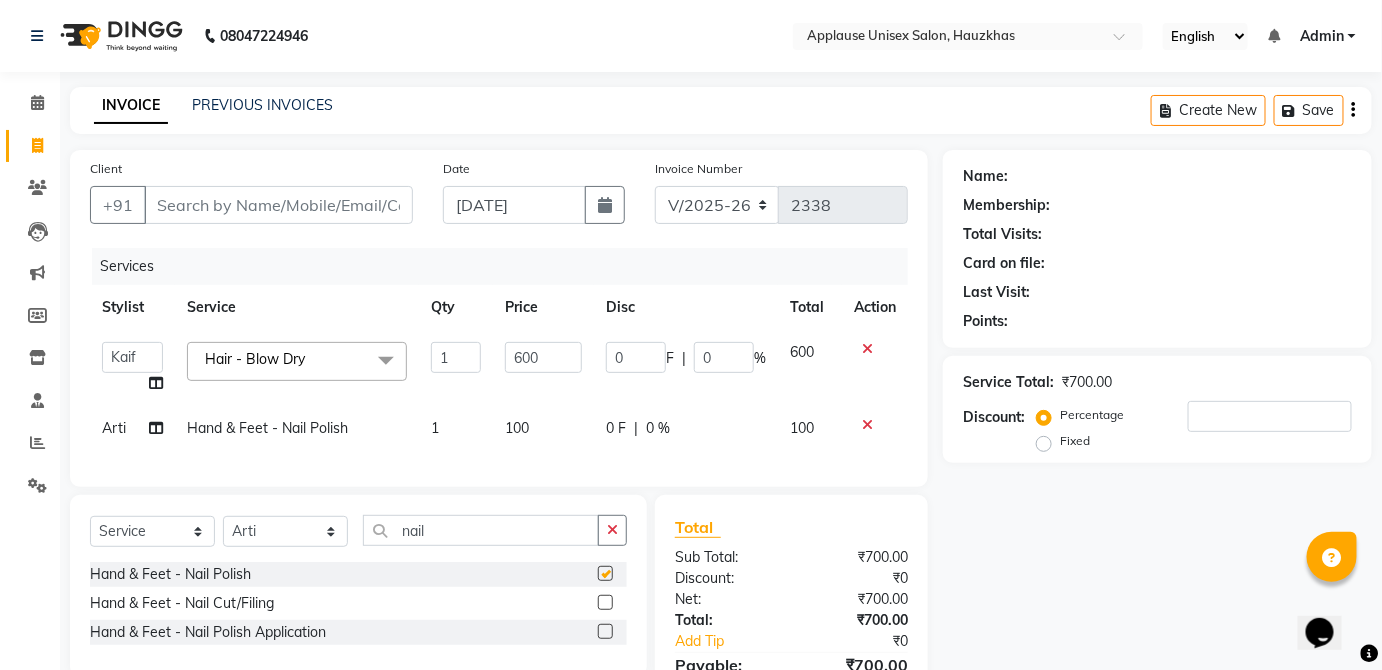 checkbox on "false" 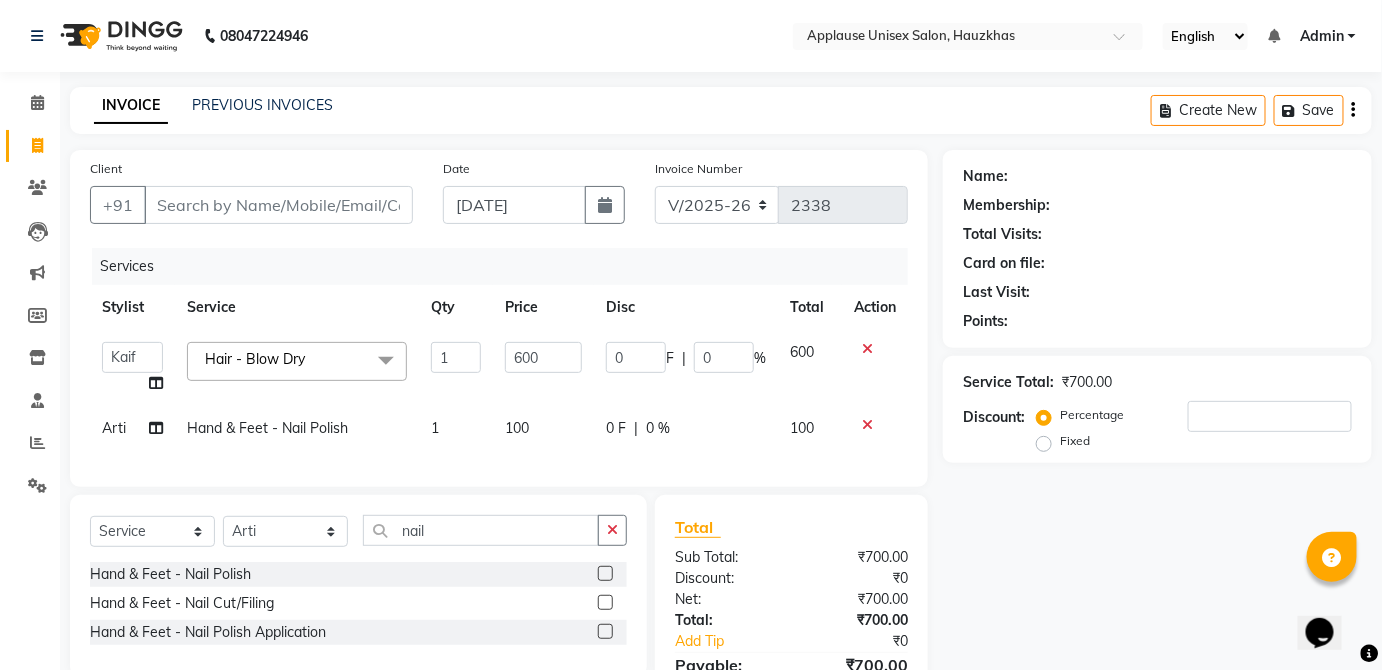 click on "0 F | 0 %" 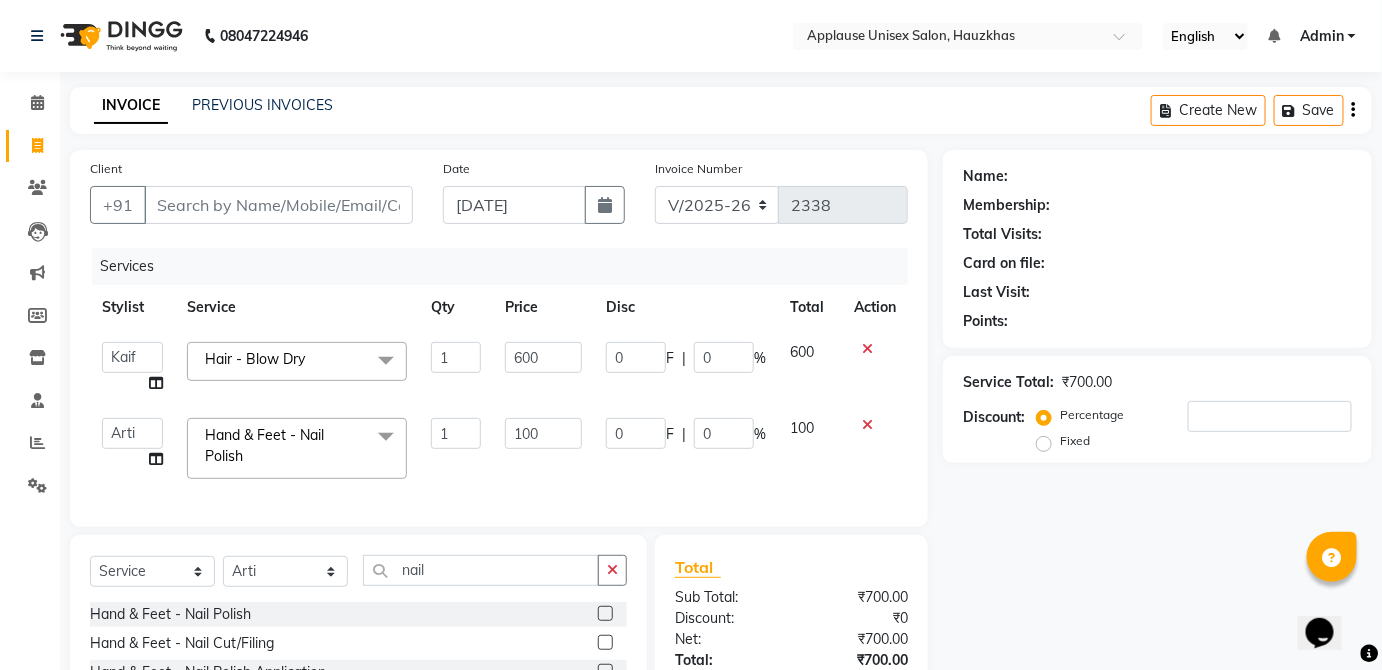 click on "Client +91 Date [DATE] Invoice Number V/2025 V/[PHONE_NUMBER] Services Stylist Service Qty Price Disc Total Action   [PERSON_NAME]   [PERSON_NAME]   [PERSON_NAME]   [PERSON_NAME]    Kaif   [PERSON_NAME]   [PERSON_NAME]   Mamta   Manager   [PERSON_NAME]   rahul    [PERSON_NAME]   [PERSON_NAME]   [PERSON_NAME]   Vishal   V.k  Hair - Blow Dry  x Hair - Shampoo Hair - Shampoo Conditioner (Together) Hair - Shampoo Conditioner (Application) Hair - Blow Dry Hair - Full Head Roller Set Hair - Ironing Hair - Smoothening Hair - Rebonding Hair - Keratin Treatment Hair - Perming Hair - Hair Do Hair - Iron Curls Hair - Blow Dry + Ironing Touch Up Hair -[MEDICAL_DATA] Olaplex Shampoo & Conditioner Flat Brush GK Hair Shampoo Majirel hair color Foot Massage shoulder massage Cut & Finish - Trim [DEMOGRAPHIC_DATA] One Length Cut & Finish - Hair Cut [DEMOGRAPHIC_DATA] Cut & Finish - Hair Cut [DEMOGRAPHIC_DATA] Cut & Finish - Change Of Style [DEMOGRAPHIC_DATA] Cut & Finish - Hair Cut Boy Cut & Finish - Hair Cut Girl Cut & Finish - Fringe Trim Cut & Finish - Split Ends Color - Global Color 1" 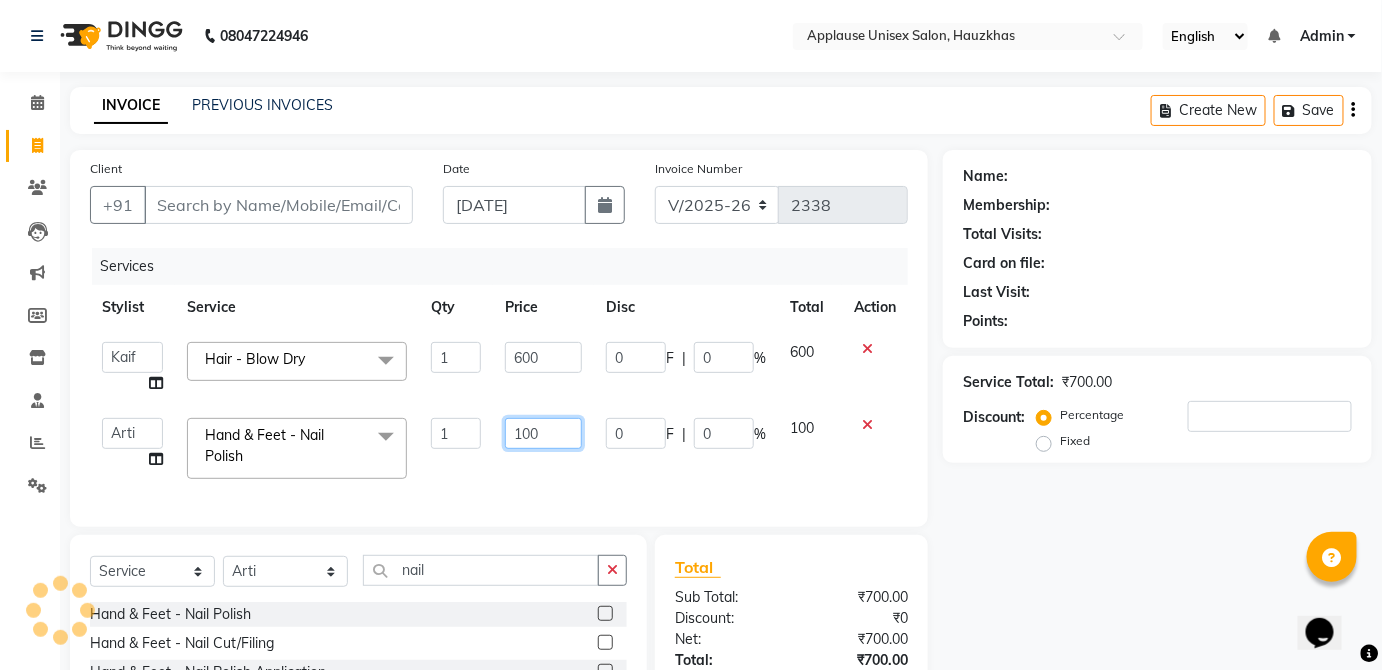 click on "100" 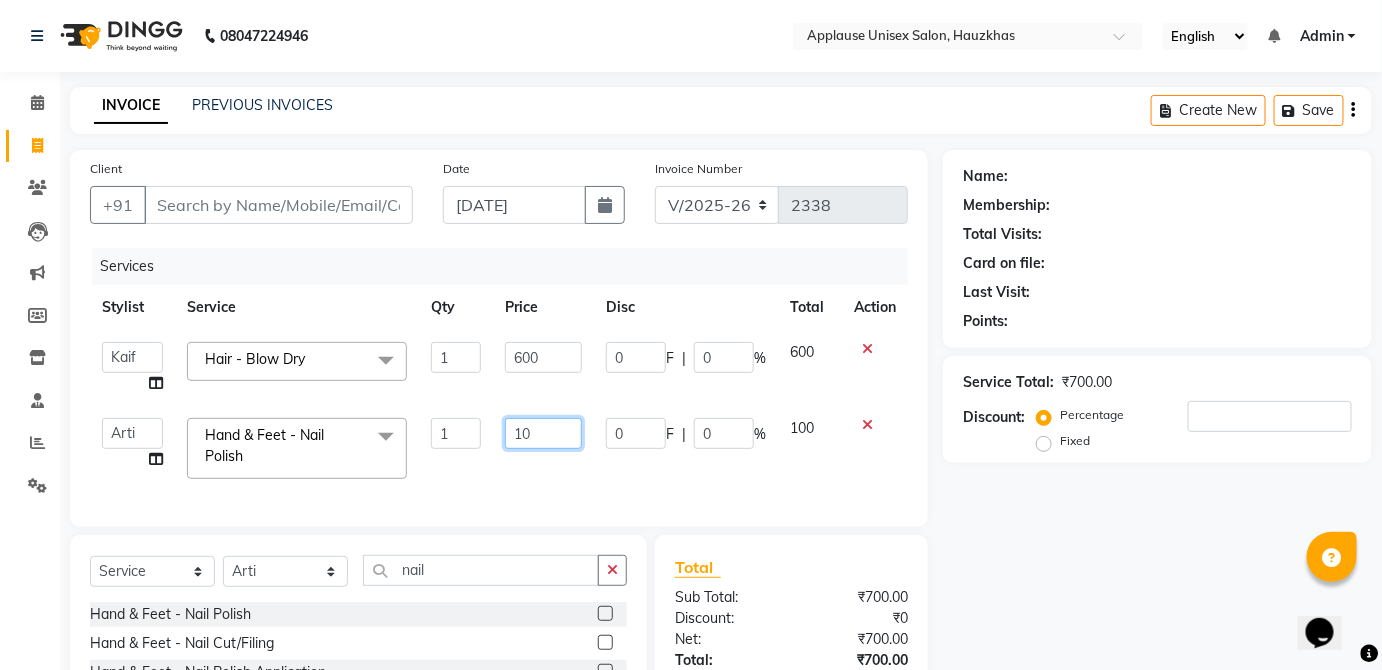type on "1" 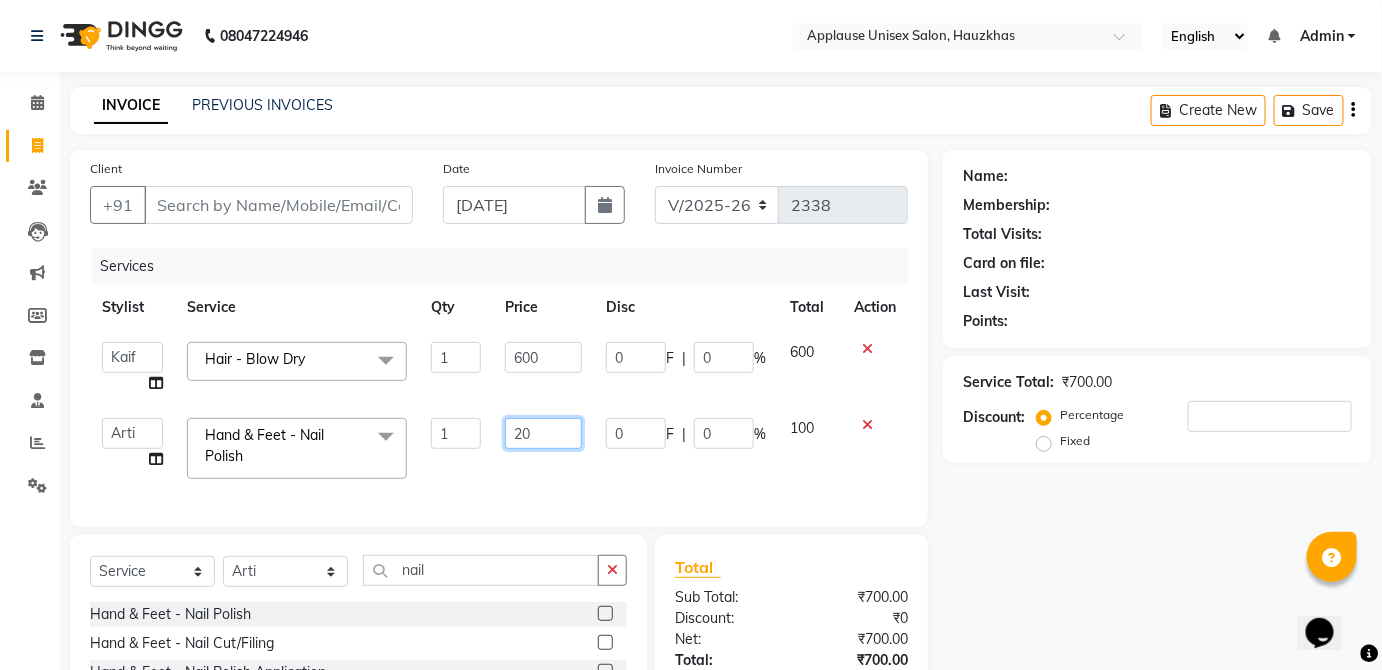 type on "200" 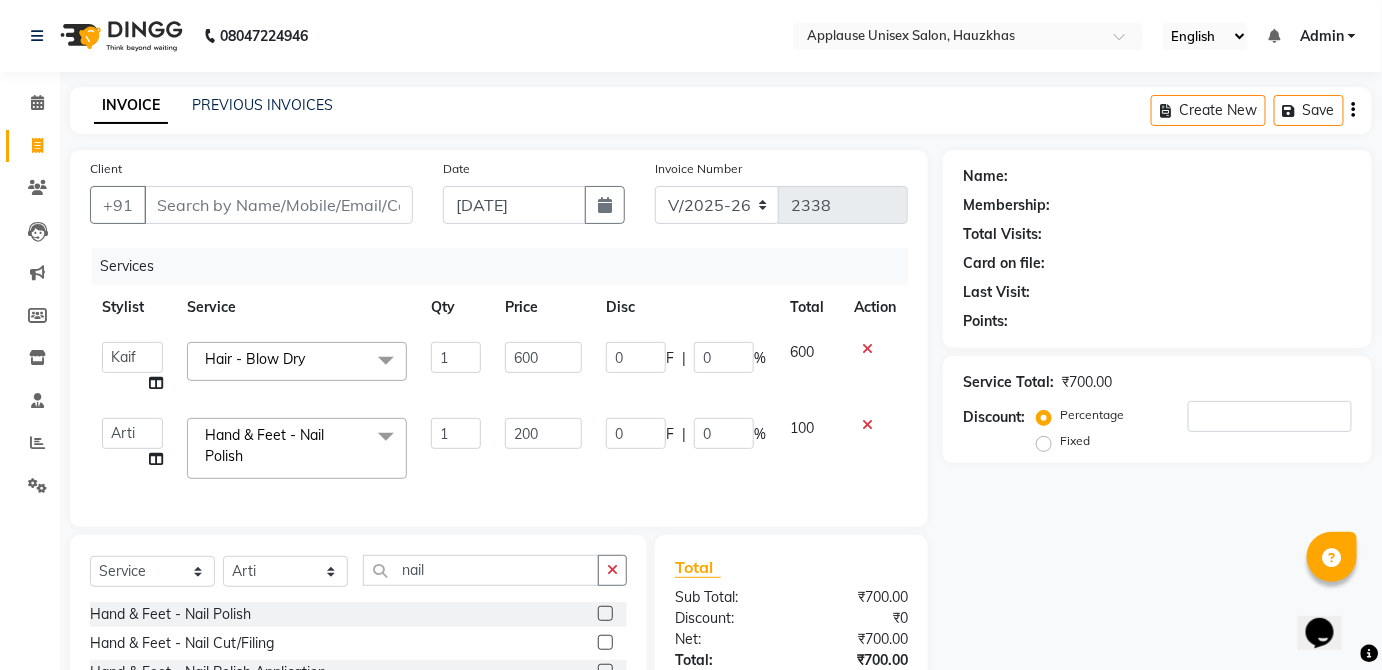 click on "100" 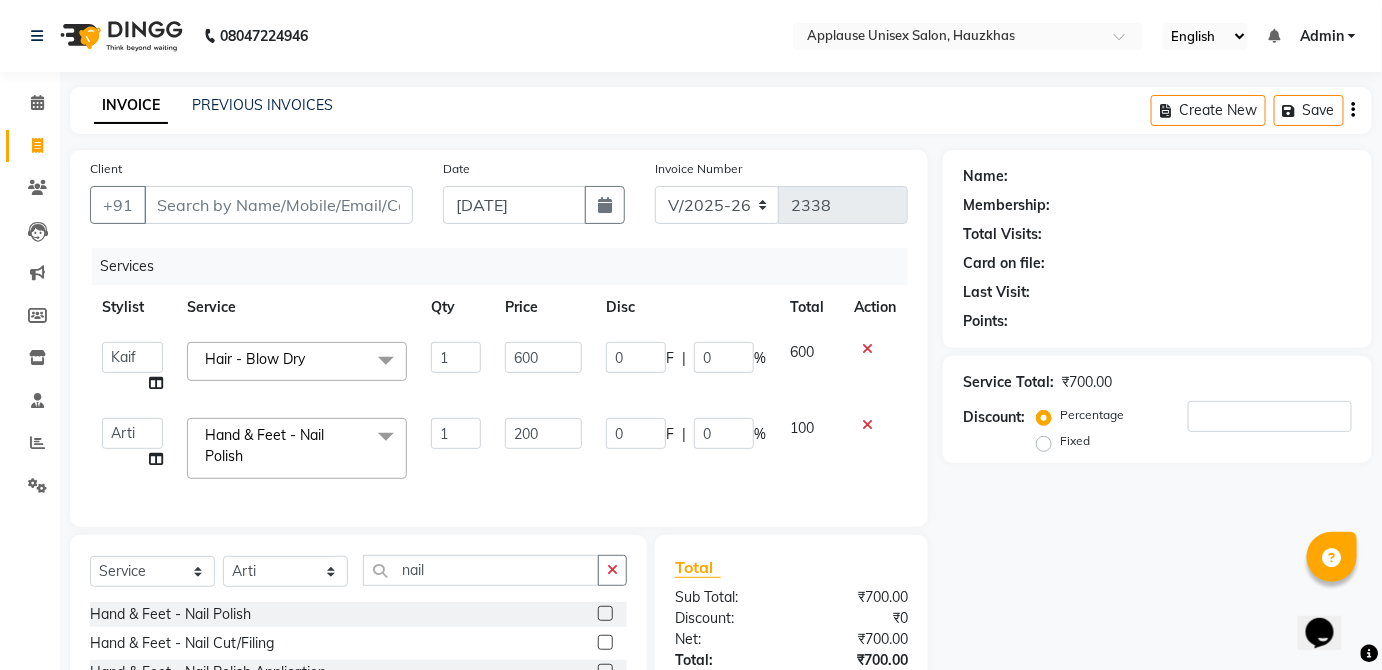 select on "64027" 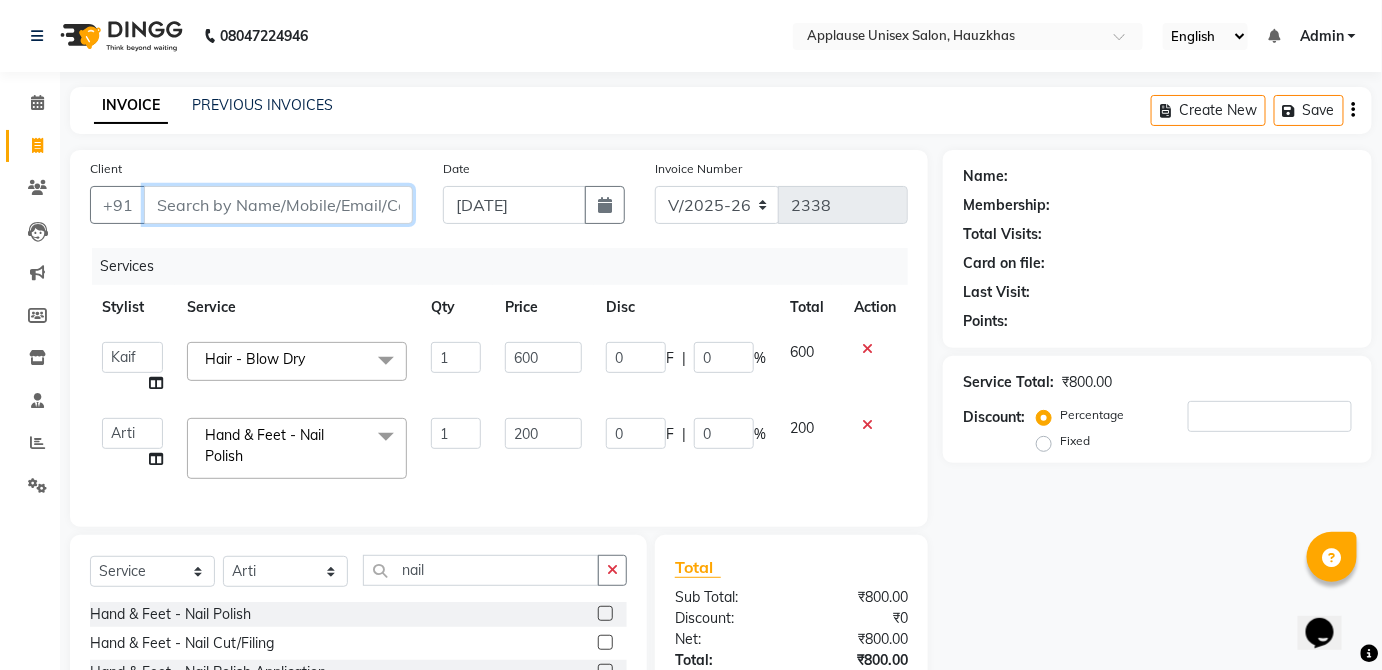click on "Client" at bounding box center (278, 205) 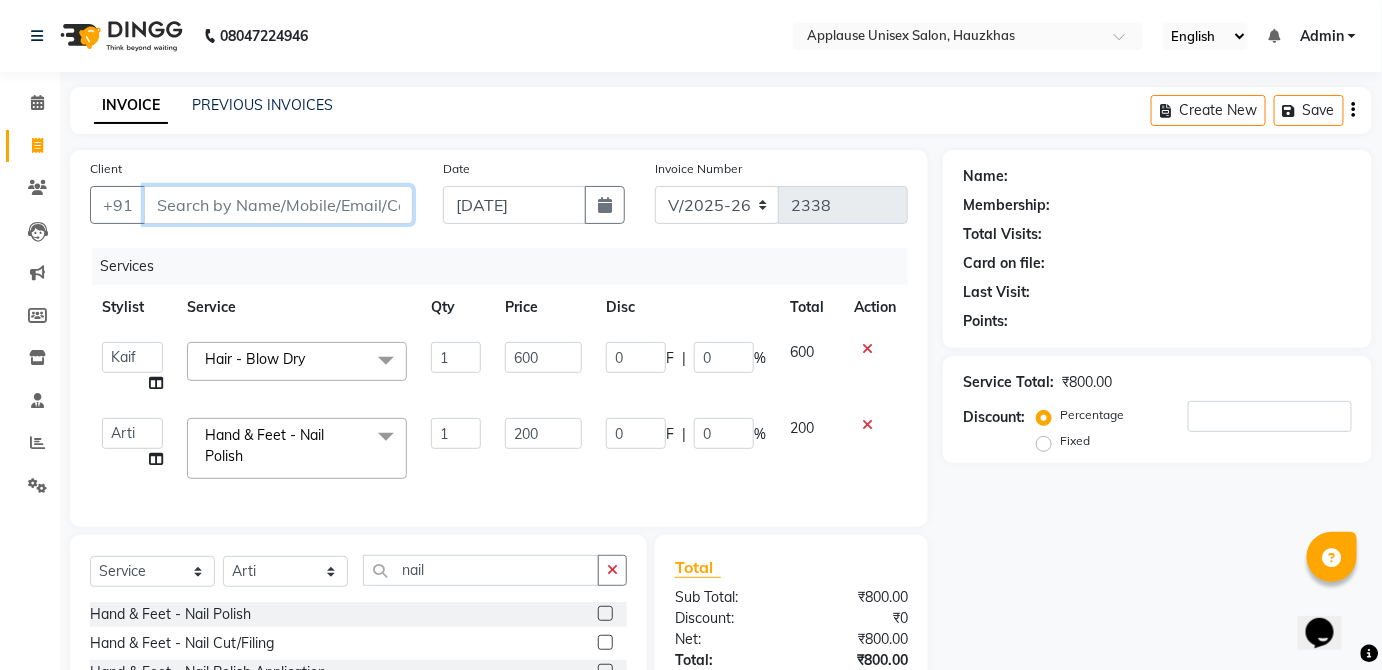 type on "k" 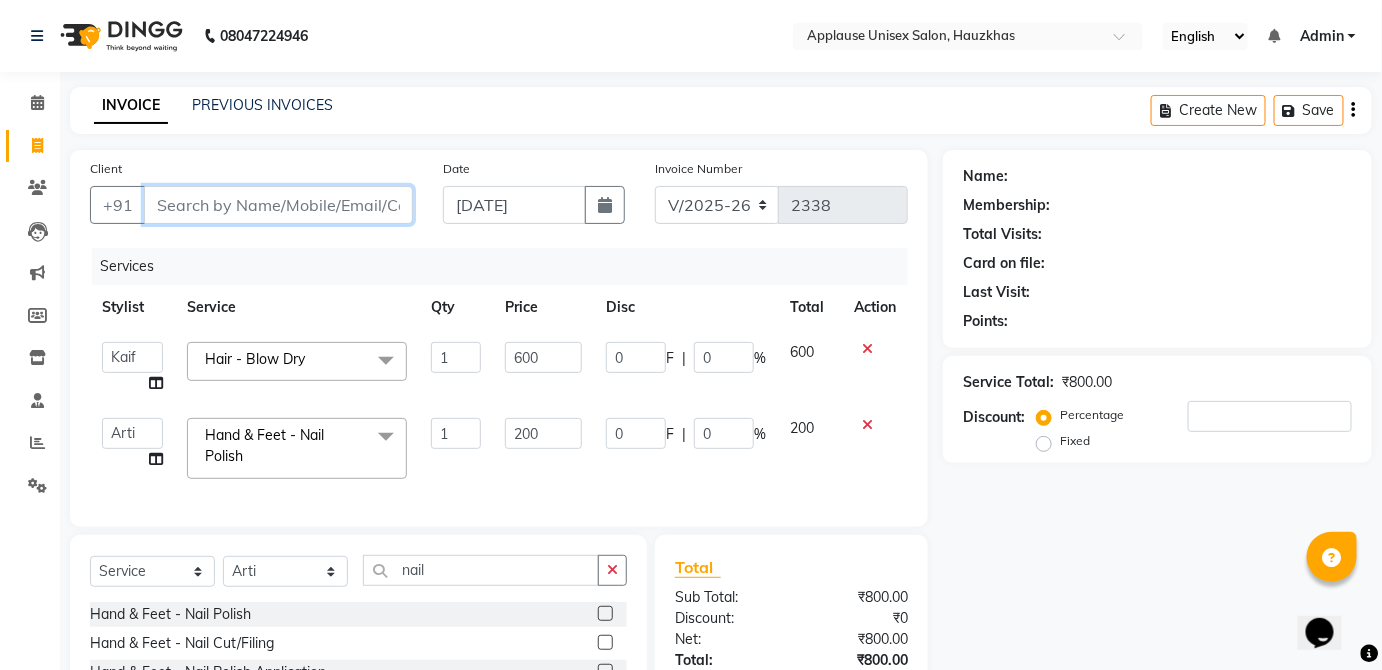 type on "0" 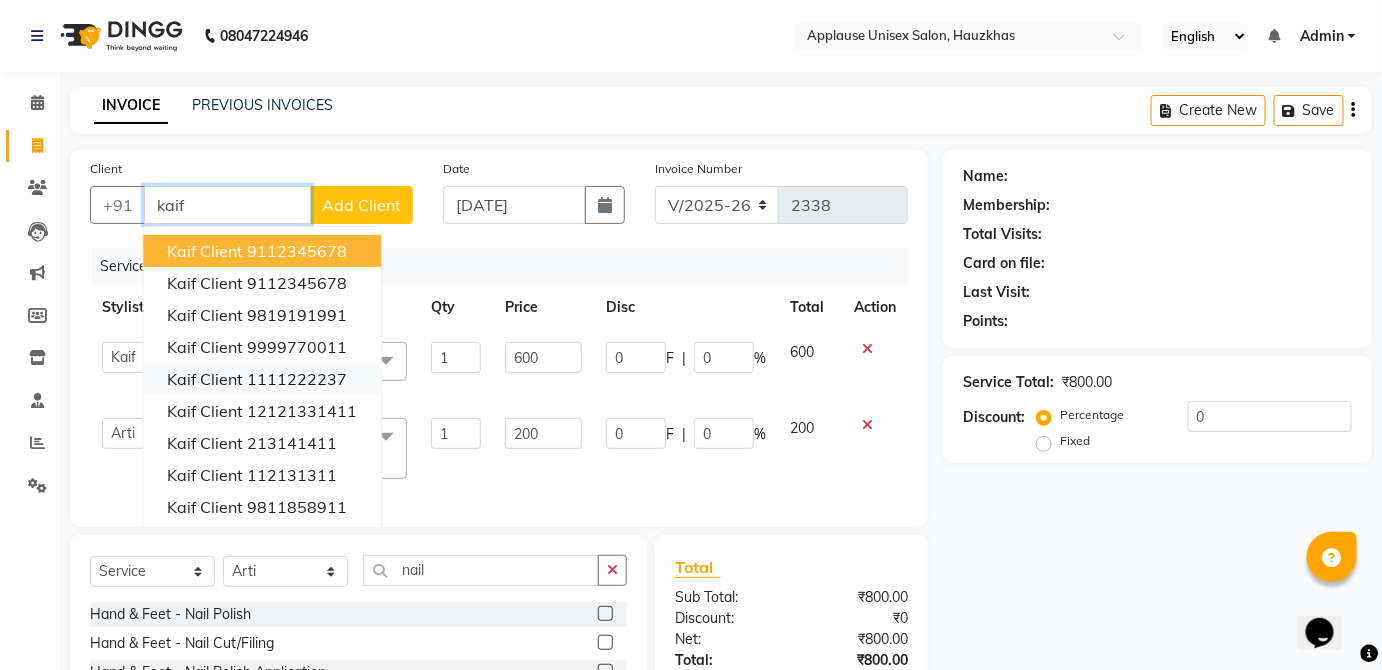 click on "1111222237" at bounding box center [297, 379] 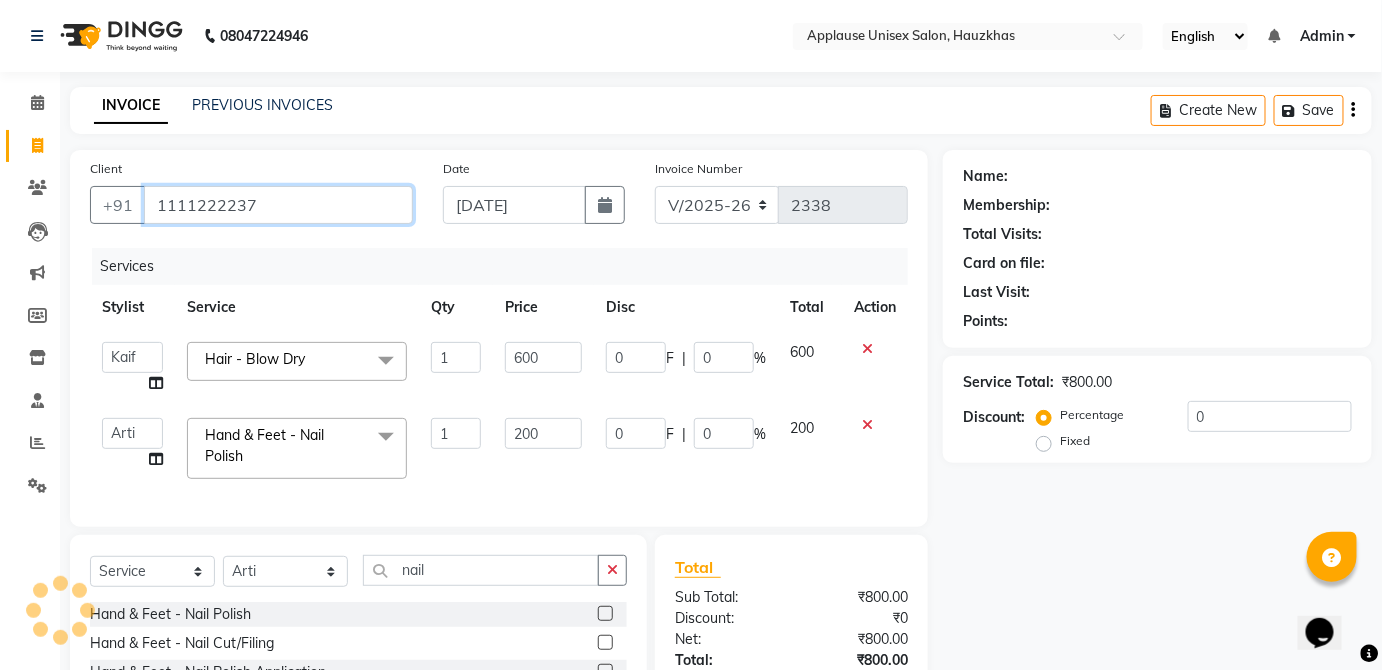 type on "1111222237" 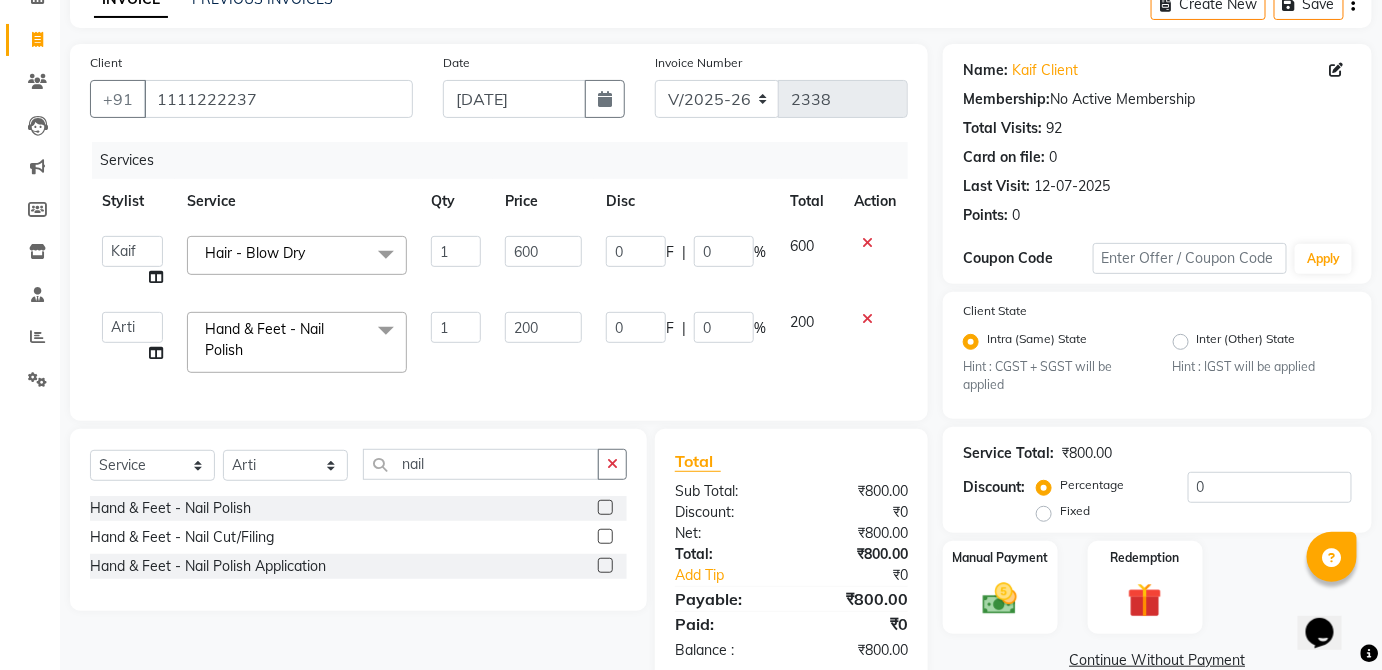 scroll, scrollTop: 120, scrollLeft: 0, axis: vertical 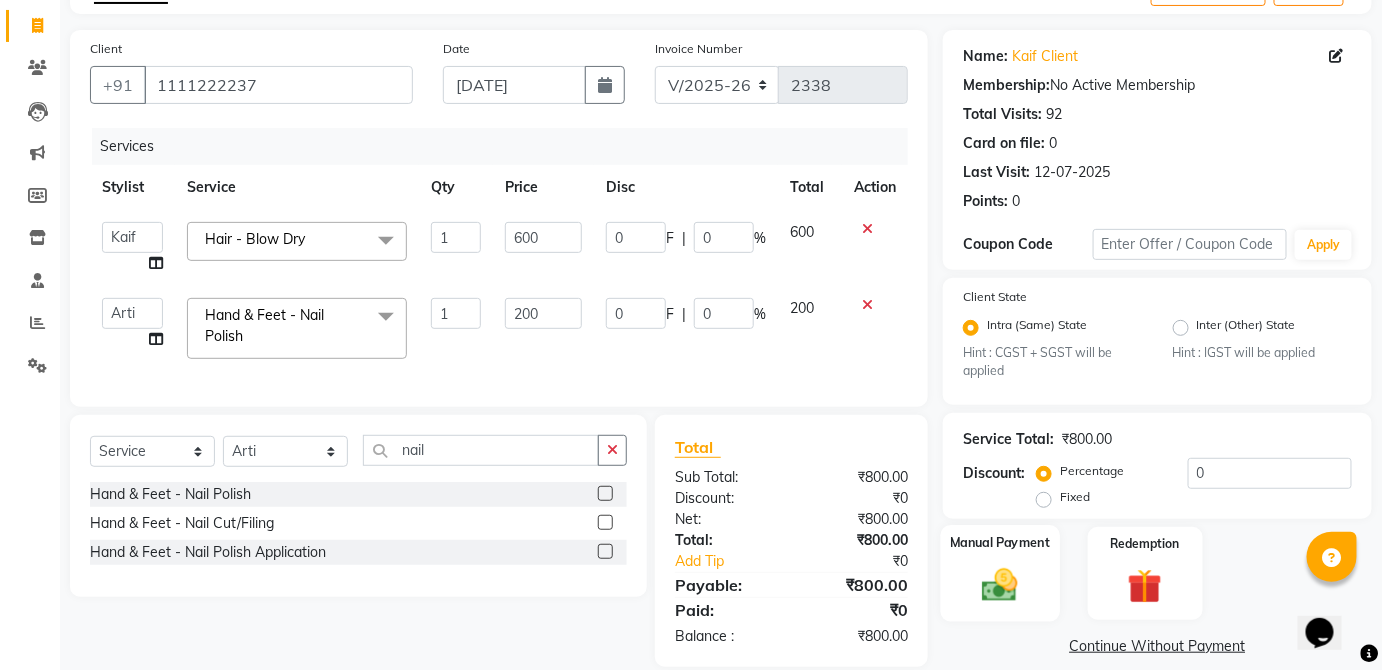click on "Manual Payment" 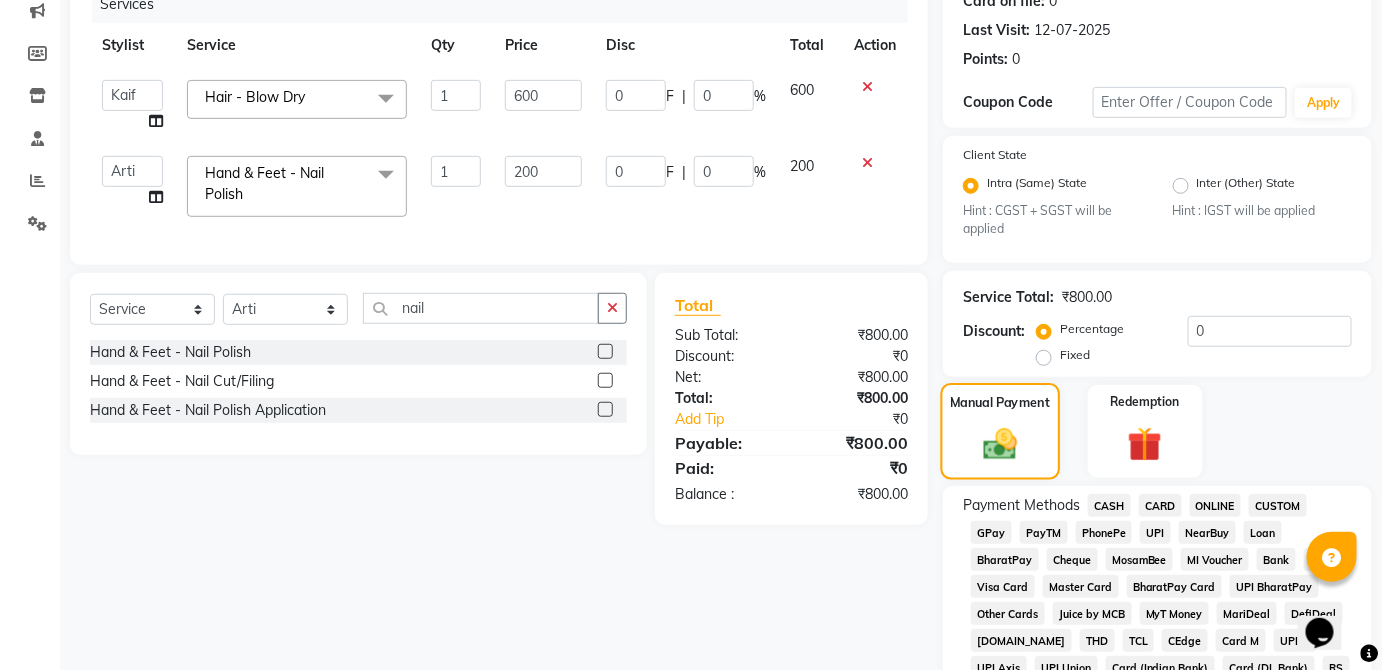 scroll, scrollTop: 264, scrollLeft: 0, axis: vertical 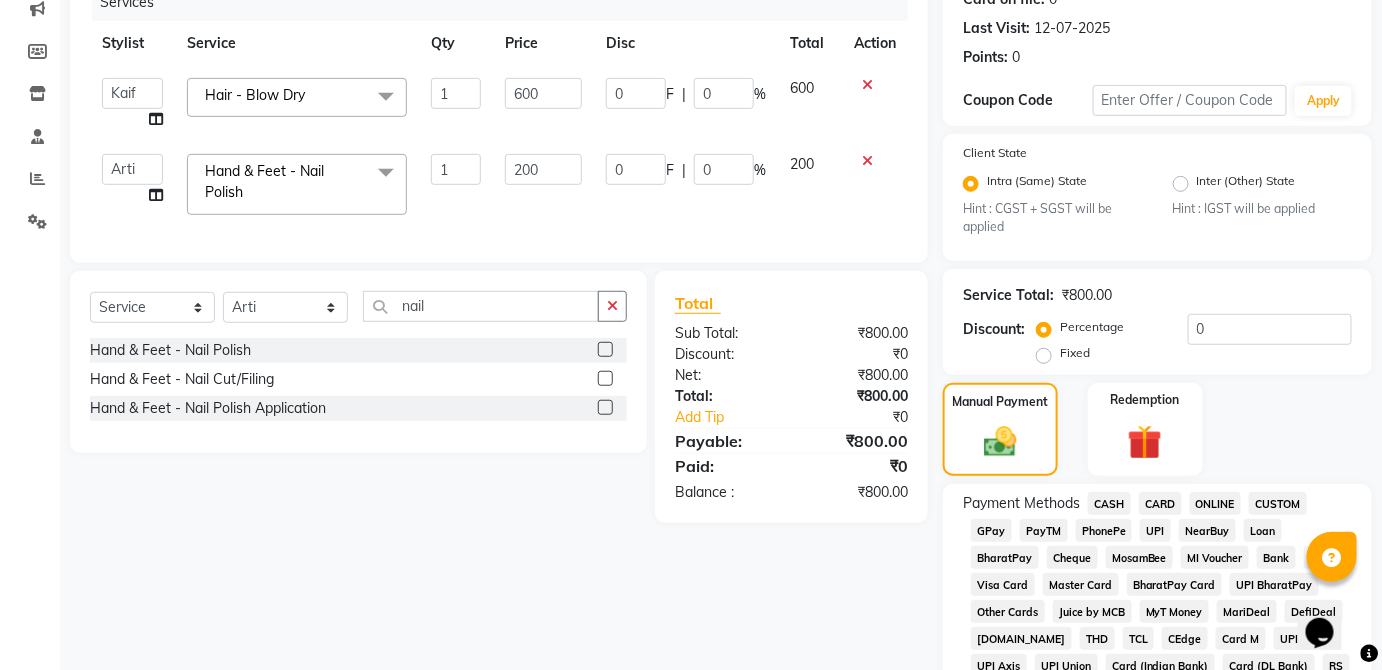 click on "MosamBee" 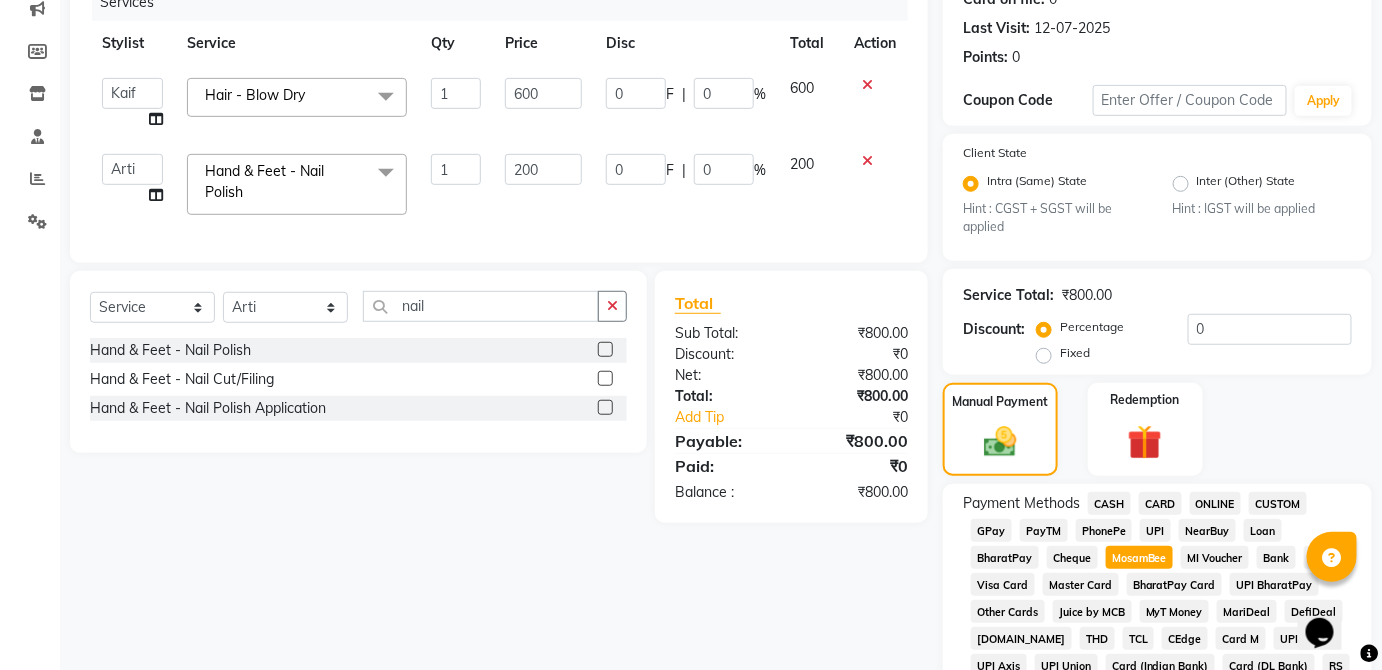 click on "UPI" 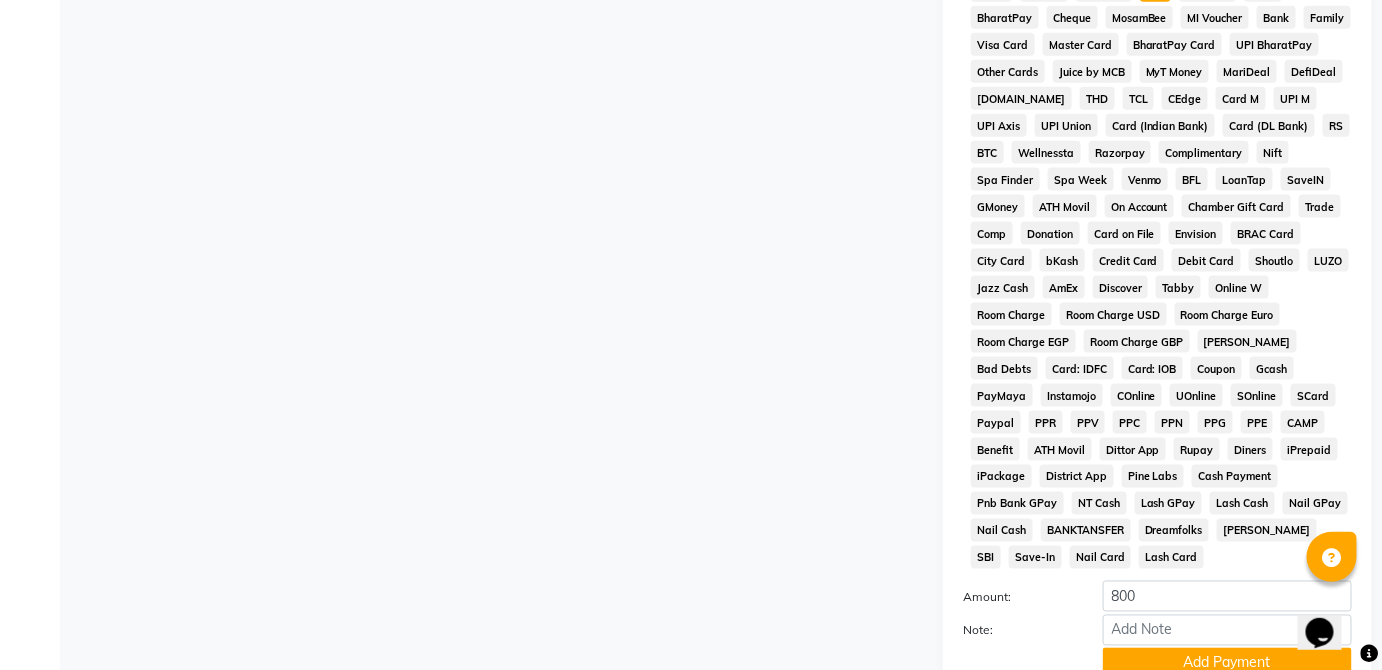 scroll, scrollTop: 943, scrollLeft: 0, axis: vertical 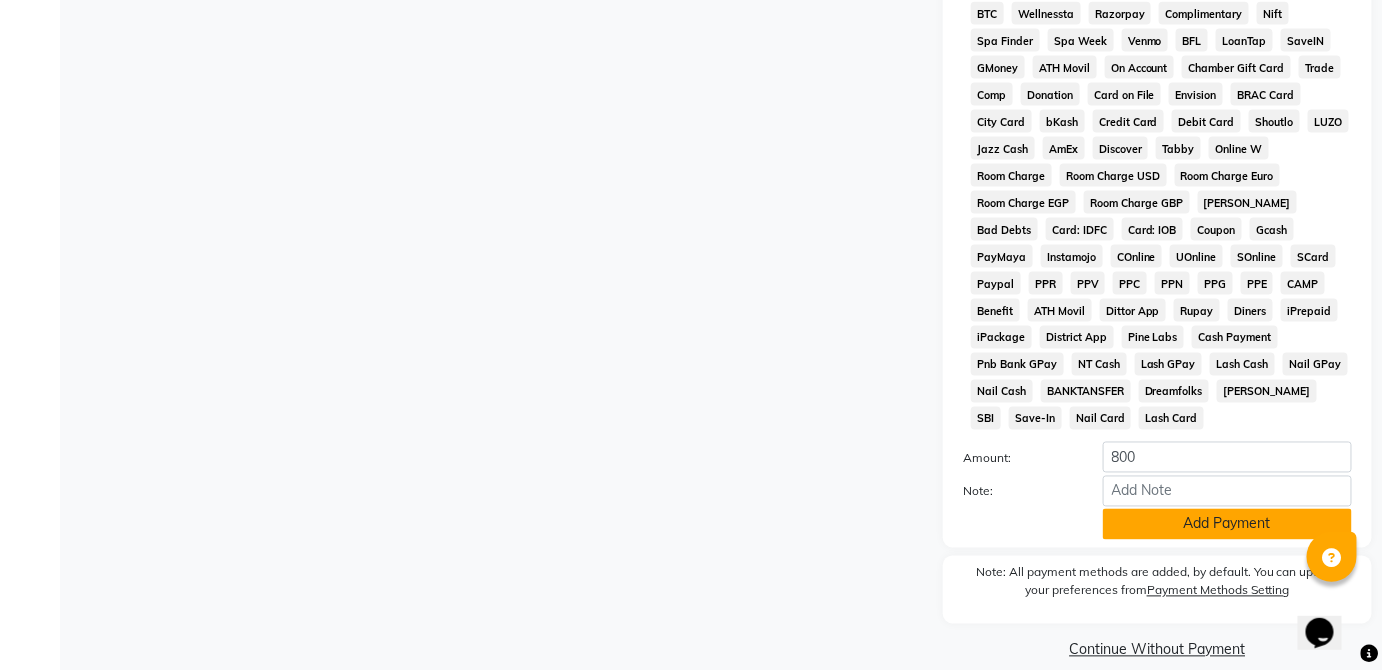 click on "Add Payment" 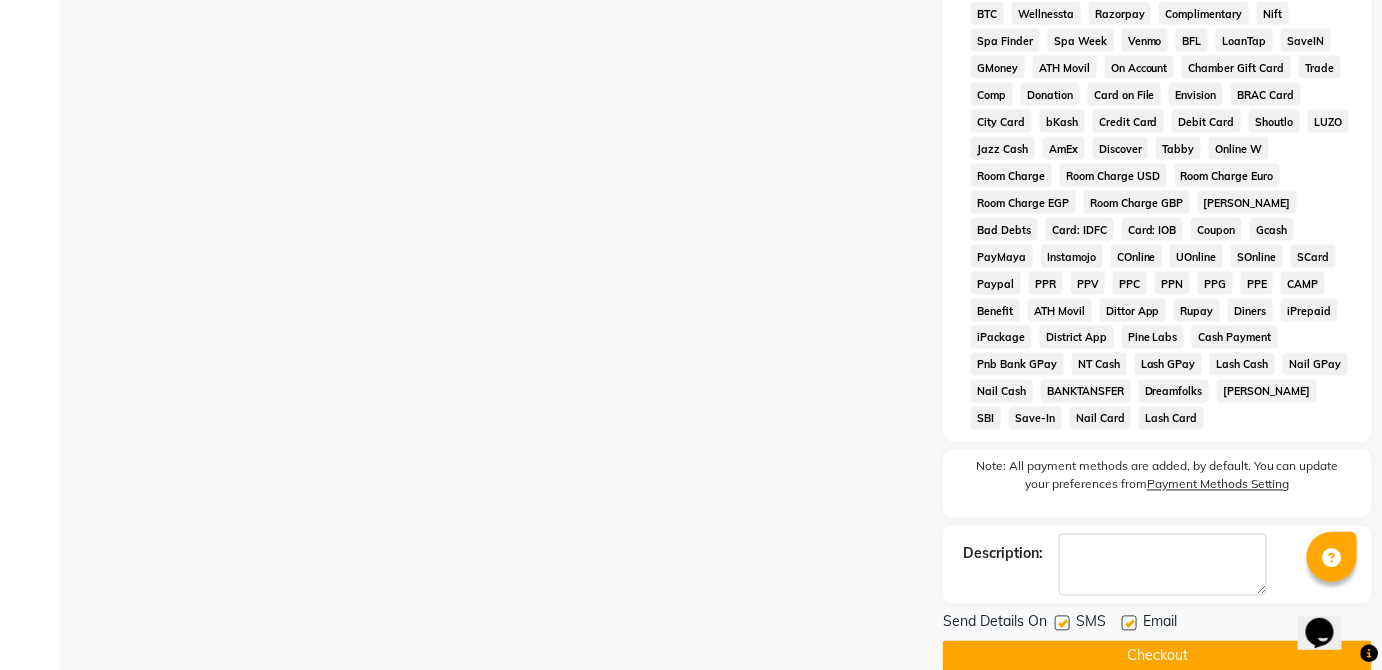 click on "Checkout" 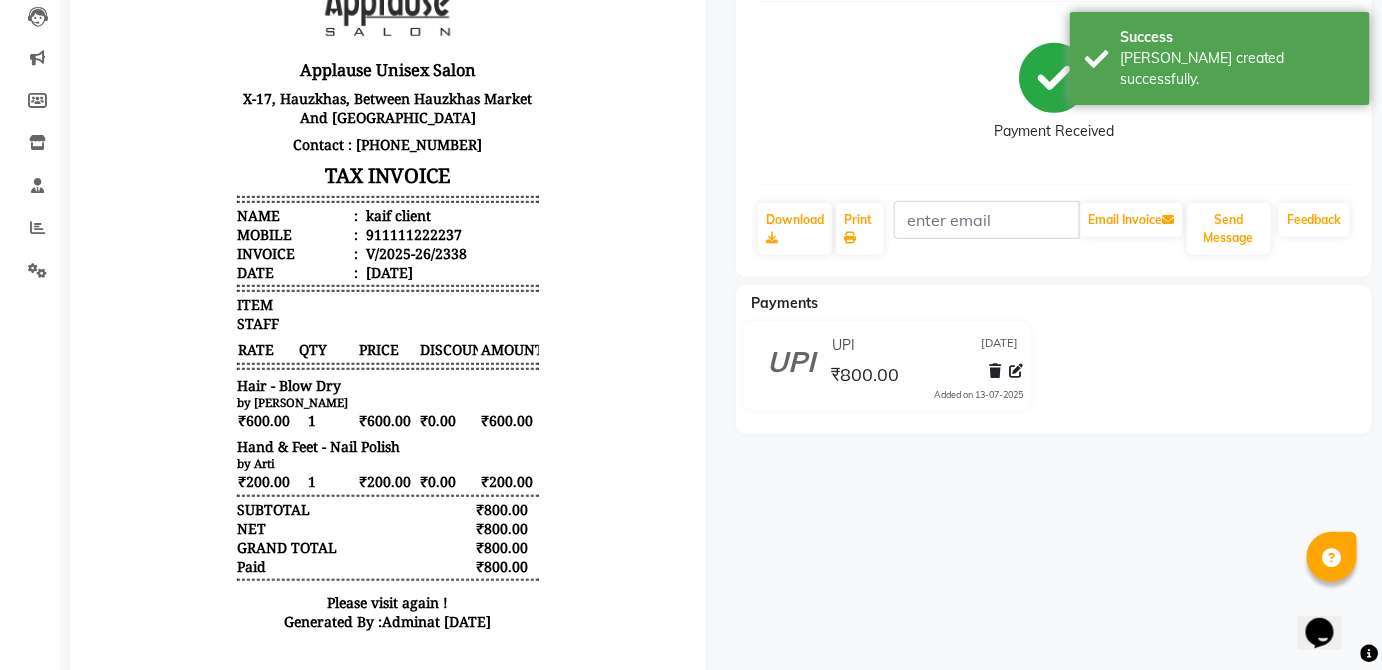scroll, scrollTop: 0, scrollLeft: 0, axis: both 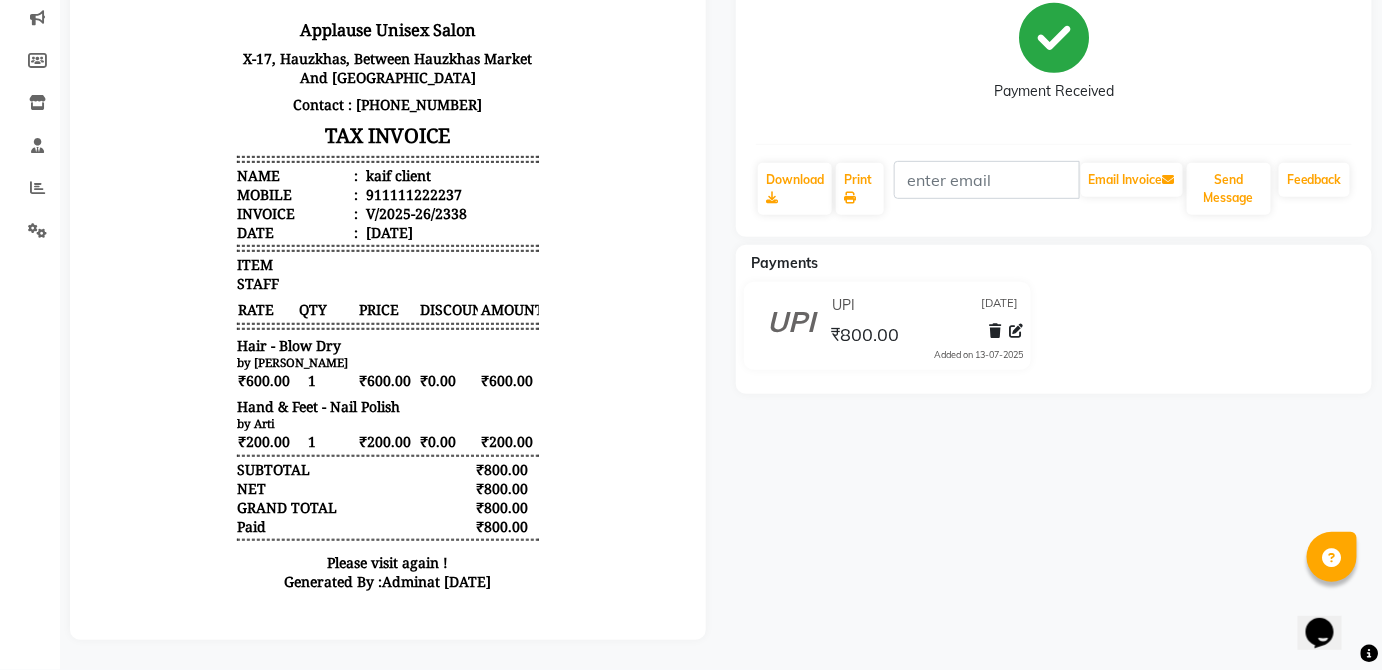 click on "Reports" 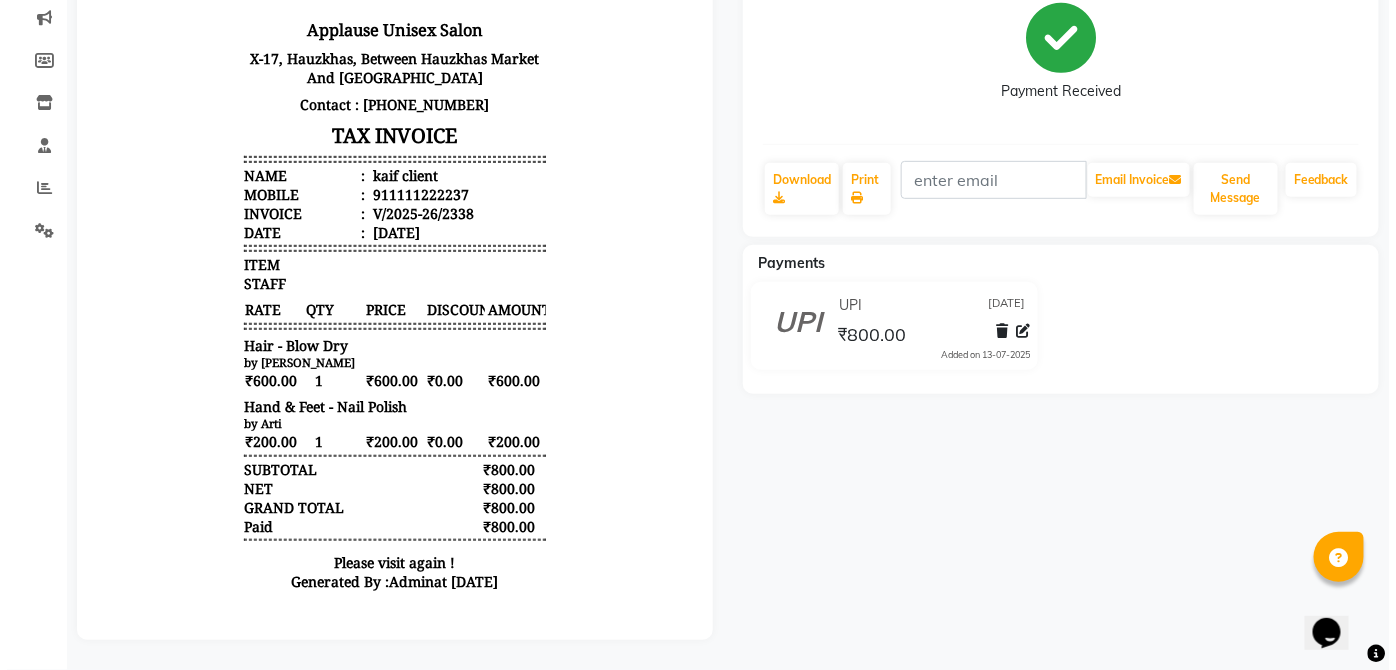 scroll, scrollTop: 0, scrollLeft: 0, axis: both 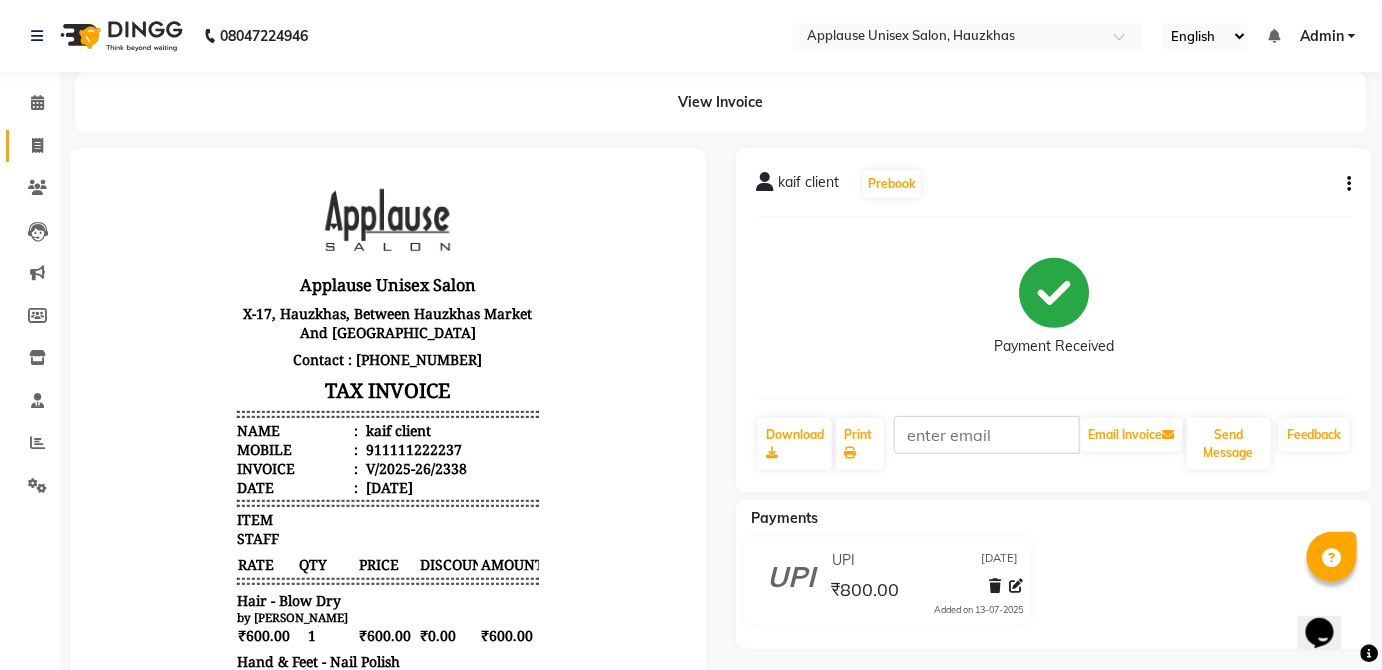 click 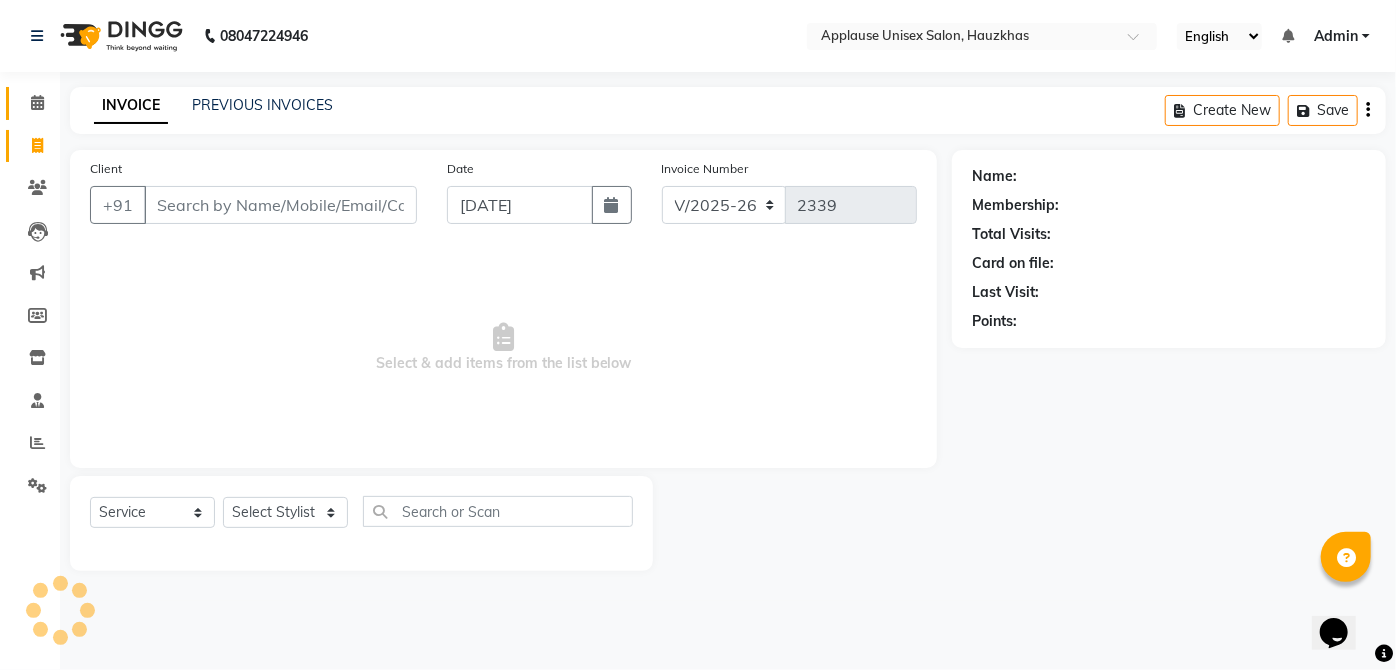 click 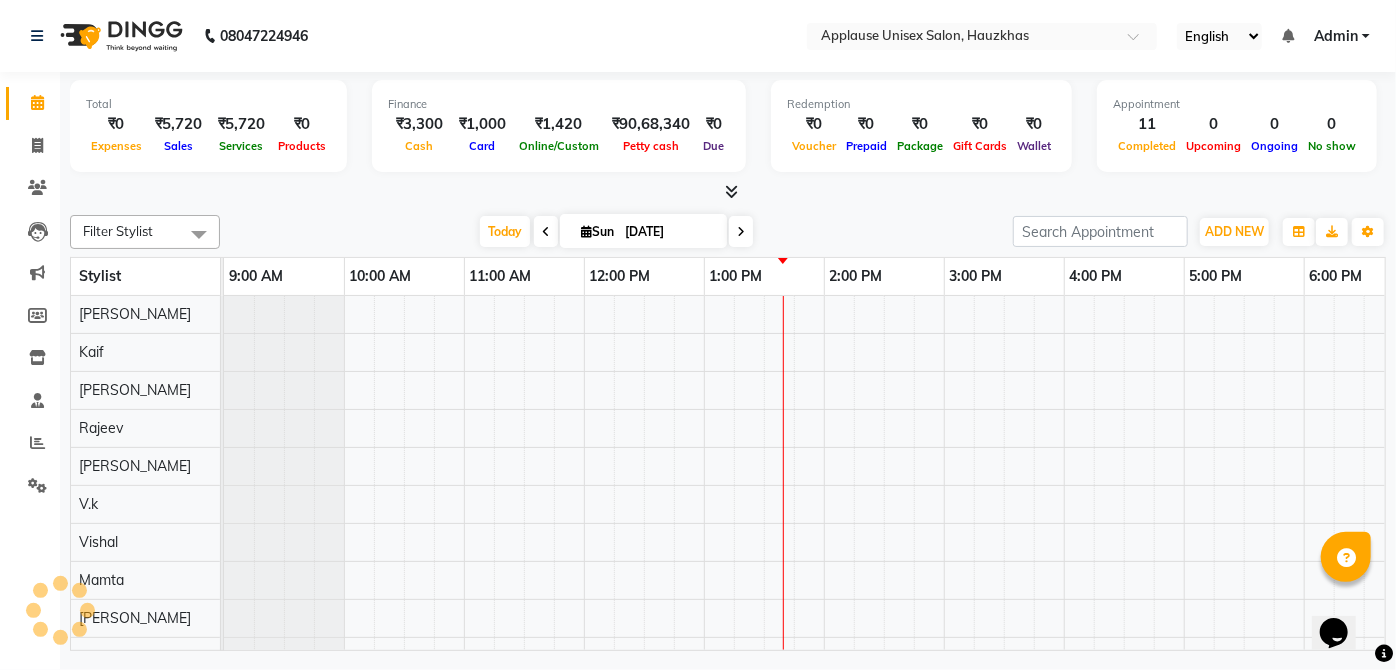 scroll, scrollTop: 0, scrollLeft: 397, axis: horizontal 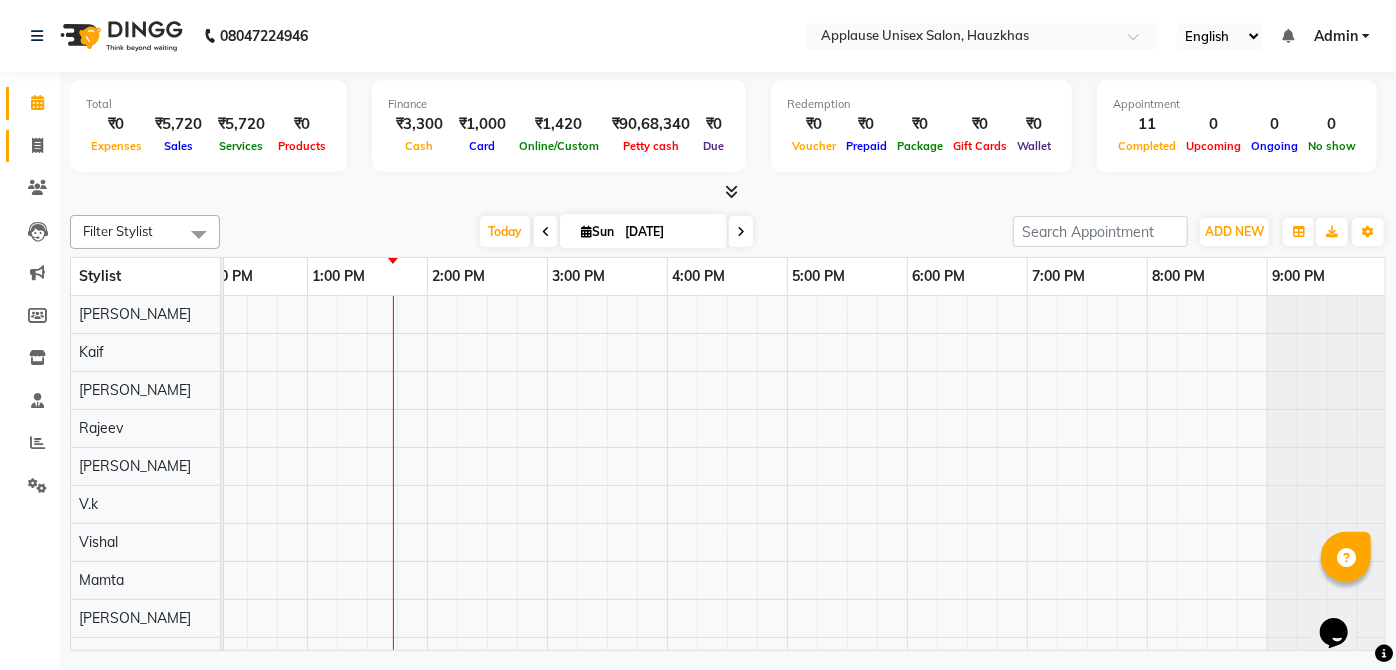 click 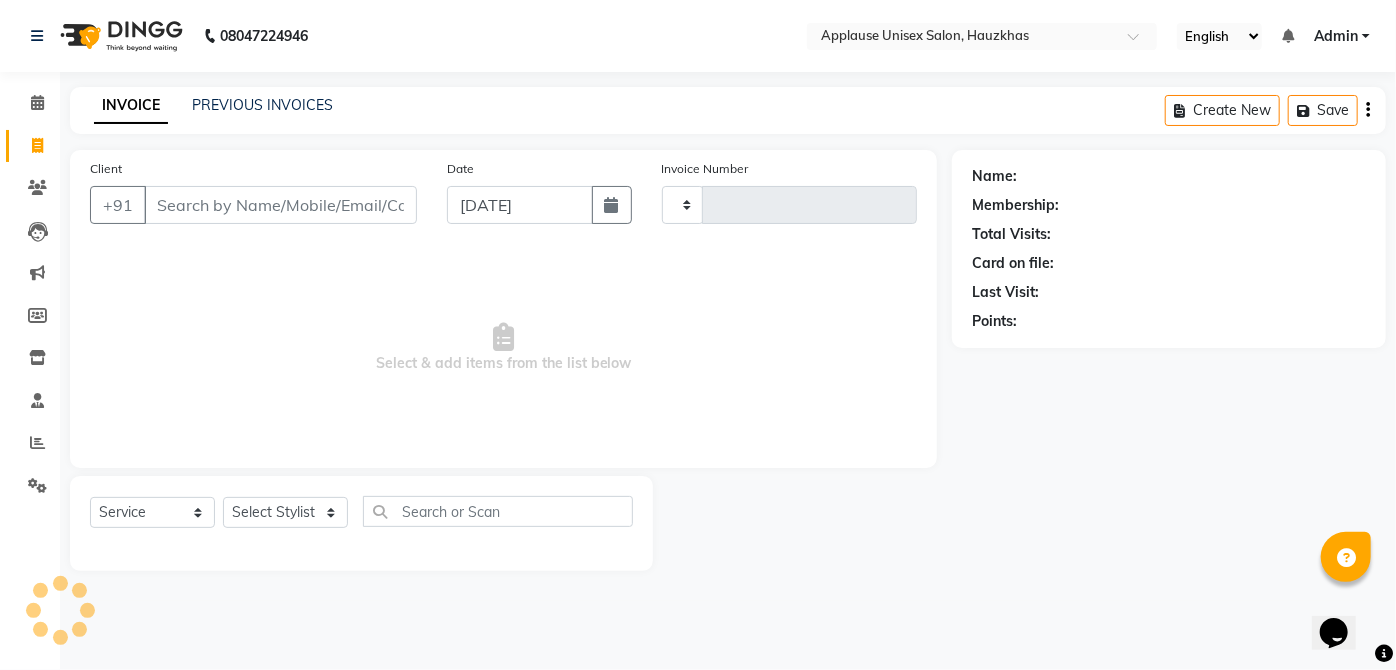 type on "2339" 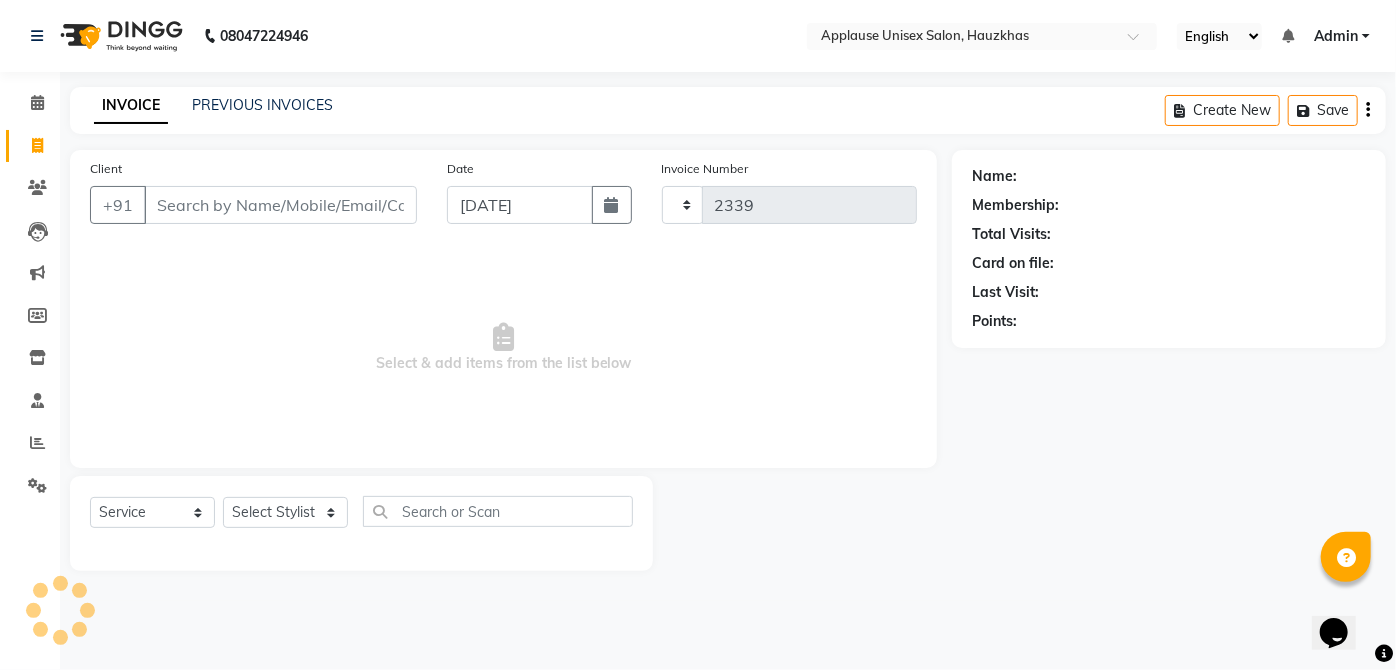 select on "5082" 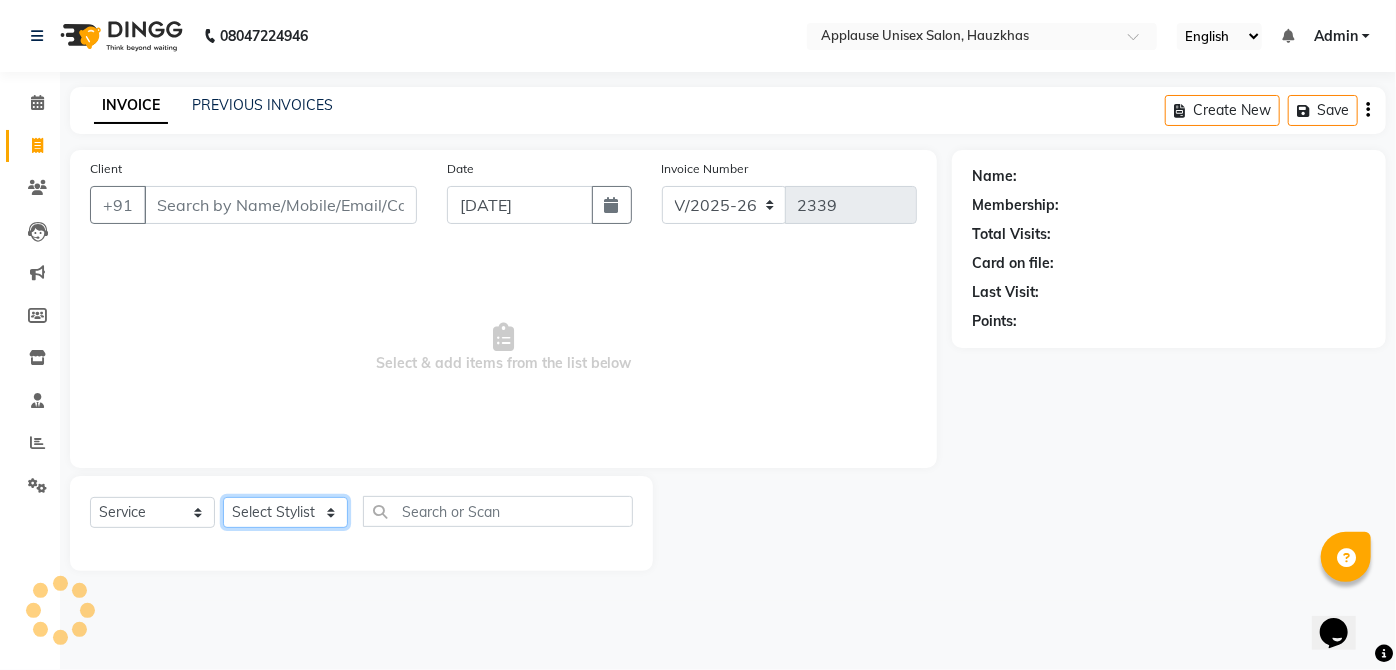 click on "Select Stylist" 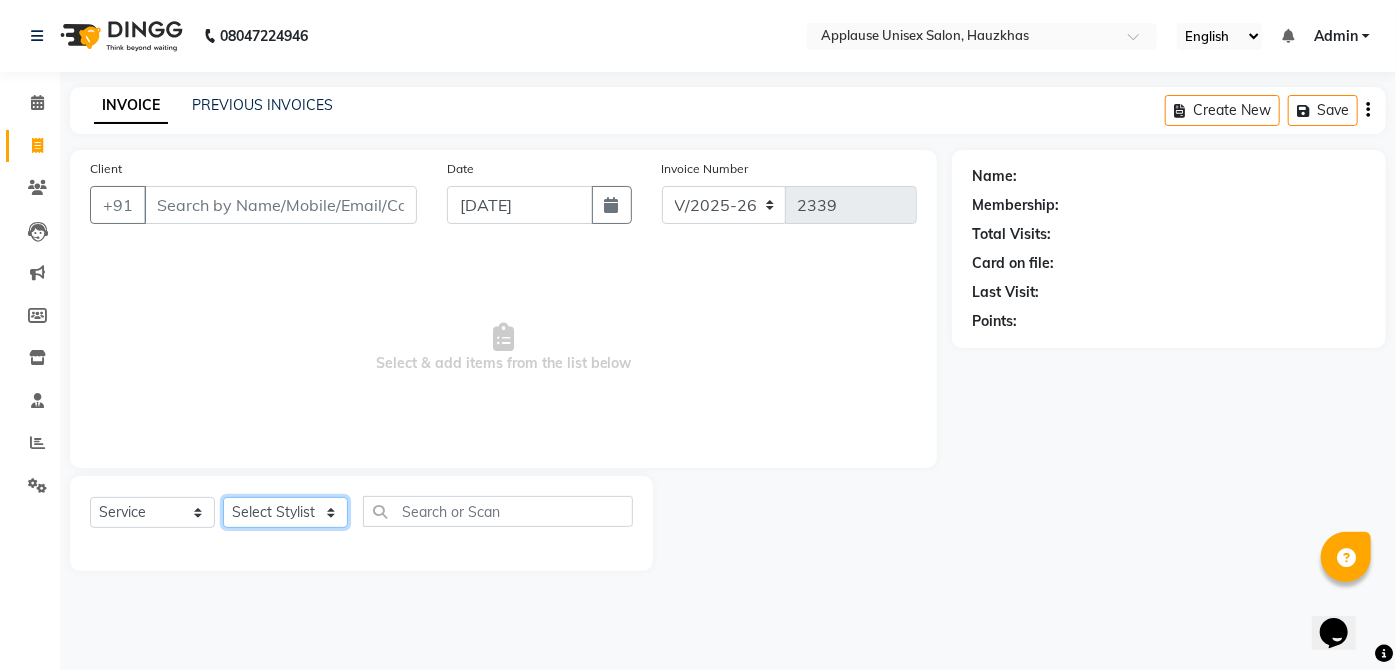 select on "32125" 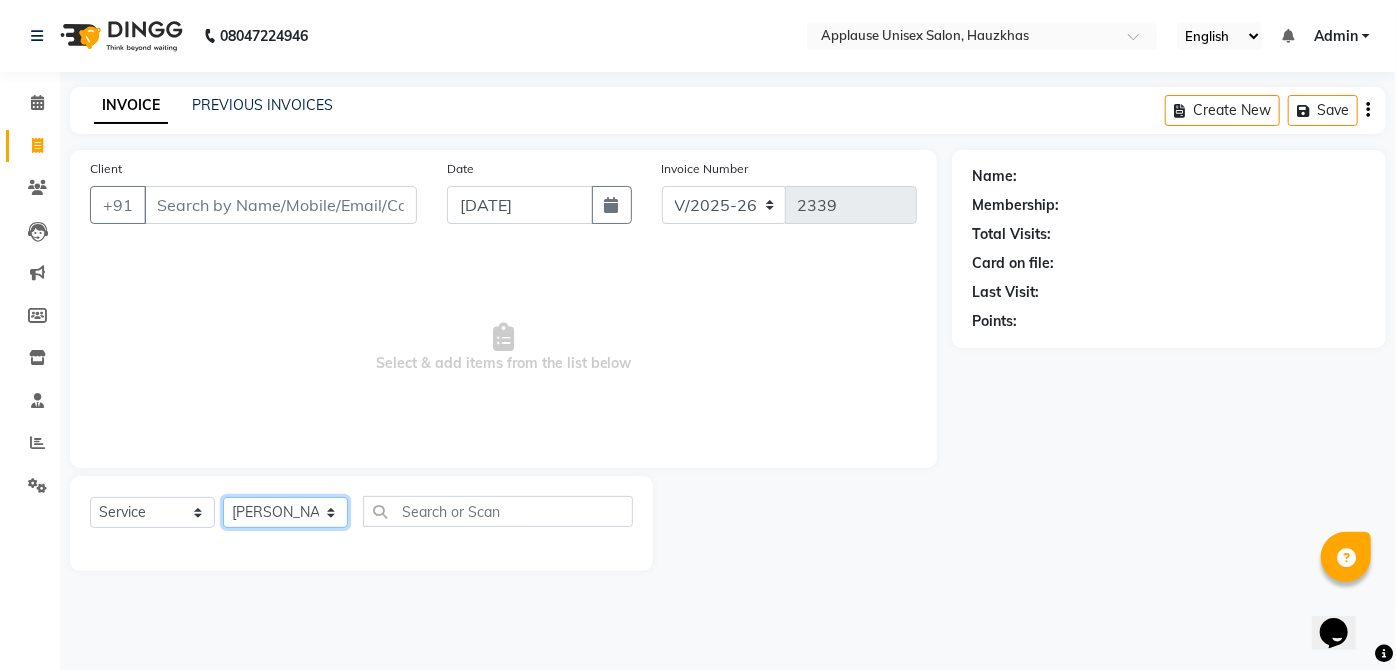 click on "Select Stylist  [PERSON_NAME] [PERSON_NAME] [PERSON_NAME] [PERSON_NAME]  Kaif [PERSON_NAME] [PERSON_NAME] Mamta Manager [PERSON_NAME] rahul  [PERSON_NAME] [PERSON_NAME] [PERSON_NAME] V.k" 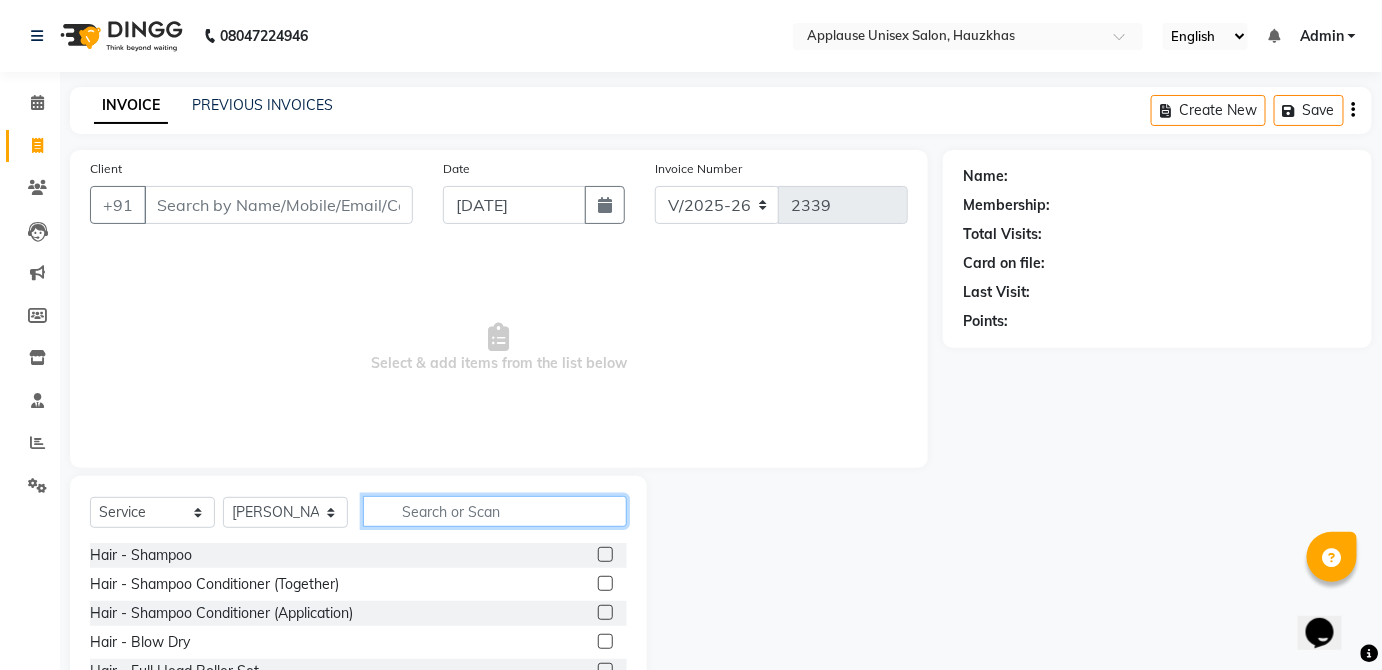 click 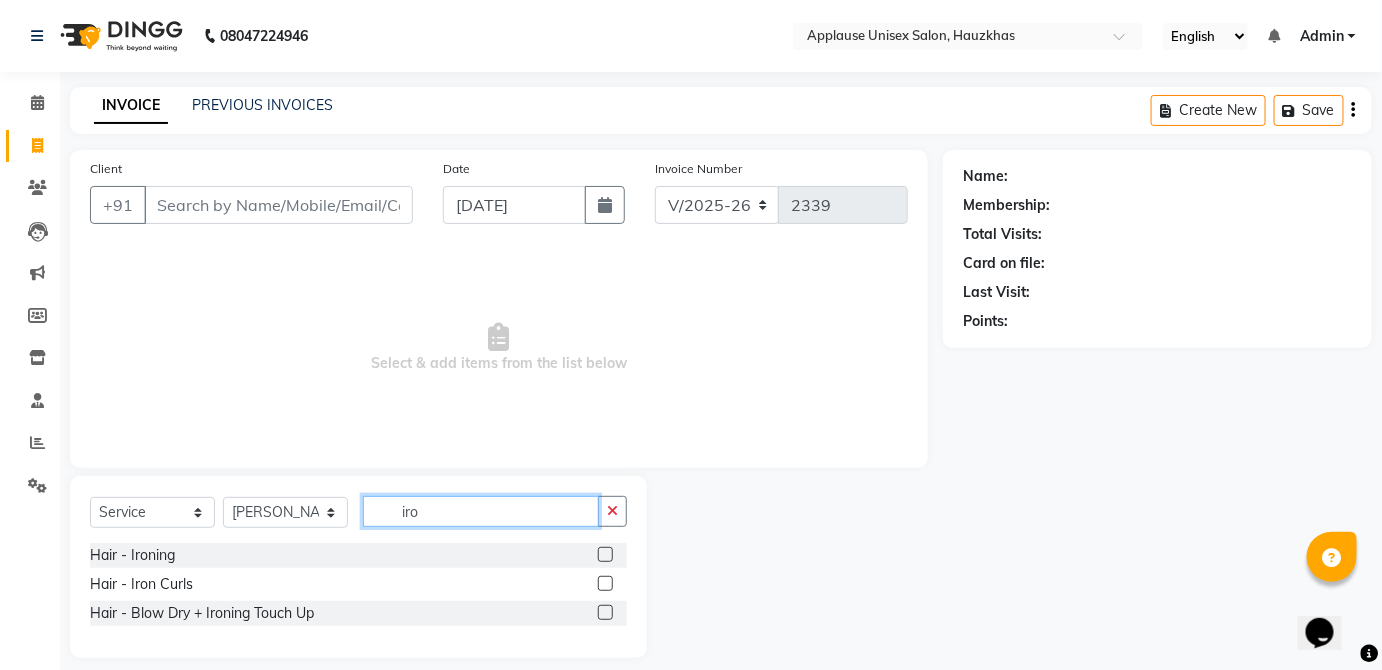 type on "iro" 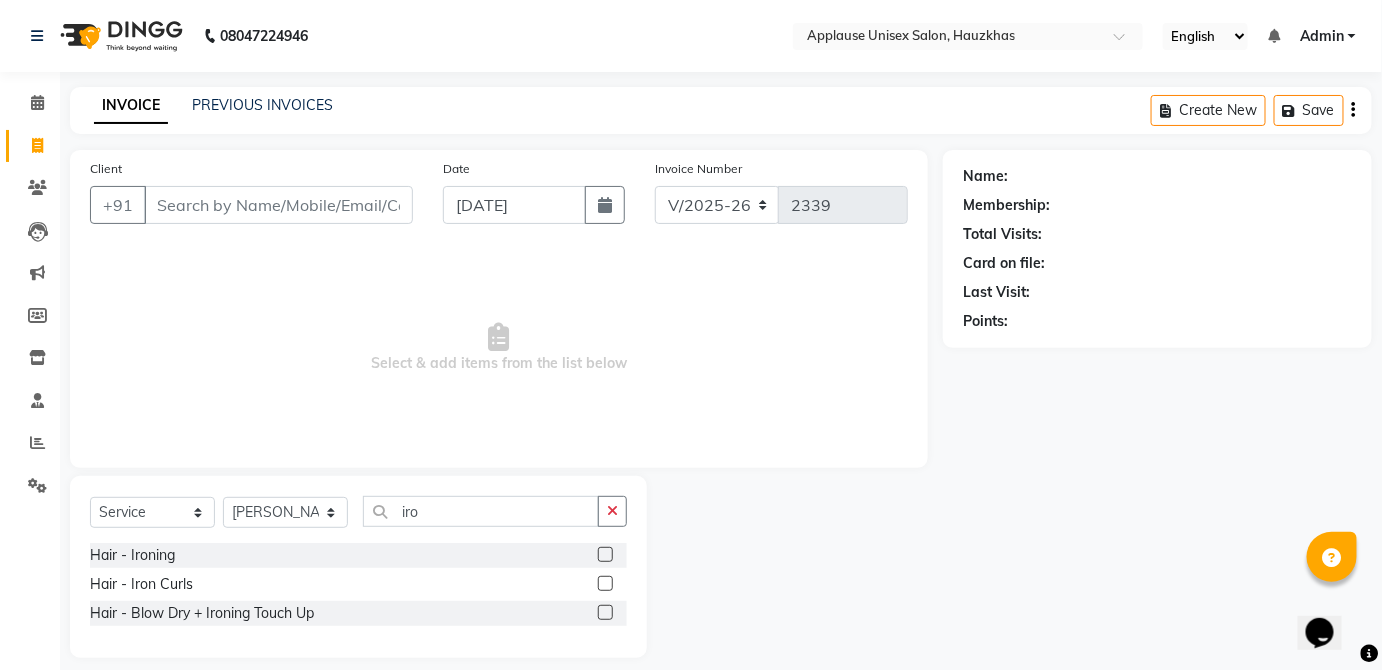 click 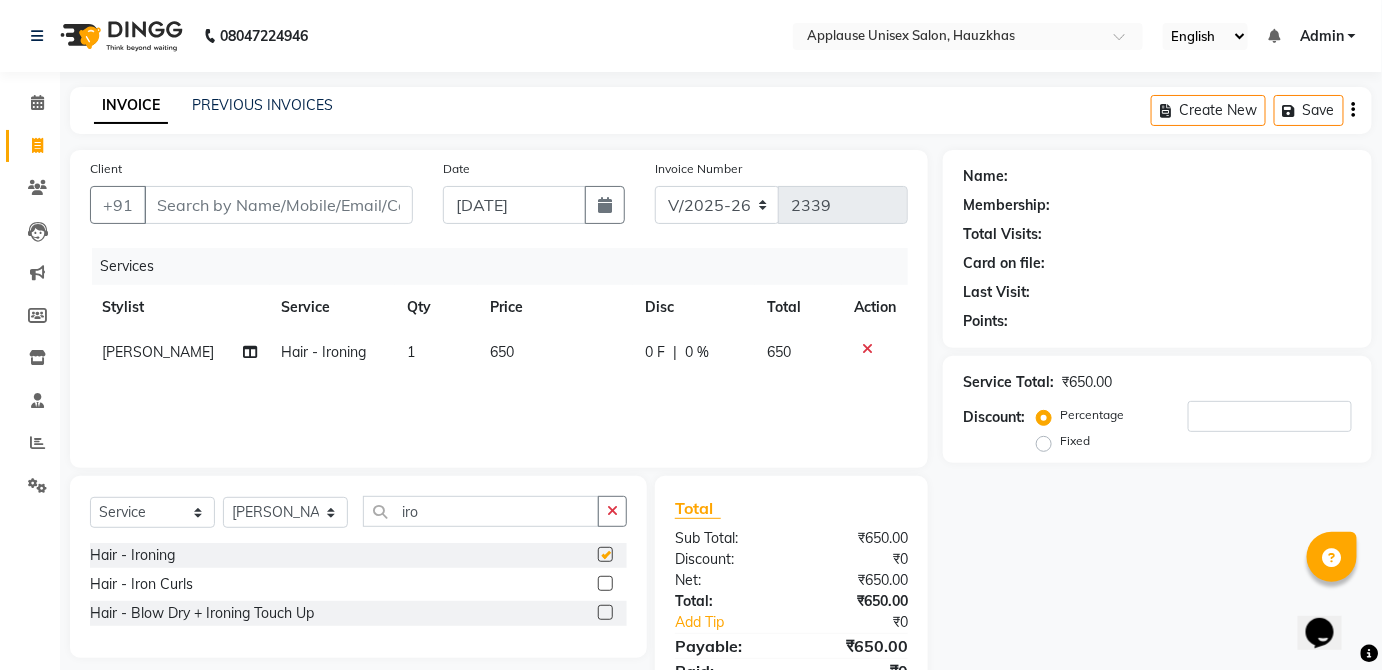 checkbox on "false" 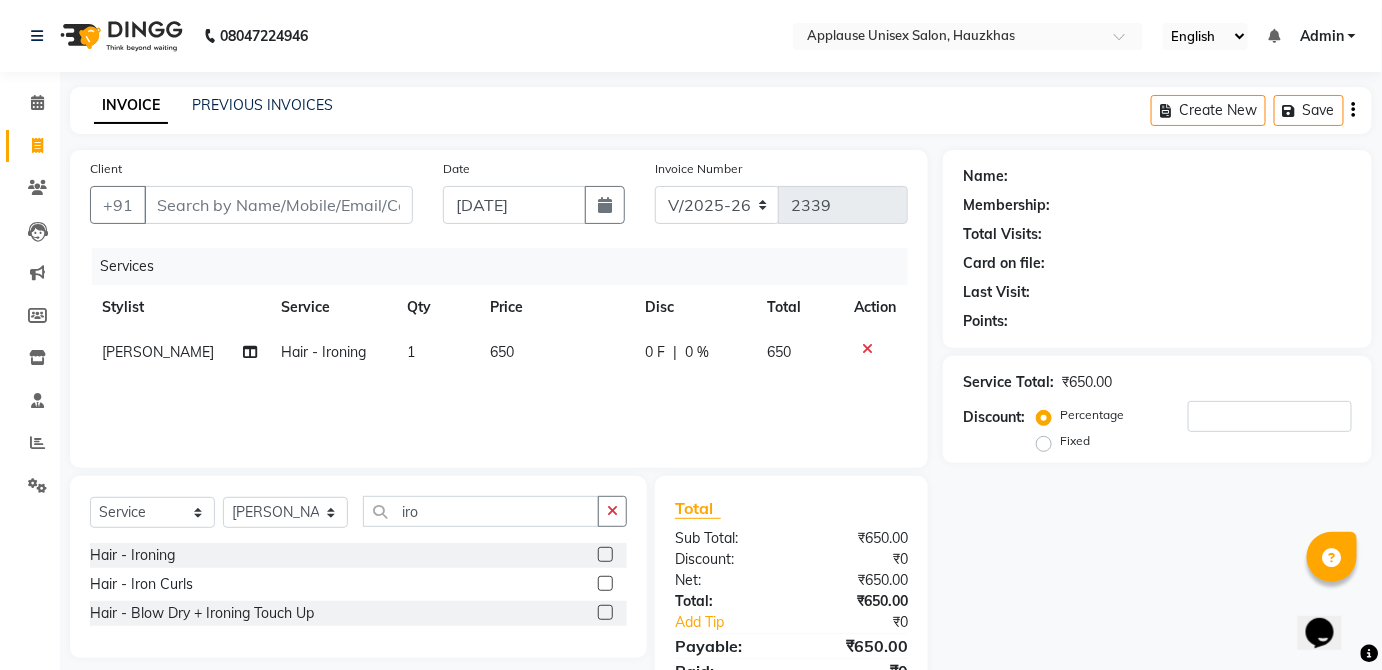 click on "650" 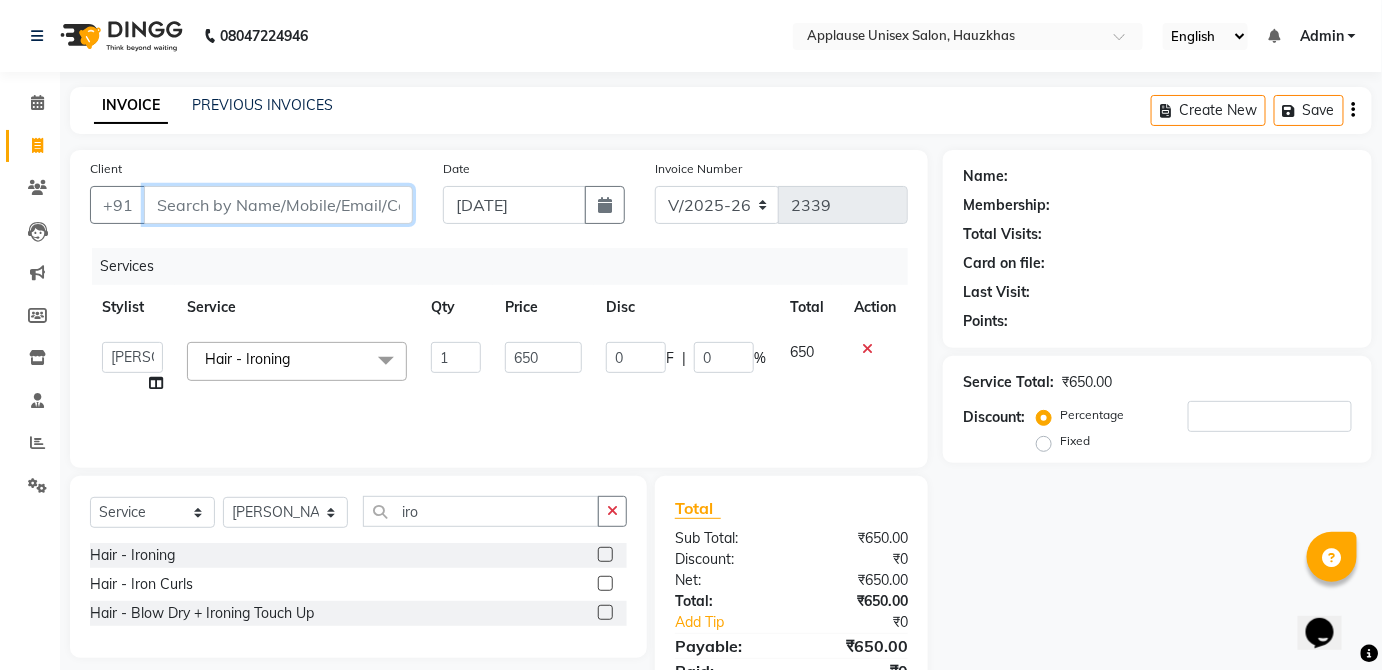 click on "Client" at bounding box center [278, 205] 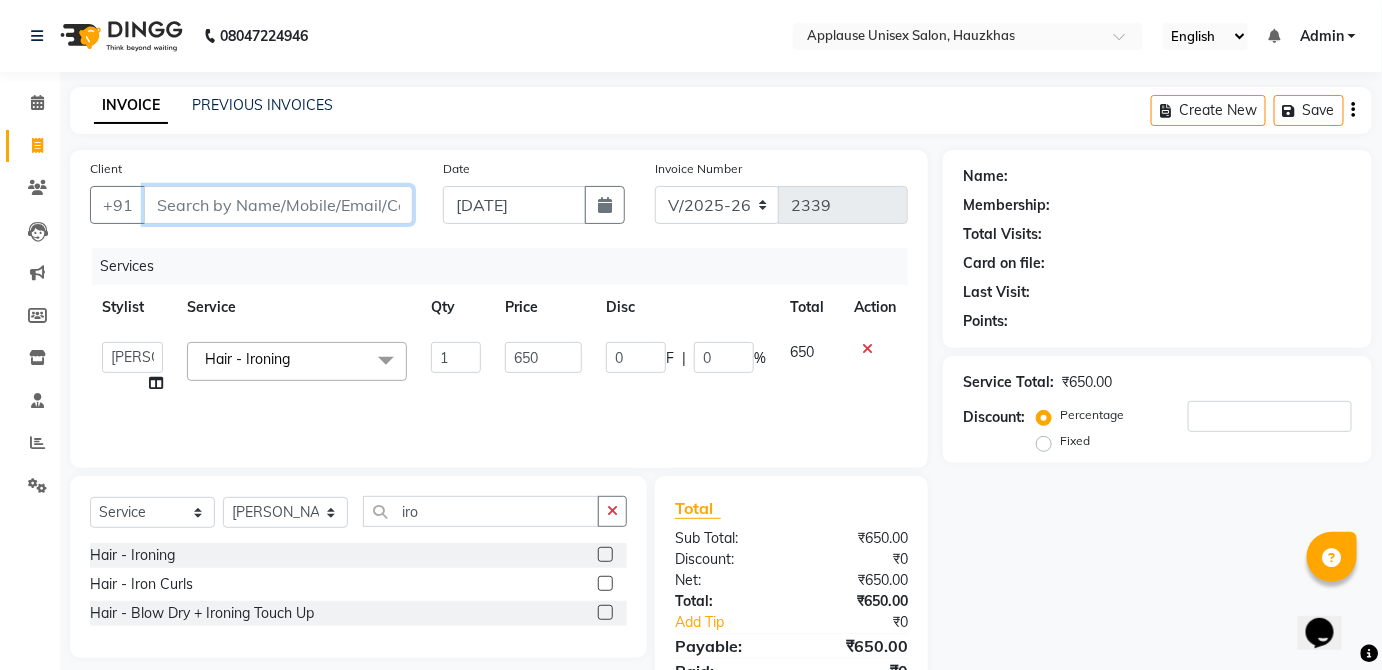 type on "s" 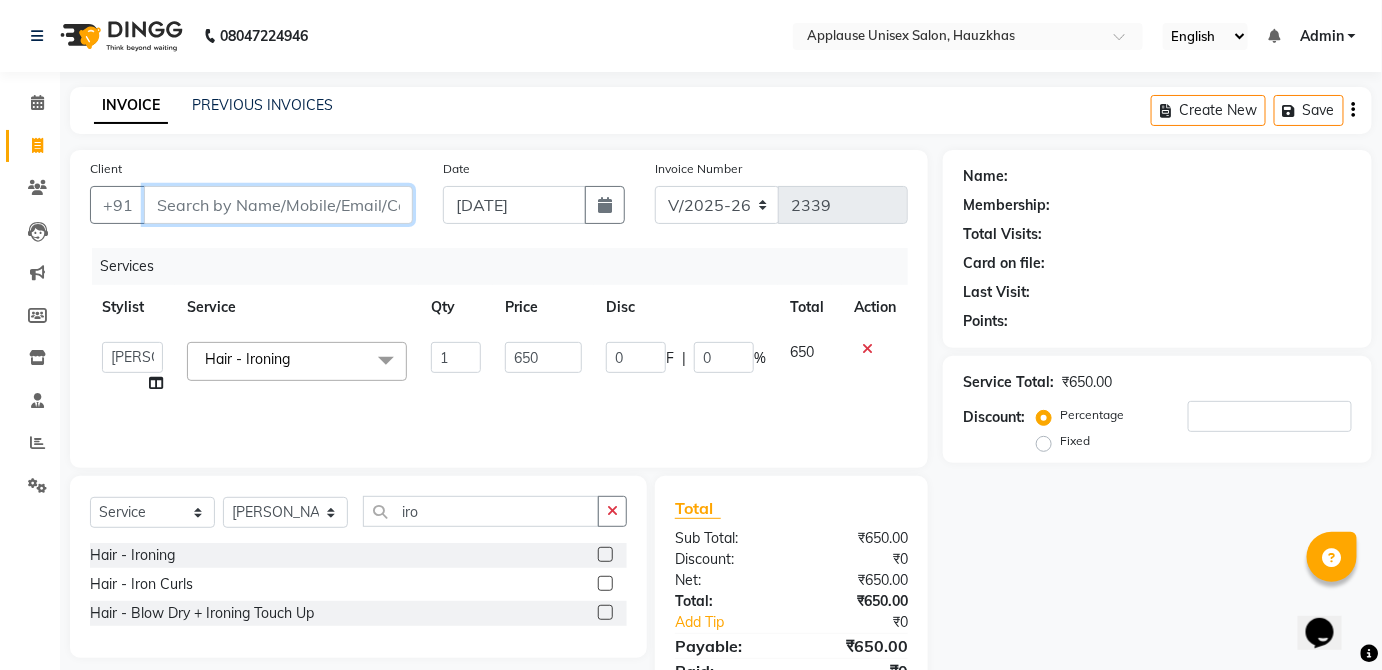 type on "0" 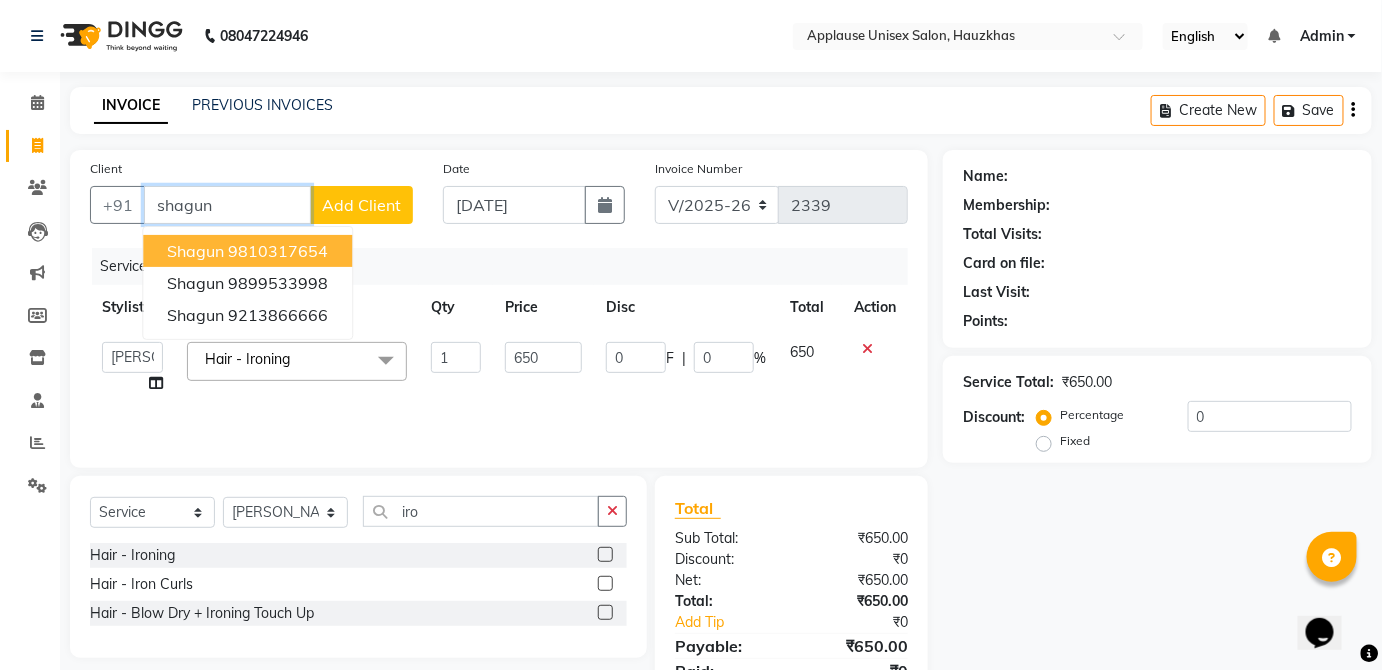 click on "[PERSON_NAME]  9810317654" at bounding box center (247, 251) 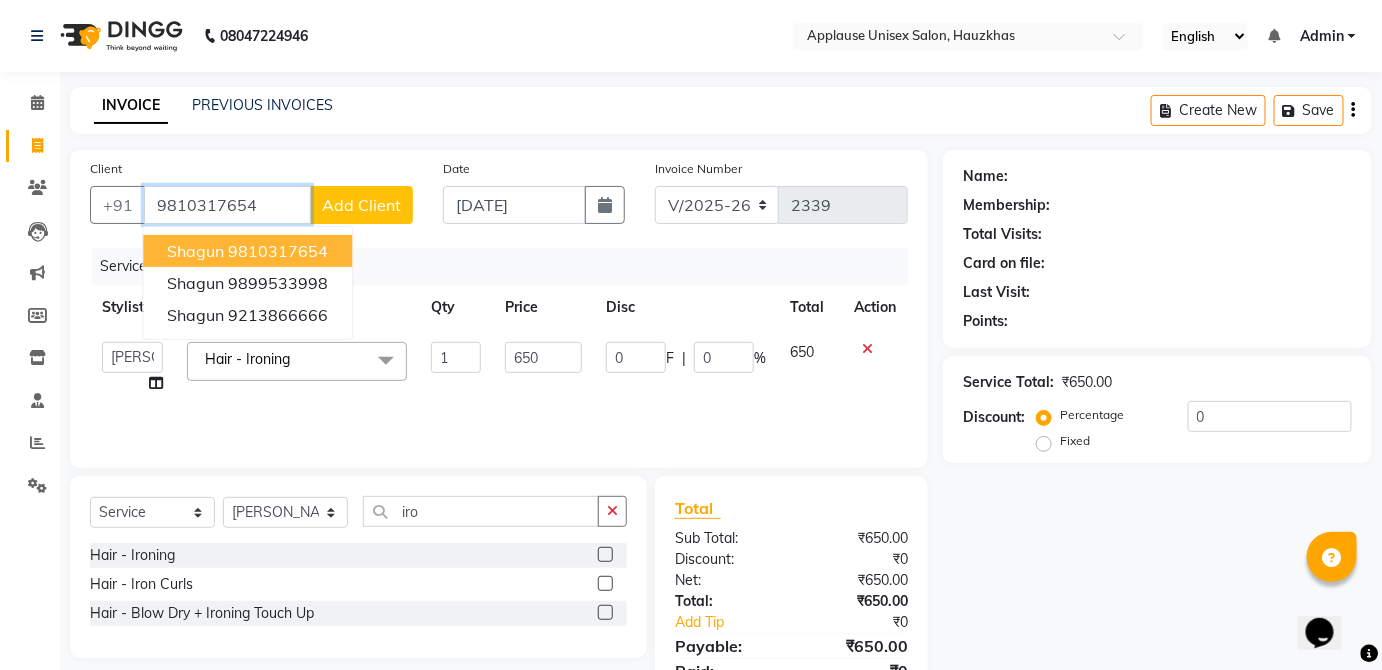 type on "9810317654" 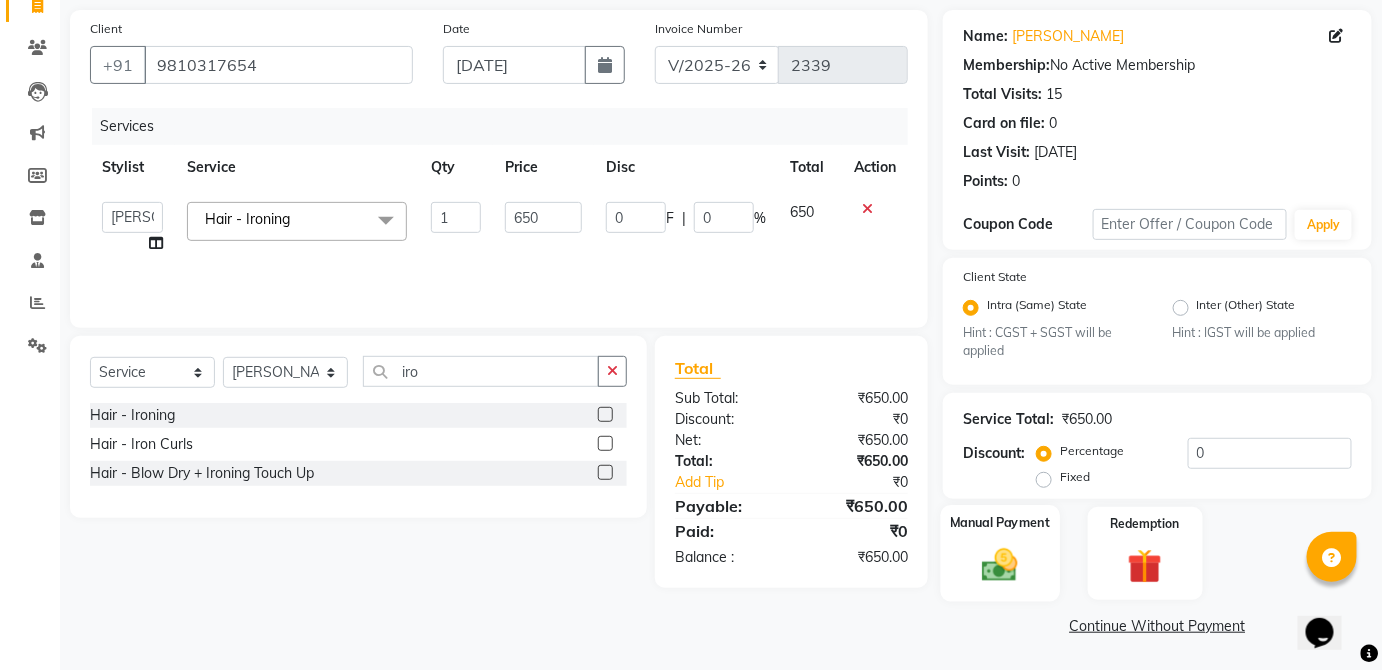 click on "Manual Payment" 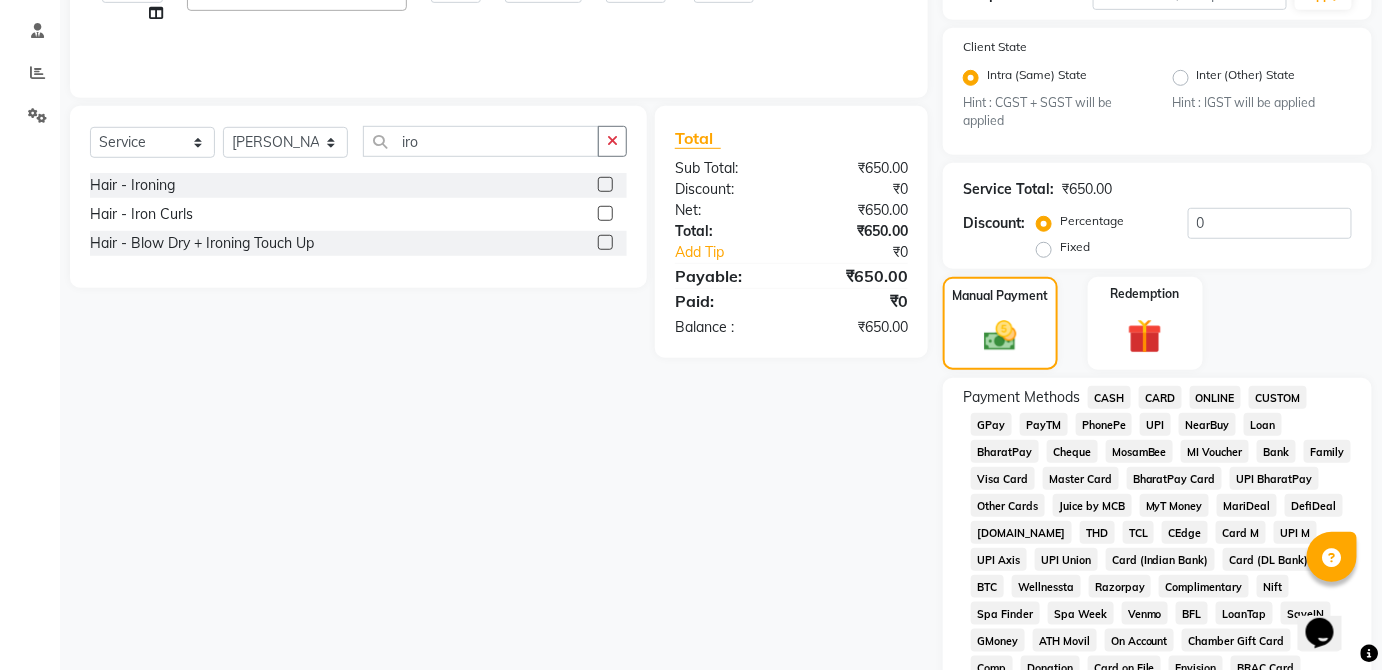 click on "CASH" 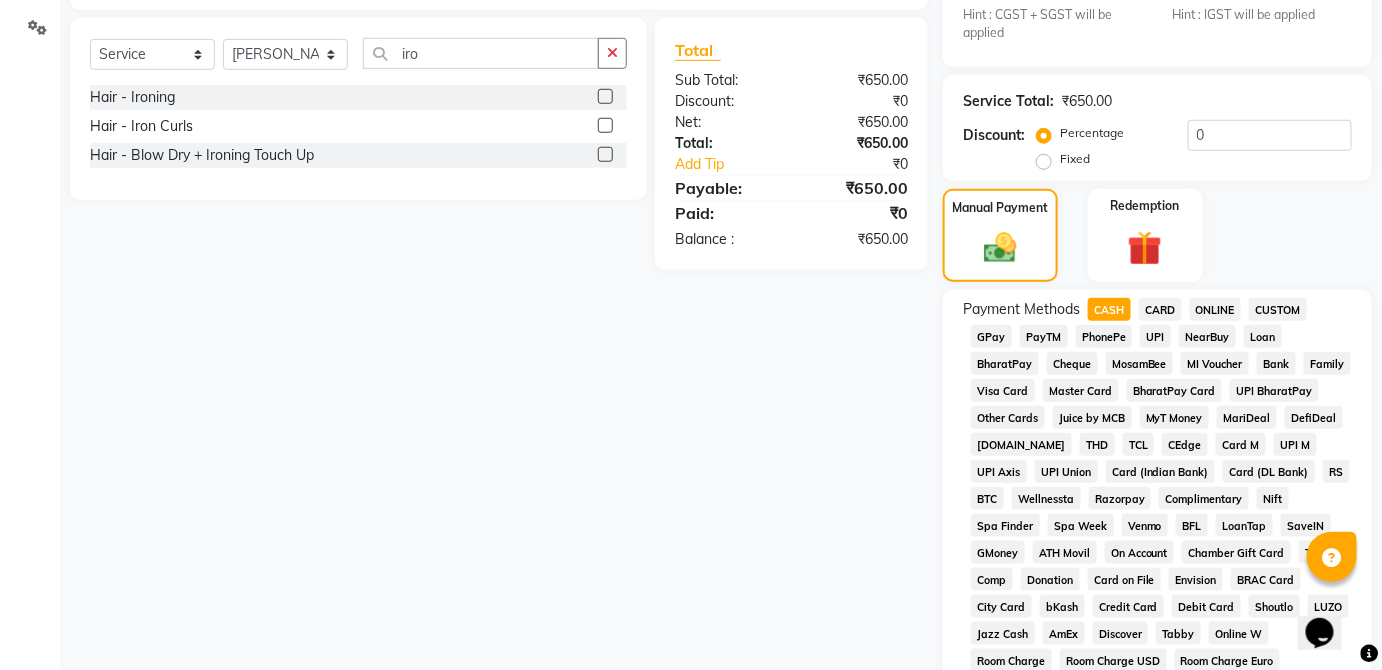 scroll, scrollTop: 943, scrollLeft: 0, axis: vertical 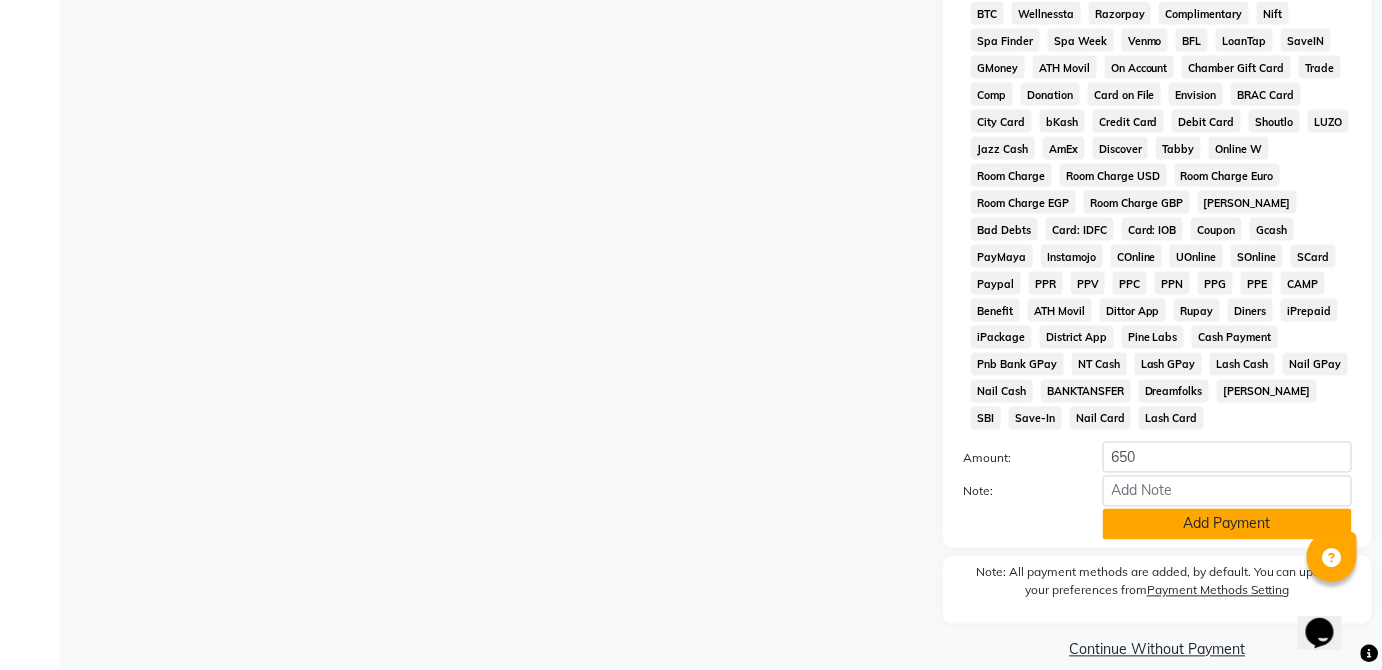click on "Add Payment" 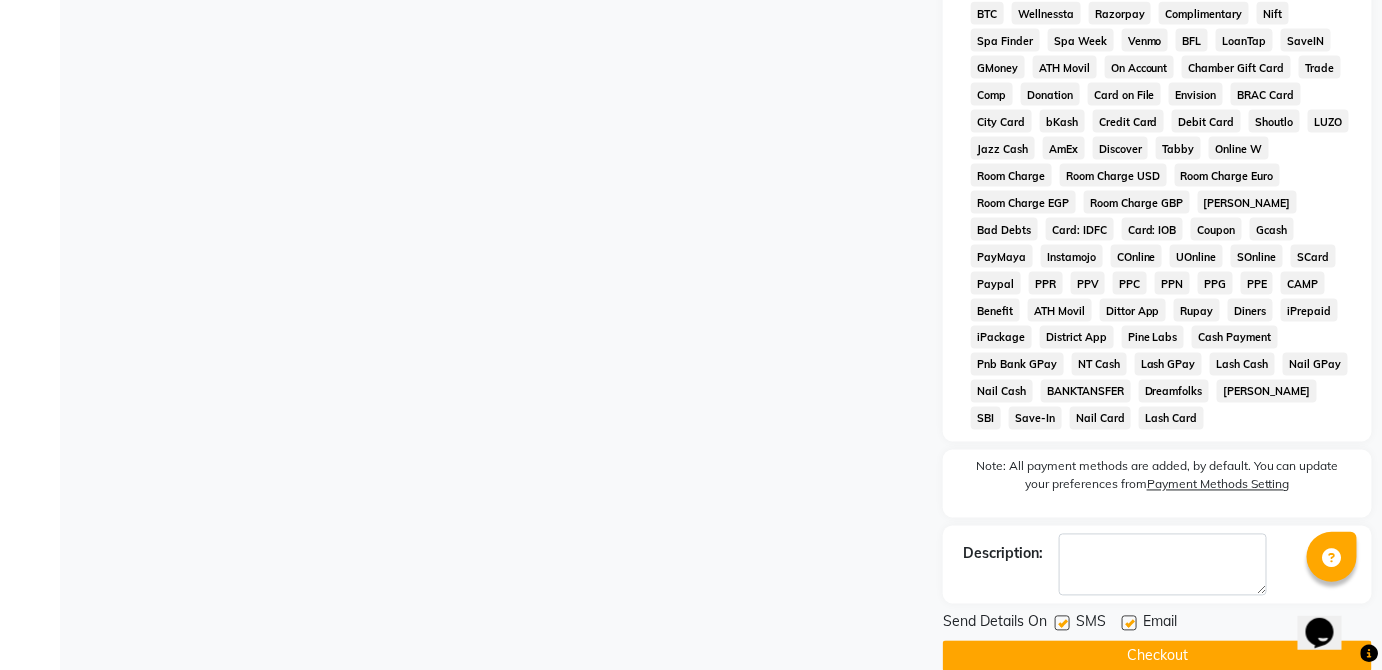 click on "Checkout" 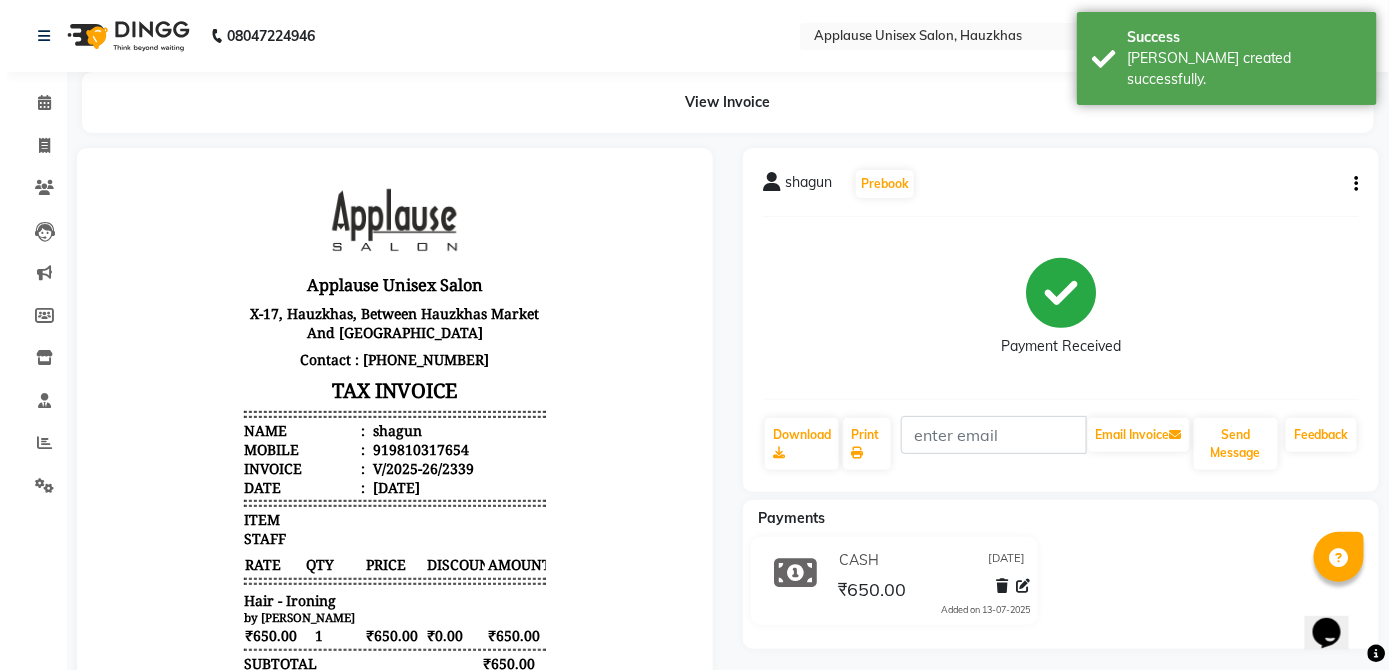 scroll, scrollTop: 0, scrollLeft: 0, axis: both 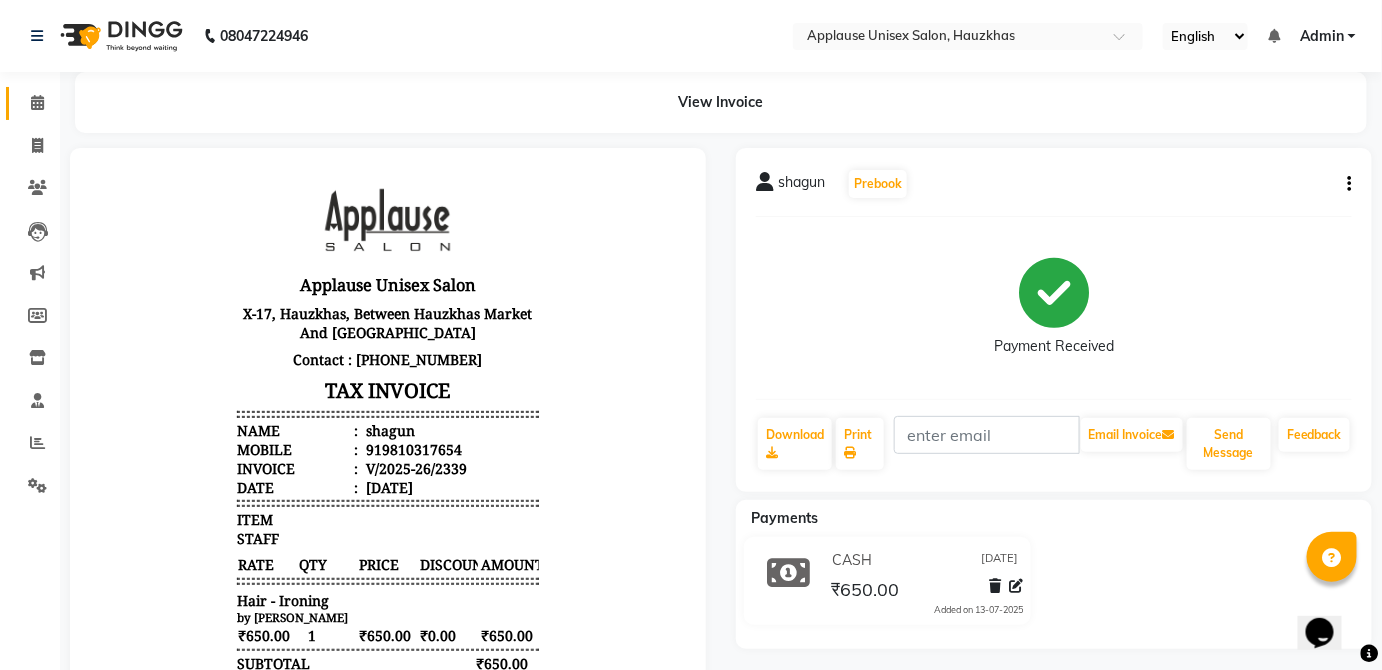 click 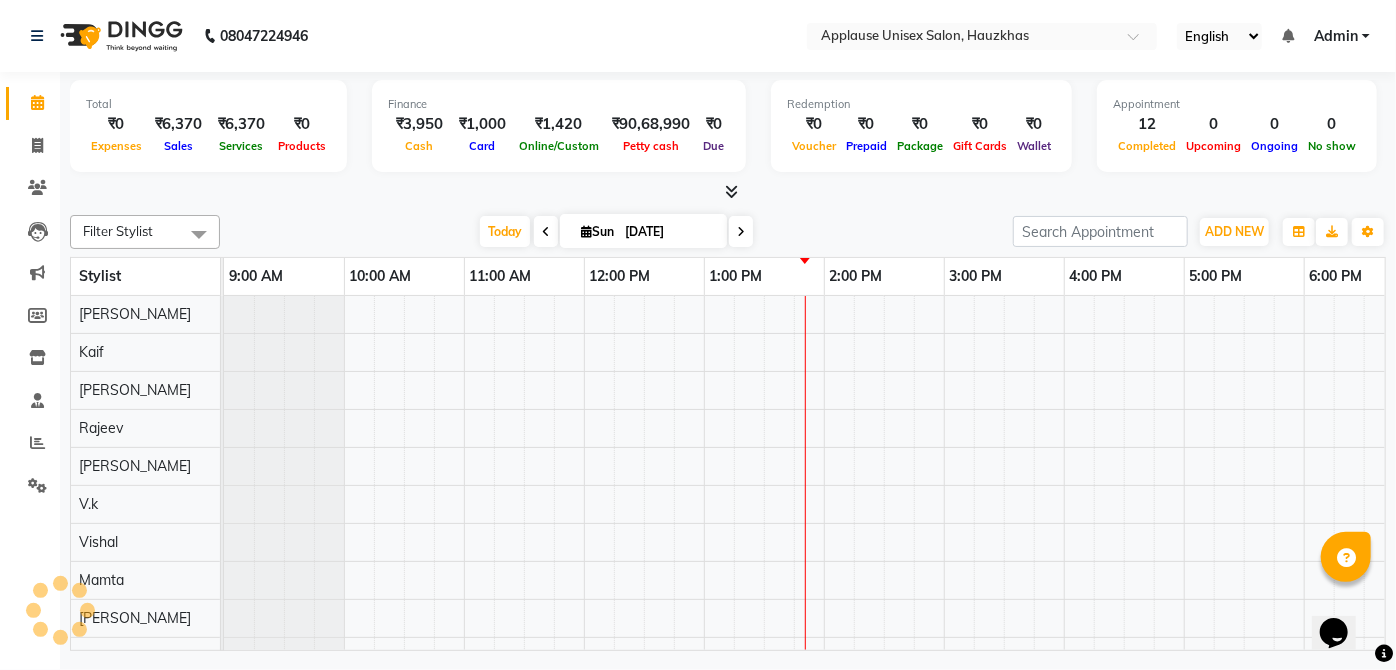 scroll, scrollTop: 0, scrollLeft: 0, axis: both 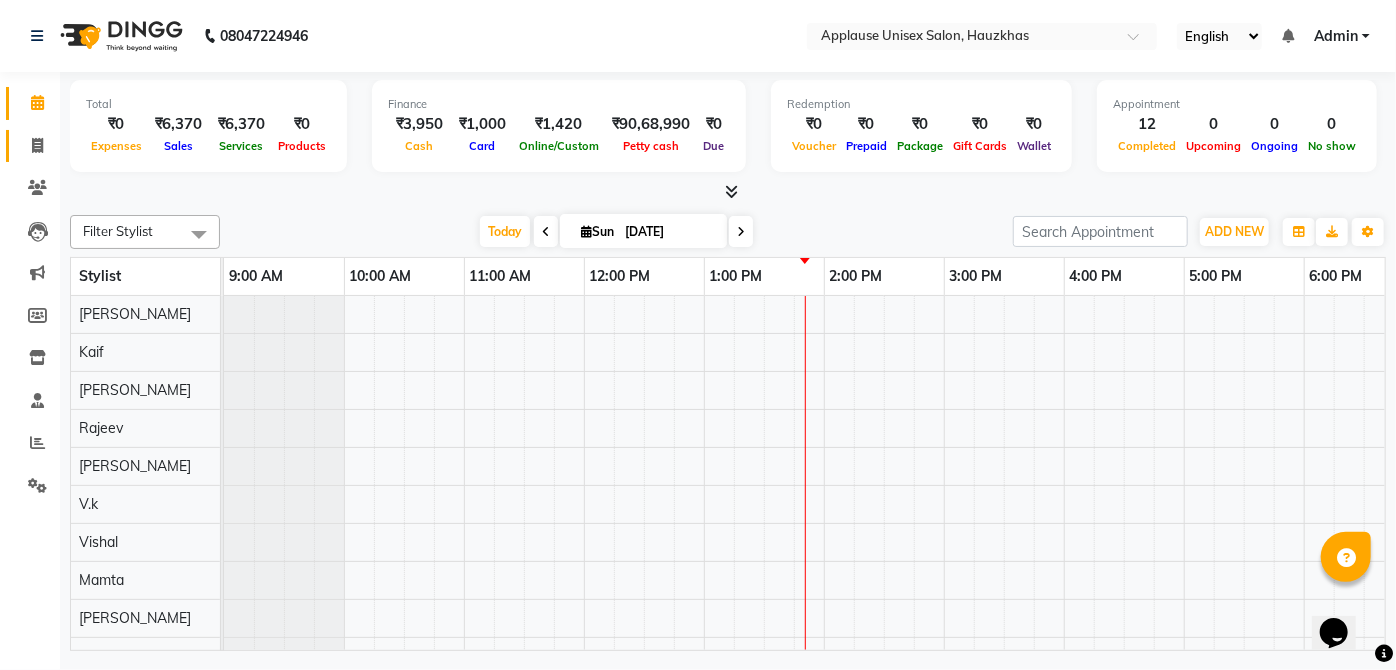 click on "Invoice" 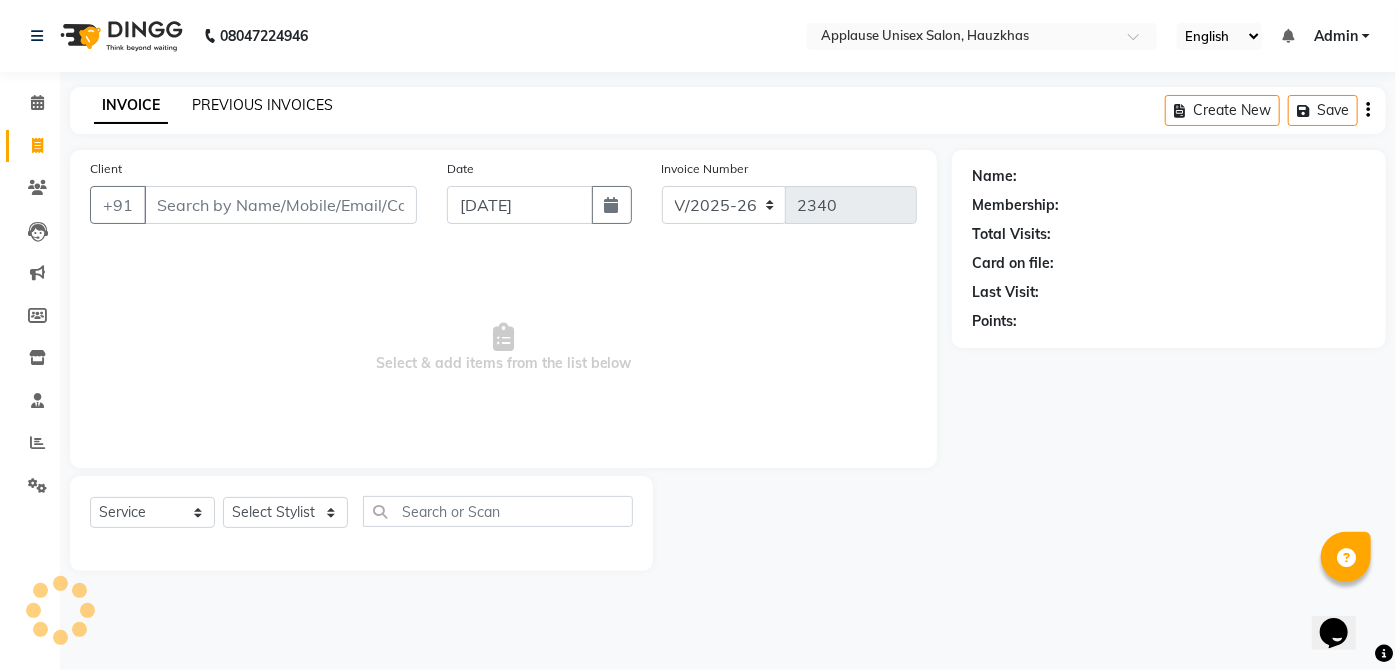 click on "PREVIOUS INVOICES" 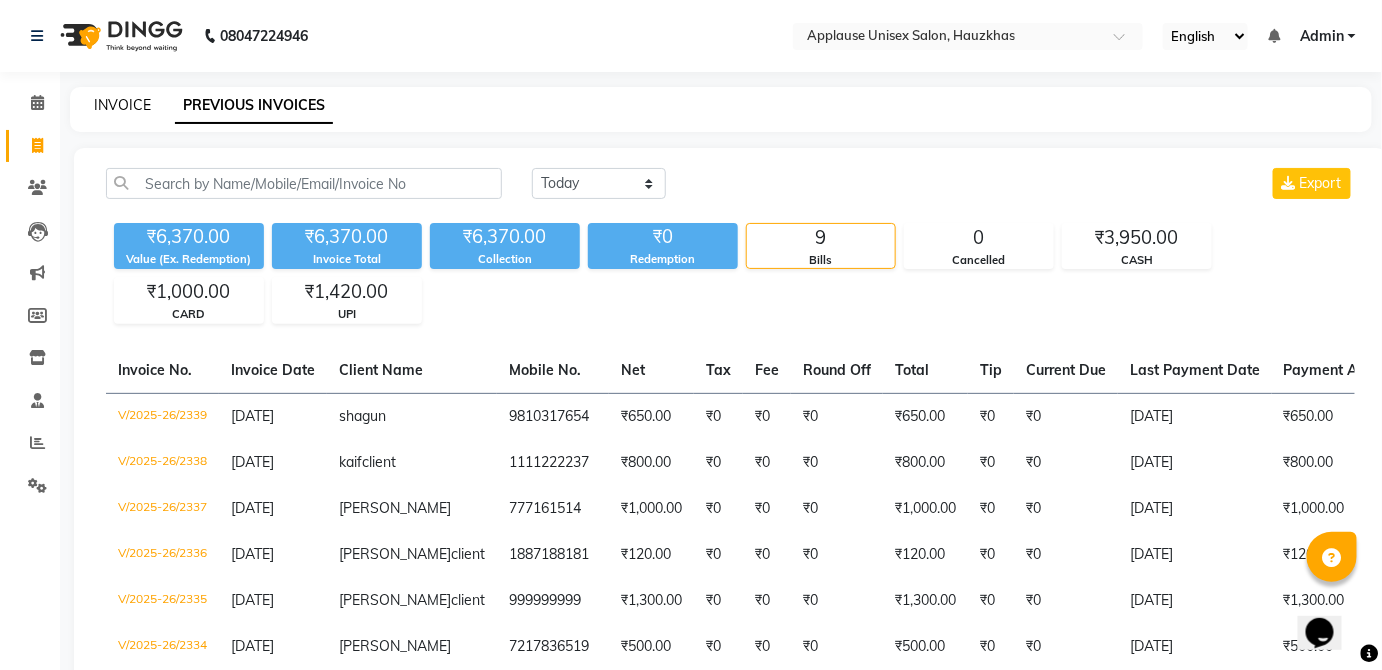 click on "INVOICE" 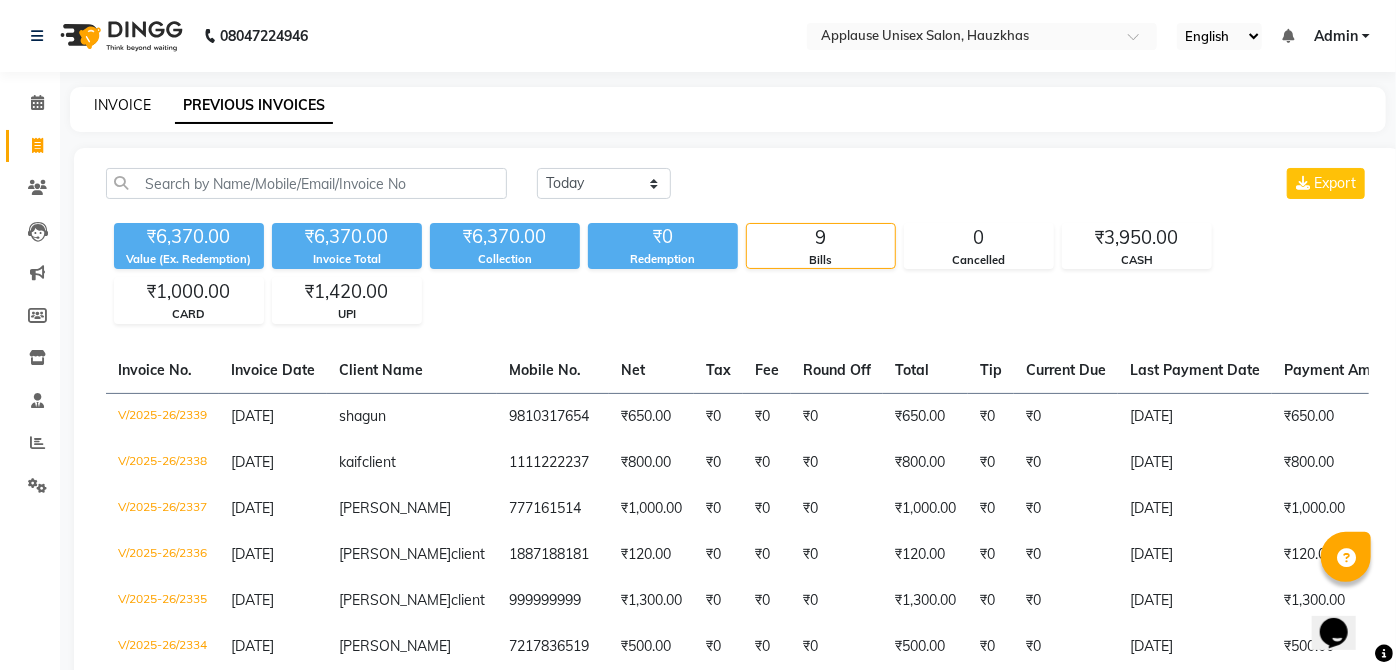 select on "service" 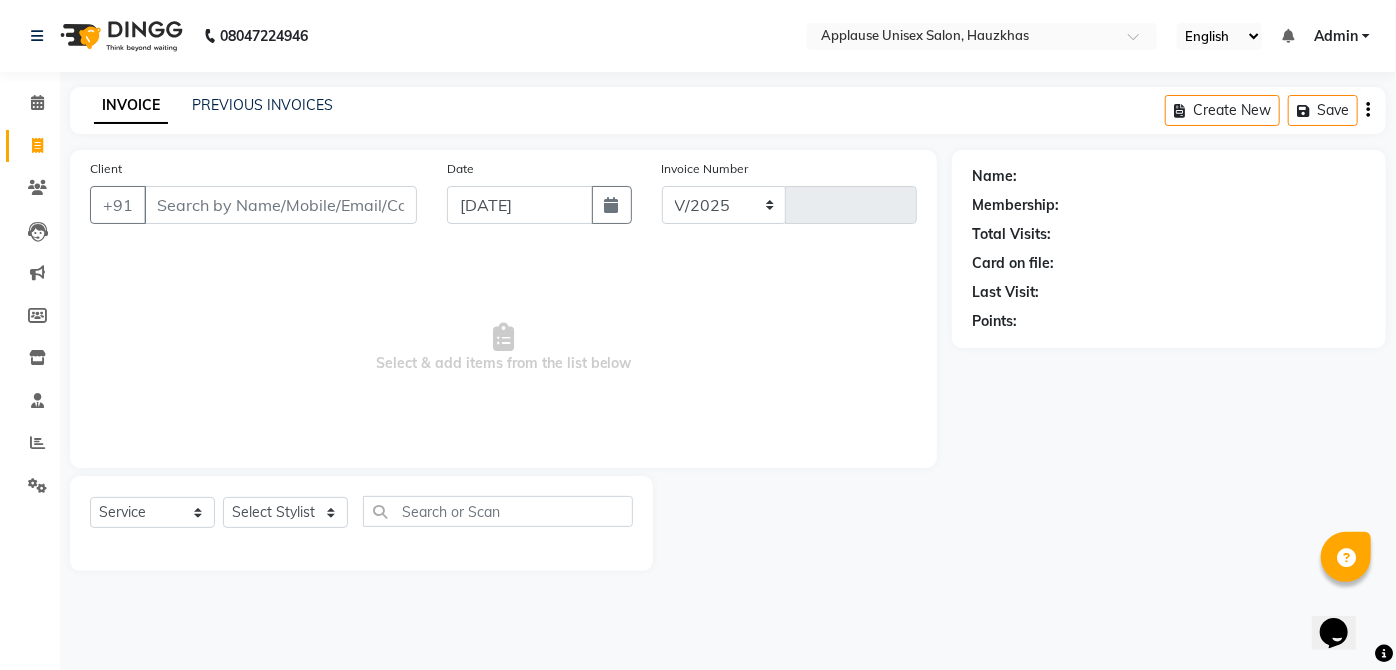 select on "5082" 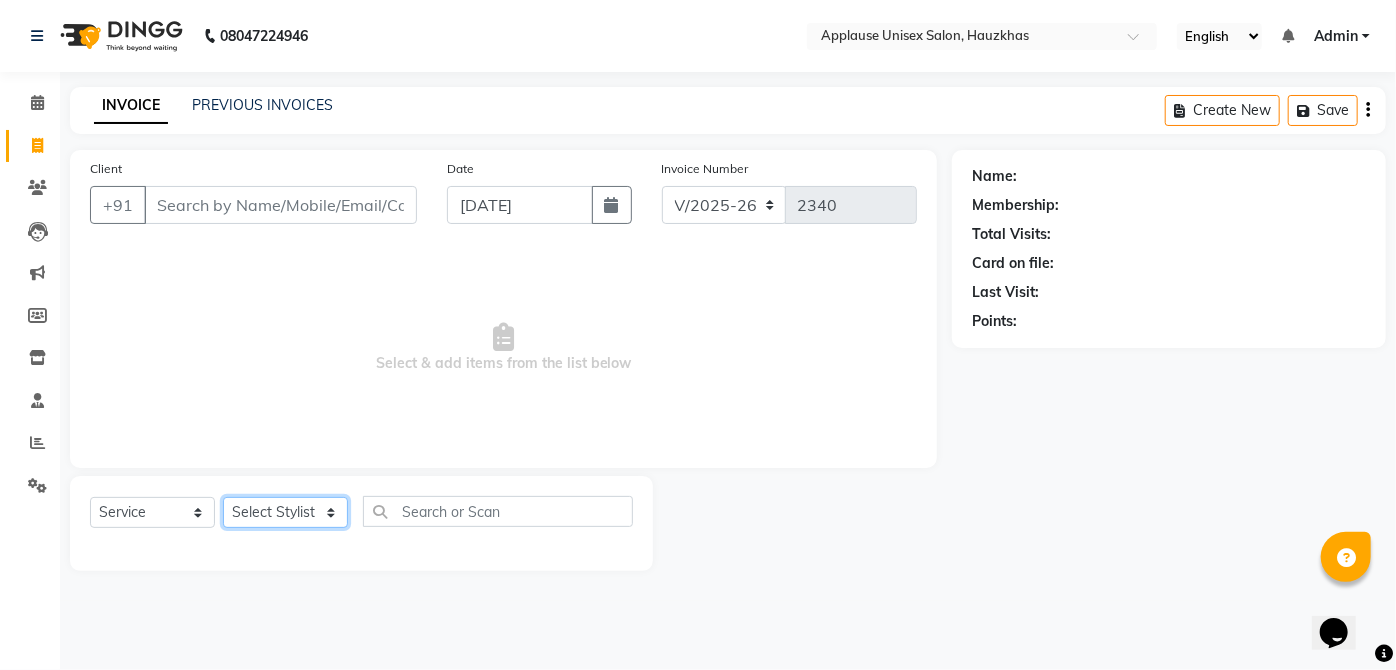 click on "Select Stylist  [PERSON_NAME] [PERSON_NAME] [PERSON_NAME] [PERSON_NAME]  Kaif [PERSON_NAME] [PERSON_NAME] Mamta Manager [PERSON_NAME] rahul  [PERSON_NAME] [PERSON_NAME] [PERSON_NAME] V.k" 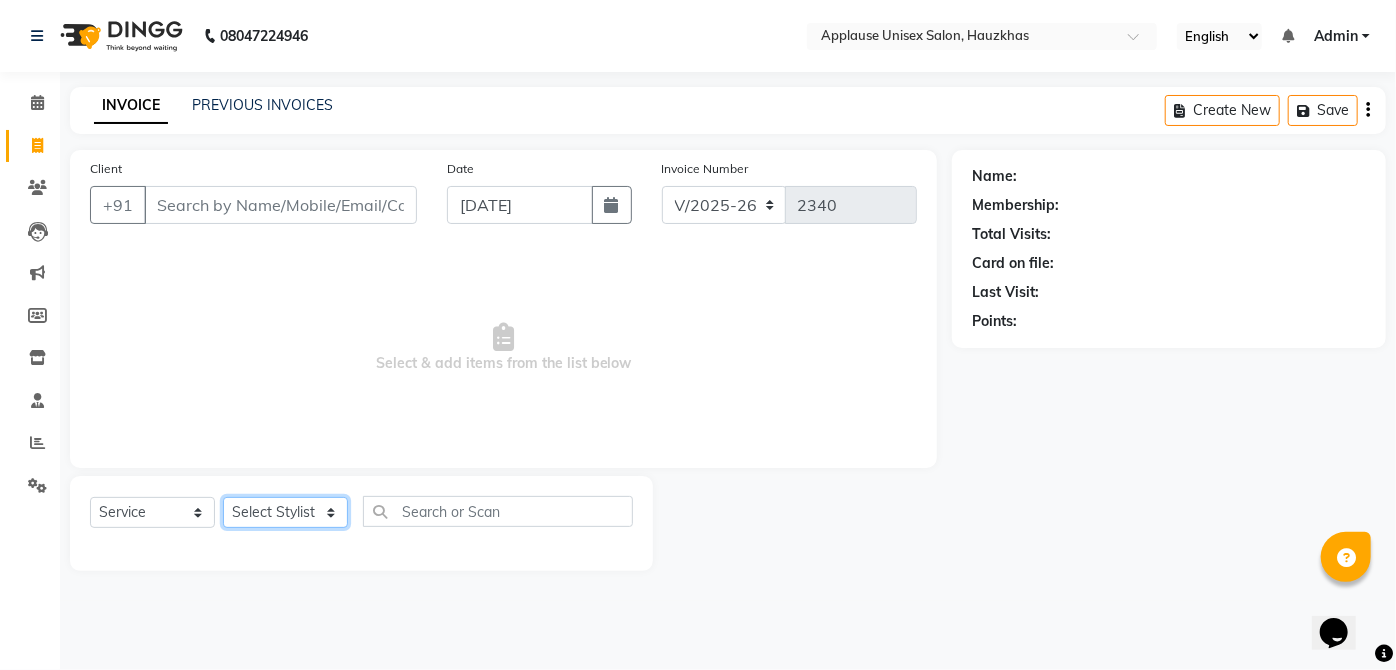 select on "37821" 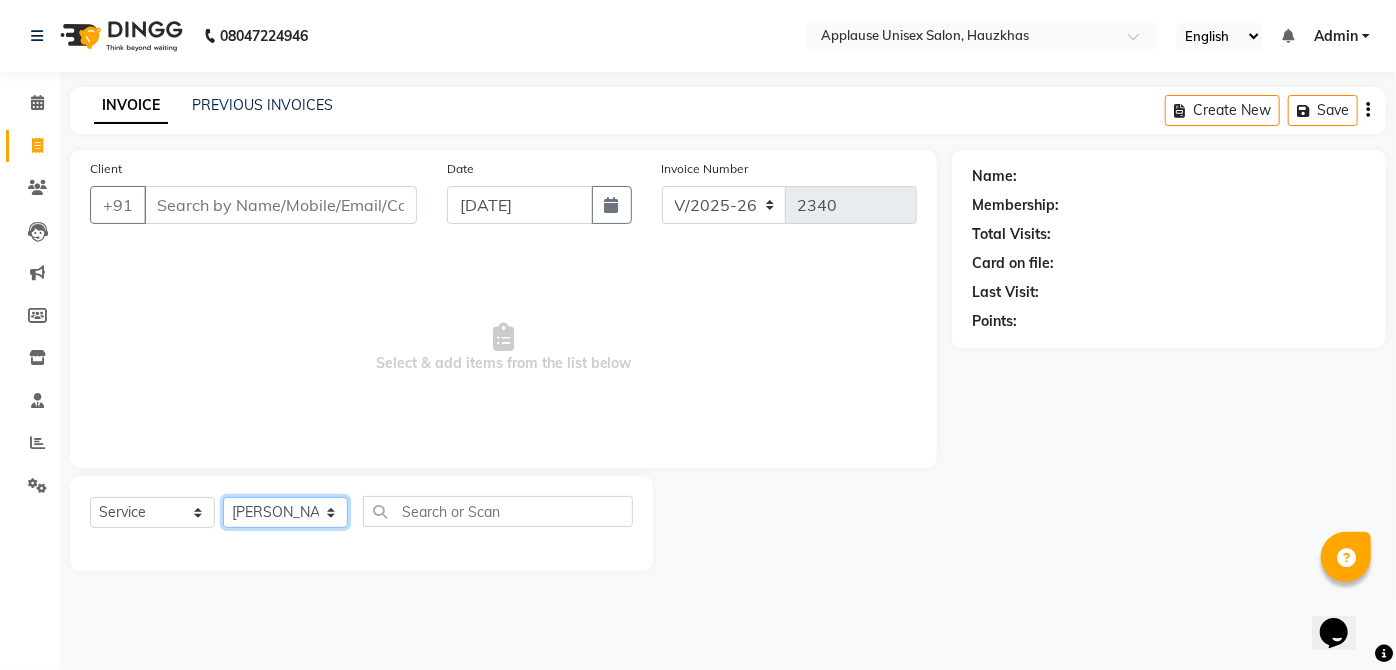 click on "Select Stylist  [PERSON_NAME] [PERSON_NAME] [PERSON_NAME] [PERSON_NAME]  Kaif [PERSON_NAME] [PERSON_NAME] Mamta Manager [PERSON_NAME] rahul  [PERSON_NAME] [PERSON_NAME] [PERSON_NAME] V.k" 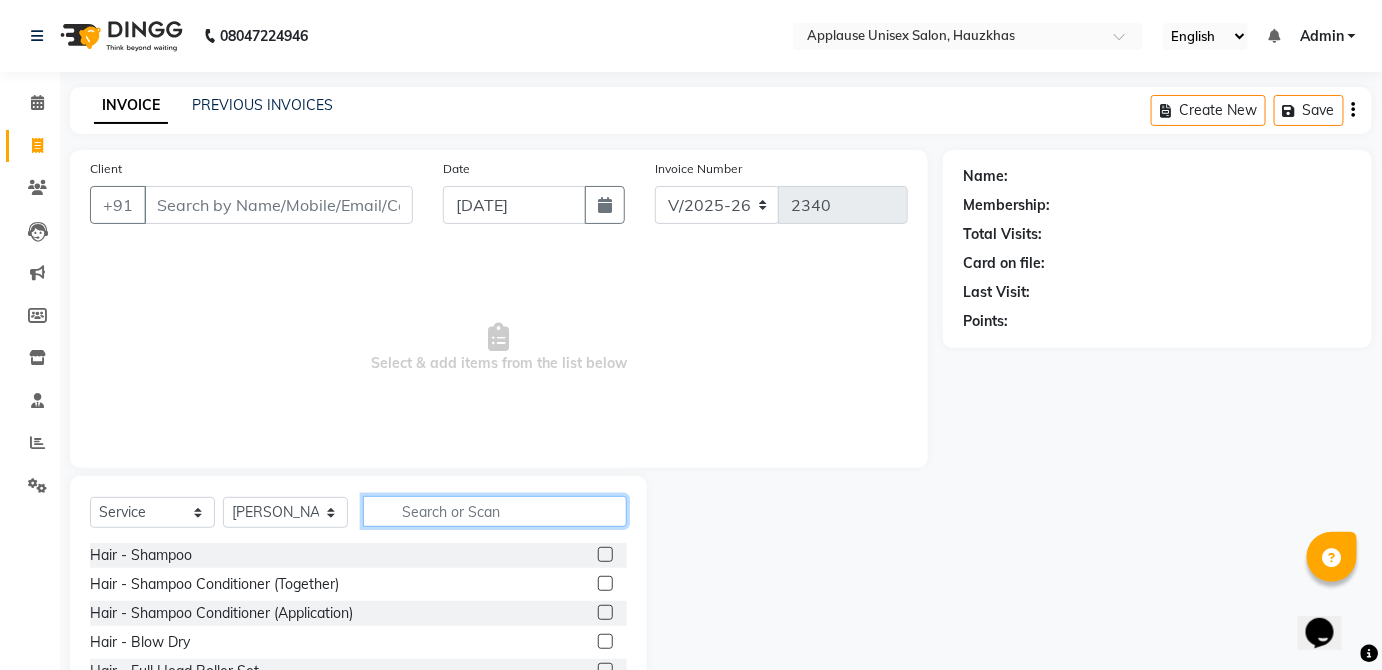 click 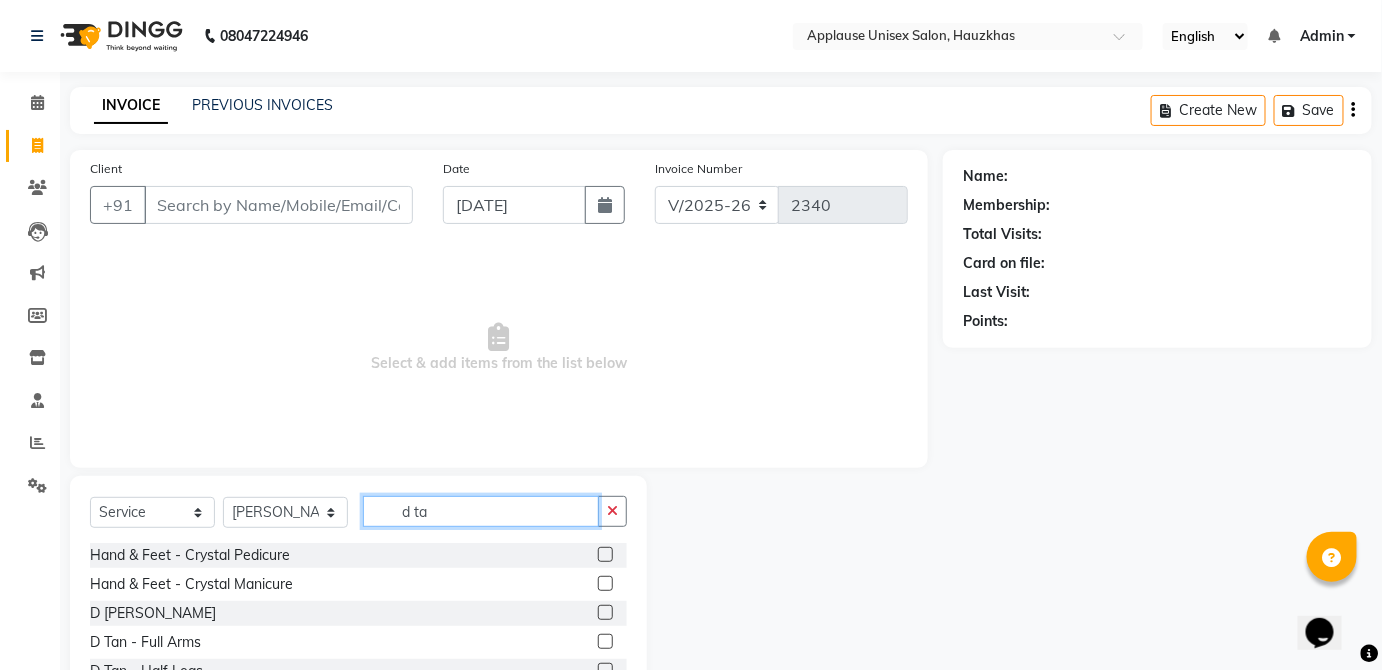 scroll, scrollTop: 130, scrollLeft: 0, axis: vertical 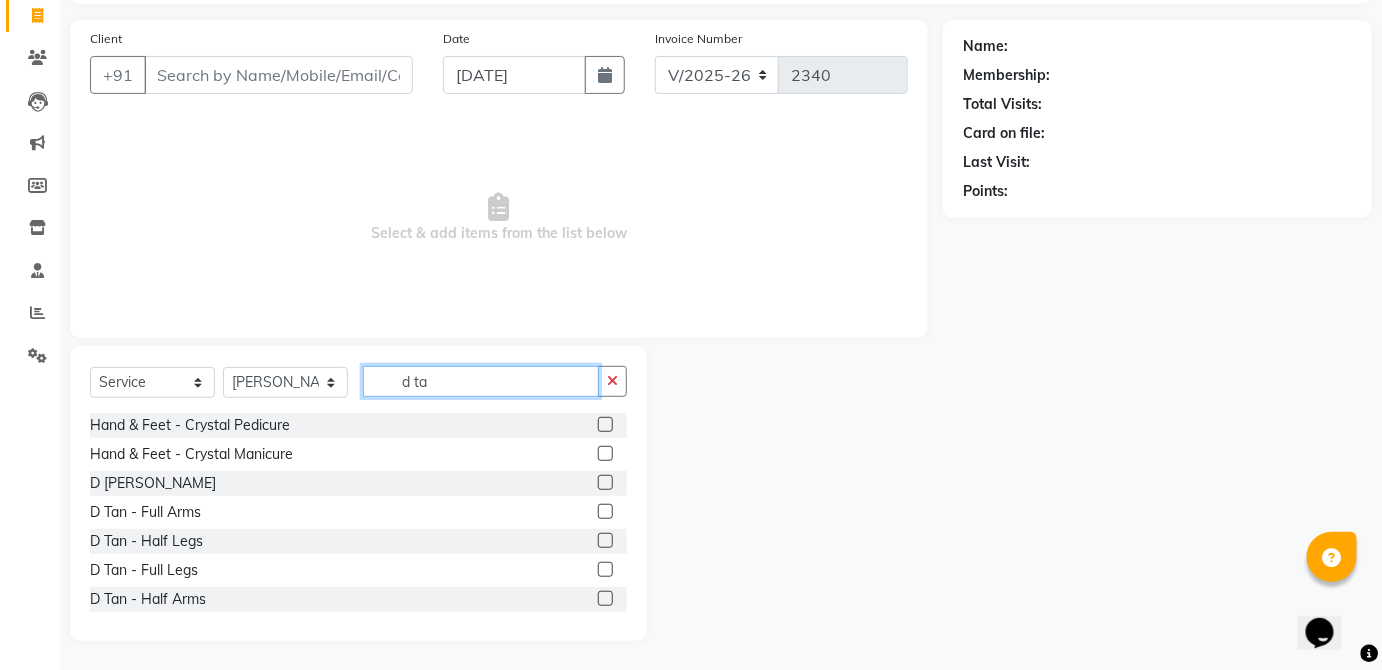 type on "d ta" 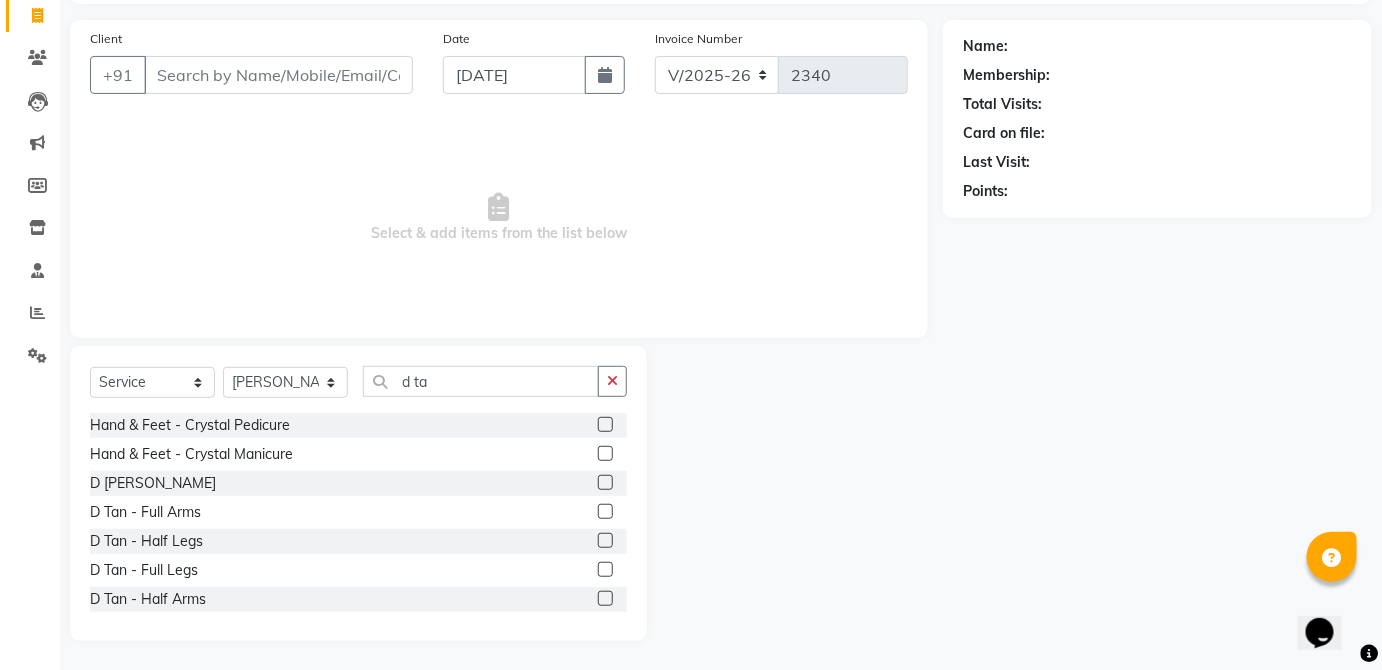click 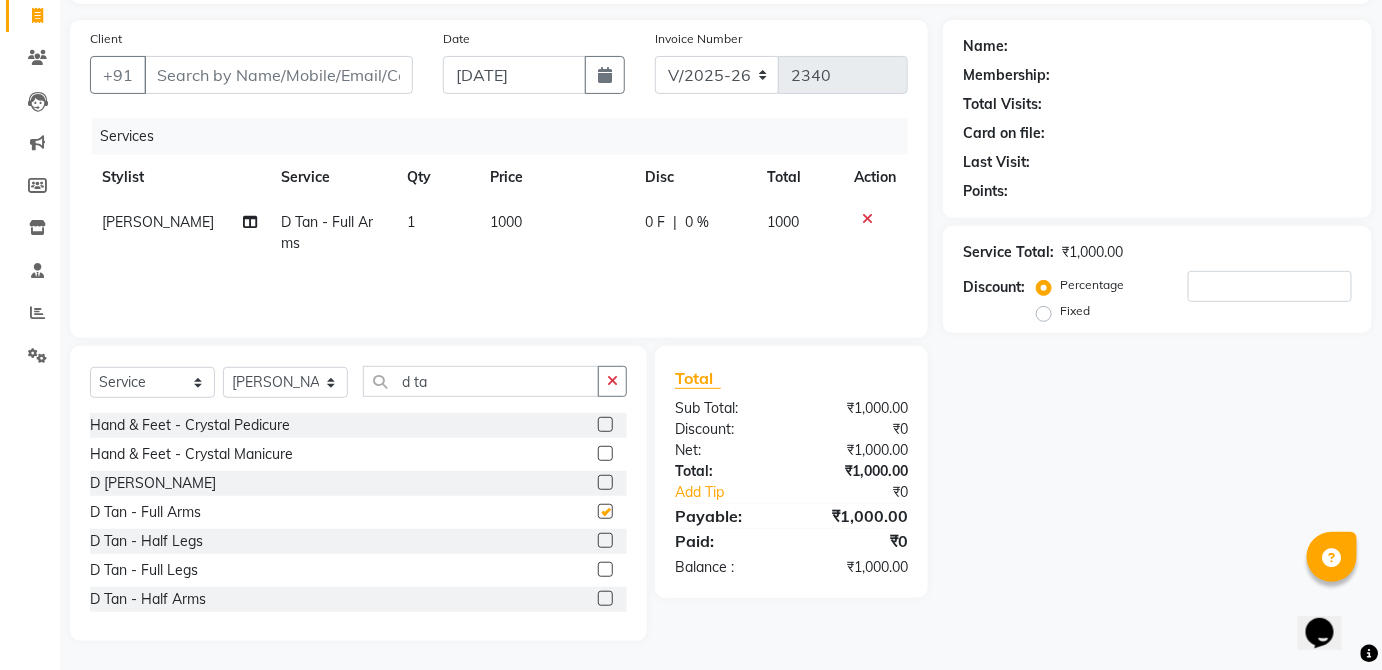 checkbox on "false" 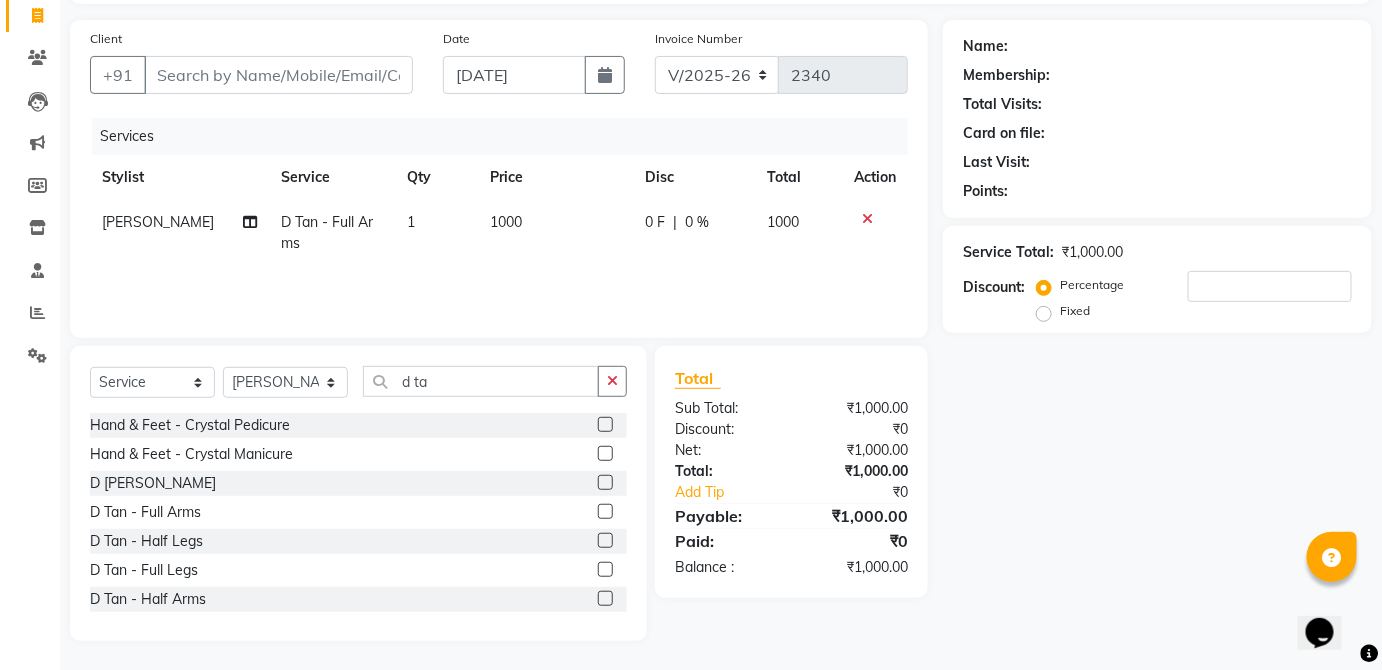 click on "1000" 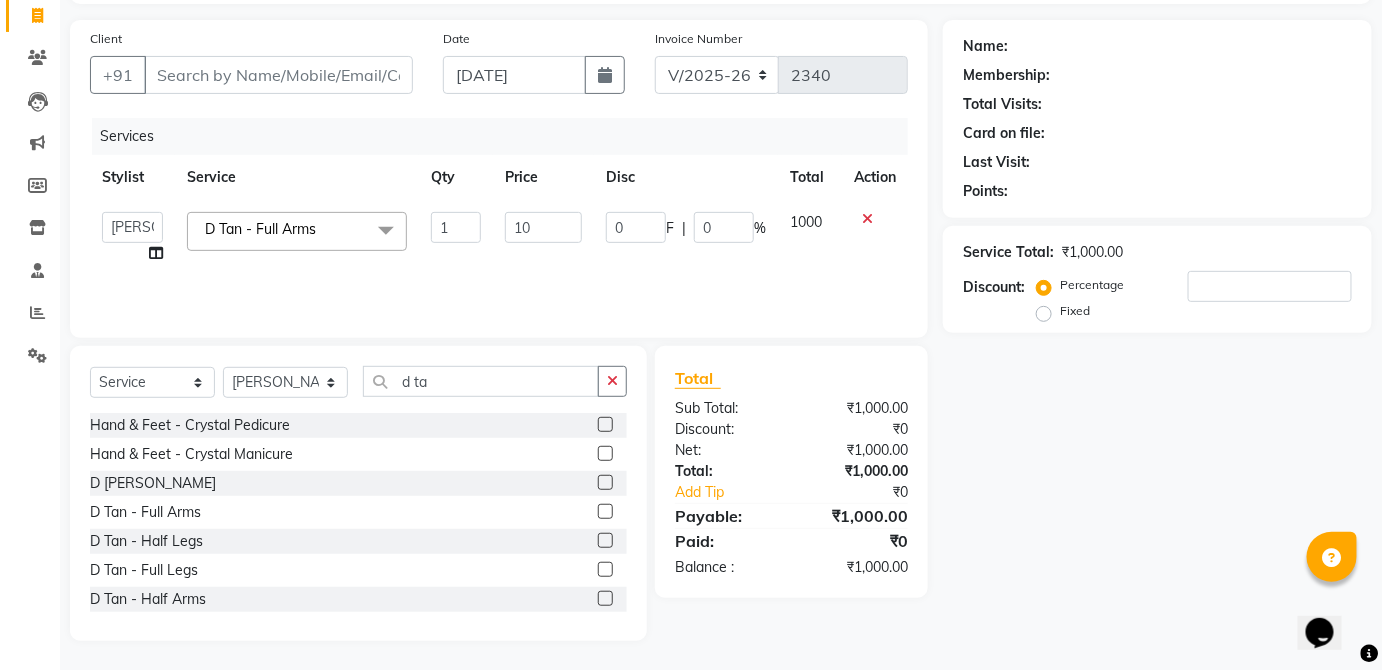 type on "1" 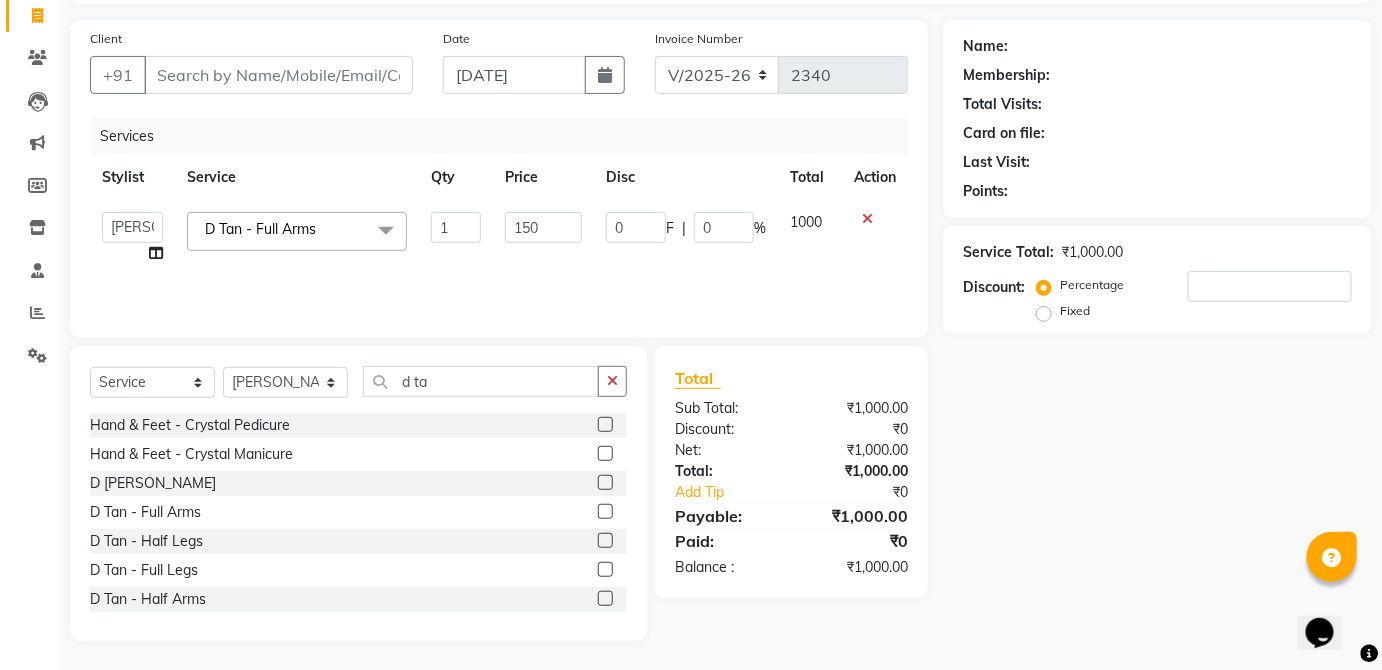 type on "1500" 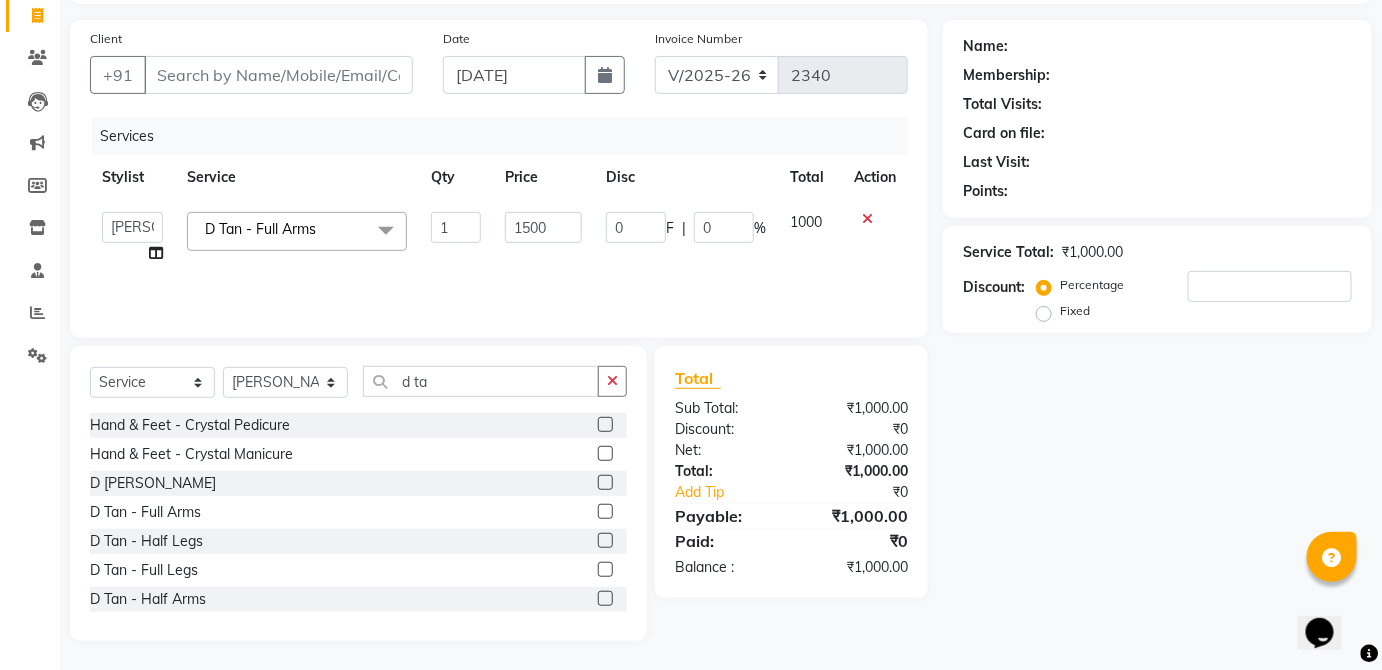 click on "1000" 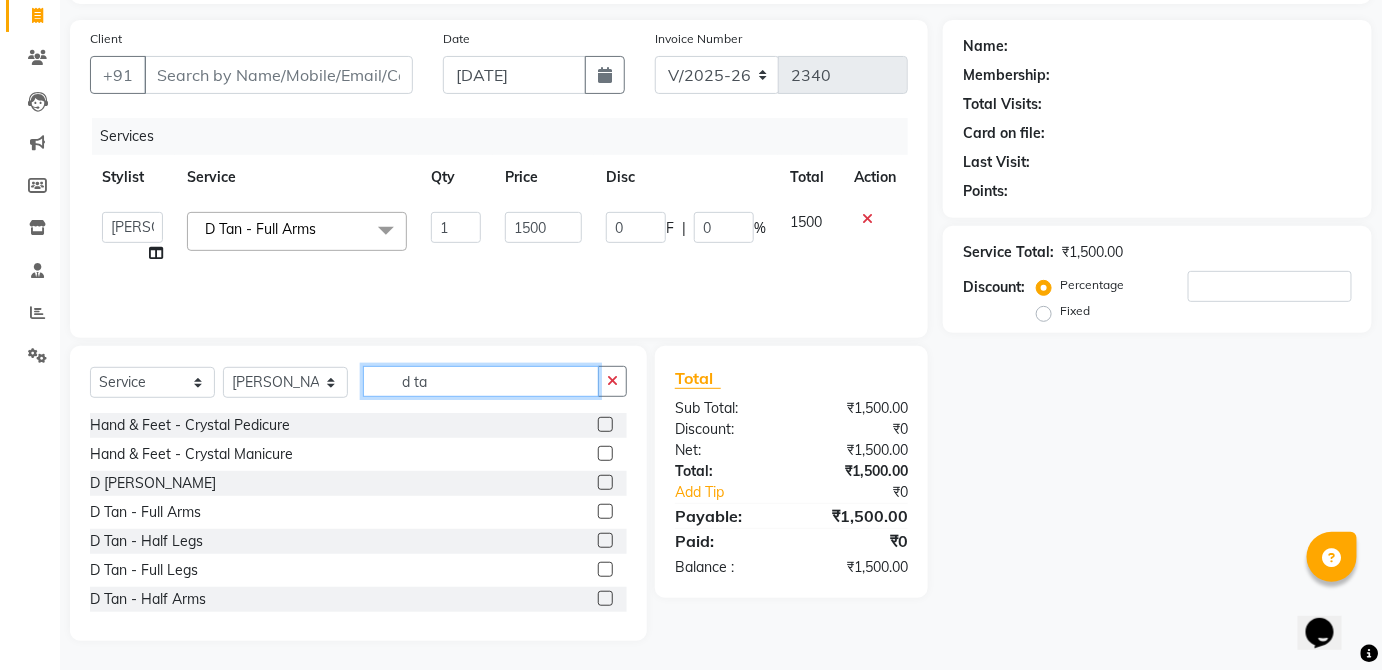 click on "d ta" 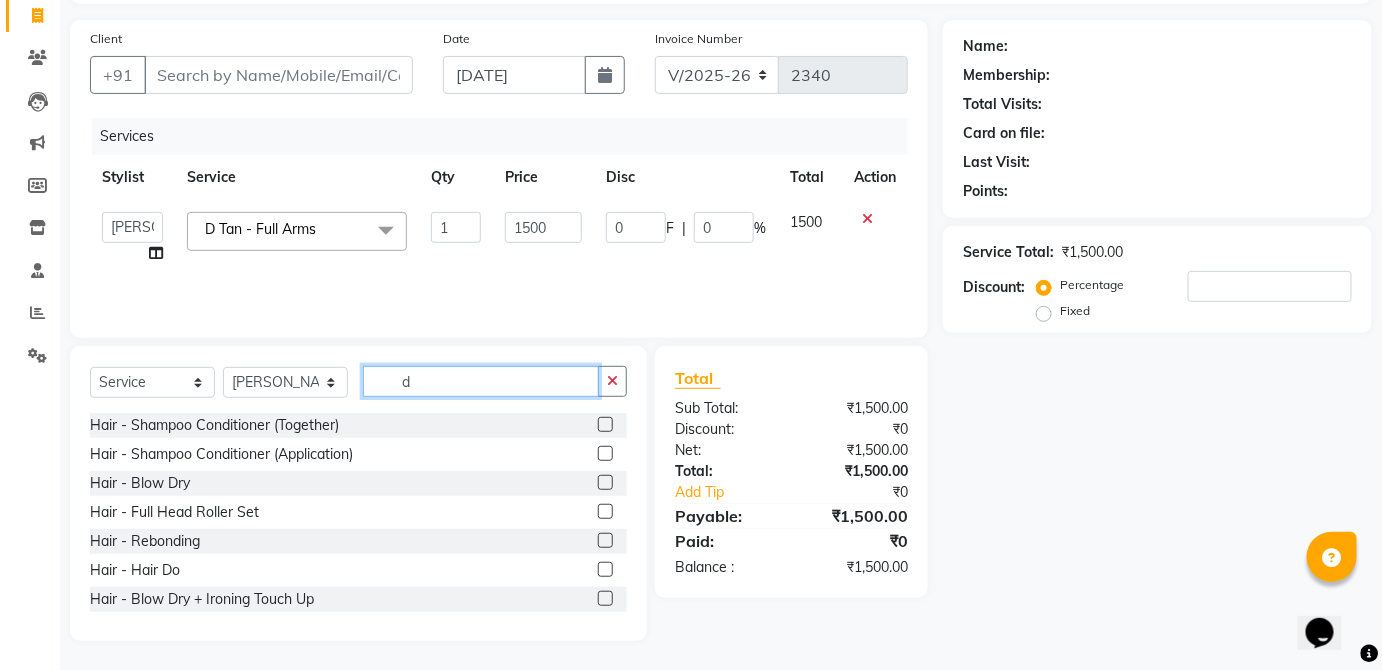 type on "d" 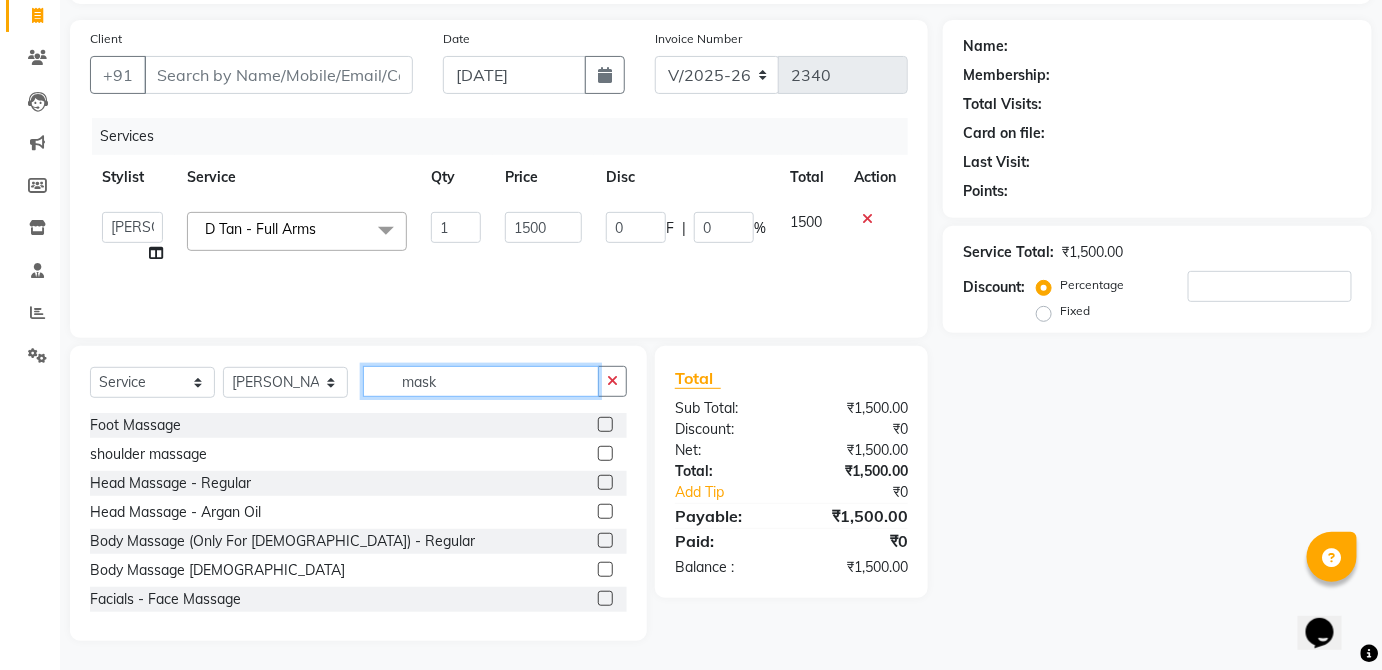 scroll, scrollTop: 86, scrollLeft: 0, axis: vertical 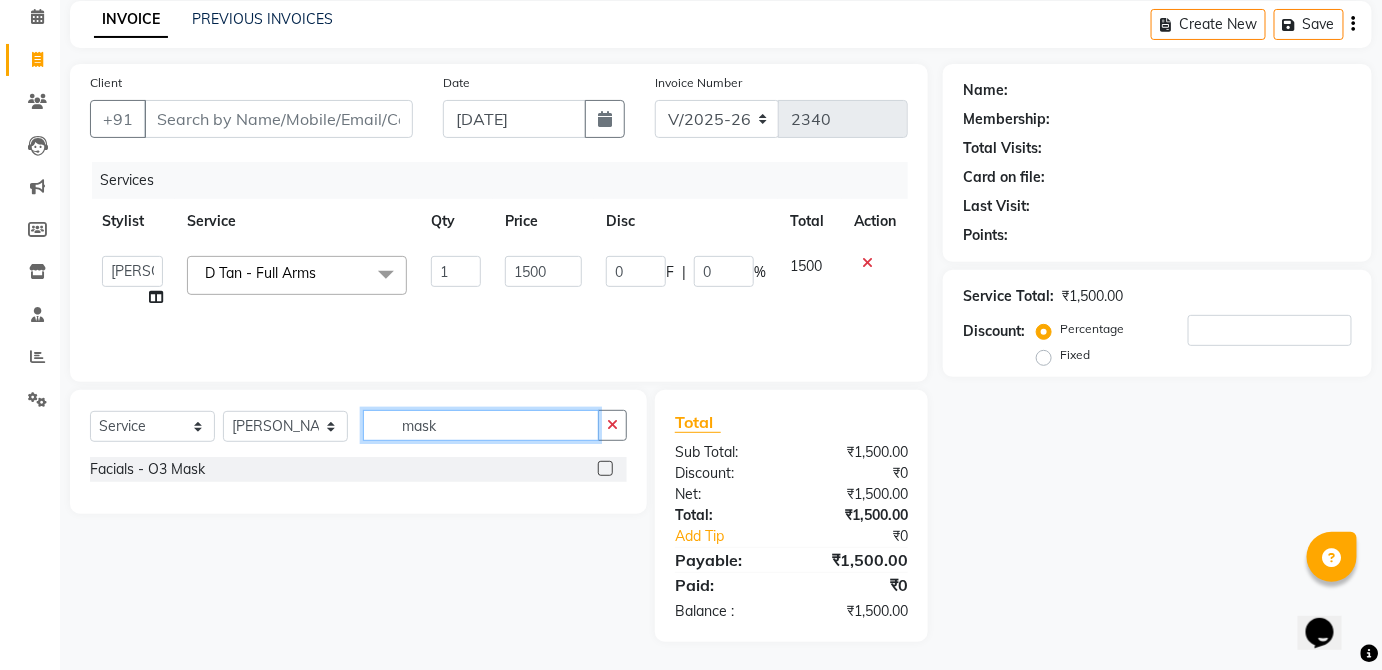 type on "mask" 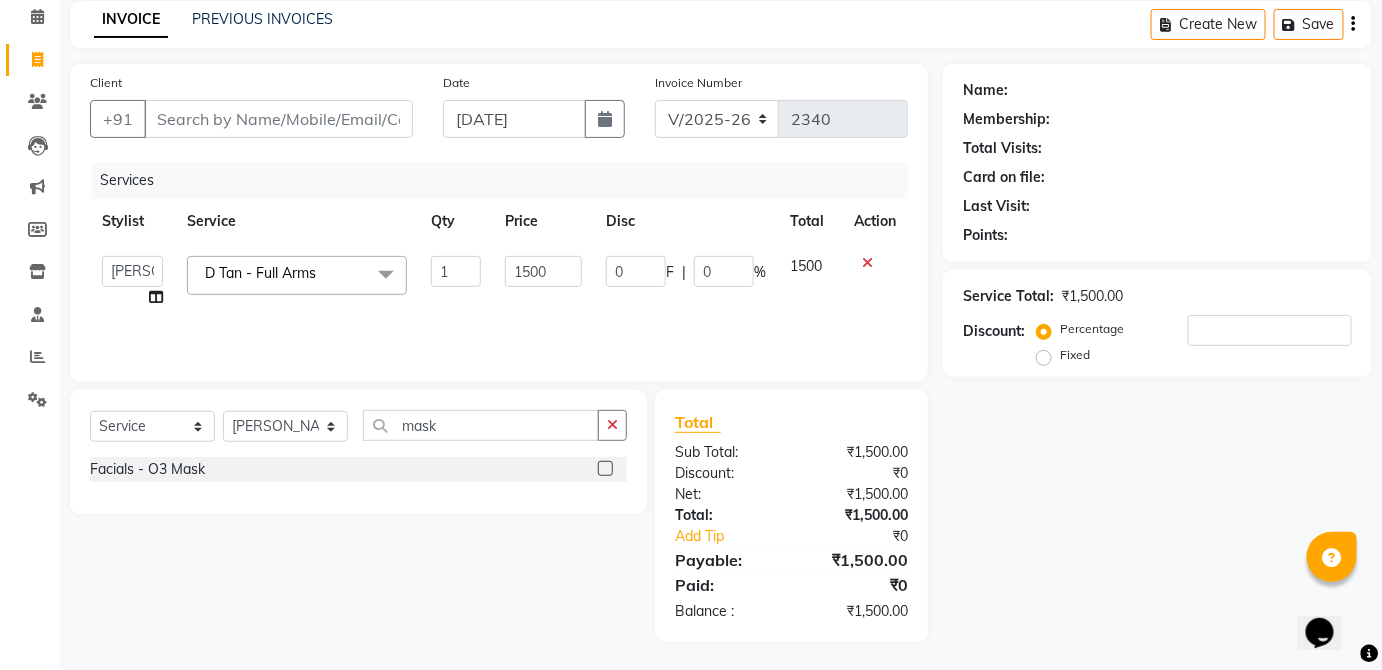 click 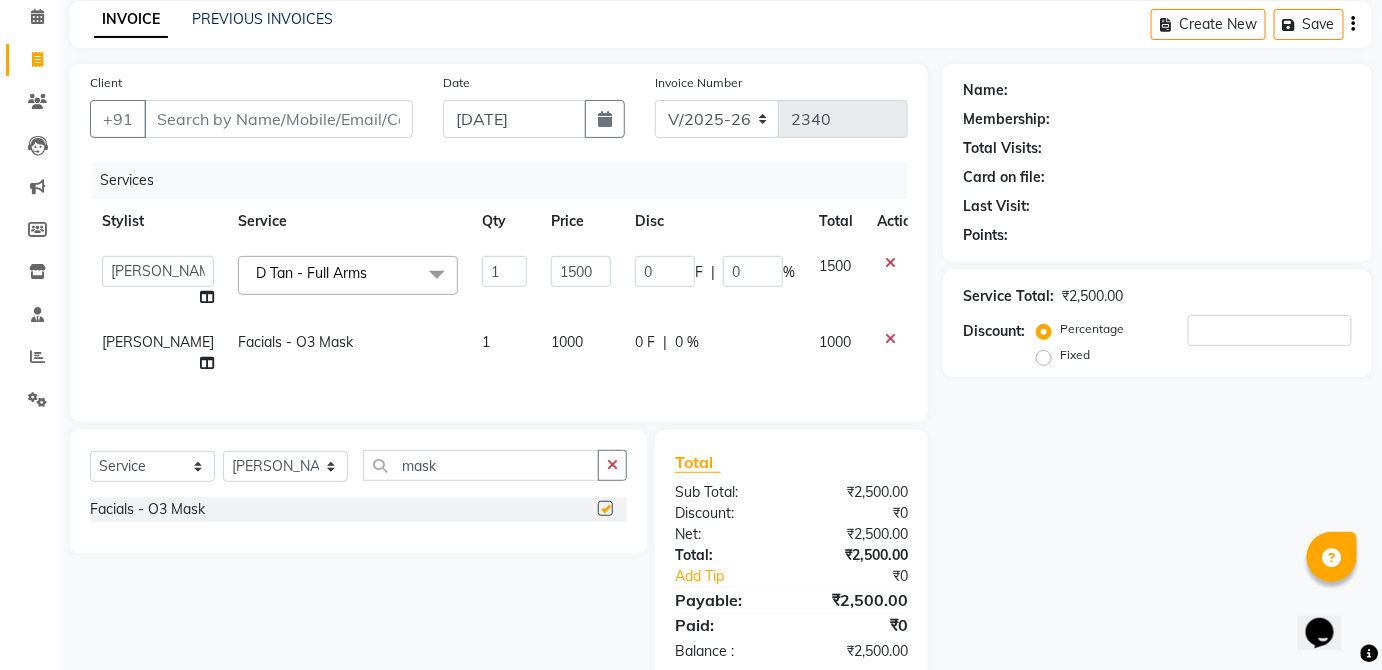 checkbox on "false" 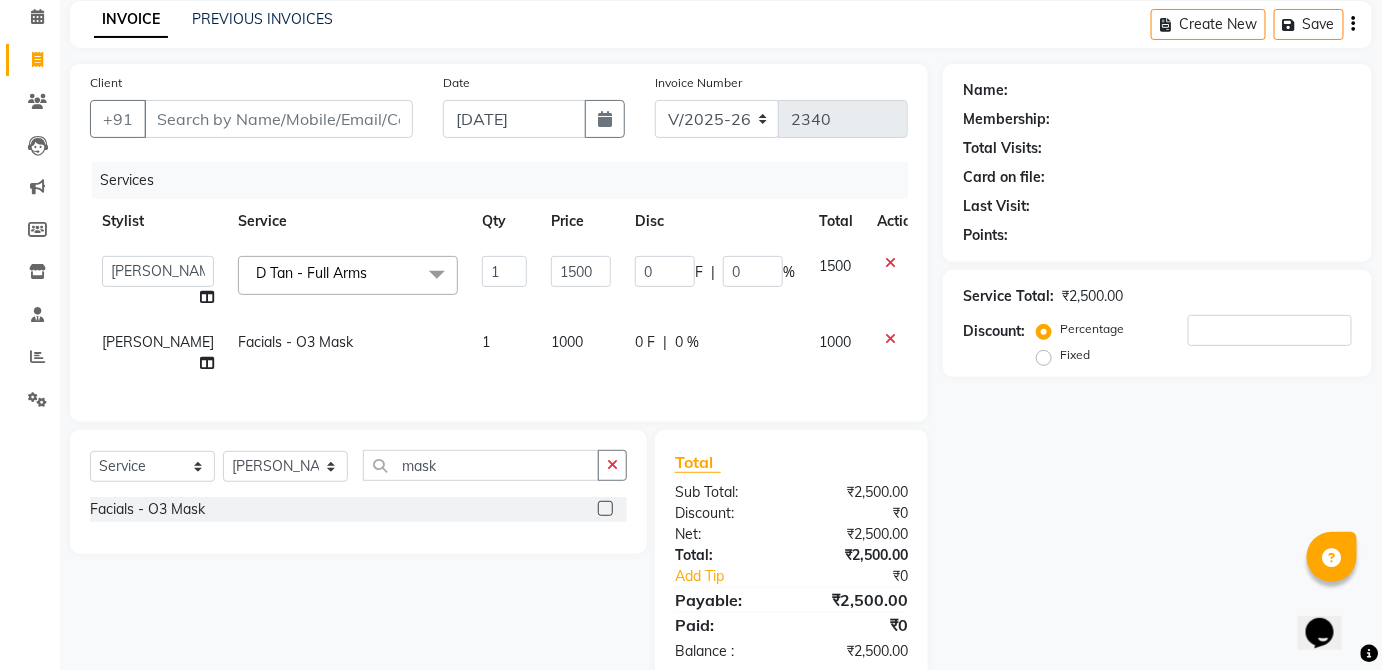 click on "1000" 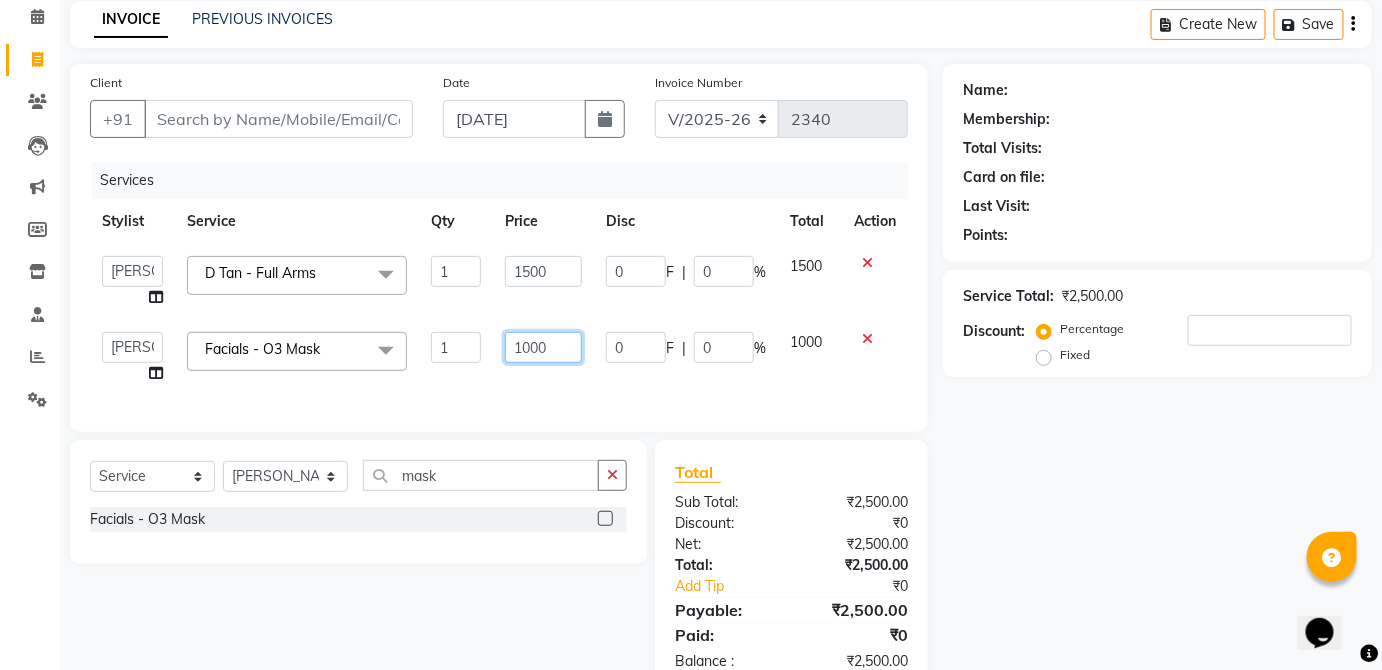 click on "1000" 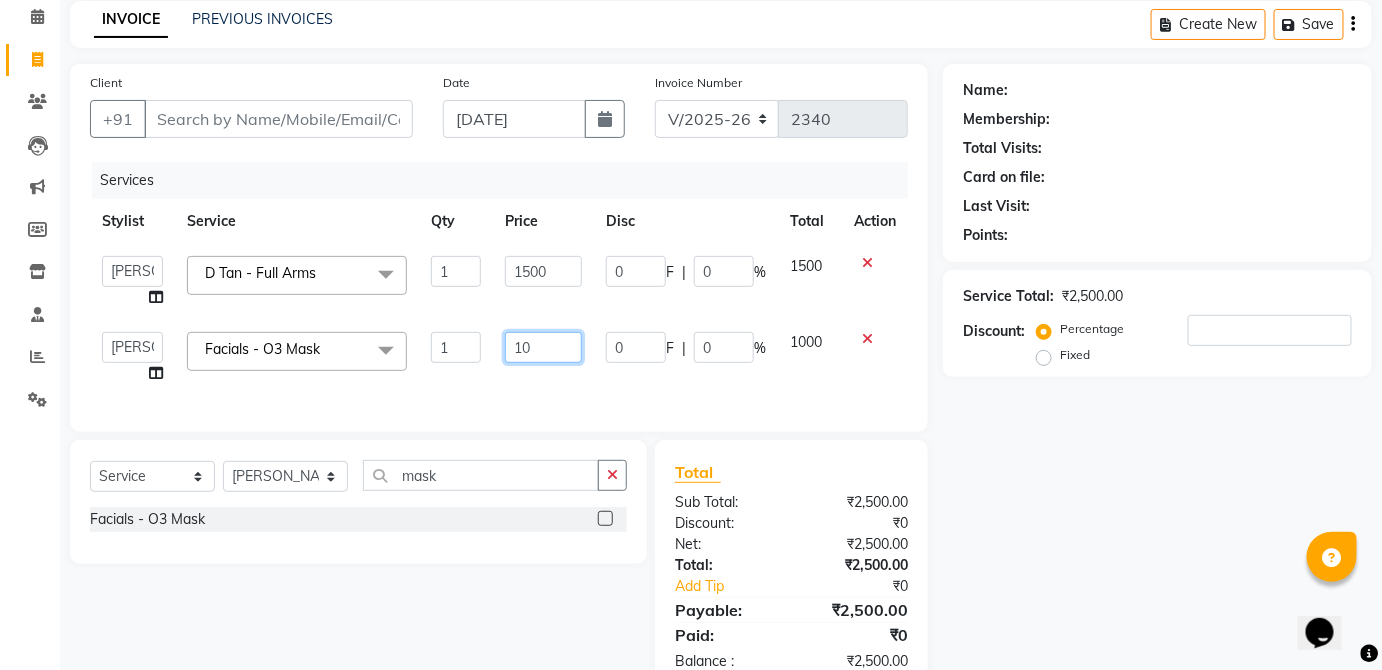 type on "1" 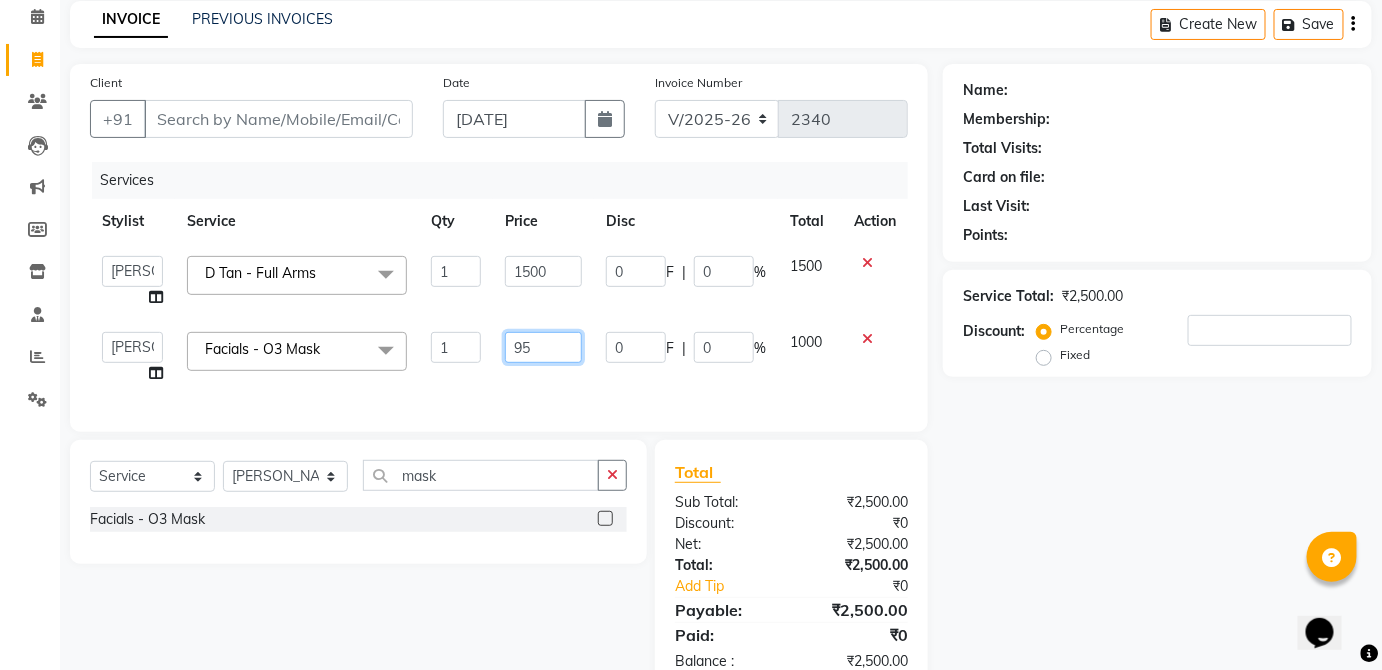 type on "950" 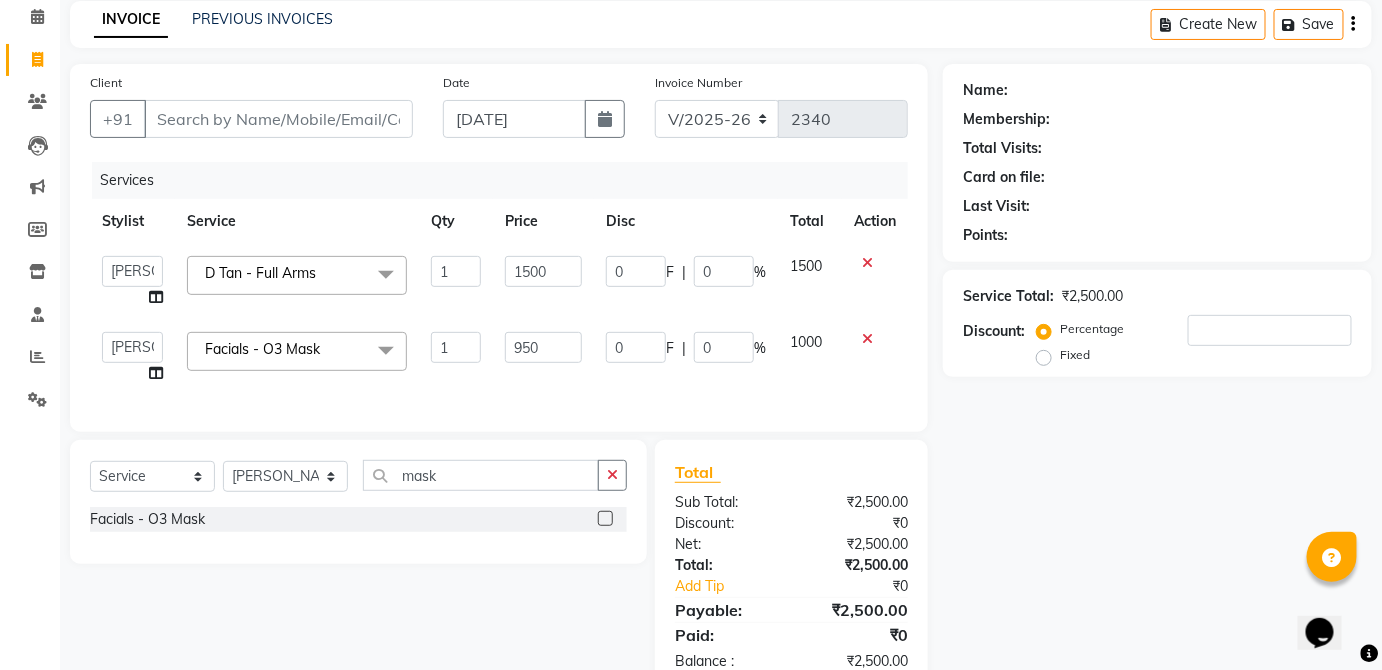 click on "1000" 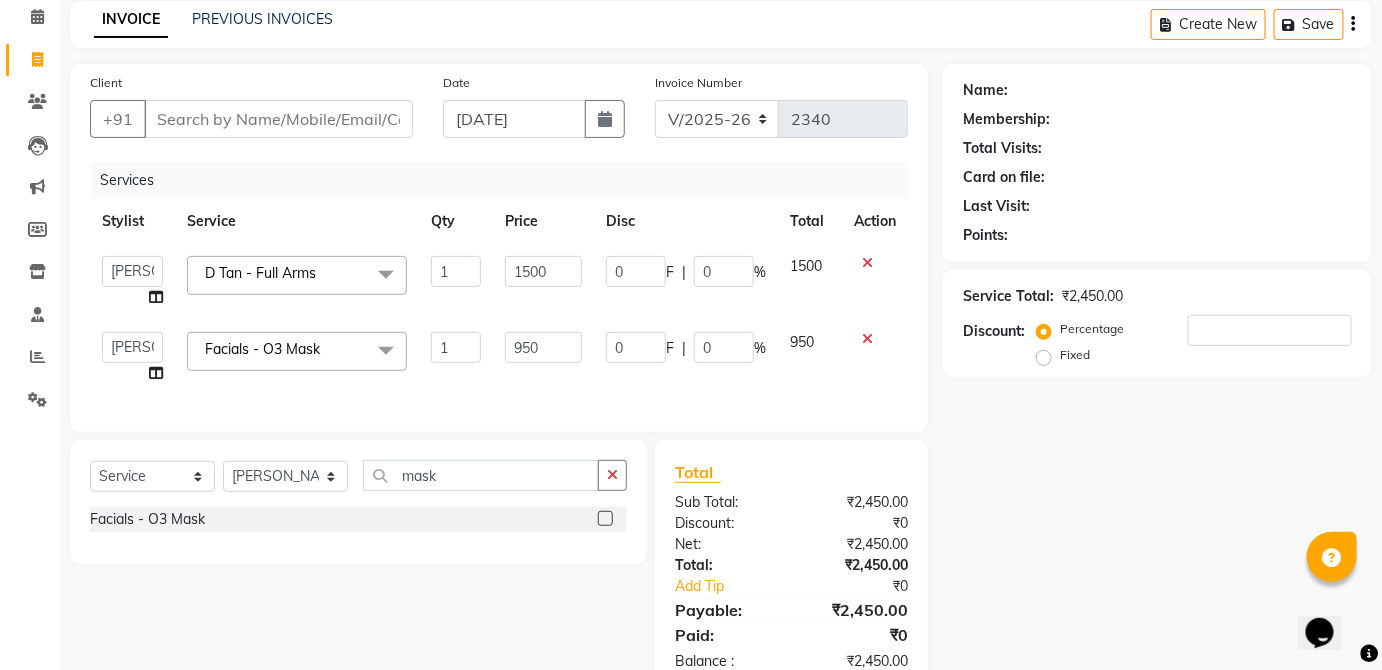 scroll, scrollTop: 150, scrollLeft: 0, axis: vertical 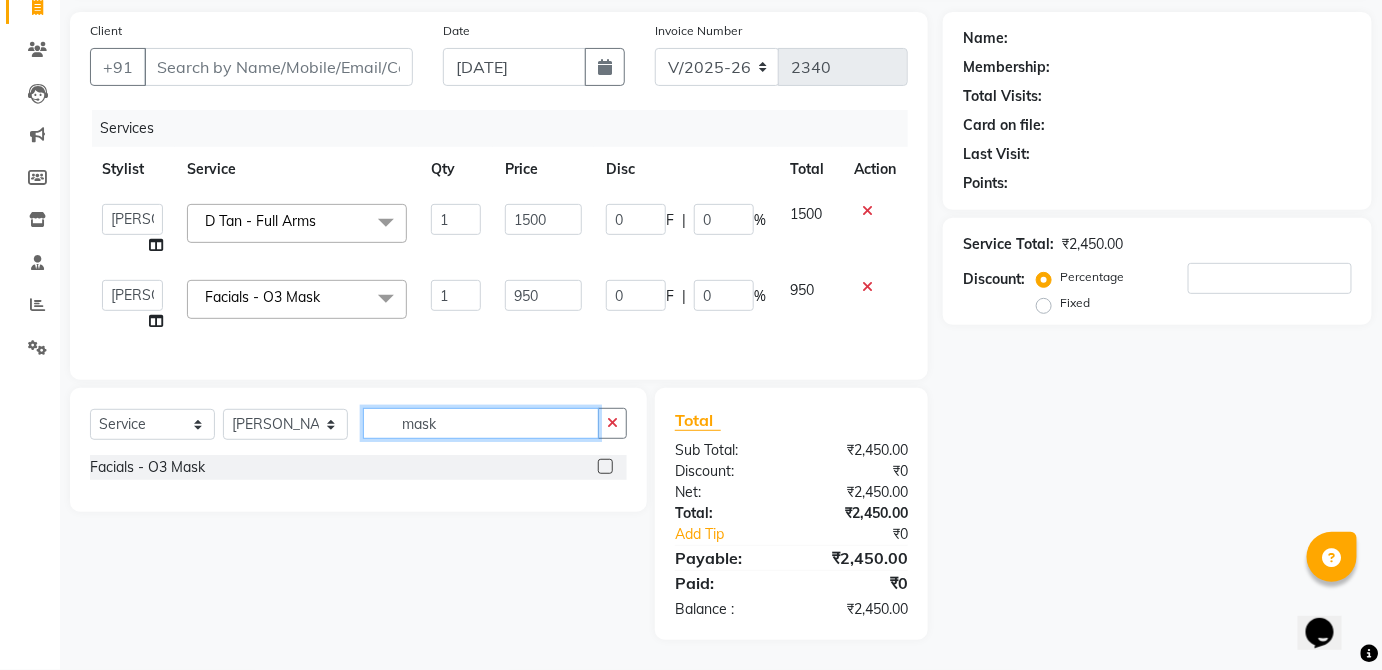 click on "mask" 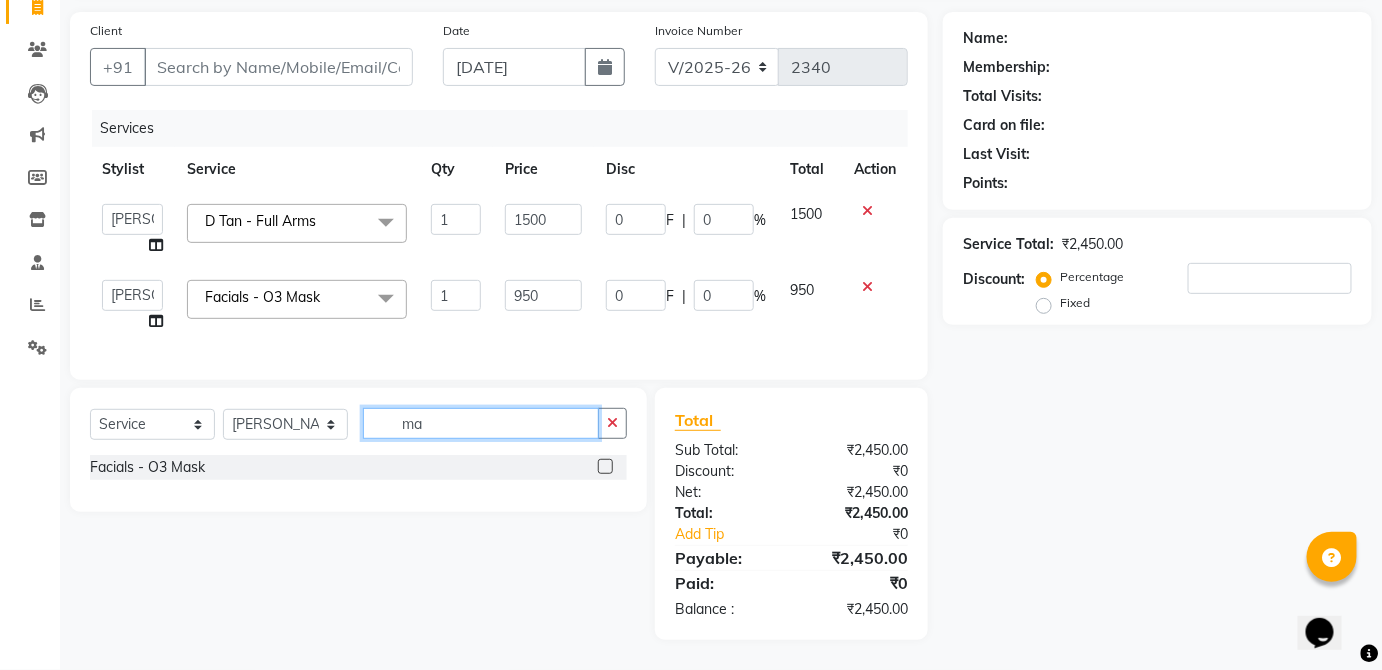 type on "m" 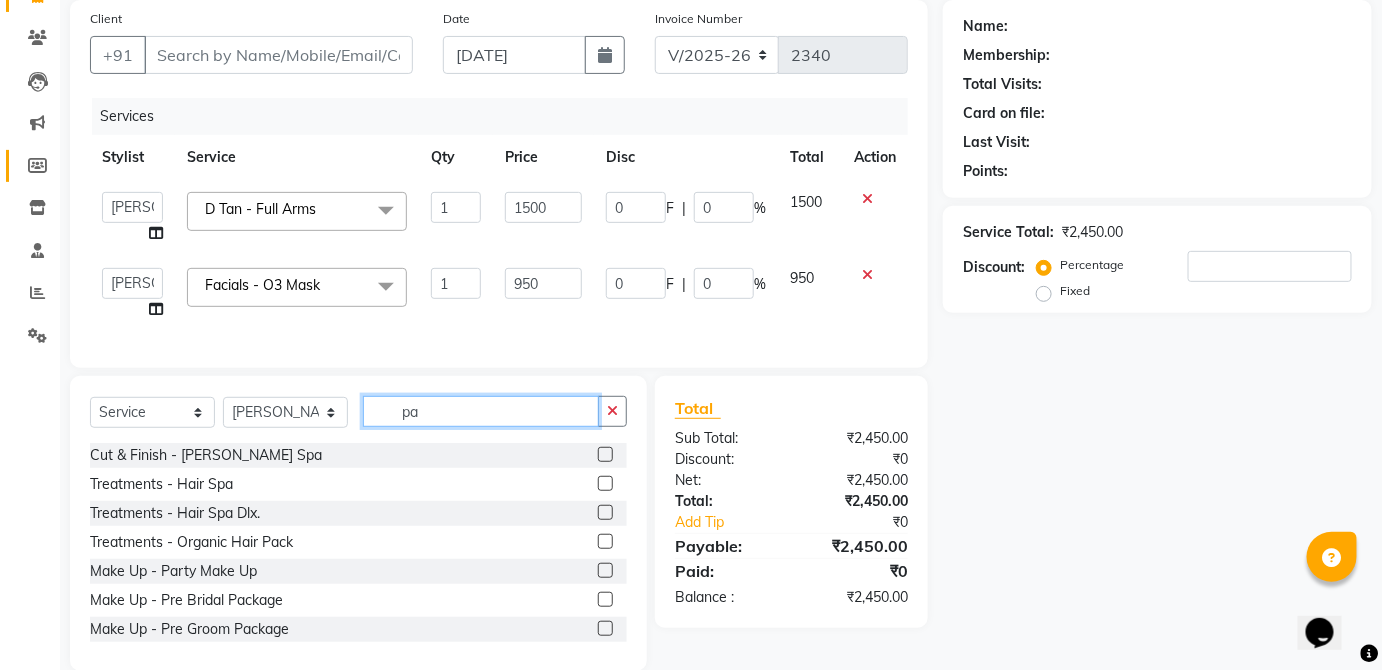 type on "p" 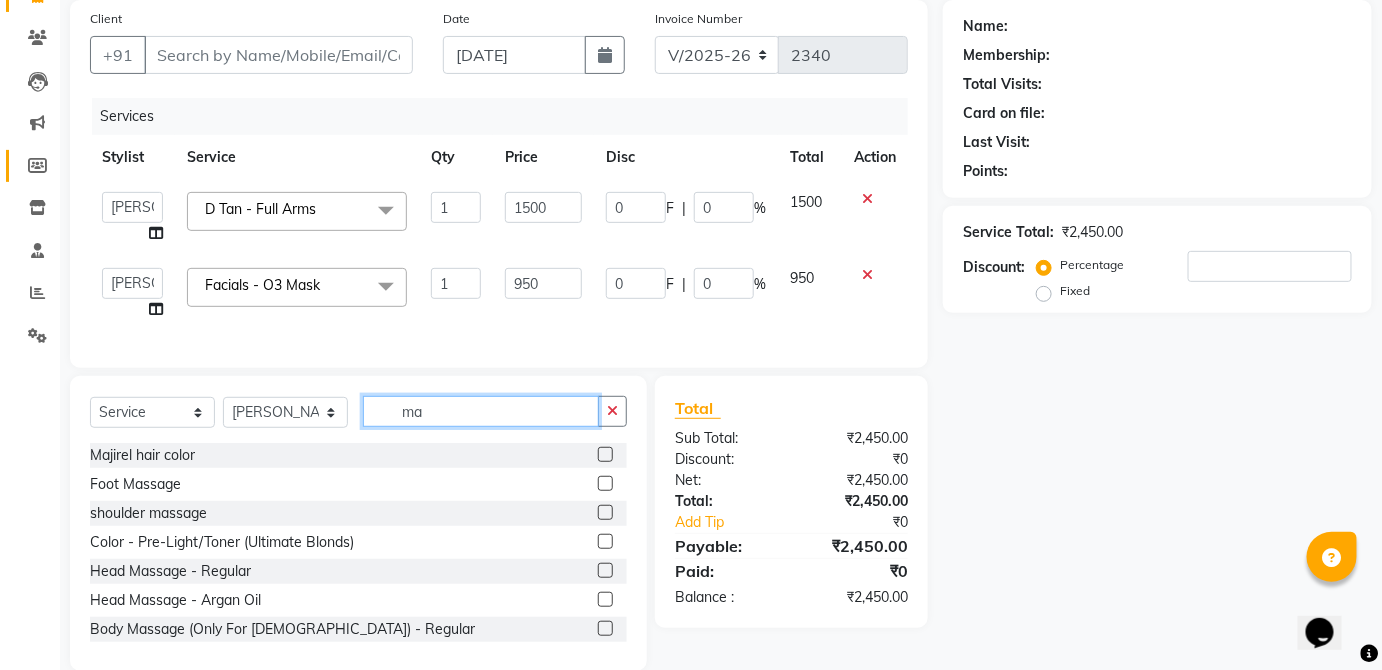 type on "m" 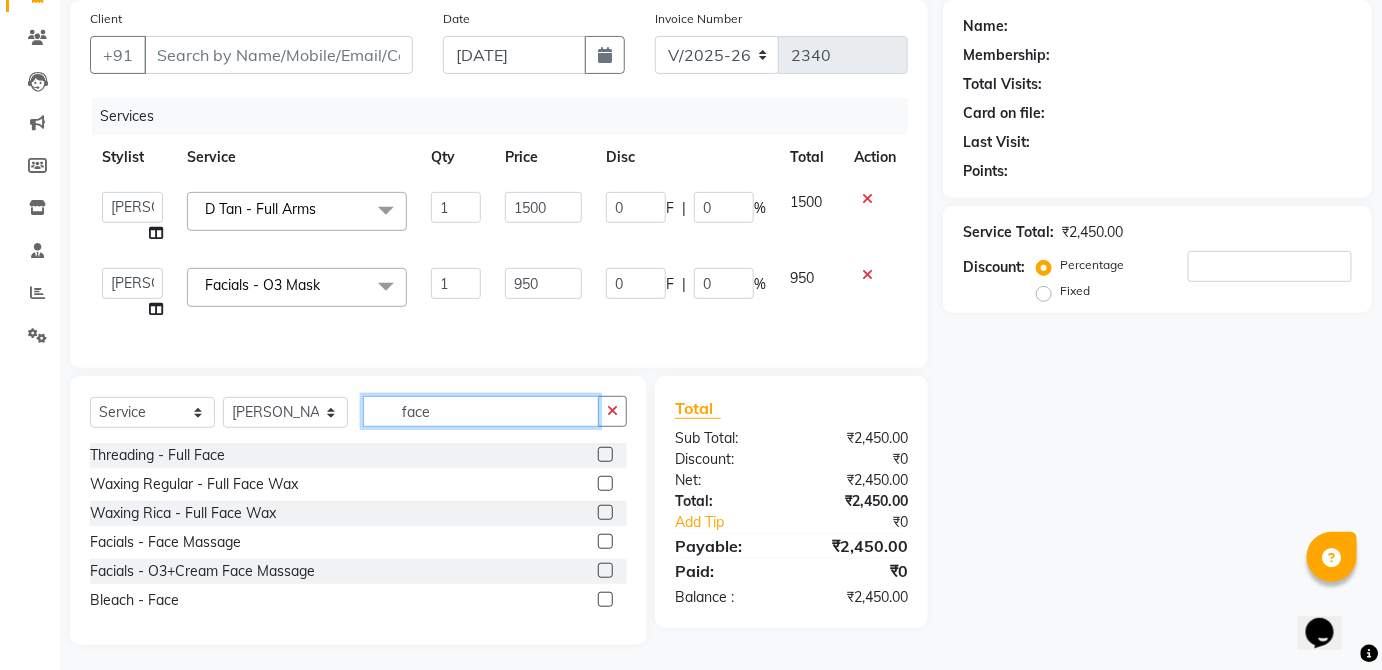 type on "face" 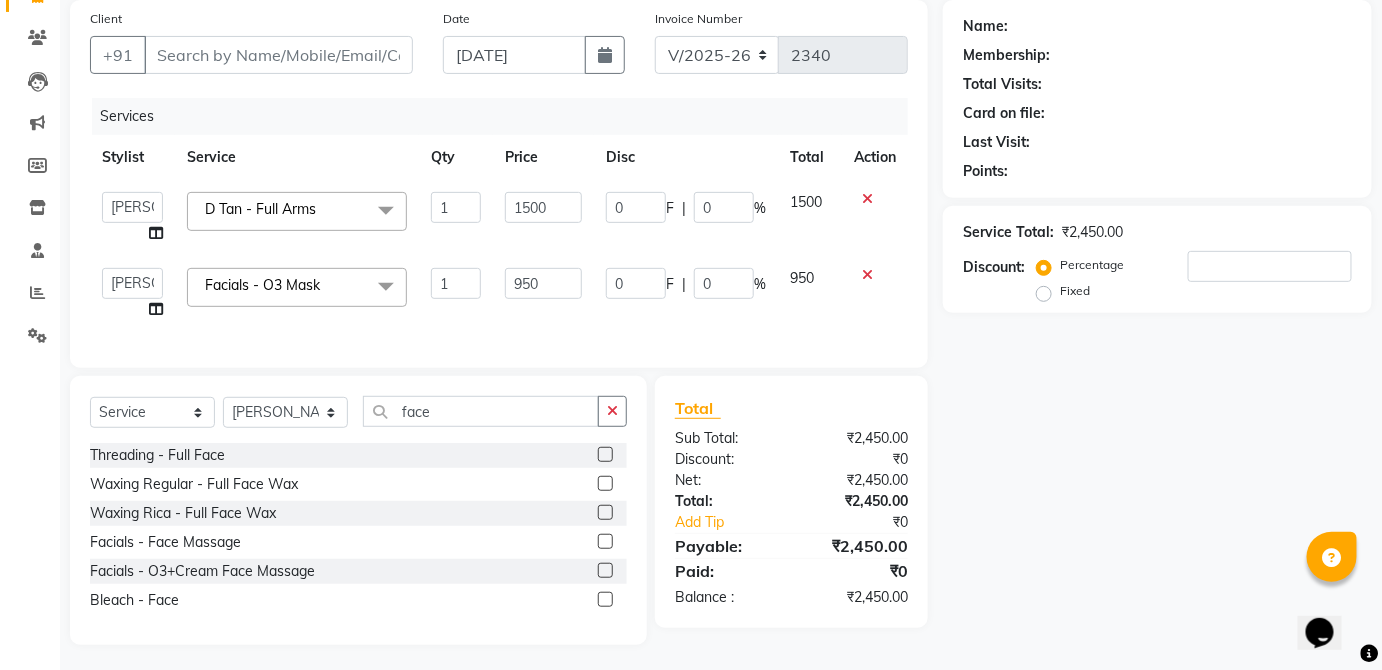 click 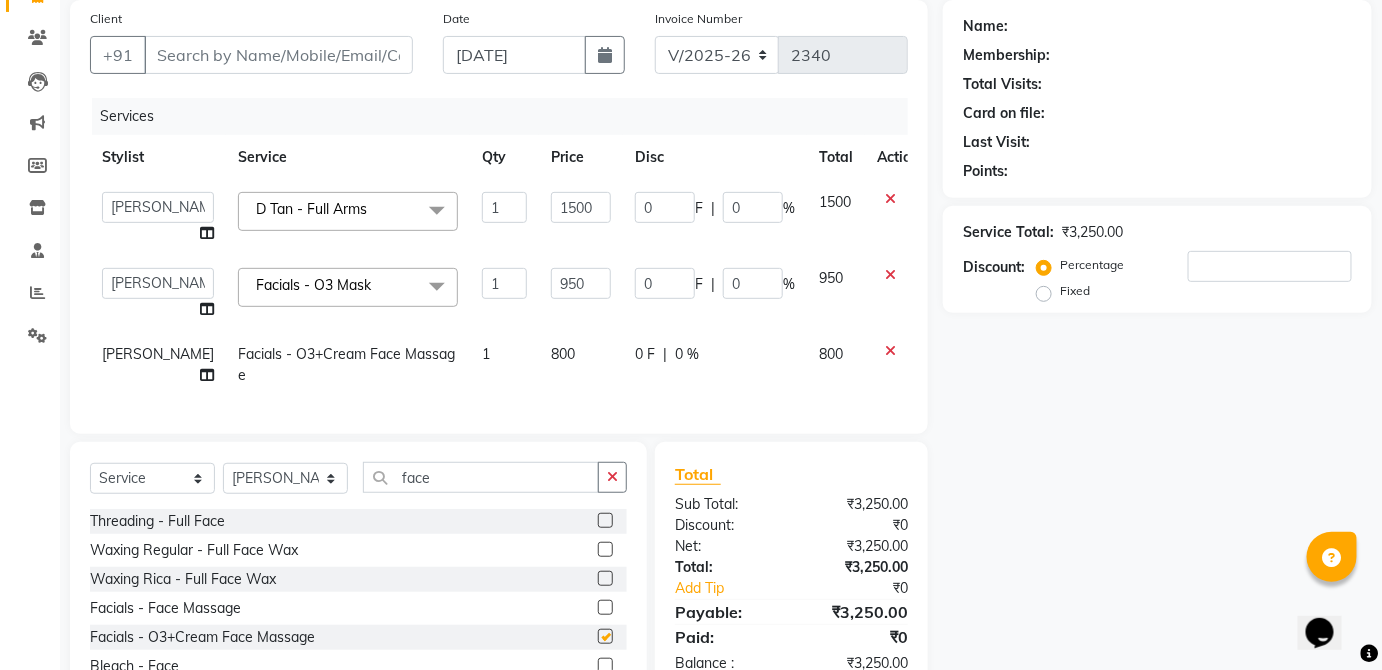 checkbox on "false" 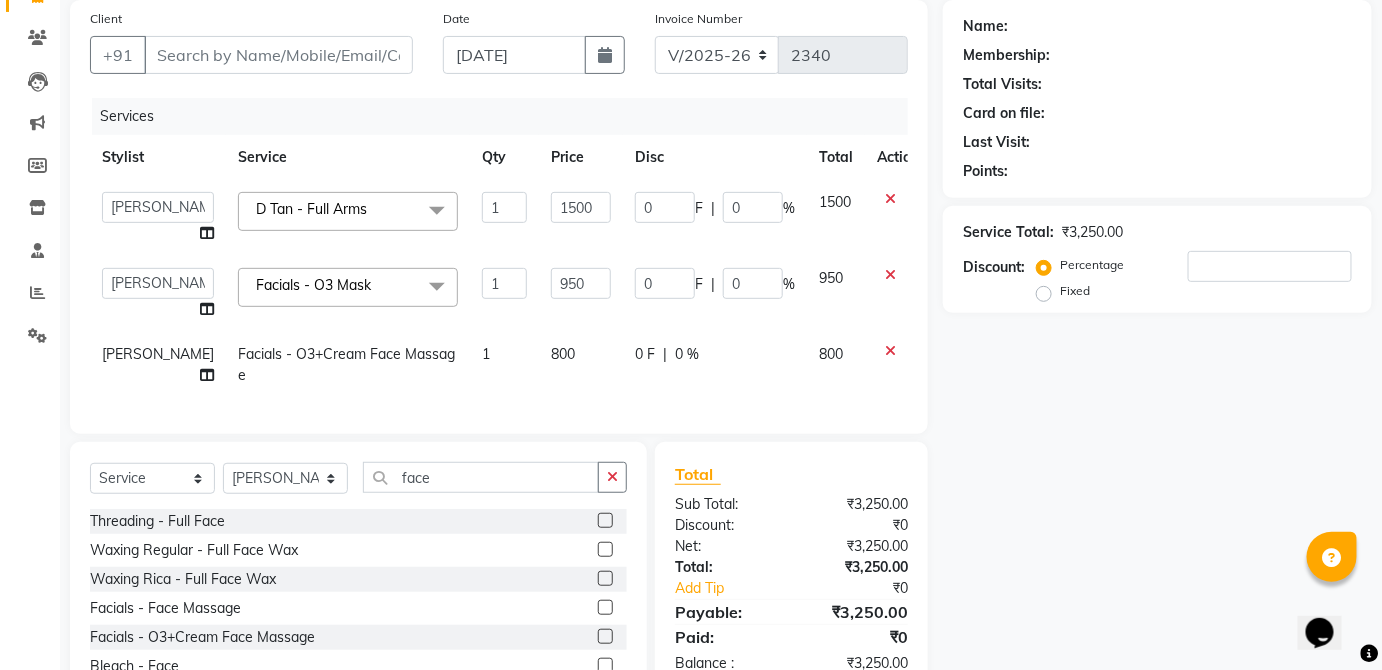 click on "800" 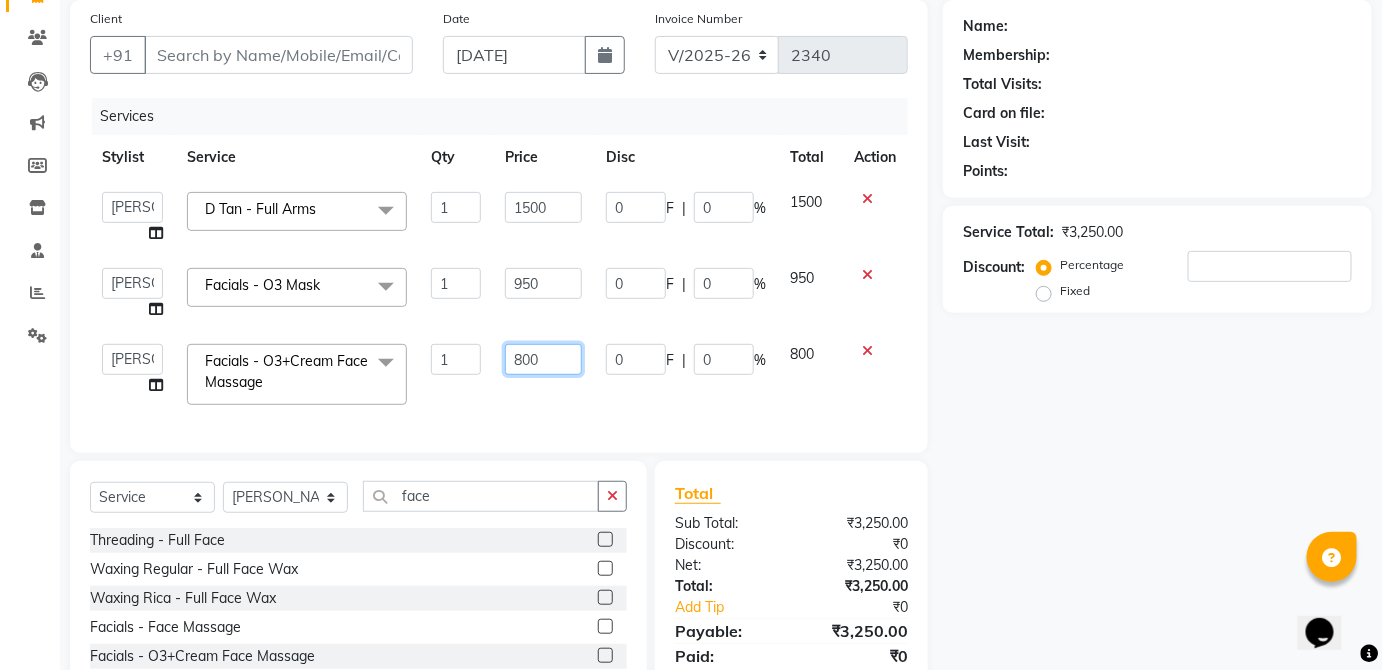 click on "800" 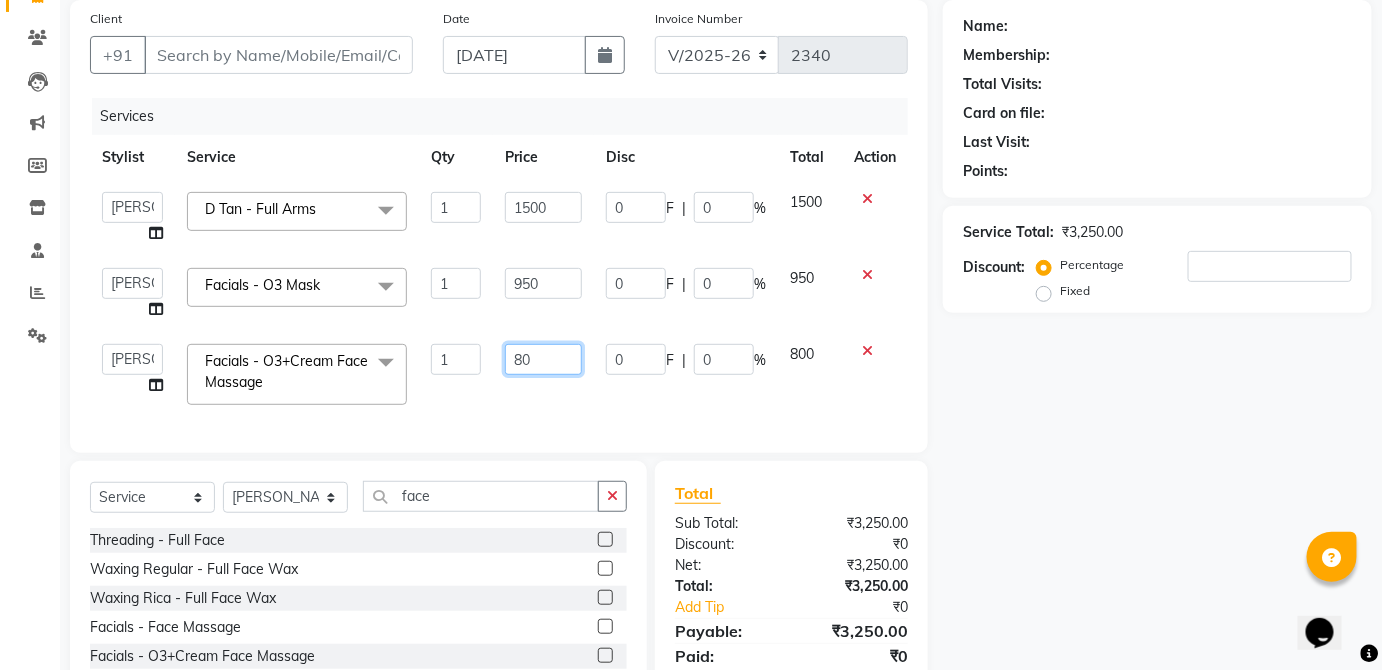 type on "8" 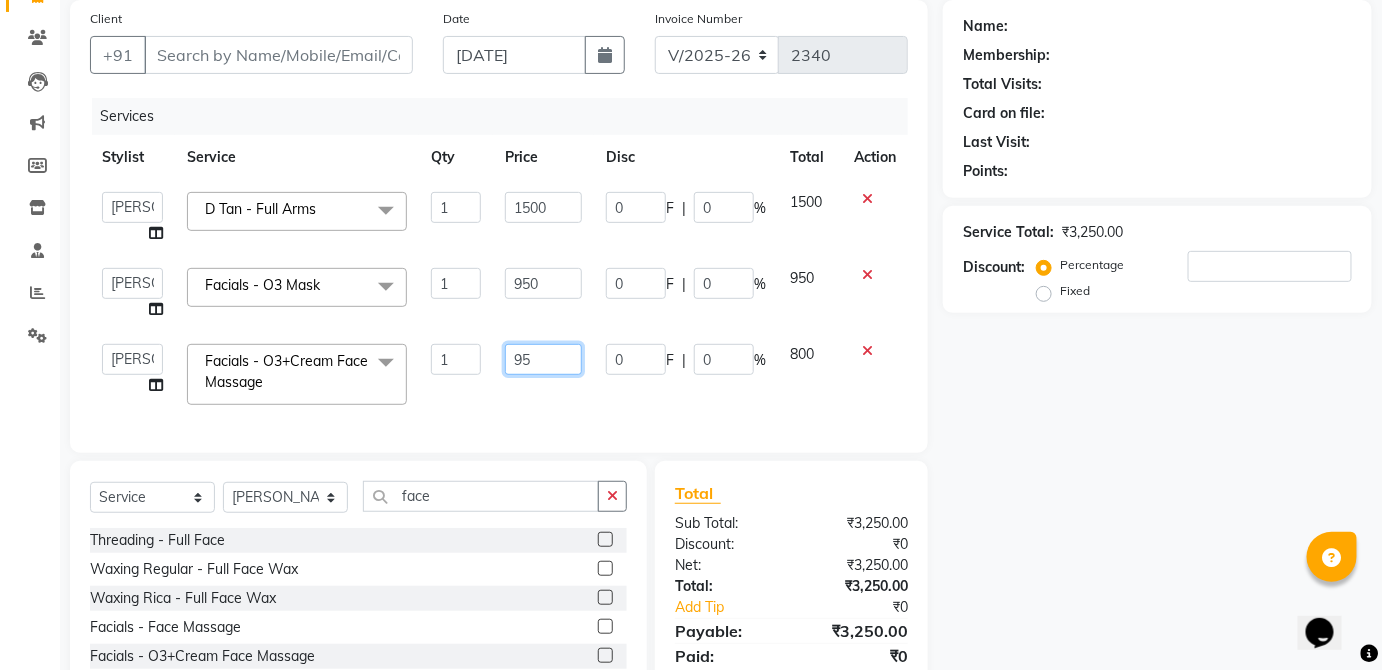 type on "950" 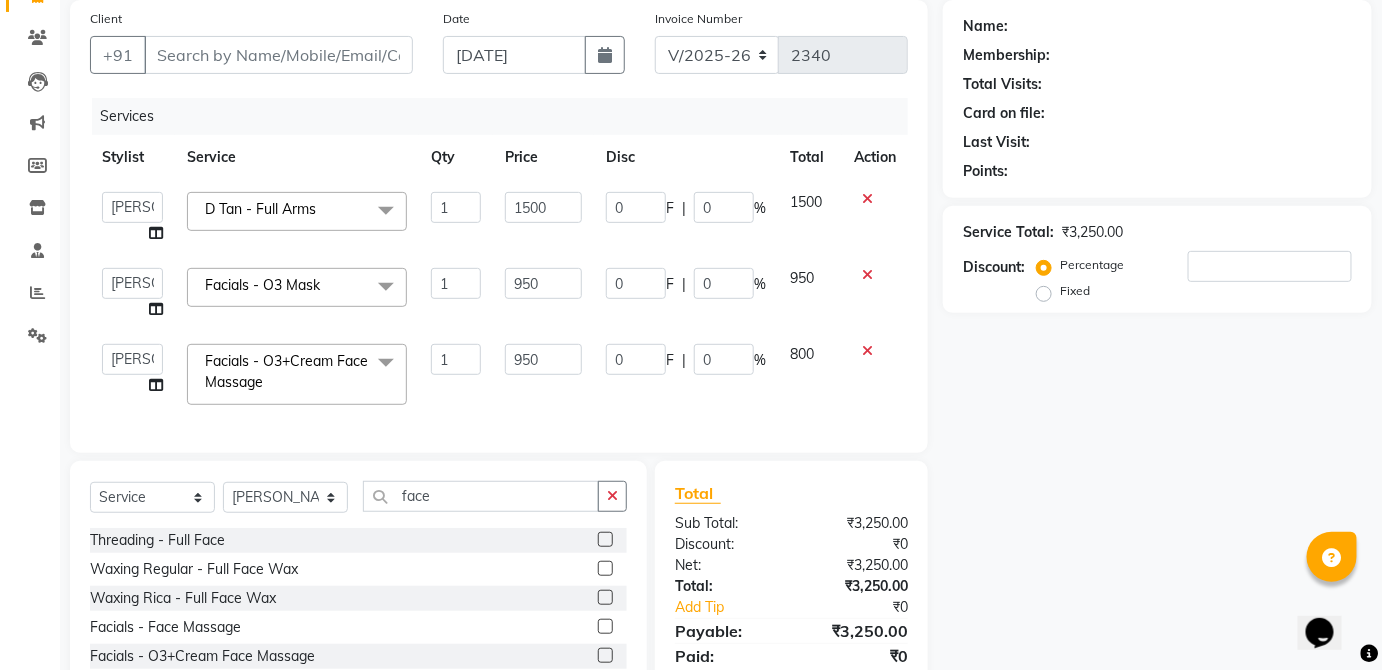 click on "800" 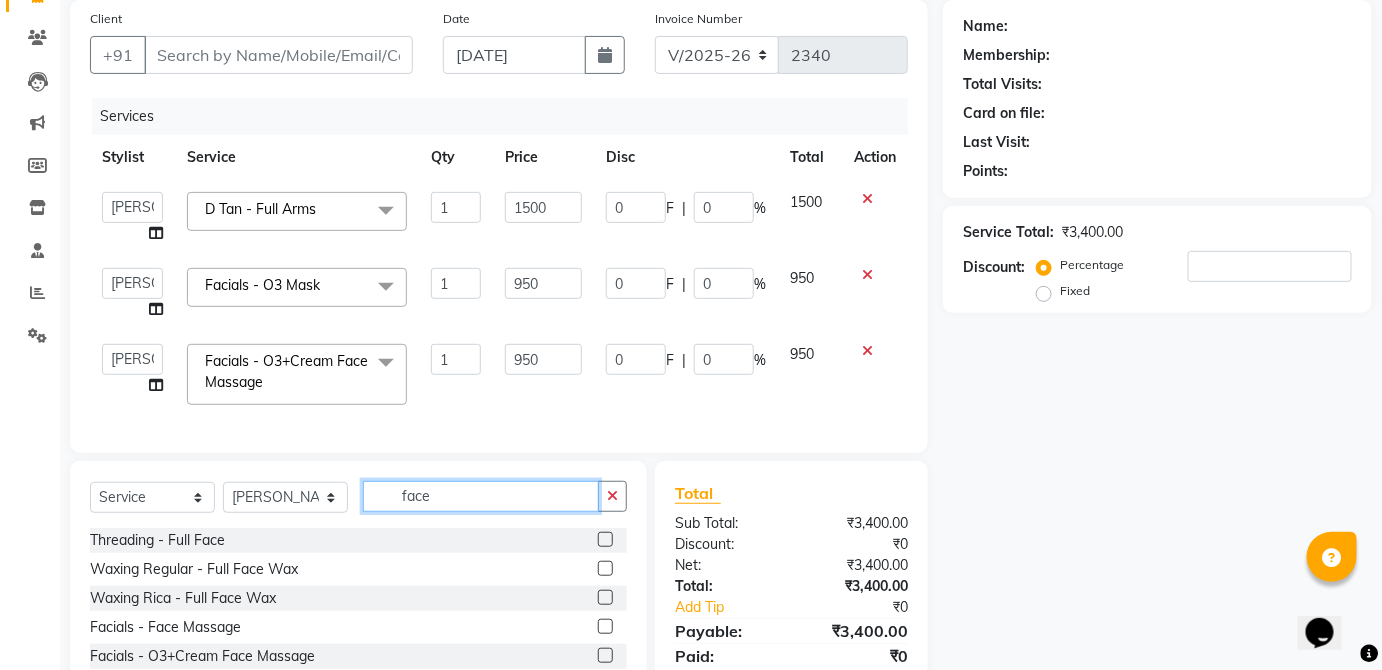 click on "face" 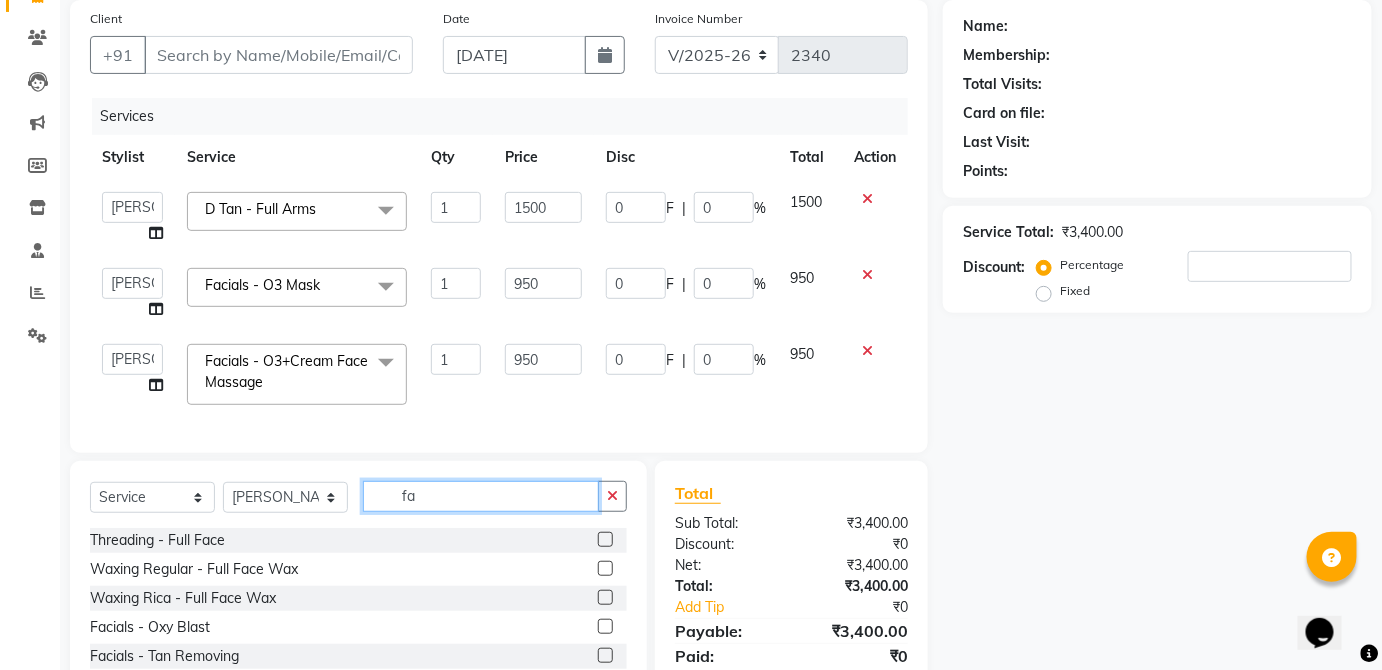 type on "f" 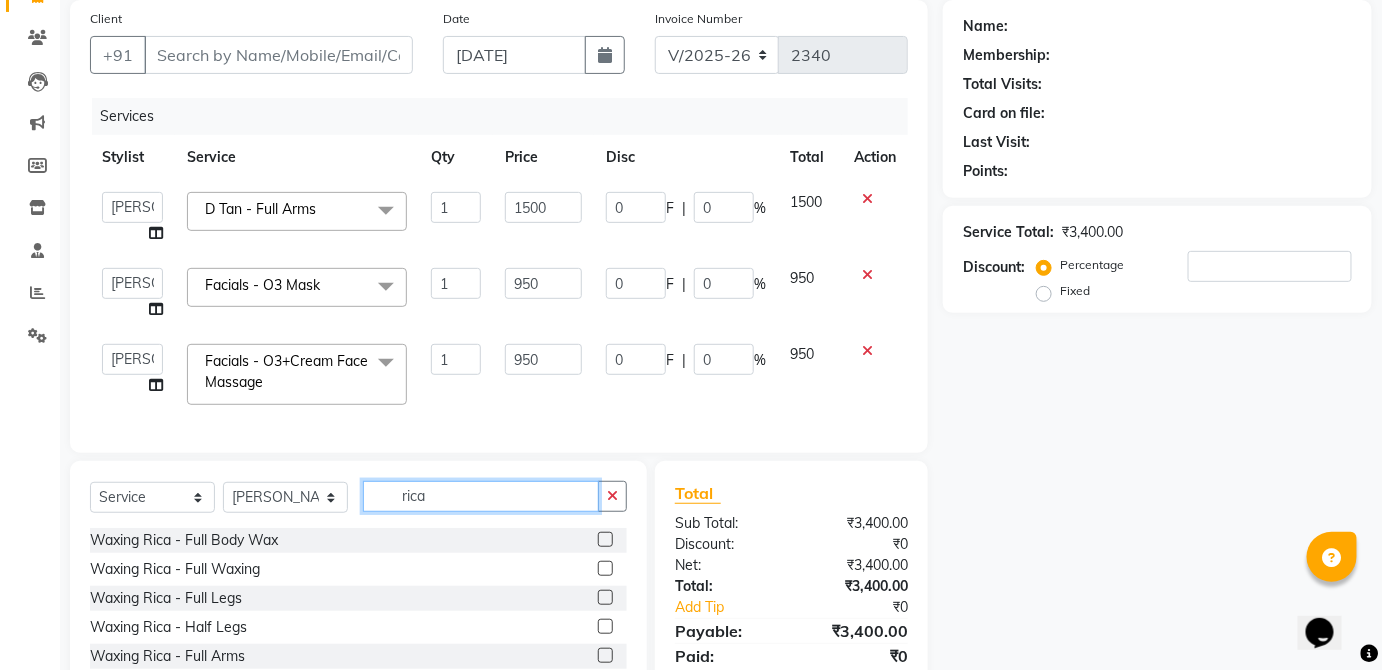 type on "rica" 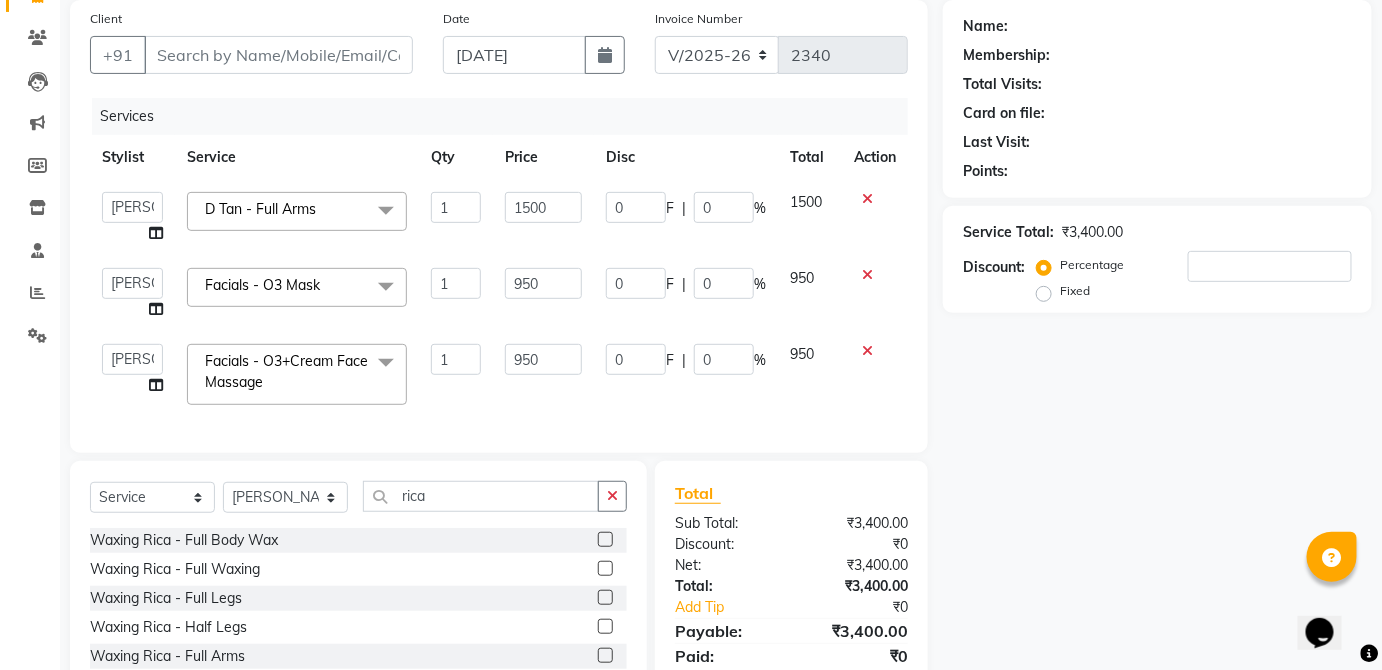 click 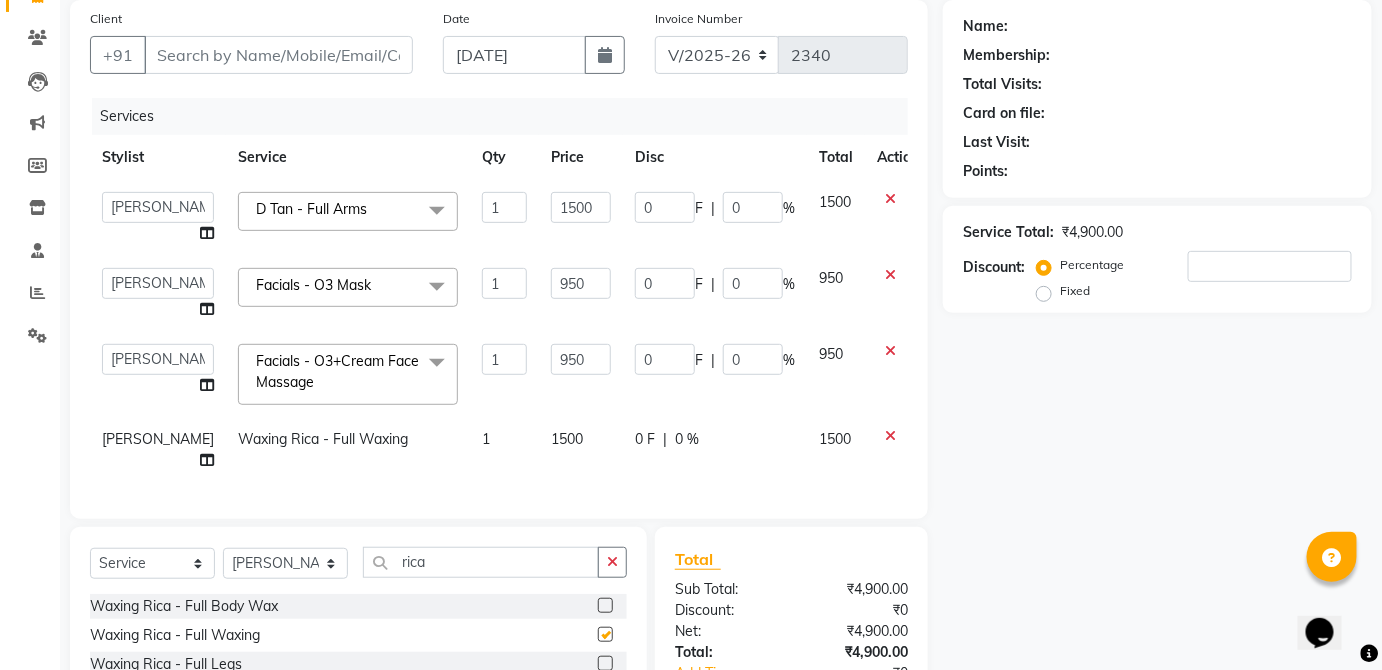 checkbox on "false" 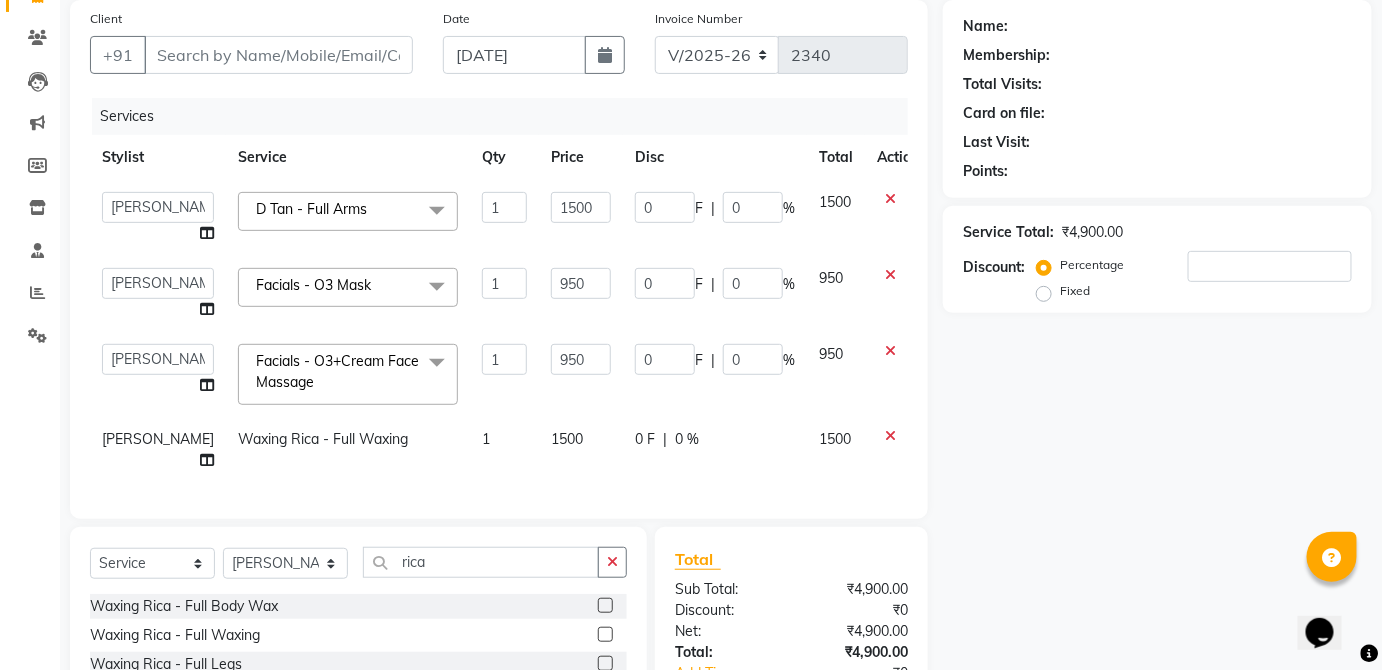 click on "1500" 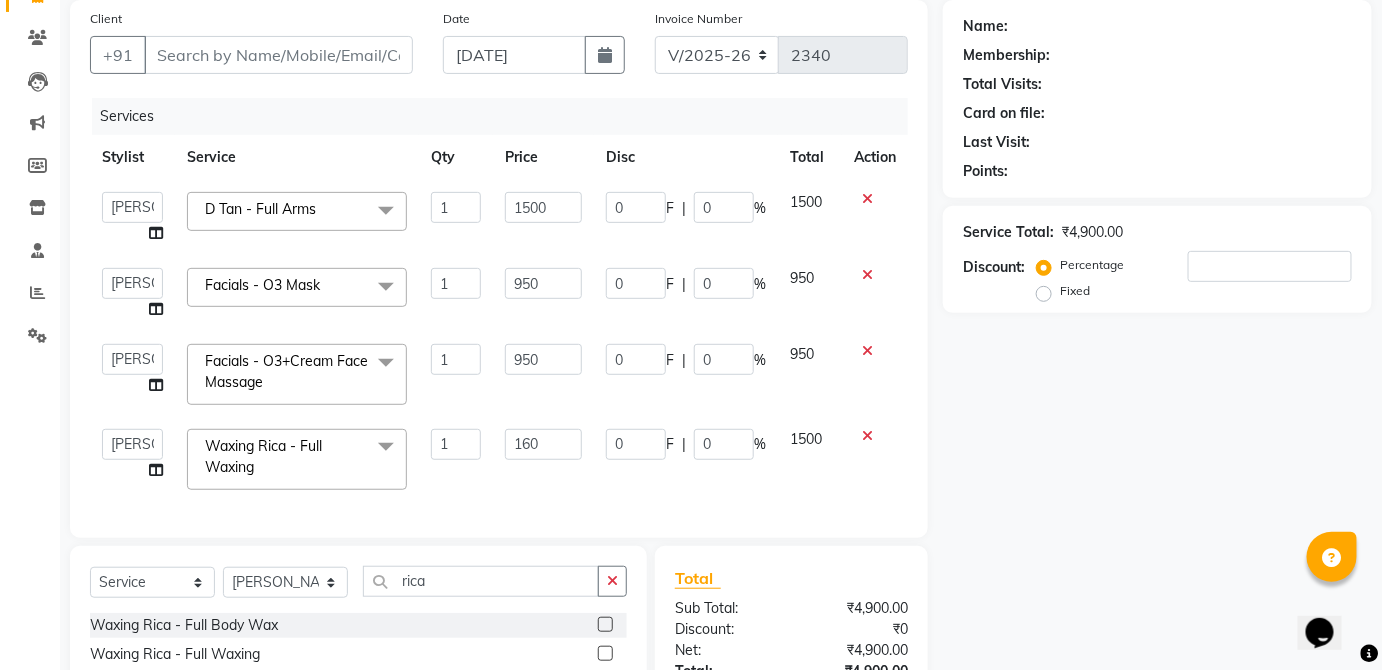 type on "1600" 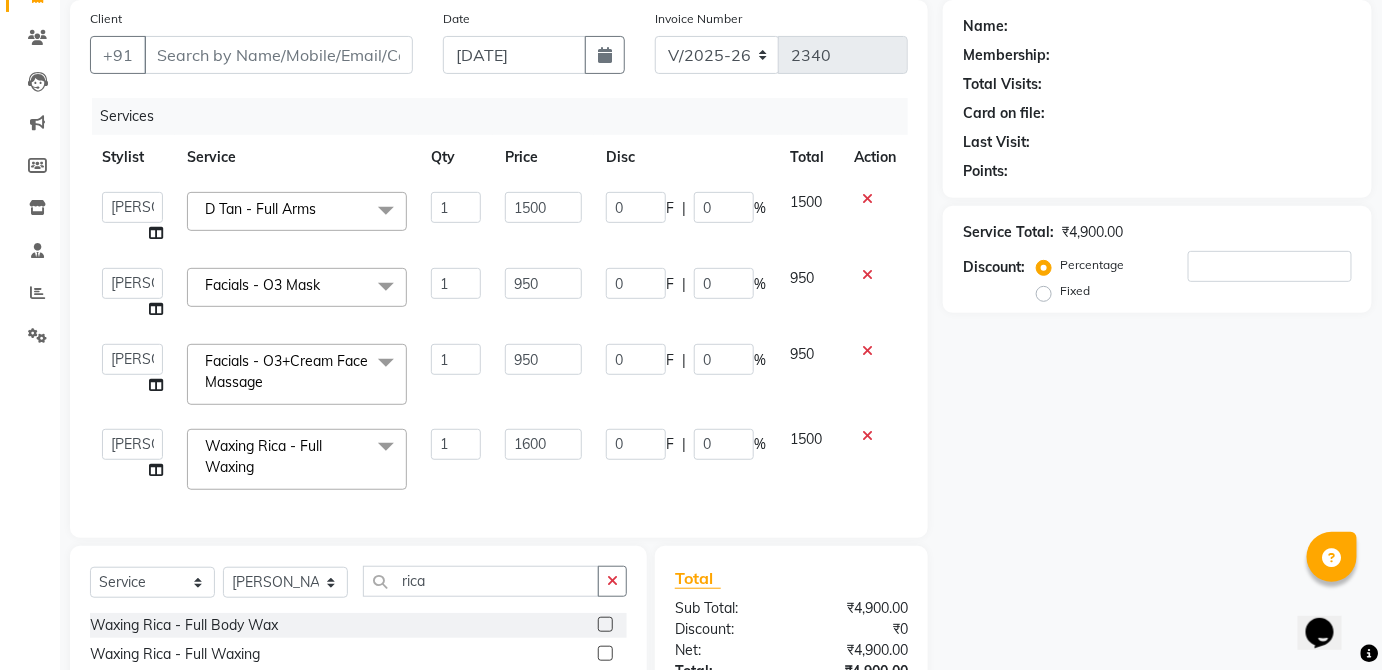 click on "1500" 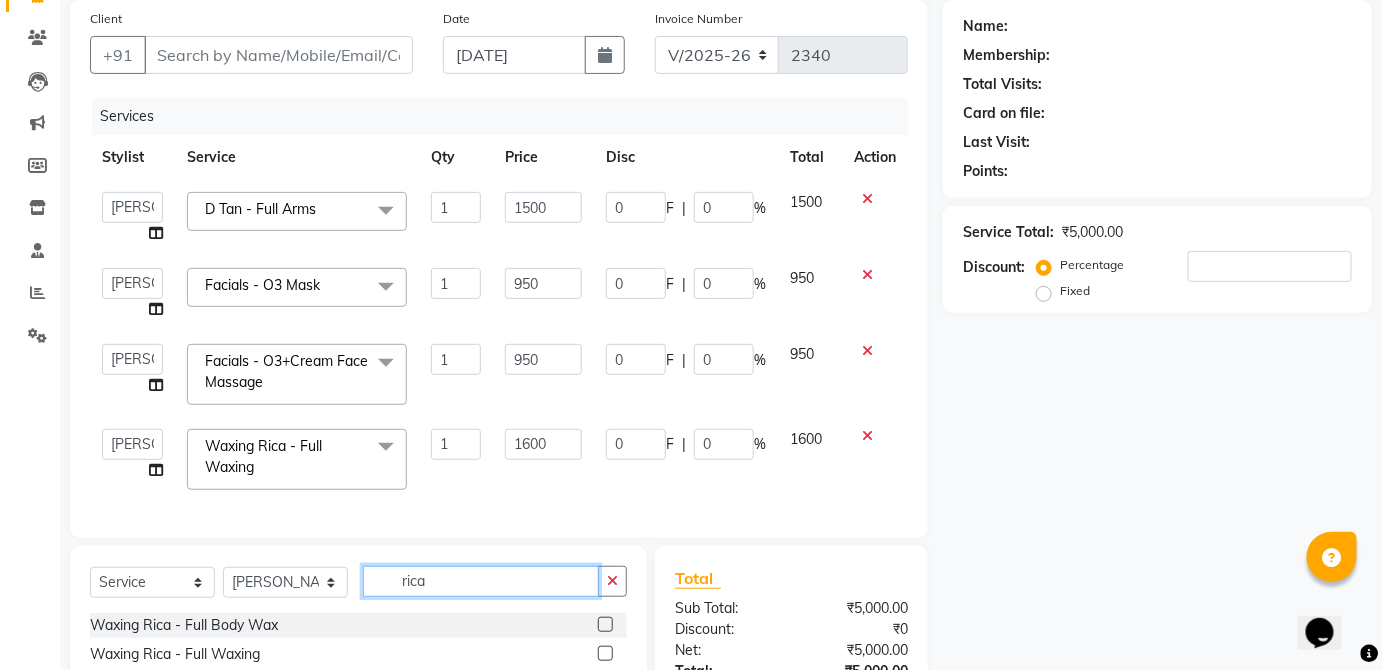click on "rica" 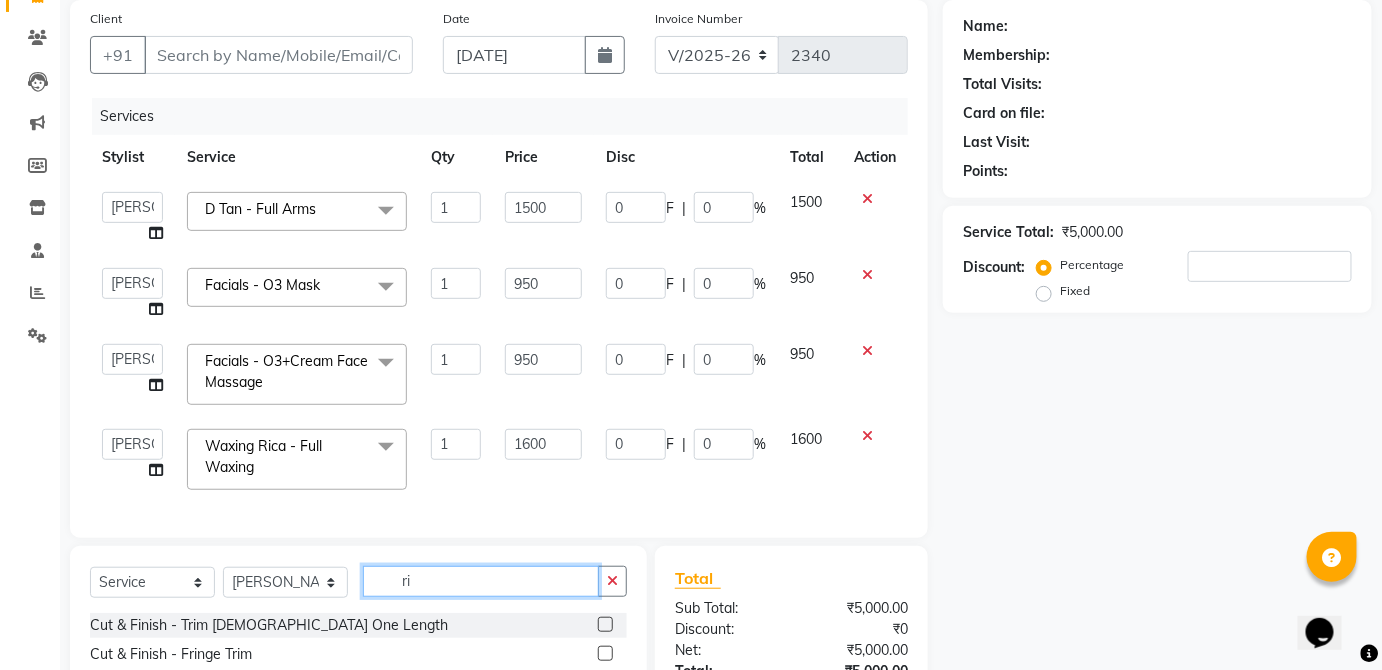 type on "r" 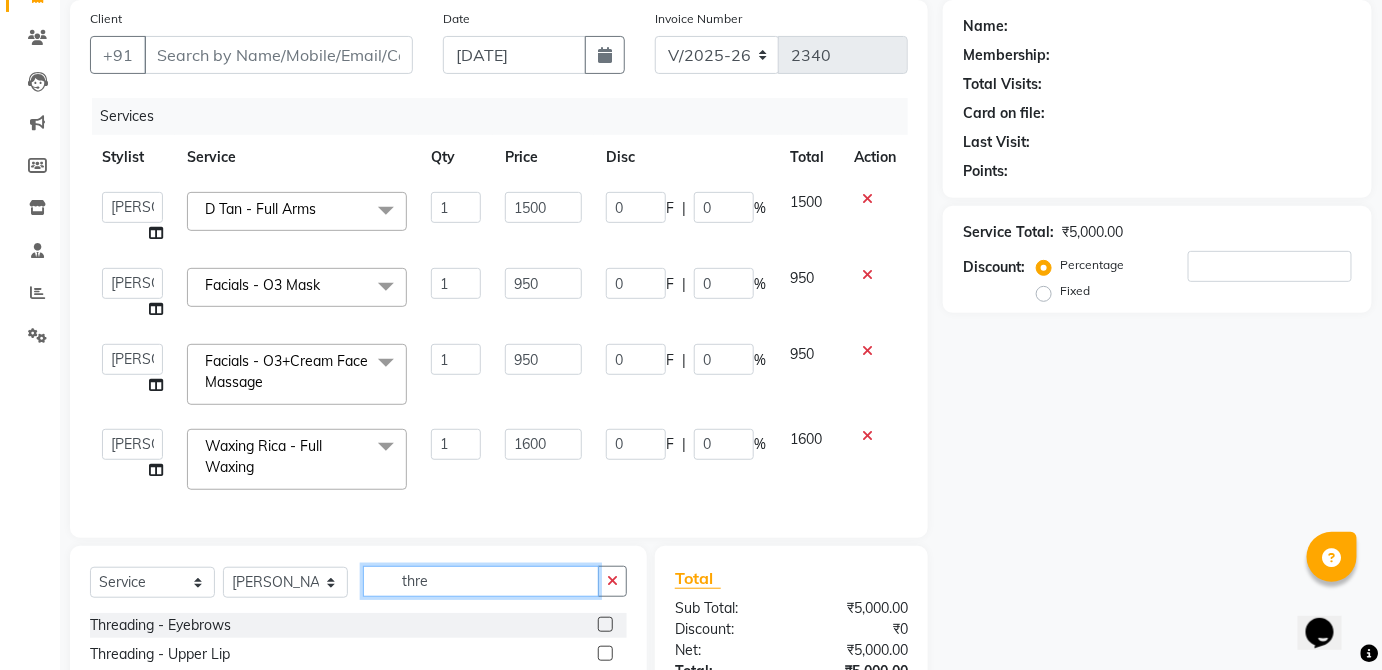 scroll, scrollTop: 0, scrollLeft: 0, axis: both 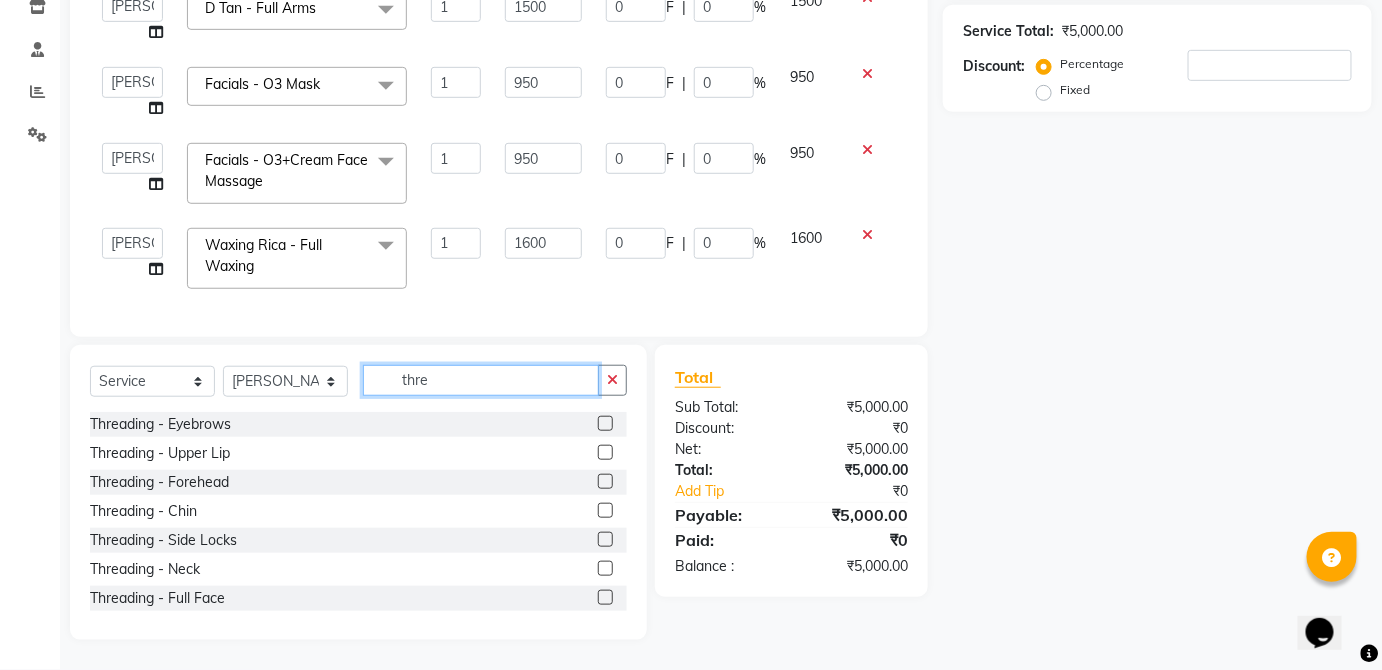 type on "thre" 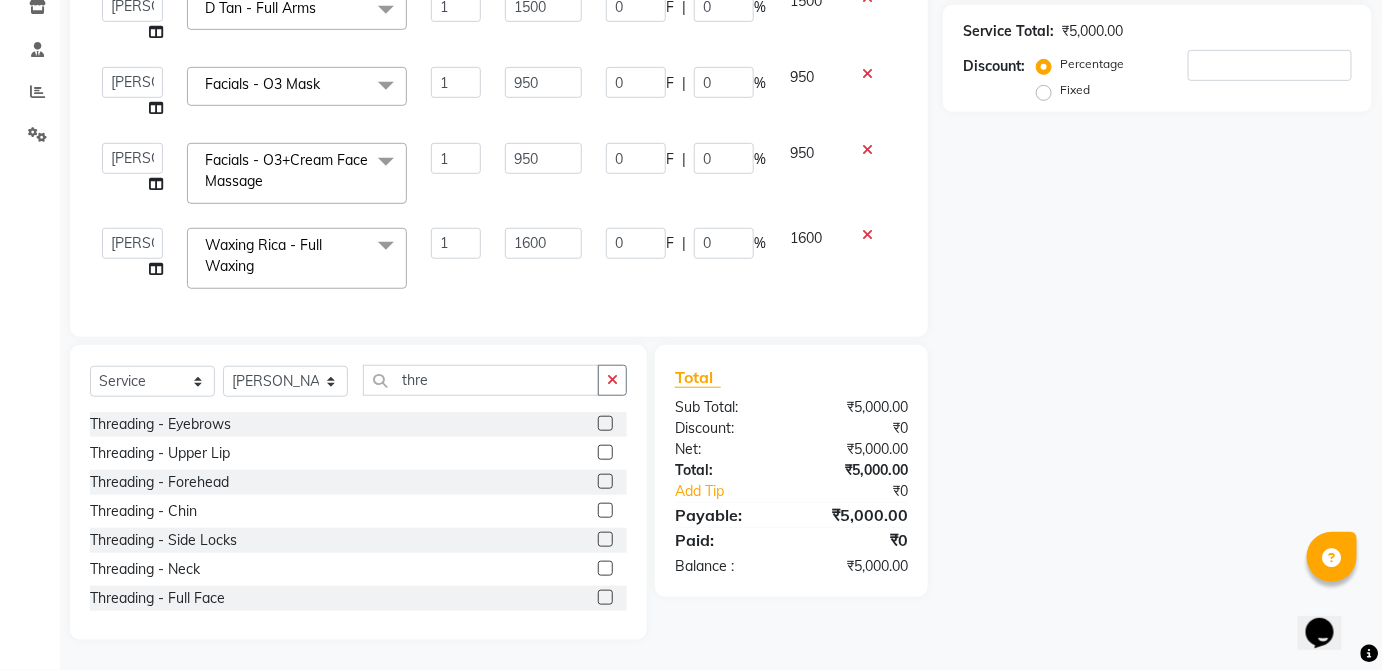 click 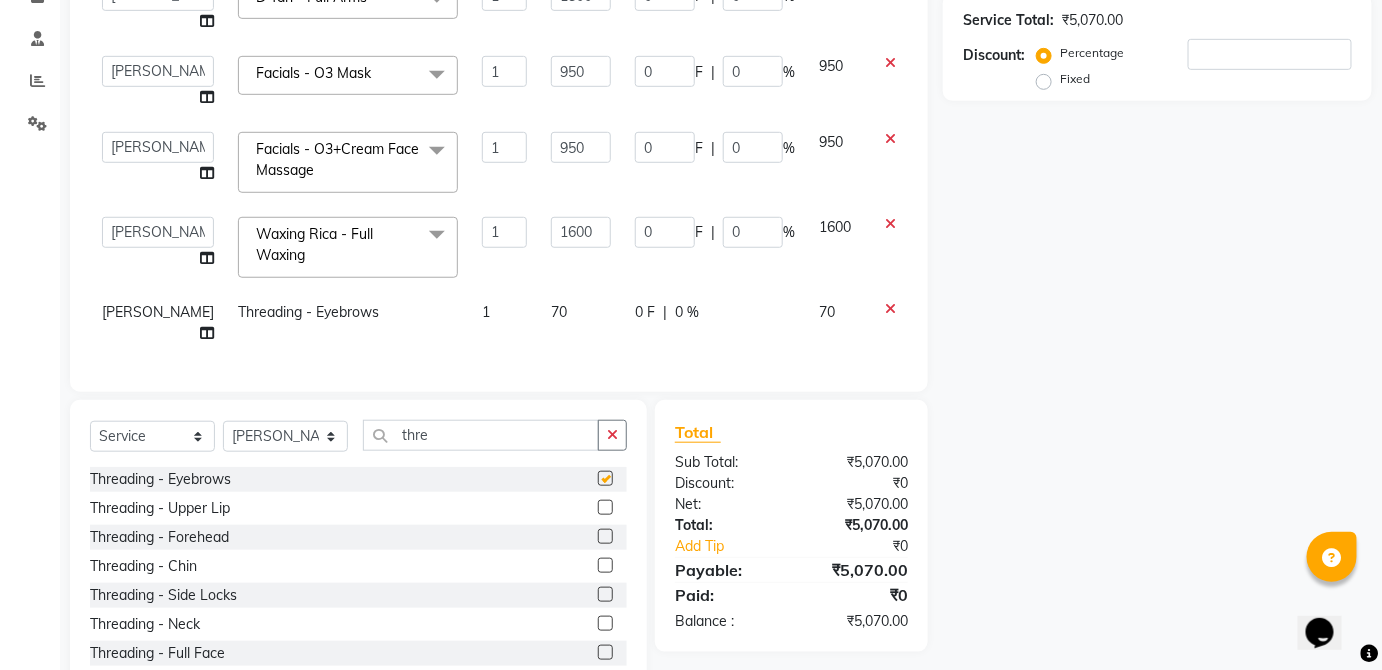 scroll, scrollTop: 407, scrollLeft: 0, axis: vertical 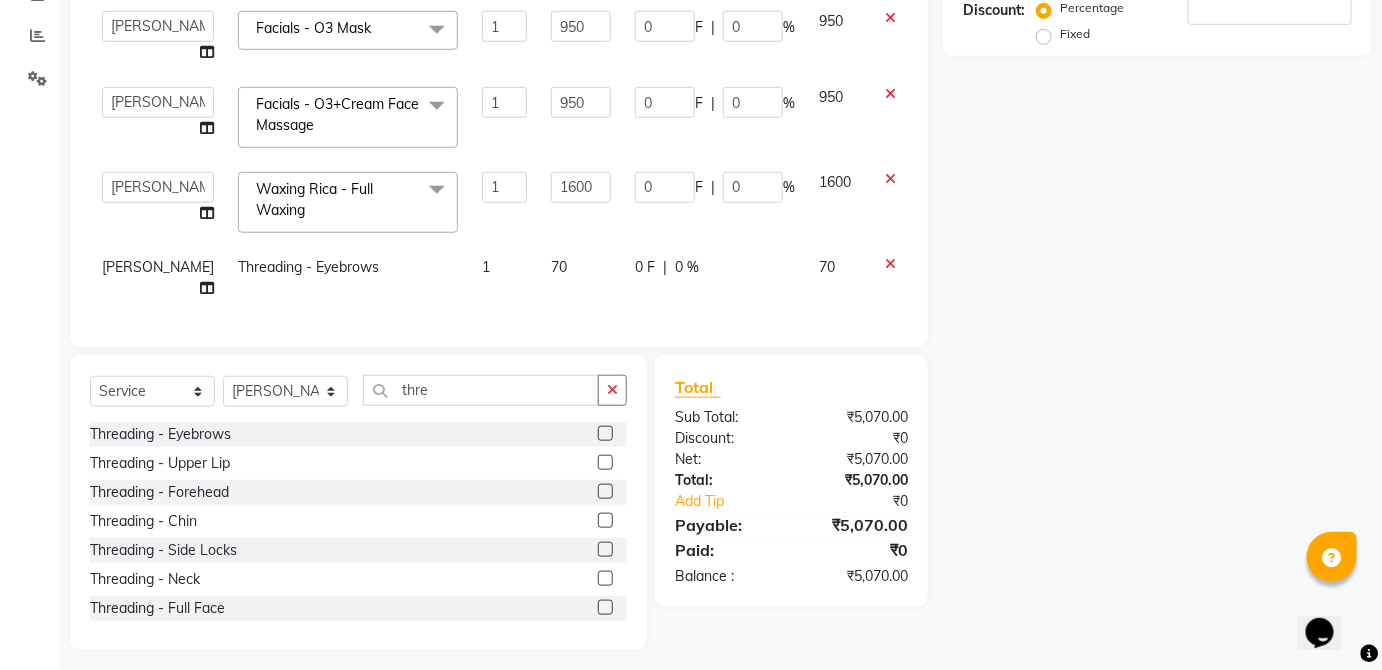 checkbox on "false" 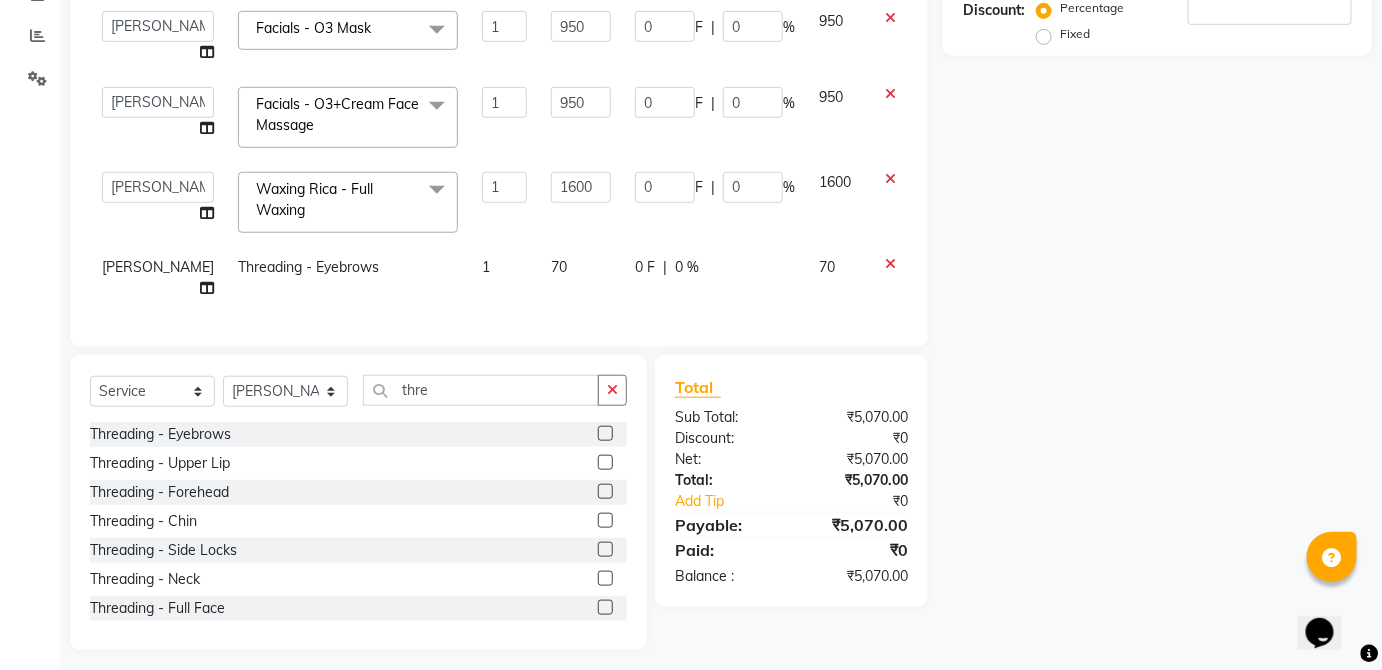click on "0 F | 0 %" 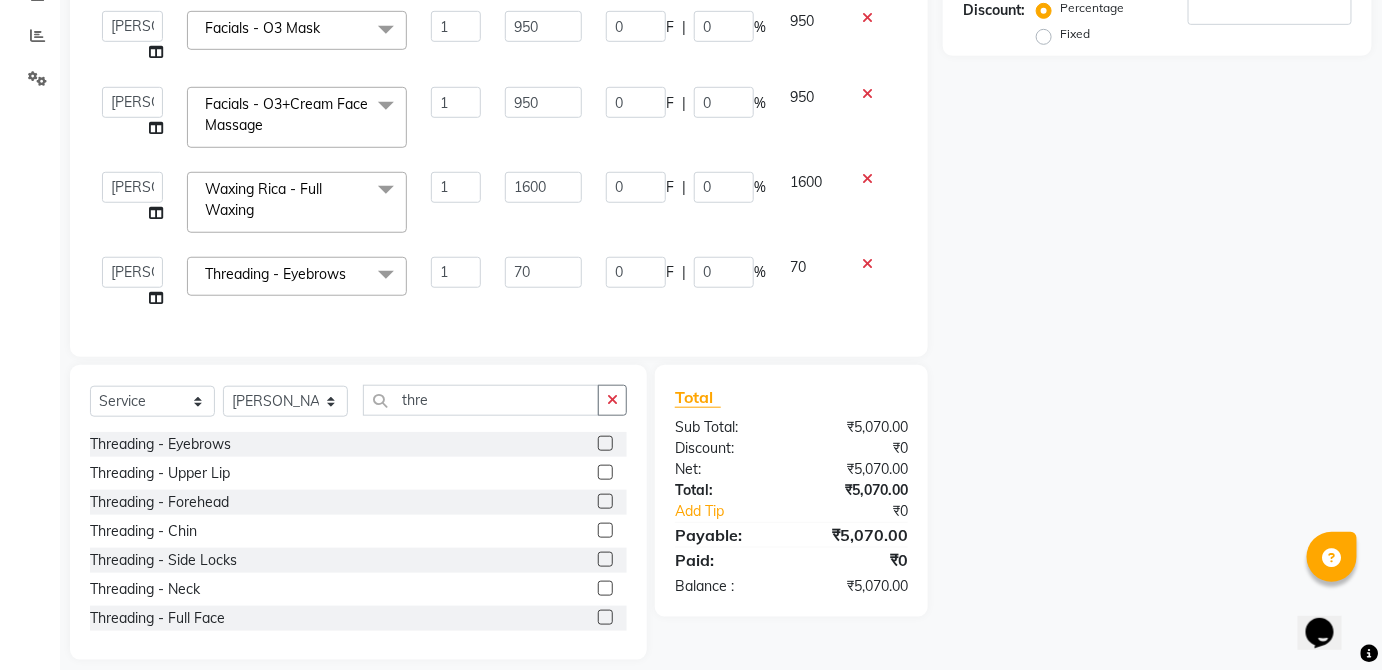 scroll, scrollTop: 8, scrollLeft: 0, axis: vertical 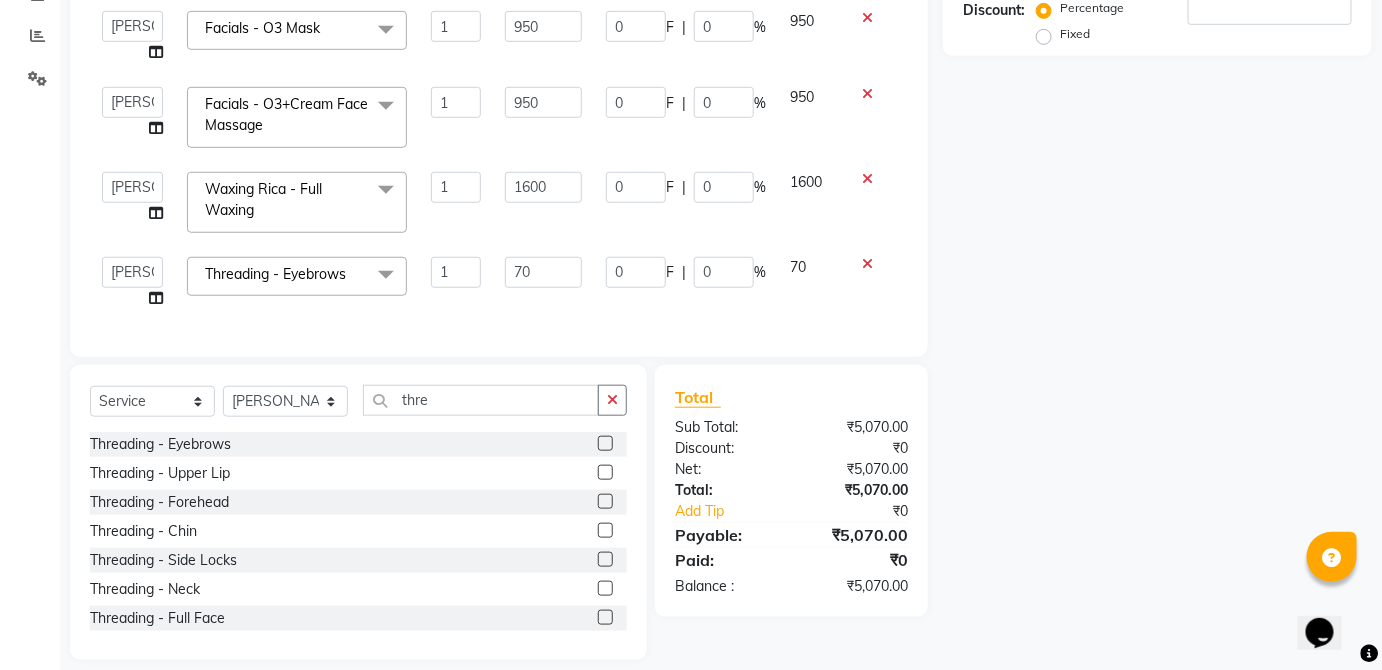 click 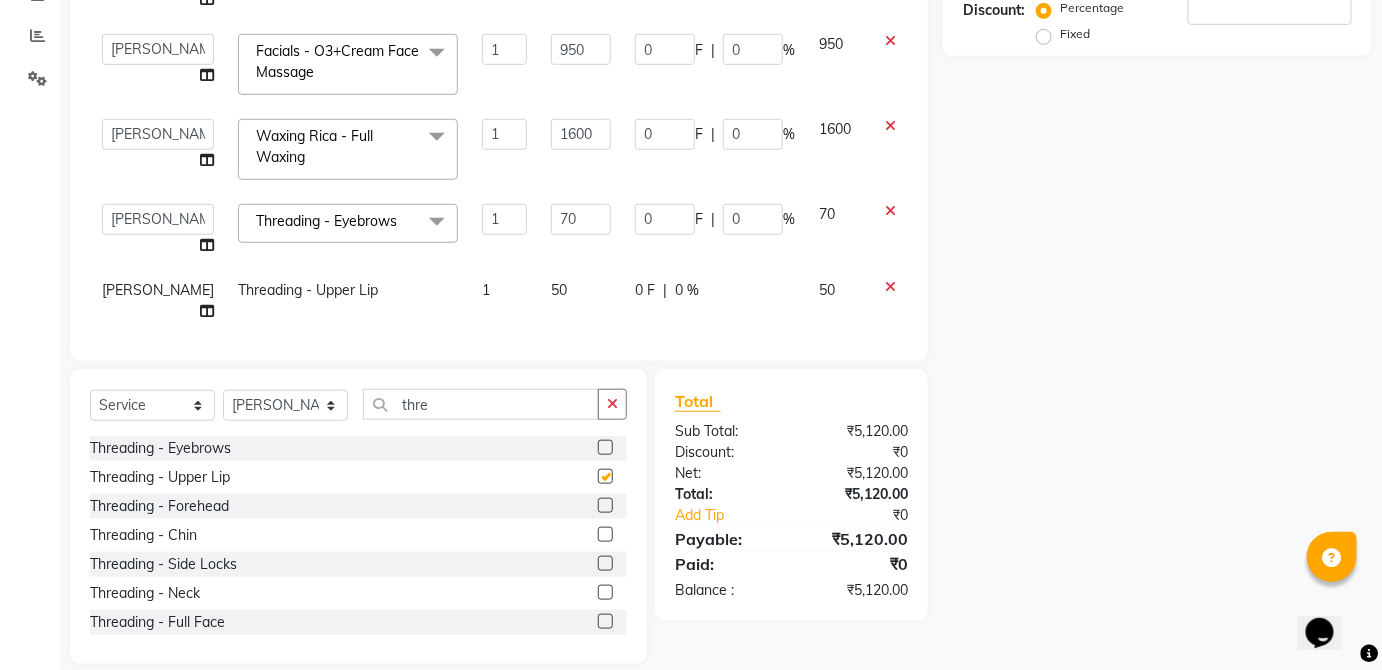 checkbox on "false" 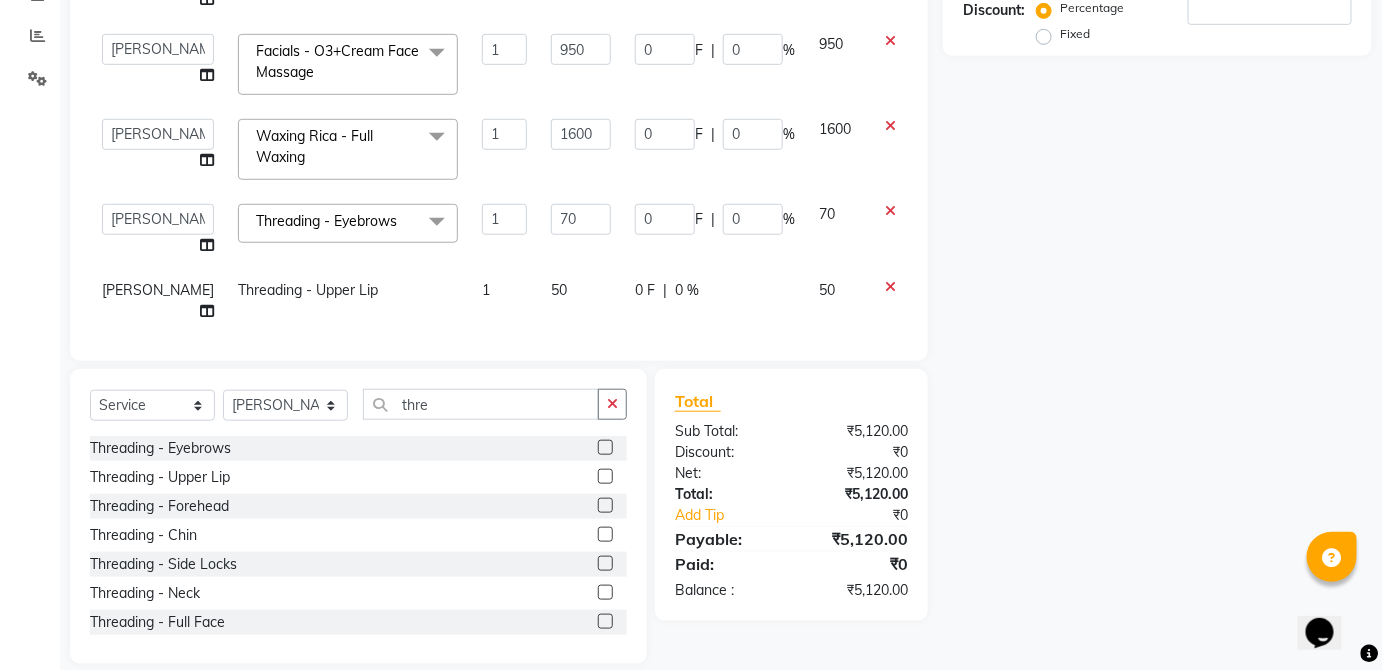 click on "0 F | 0 %" 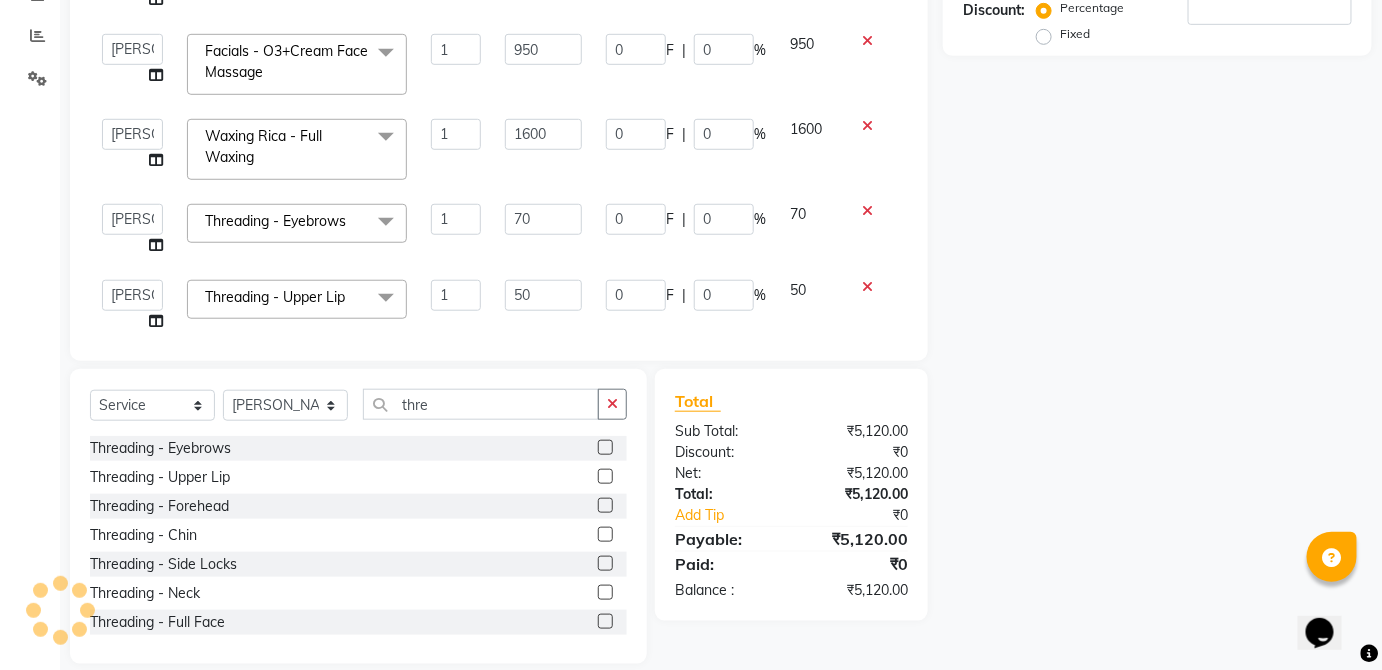 scroll, scrollTop: 83, scrollLeft: 0, axis: vertical 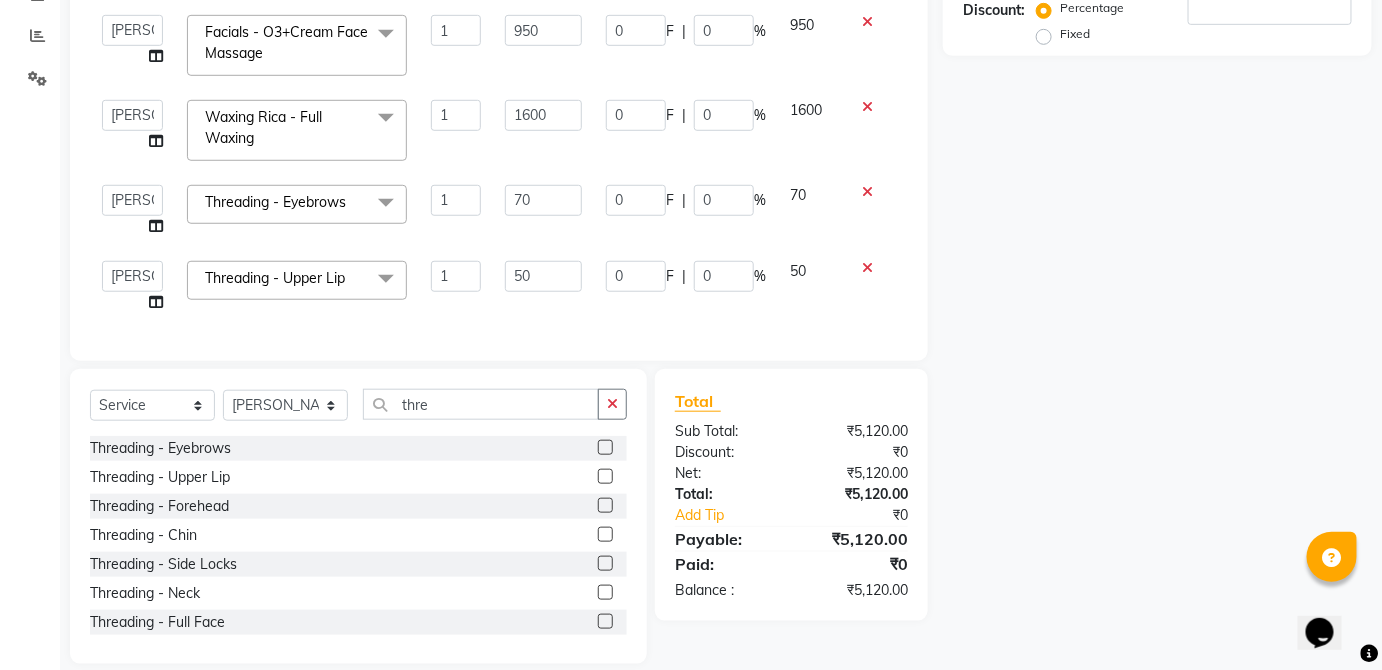 click 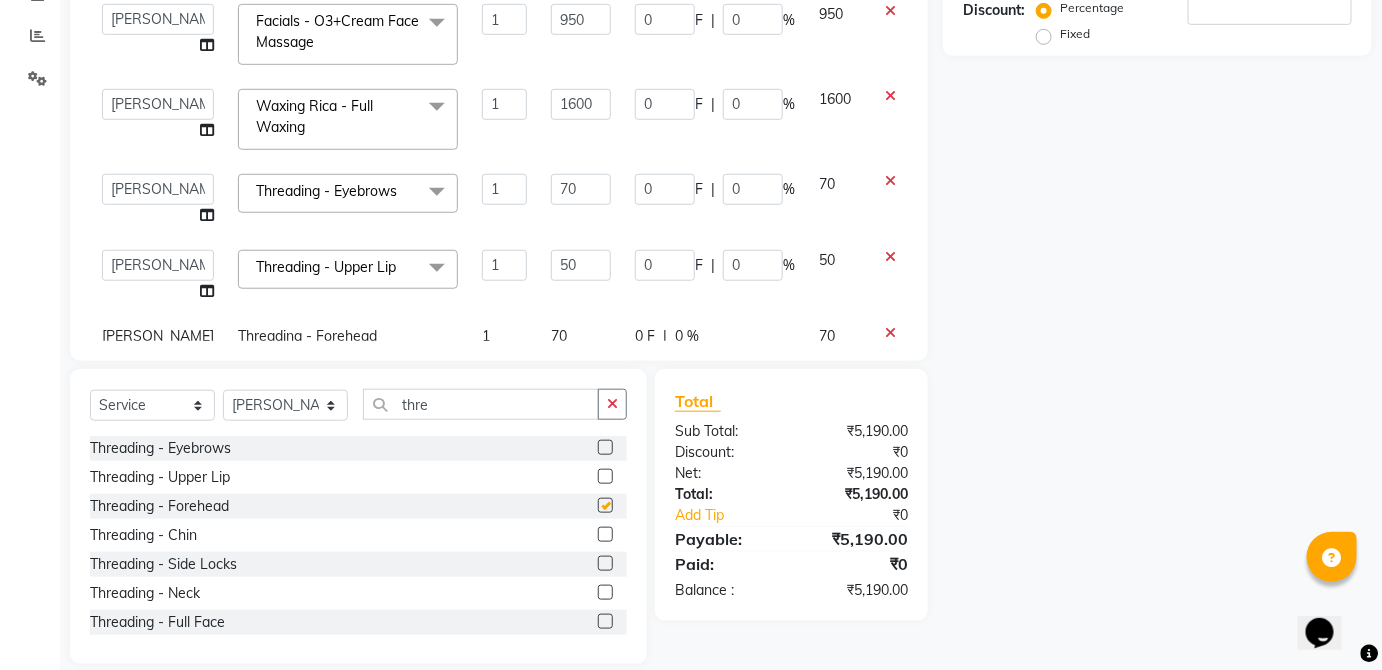 scroll, scrollTop: 128, scrollLeft: 0, axis: vertical 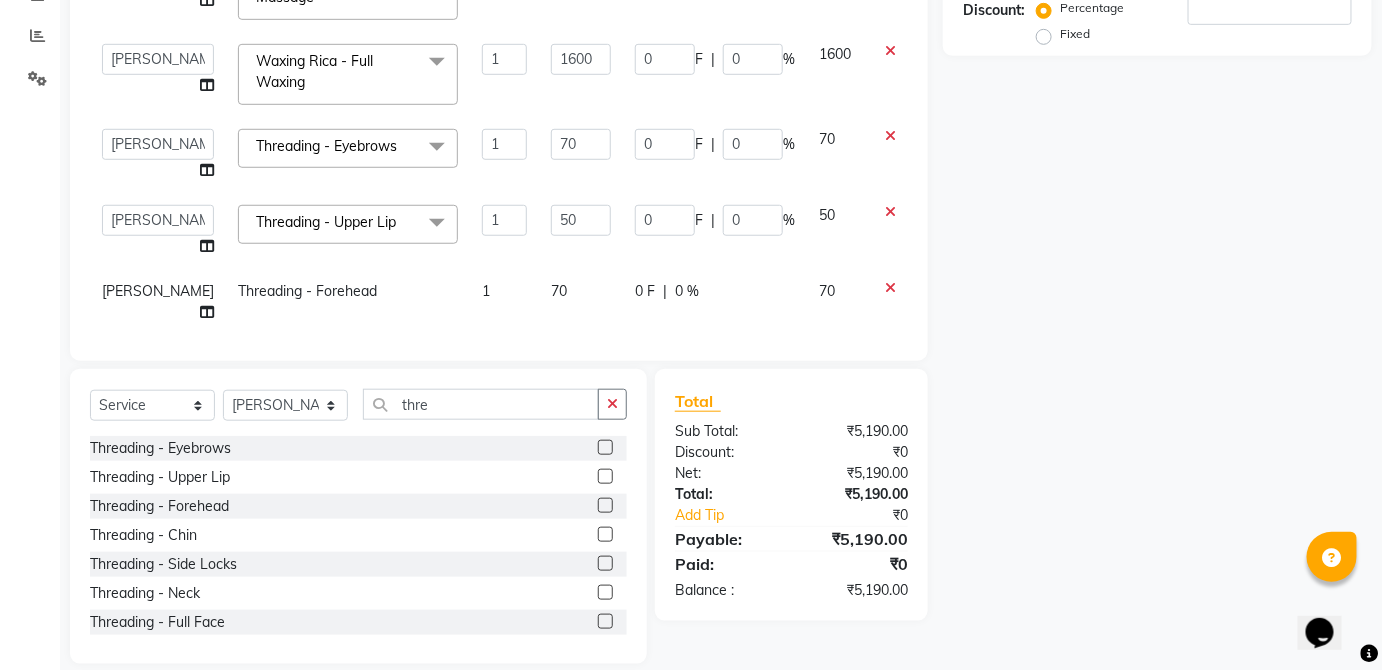 checkbox on "false" 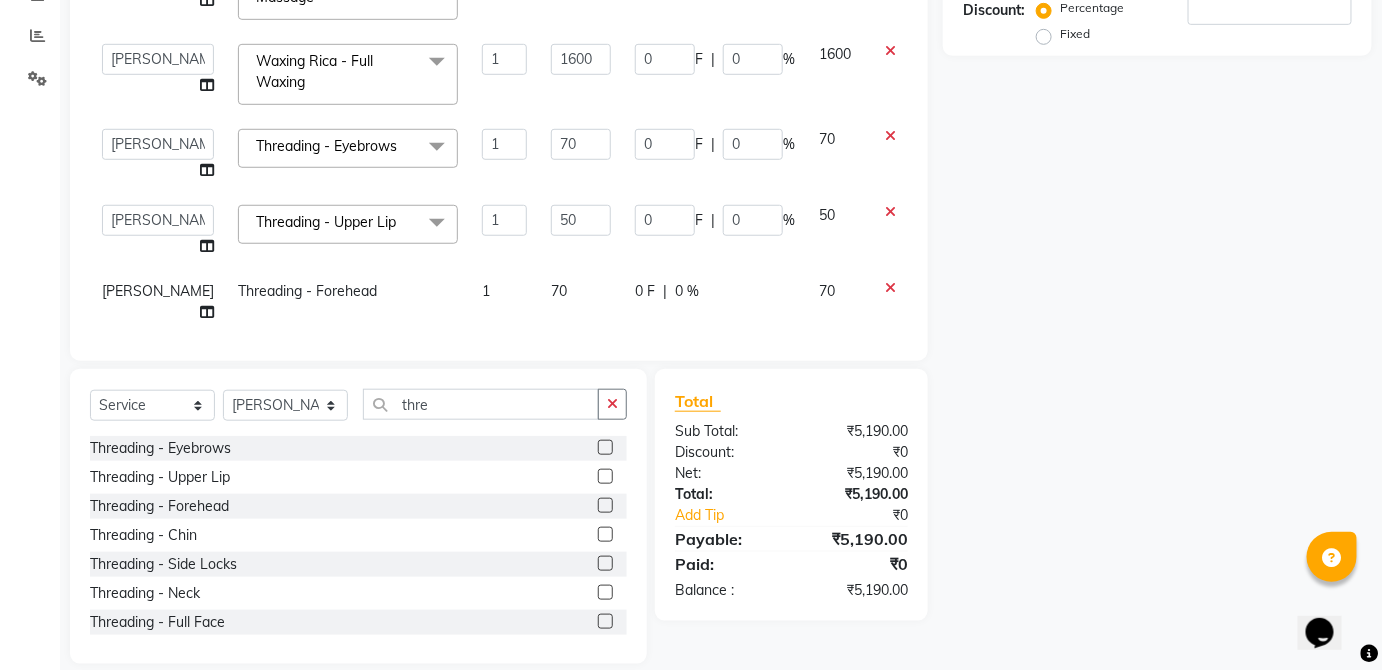click on "70" 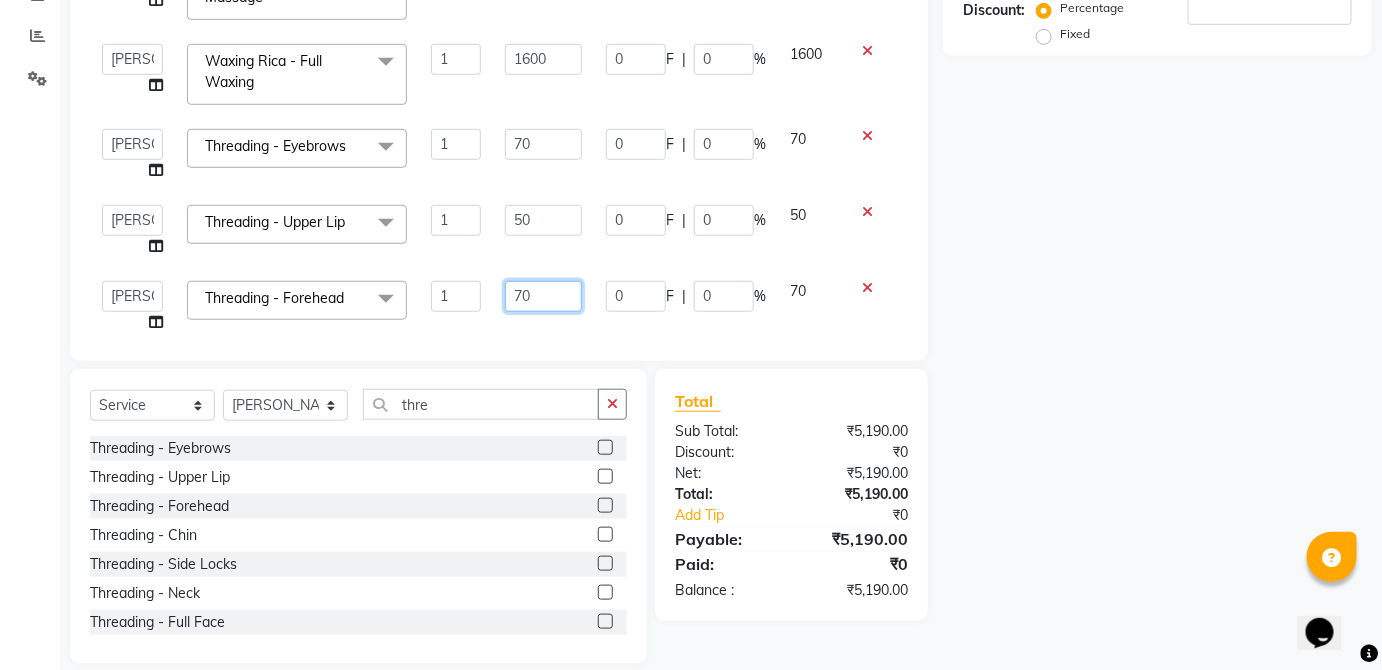 click on "70" 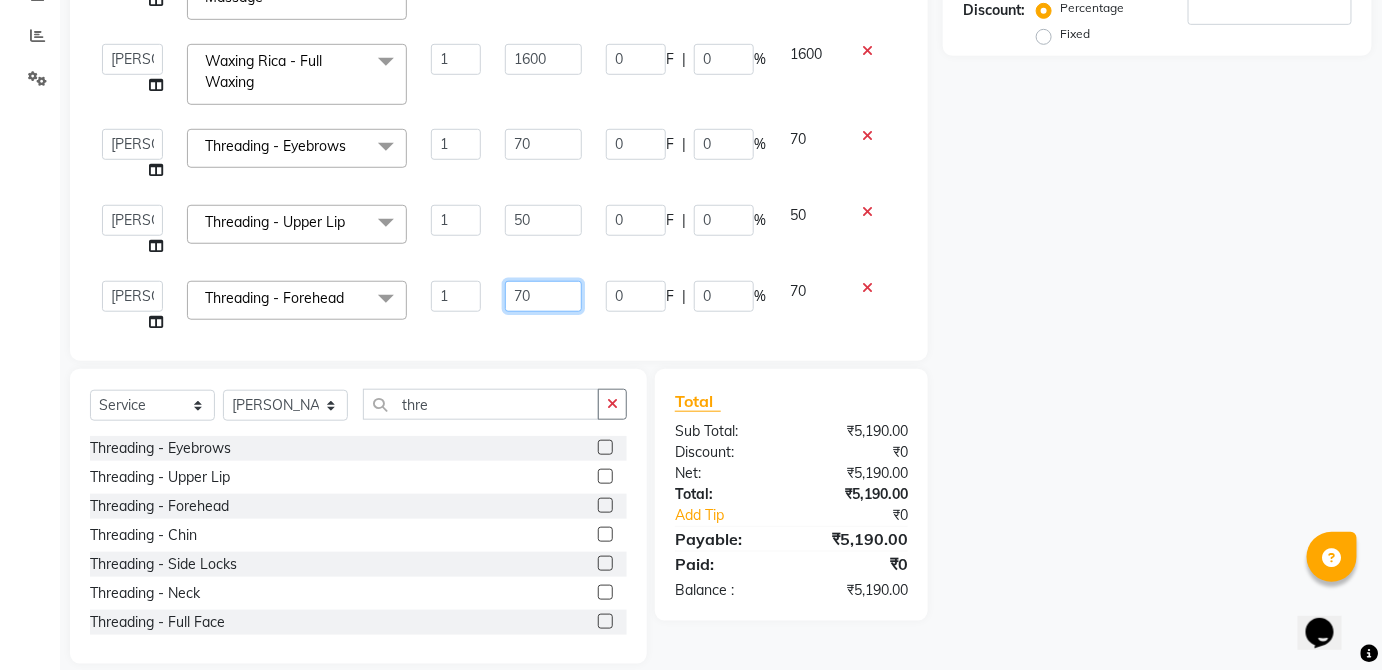 type on "7" 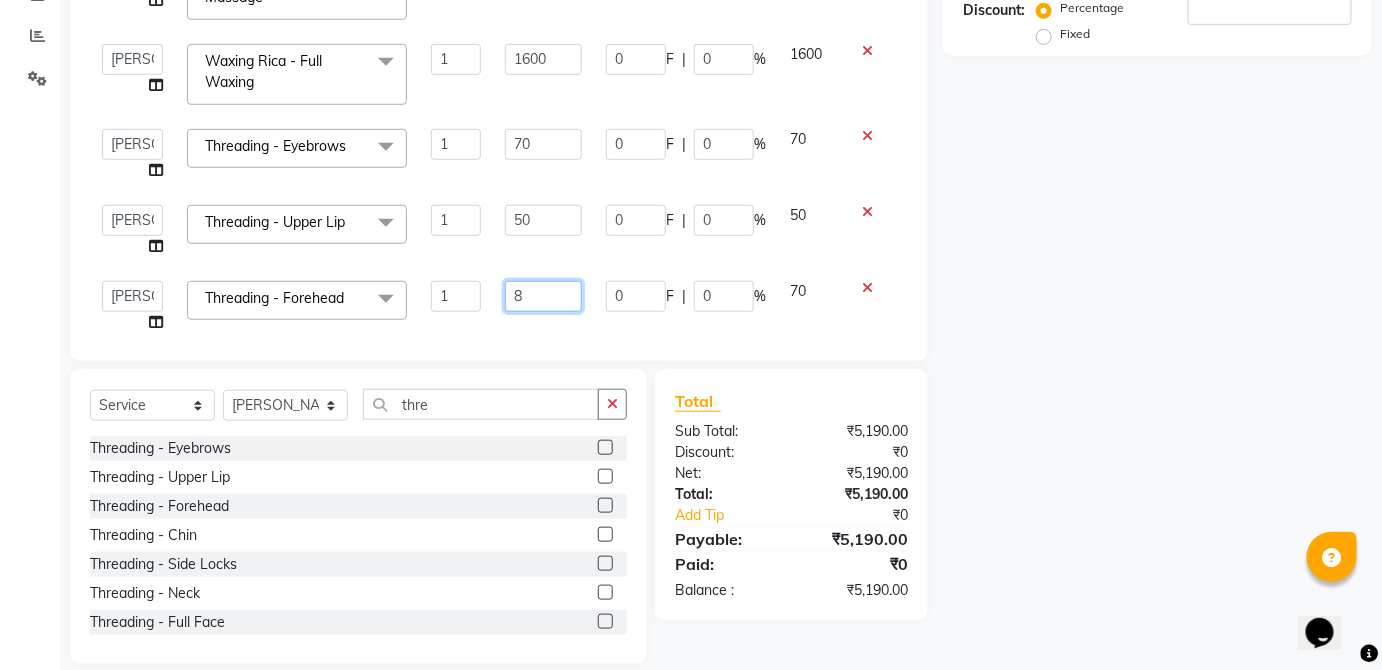 type on "80" 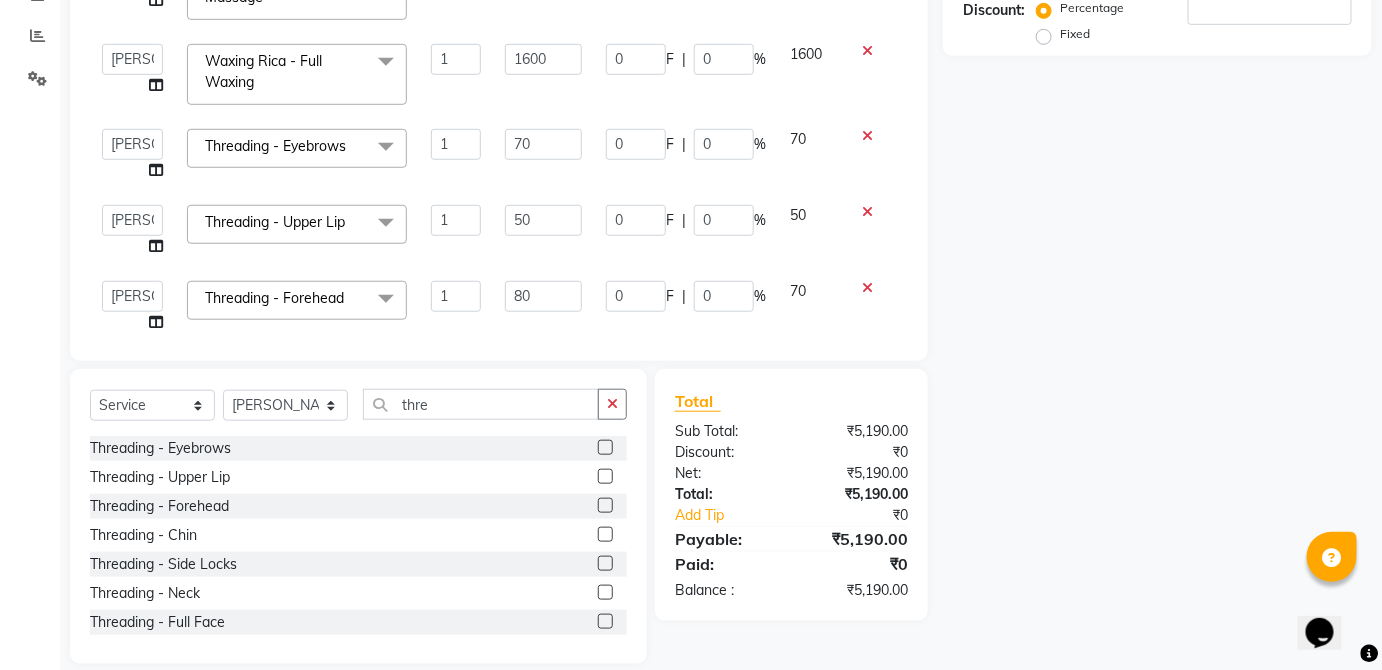 click on "70" 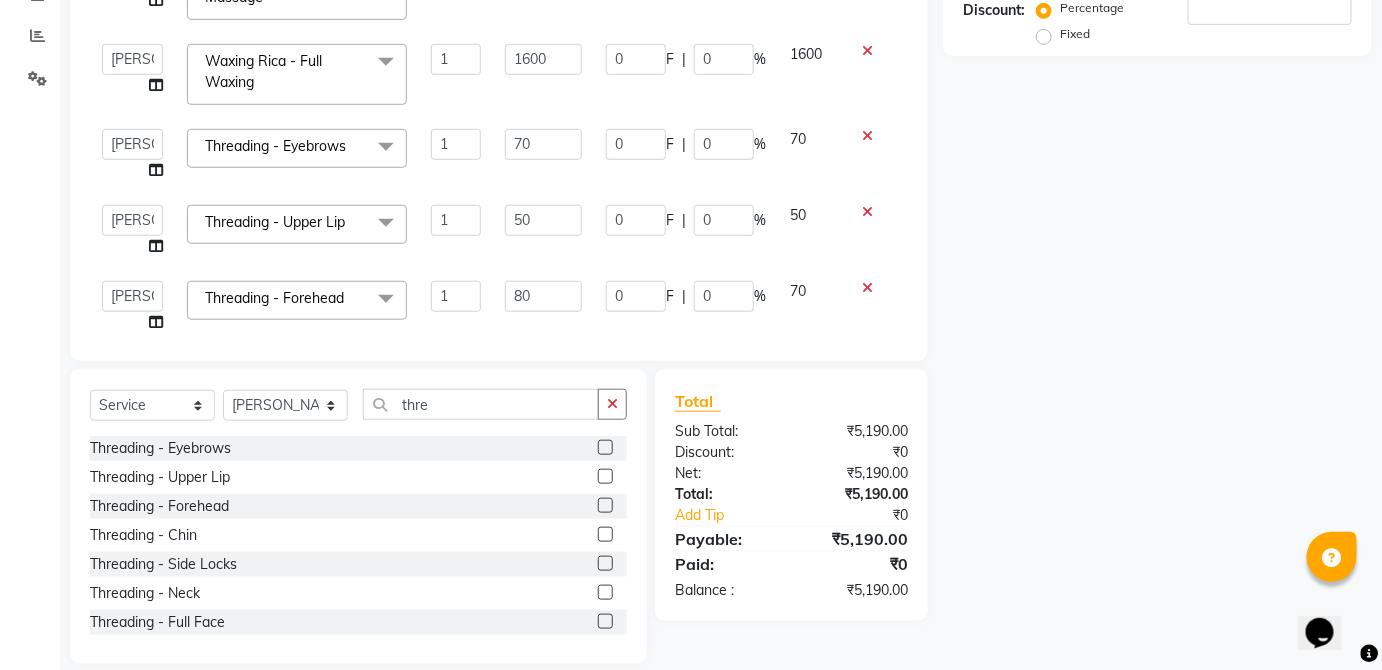 type 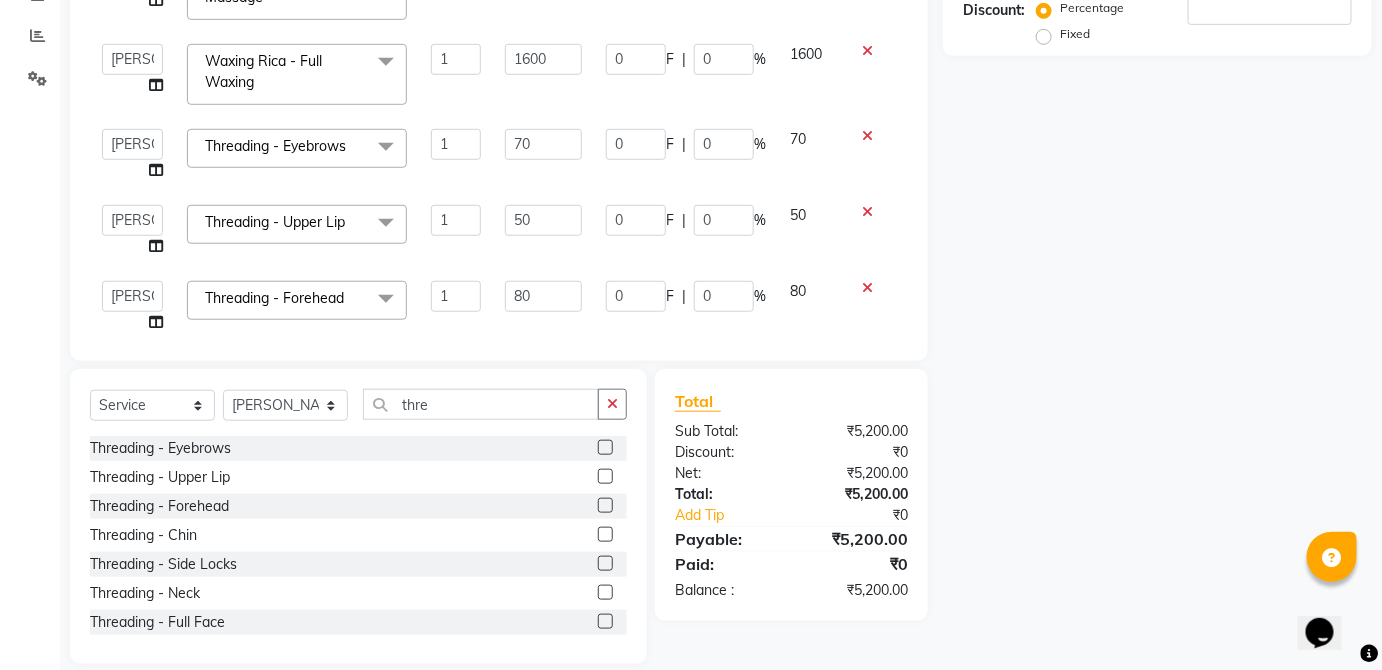 scroll, scrollTop: 160, scrollLeft: 0, axis: vertical 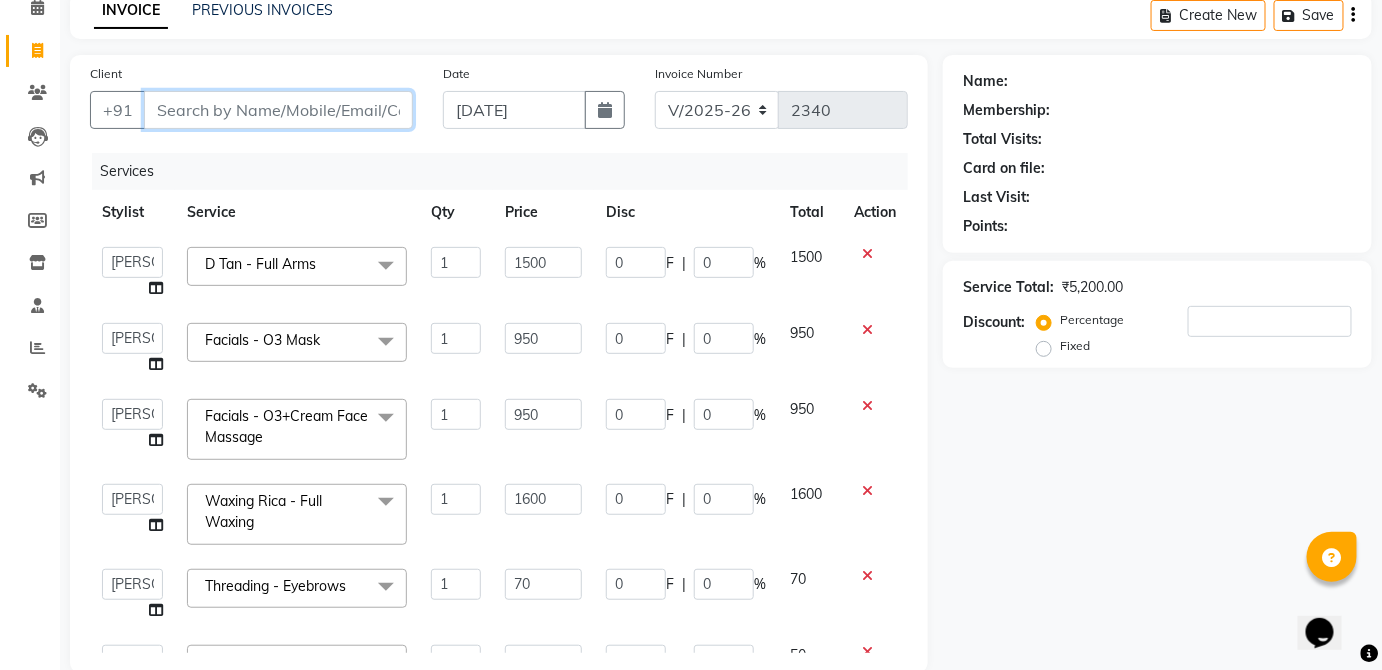 click on "Client" at bounding box center (278, 110) 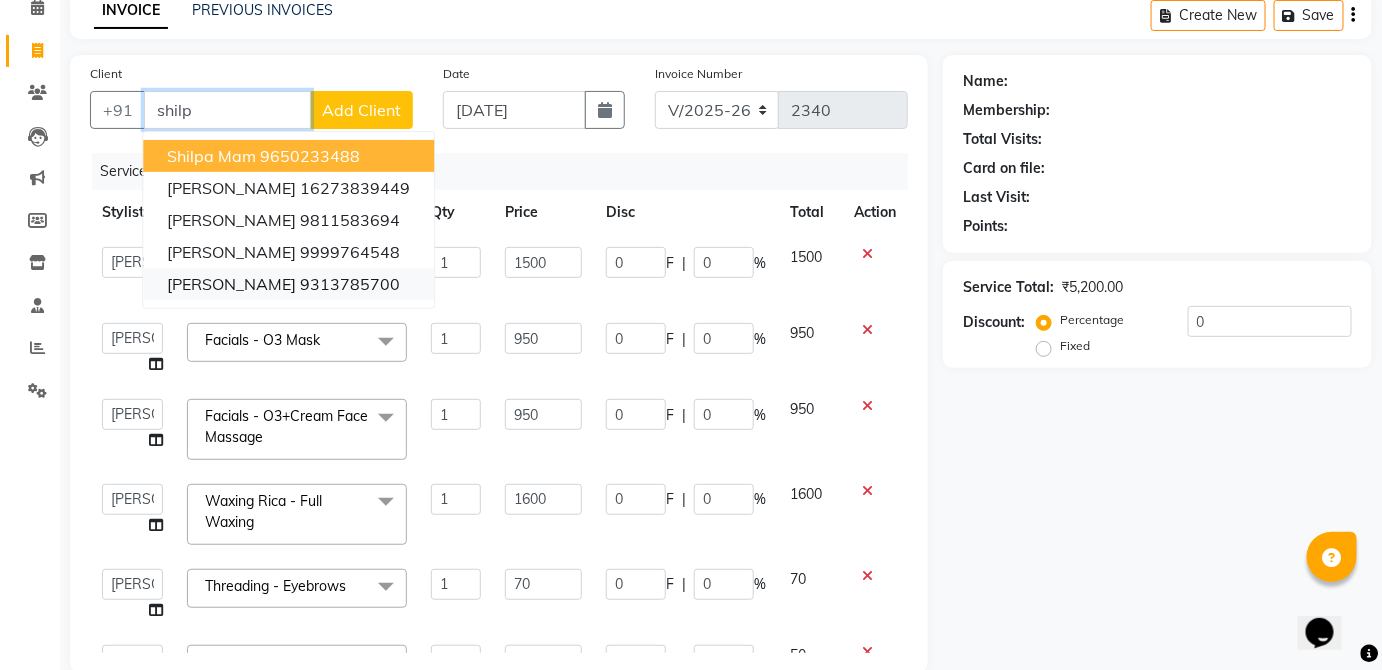 click on "9313785700" at bounding box center [350, 284] 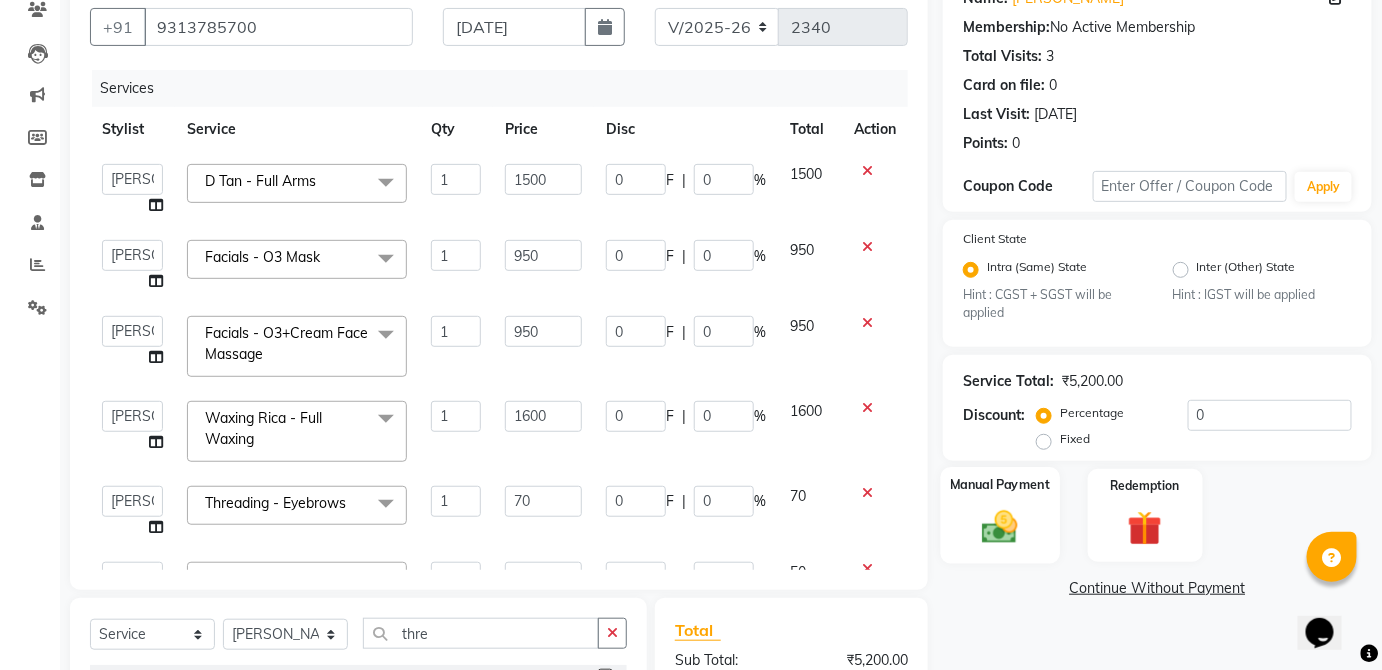 click on "Manual Payment" 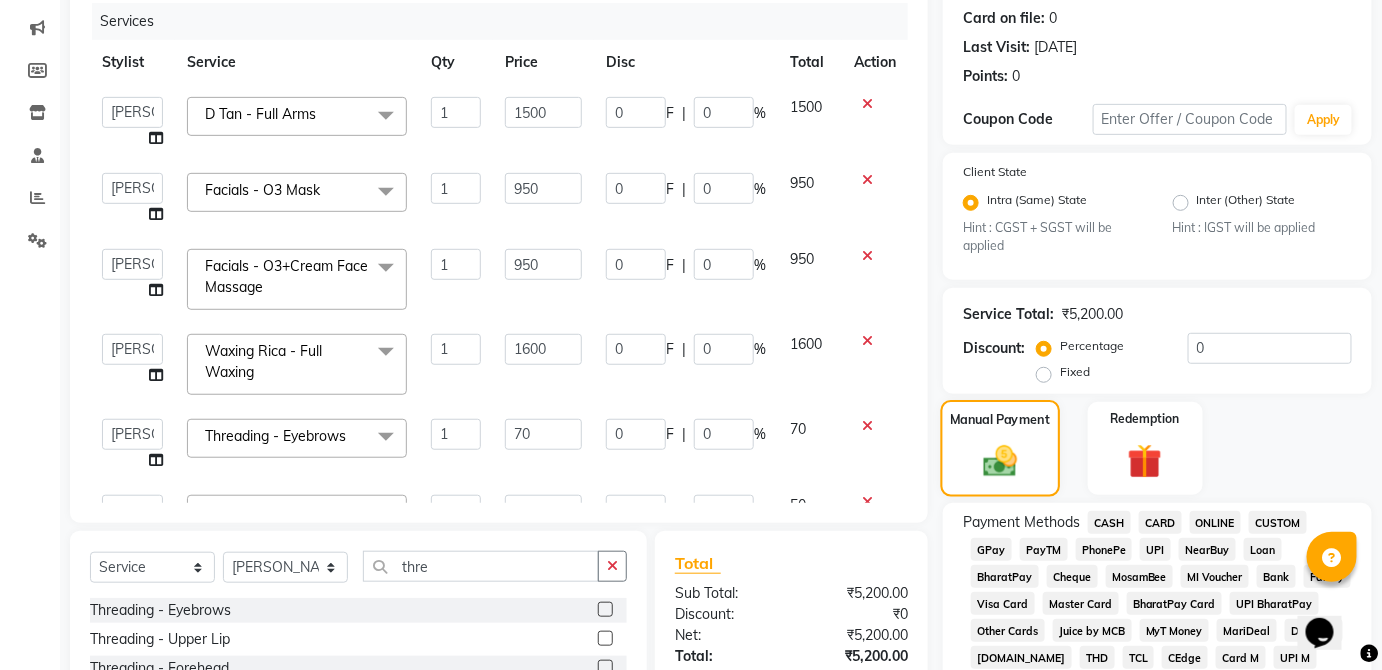 scroll, scrollTop: 253, scrollLeft: 0, axis: vertical 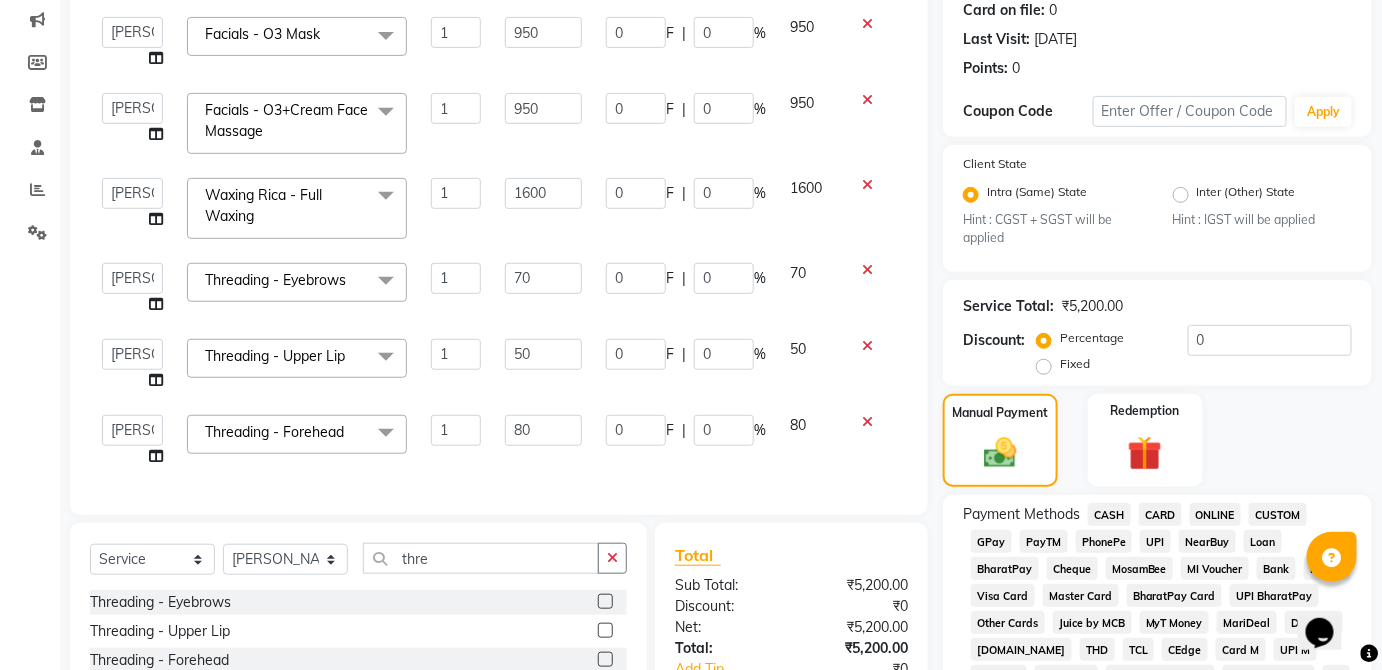 click on "CARD" 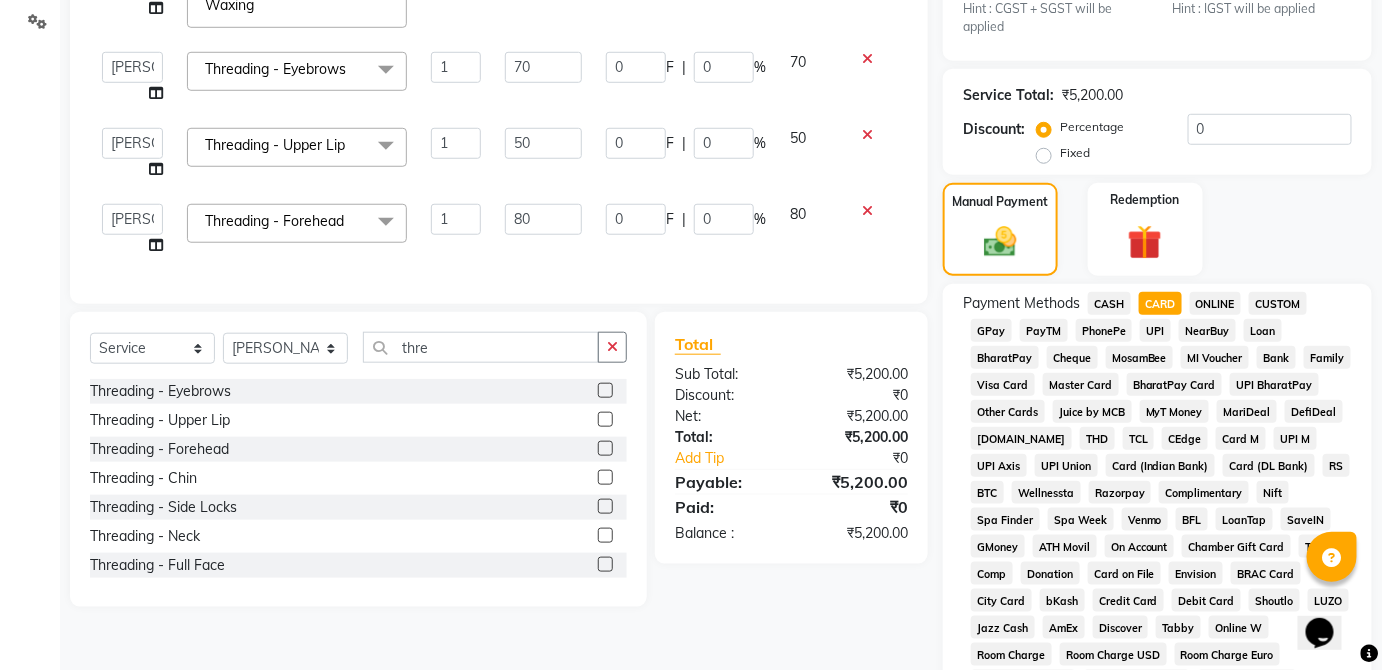 scroll, scrollTop: 943, scrollLeft: 0, axis: vertical 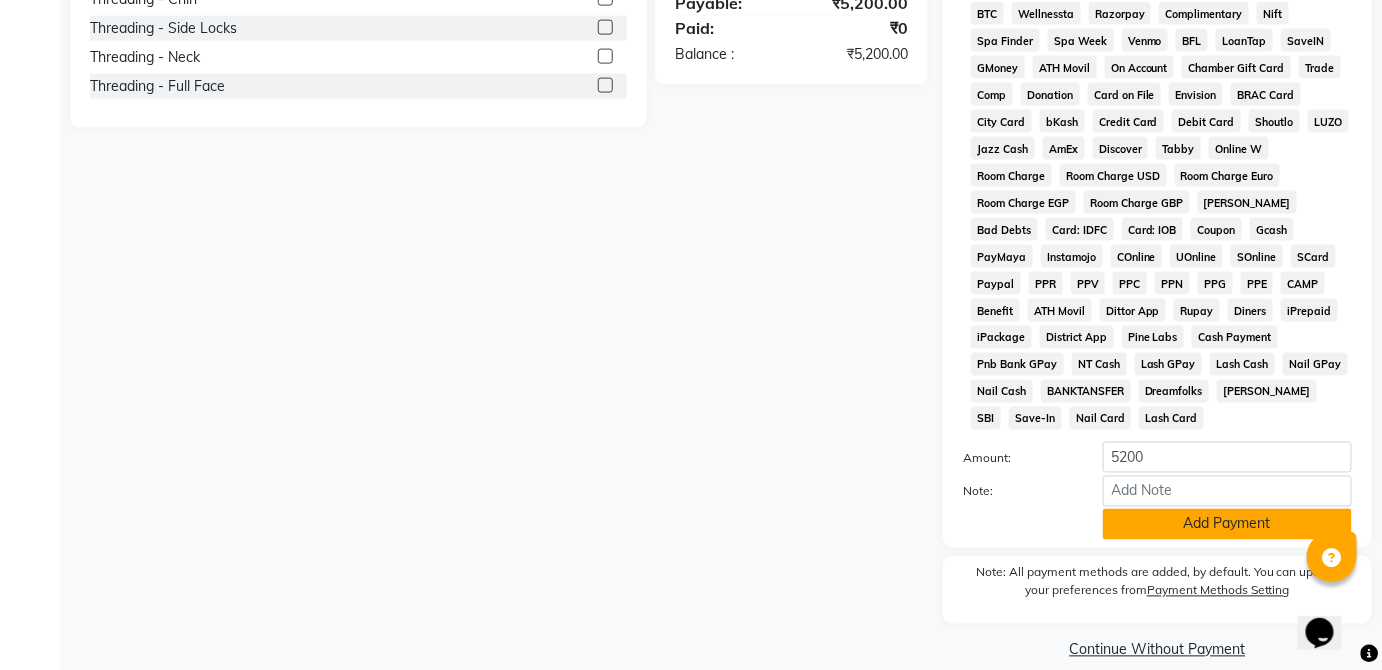 click on "Add Payment" 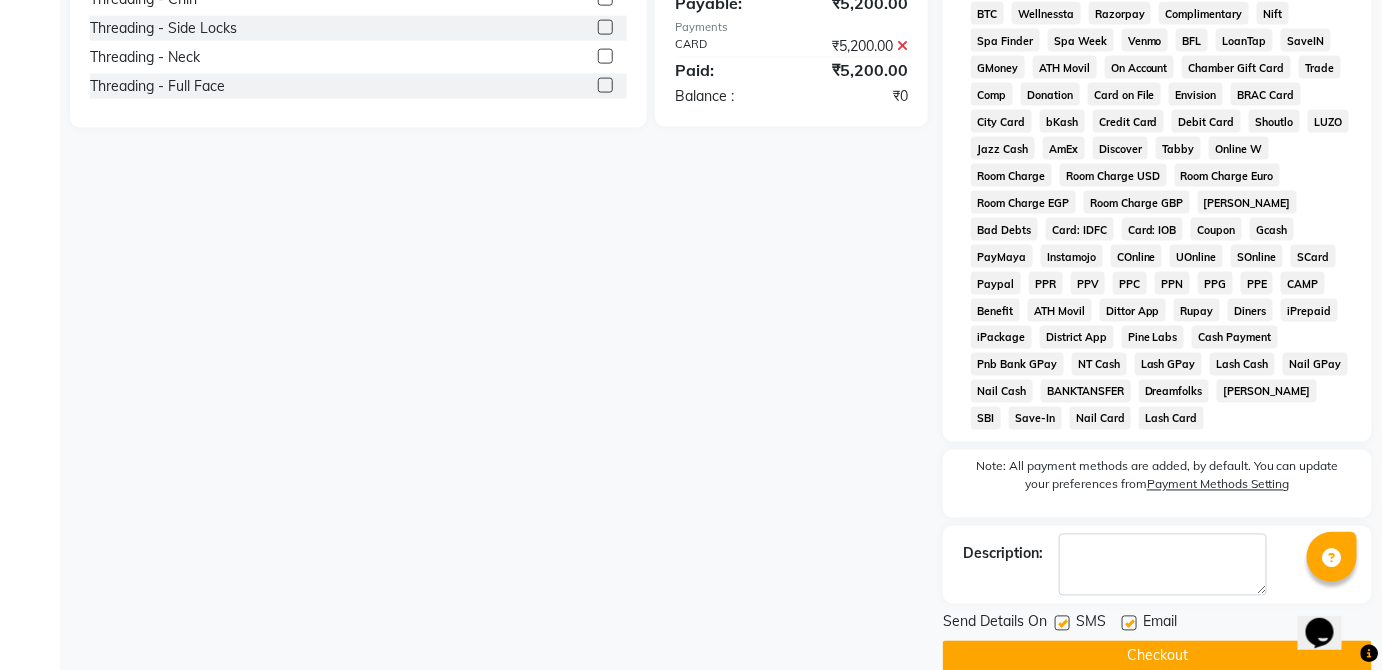 click on "Checkout" 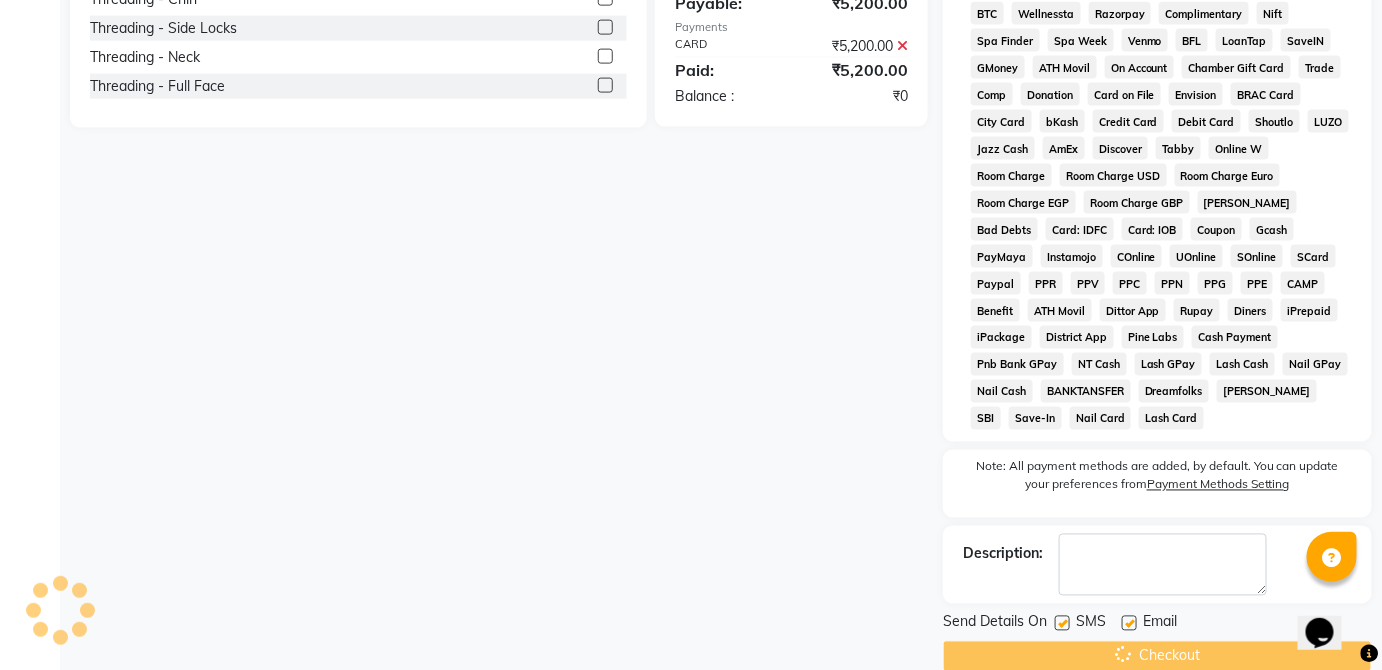 click on "Checkout" 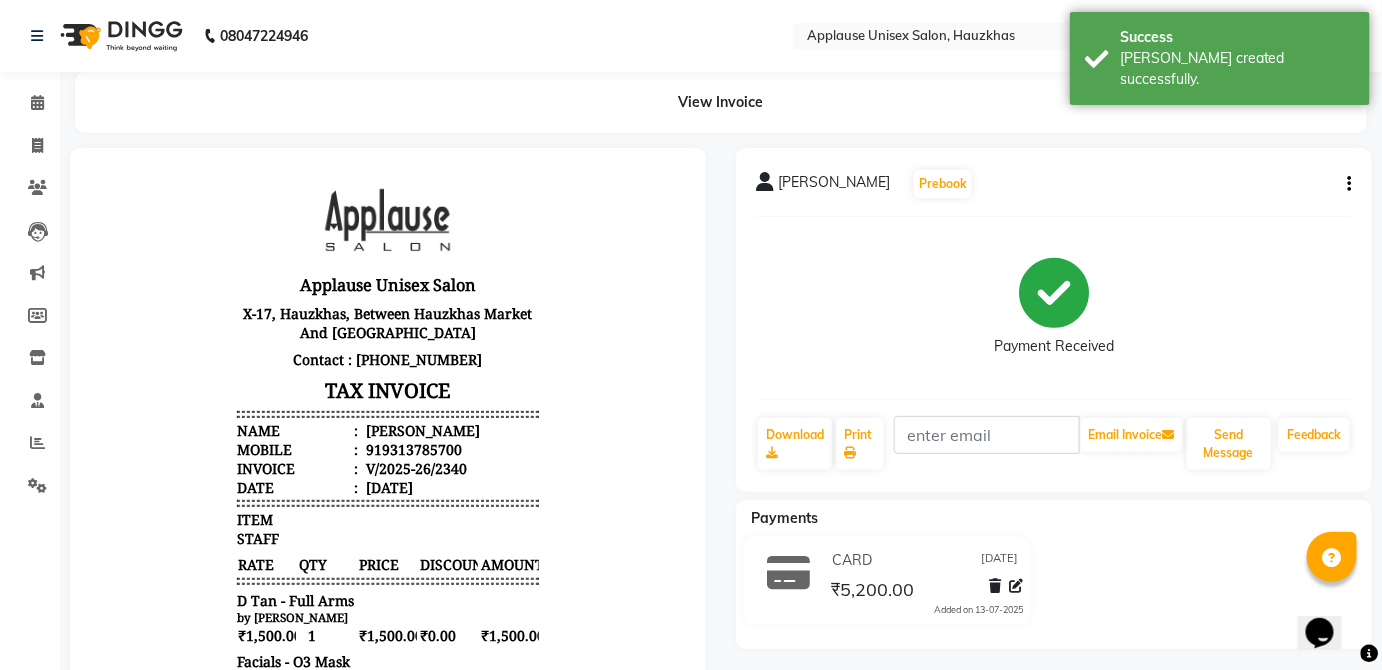 scroll, scrollTop: 0, scrollLeft: 0, axis: both 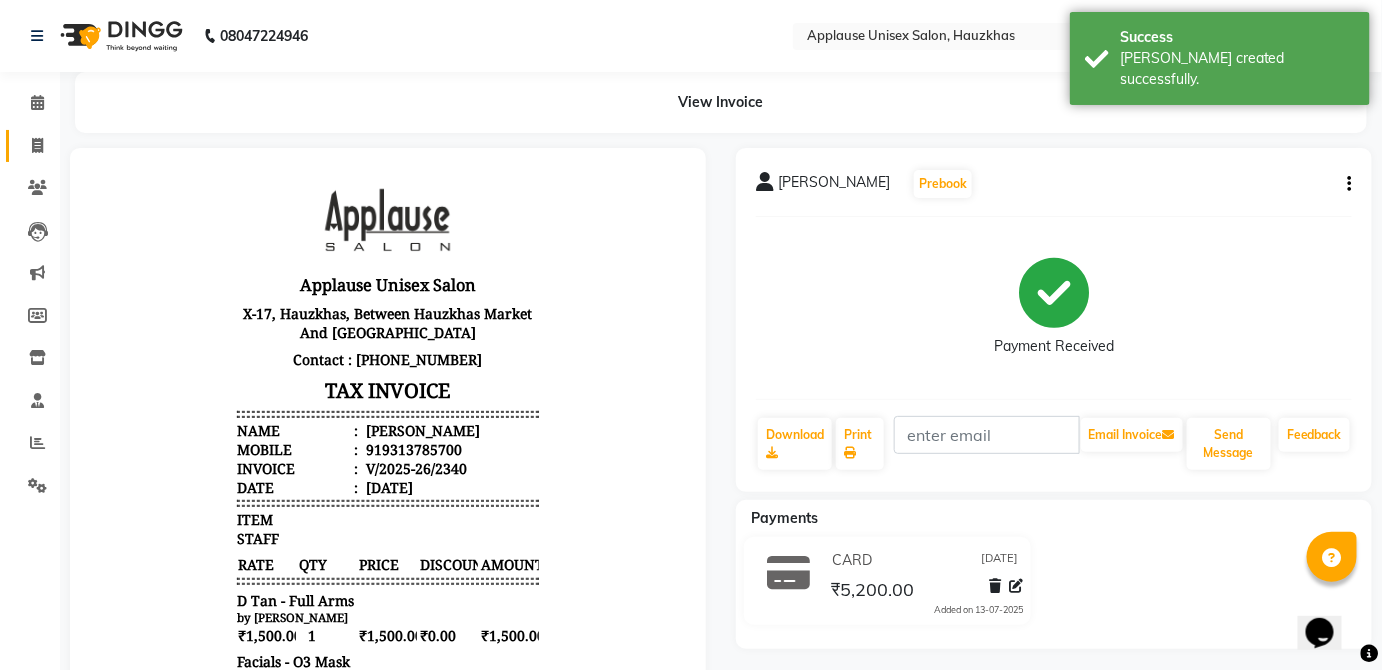 click on "Invoice" 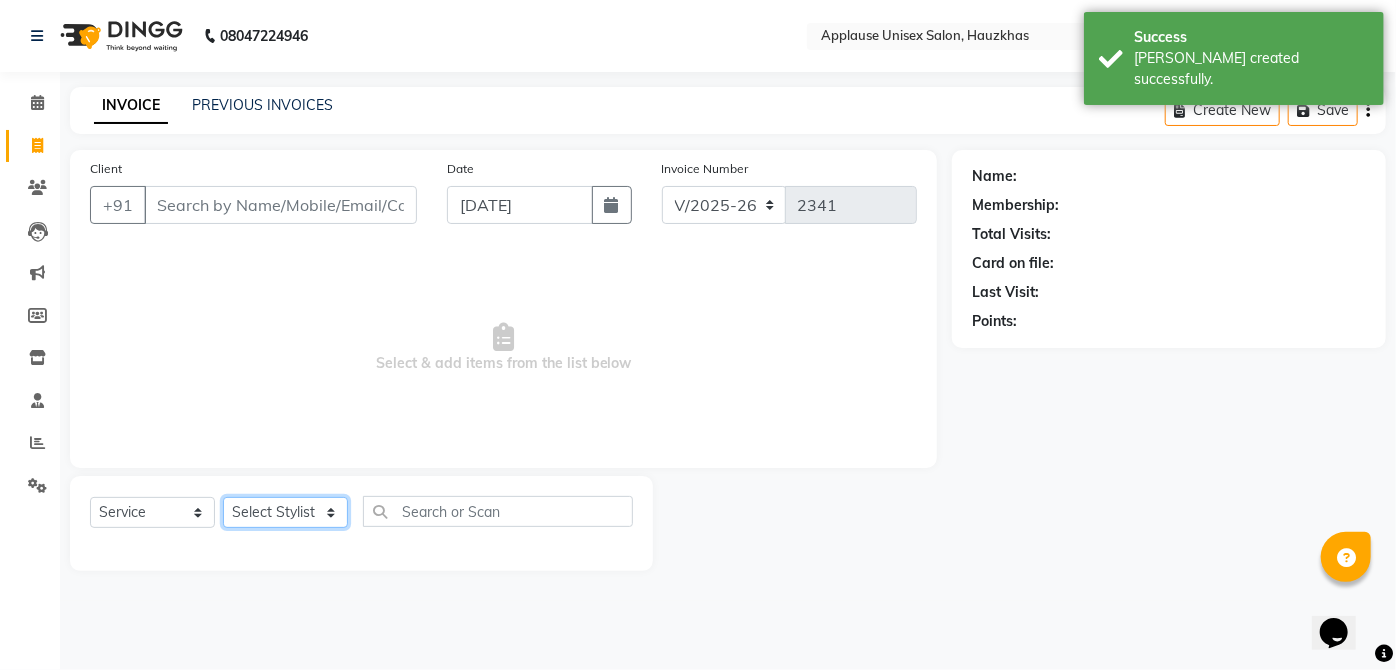 click on "Select Stylist" 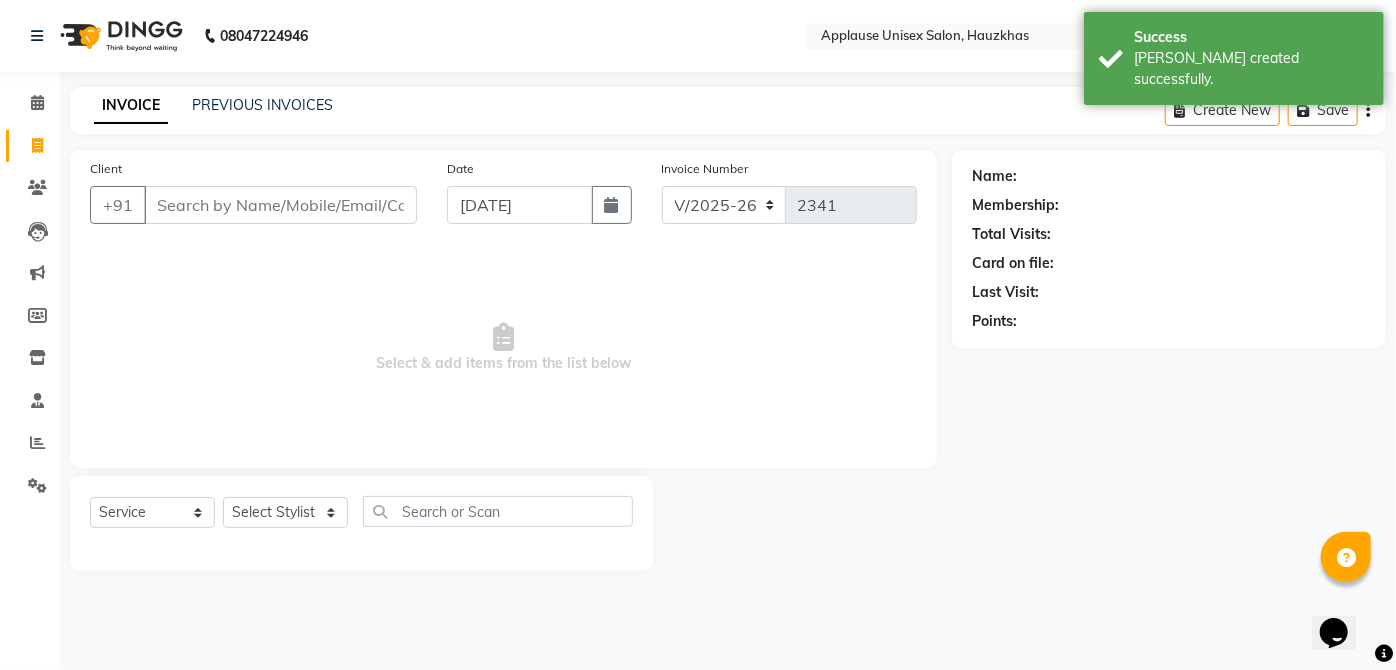 click on "Select & add items from the list below" at bounding box center (503, 348) 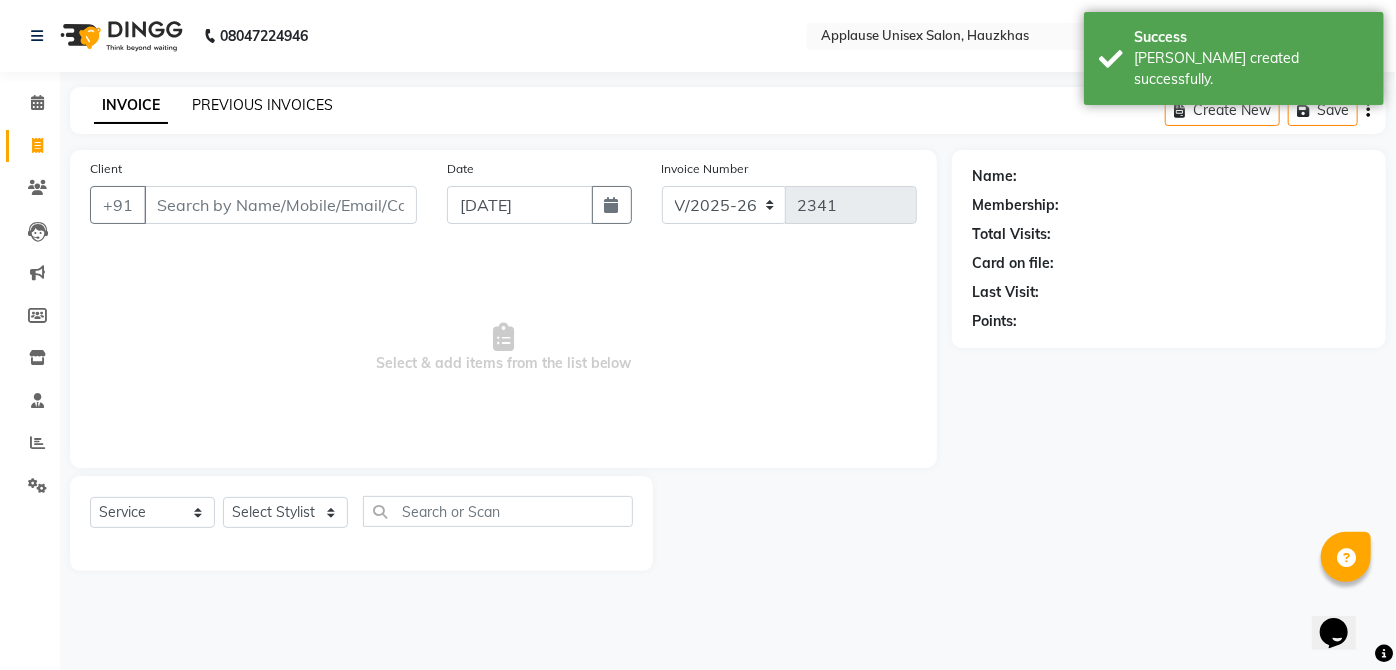 click on "PREVIOUS INVOICES" 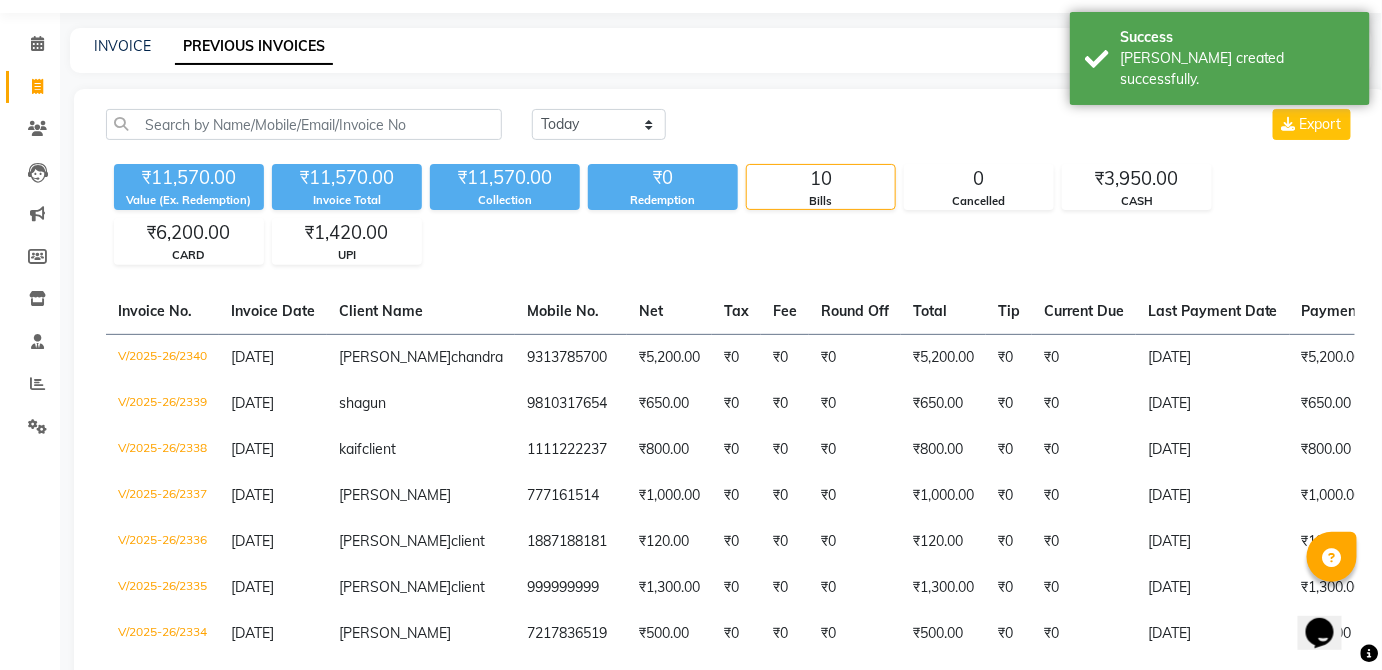 scroll, scrollTop: 72, scrollLeft: 0, axis: vertical 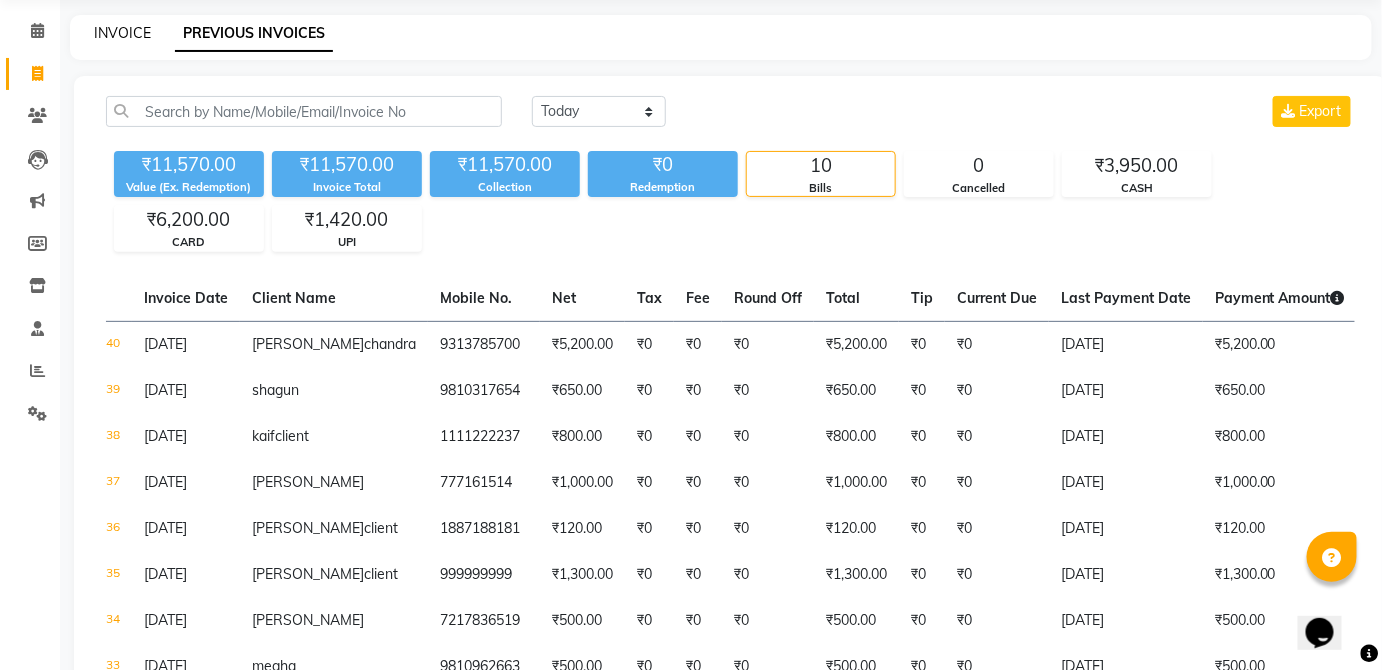 click on "INVOICE" 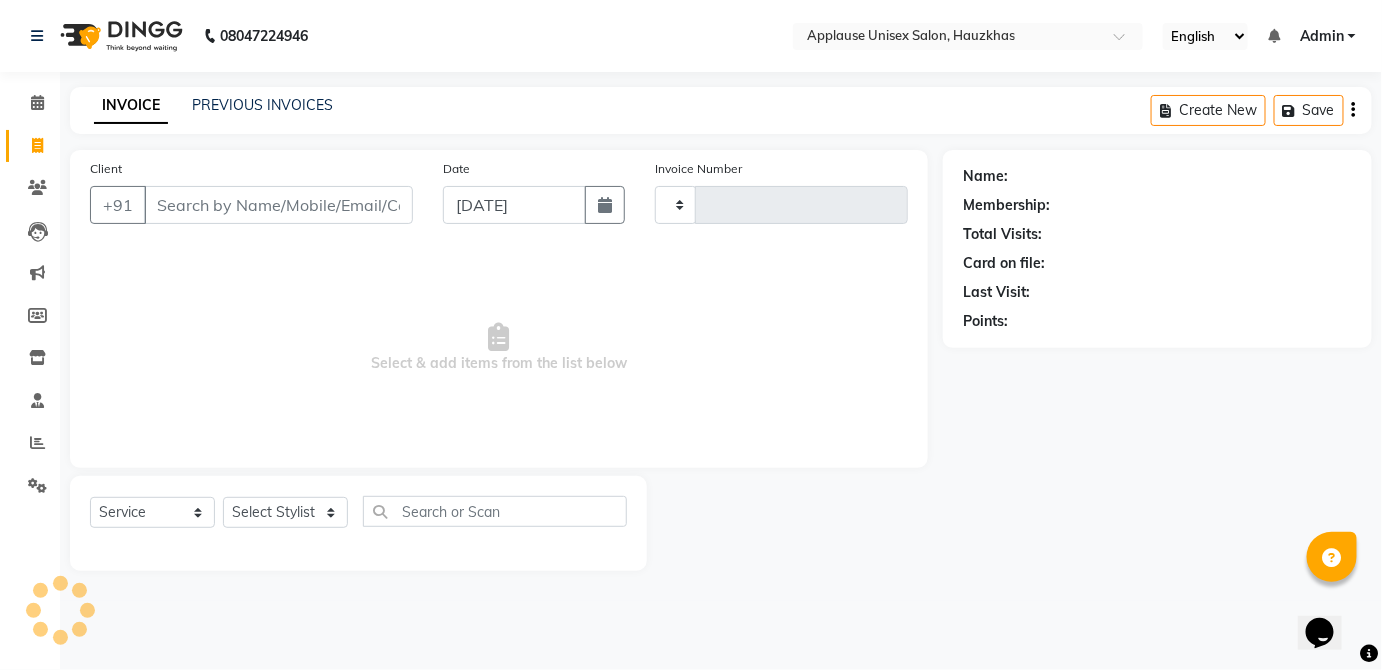 scroll, scrollTop: 0, scrollLeft: 0, axis: both 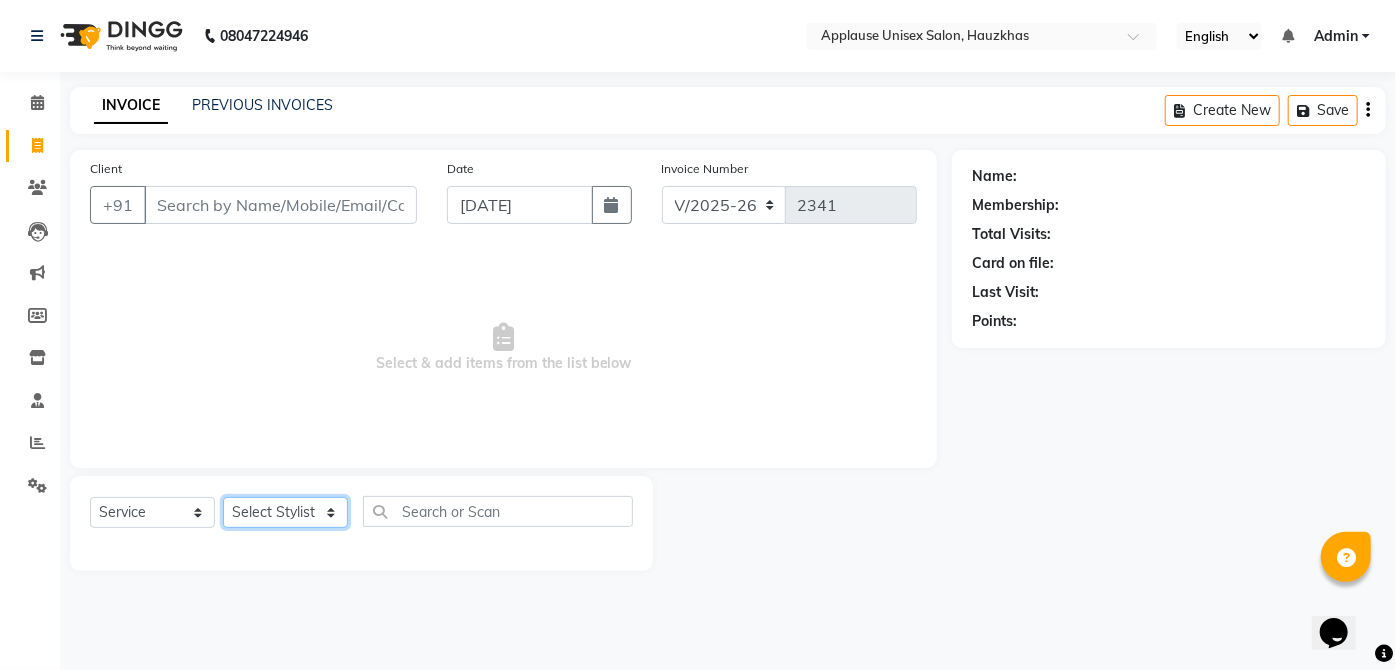 click on "Select Stylist  [PERSON_NAME] [PERSON_NAME] [PERSON_NAME] [PERSON_NAME]  Kaif [PERSON_NAME] [PERSON_NAME] Mamta Manager [PERSON_NAME] rahul  [PERSON_NAME] [PERSON_NAME] [PERSON_NAME] V.k" 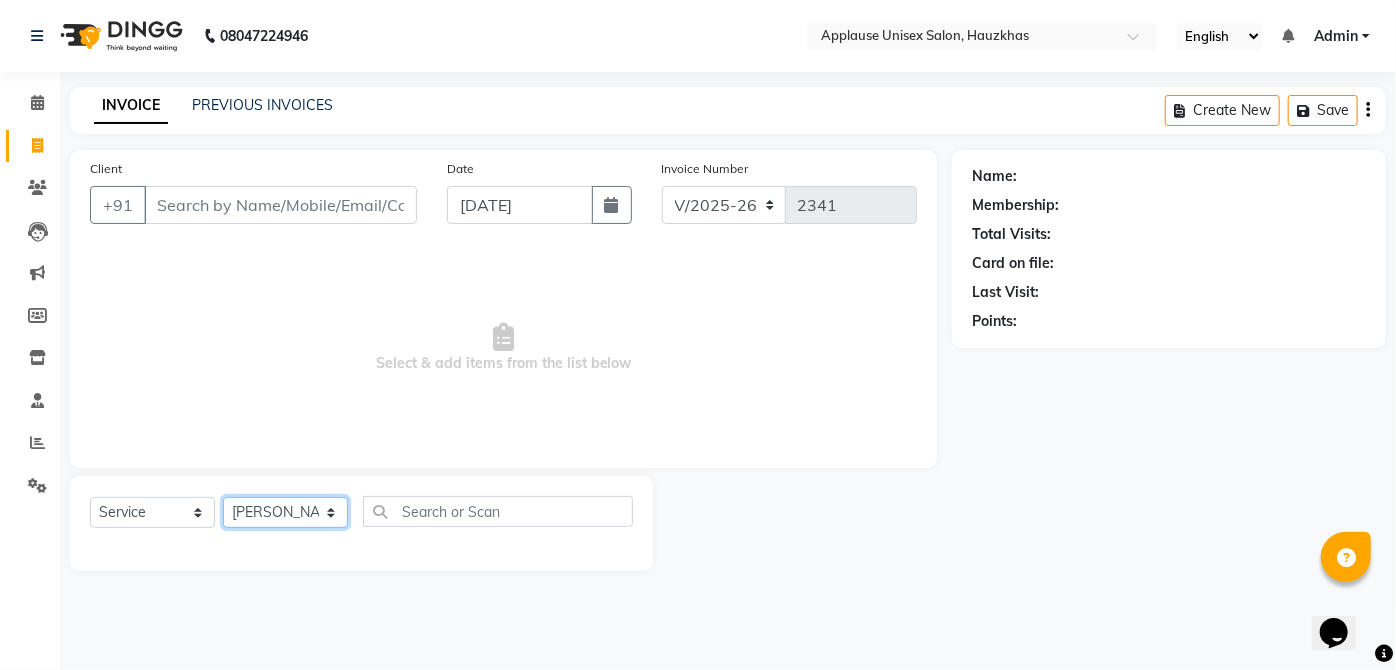 click on "Select Stylist  [PERSON_NAME] [PERSON_NAME] [PERSON_NAME] [PERSON_NAME]  Kaif [PERSON_NAME] [PERSON_NAME] Mamta Manager [PERSON_NAME] rahul  [PERSON_NAME] [PERSON_NAME] [PERSON_NAME] V.k" 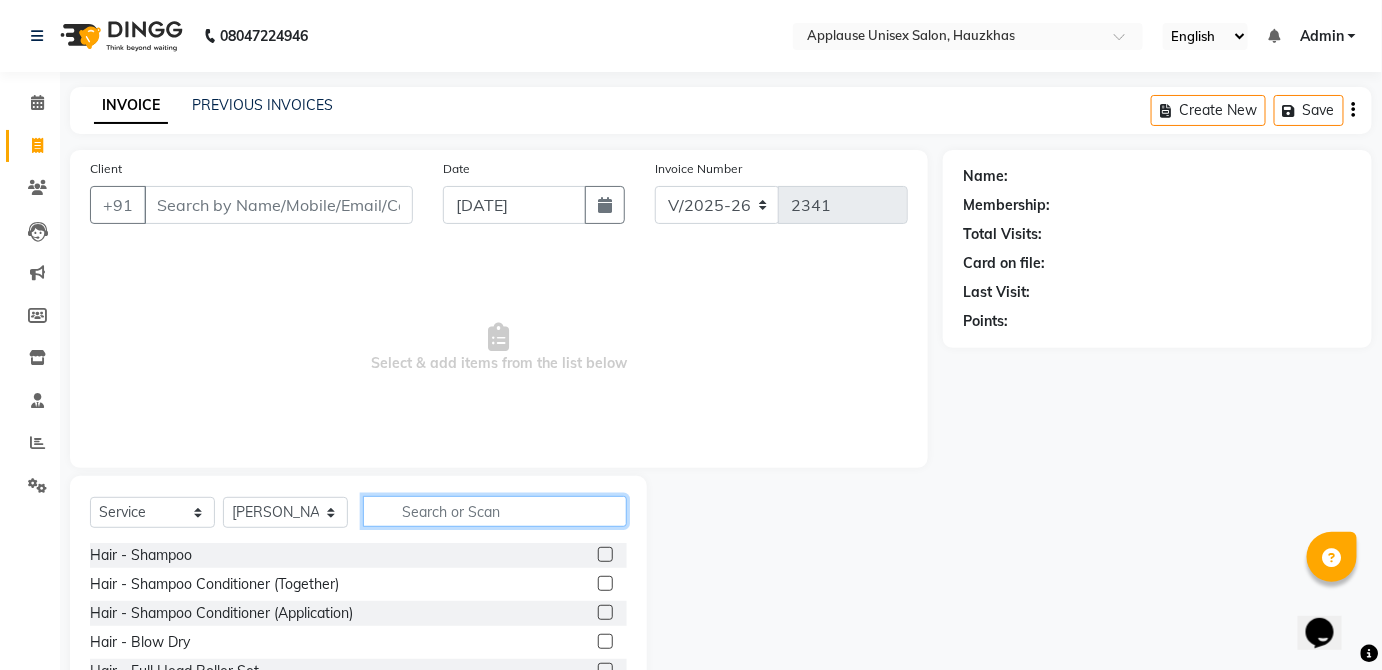 click 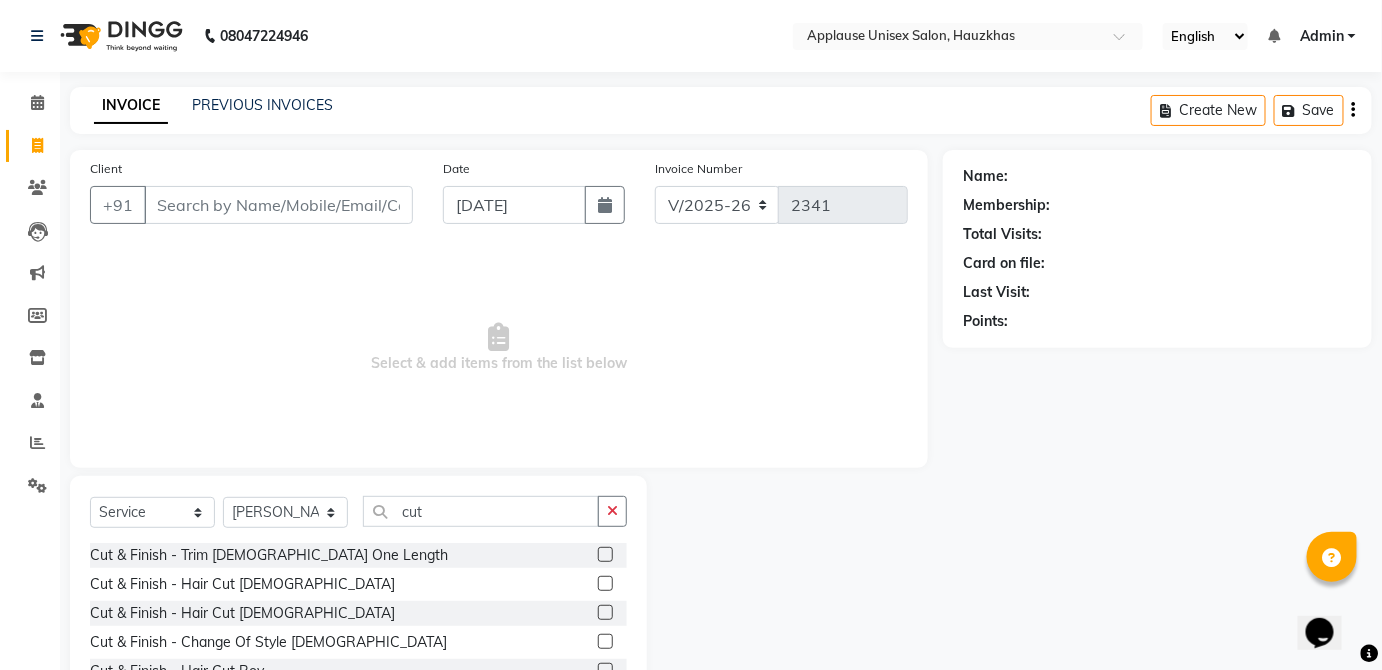 click 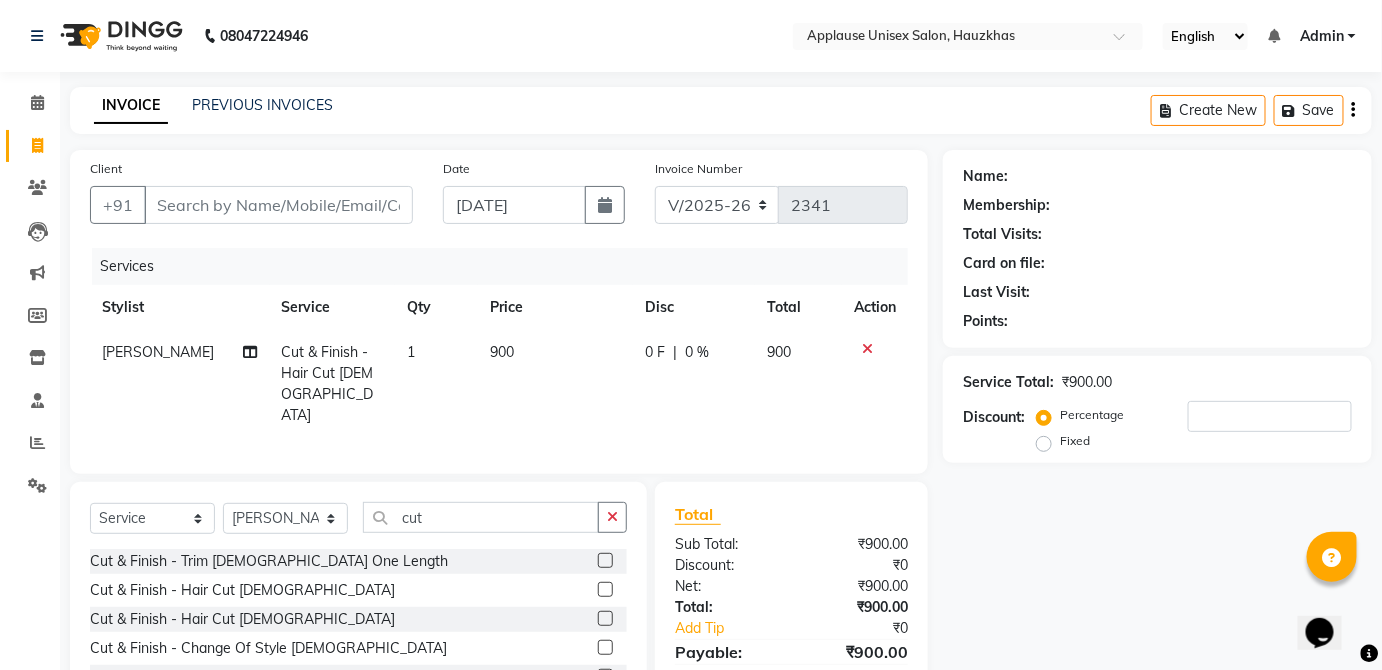 click on "900" 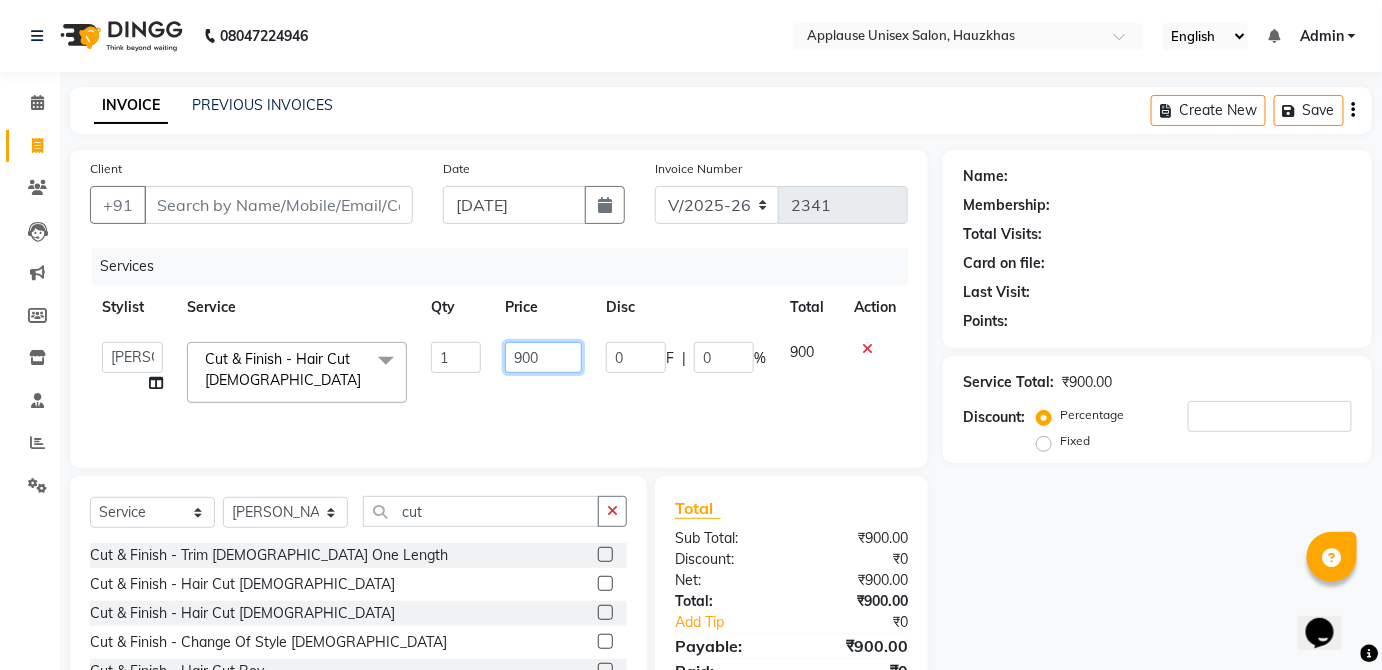 click on "900" 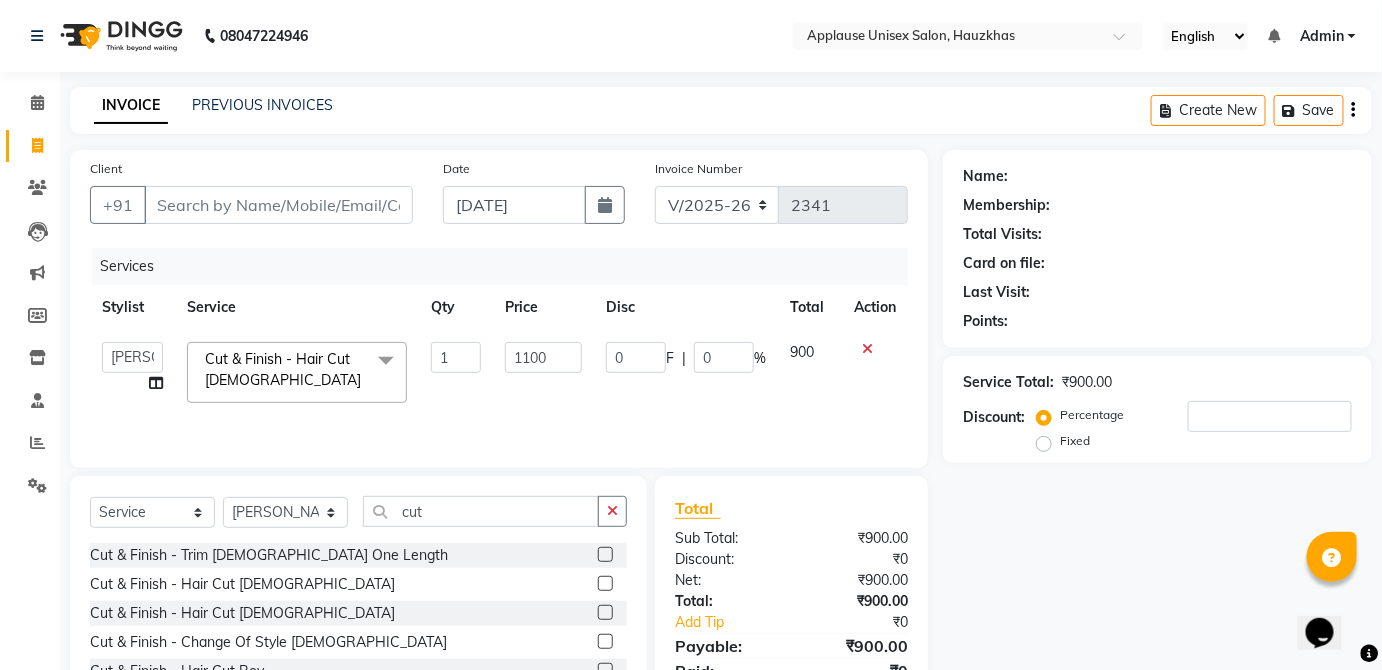 click on "900" 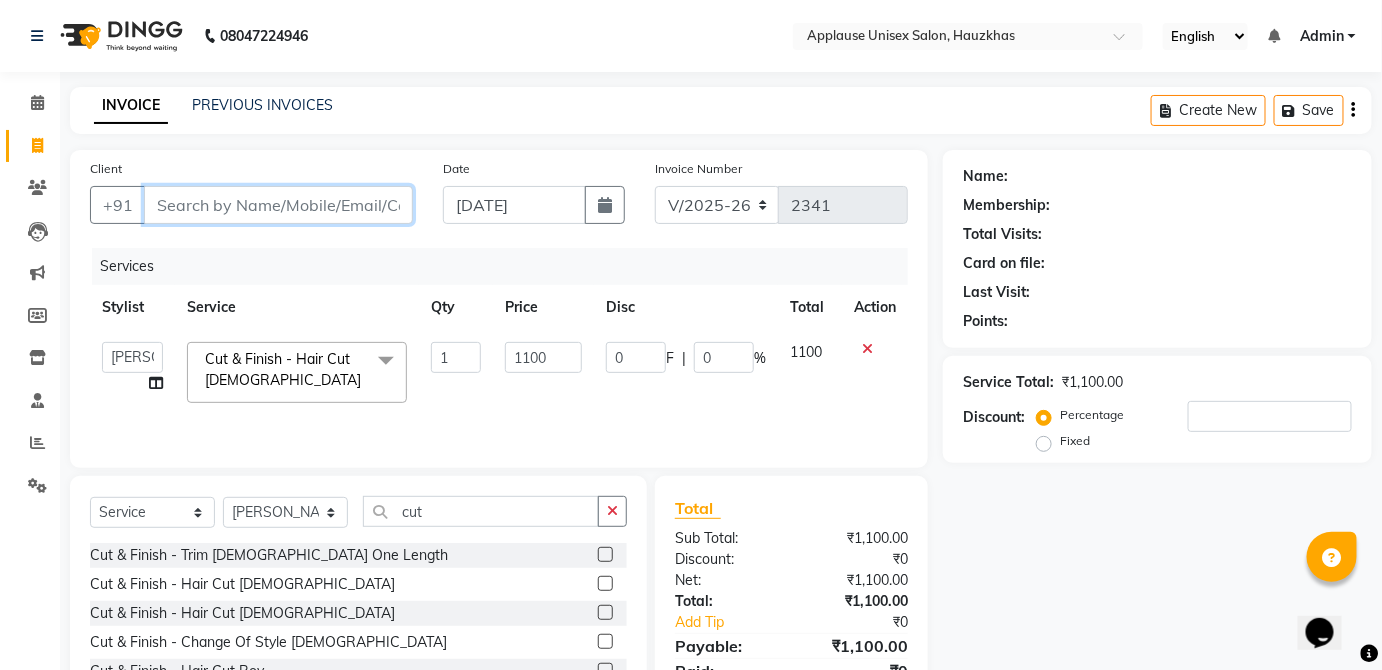 click on "Client" at bounding box center [278, 205] 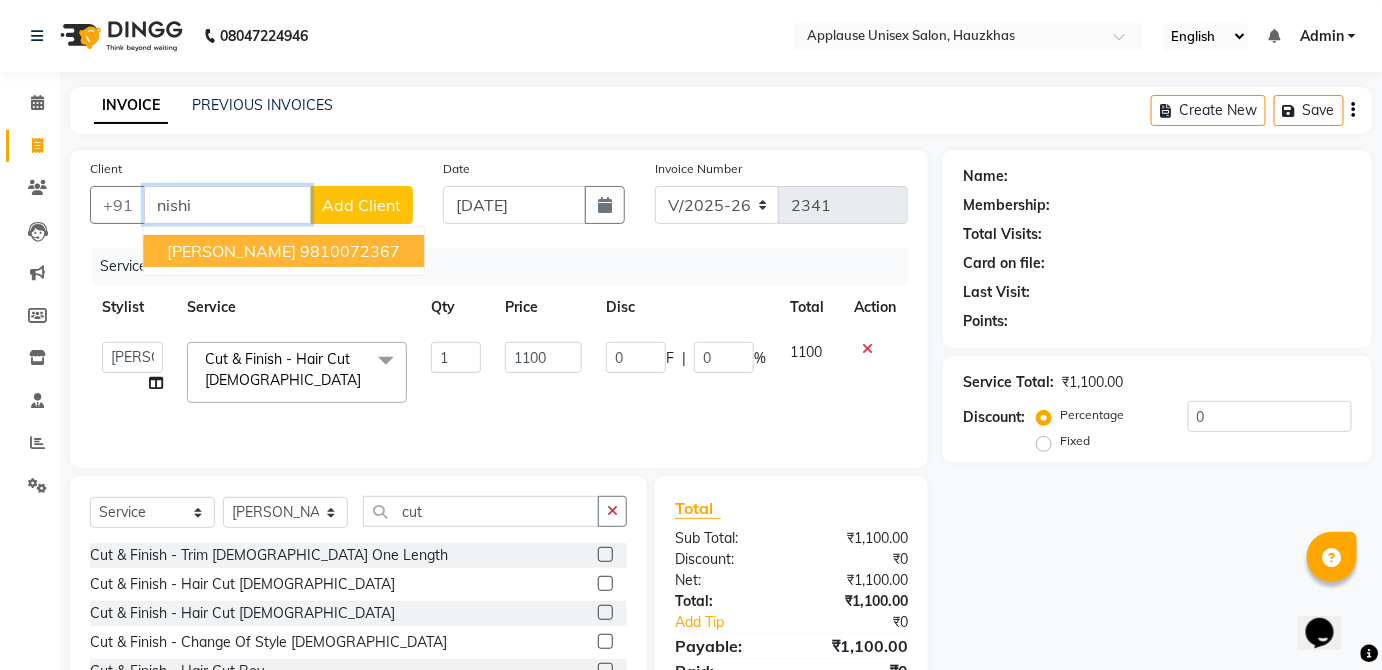click on "[PERSON_NAME]  9810072367" at bounding box center [283, 251] 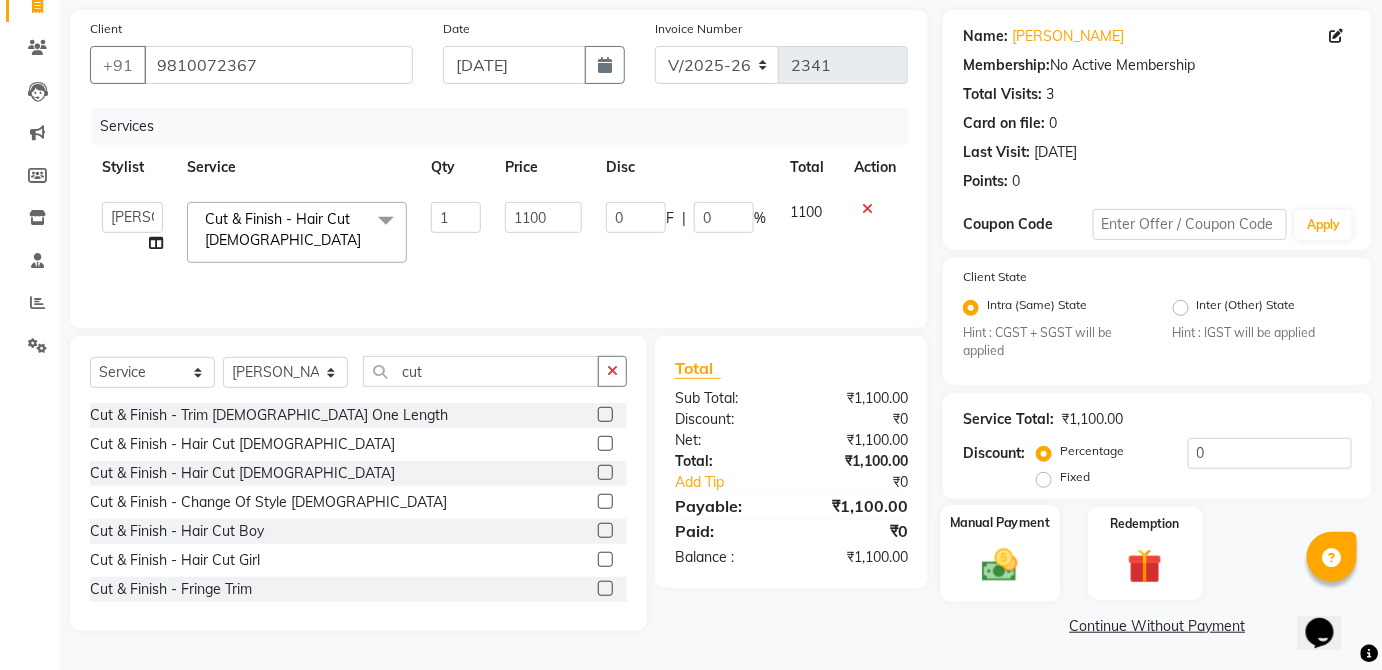 click 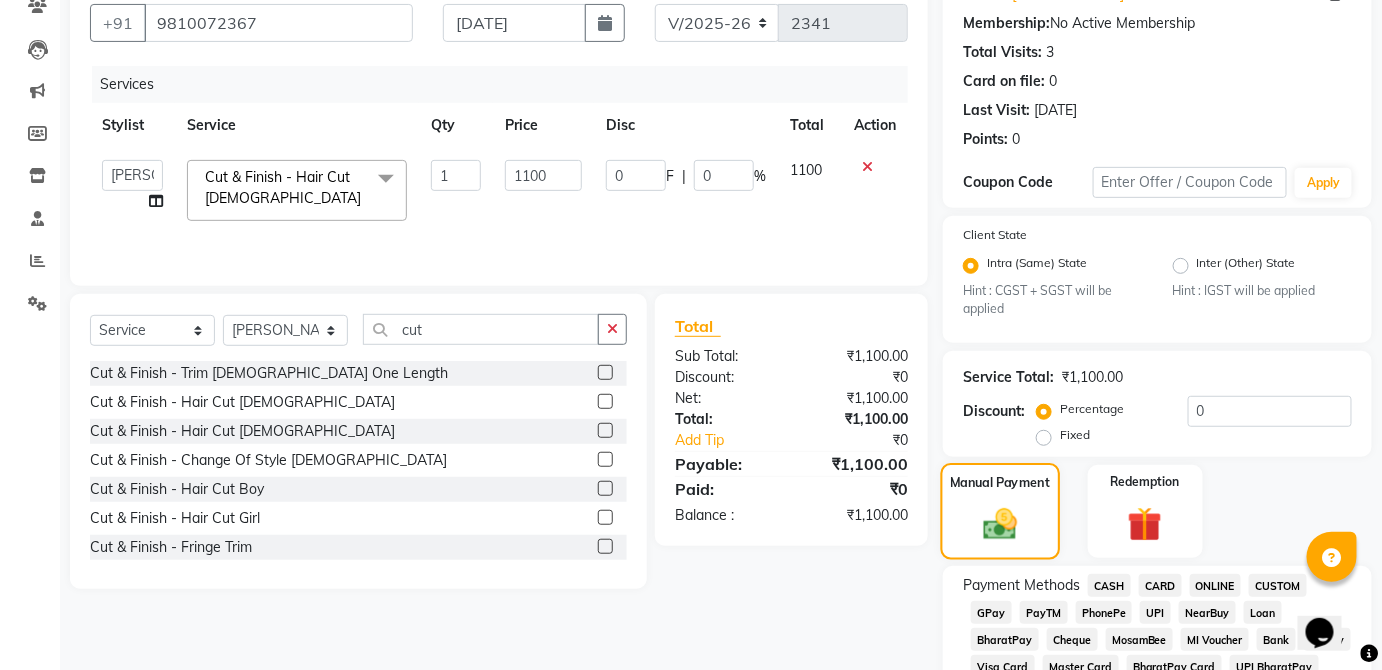 scroll, scrollTop: 239, scrollLeft: 0, axis: vertical 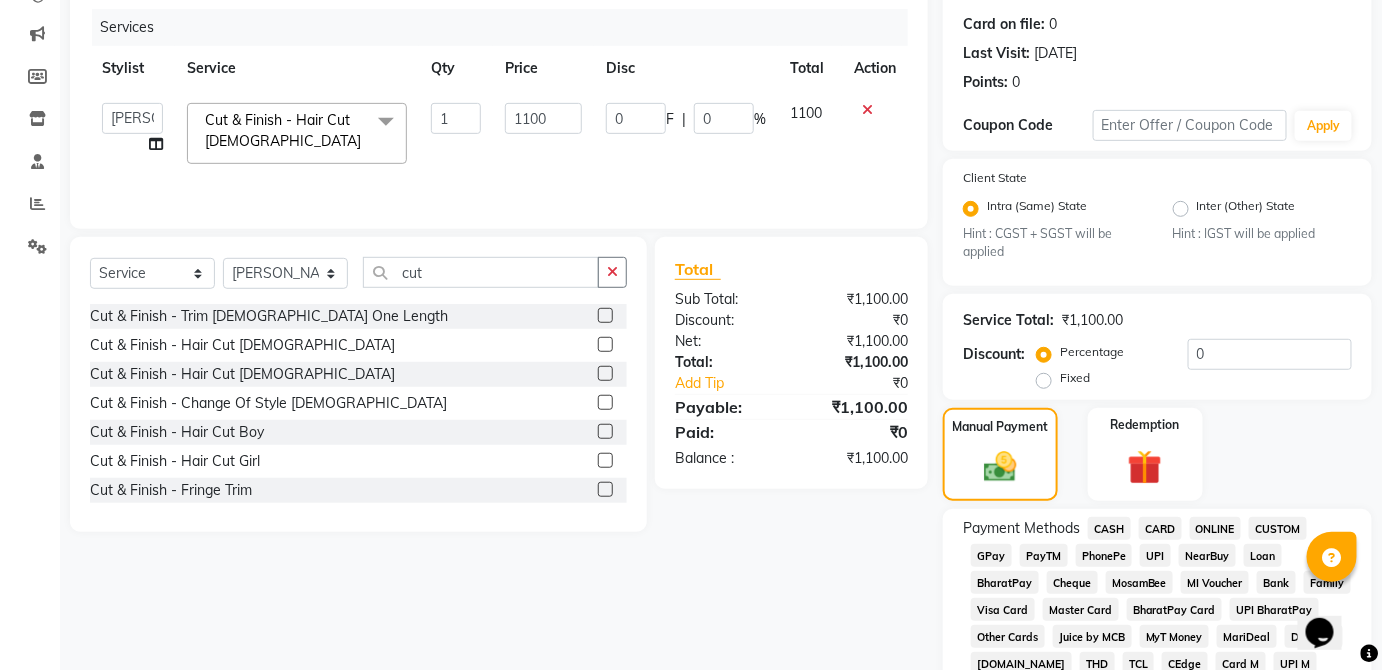 click on "CARD" 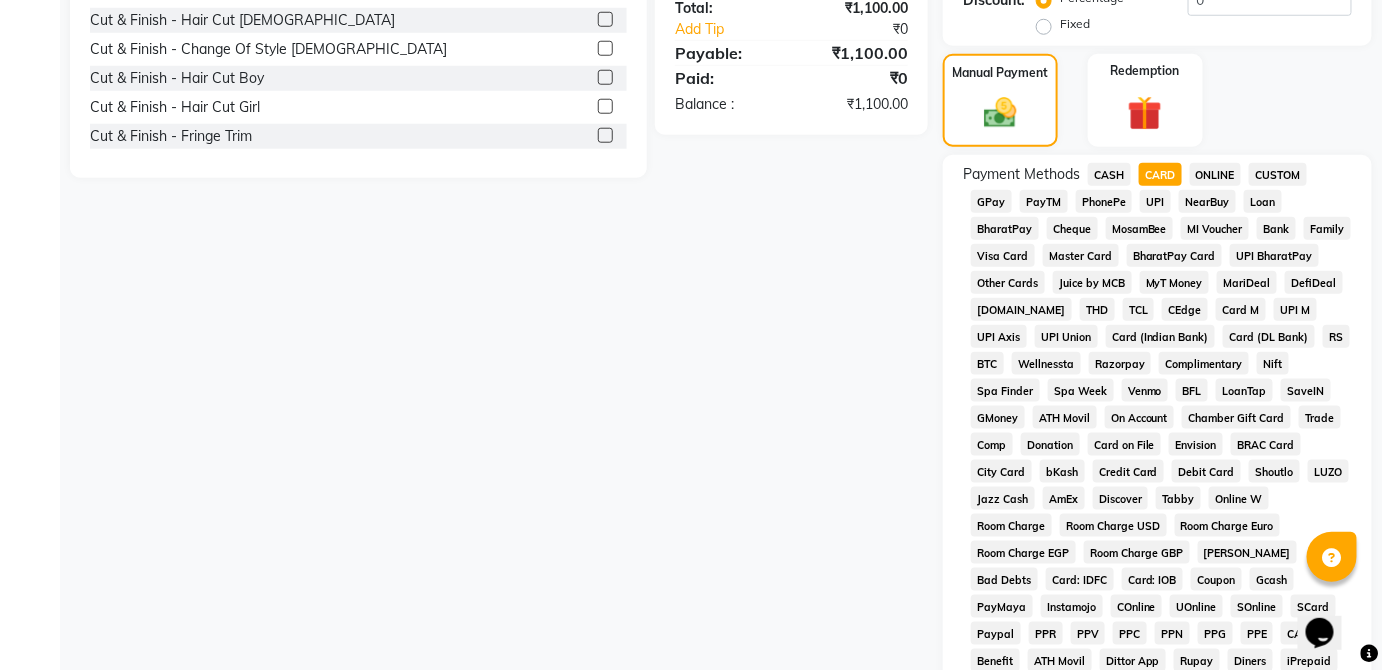 scroll, scrollTop: 943, scrollLeft: 0, axis: vertical 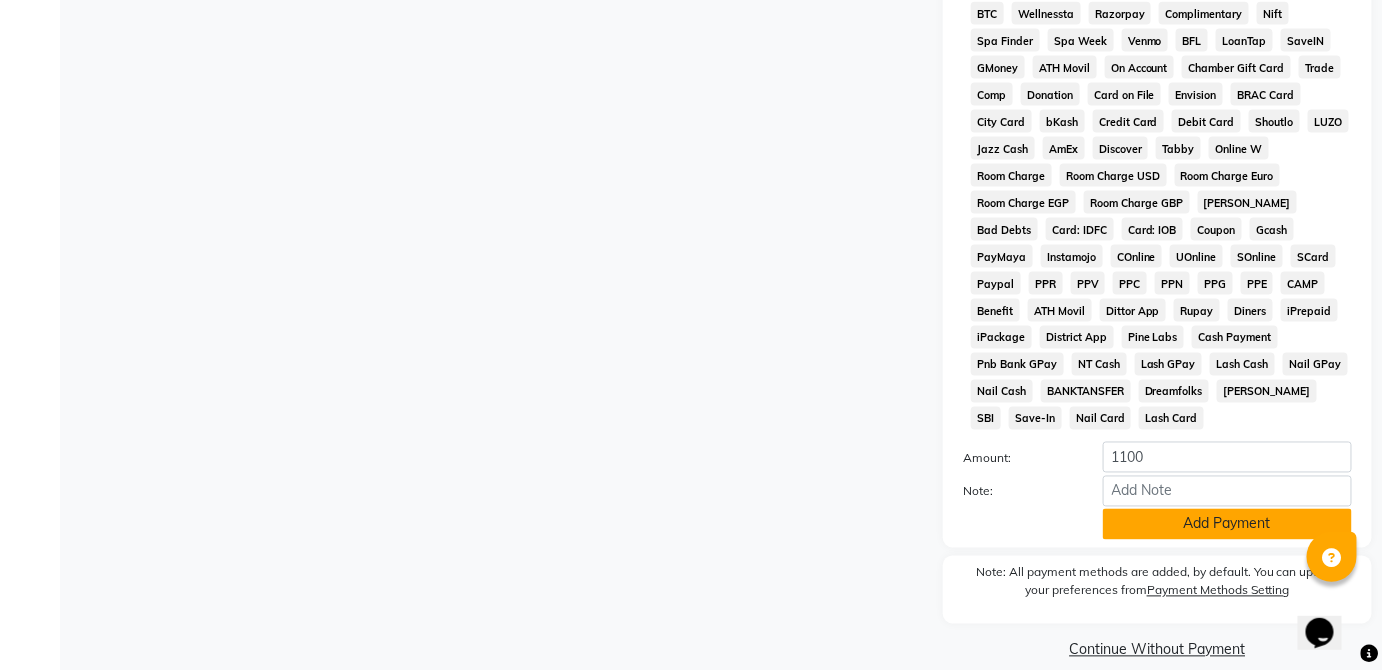 click on "Add Payment" 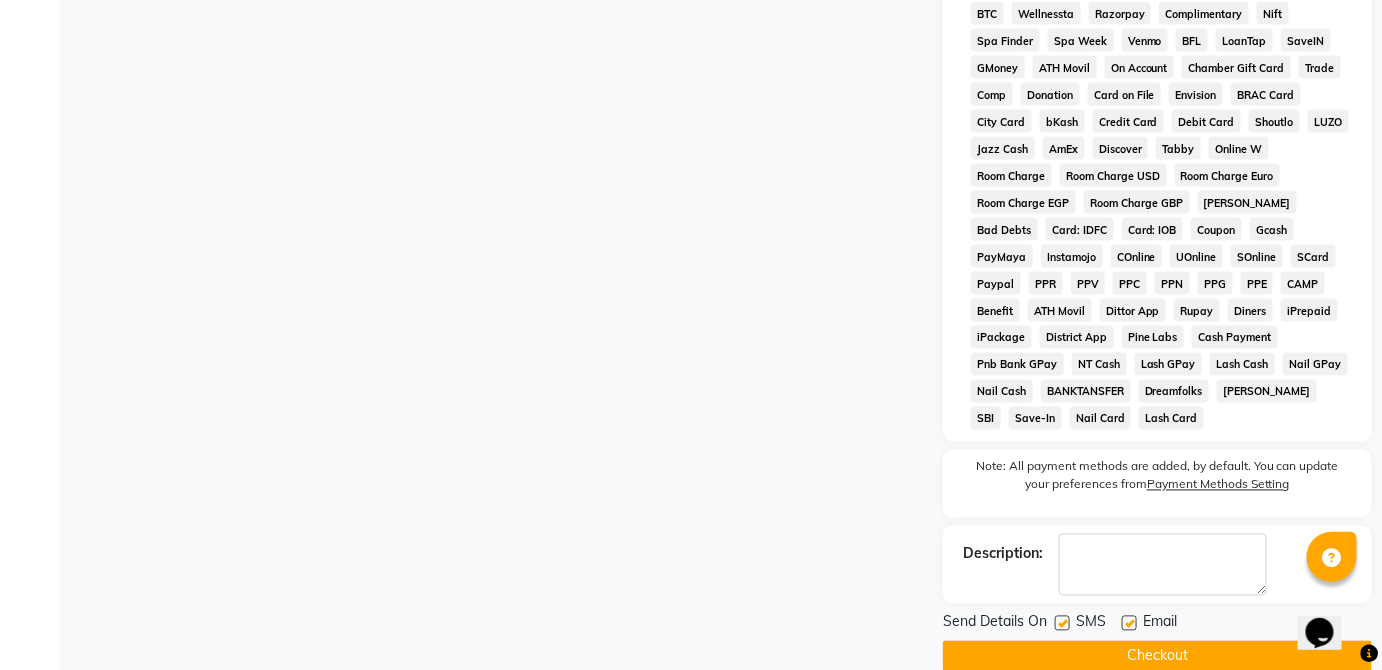click on "Checkout" 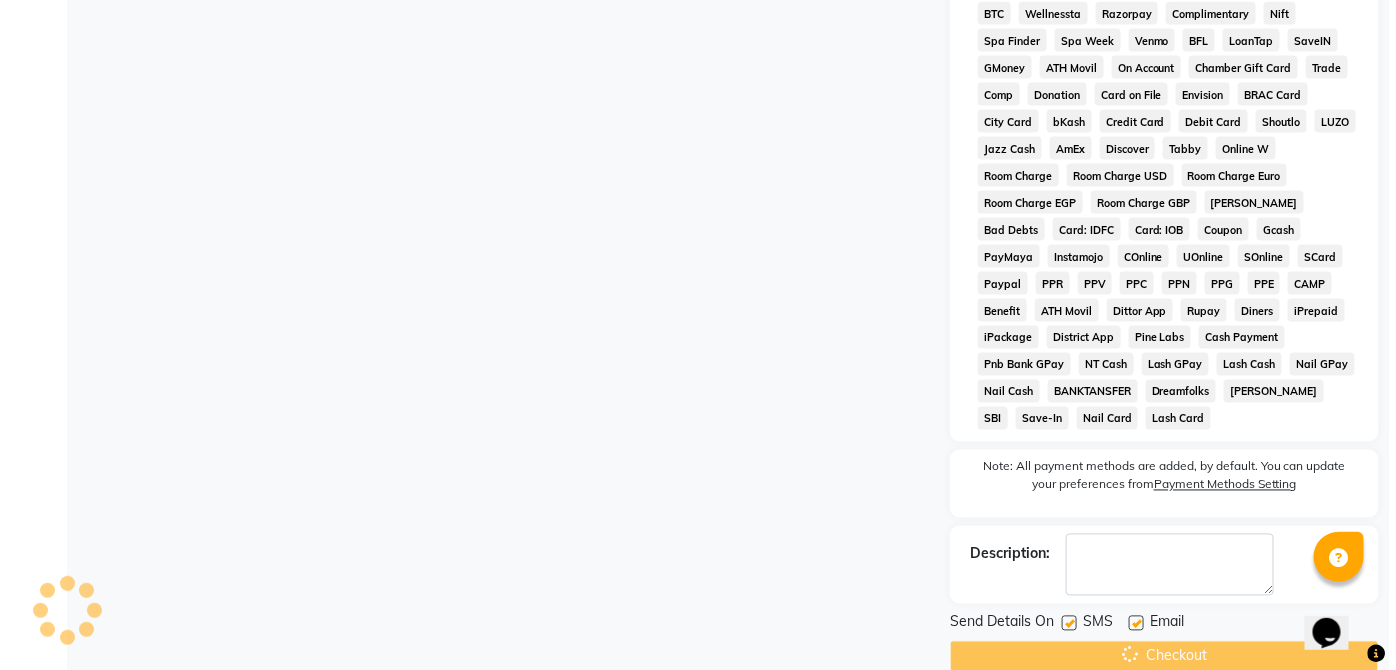 scroll, scrollTop: 0, scrollLeft: 0, axis: both 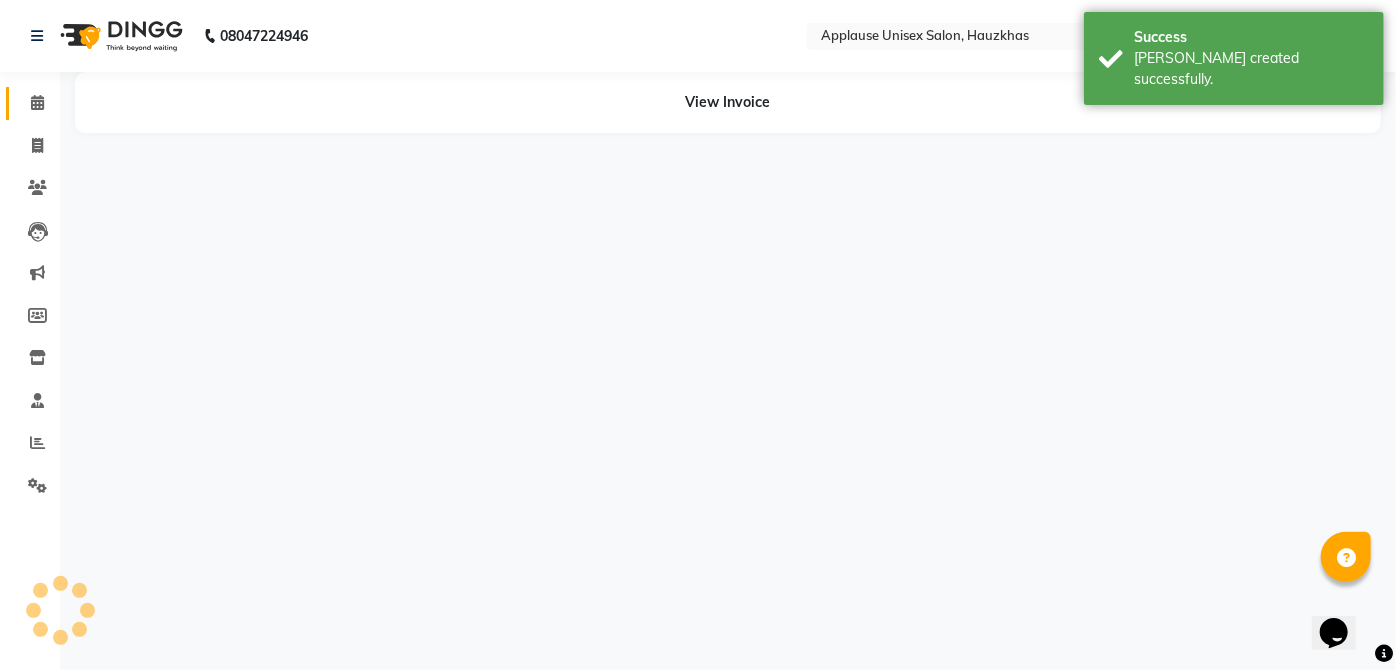 click on "Calendar" 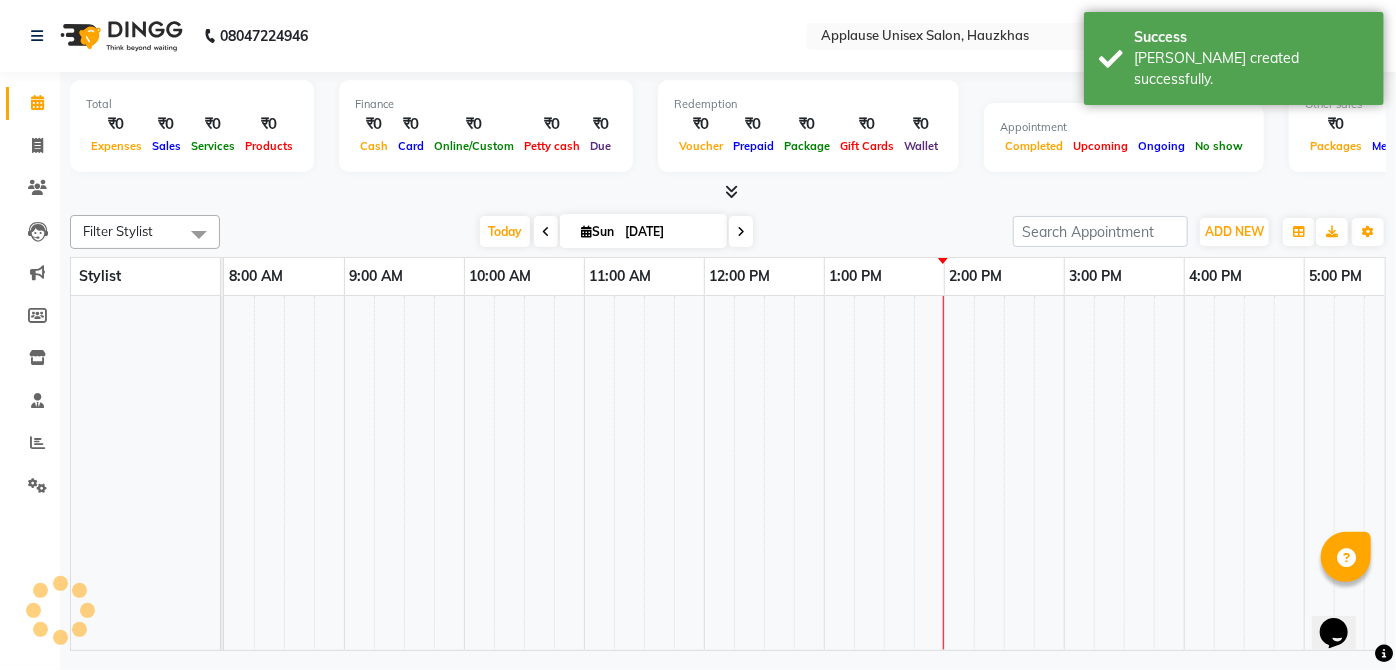 scroll, scrollTop: 0, scrollLeft: 0, axis: both 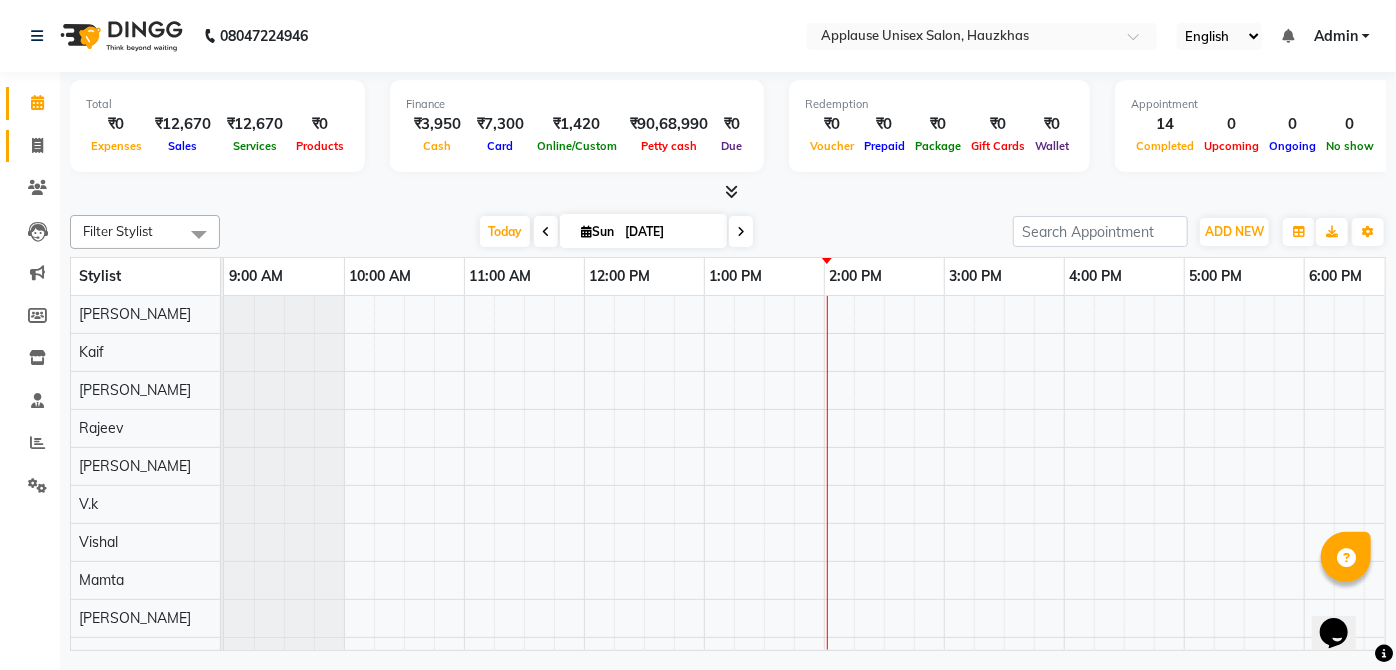 click on "Invoice" 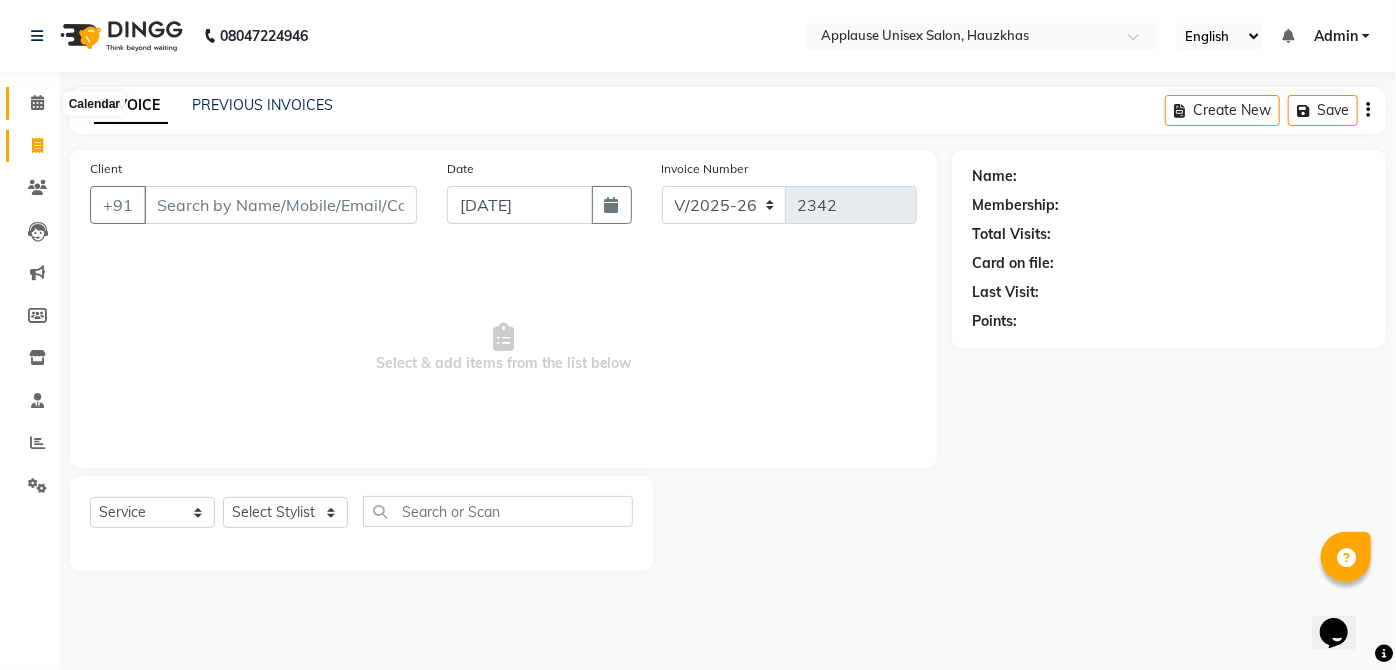 click 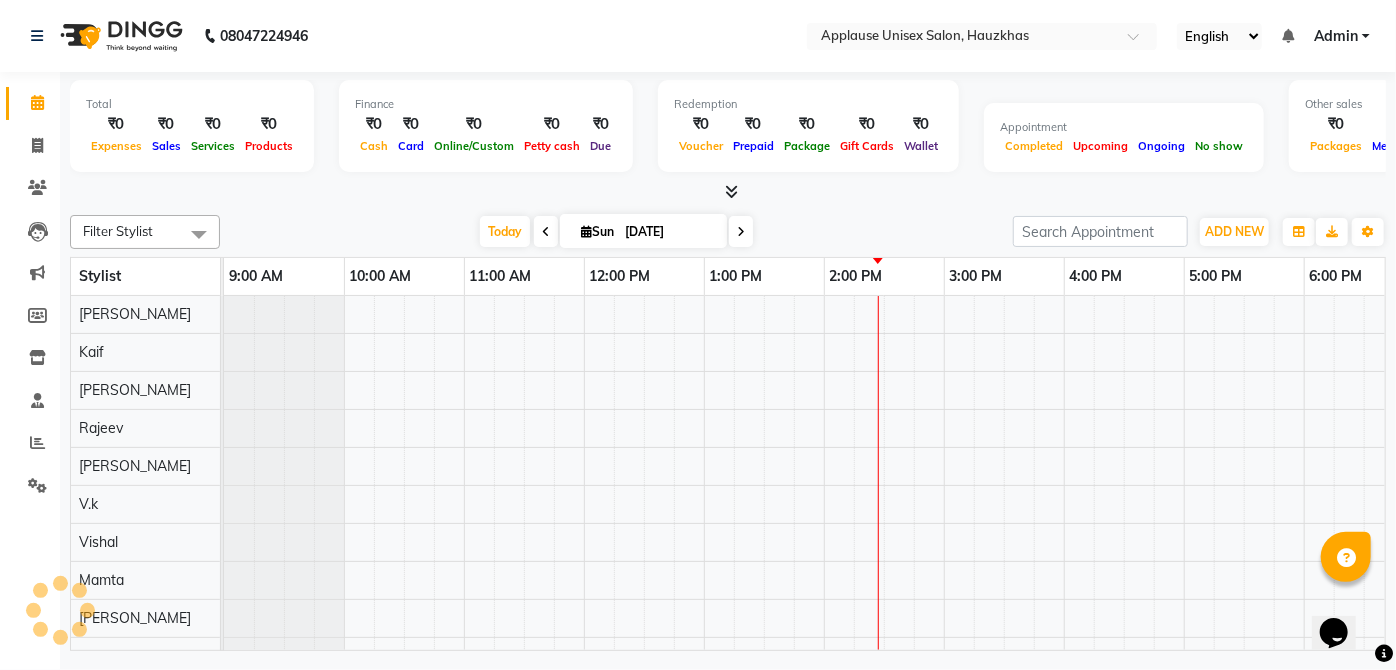 scroll, scrollTop: 0, scrollLeft: 397, axis: horizontal 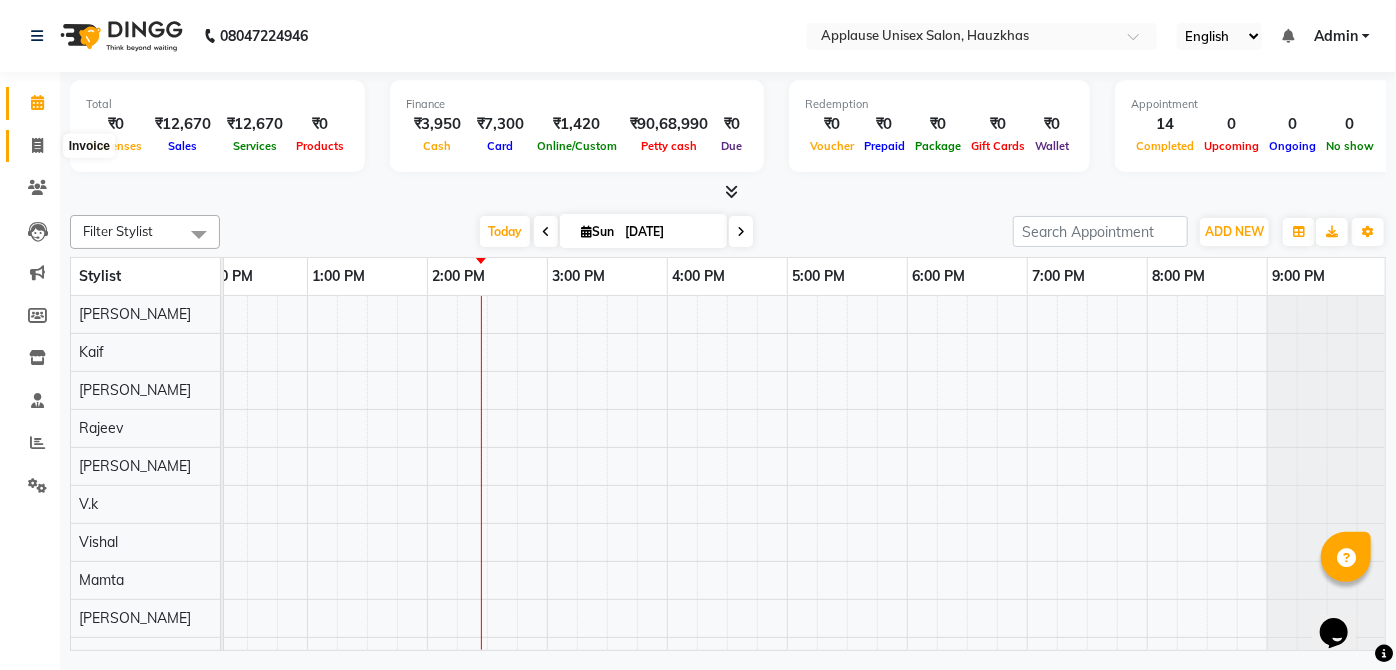 click 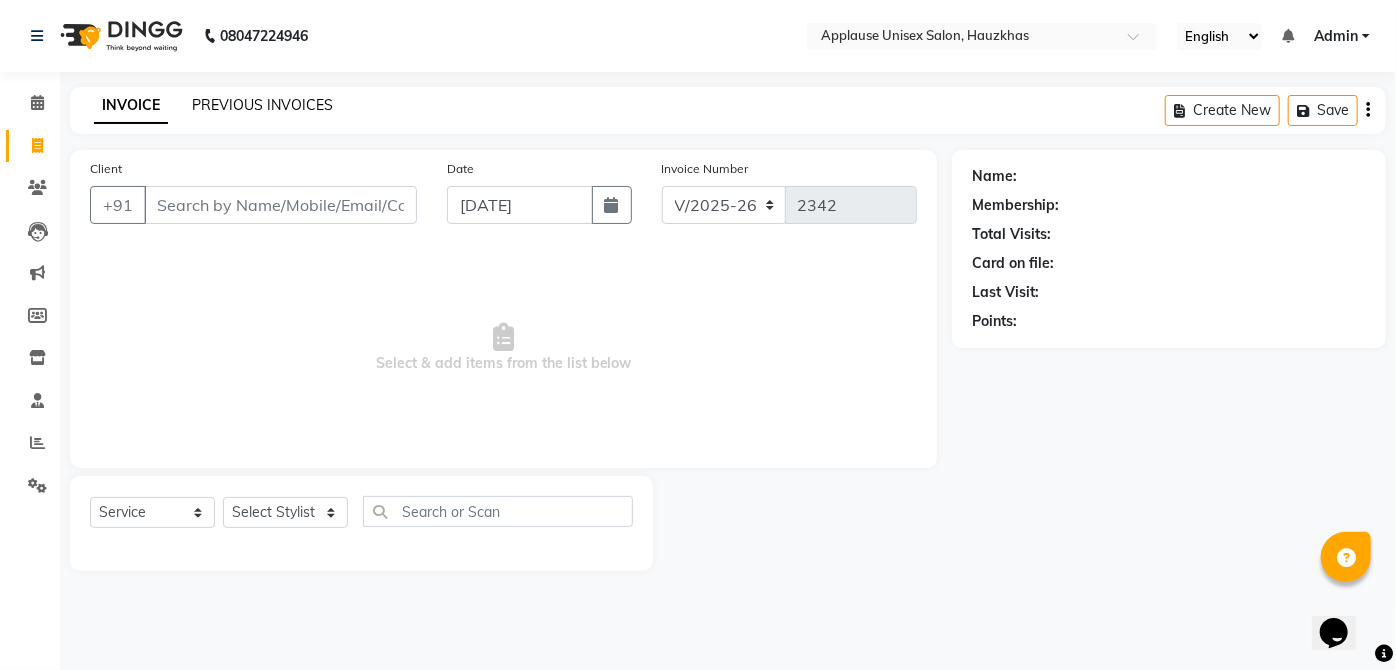 click on "PREVIOUS INVOICES" 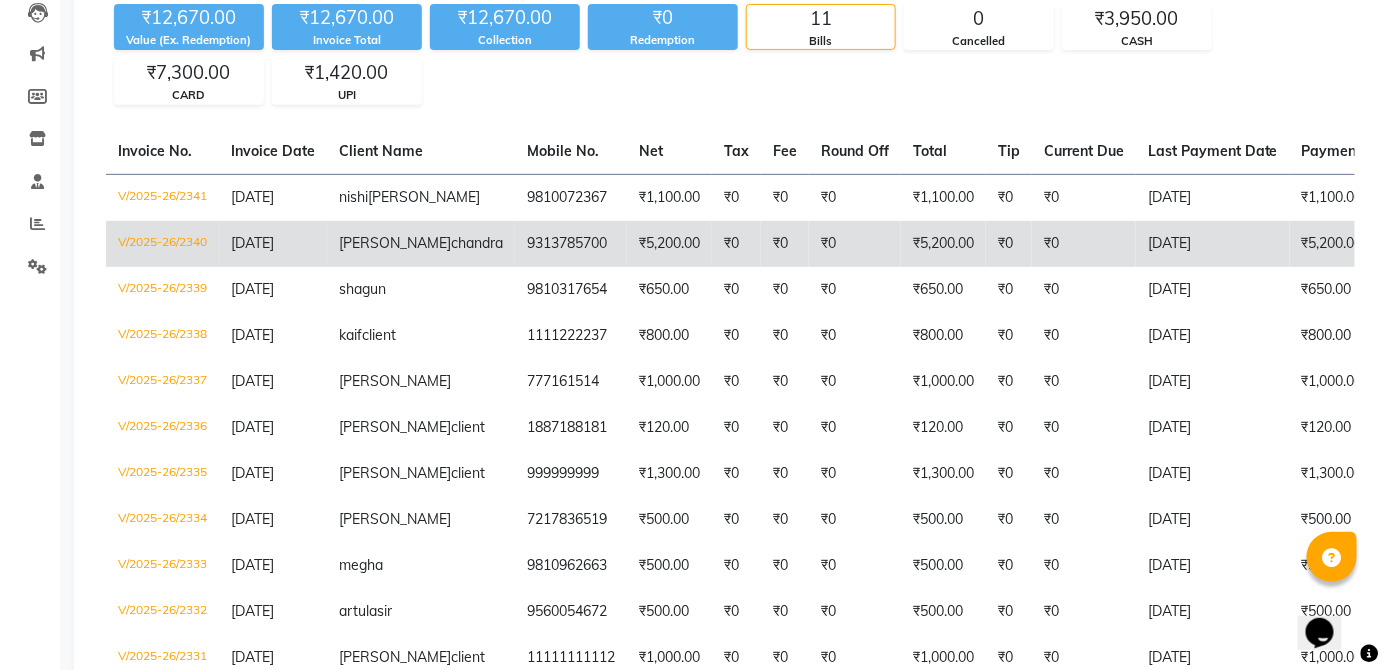scroll, scrollTop: 220, scrollLeft: 0, axis: vertical 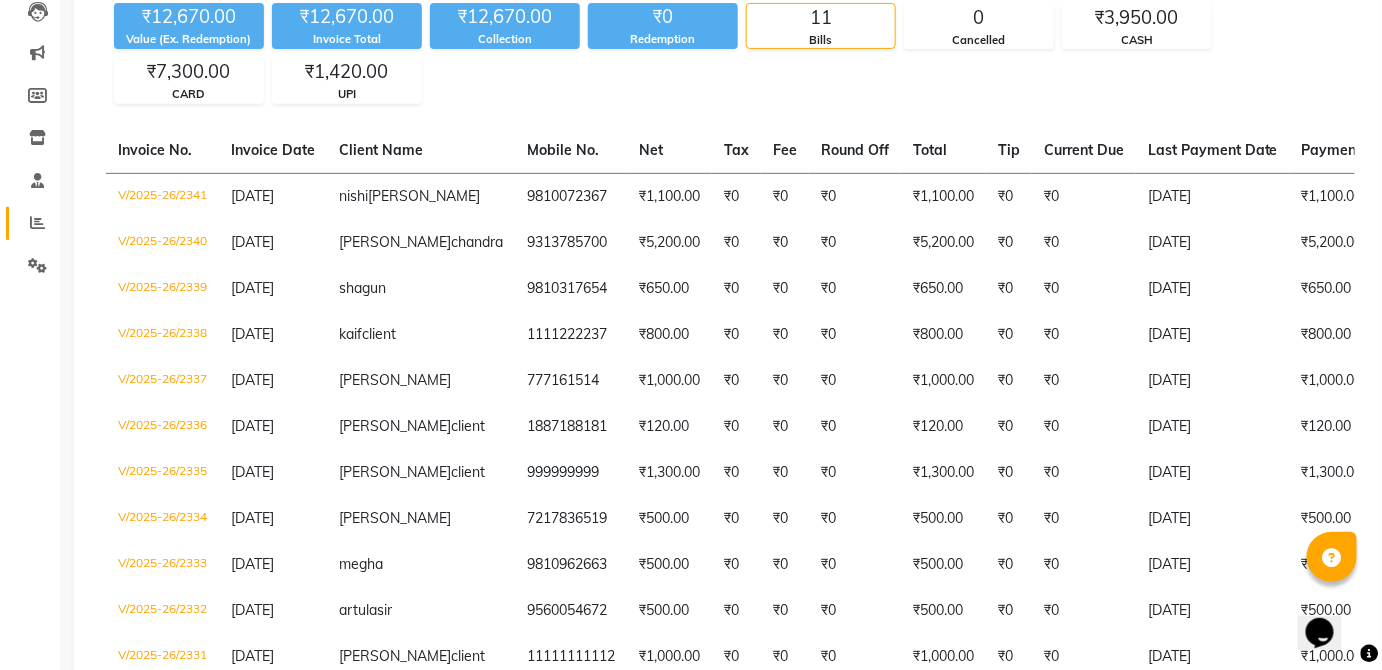 click on "Reports" 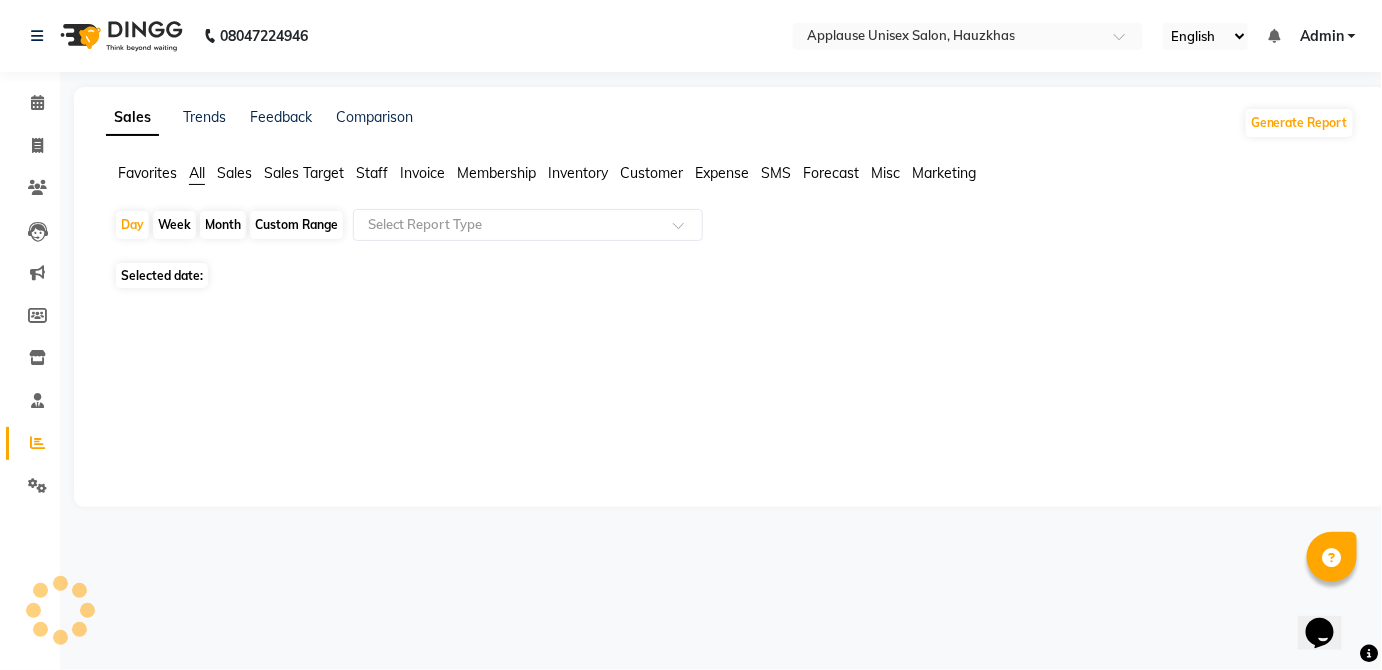 scroll, scrollTop: 0, scrollLeft: 0, axis: both 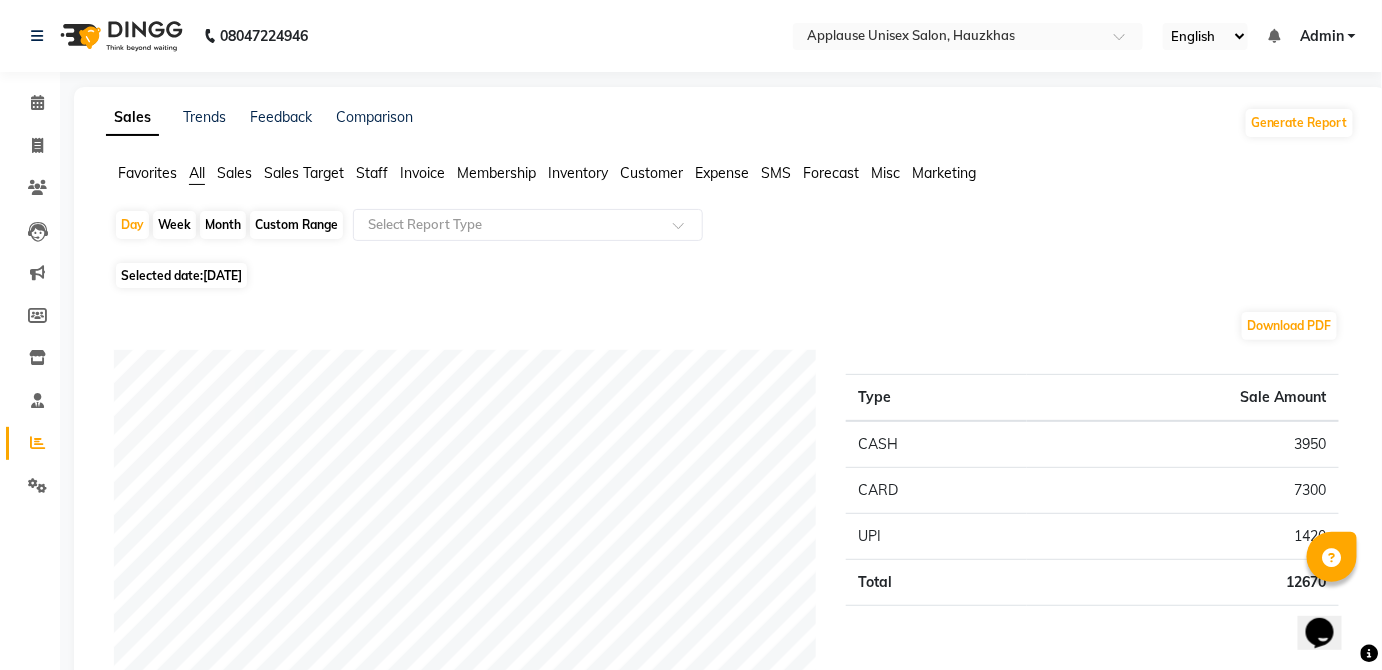 click on "Staff" 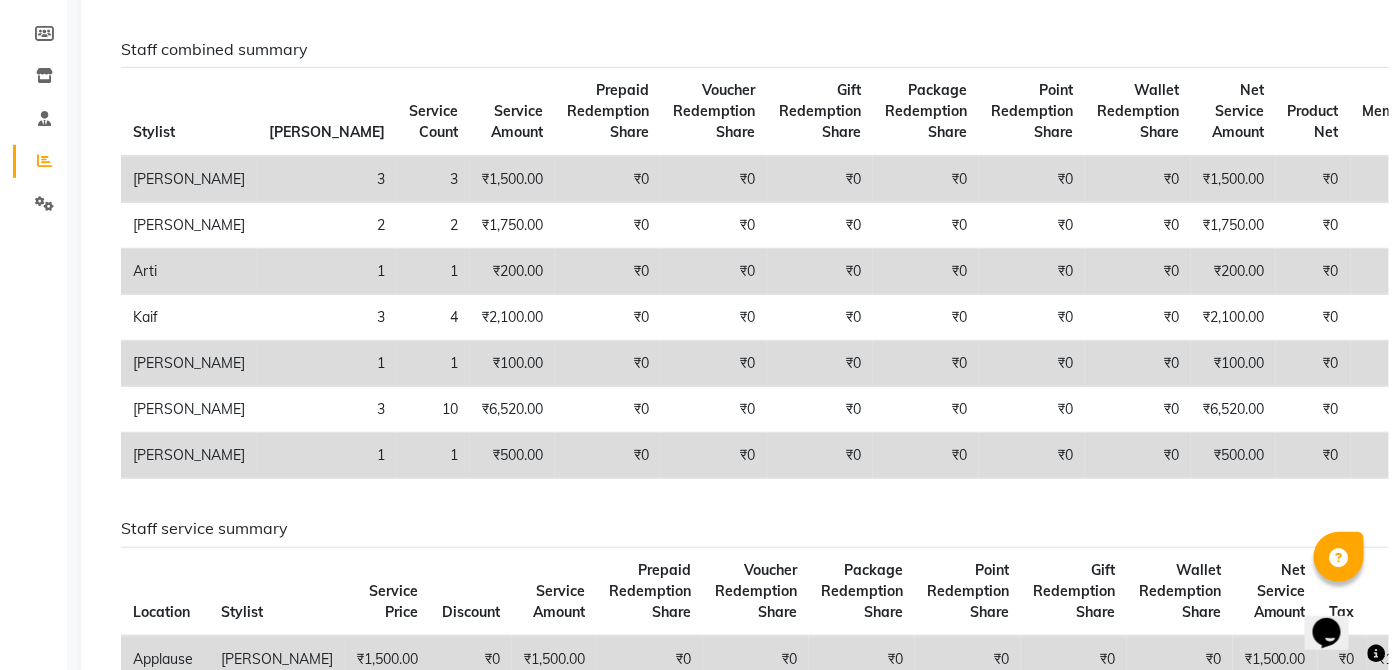 scroll, scrollTop: 0, scrollLeft: 0, axis: both 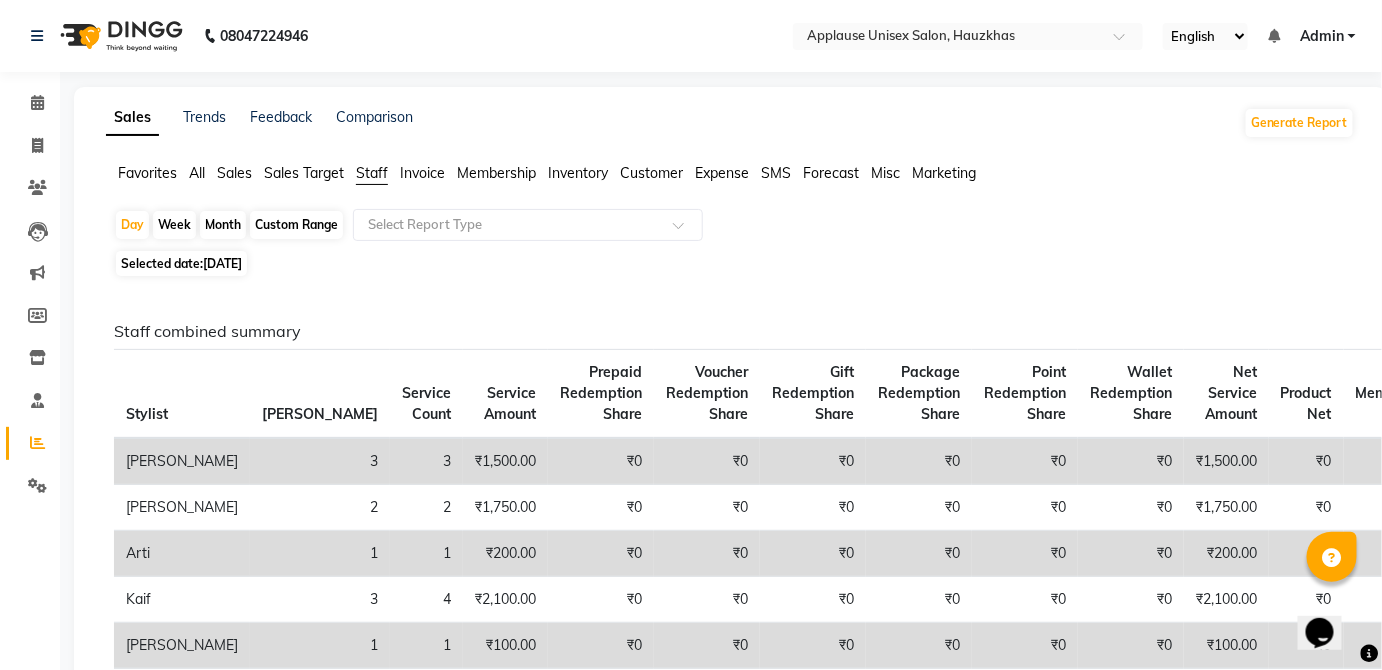 click 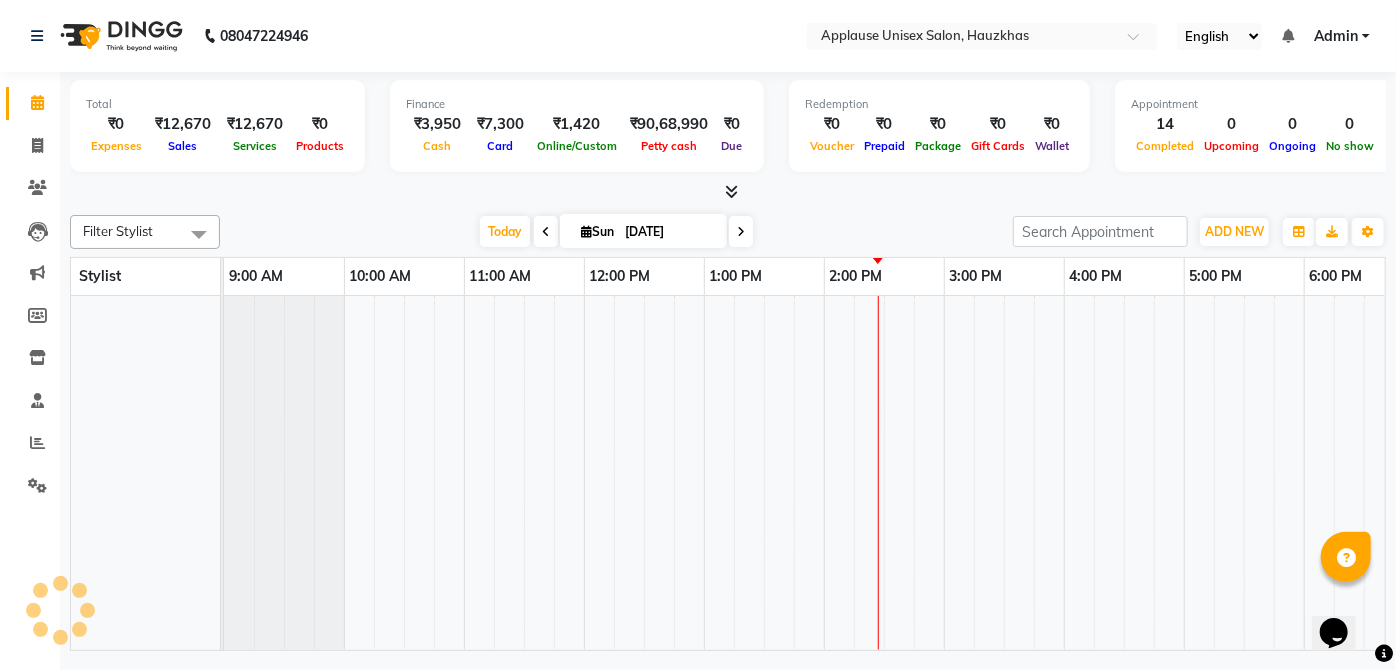 scroll, scrollTop: 0, scrollLeft: 0, axis: both 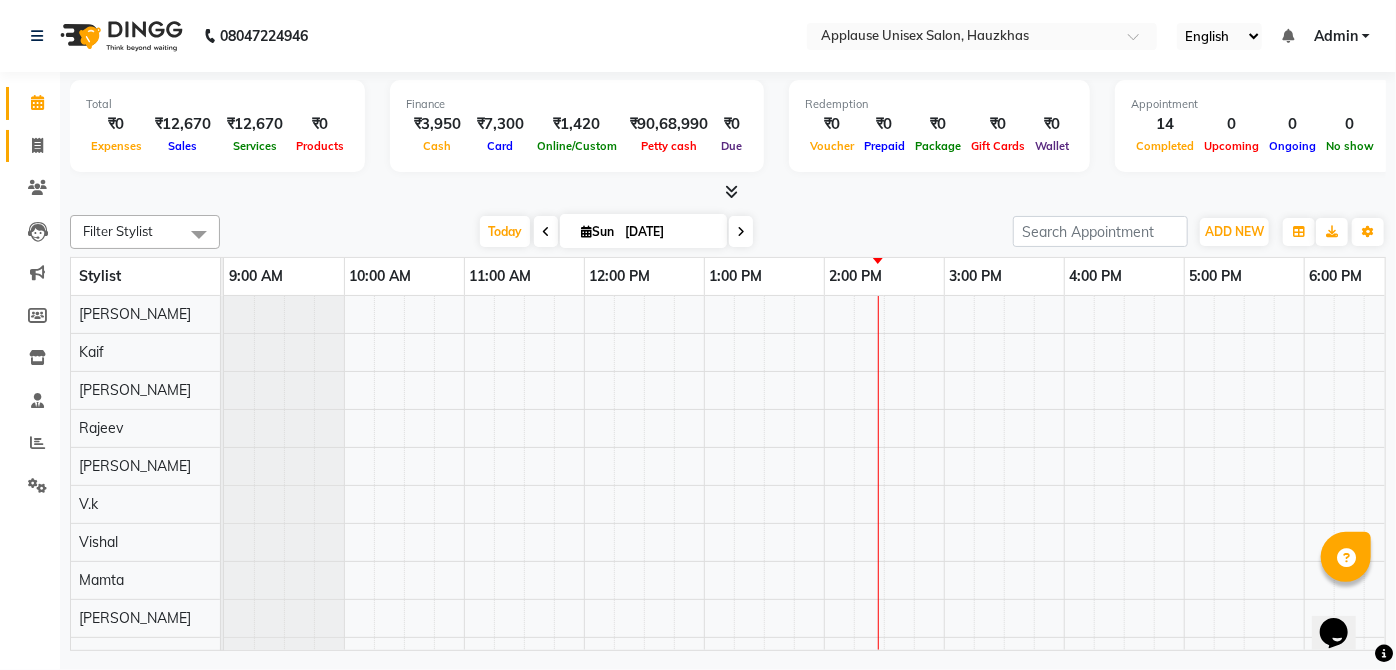 click on "Invoice" 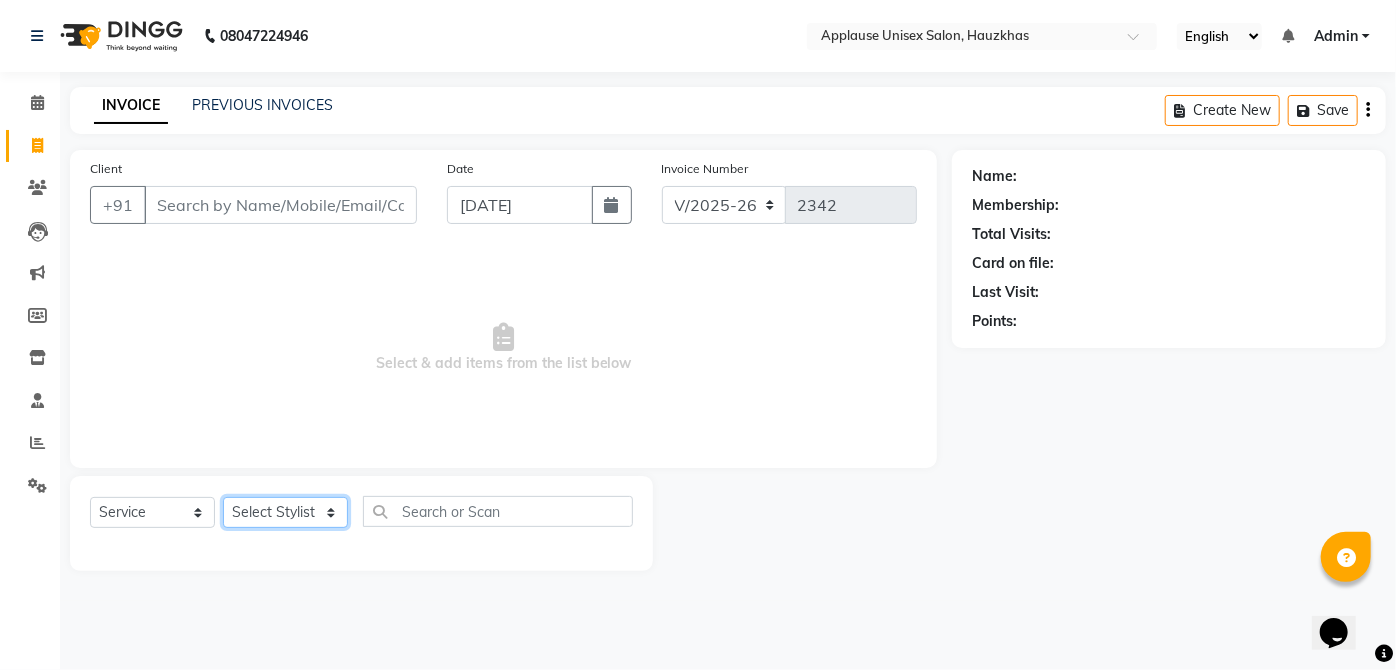 click on "Select Stylist" 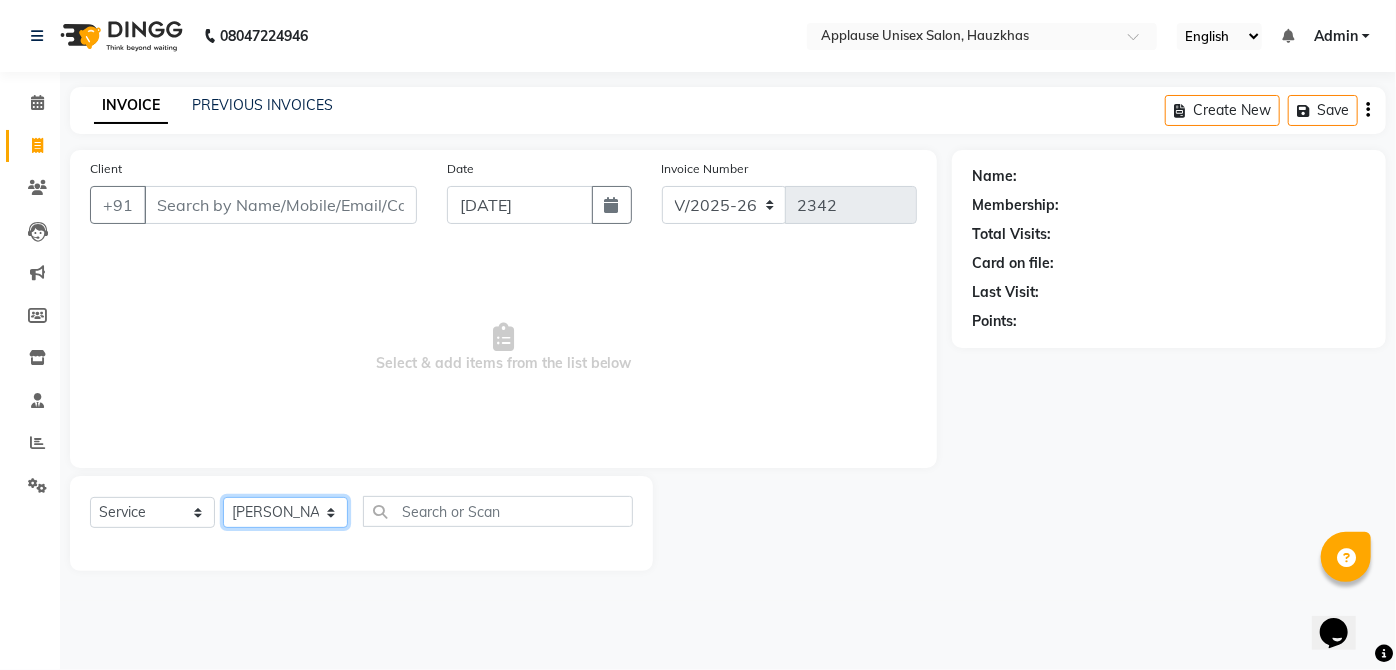 click on "Select Stylist  [PERSON_NAME] [PERSON_NAME] [PERSON_NAME] [PERSON_NAME]  Kaif [PERSON_NAME] [PERSON_NAME] Mamta Manager [PERSON_NAME] rahul  [PERSON_NAME] [PERSON_NAME] [PERSON_NAME] V.k" 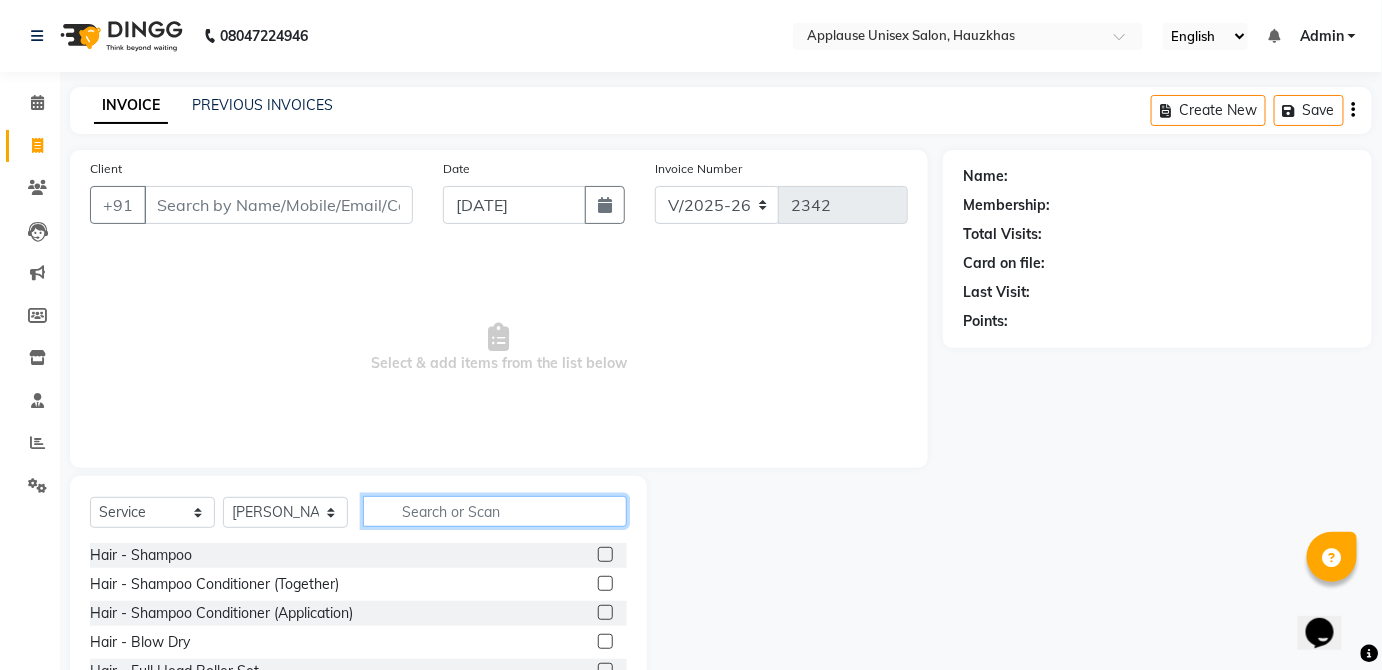 click 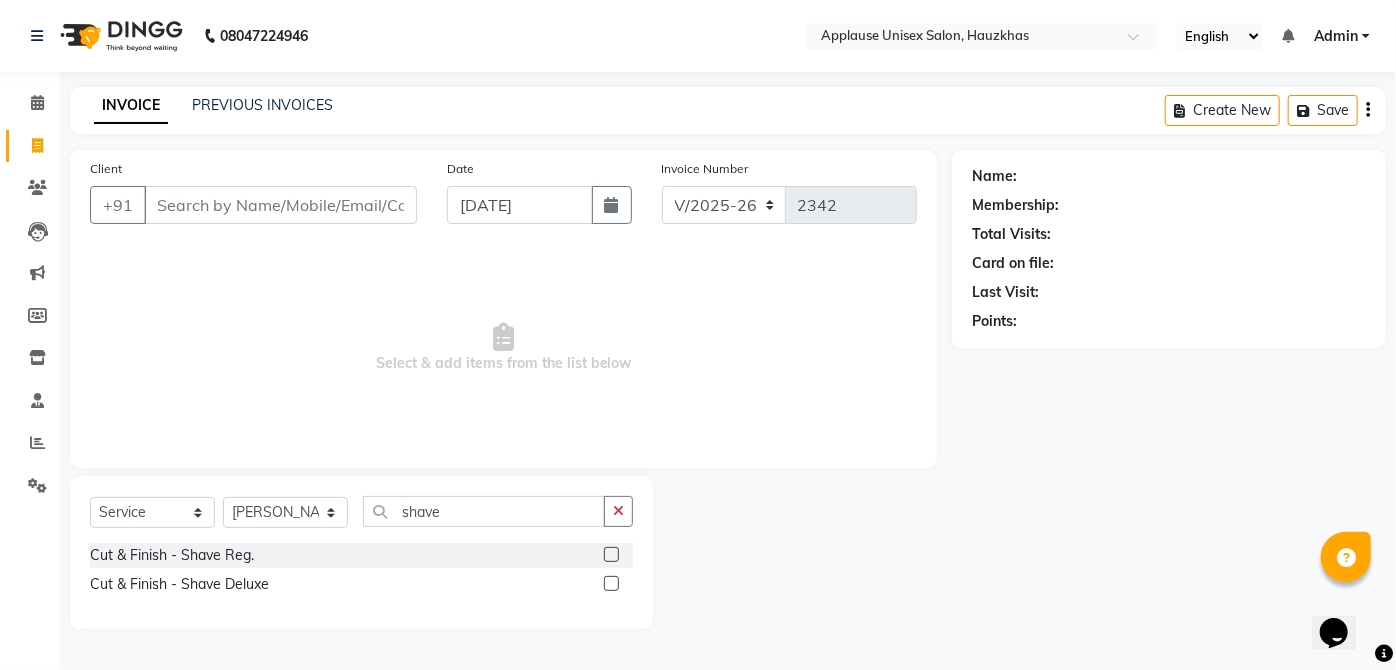 click 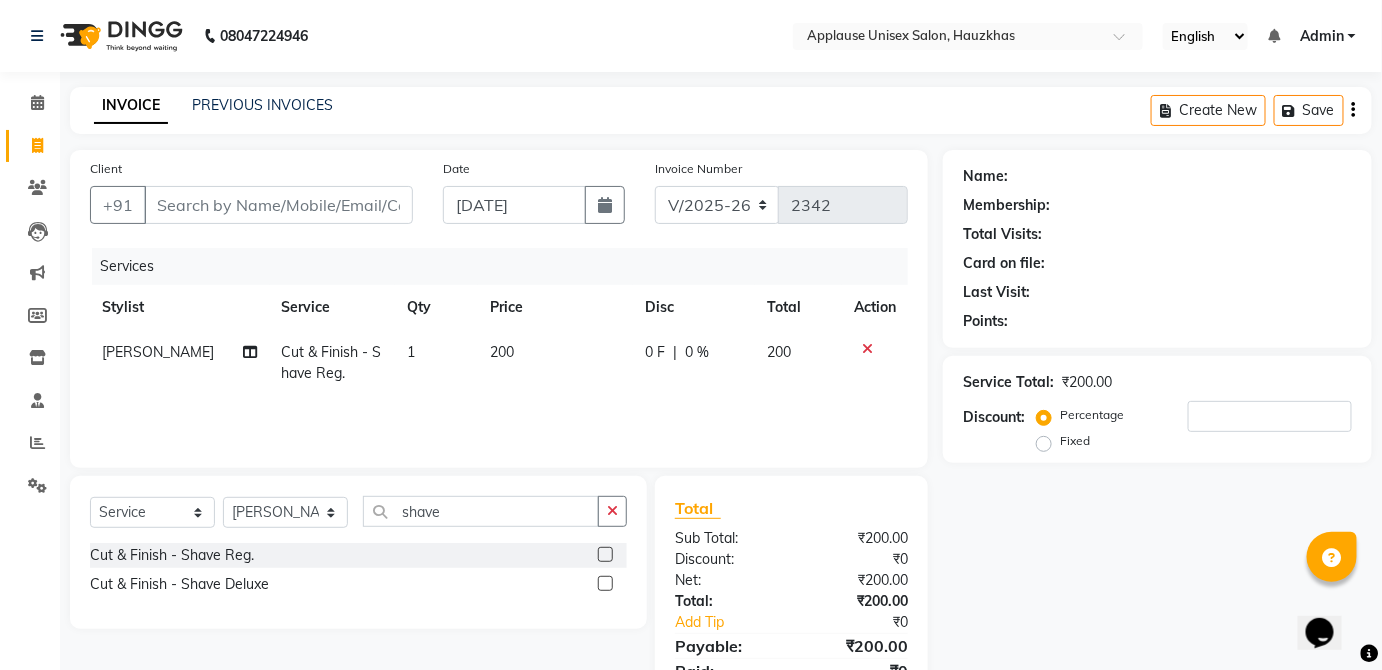 click on "200" 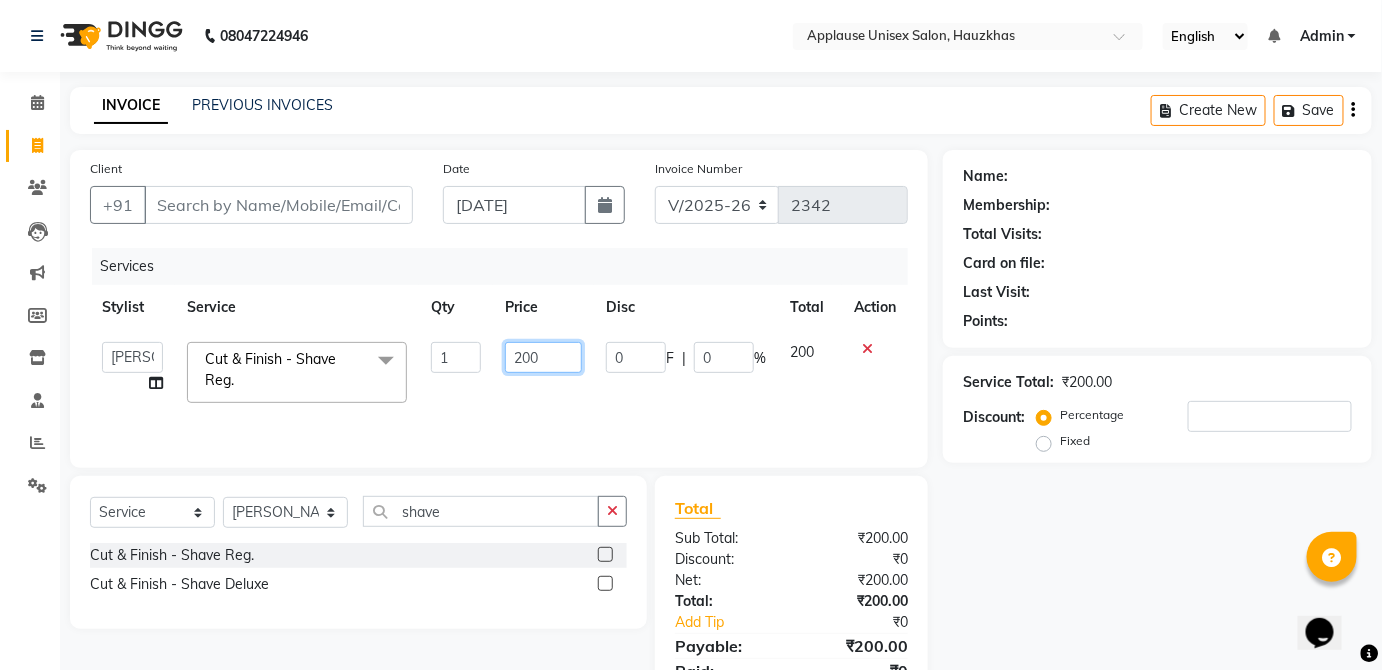 click on "200" 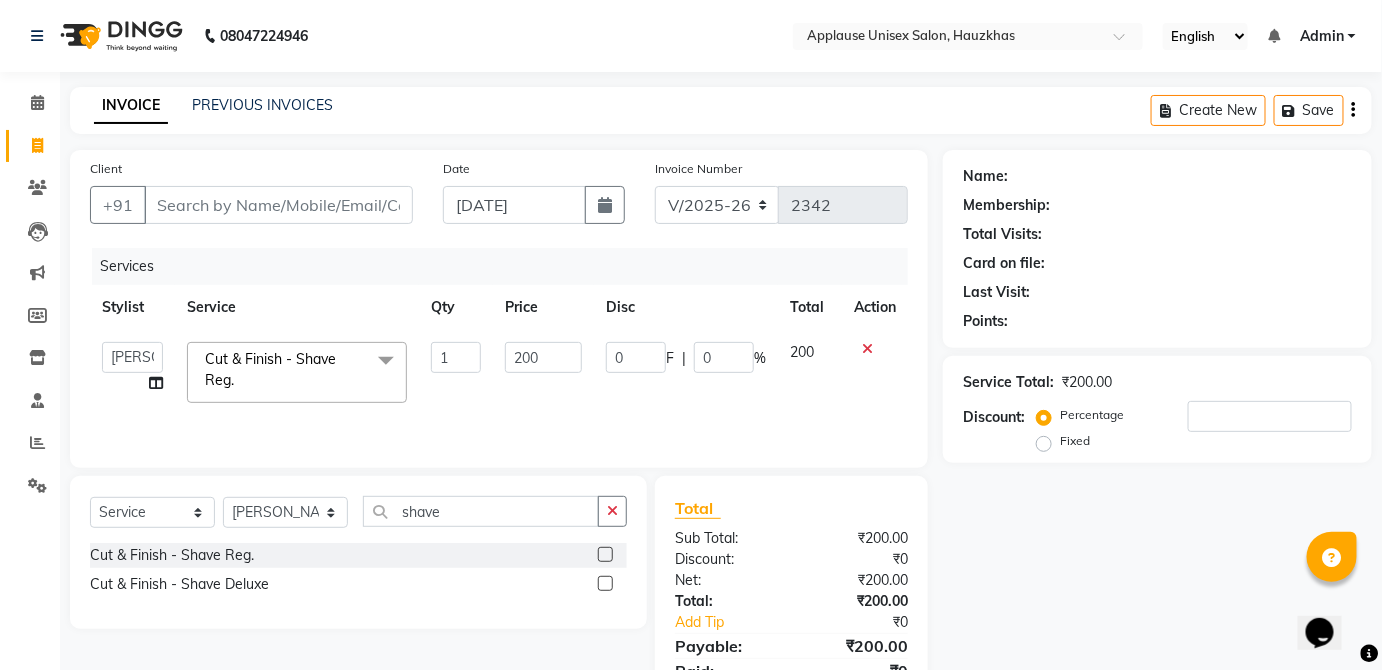 click on "Client" at bounding box center [278, 205] 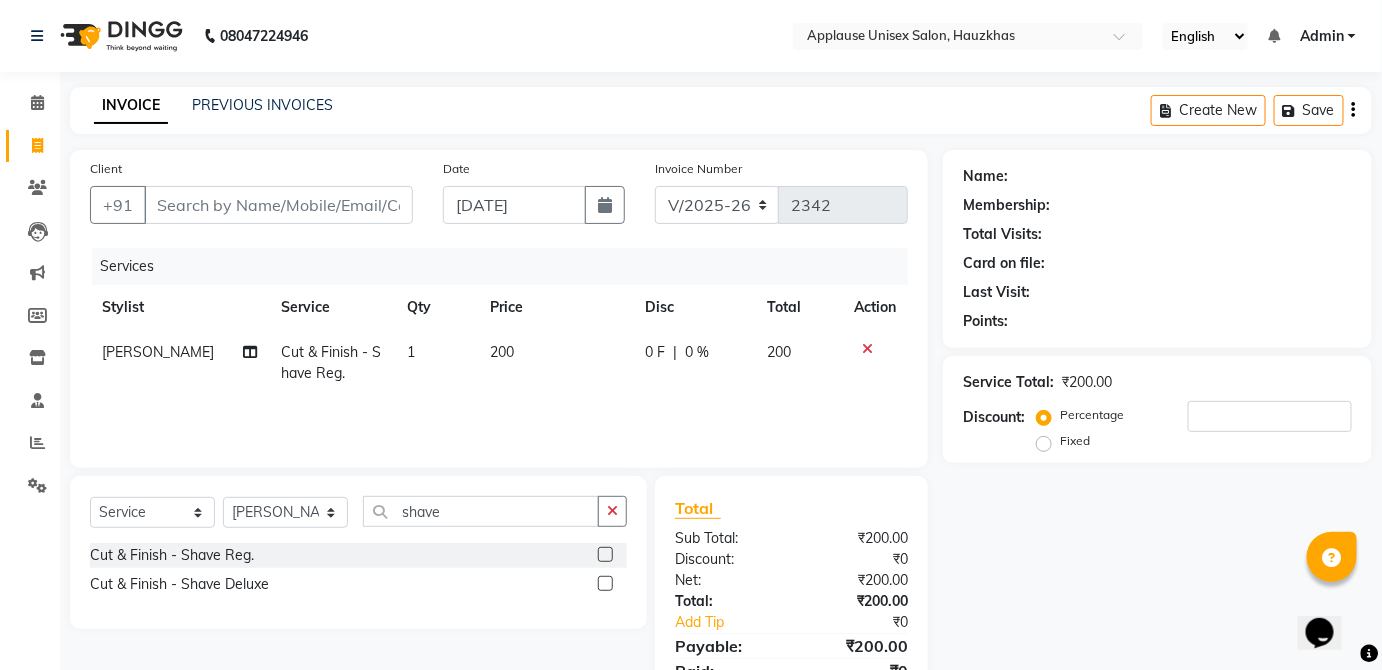 click on "200" 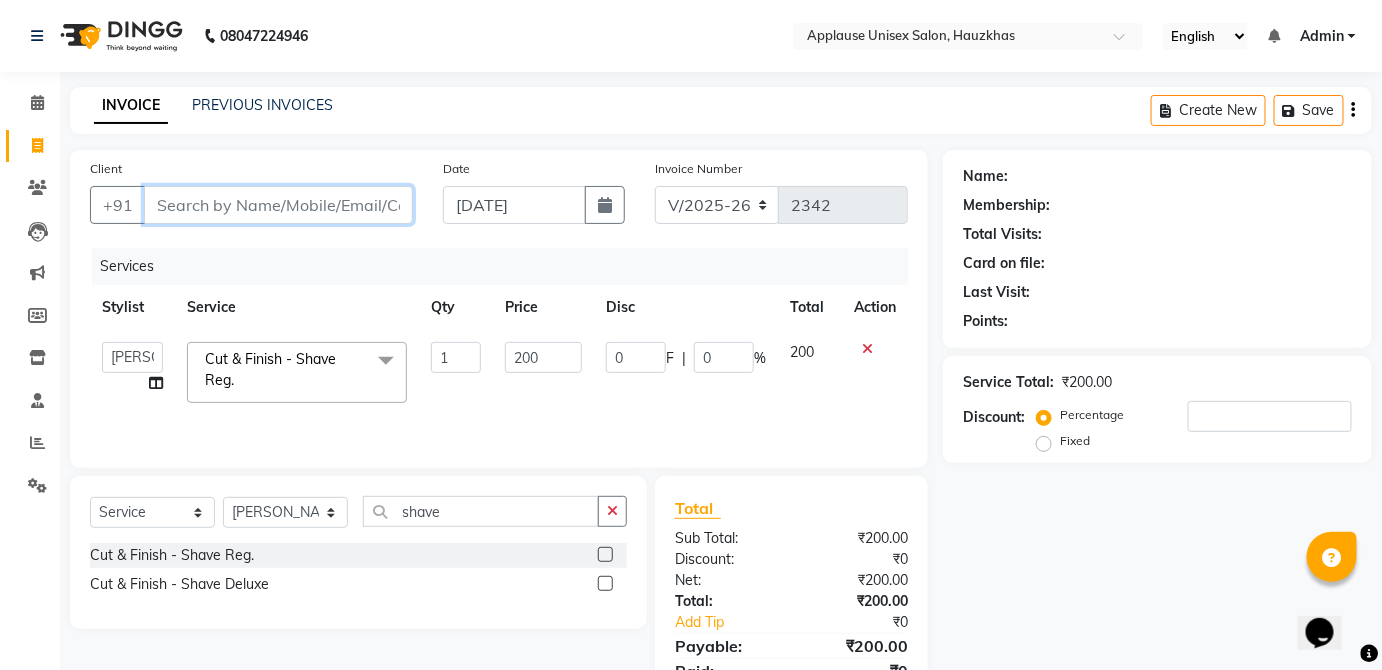 click on "Client" at bounding box center [278, 205] 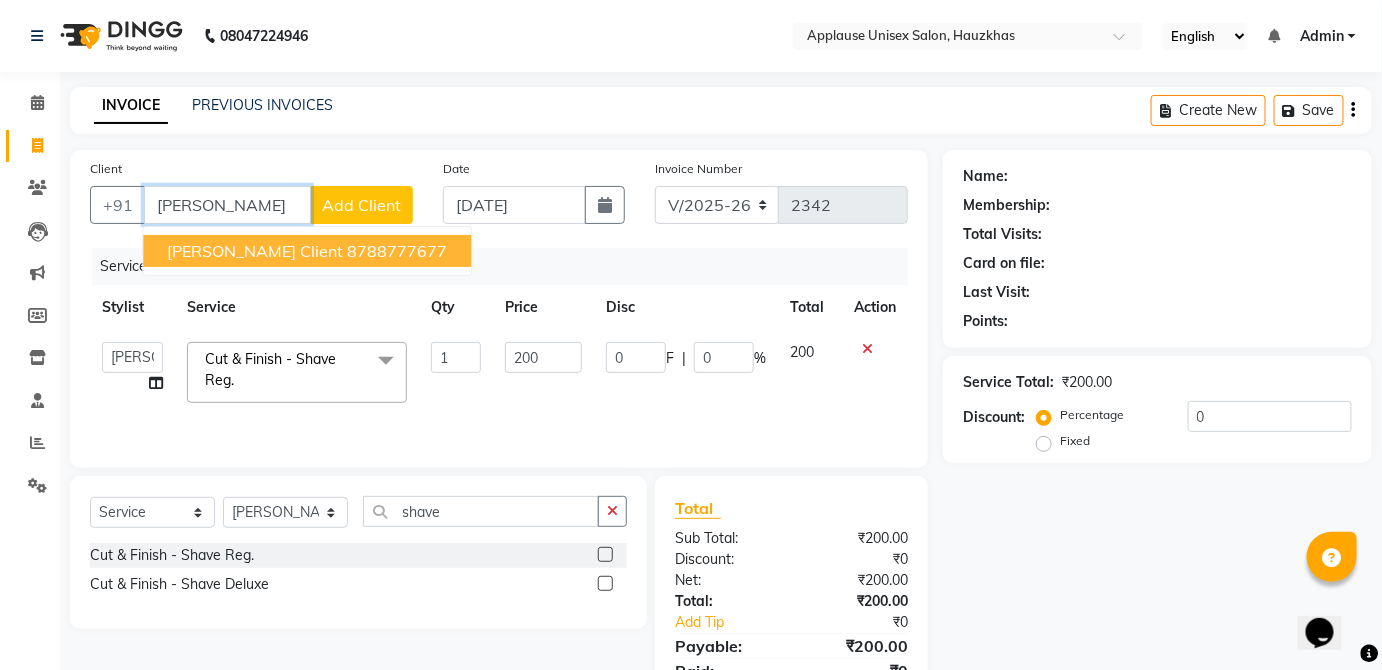 click on "[PERSON_NAME] client  8788777677" at bounding box center [307, 251] 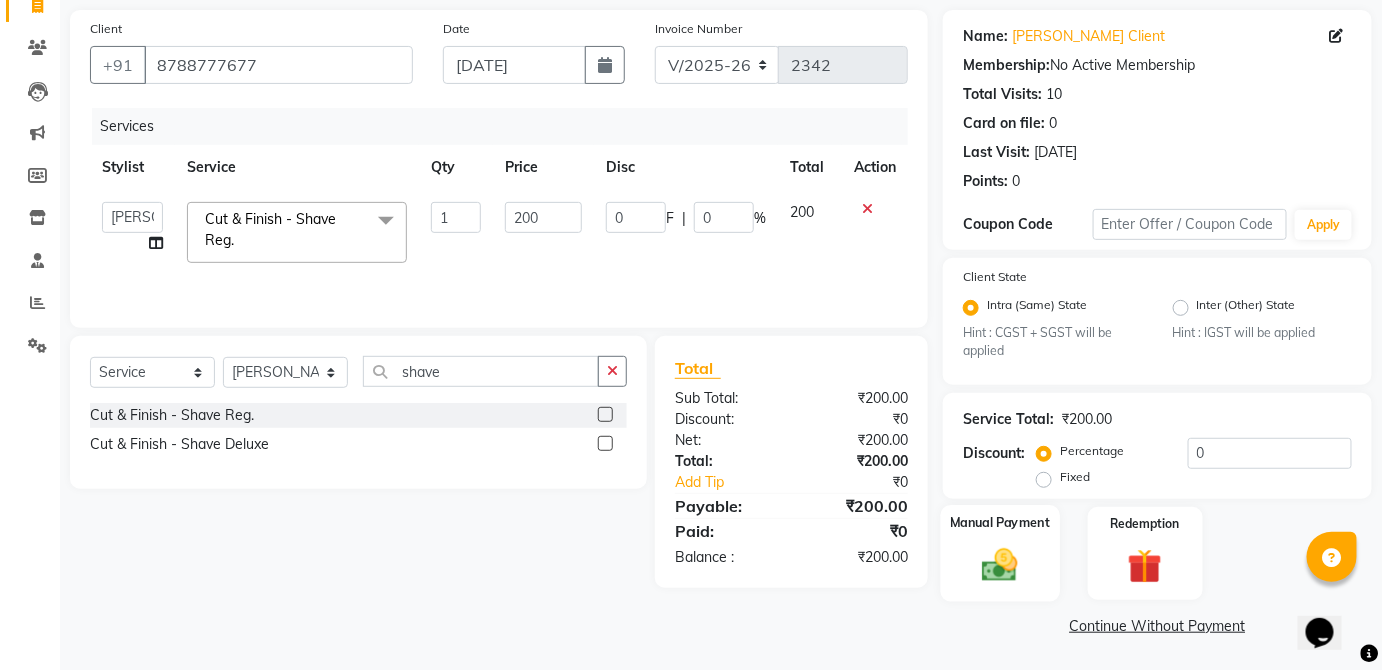 click on "Manual Payment" 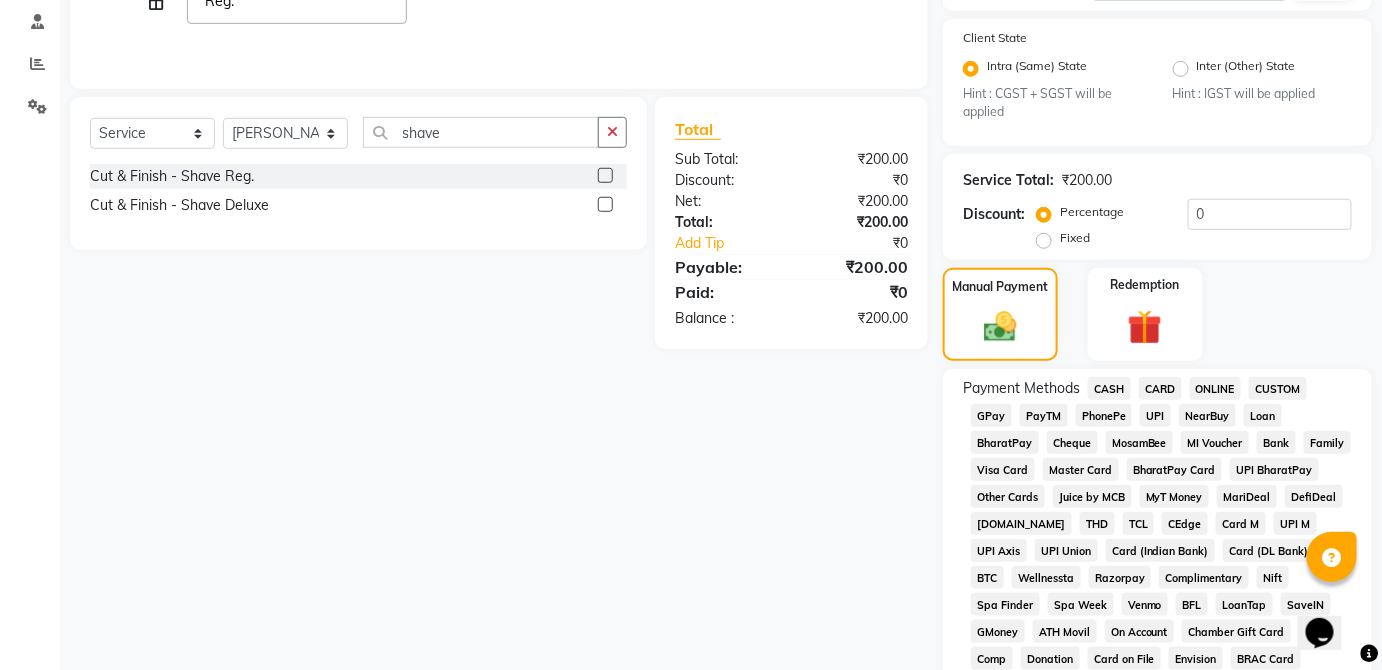 click on "CASH" 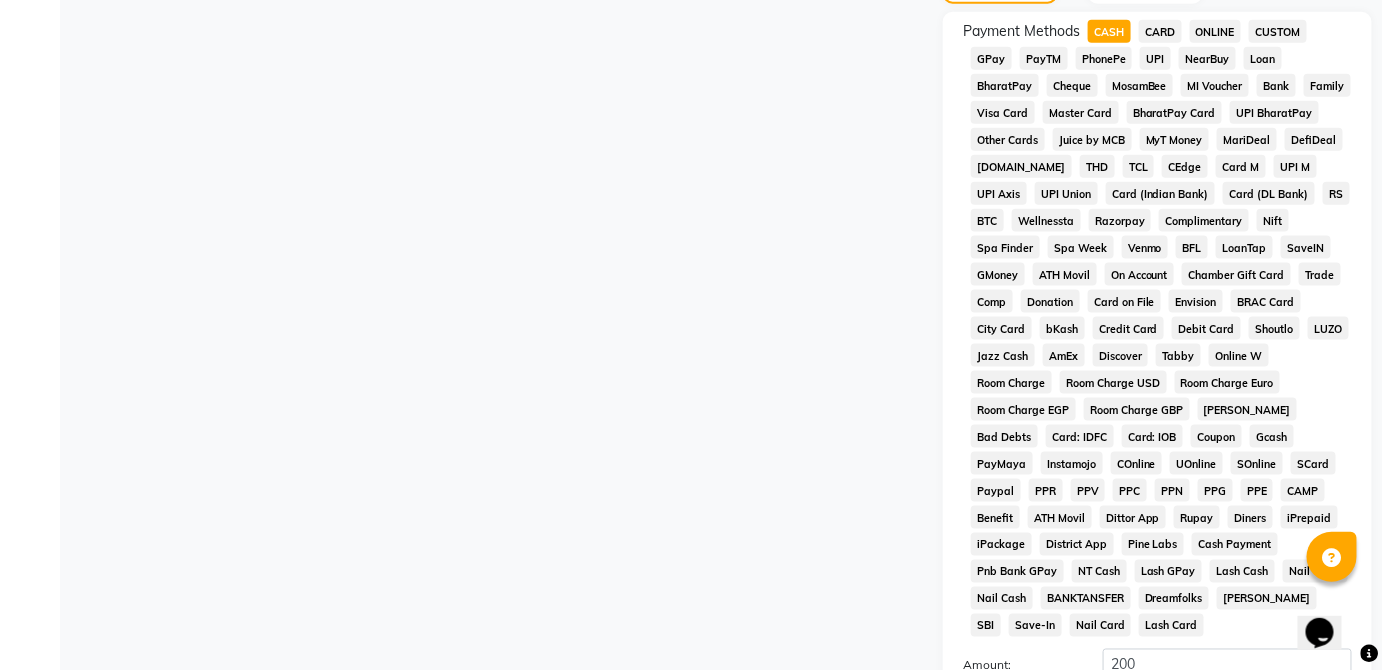 scroll, scrollTop: 943, scrollLeft: 0, axis: vertical 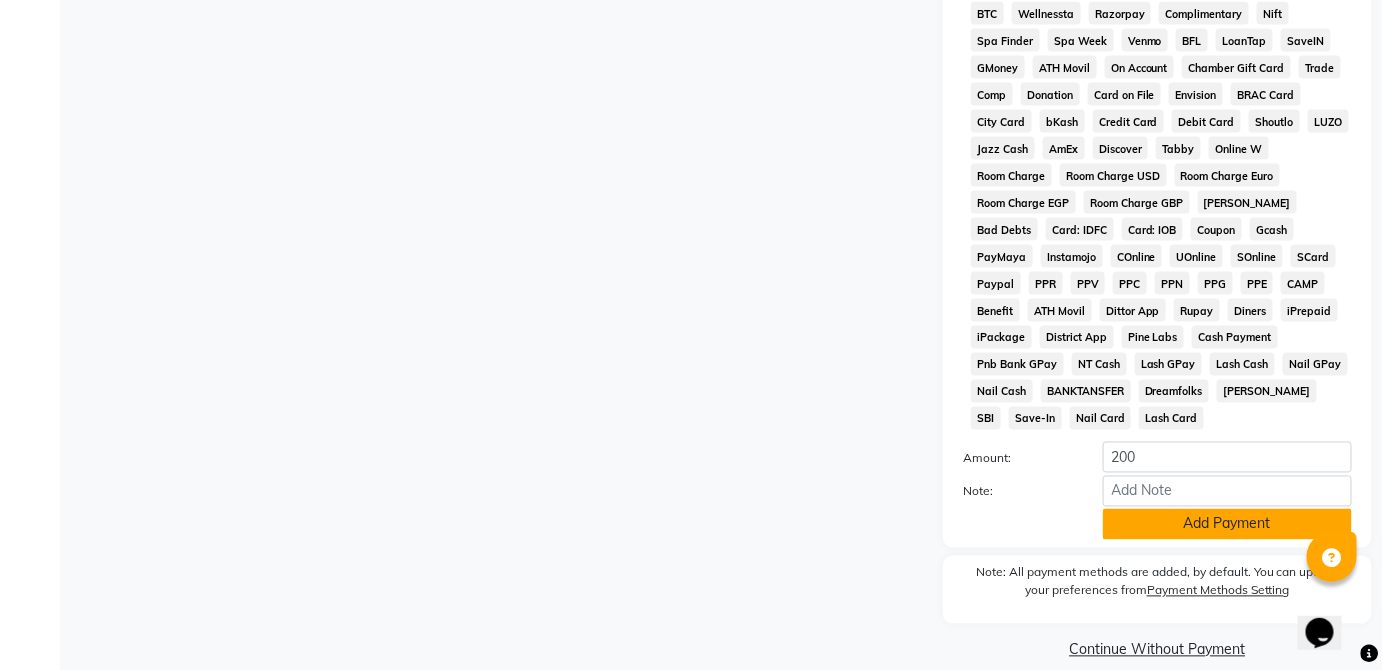 click on "Add Payment" 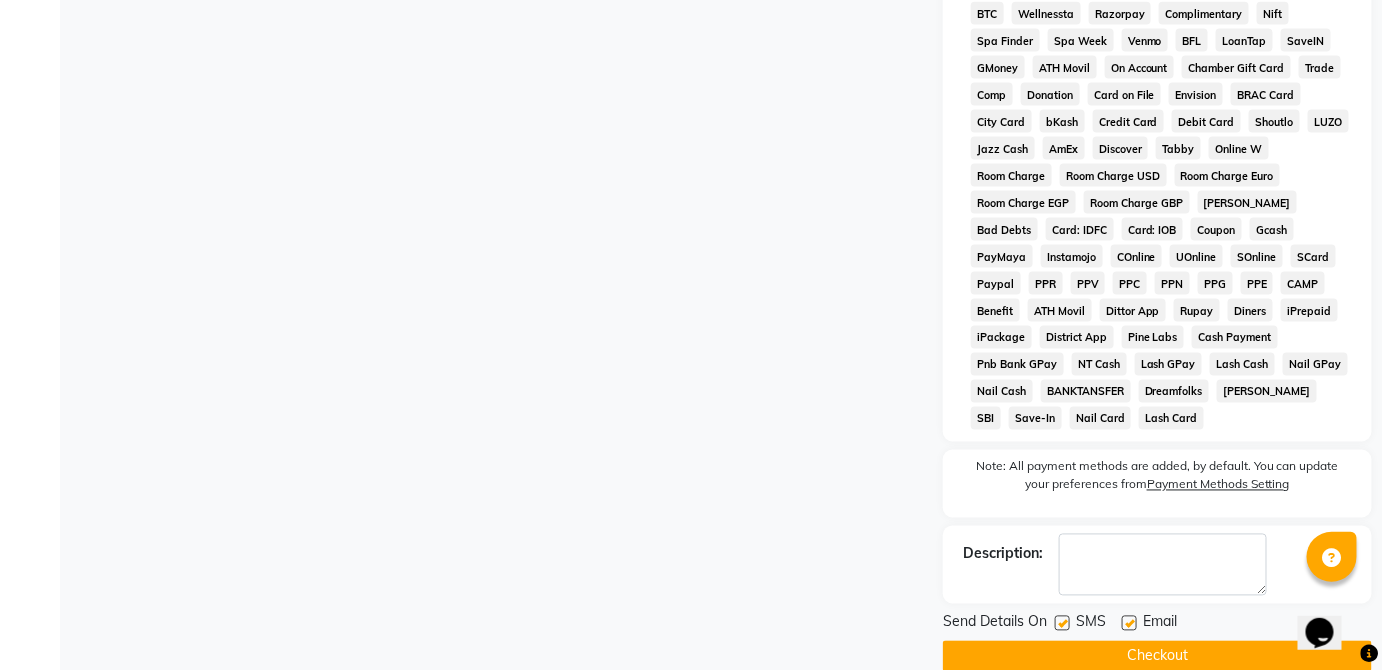 click on "Checkout" 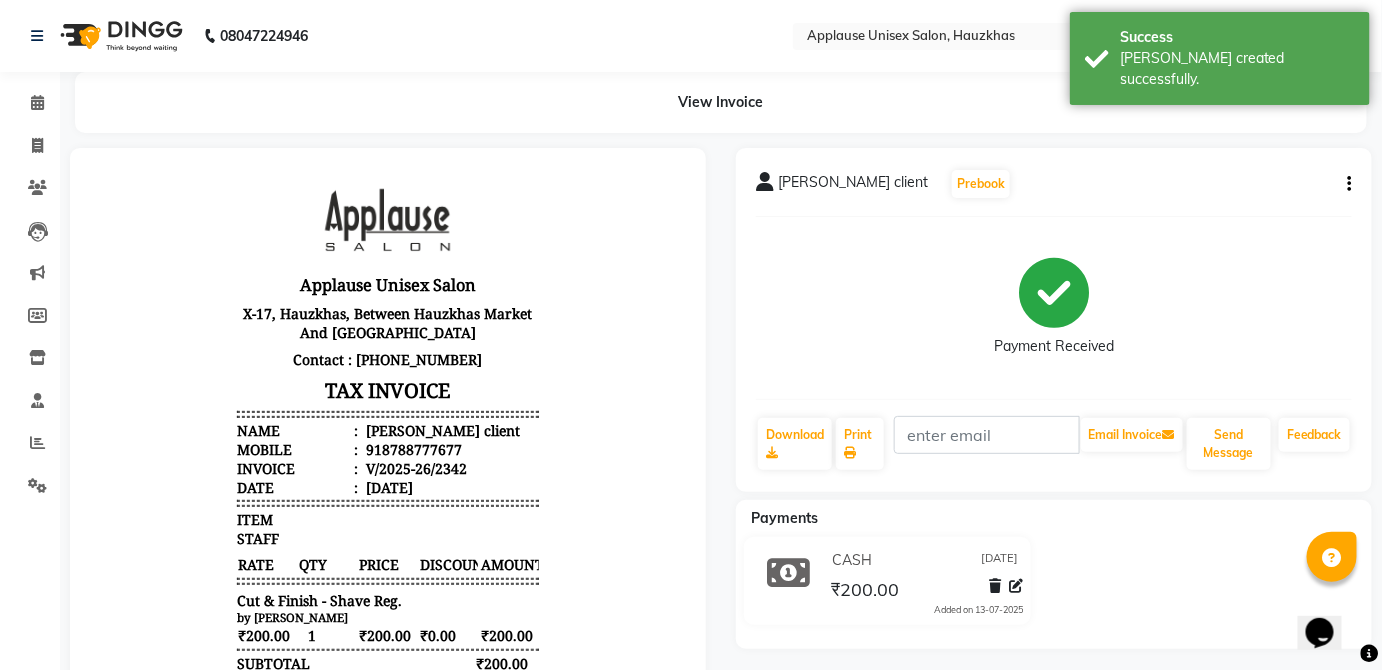 scroll, scrollTop: 0, scrollLeft: 0, axis: both 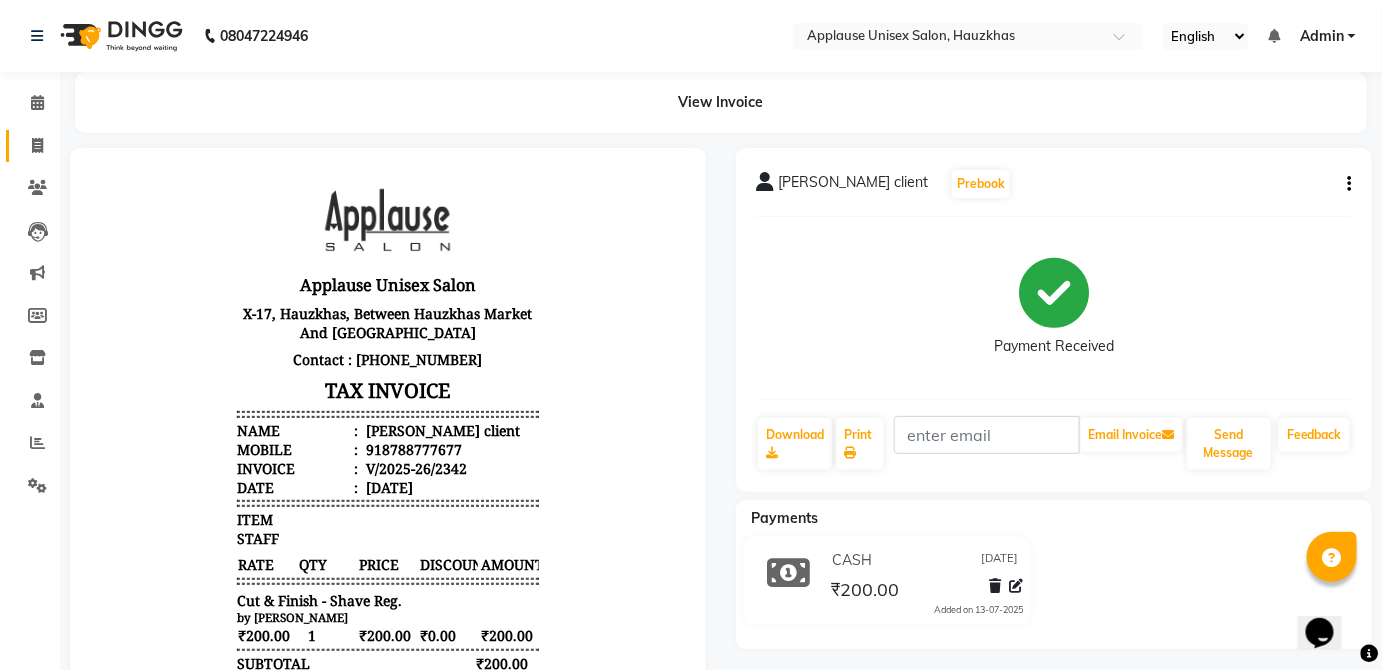 click on "Invoice" 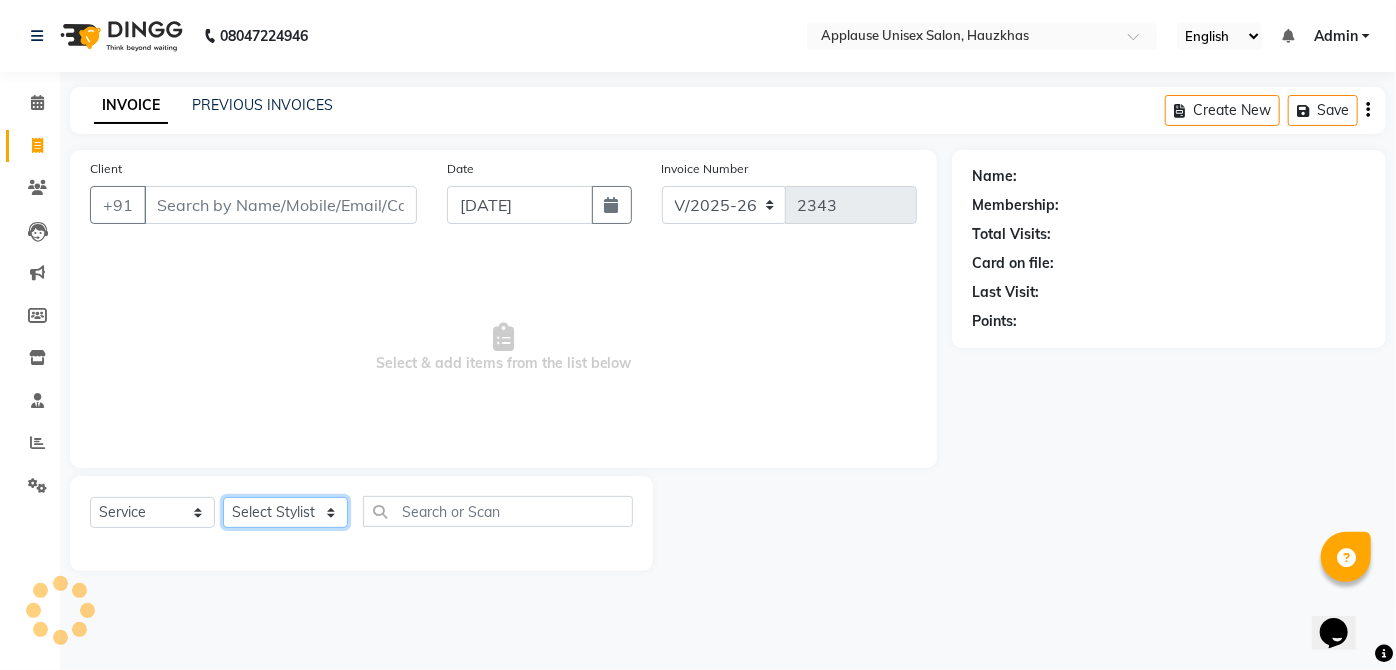 click on "Select Stylist" 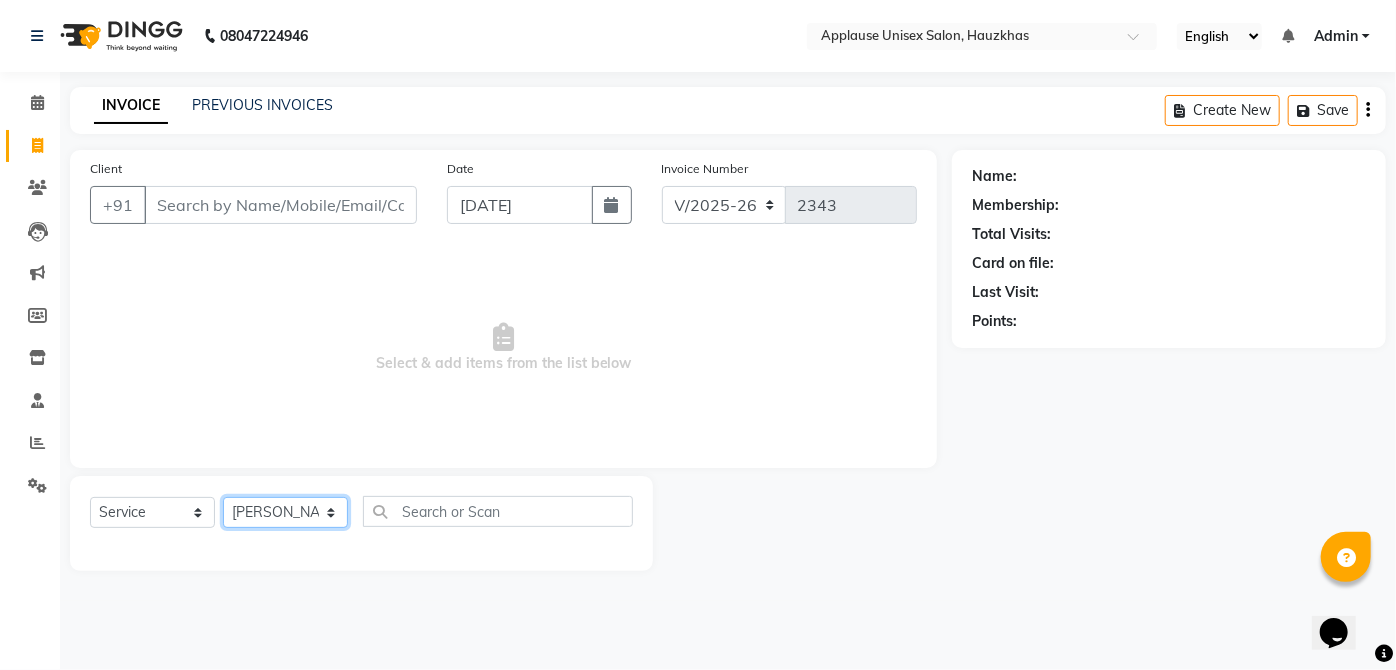 click on "Select Stylist  [PERSON_NAME] [PERSON_NAME] [PERSON_NAME] [PERSON_NAME]  Kaif [PERSON_NAME] [PERSON_NAME] Mamta Manager [PERSON_NAME] rahul  [PERSON_NAME] [PERSON_NAME] [PERSON_NAME] V.k" 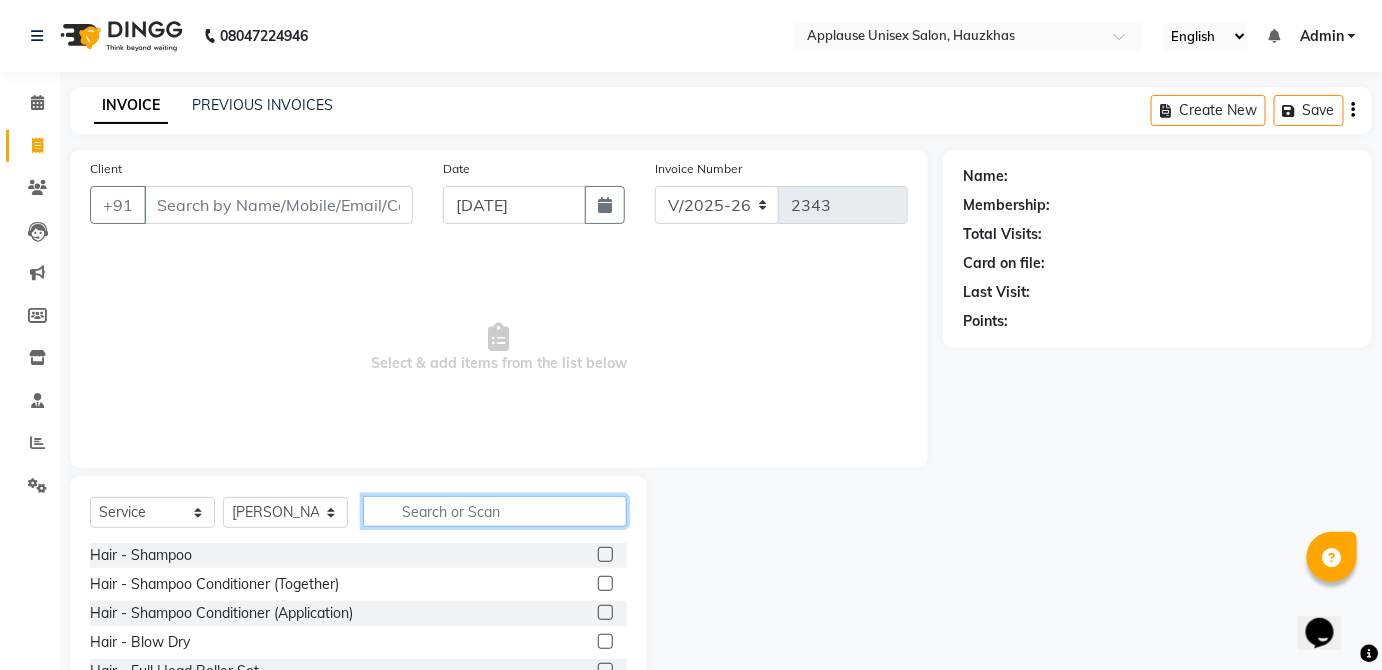 click 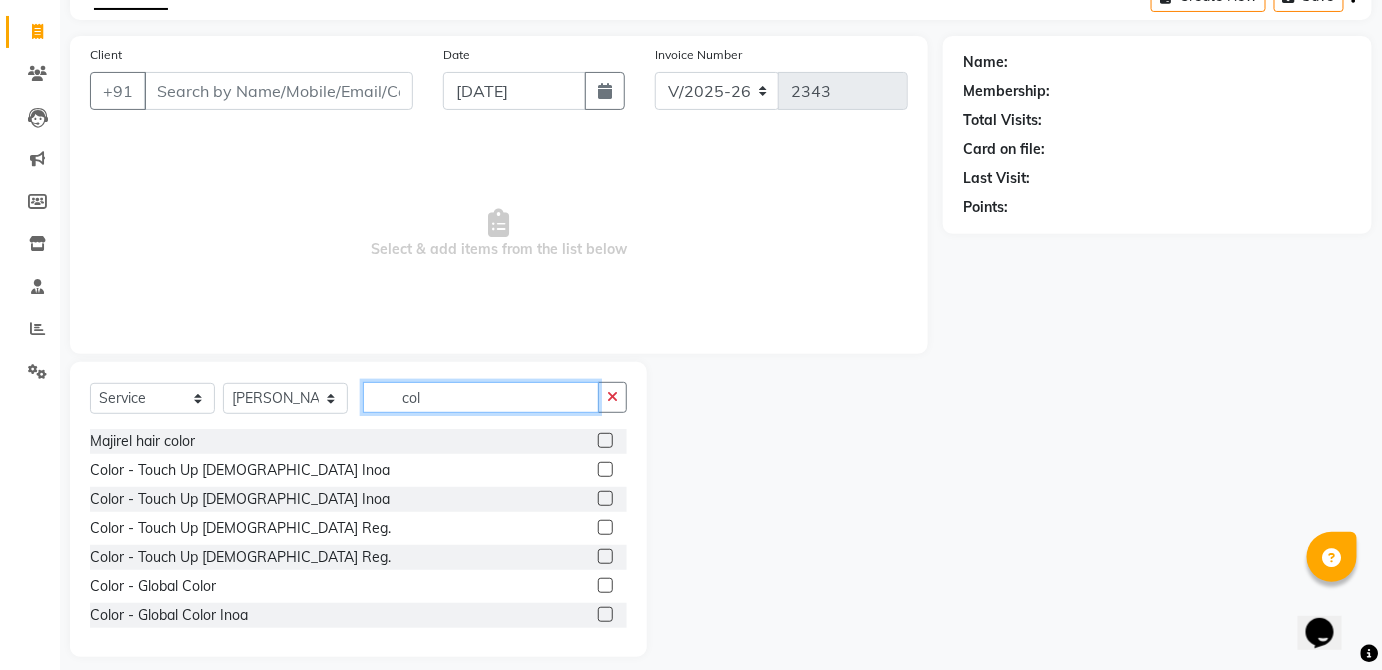 scroll, scrollTop: 116, scrollLeft: 0, axis: vertical 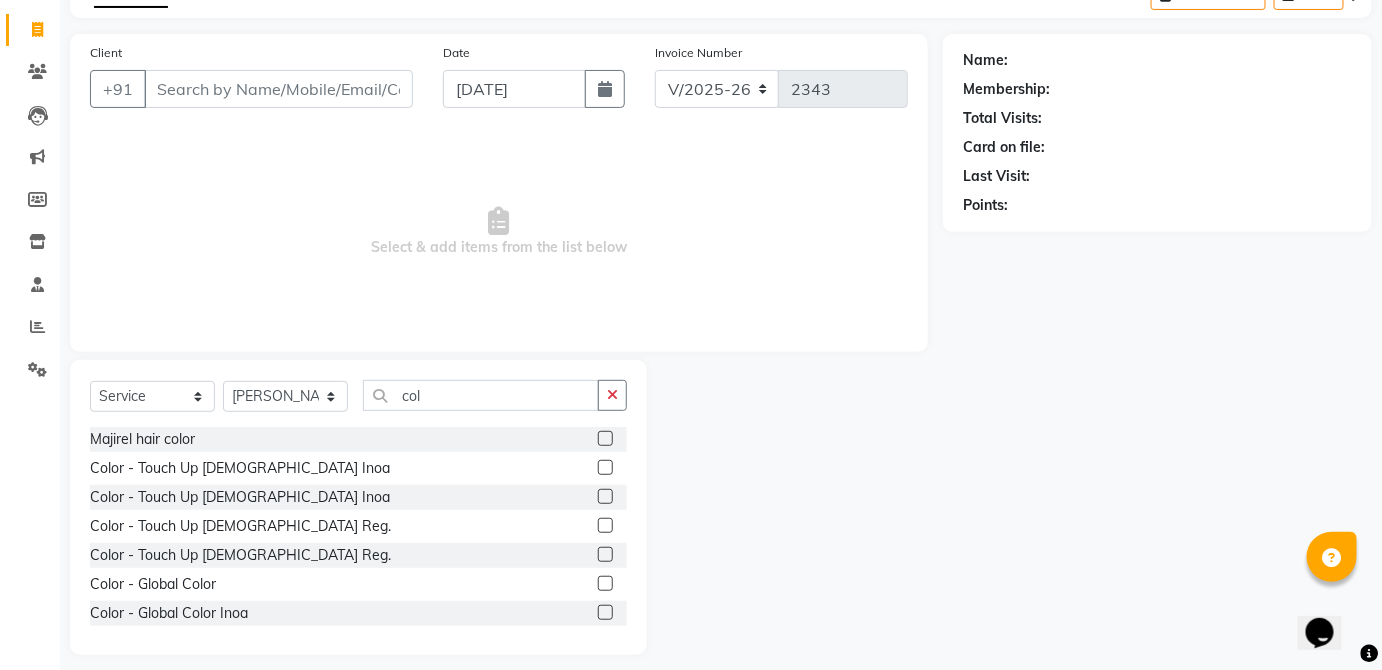 click 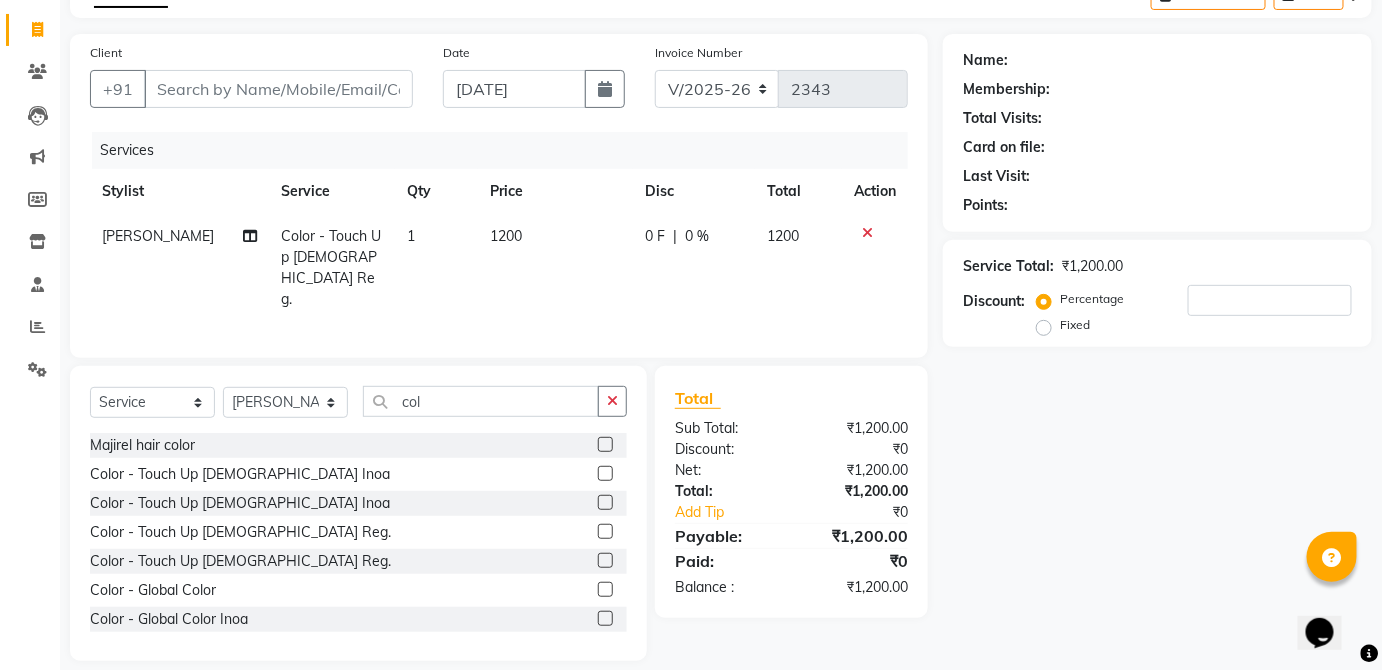 click on "1200" 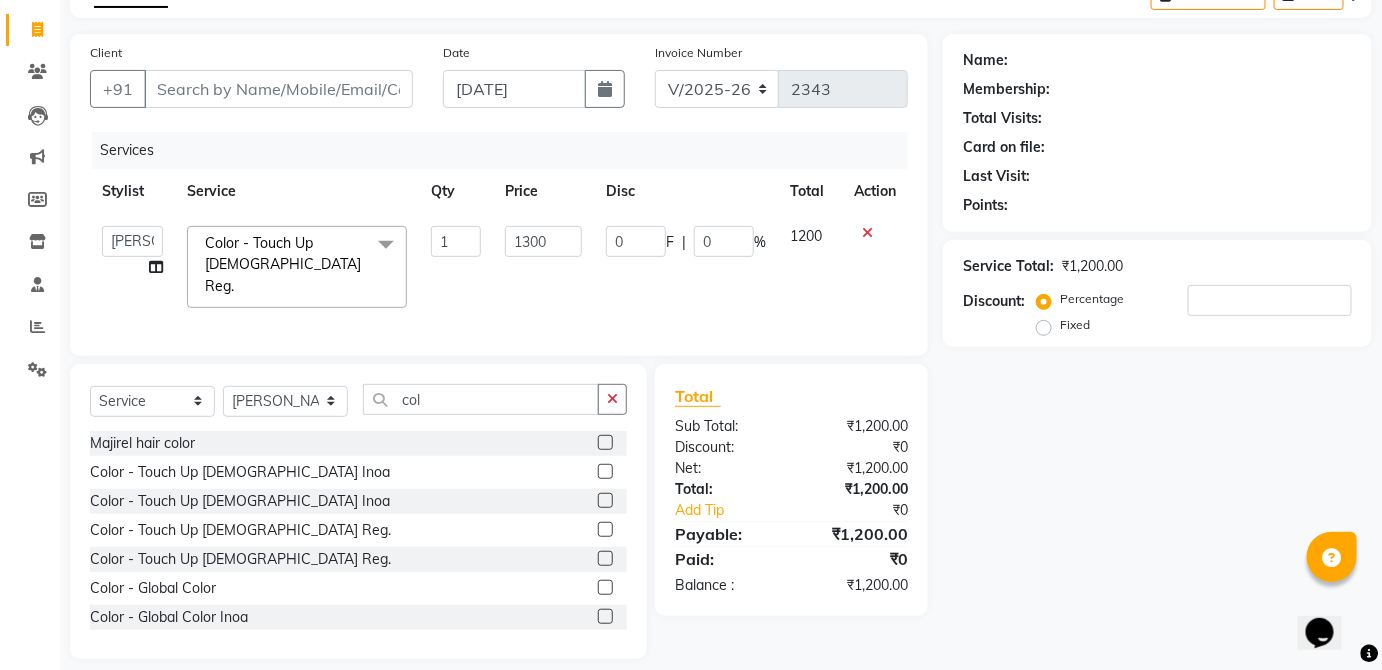 click on "1200" 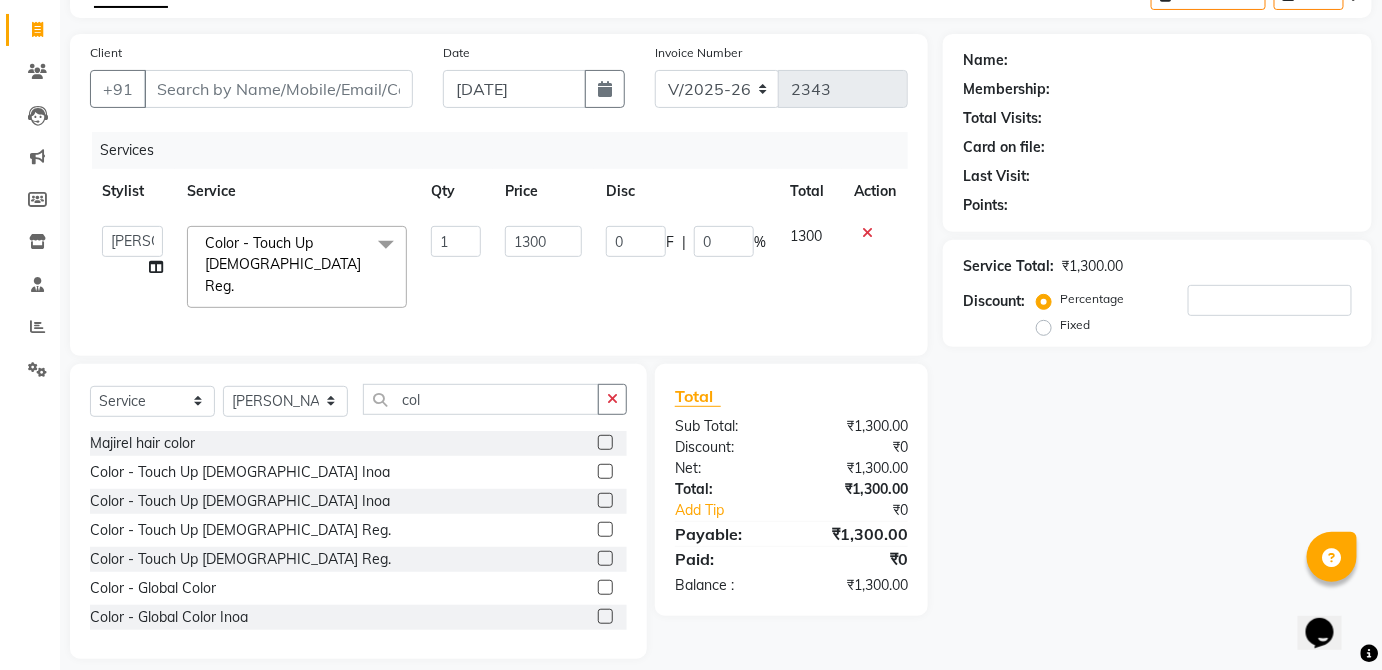 scroll, scrollTop: 0, scrollLeft: 0, axis: both 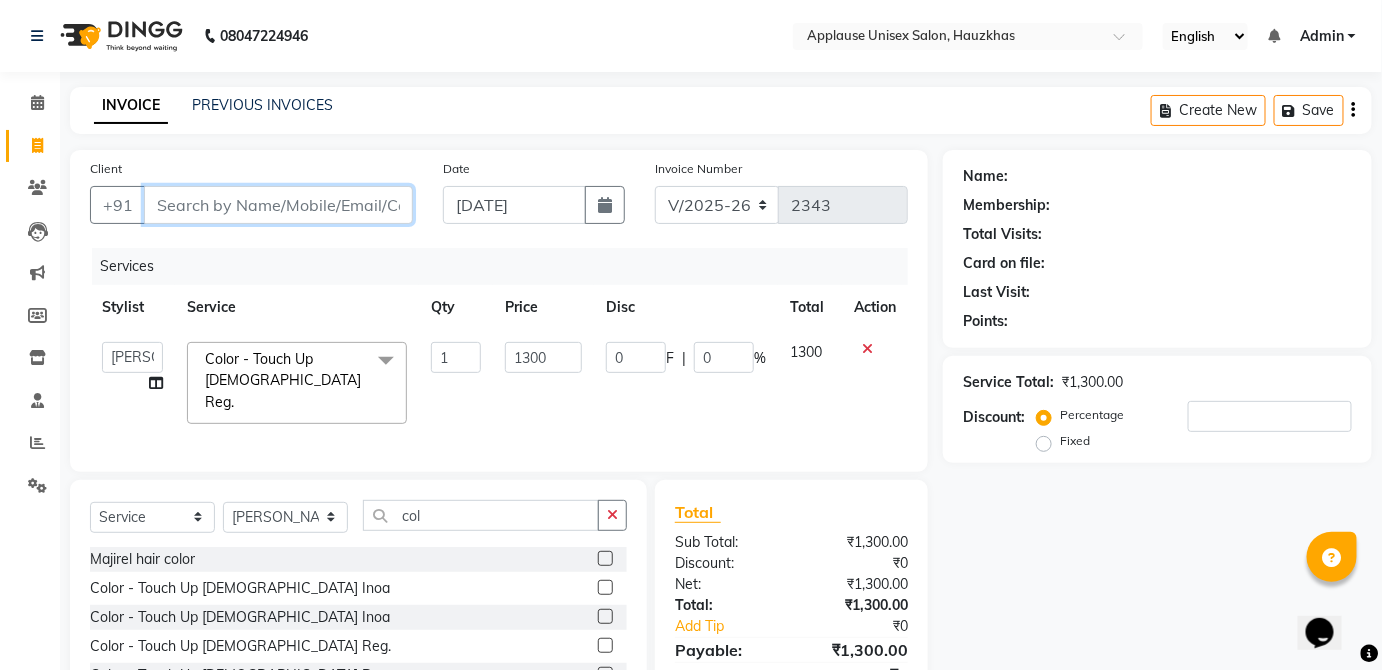 click on "Client" at bounding box center [278, 205] 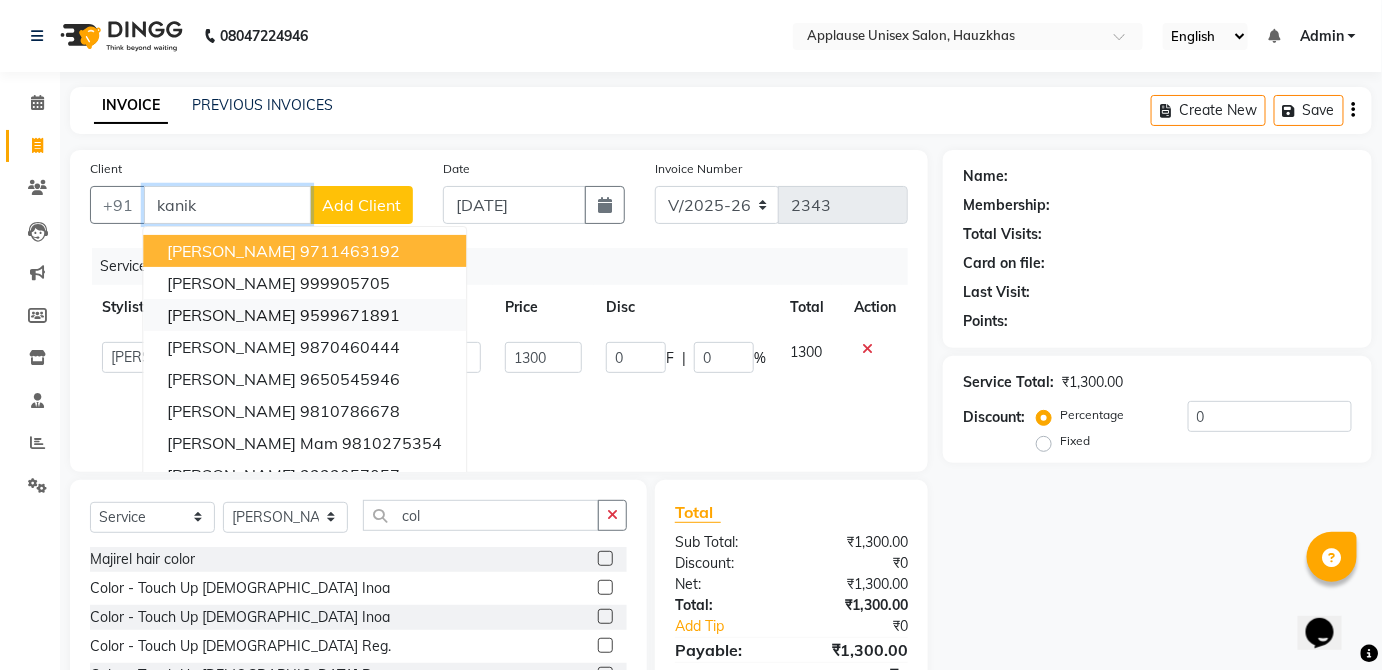 click on "9599671891" at bounding box center [350, 315] 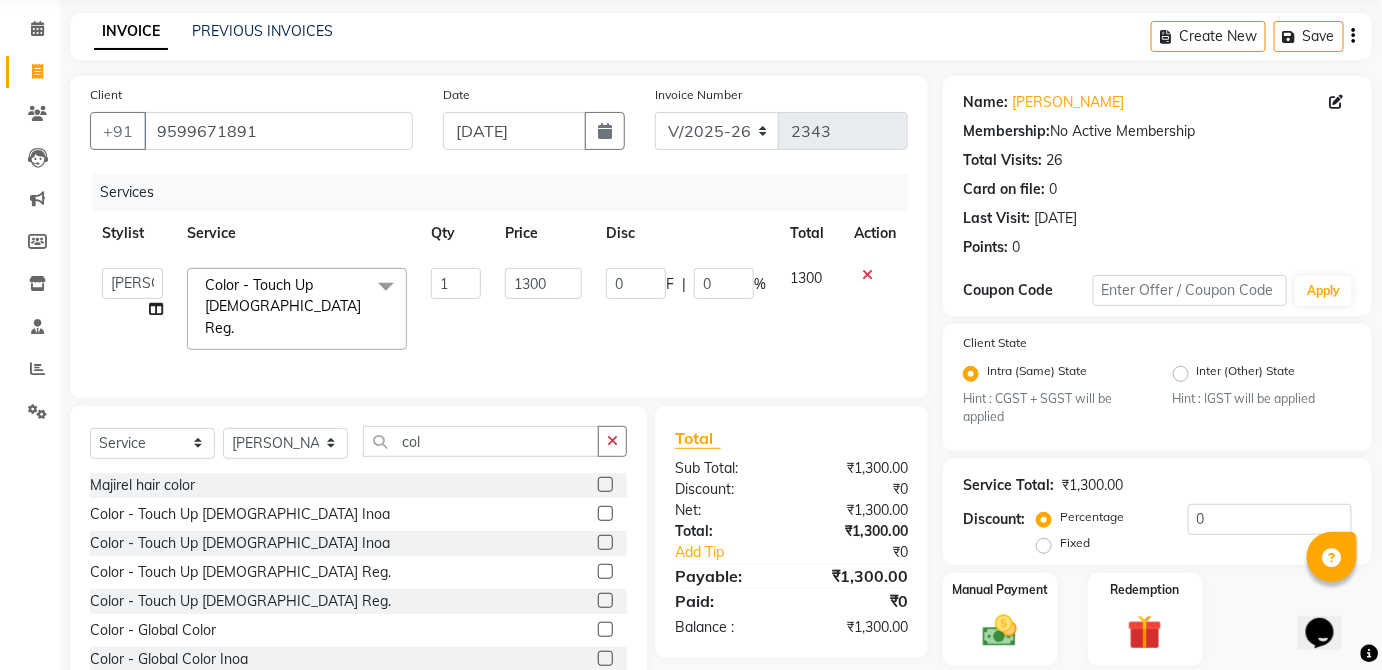 scroll, scrollTop: 90, scrollLeft: 0, axis: vertical 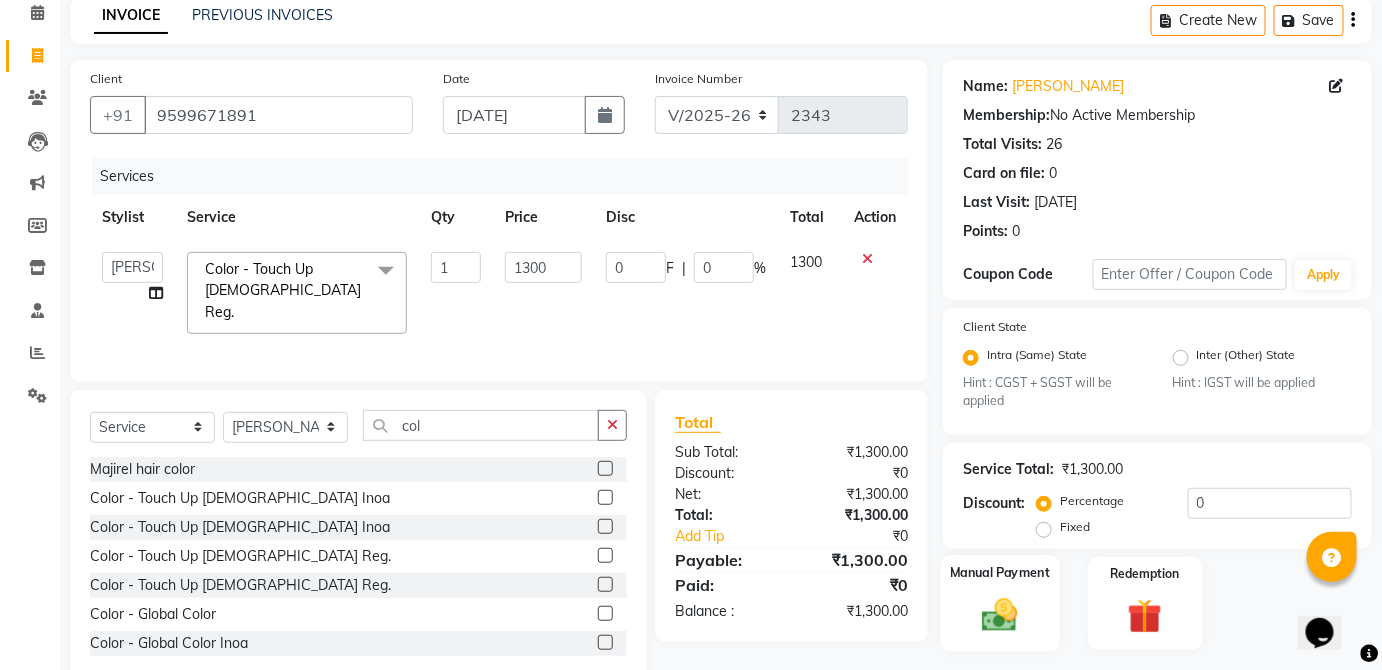 click on "Manual Payment" 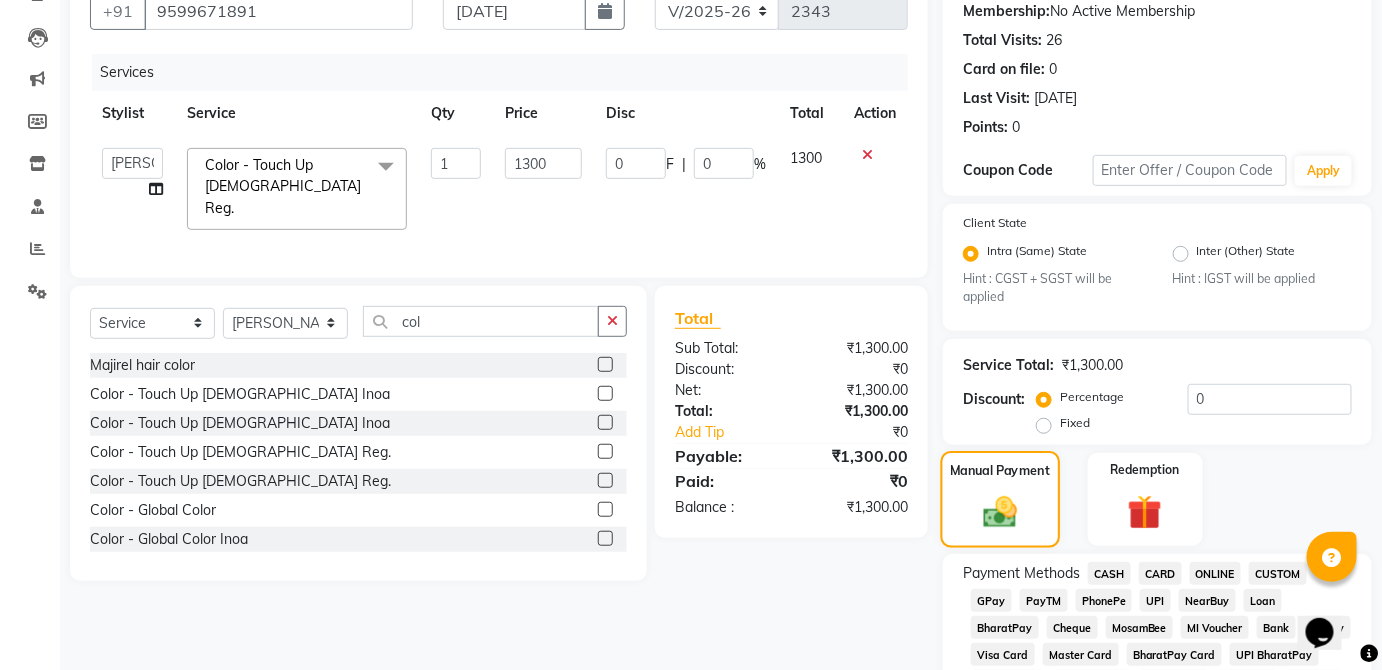scroll, scrollTop: 195, scrollLeft: 0, axis: vertical 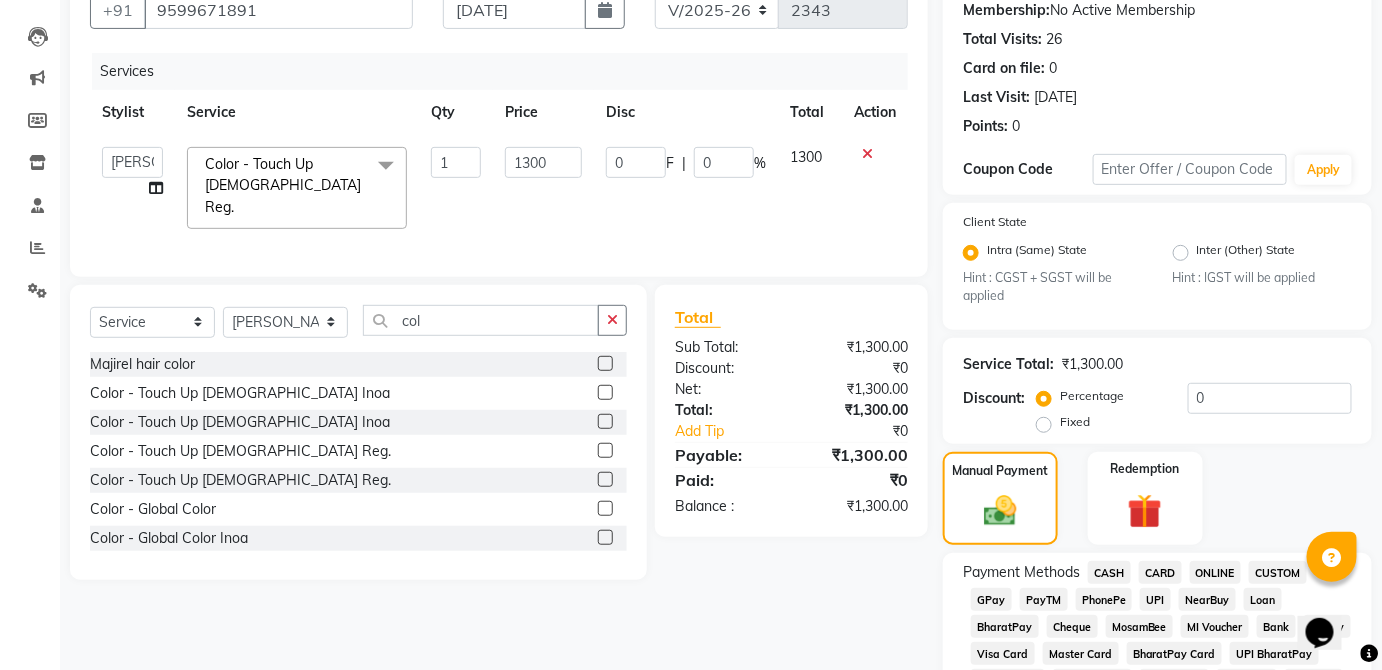 click on "UPI" 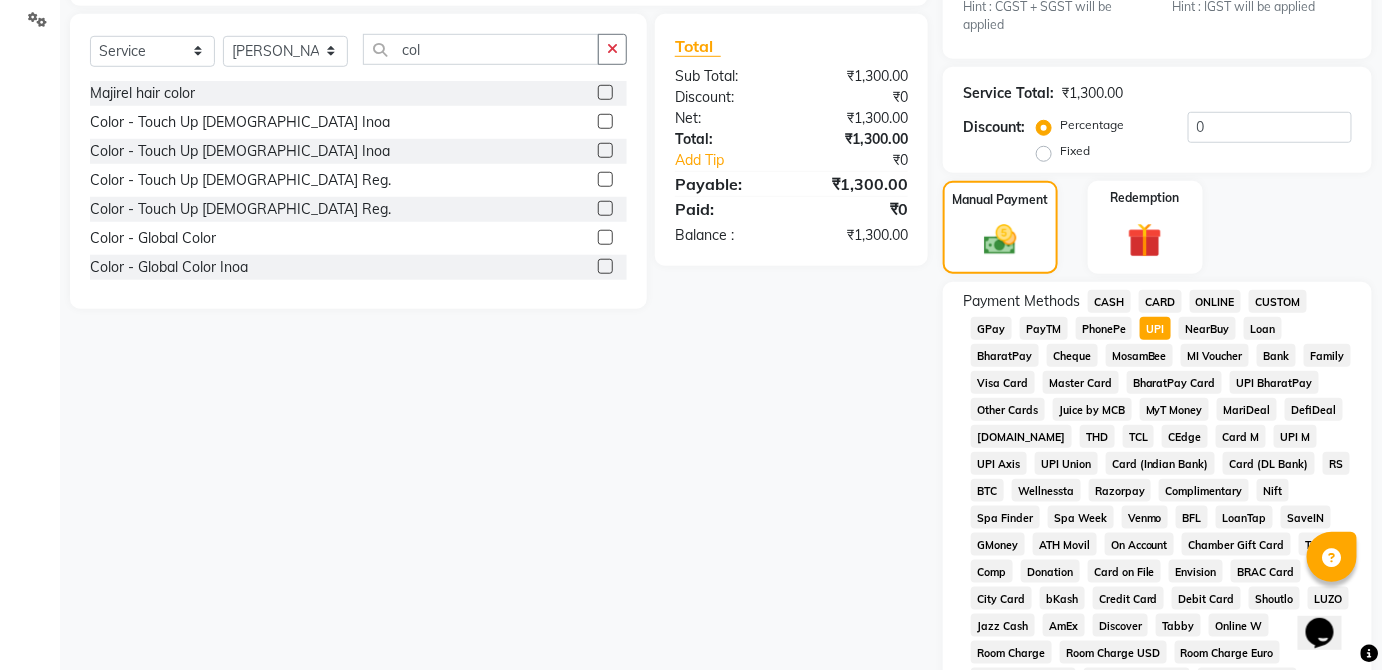 scroll, scrollTop: 943, scrollLeft: 0, axis: vertical 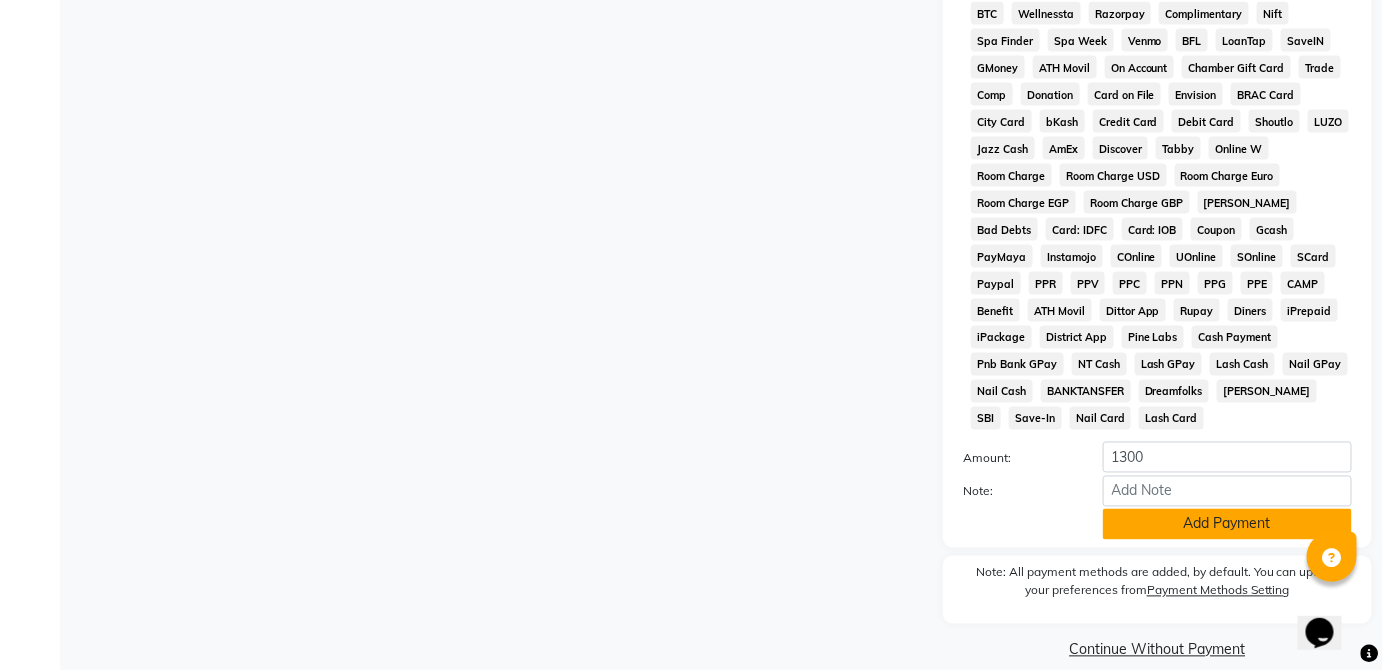 click on "Add Payment" 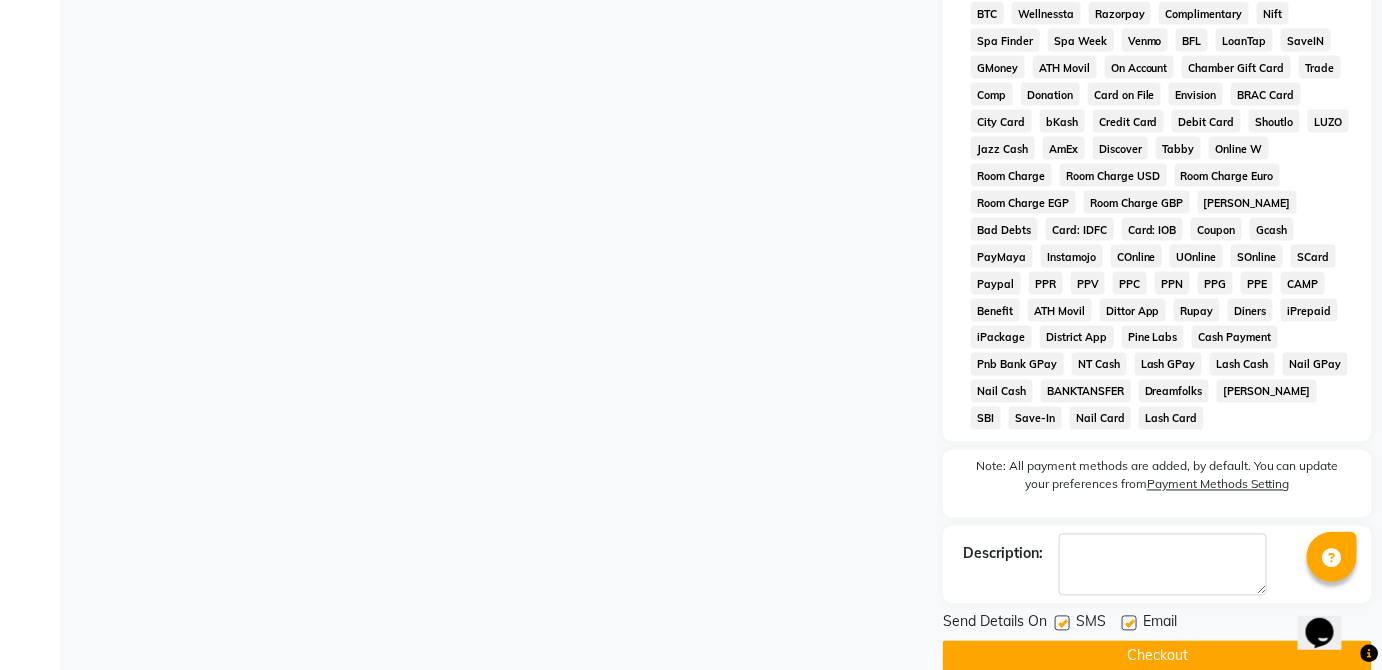 click on "Checkout" 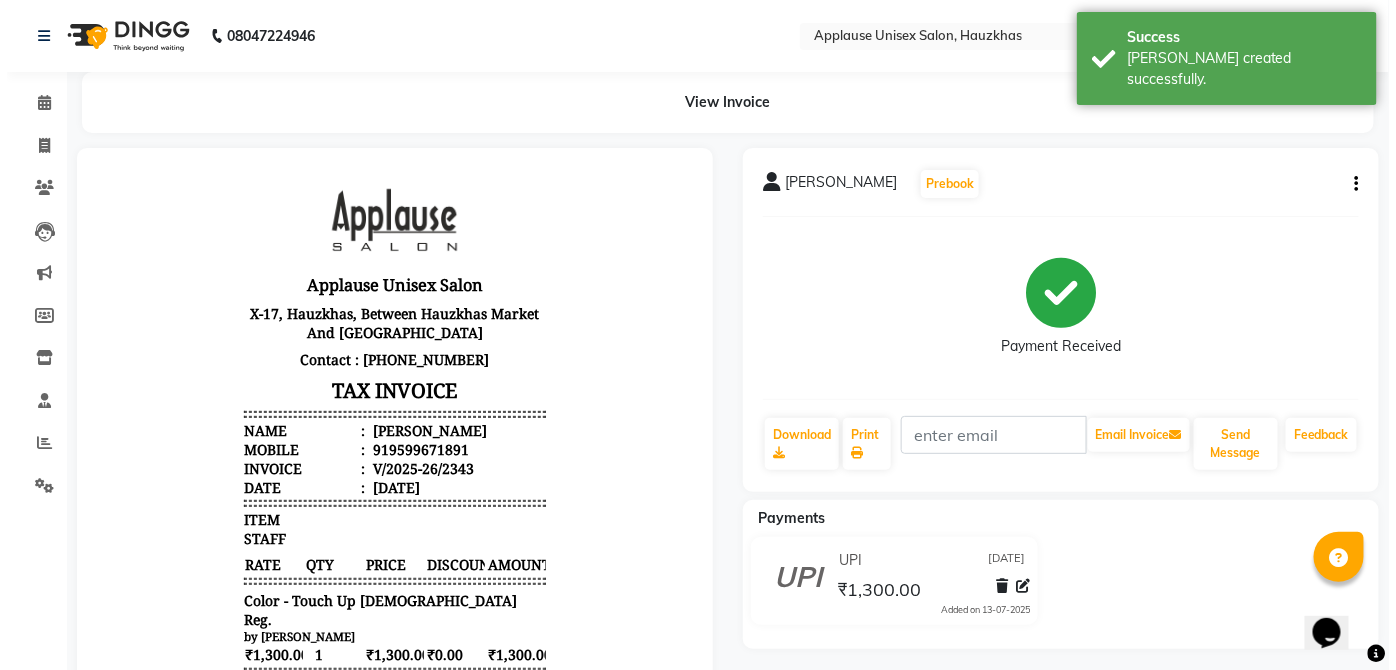 scroll, scrollTop: 0, scrollLeft: 0, axis: both 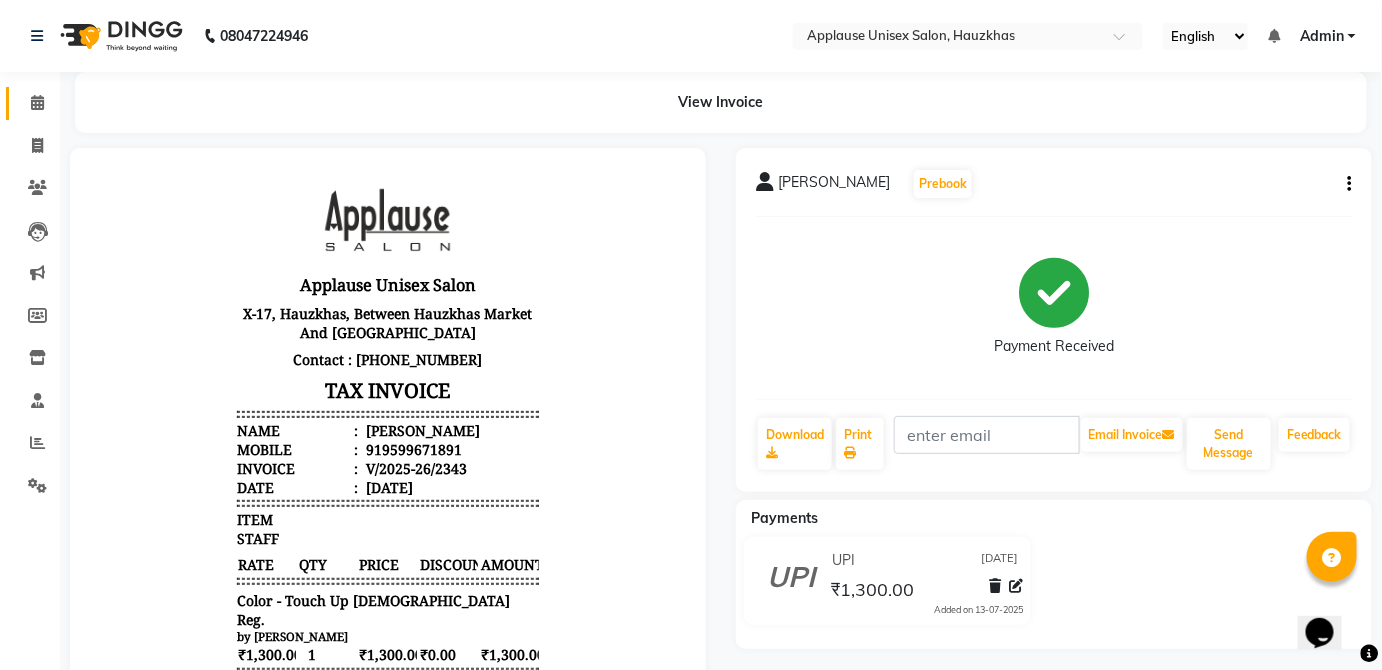 click 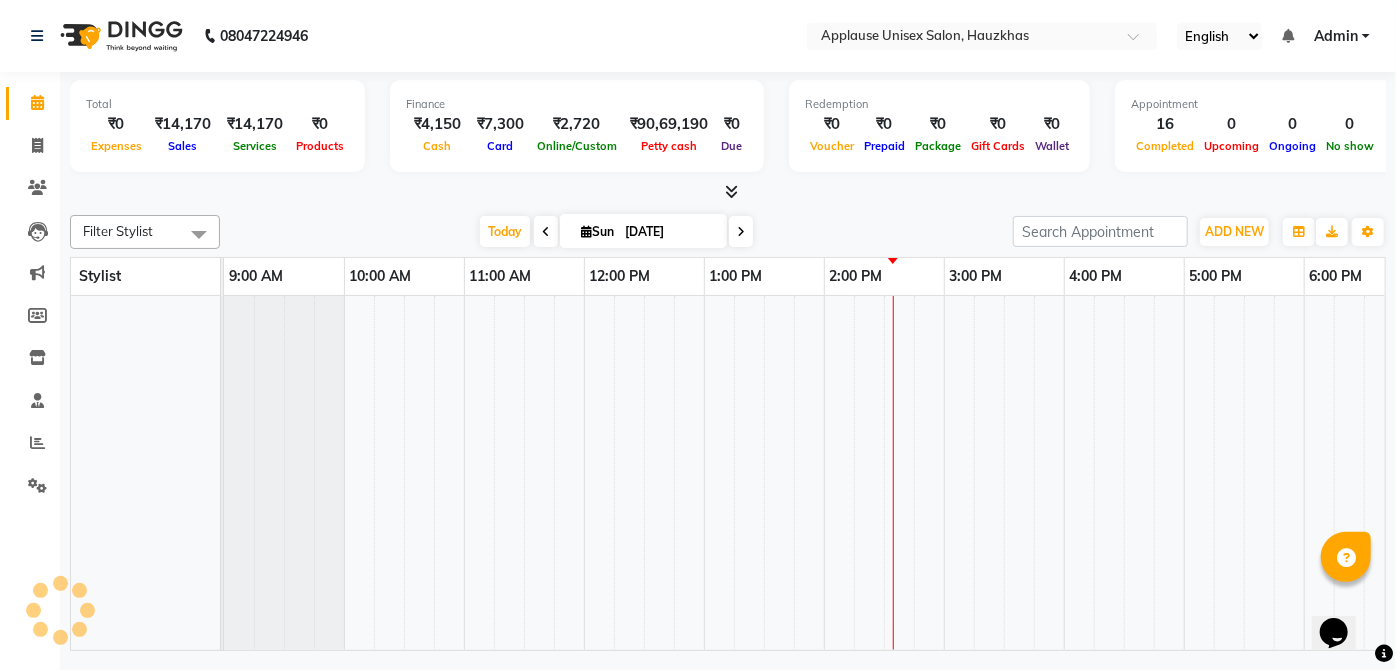 scroll, scrollTop: 0, scrollLeft: 397, axis: horizontal 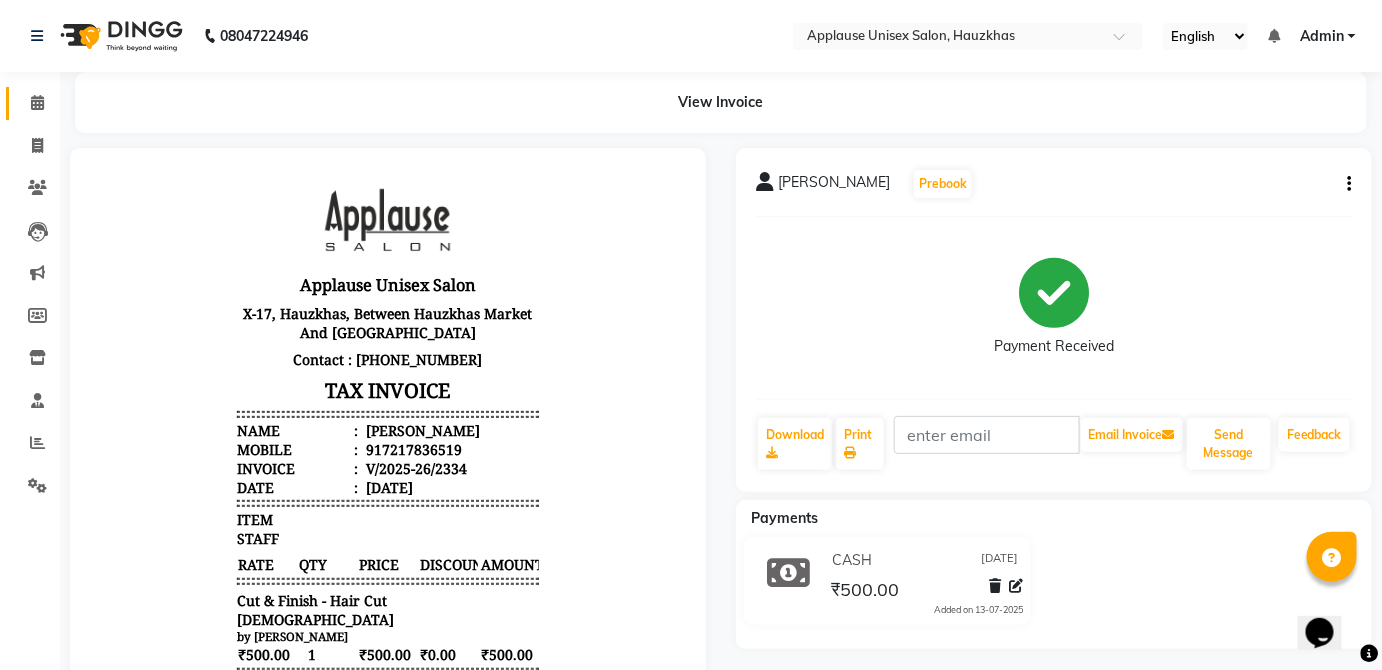 click 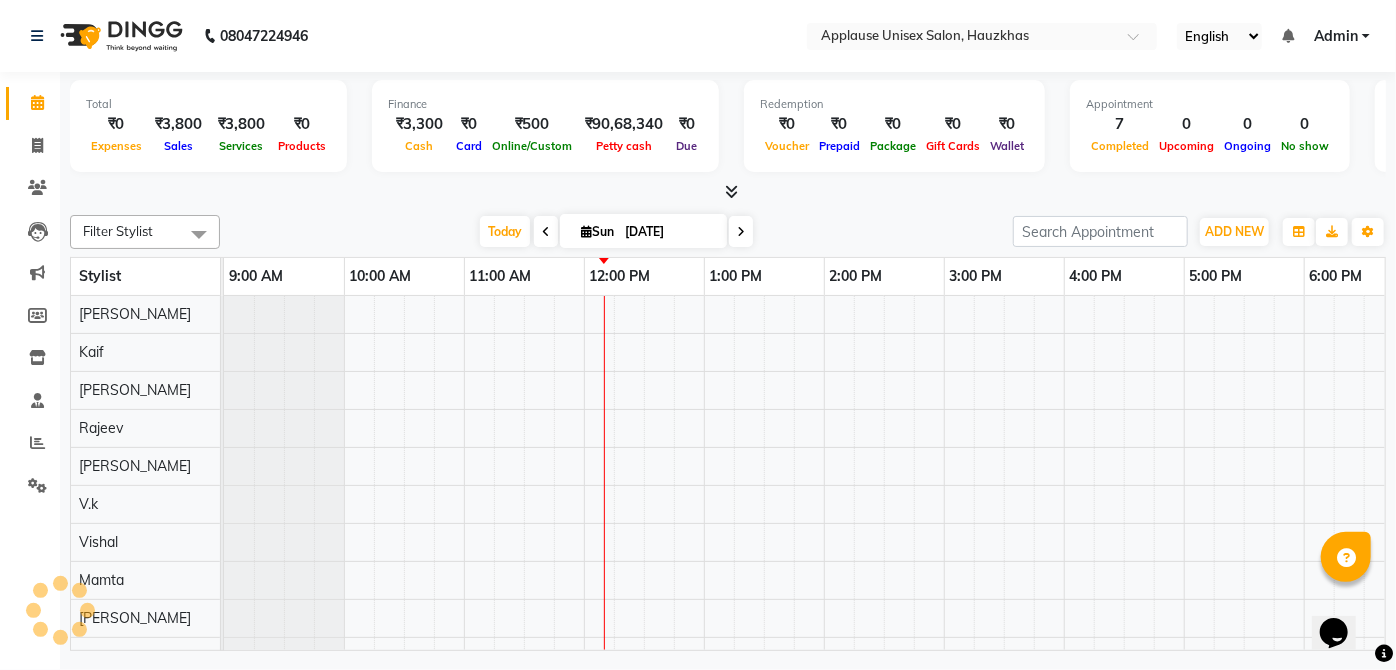 scroll, scrollTop: 0, scrollLeft: 0, axis: both 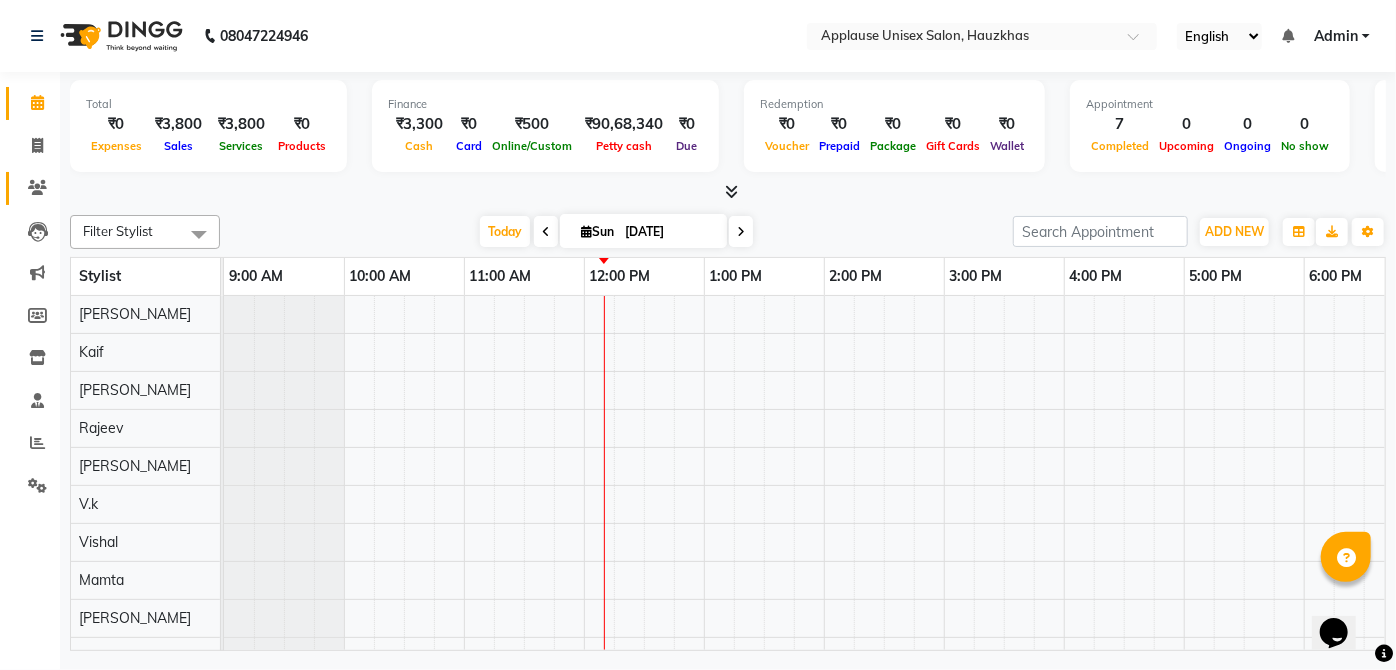 click on "Clients" 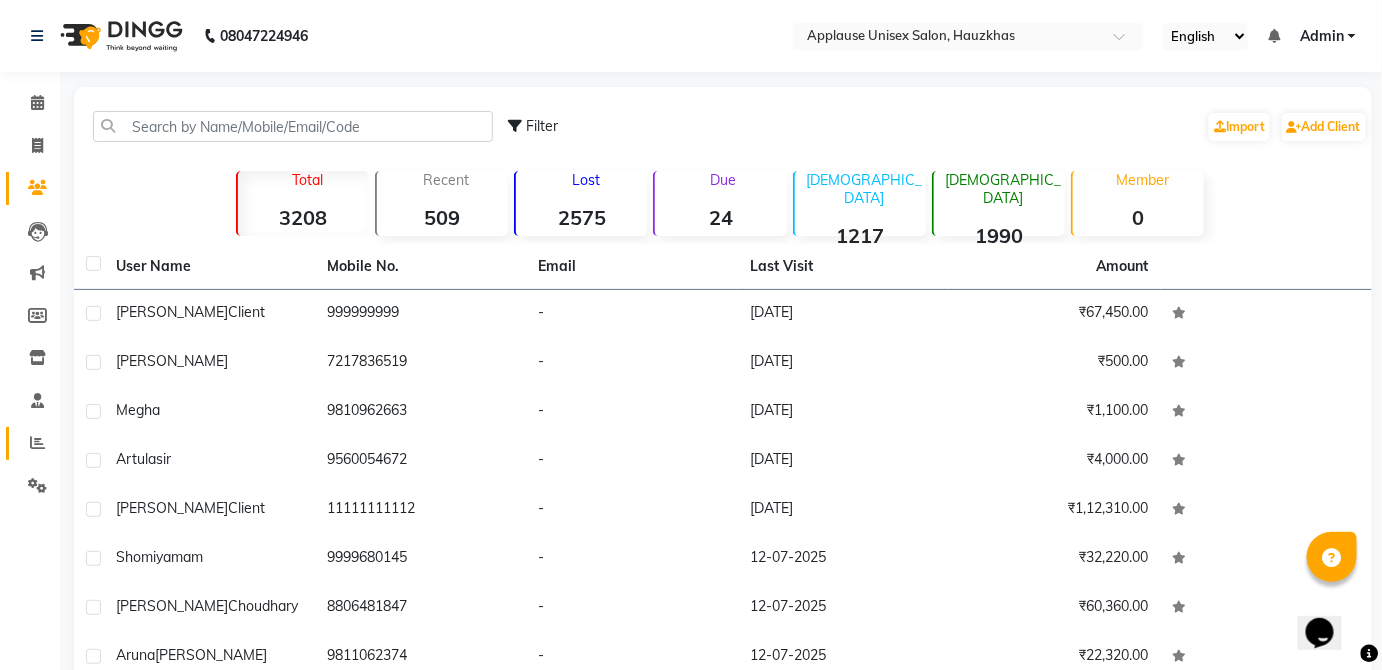 click 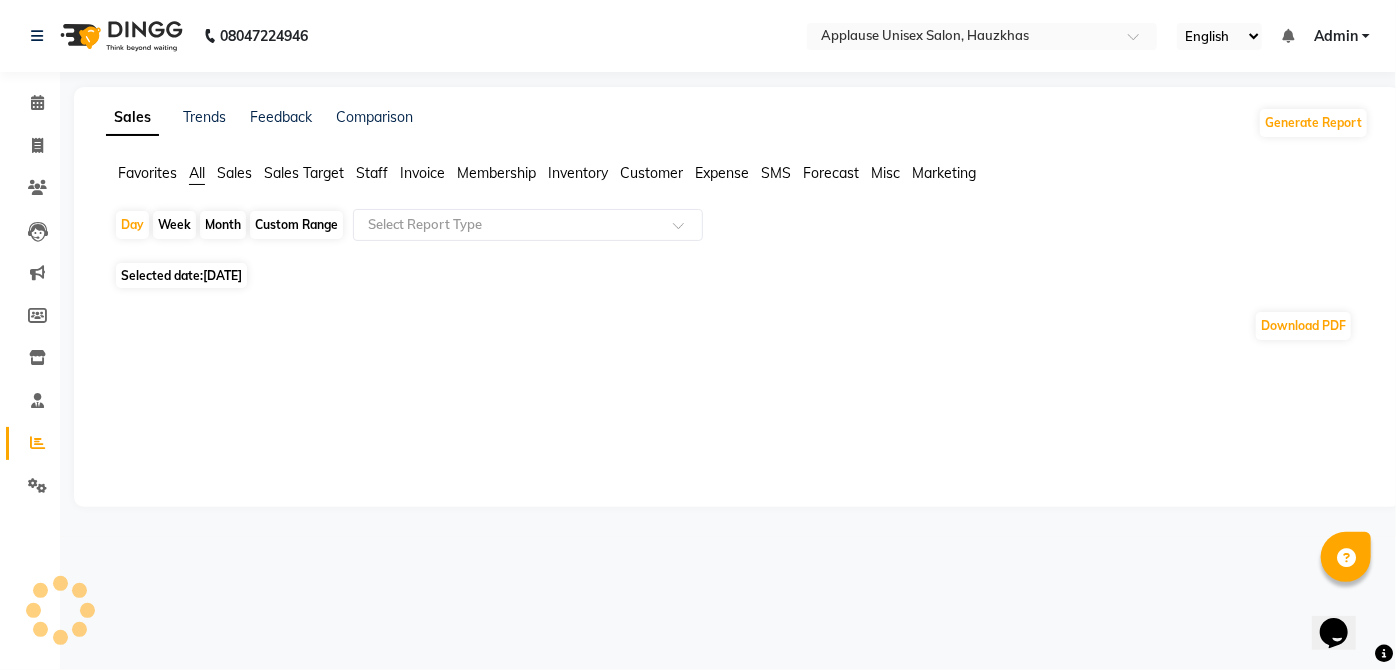click on "Staff" 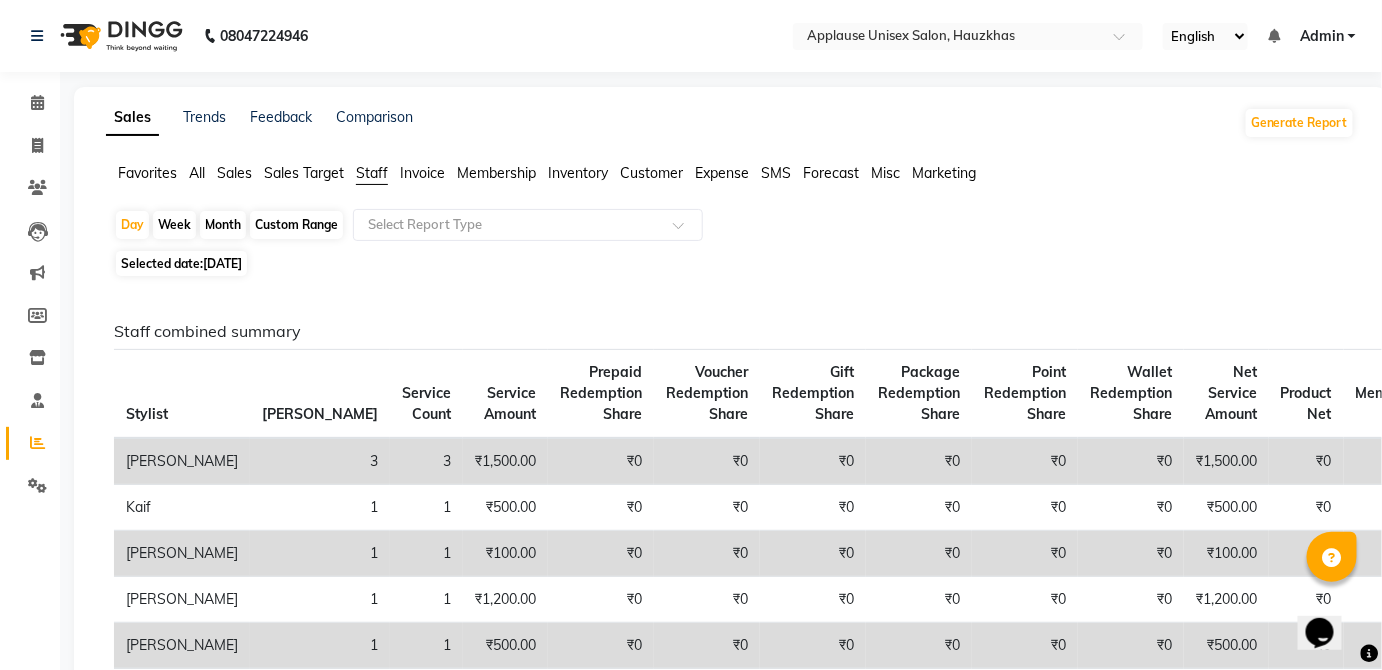 click on "[DATE]" 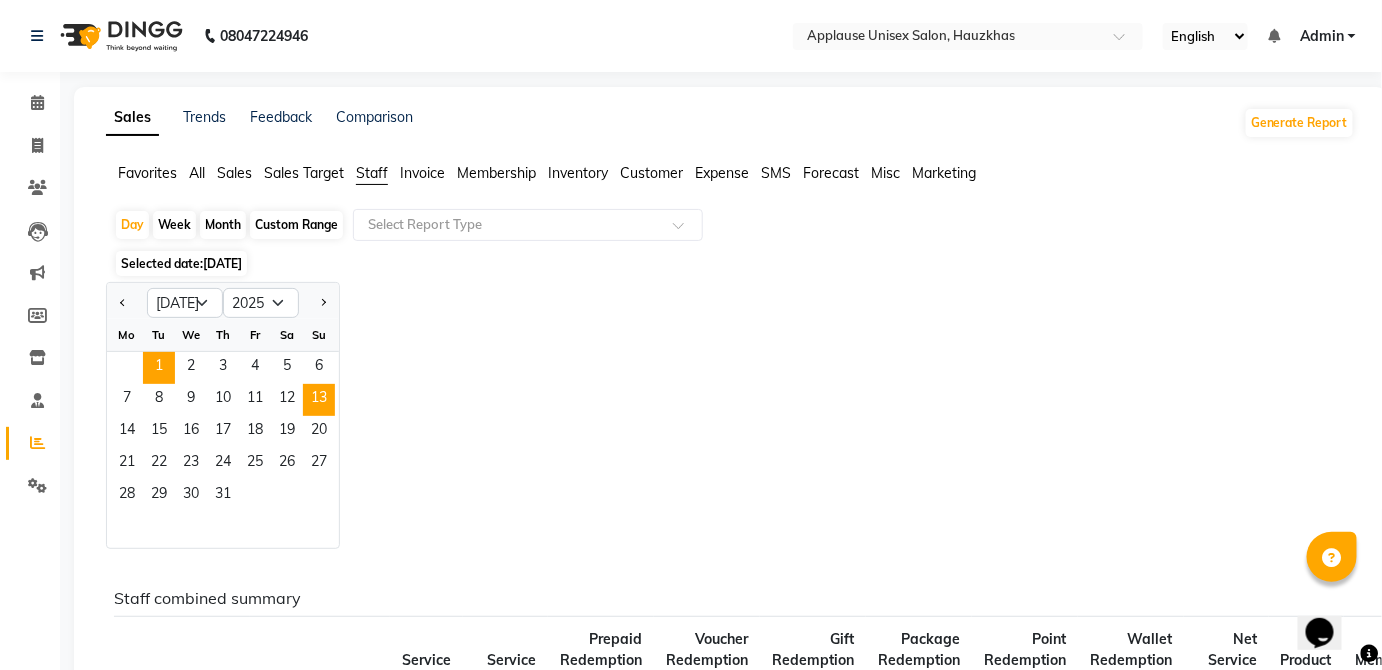 click on "1" 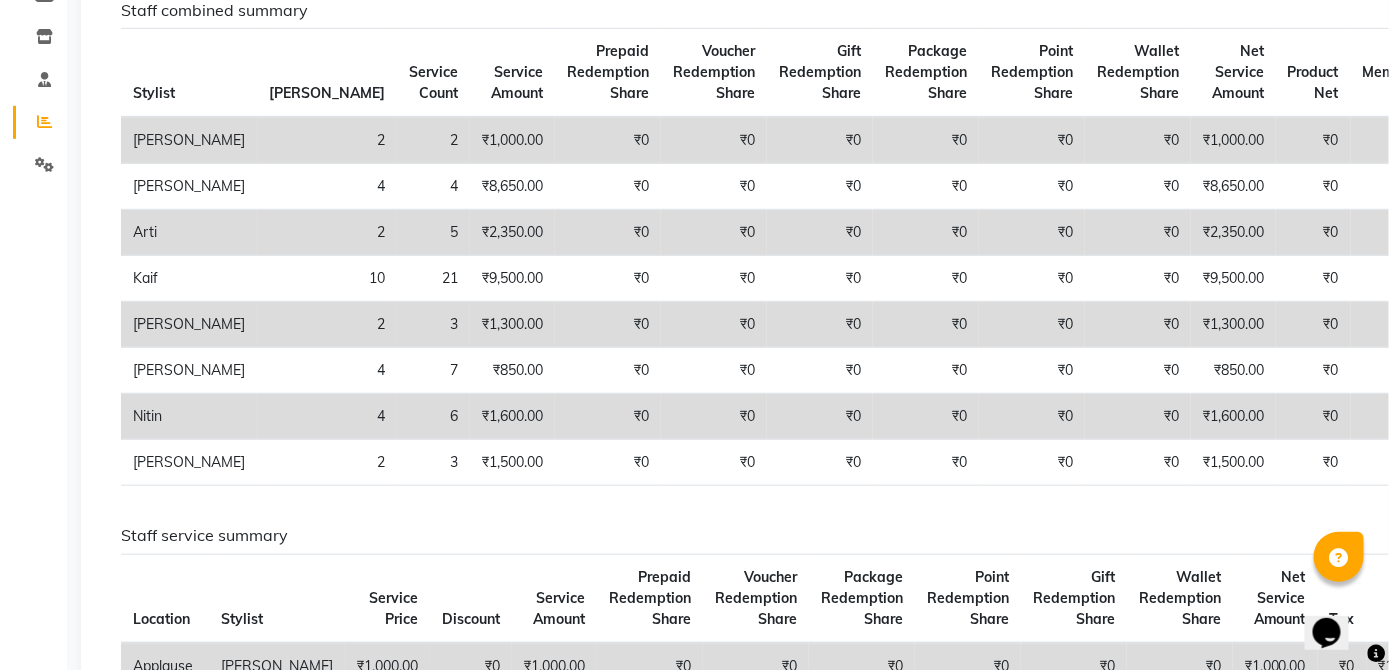scroll, scrollTop: 0, scrollLeft: 0, axis: both 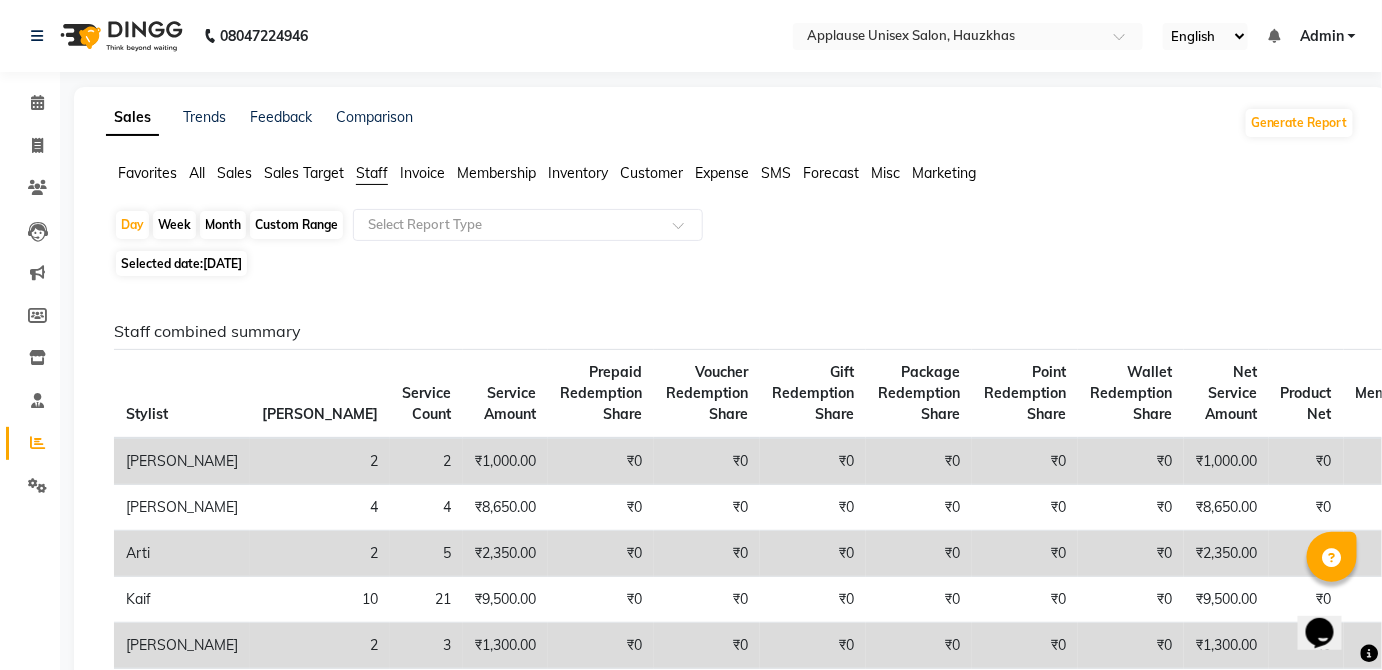 click on "Month" 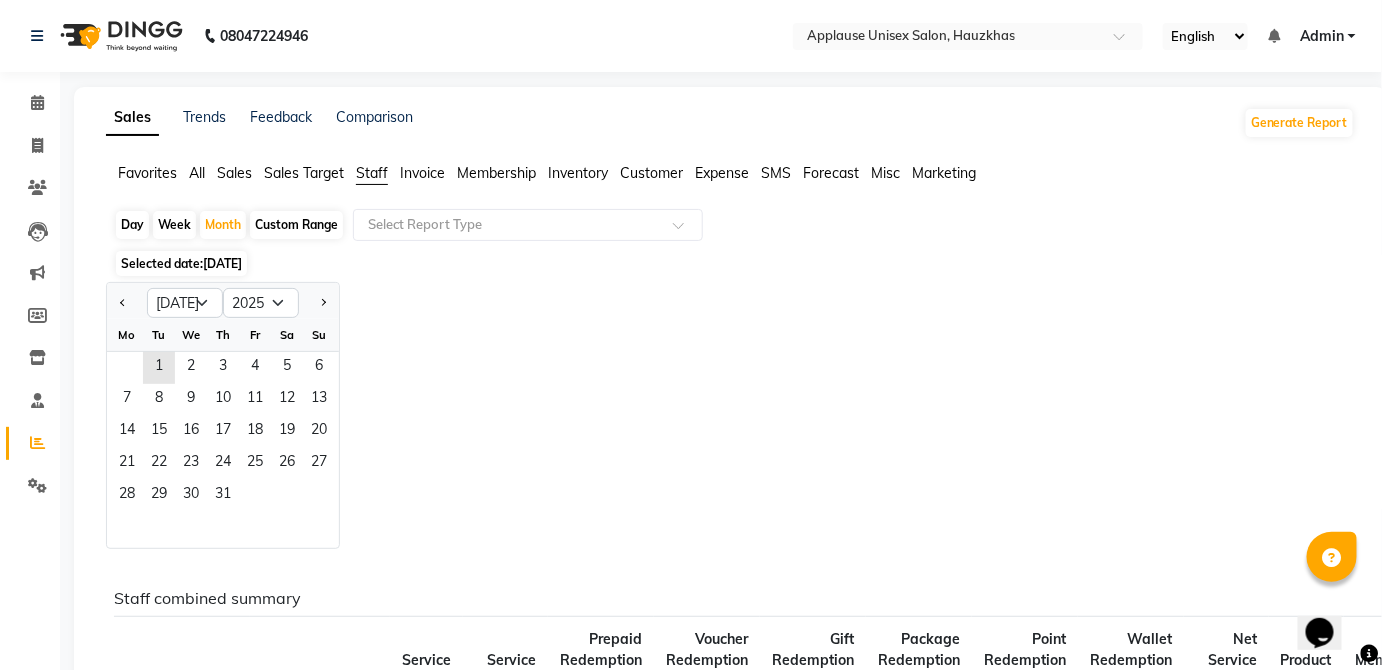 click on "Week" 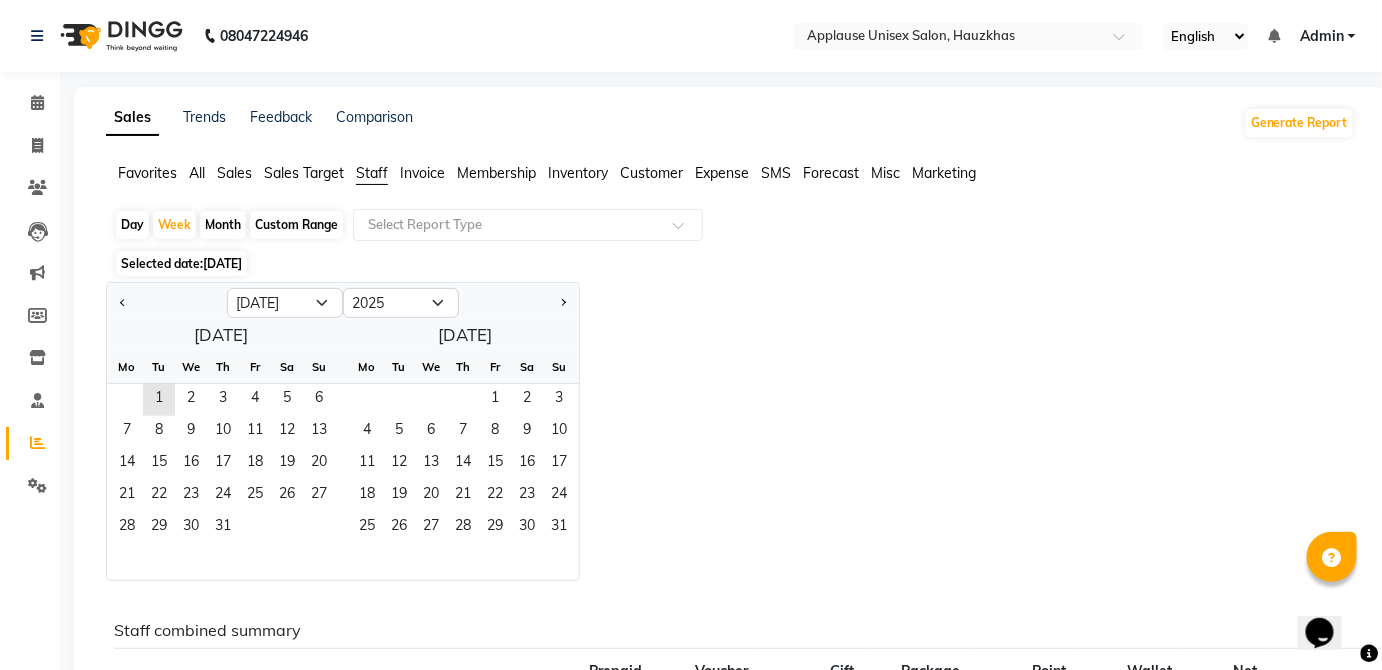click on "Day" 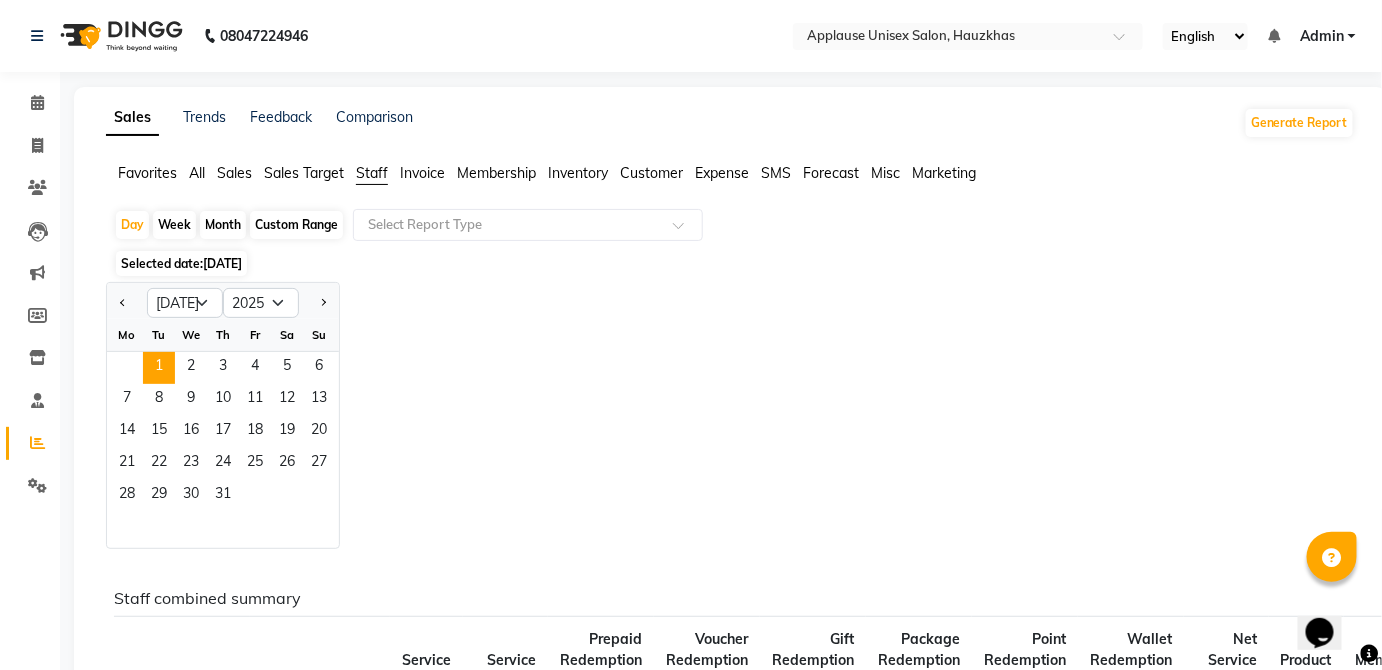 click on "Custom Range" 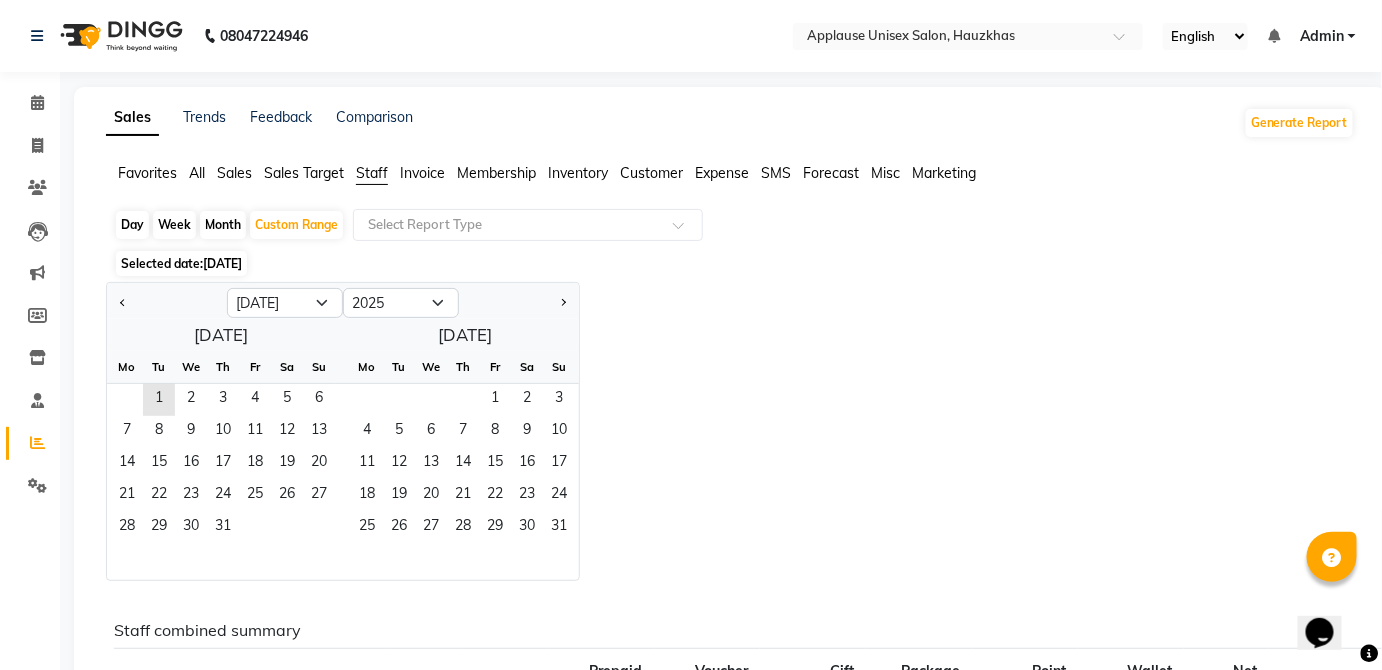 click on "Invoice" 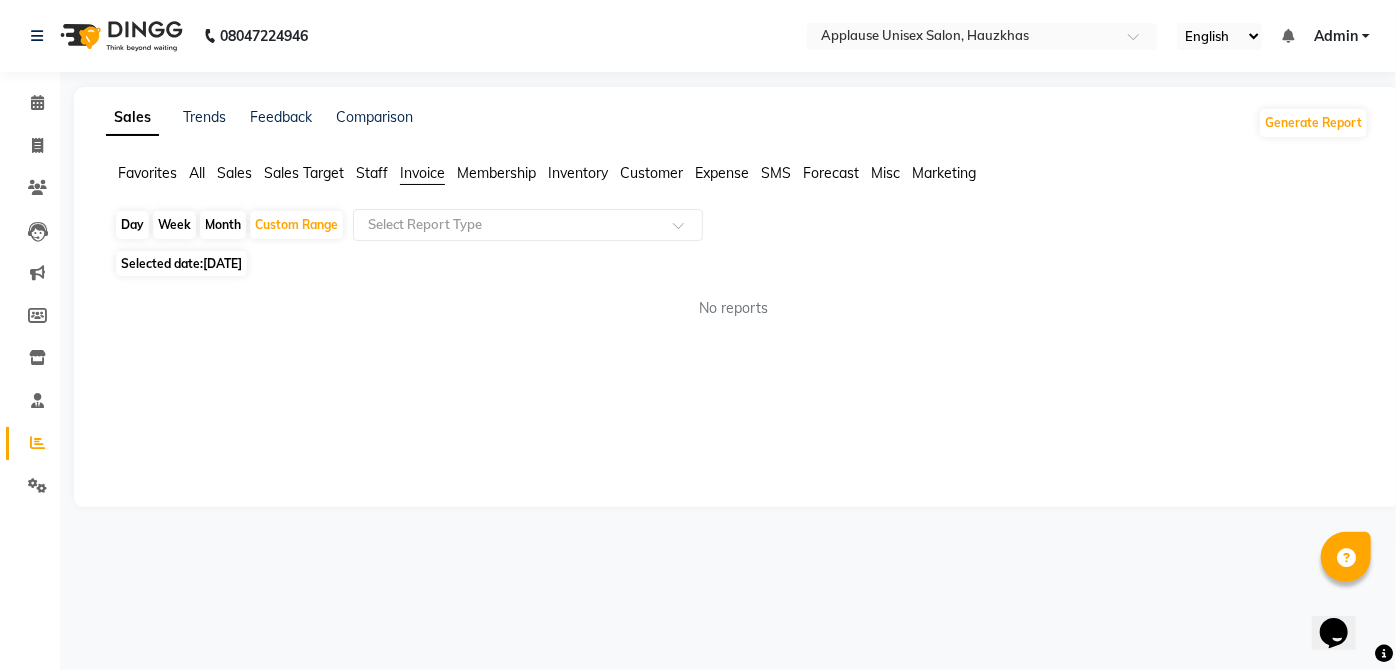 click on "Sales Target" 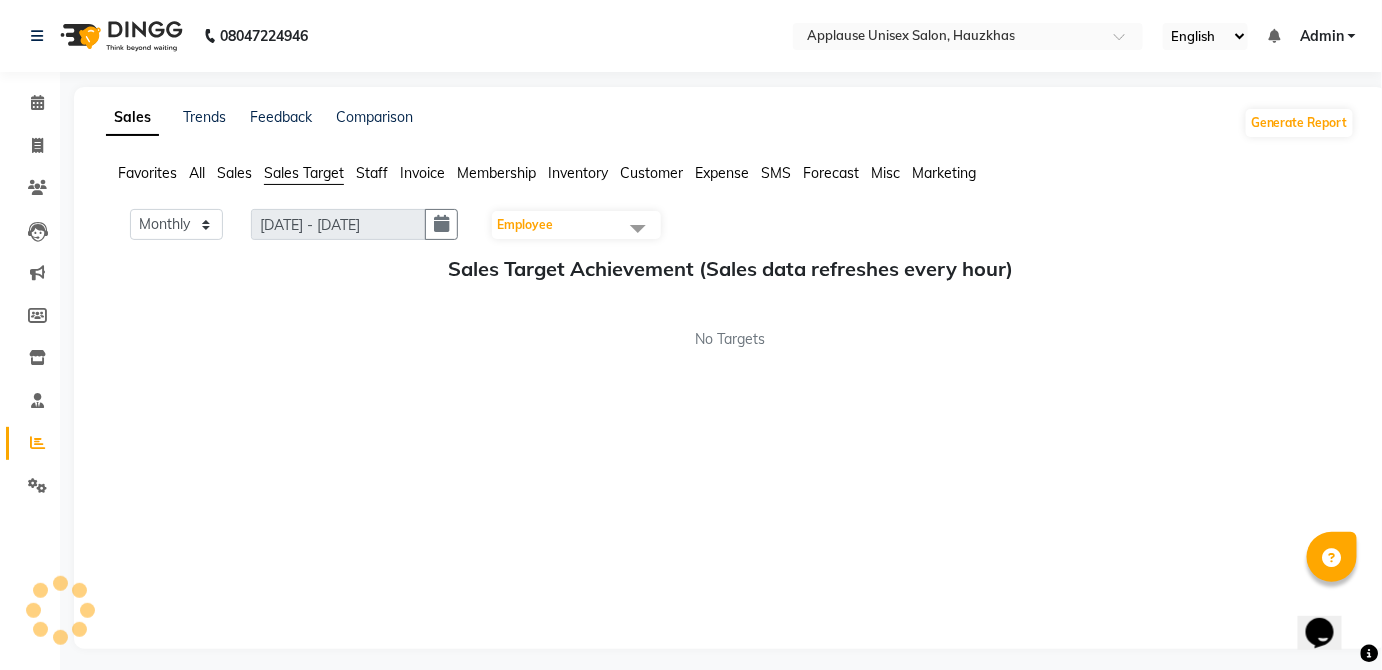 click on "Sales Target" 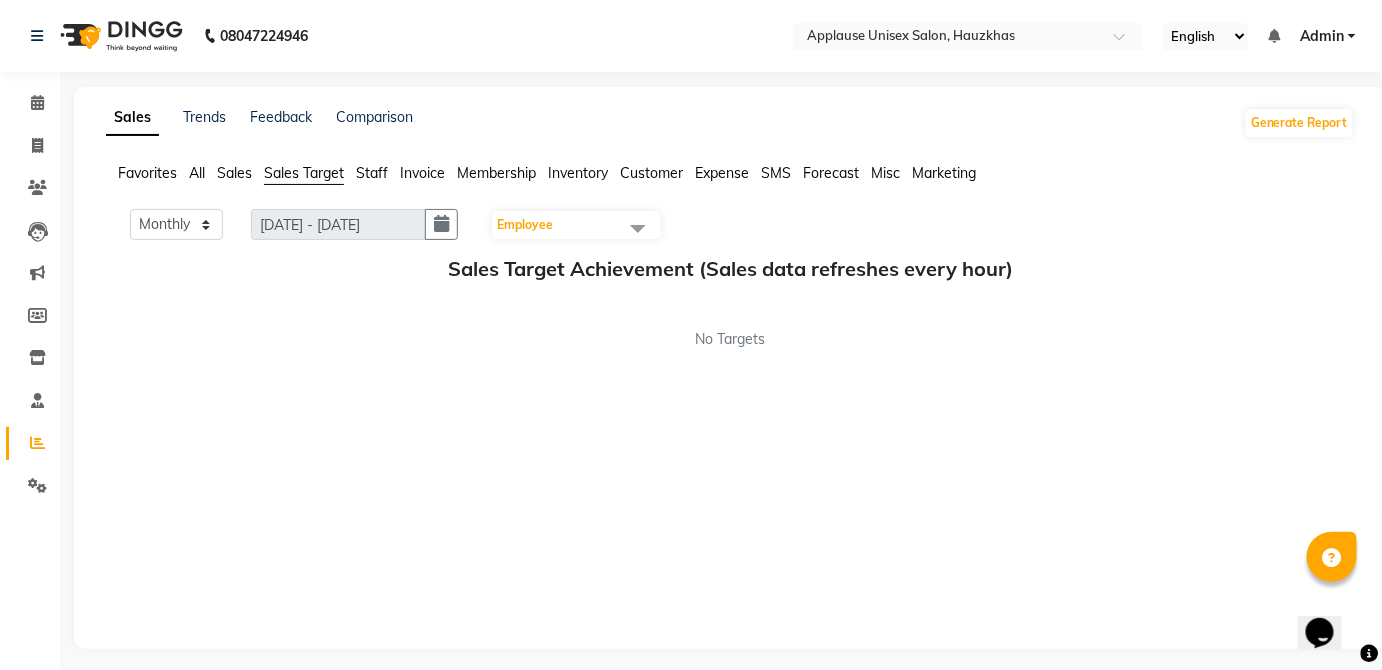 click on "Sales" 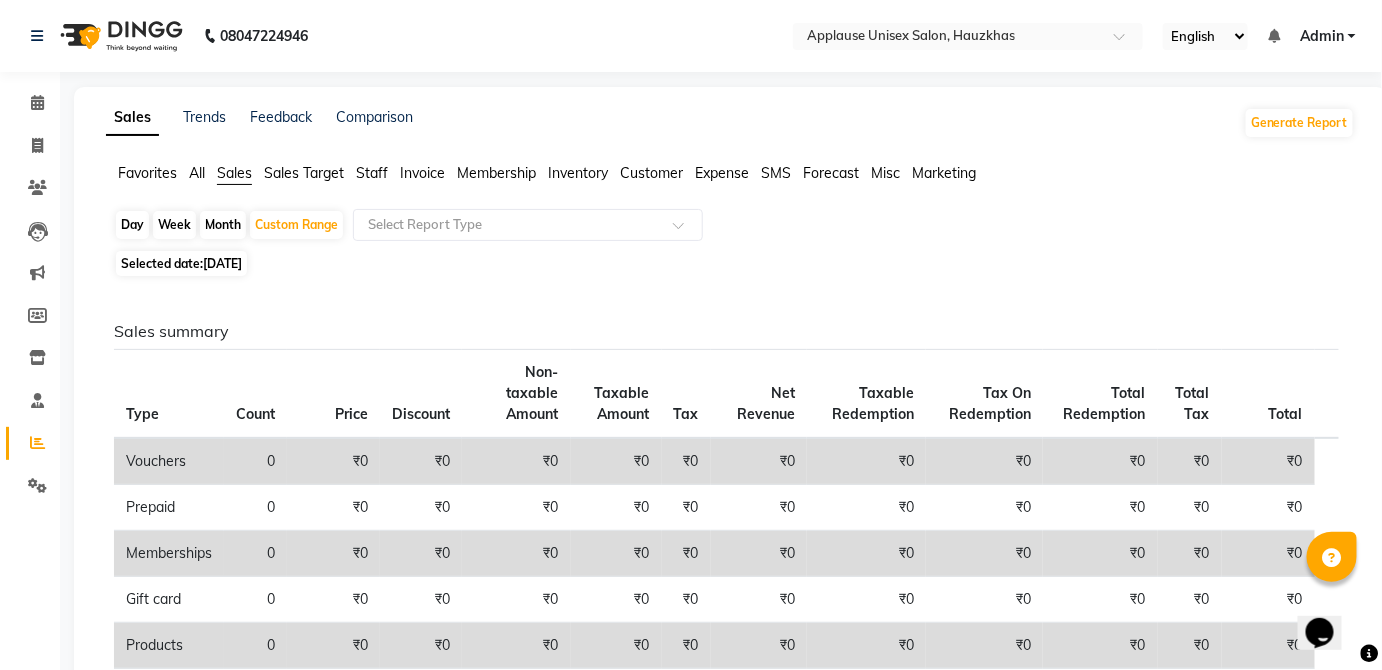 click on "All" 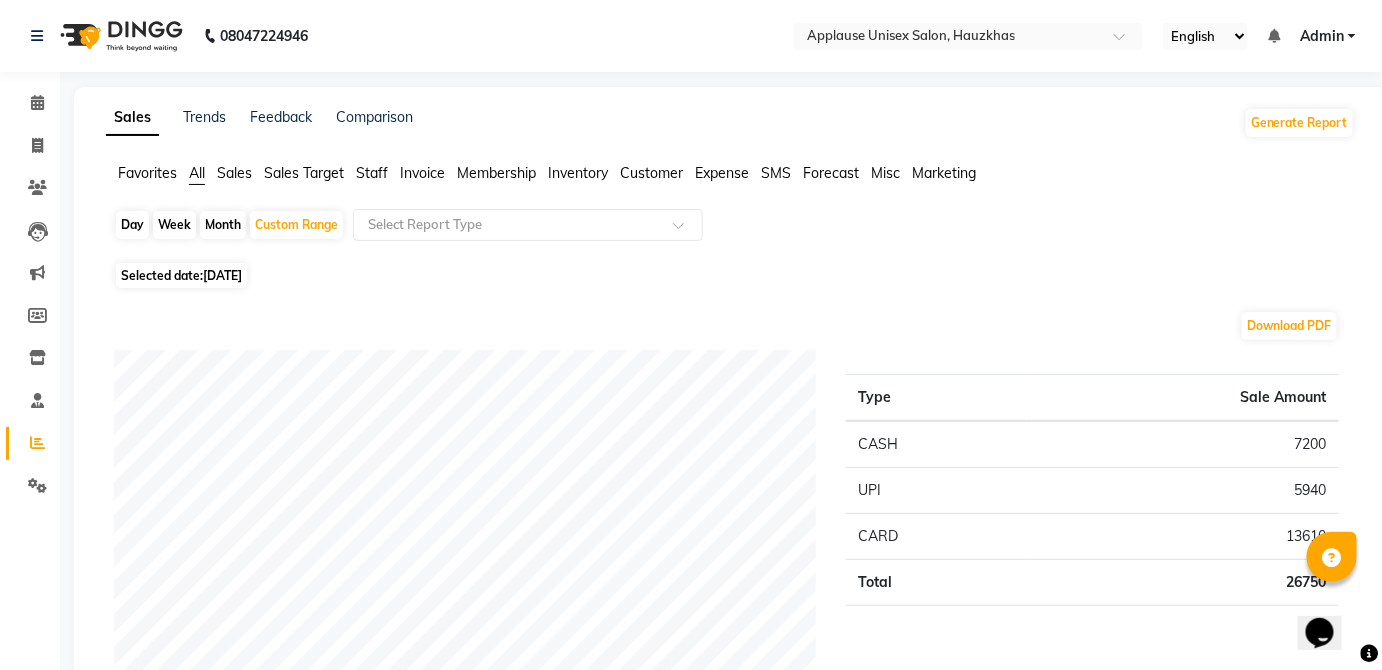 click on "Favorites" 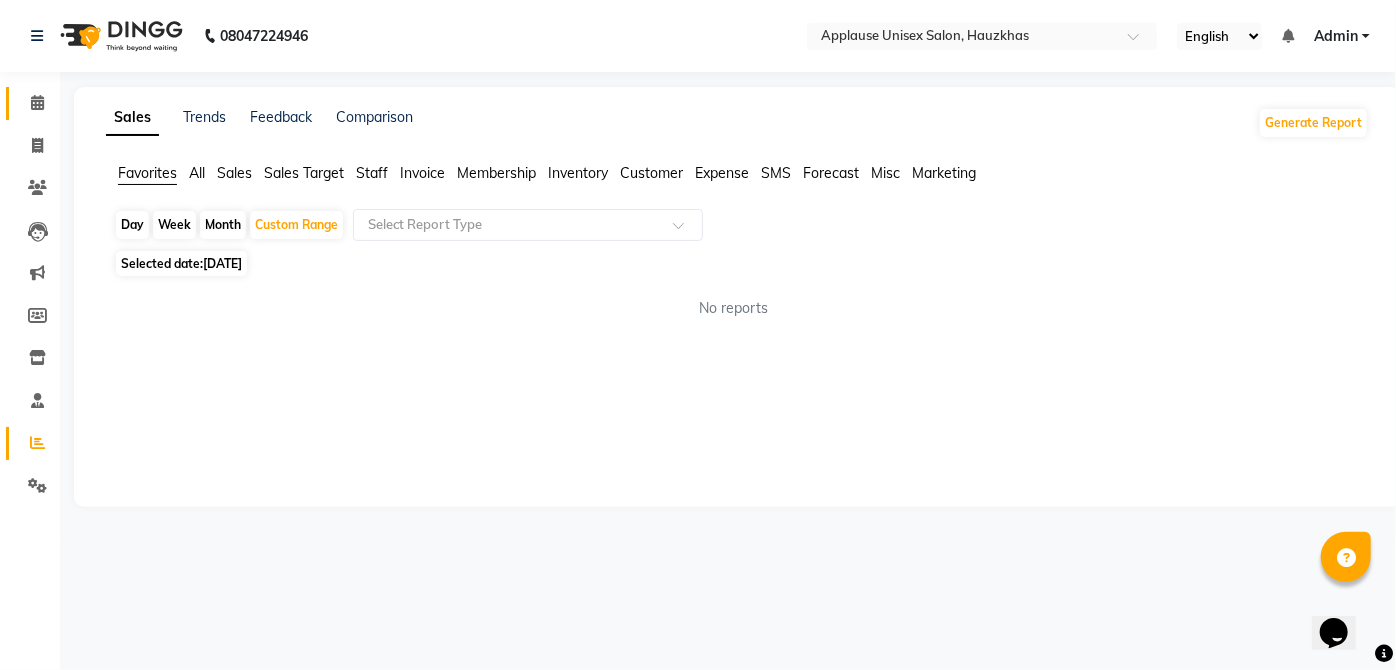 click 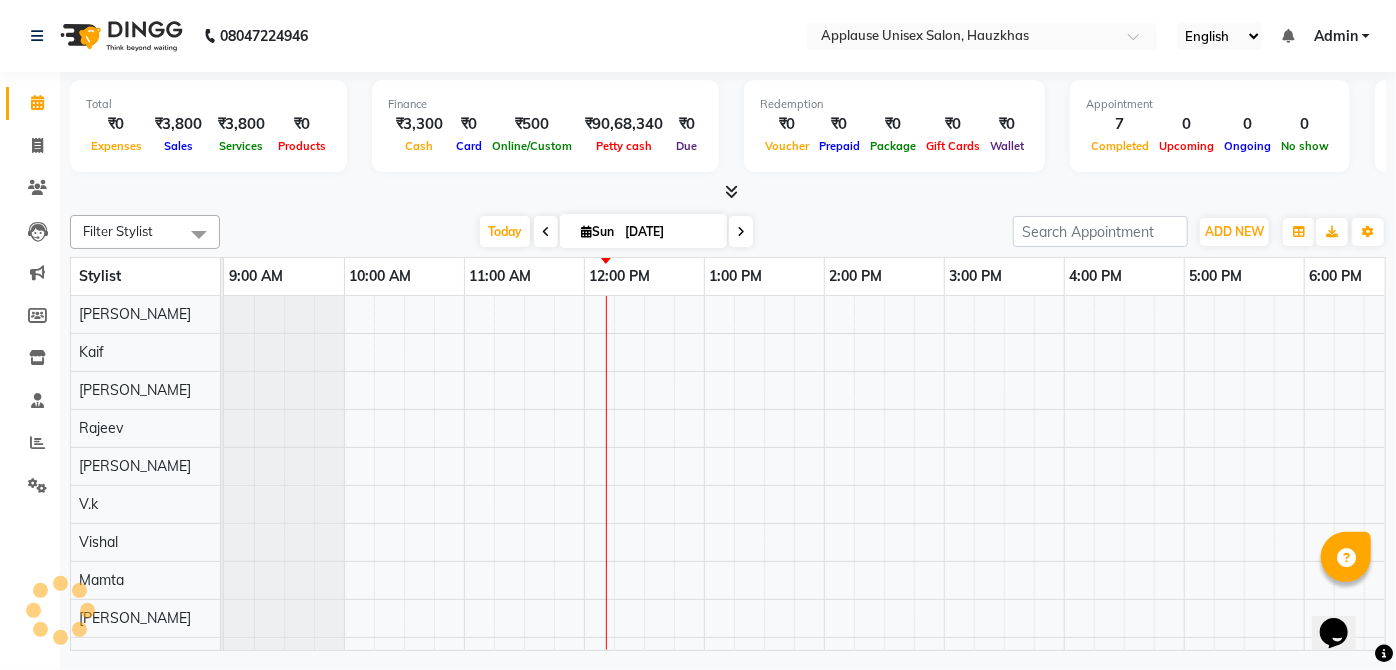 scroll, scrollTop: 0, scrollLeft: 0, axis: both 